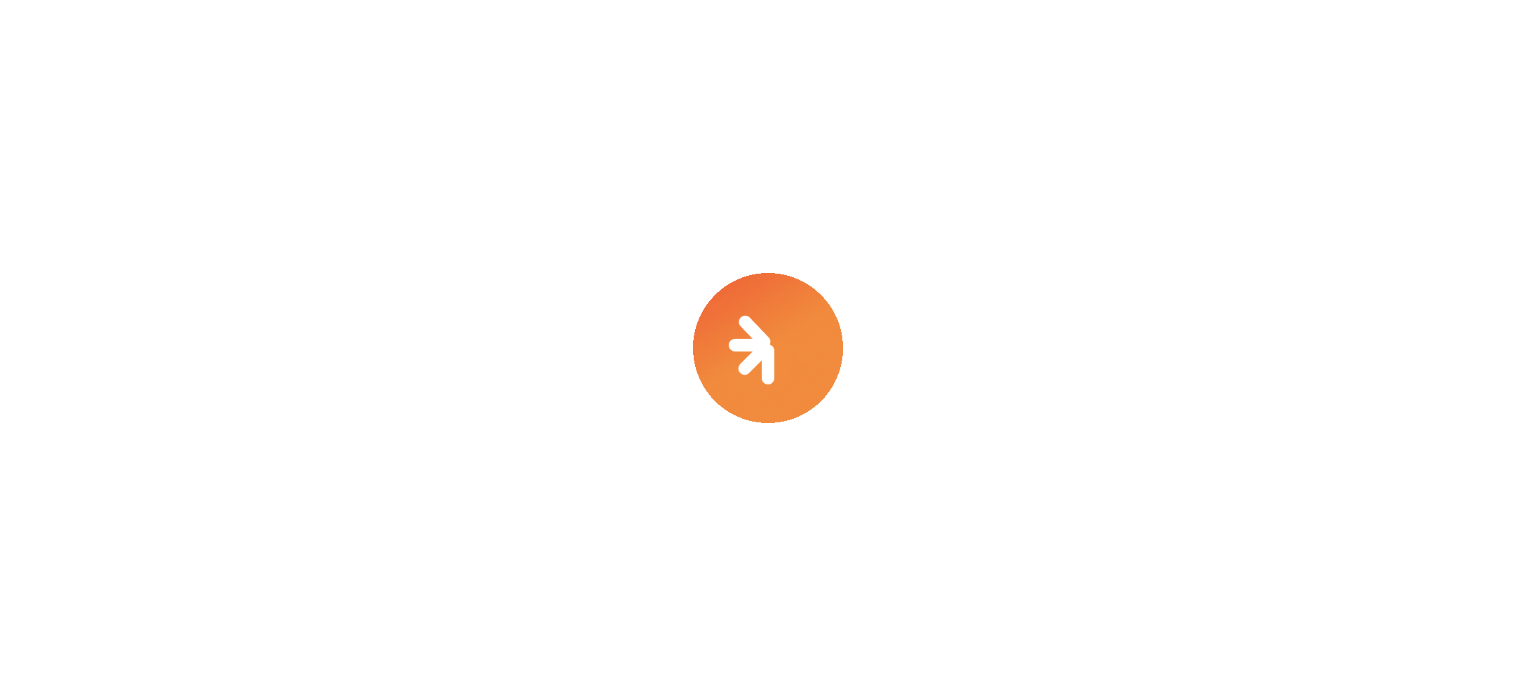 scroll, scrollTop: 0, scrollLeft: 0, axis: both 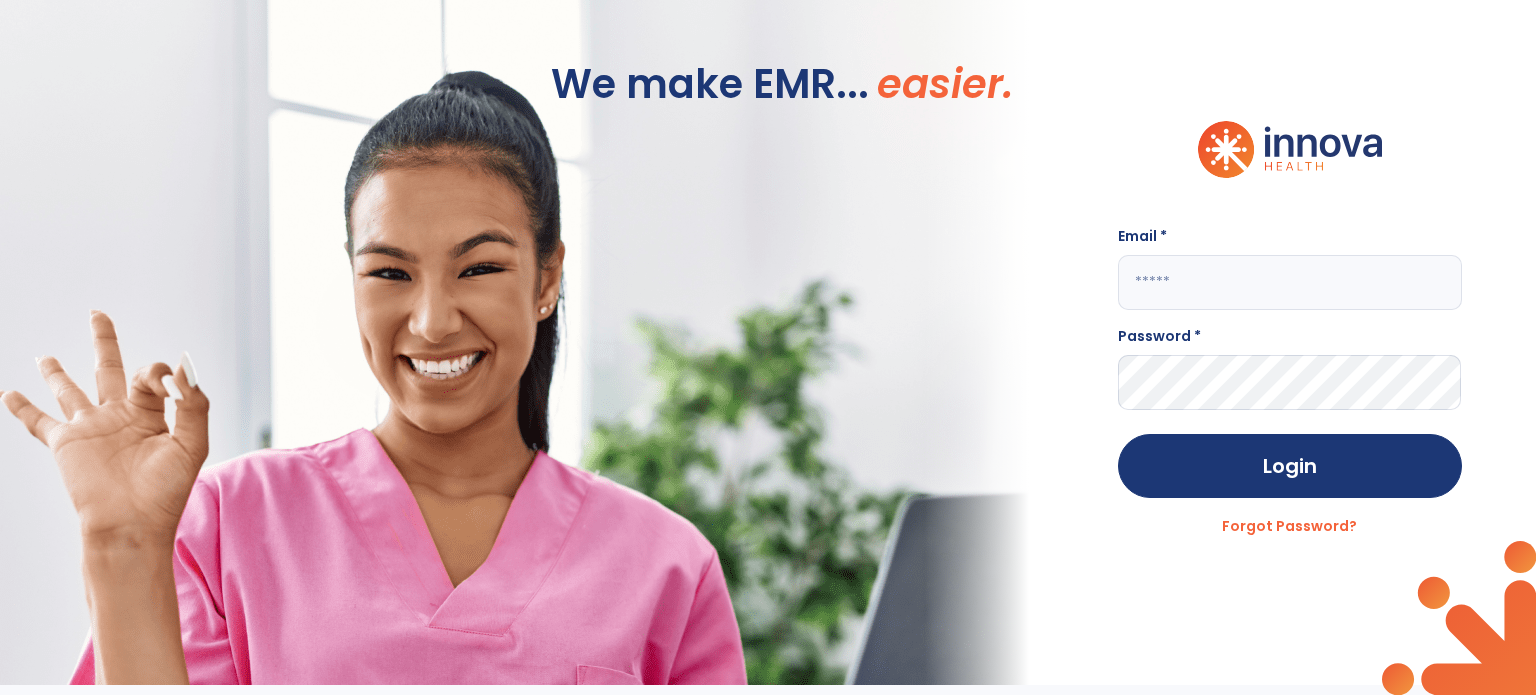 click 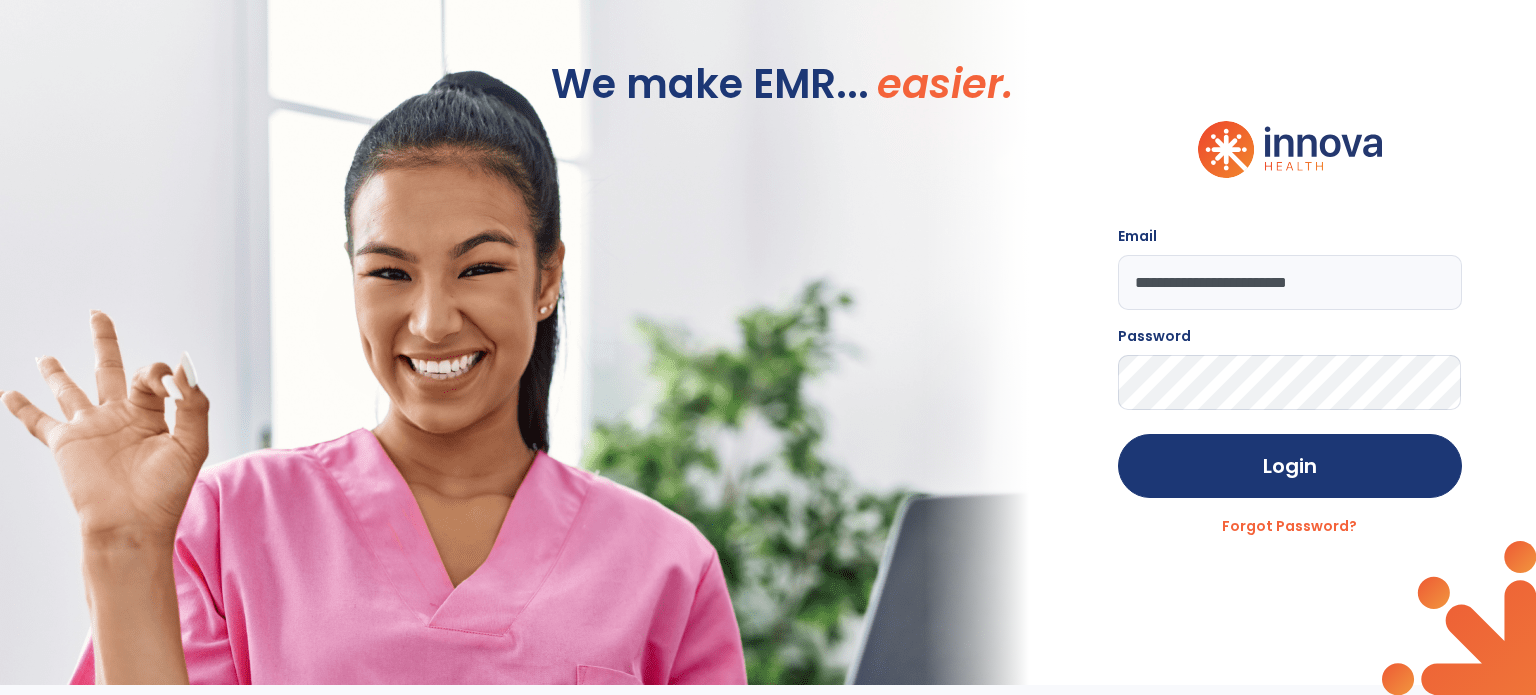 type on "**********" 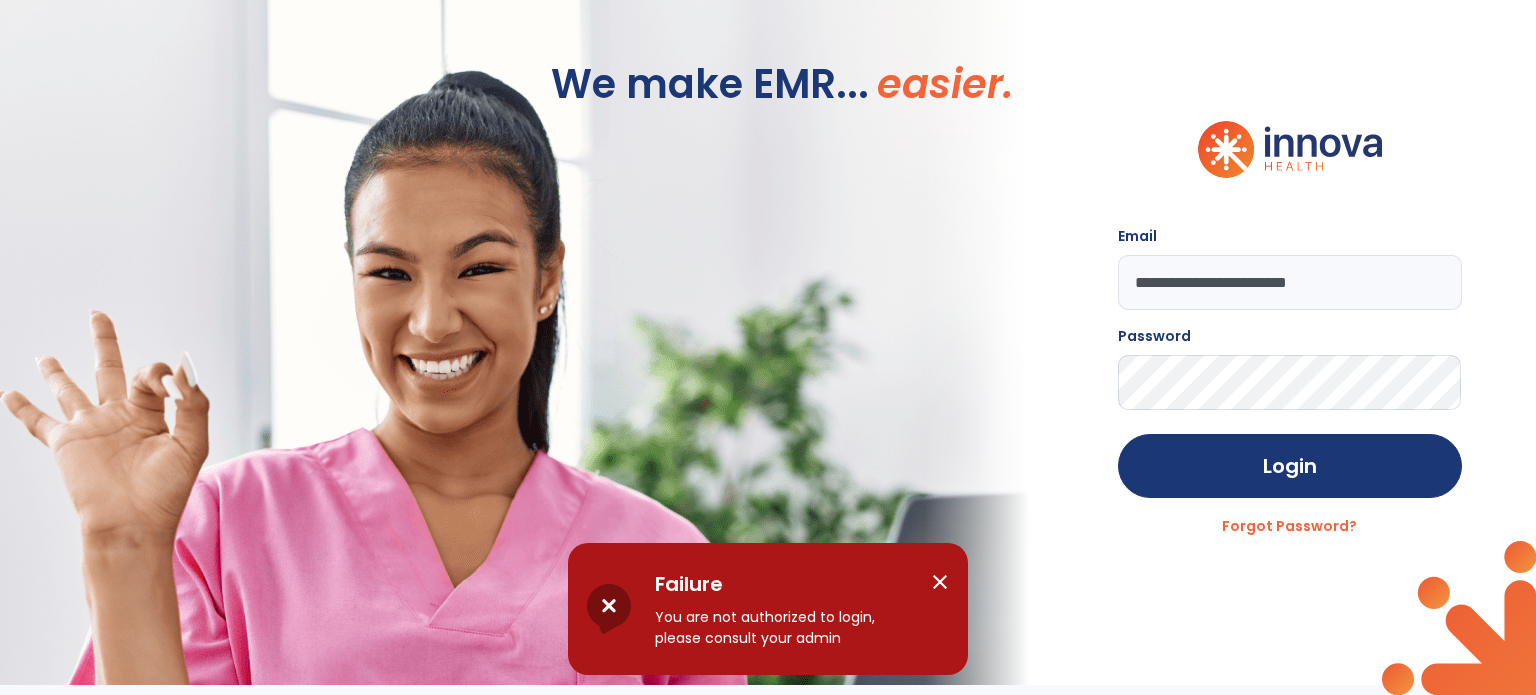 drag, startPoint x: 1386, startPoint y: 295, endPoint x: 880, endPoint y: 302, distance: 506.04843 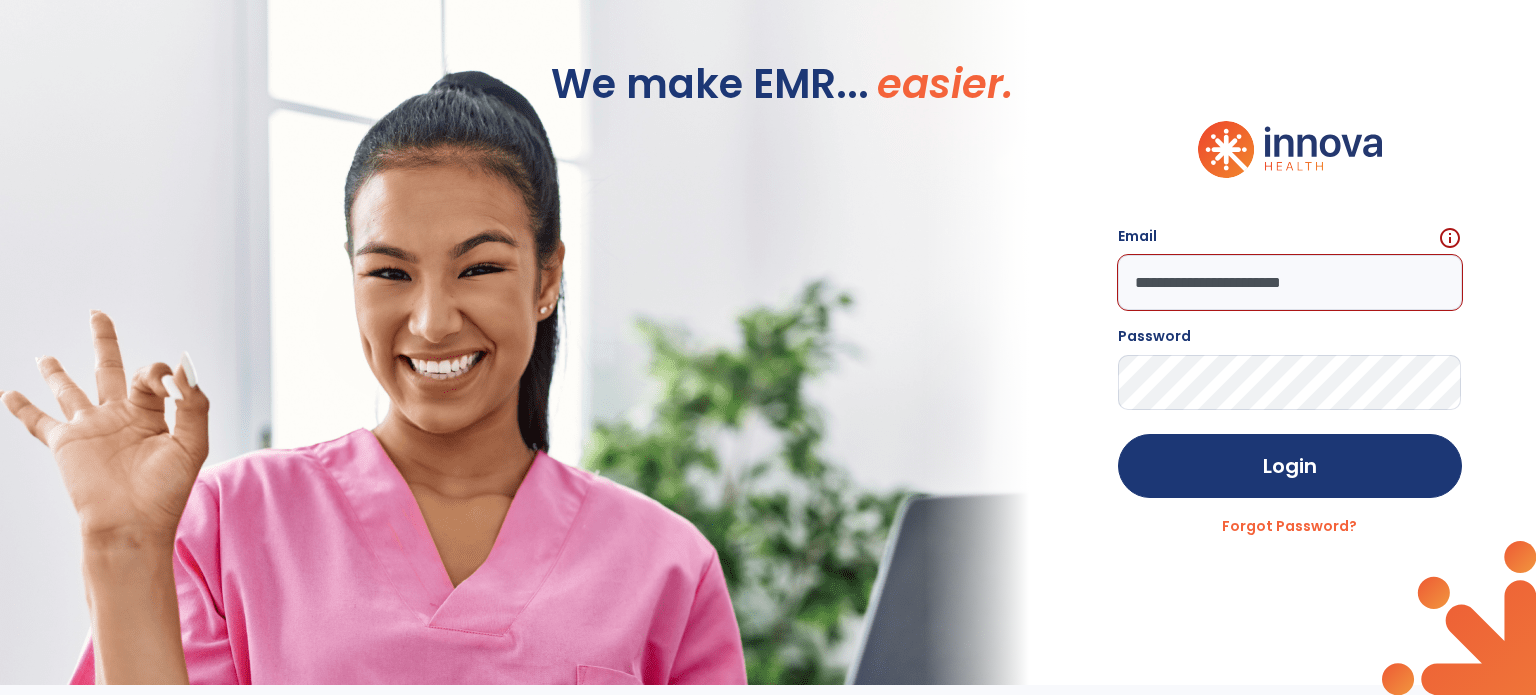 type on "**********" 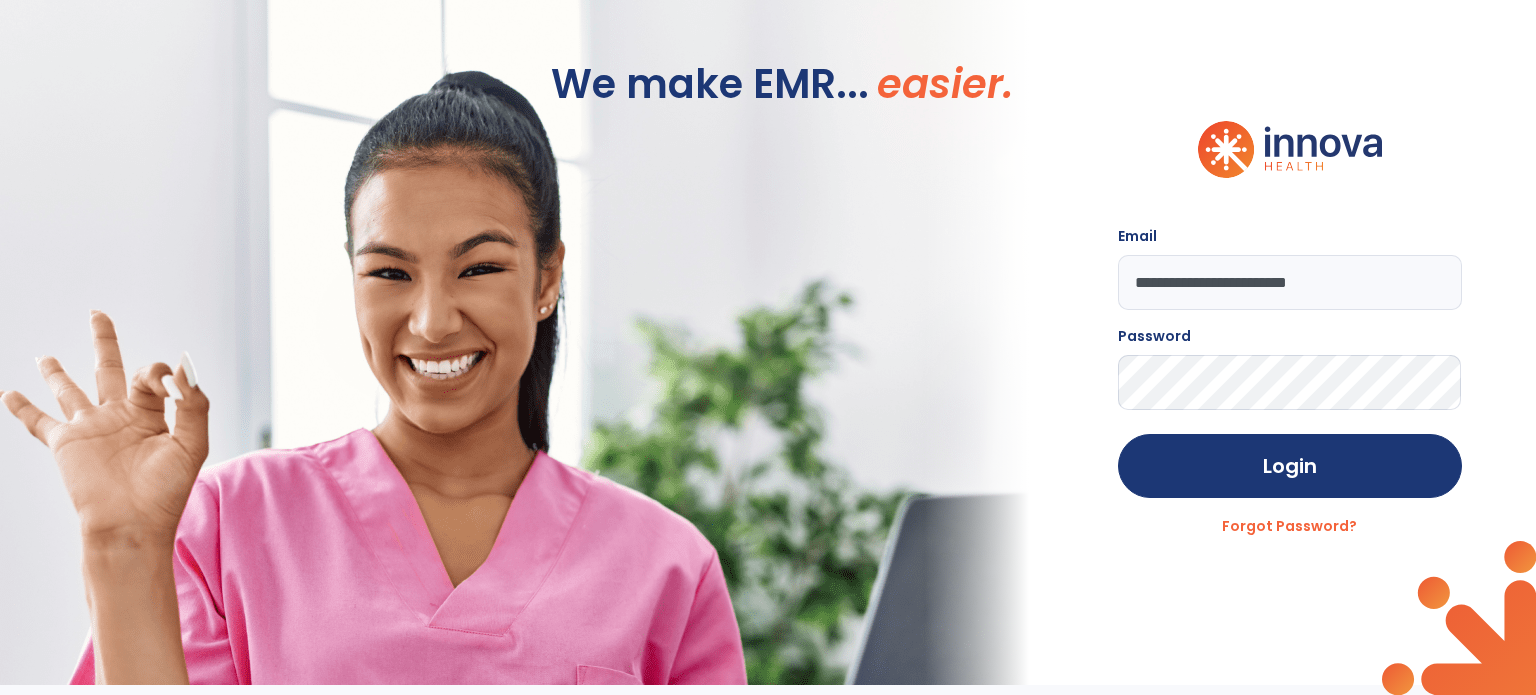 click on "Login" 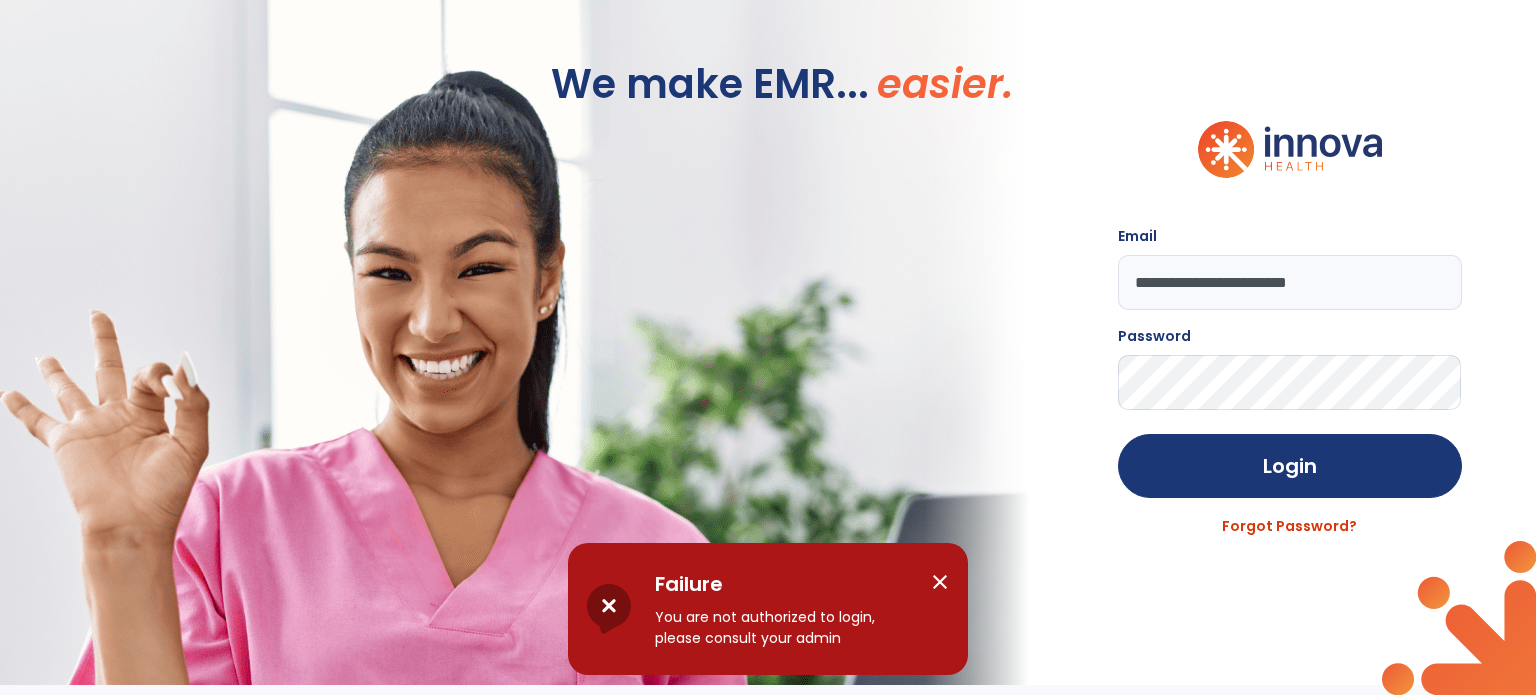 click on "Forgot Password?" 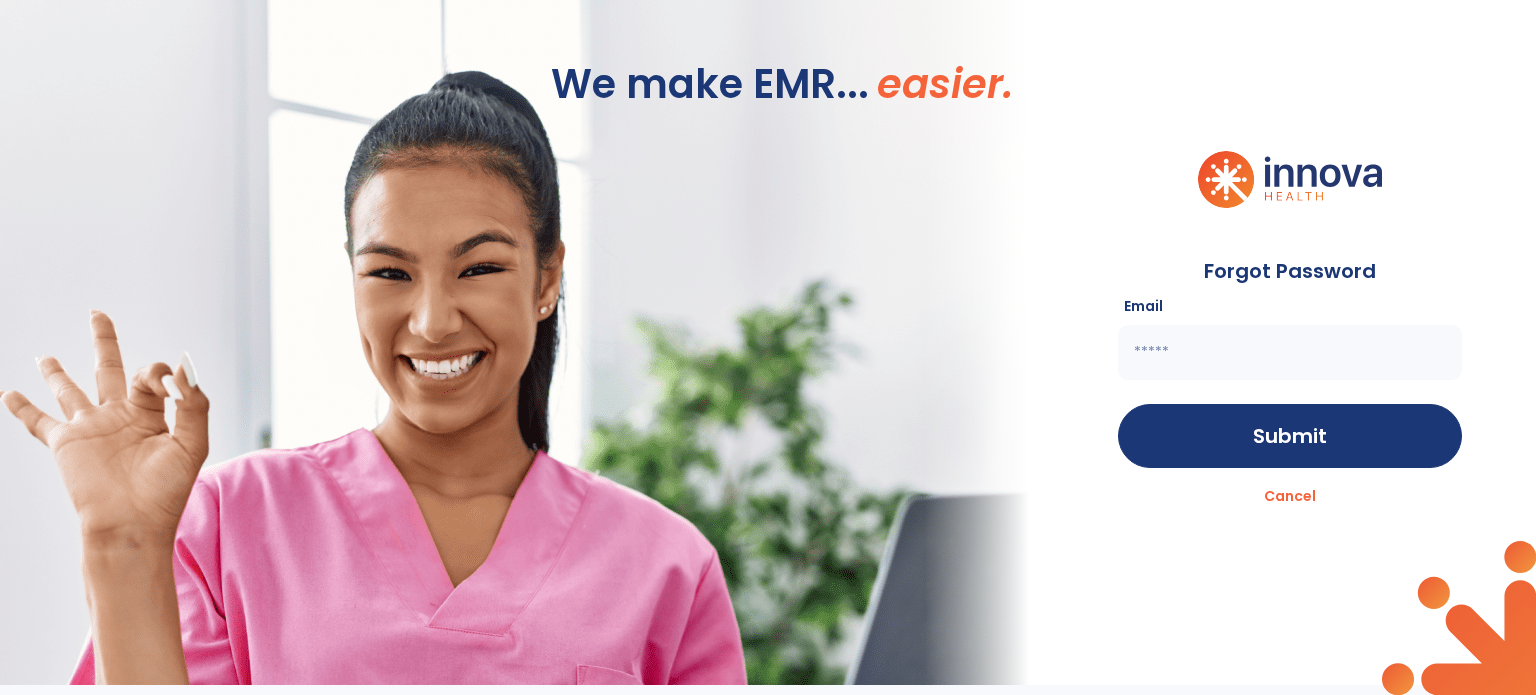 click 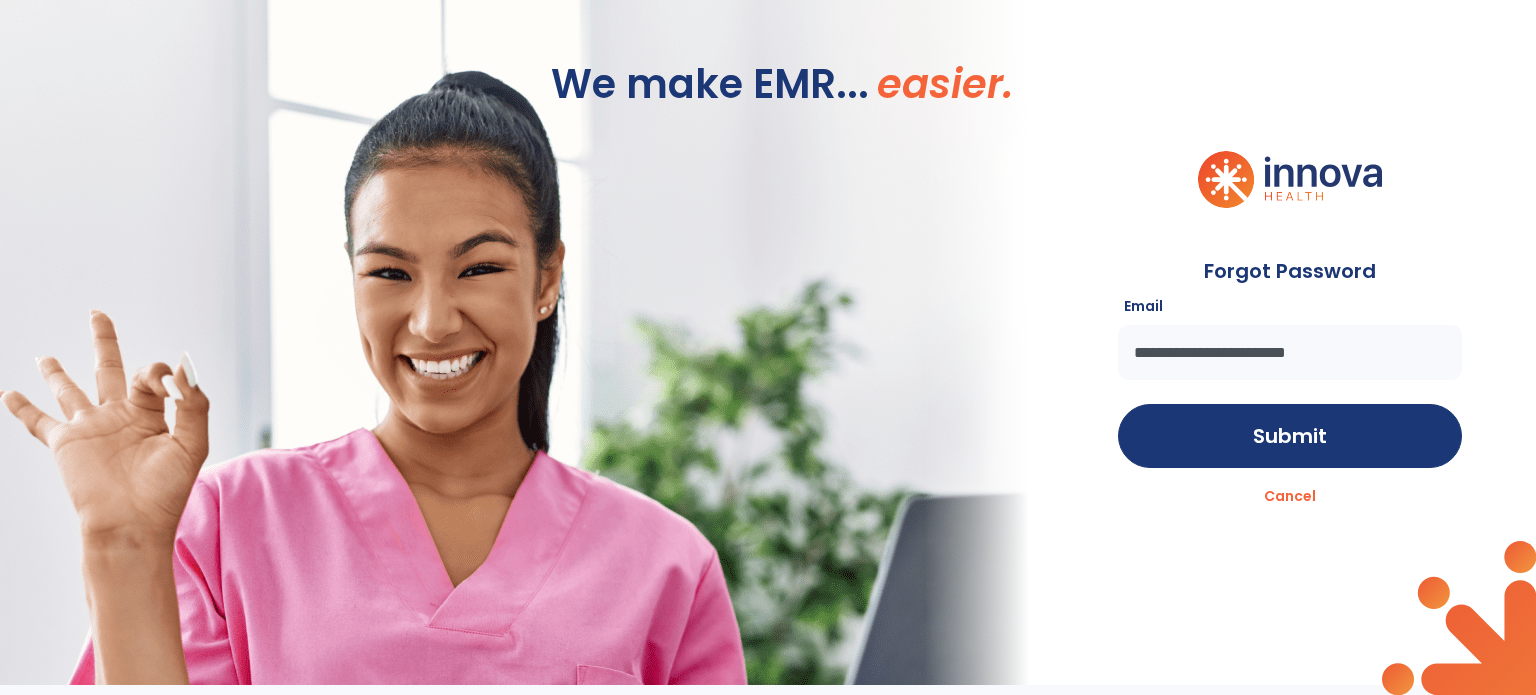 type on "**********" 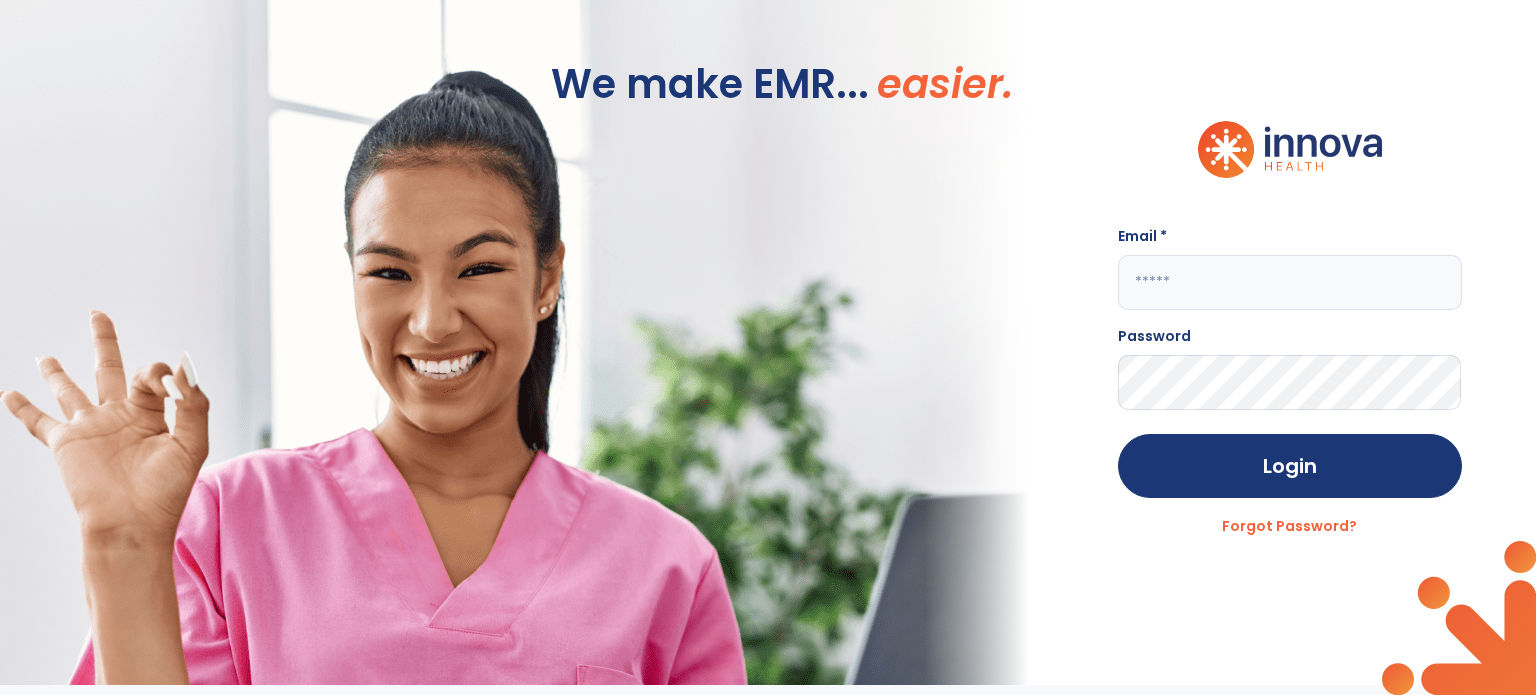 click 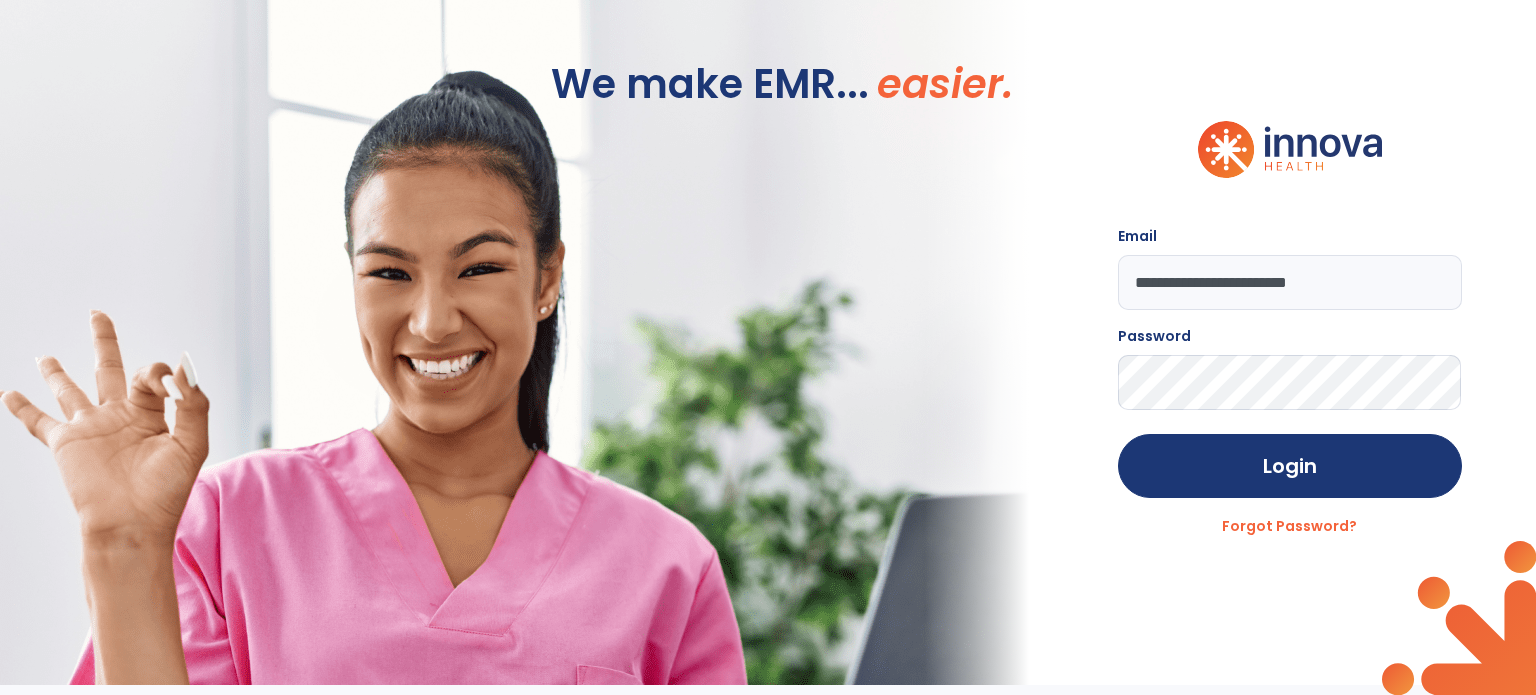 type on "**********" 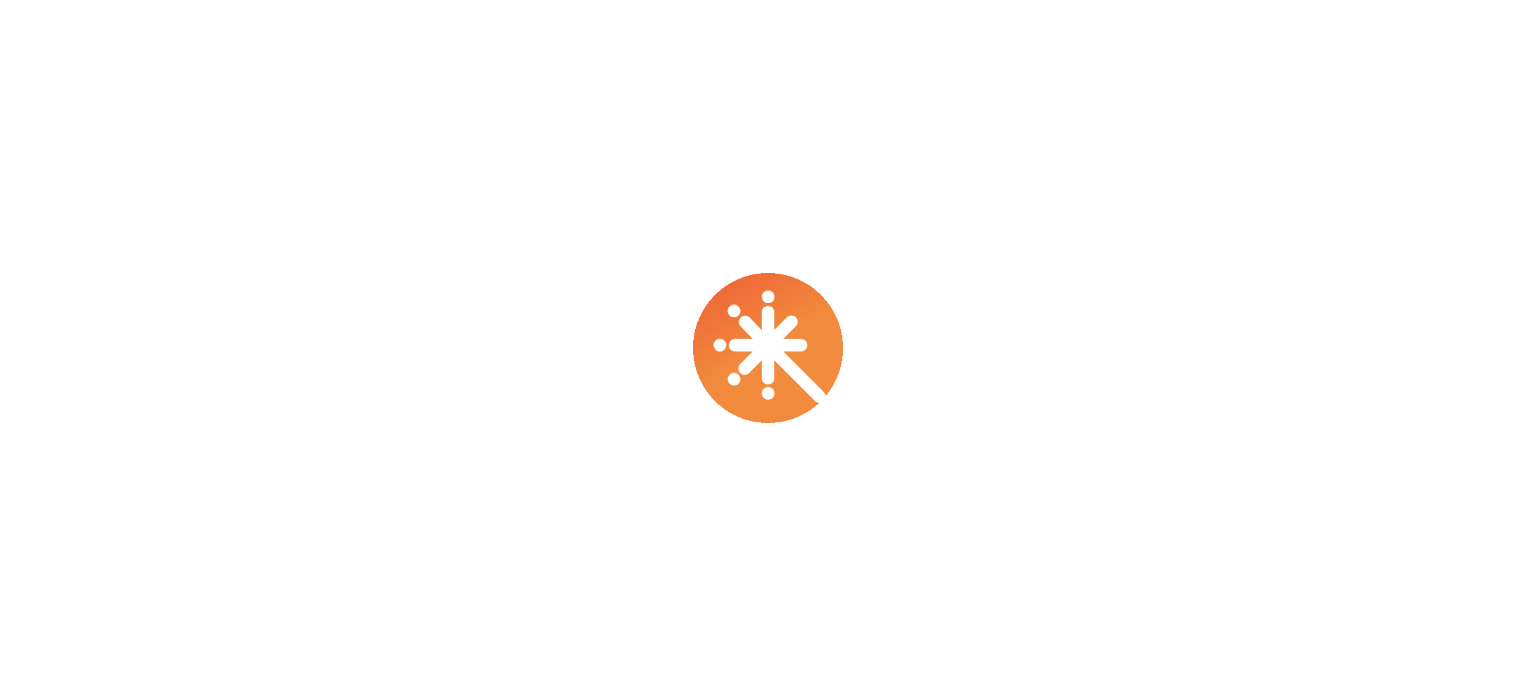 scroll, scrollTop: 0, scrollLeft: 0, axis: both 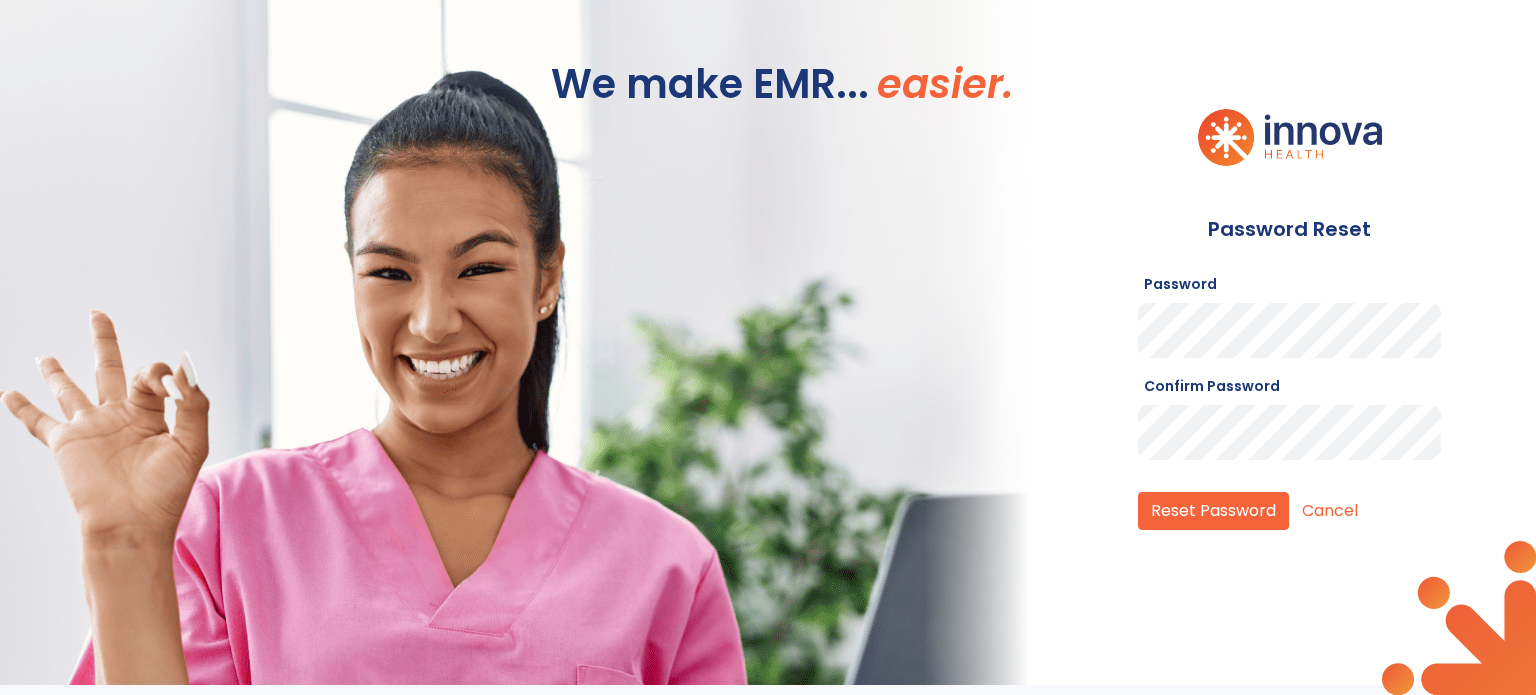 click on "We make EMR... easier. Password Reset Password Confirm Password  Reset Password  Cancel" 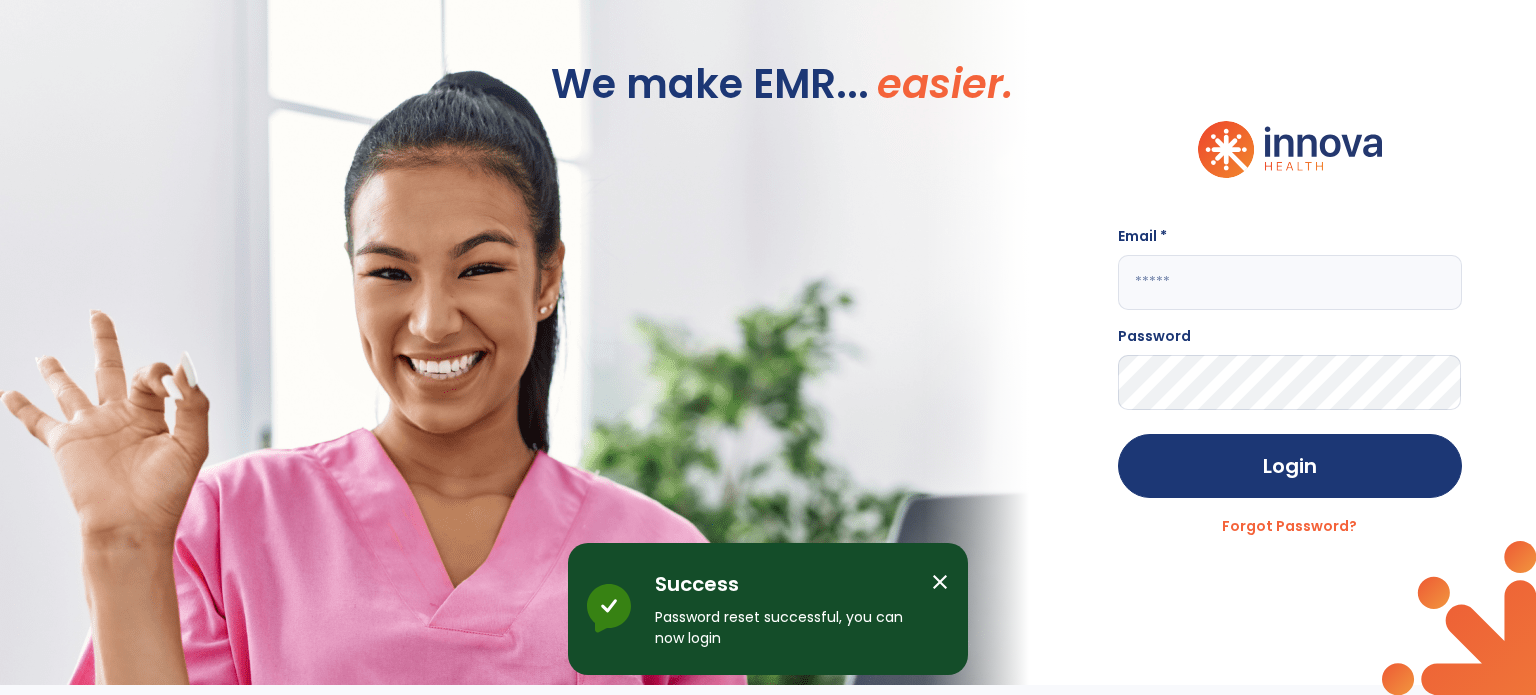 click 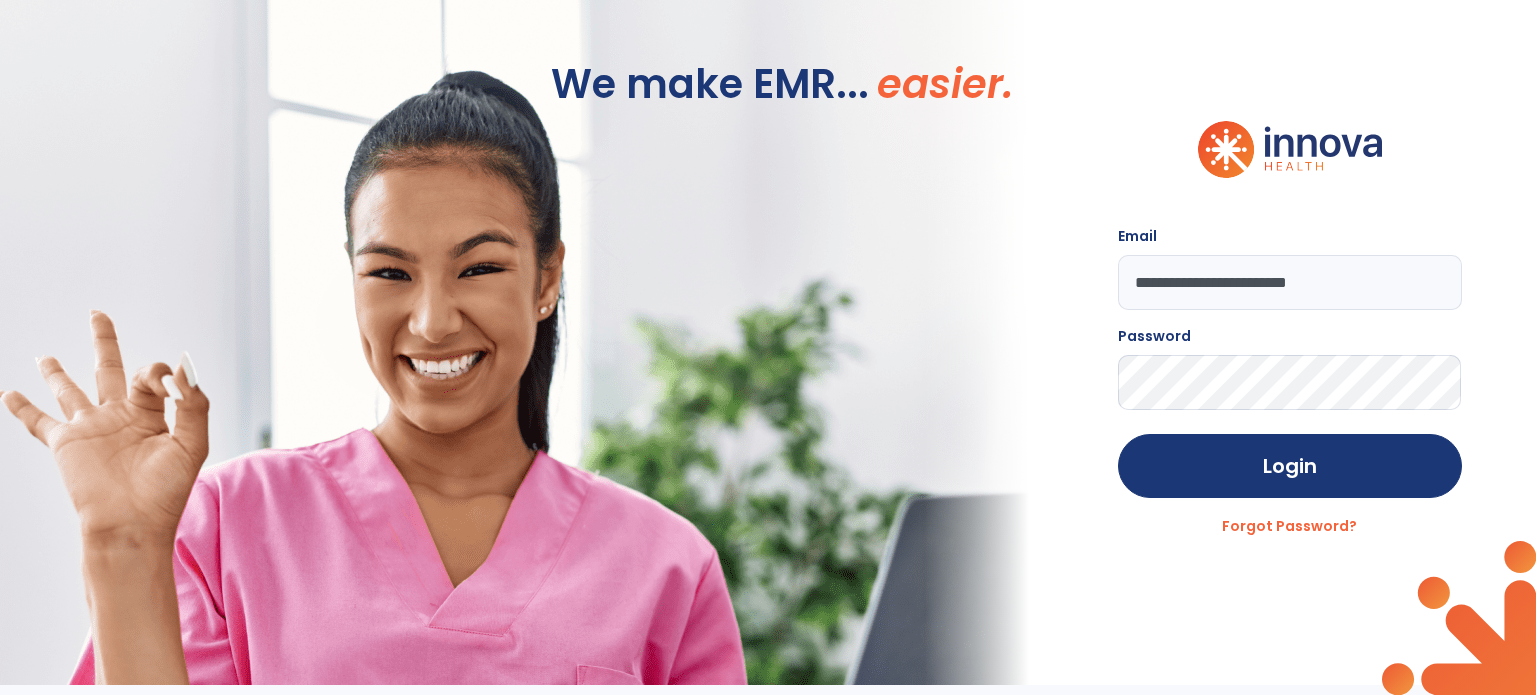 type on "**********" 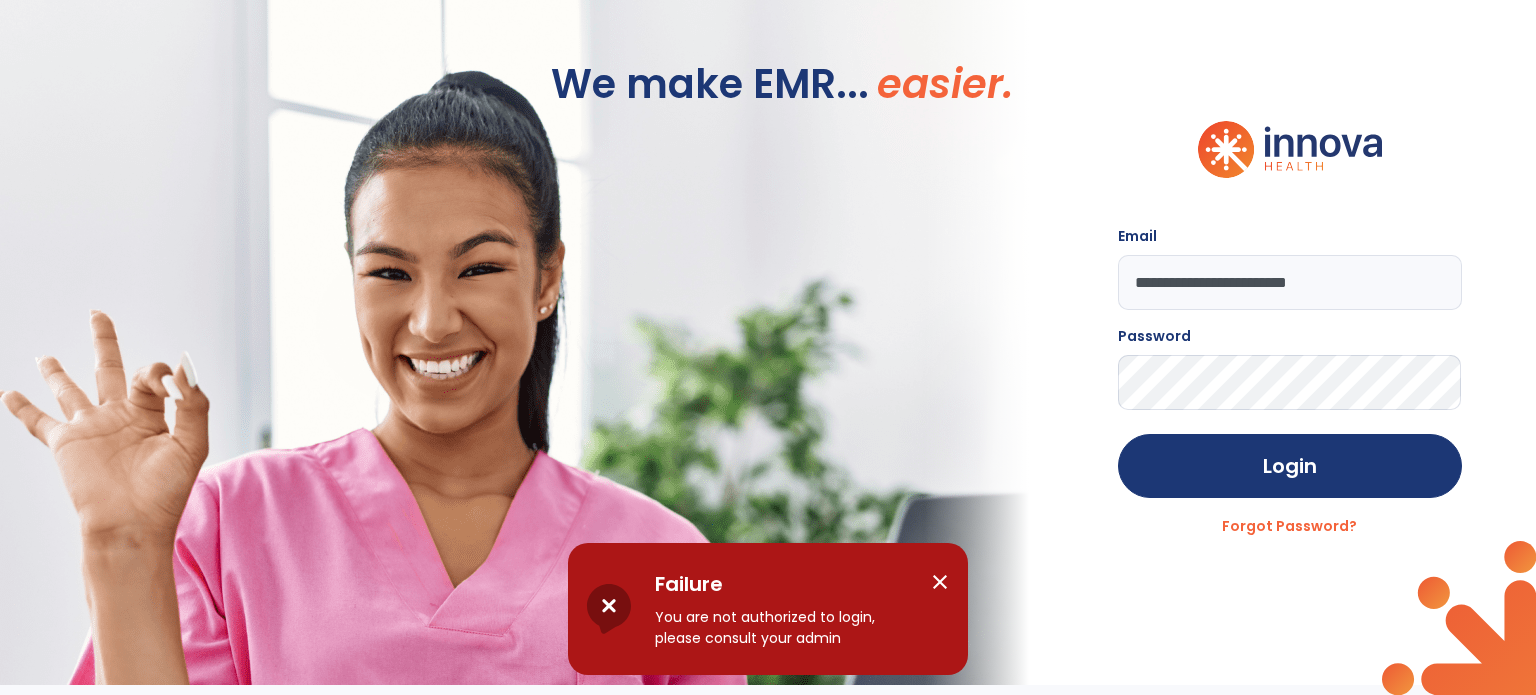 drag, startPoint x: 1380, startPoint y: 287, endPoint x: 1009, endPoint y: 323, distance: 372.74255 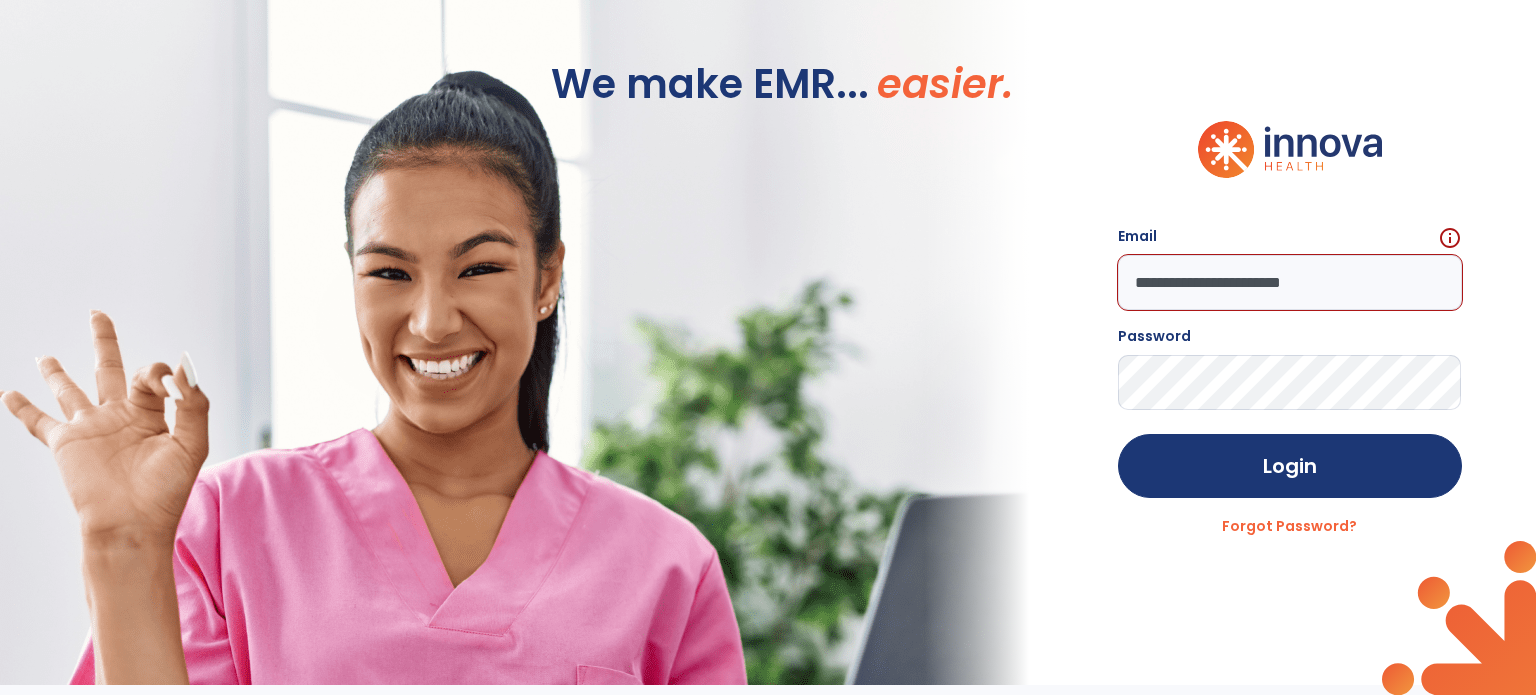 type on "**********" 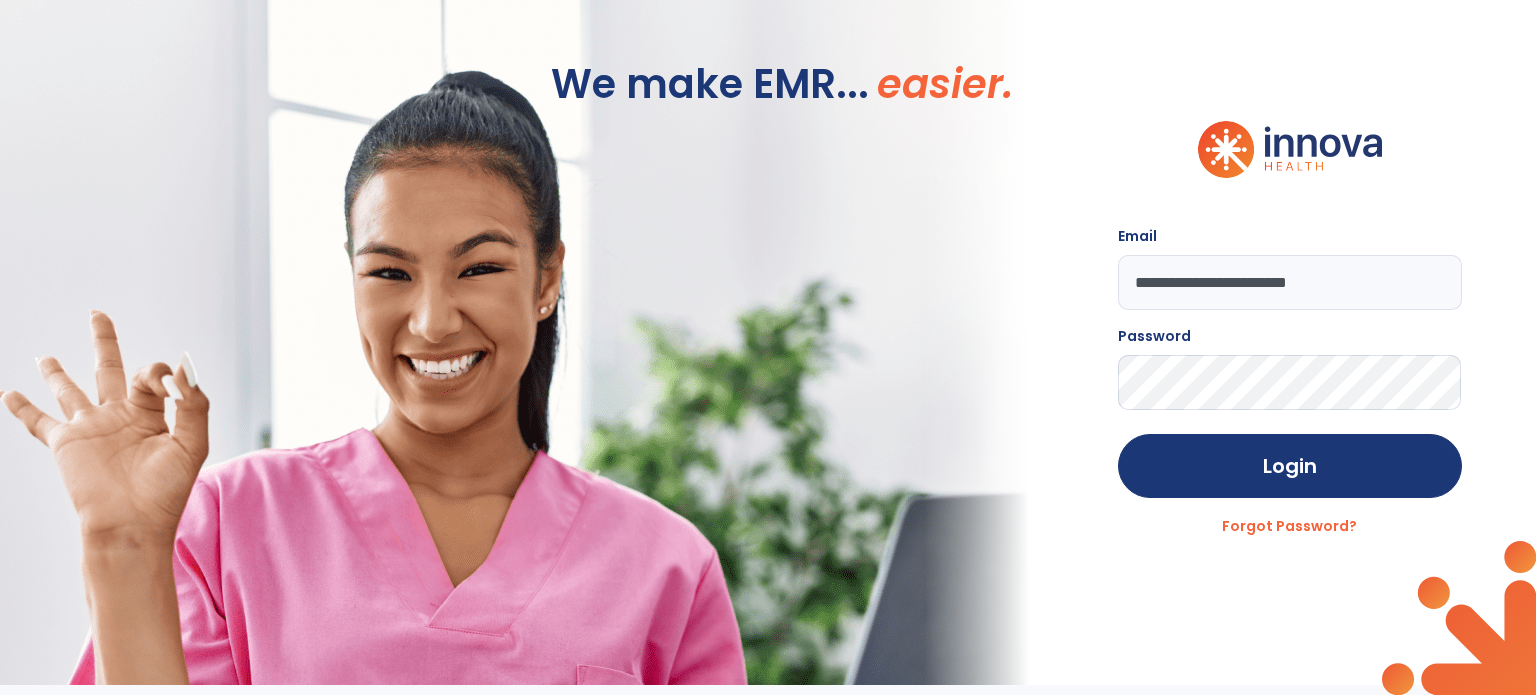 click on "Login" 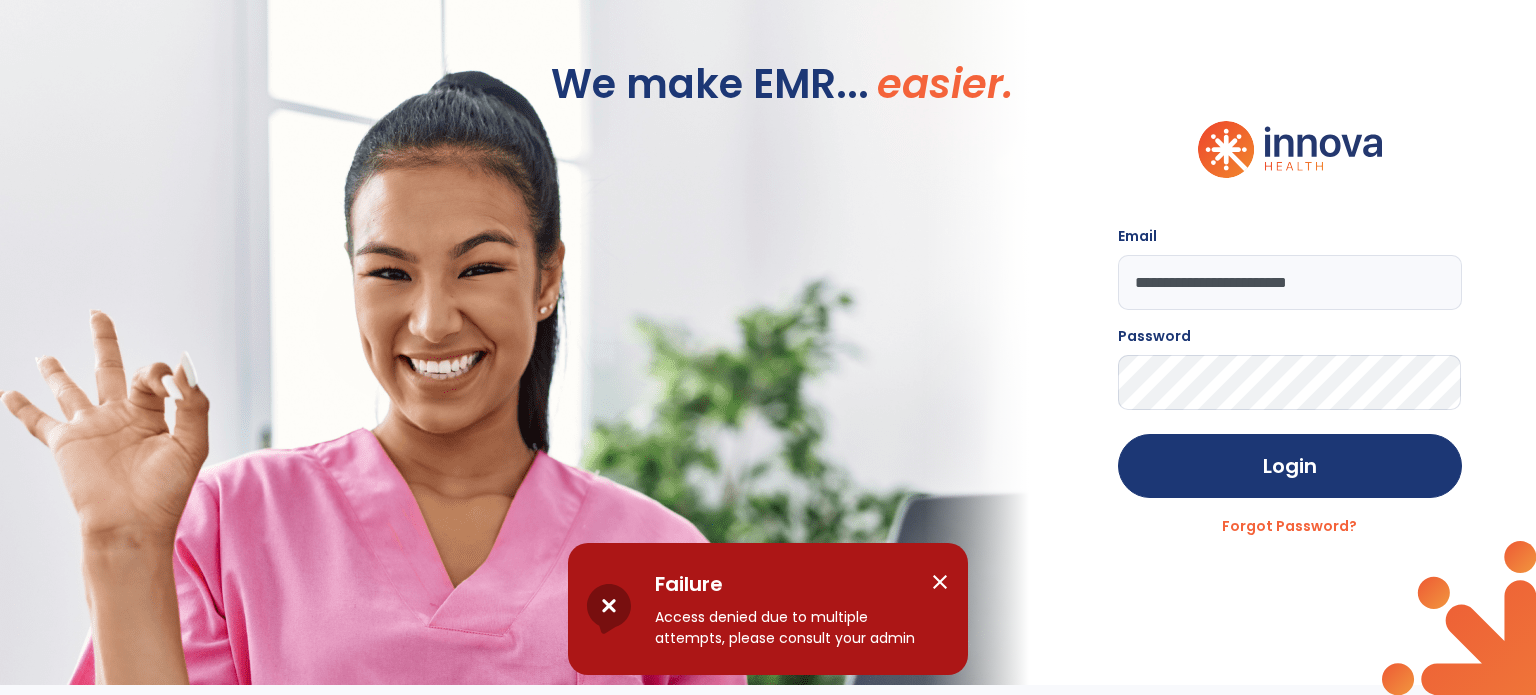 click on "close" at bounding box center (940, 582) 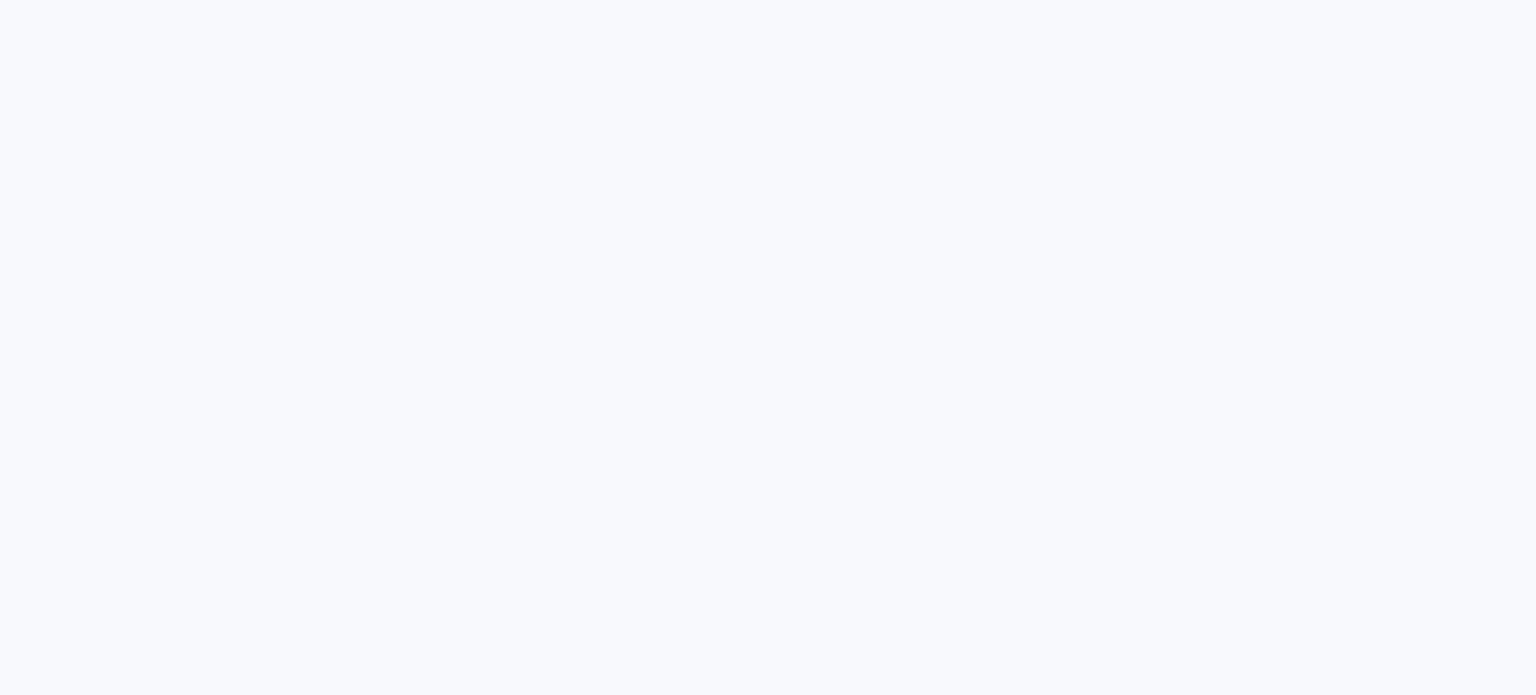 scroll, scrollTop: 0, scrollLeft: 0, axis: both 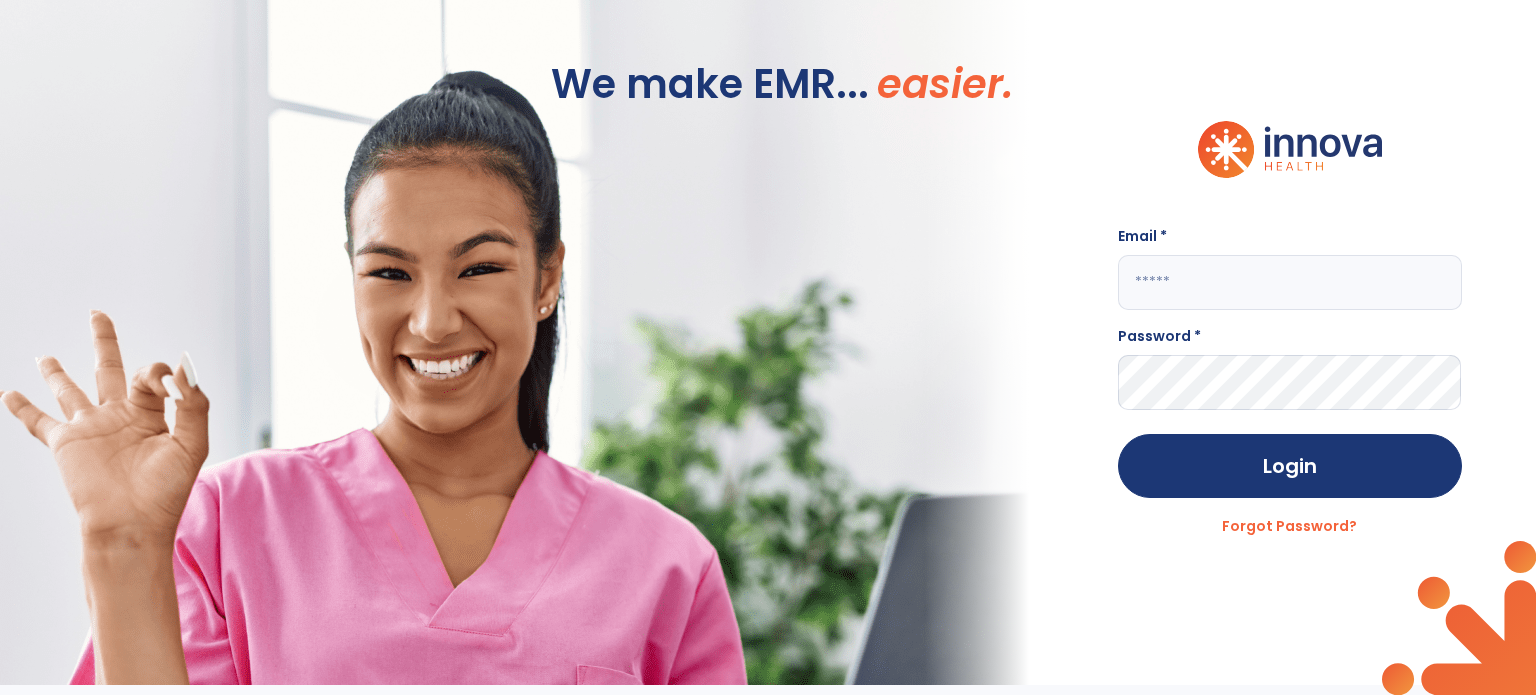 click 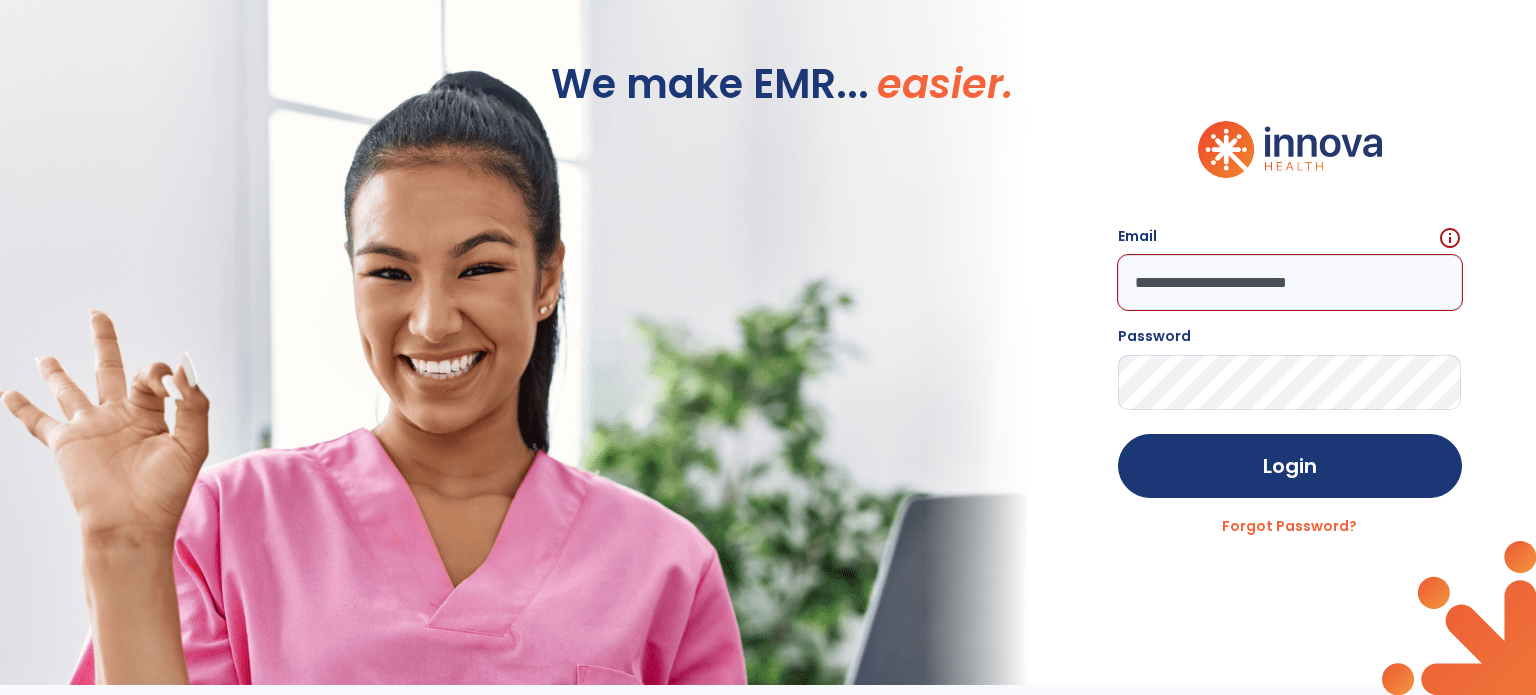 type on "**********" 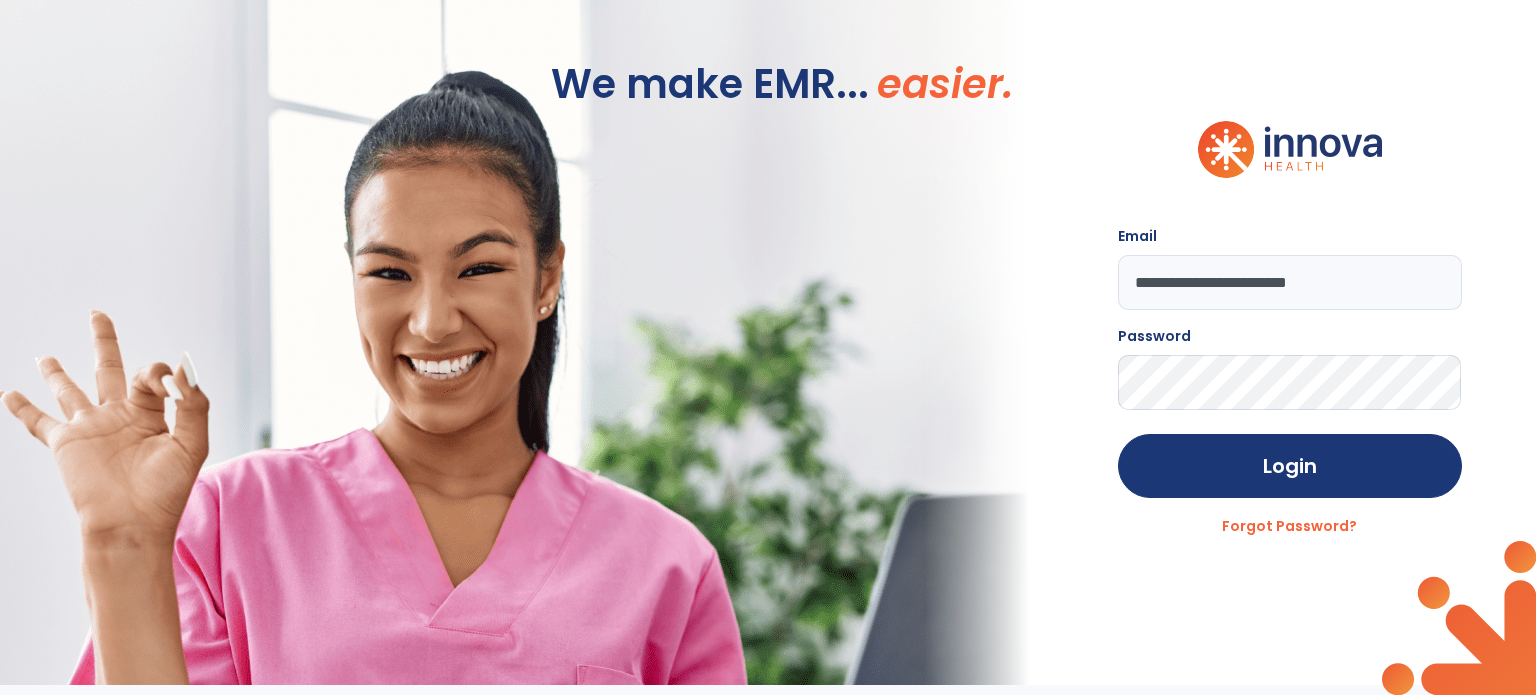 click on "Login" 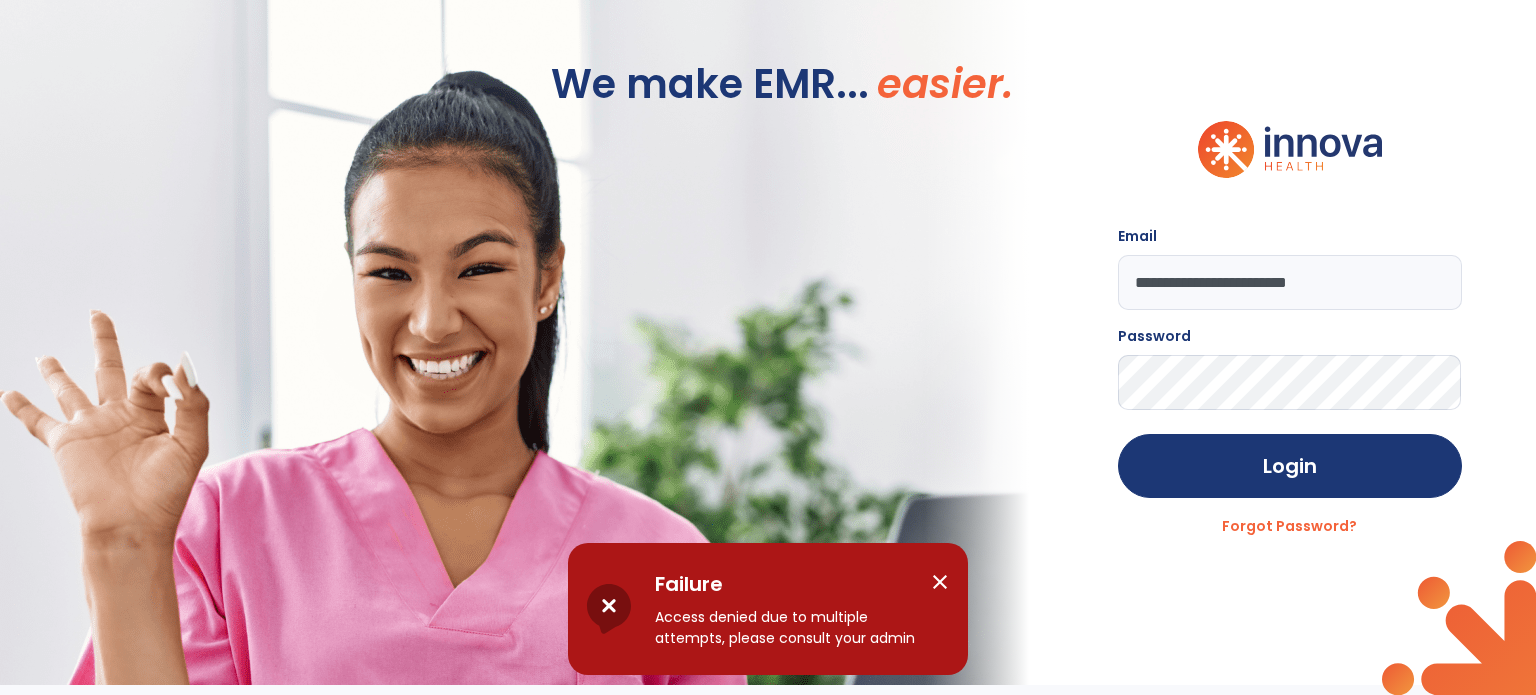 click on "close" at bounding box center (940, 582) 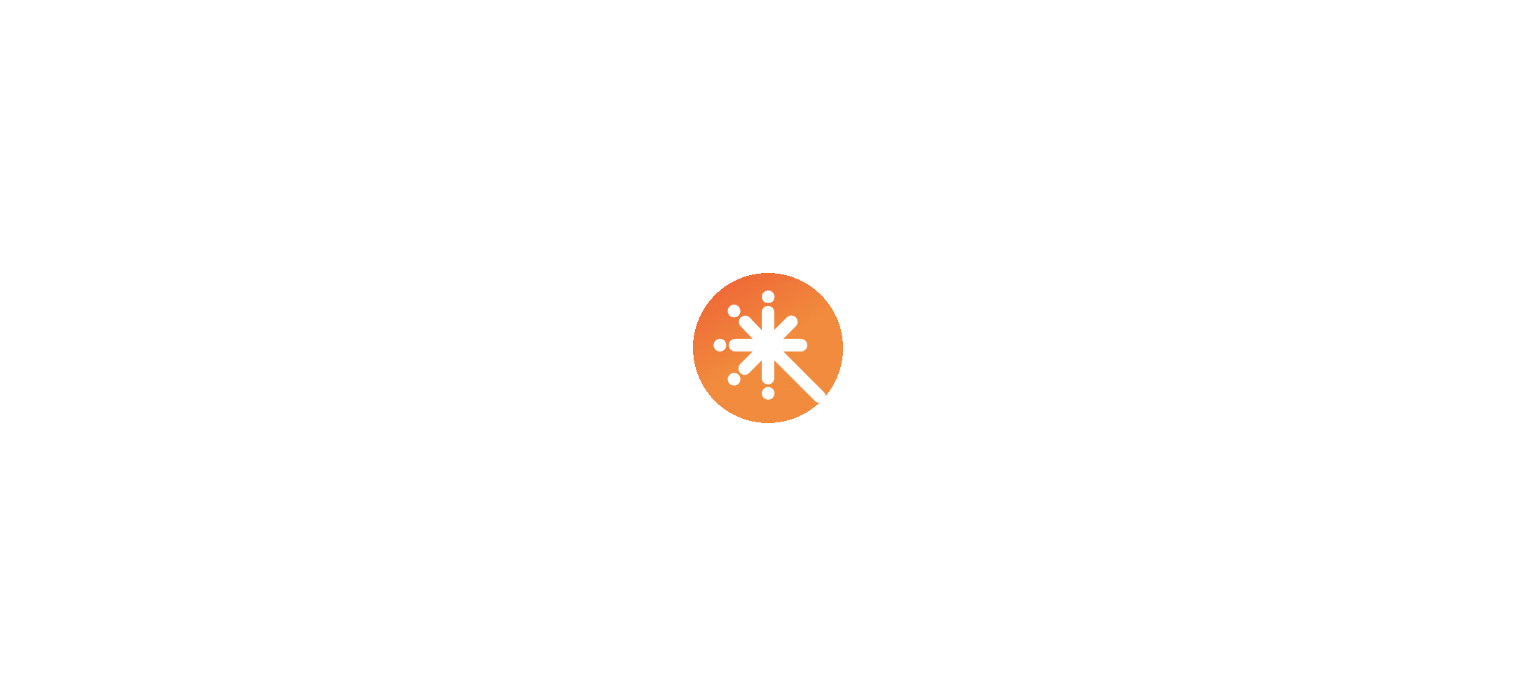 scroll, scrollTop: 0, scrollLeft: 0, axis: both 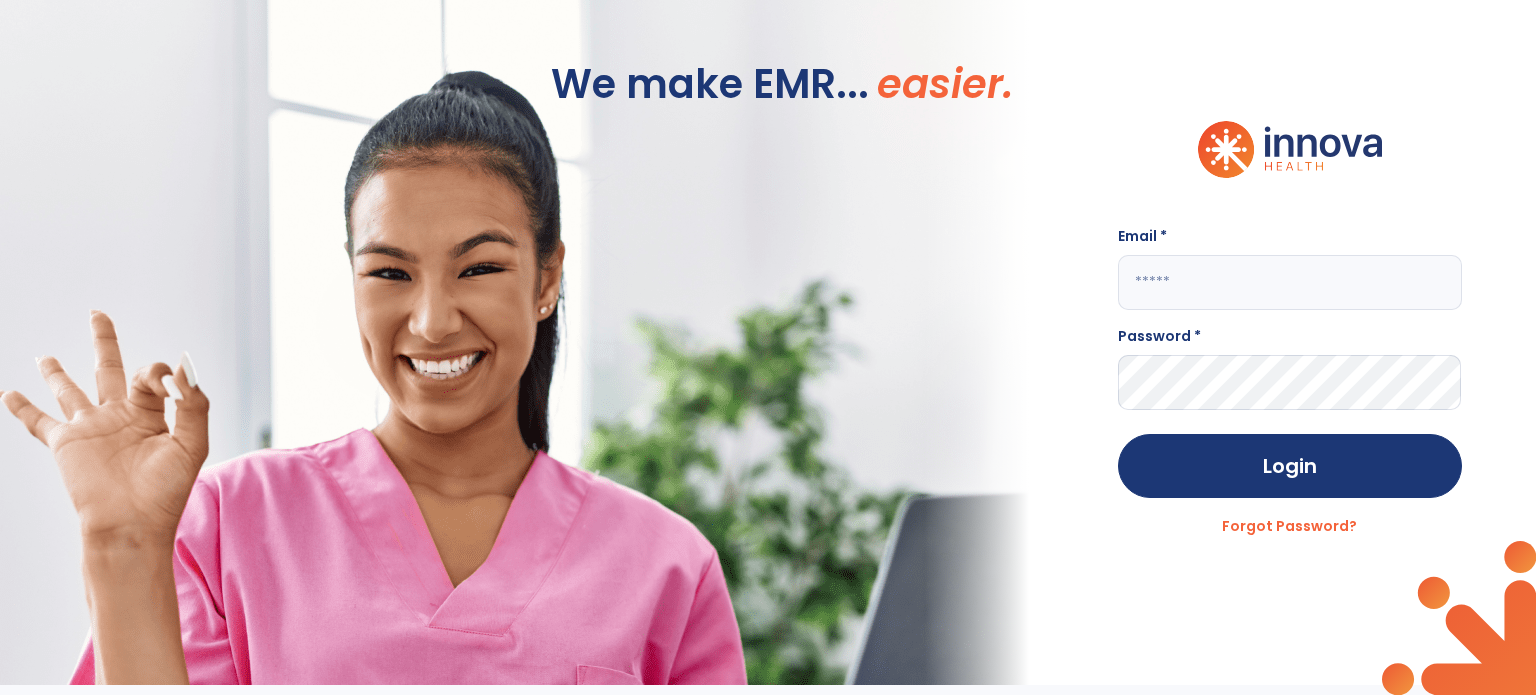 click 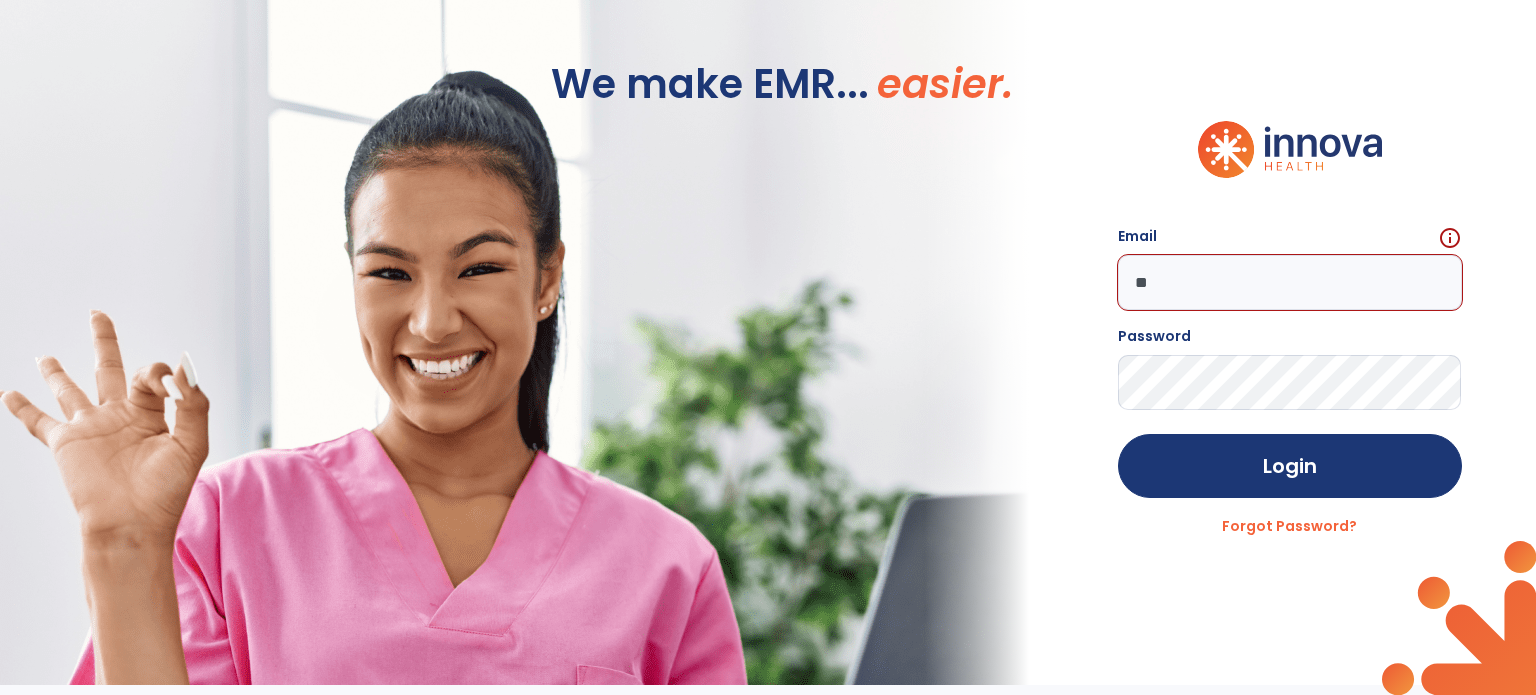 type on "*" 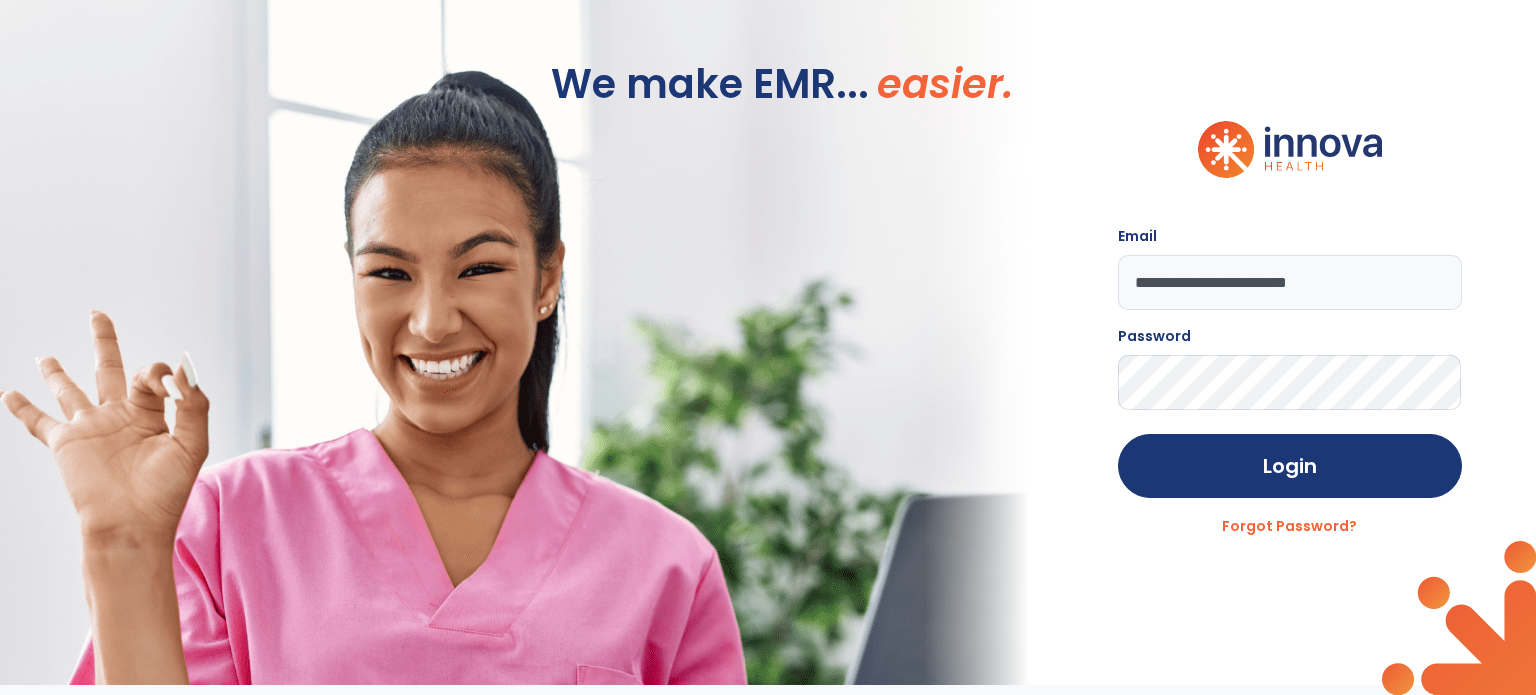 type on "**********" 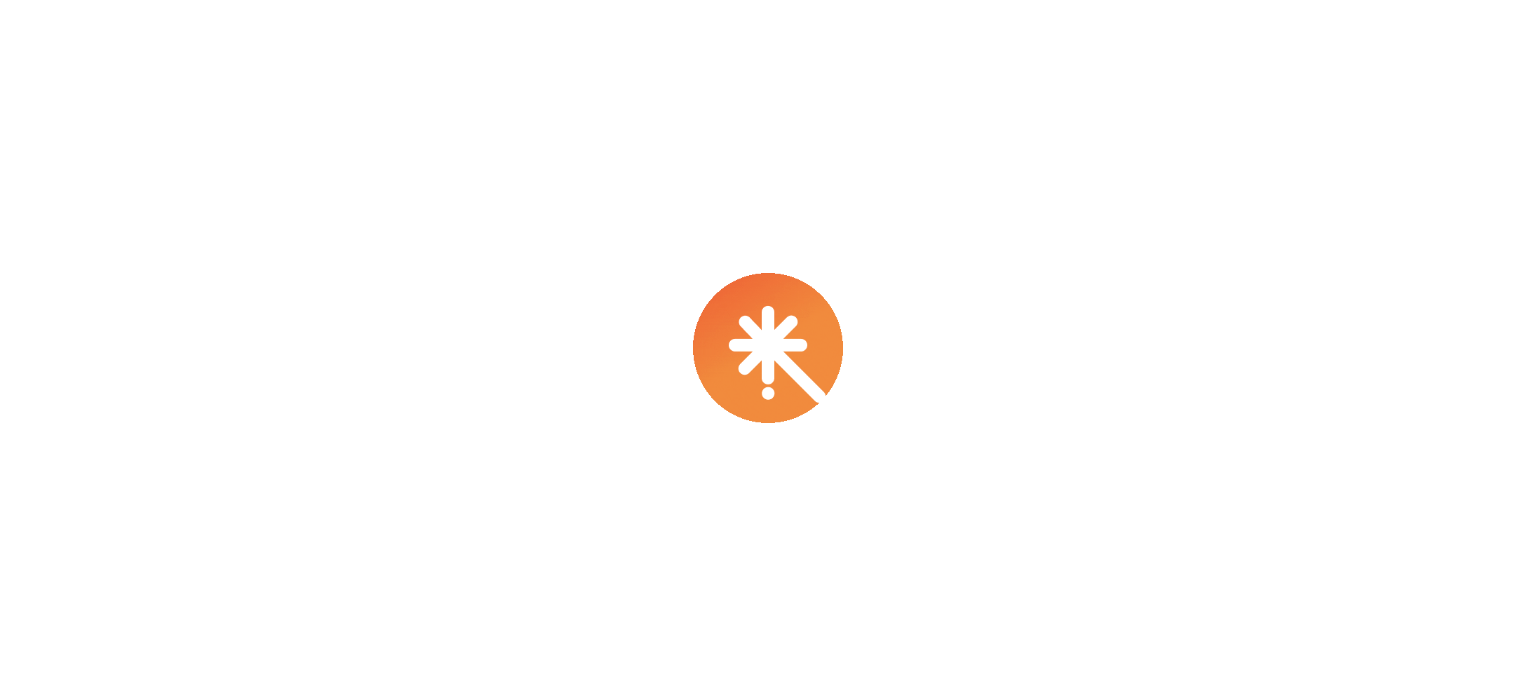 scroll, scrollTop: 0, scrollLeft: 0, axis: both 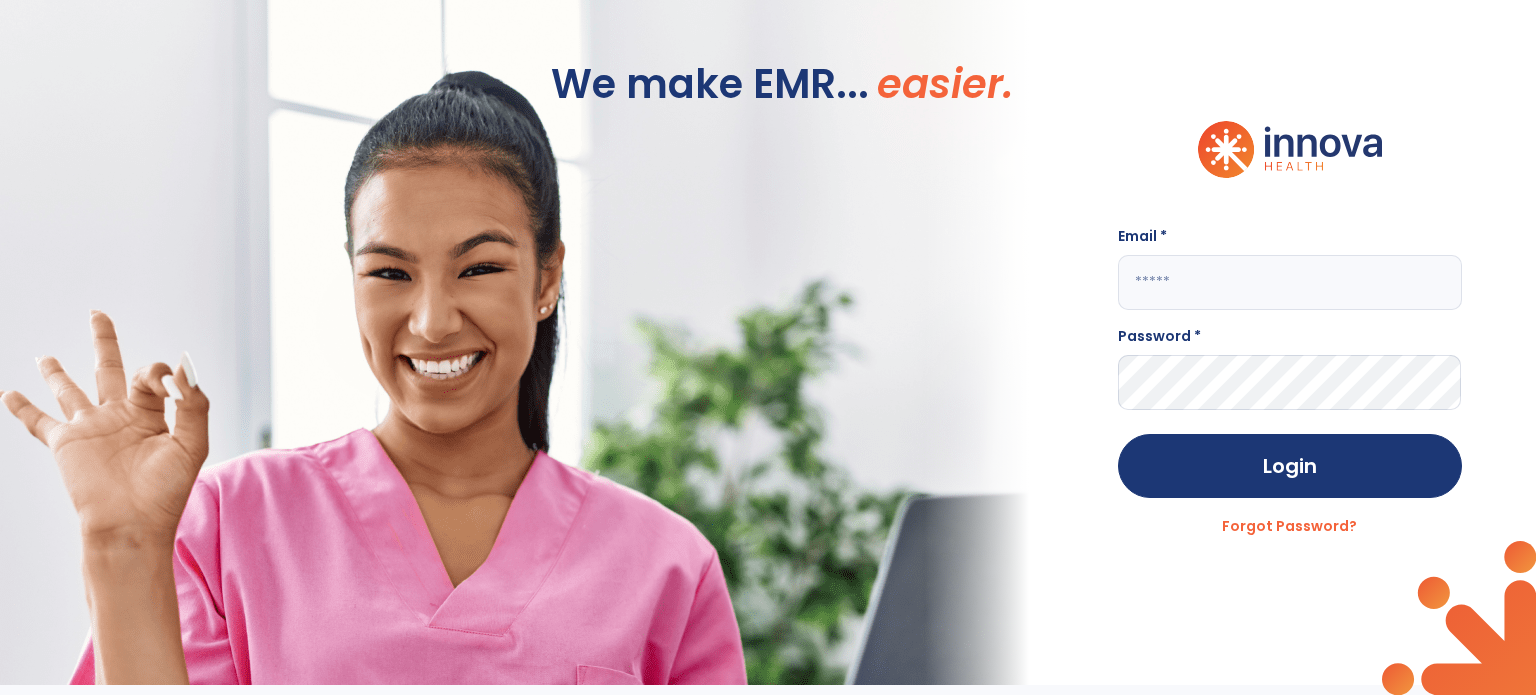 click 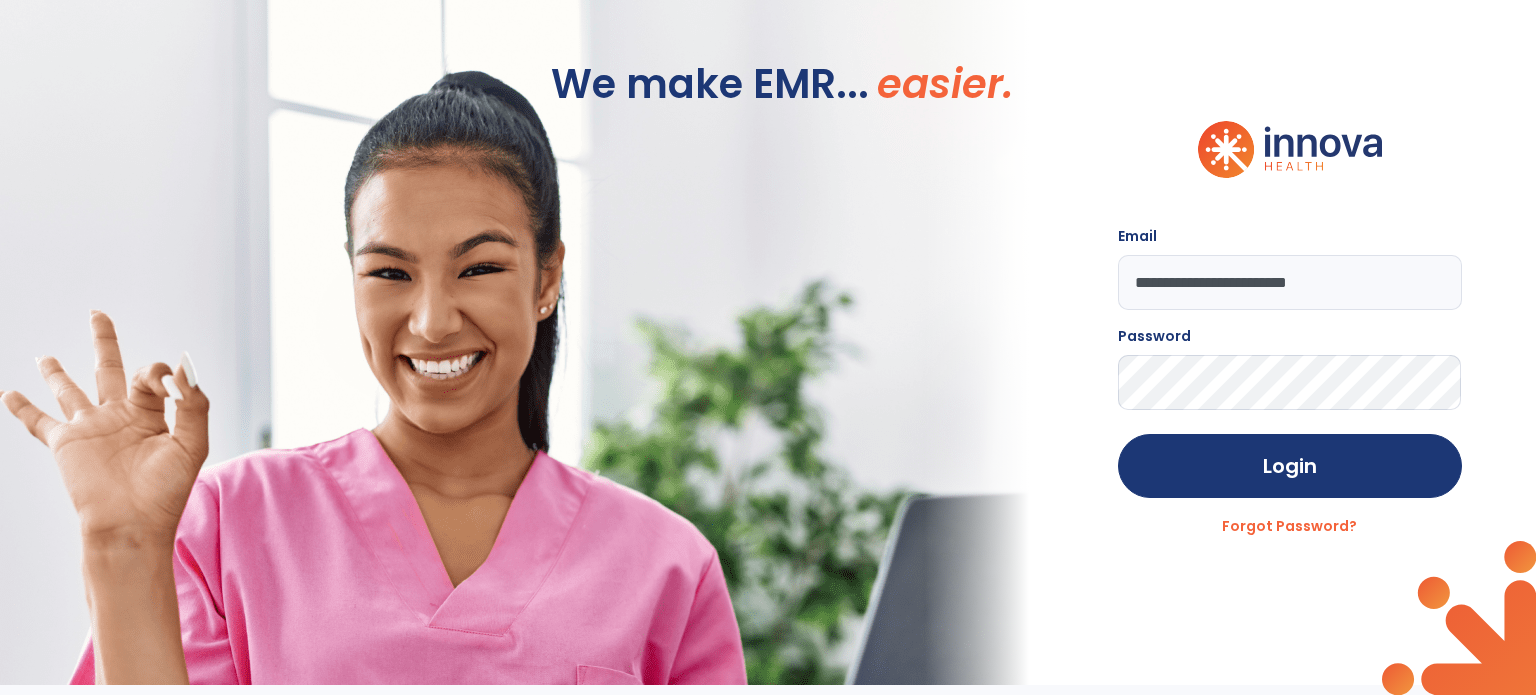 type on "**********" 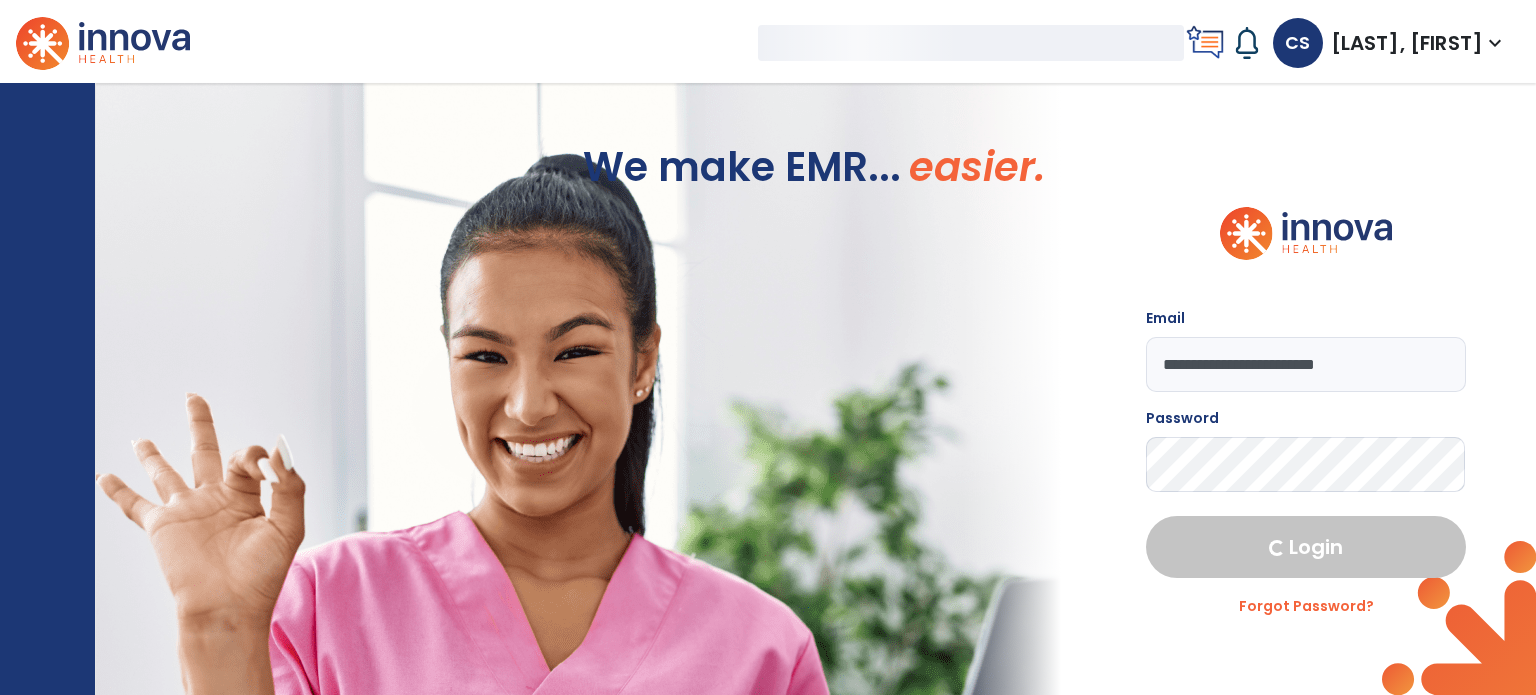 select on "***" 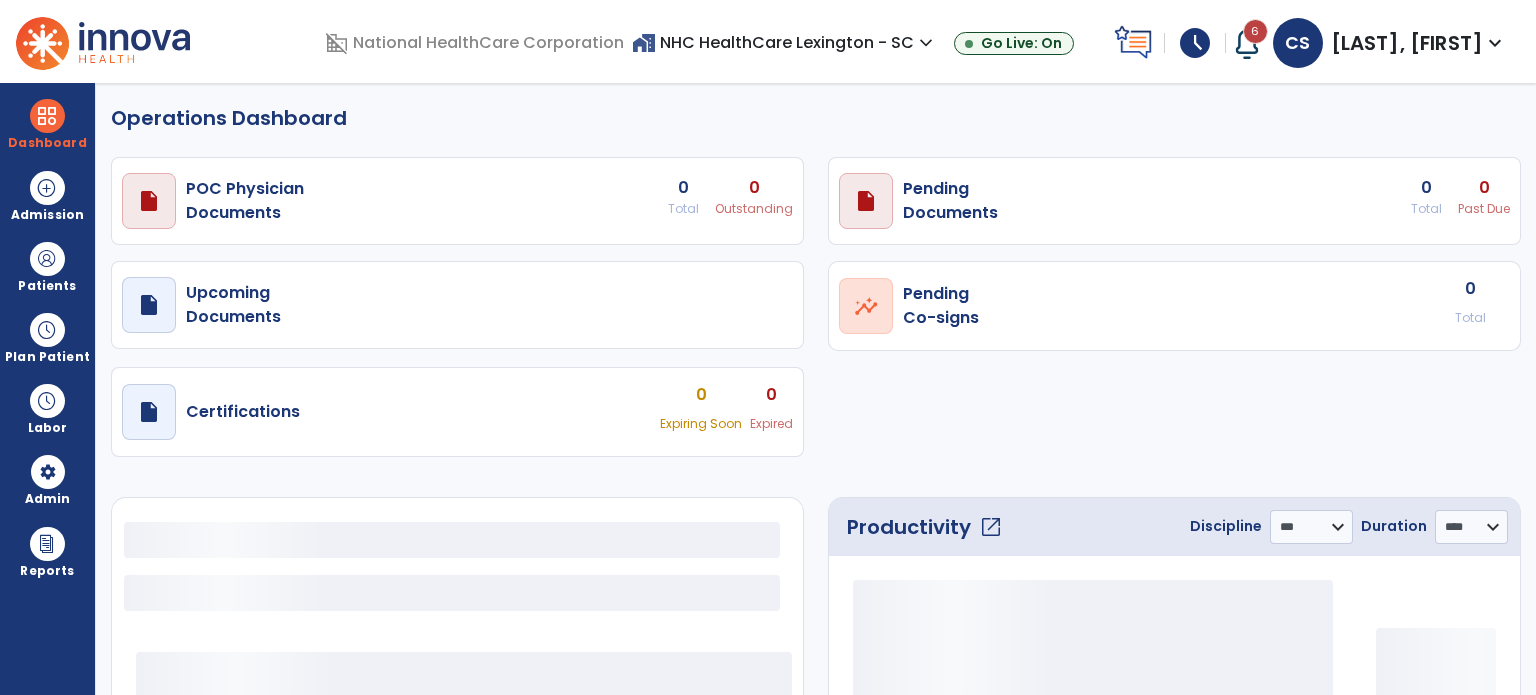 select on "***" 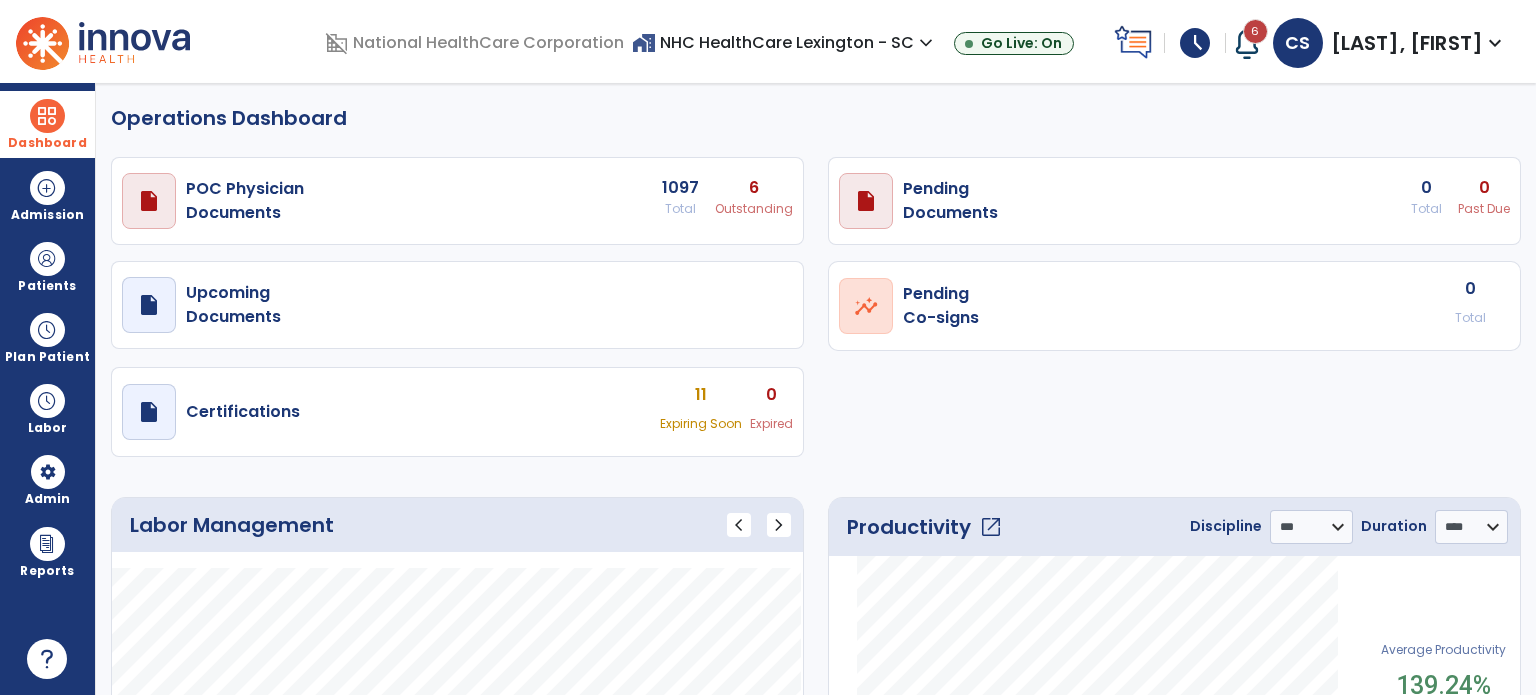 click on "Dashboard" at bounding box center [47, 124] 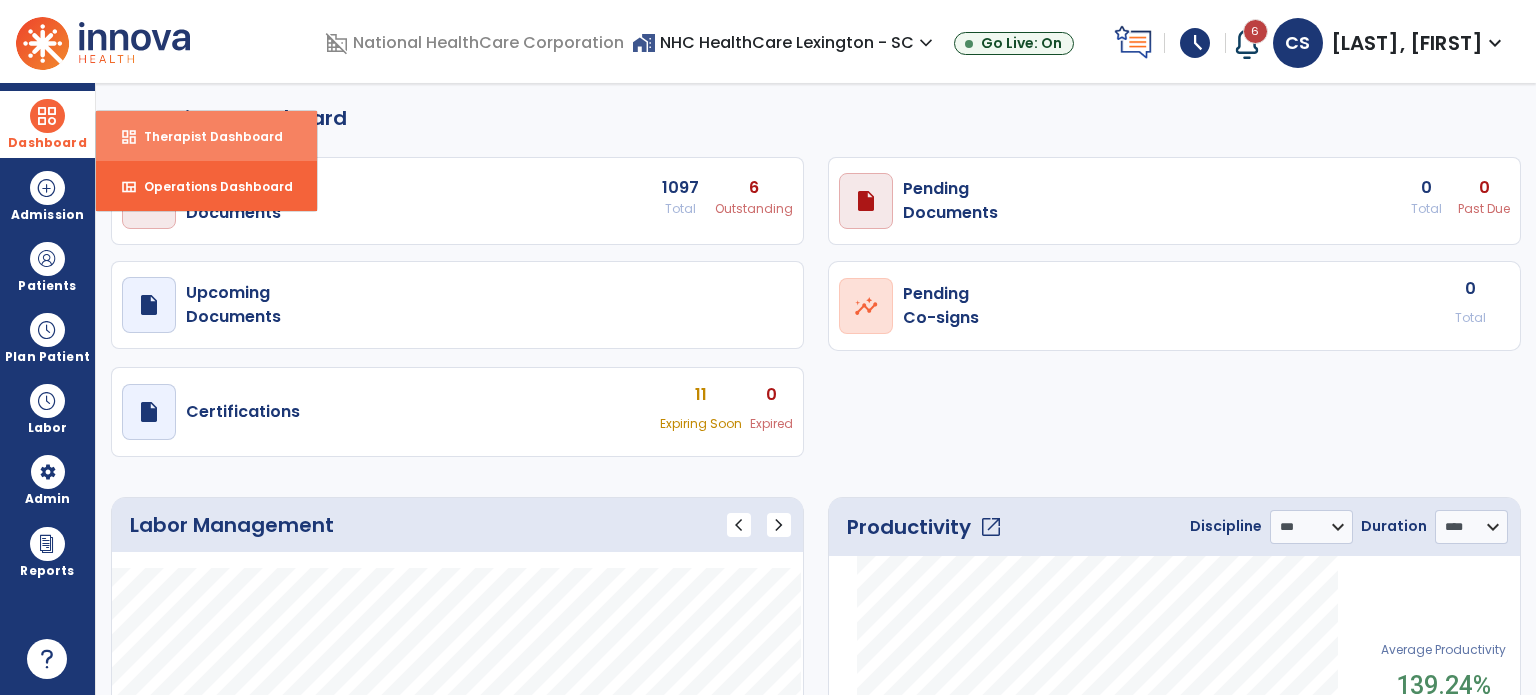 click on "Therapist Dashboard" at bounding box center [205, 136] 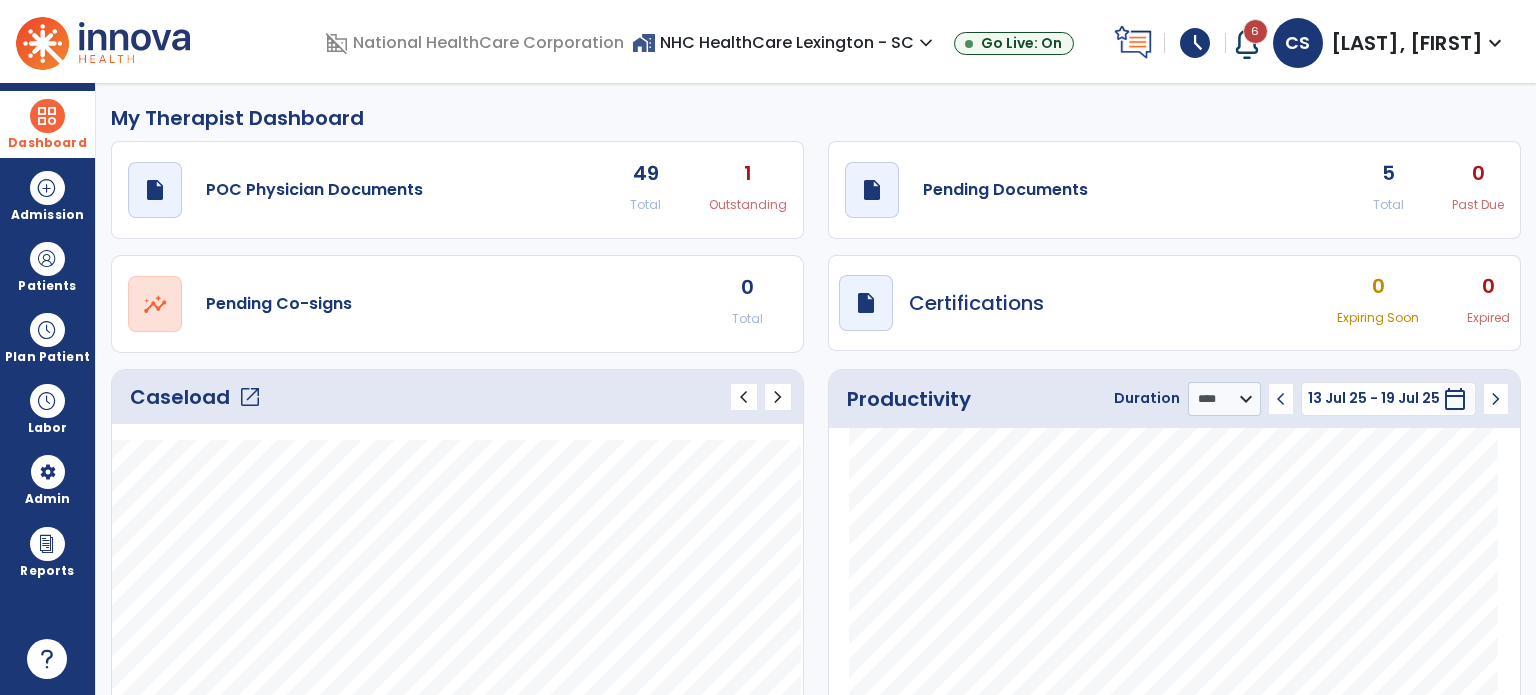 click on "draft   open_in_new  Pending Documents 5 Total 0 Past Due" 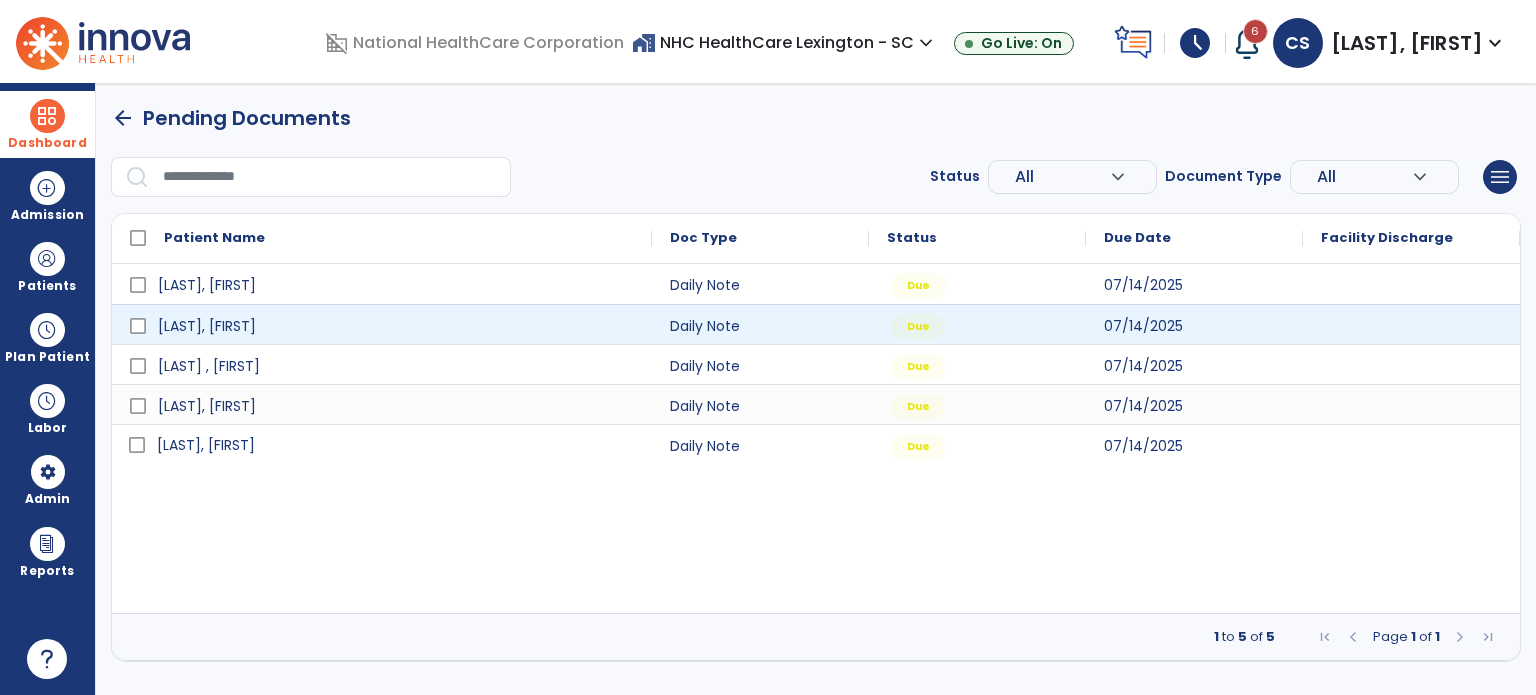 drag, startPoint x: 429, startPoint y: 423, endPoint x: 556, endPoint y: 197, distance: 259.23926 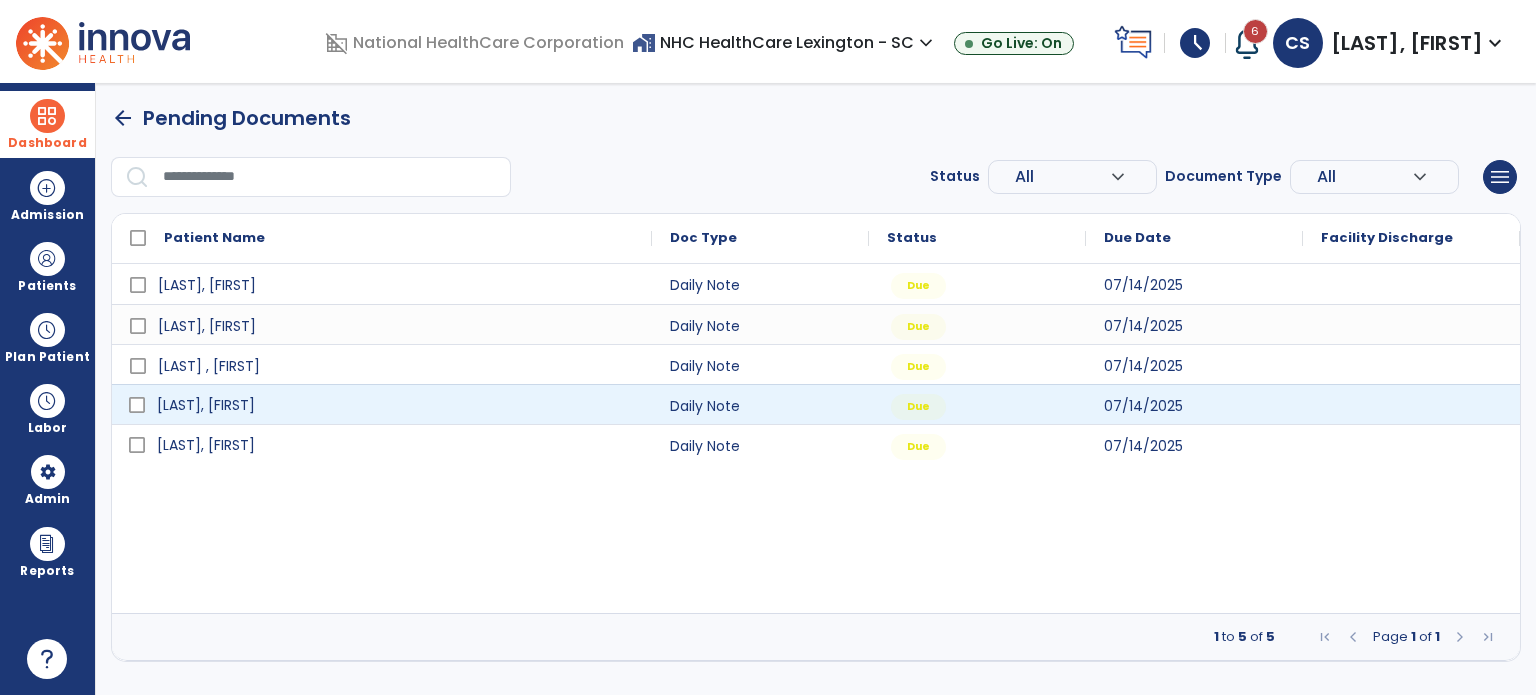 click on "[LAST], [FIRST]" at bounding box center [396, 405] 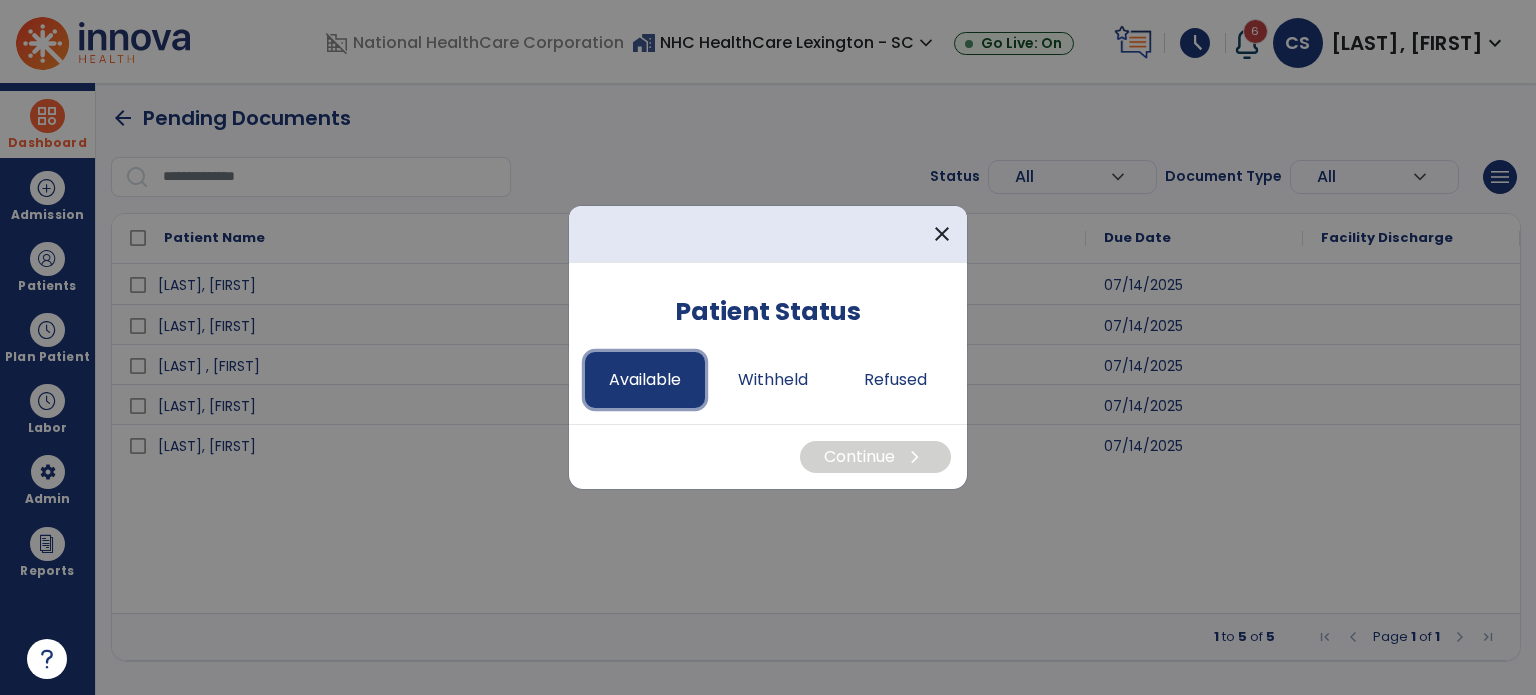 click on "Available" at bounding box center (645, 380) 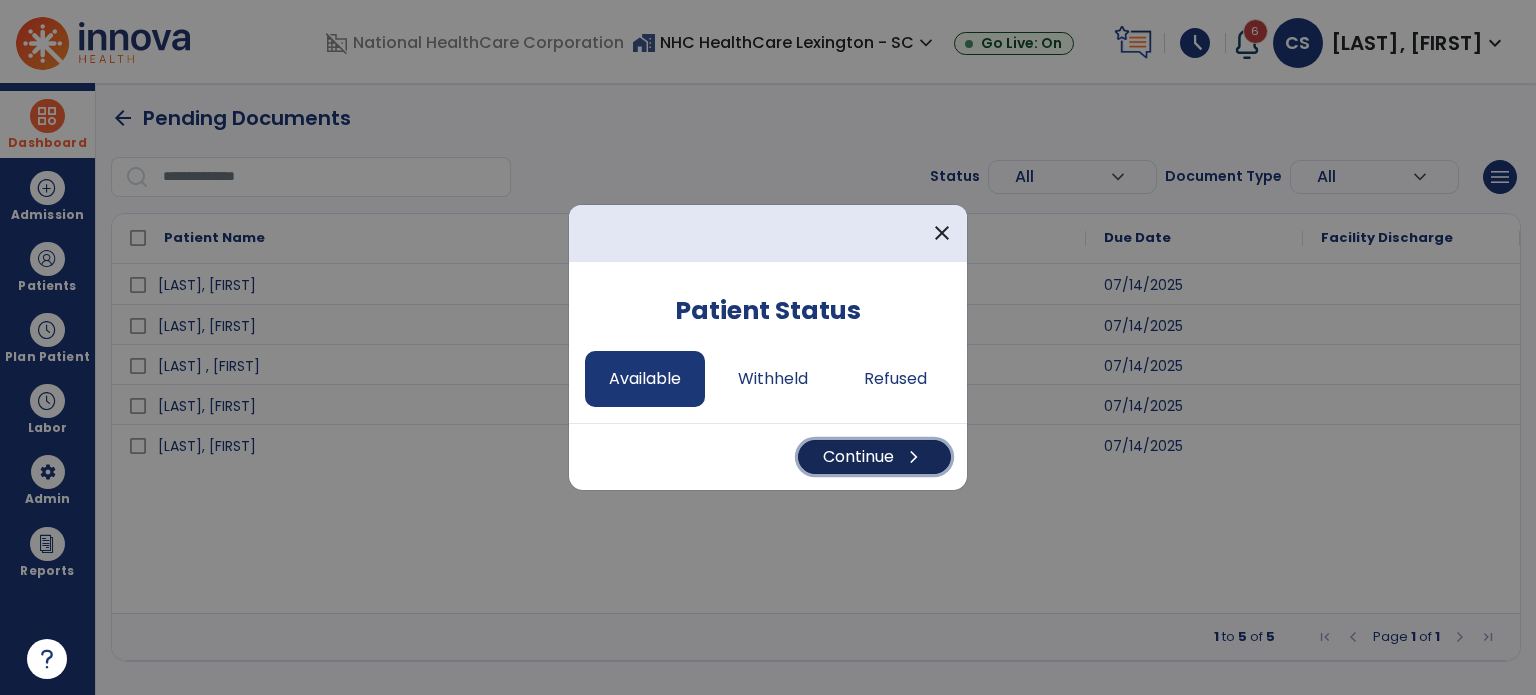 click on "Continue   chevron_right" at bounding box center (874, 457) 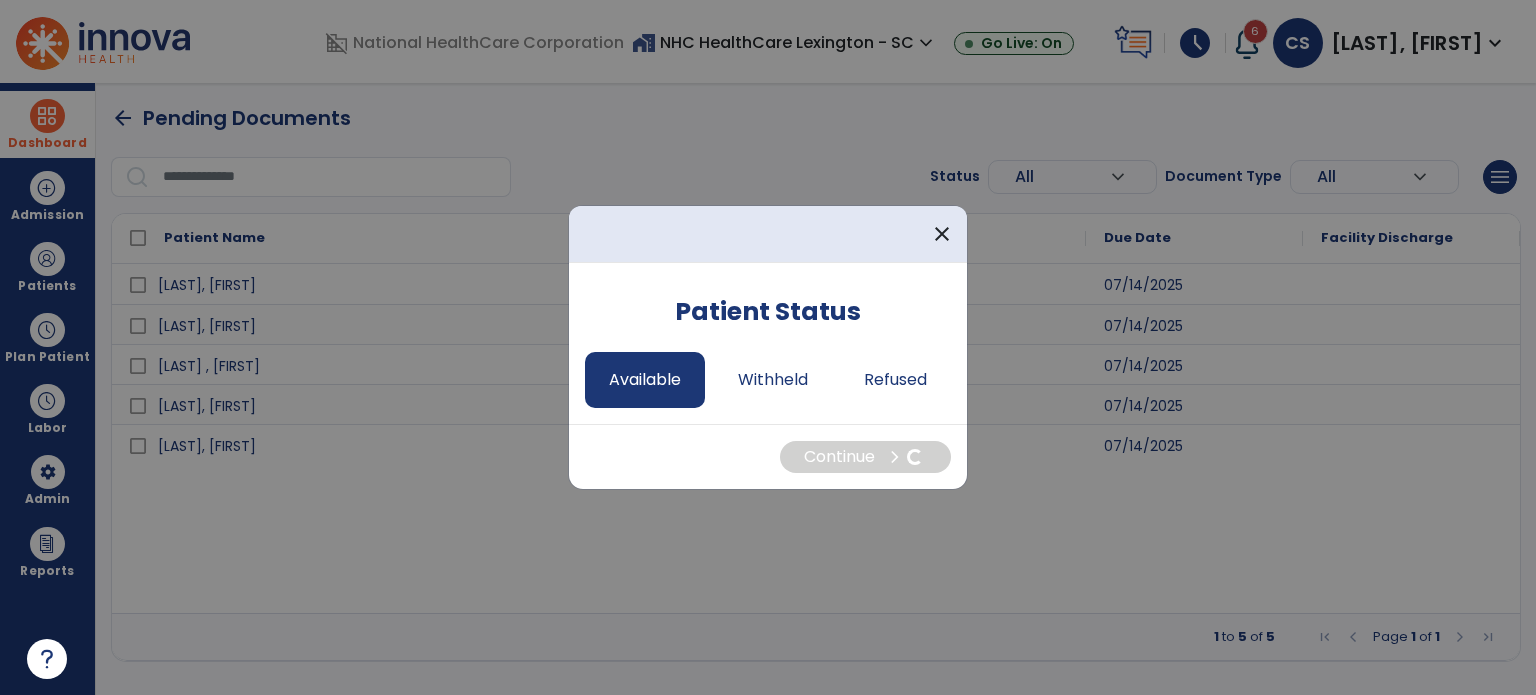 select on "*" 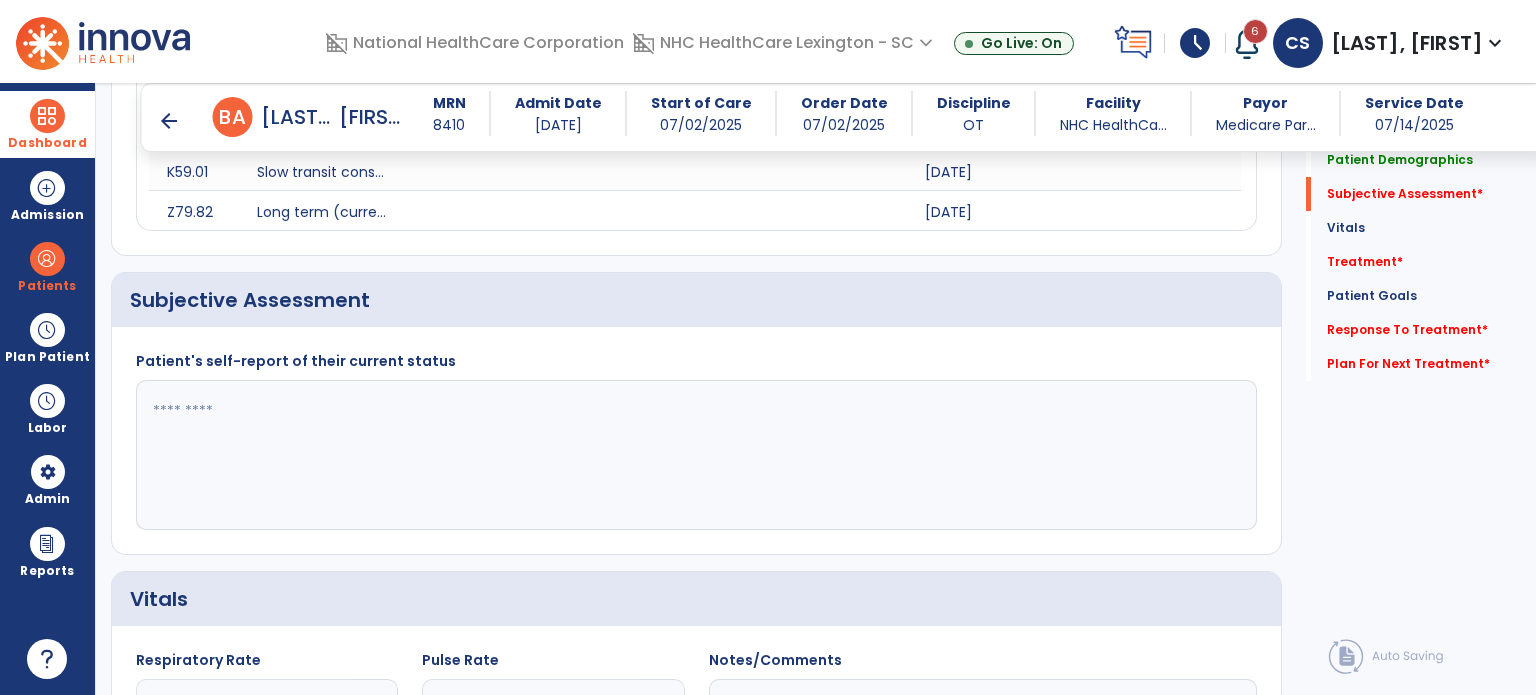 scroll, scrollTop: 924, scrollLeft: 0, axis: vertical 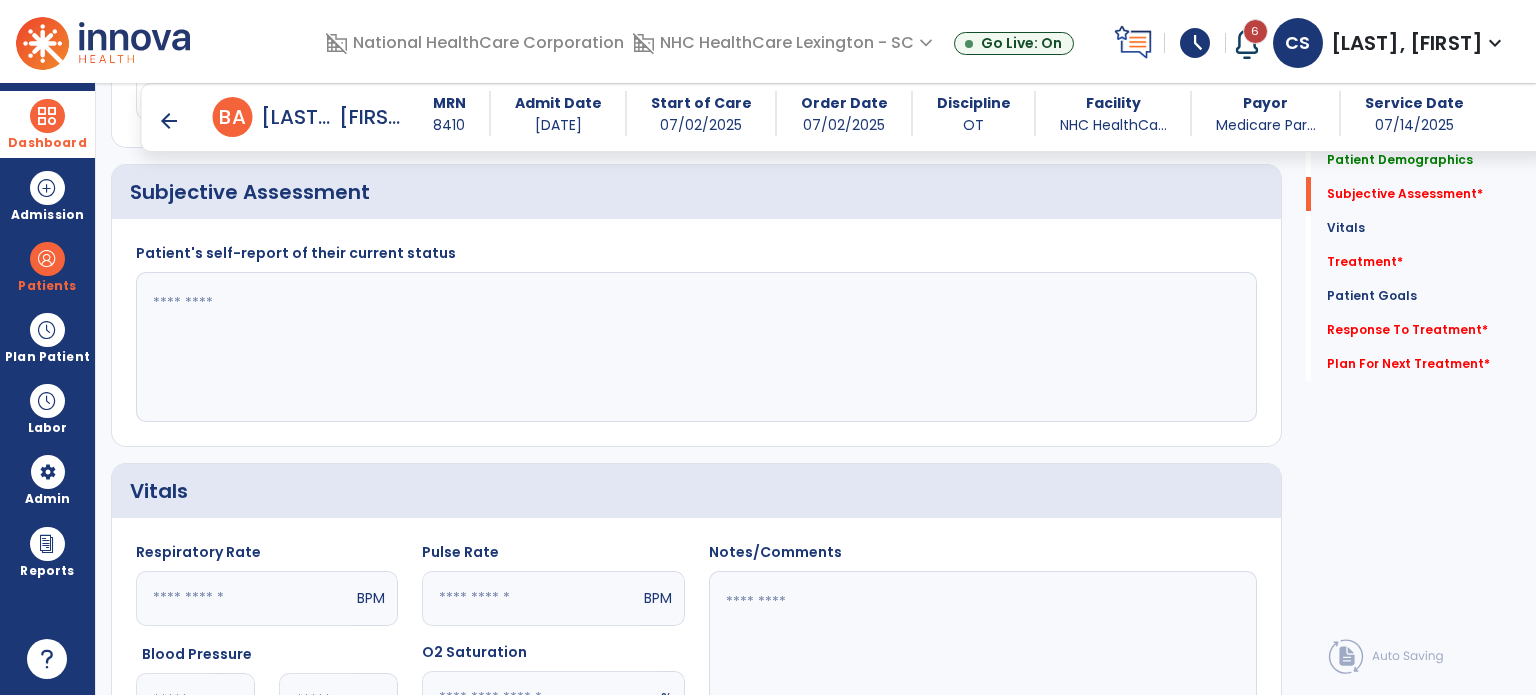 click 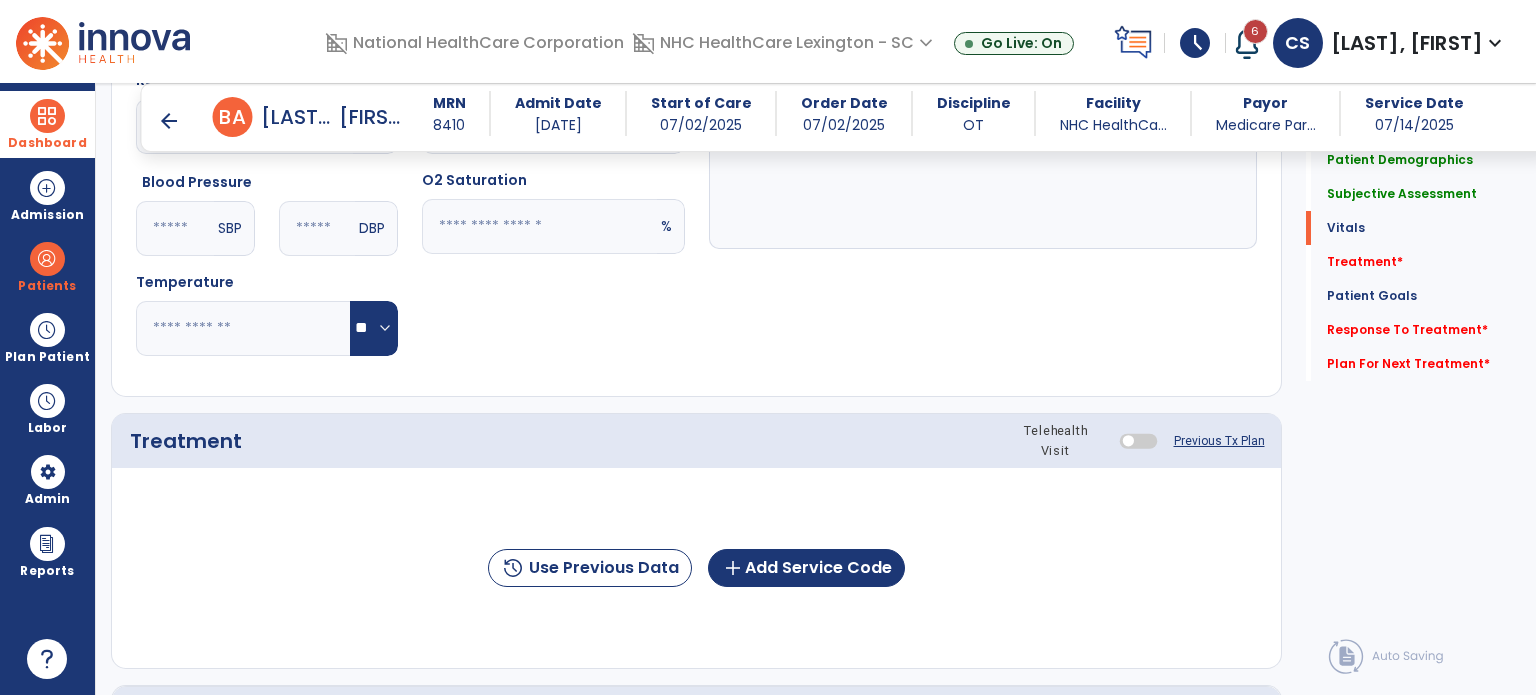 scroll, scrollTop: 1415, scrollLeft: 0, axis: vertical 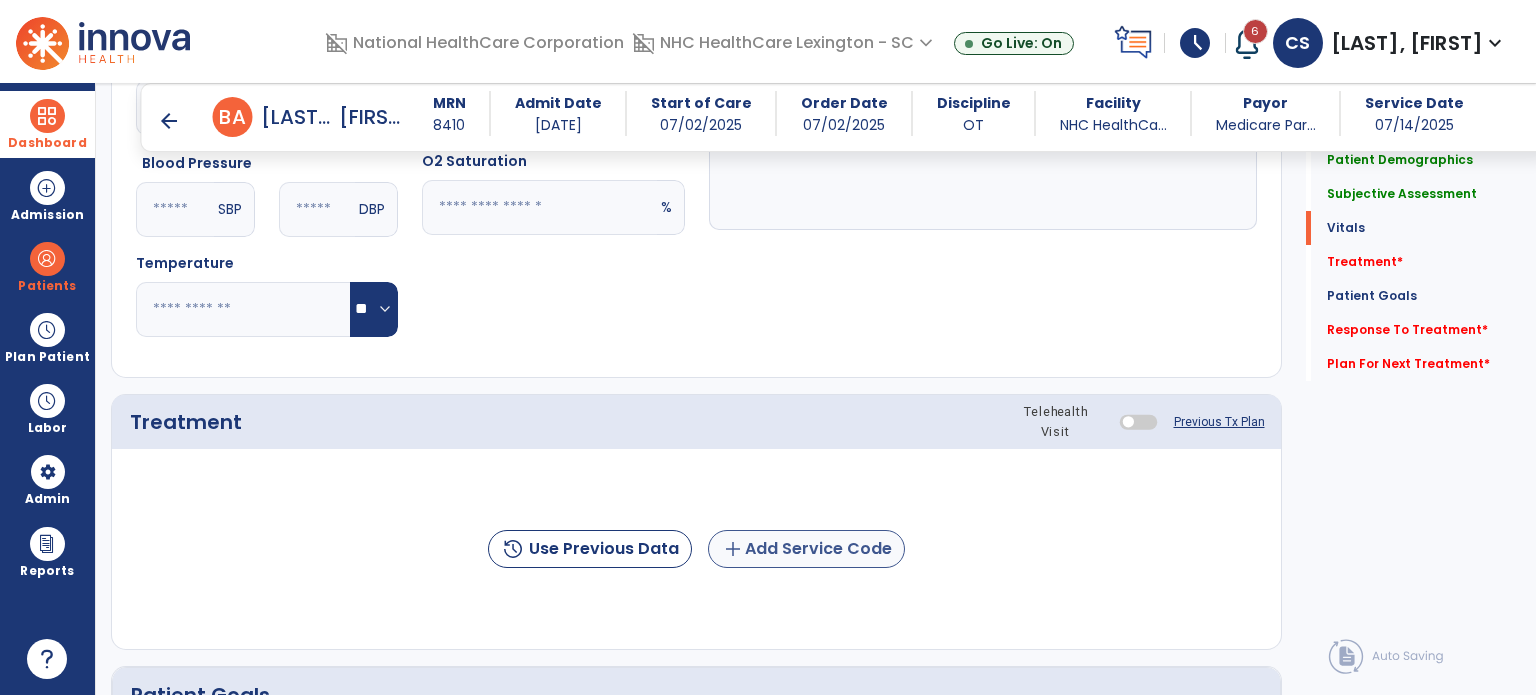 type on "**********" 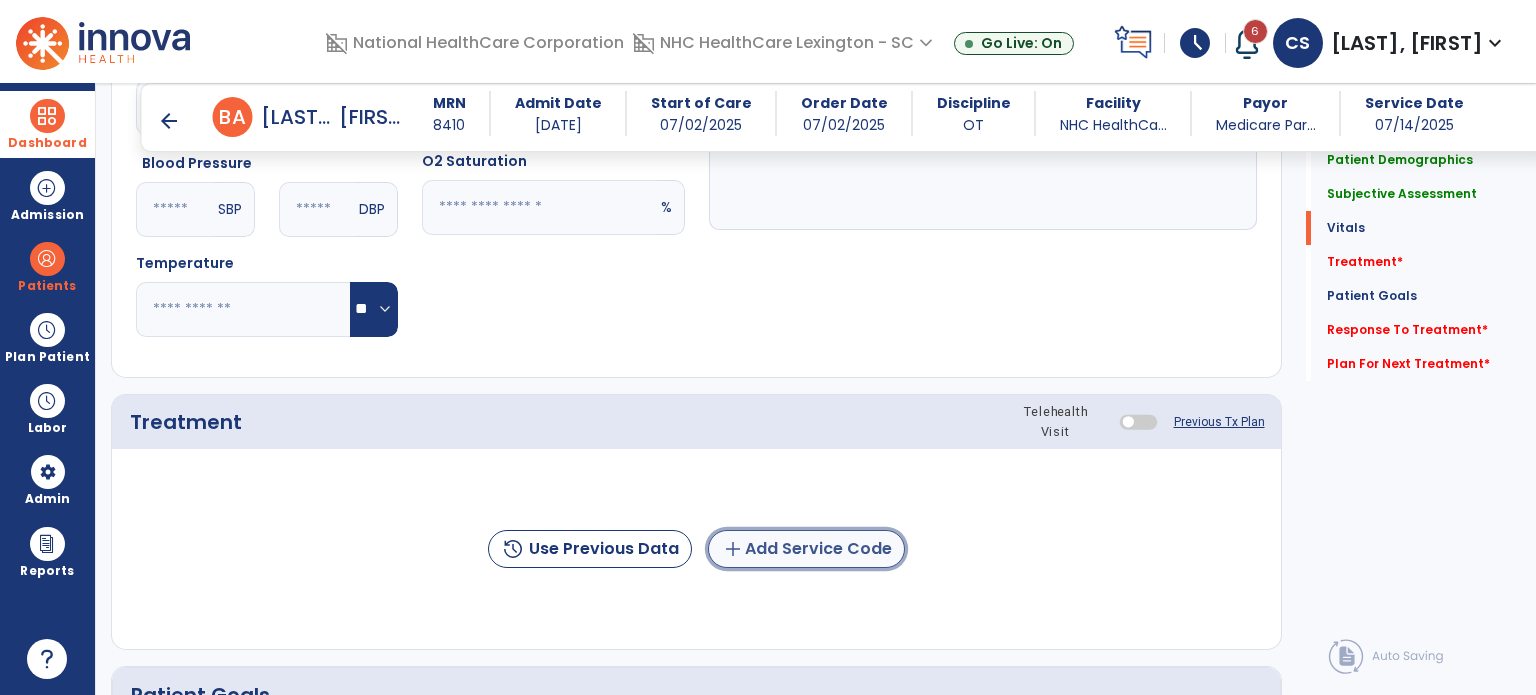 click on "add  Add Service Code" 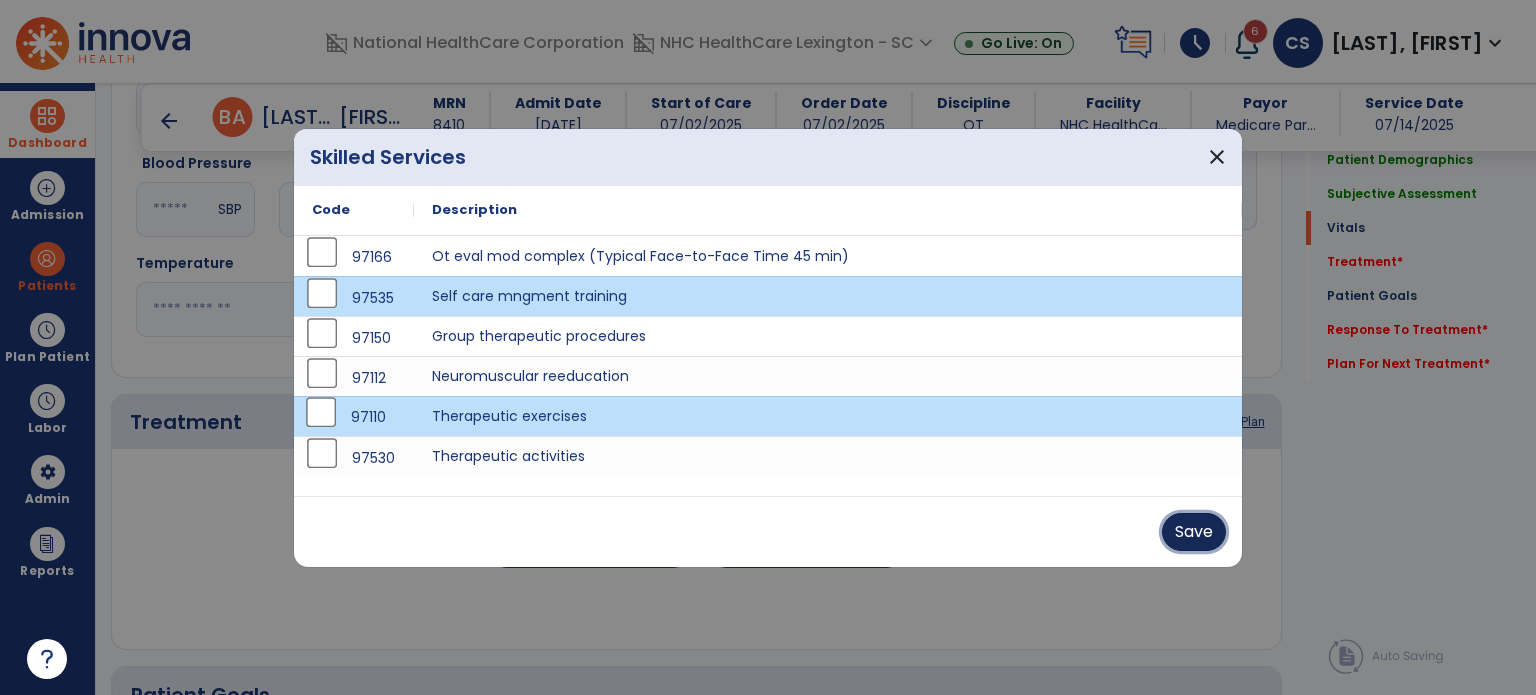click on "Save" at bounding box center (1194, 532) 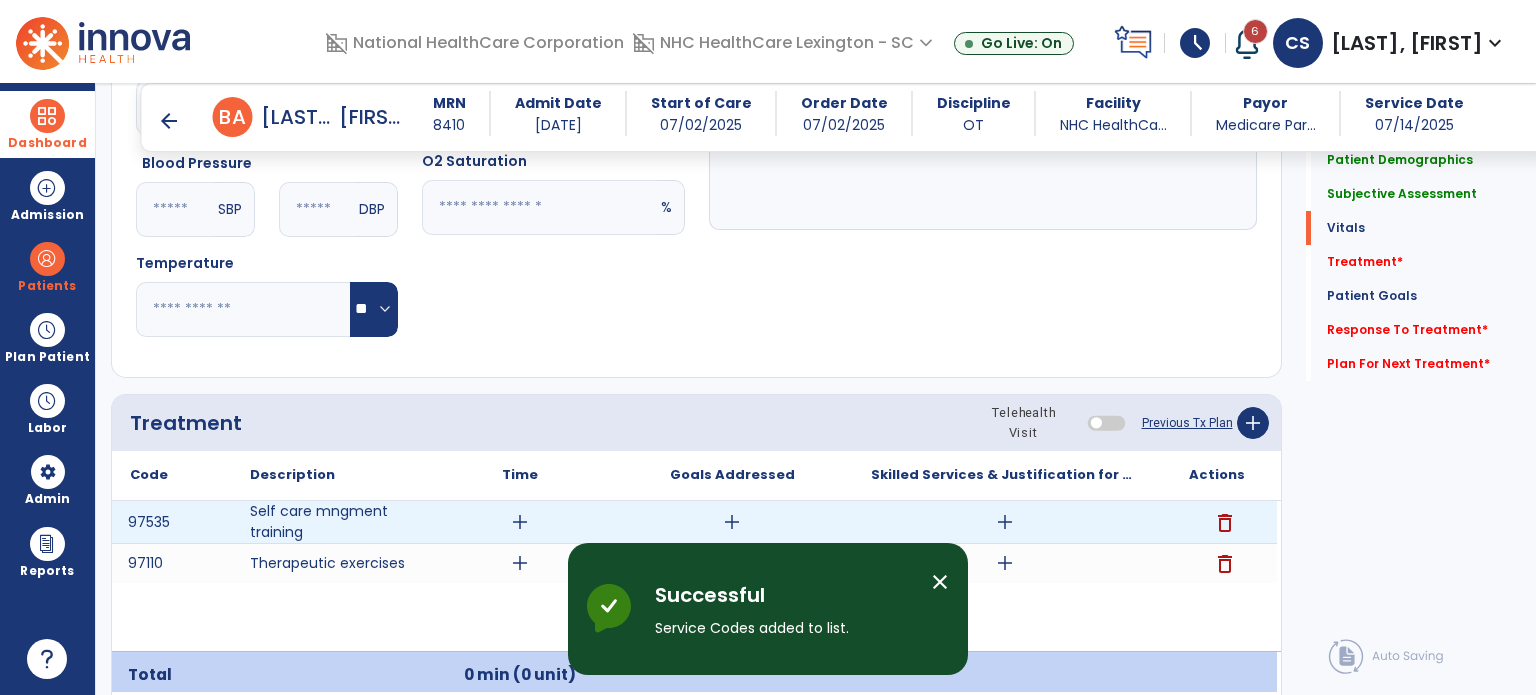 click on "add" at bounding box center (520, 522) 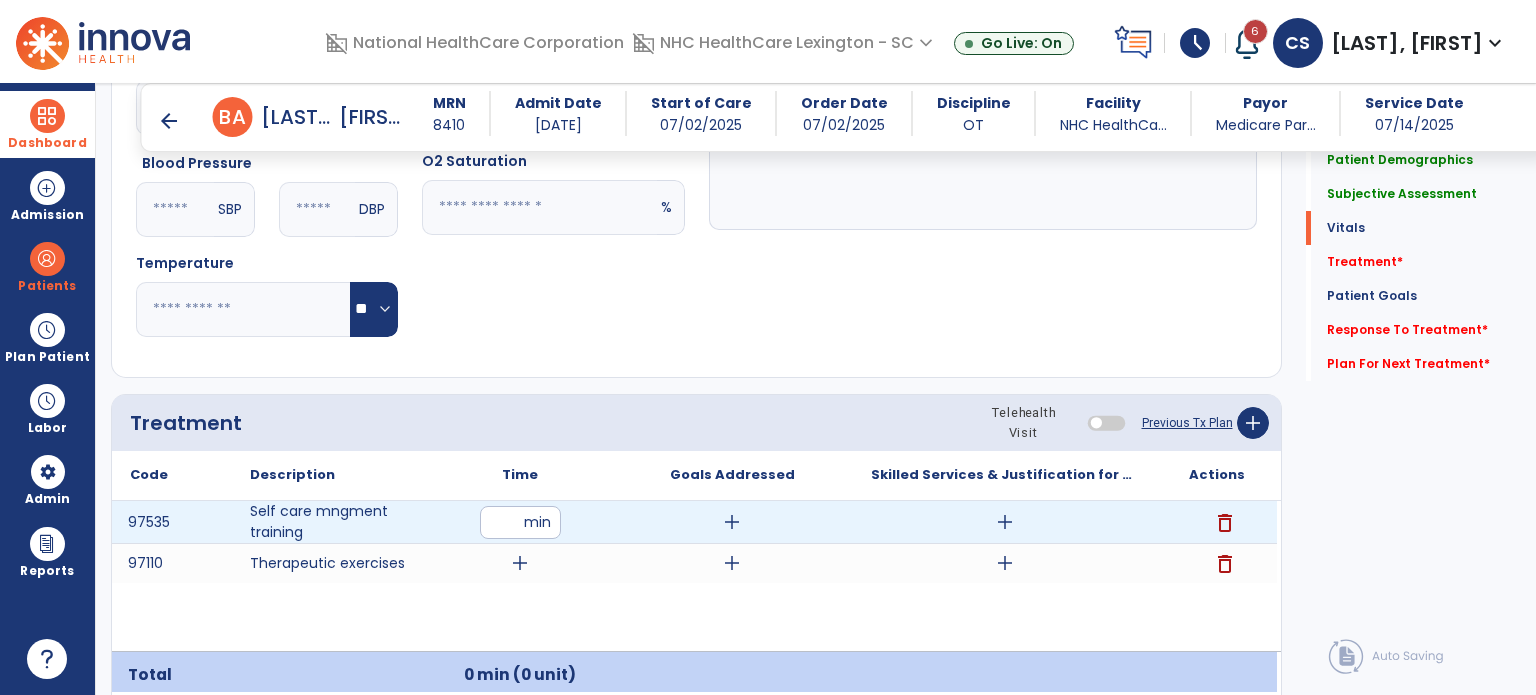 type on "**" 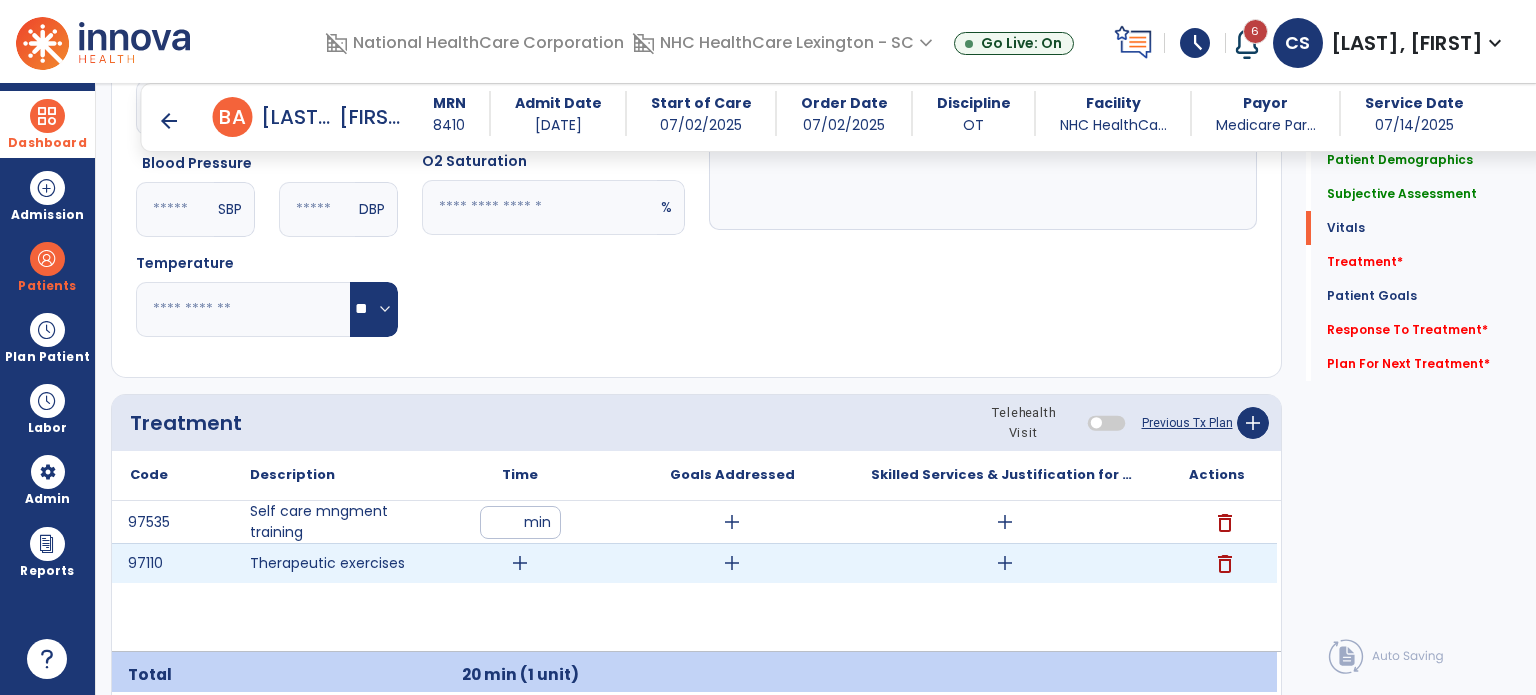 click on "add" at bounding box center (520, 563) 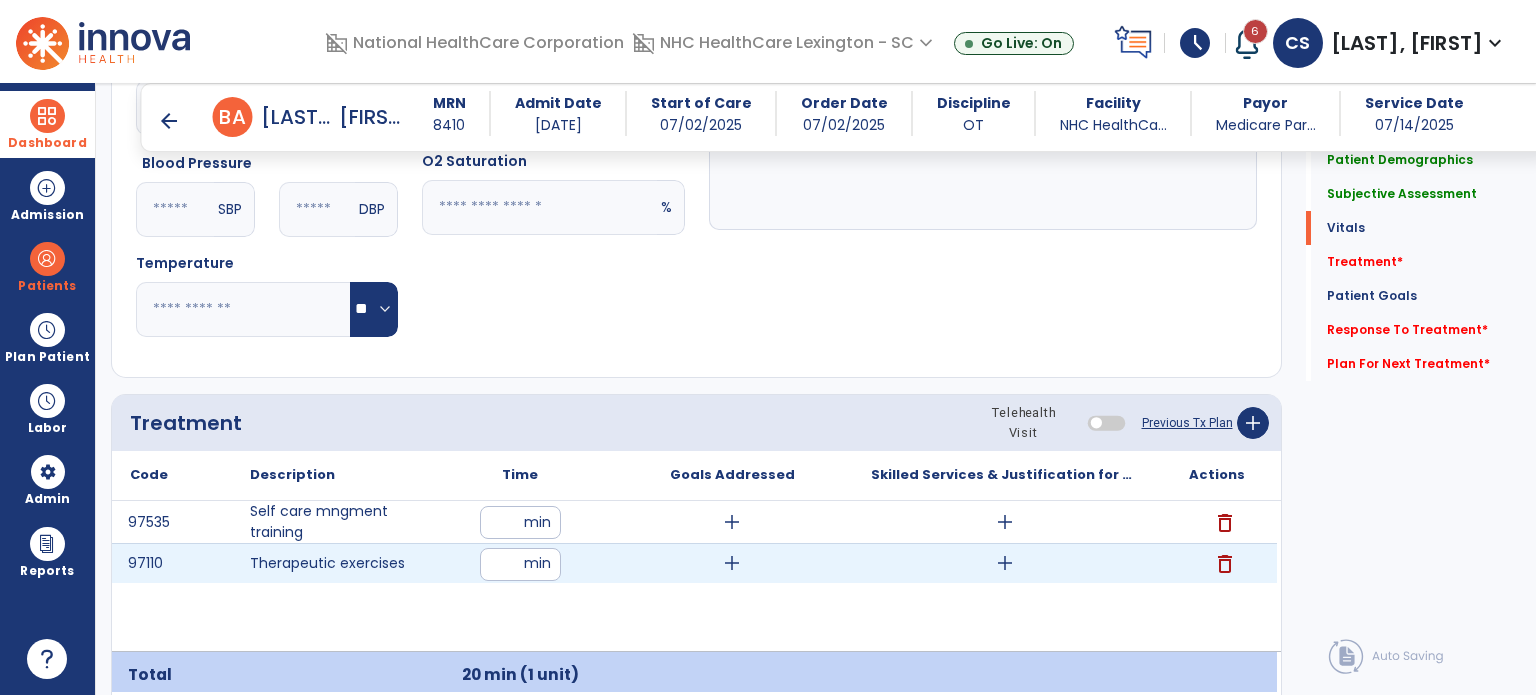 type on "**" 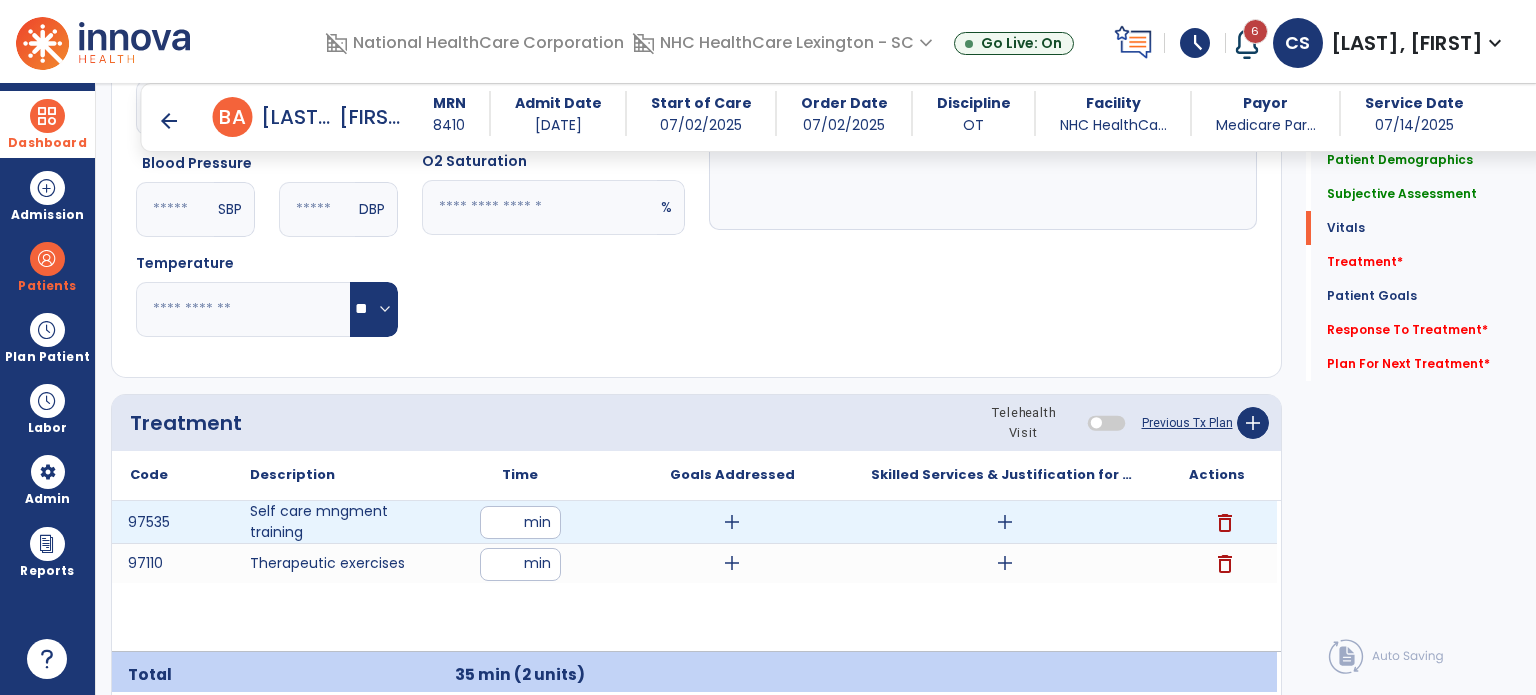 click on "add" at bounding box center [1005, 522] 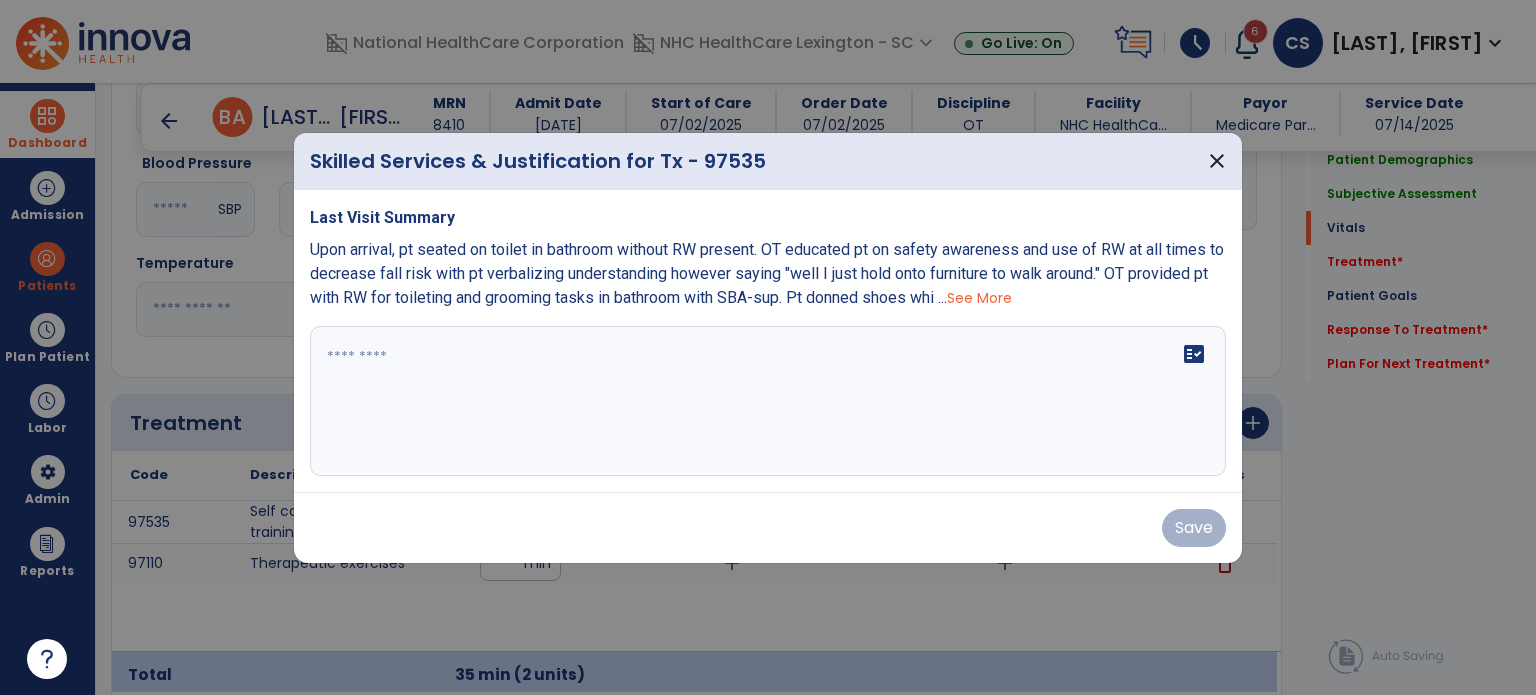 click on "fact_check" at bounding box center (768, 401) 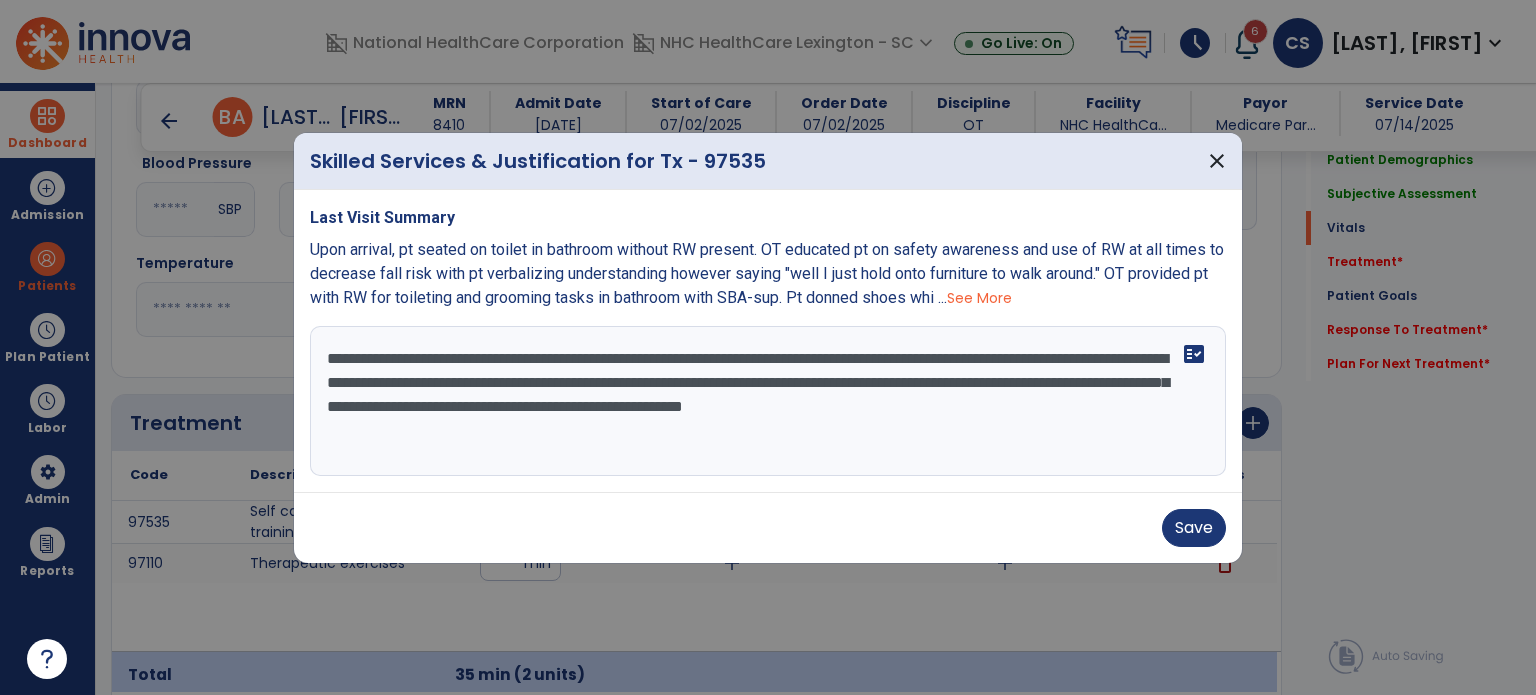 click on "See More" at bounding box center [979, 298] 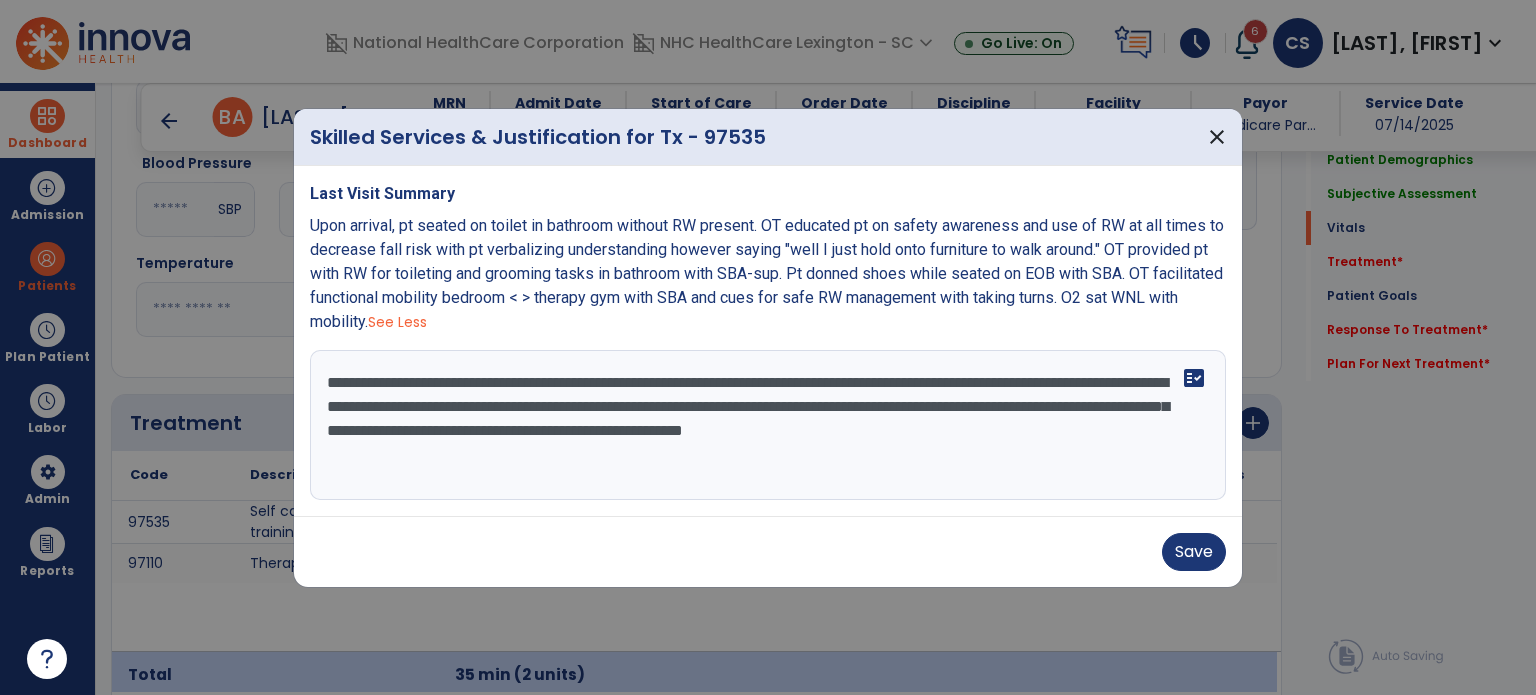 click on "**********" at bounding box center (768, 425) 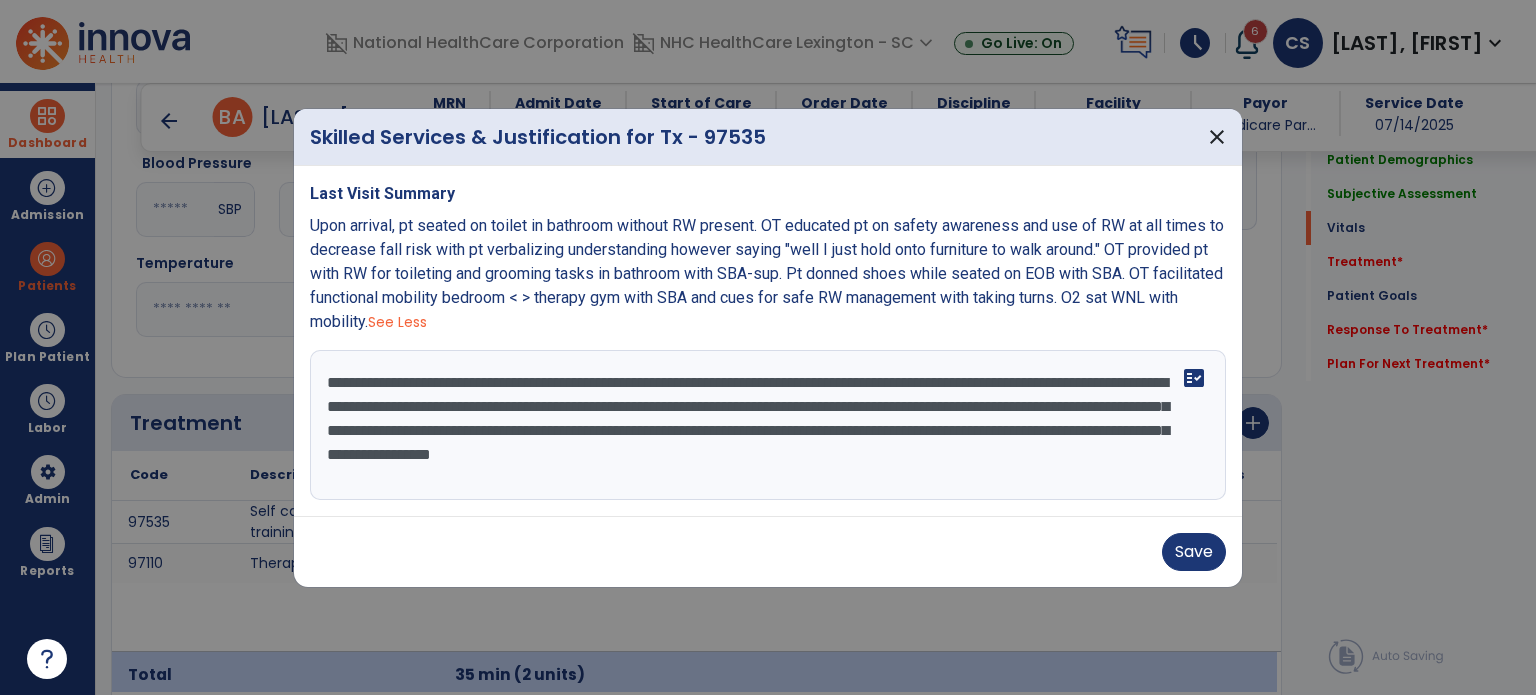 click on "**********" at bounding box center (768, 425) 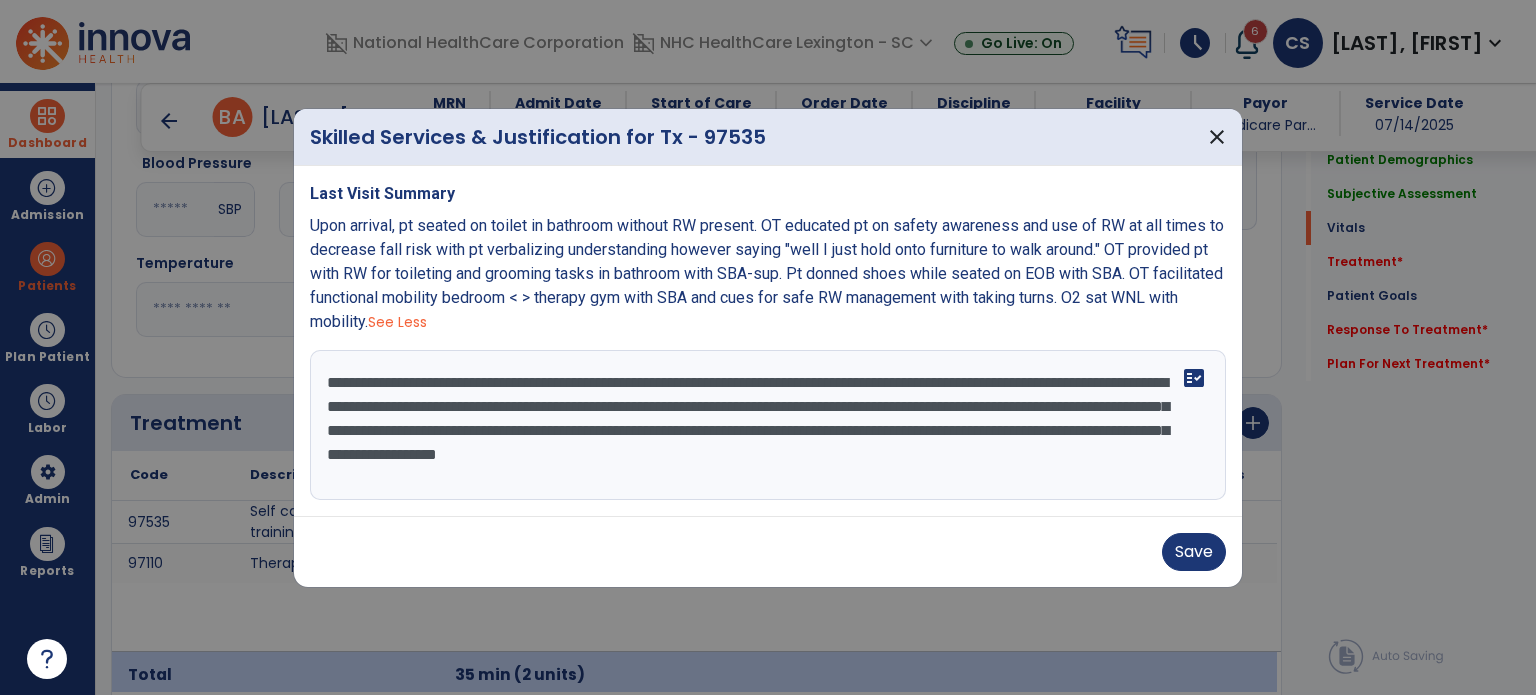 click on "**********" at bounding box center [768, 425] 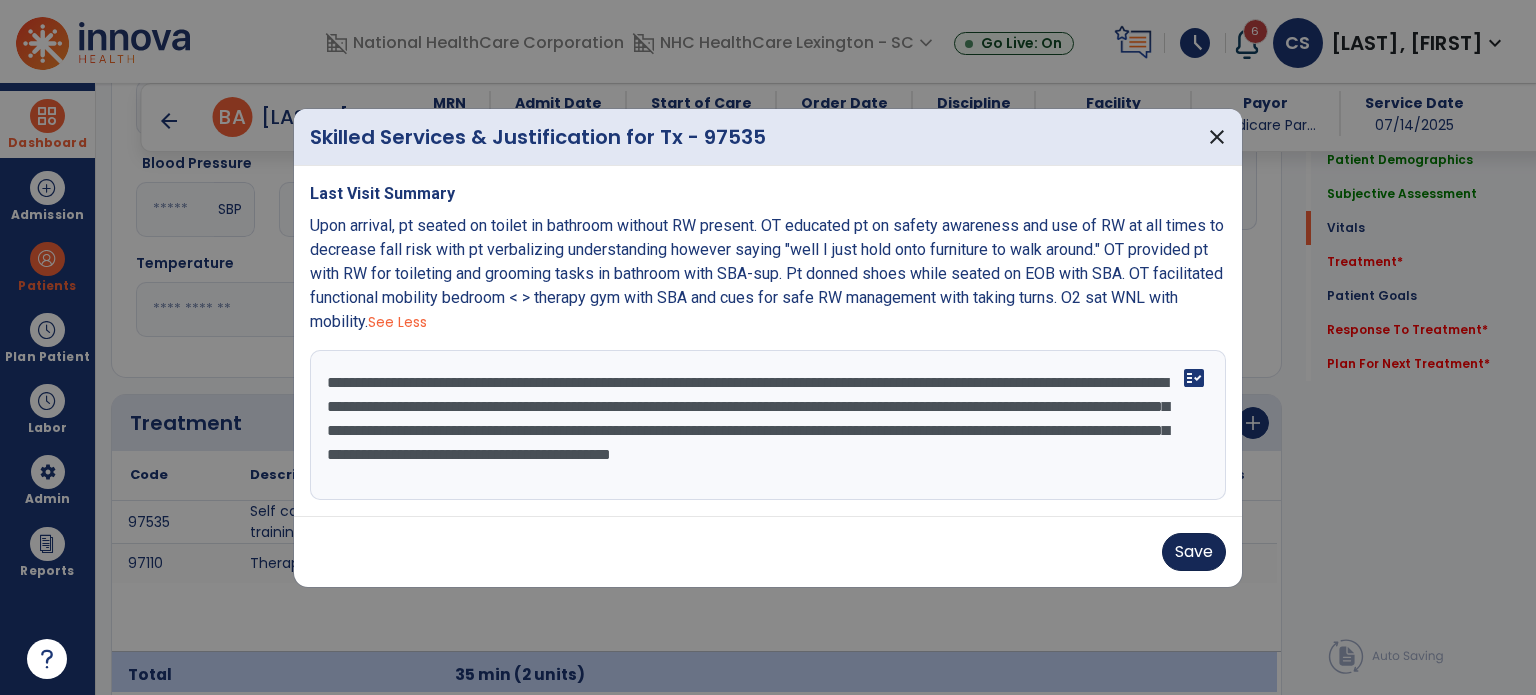 type on "**********" 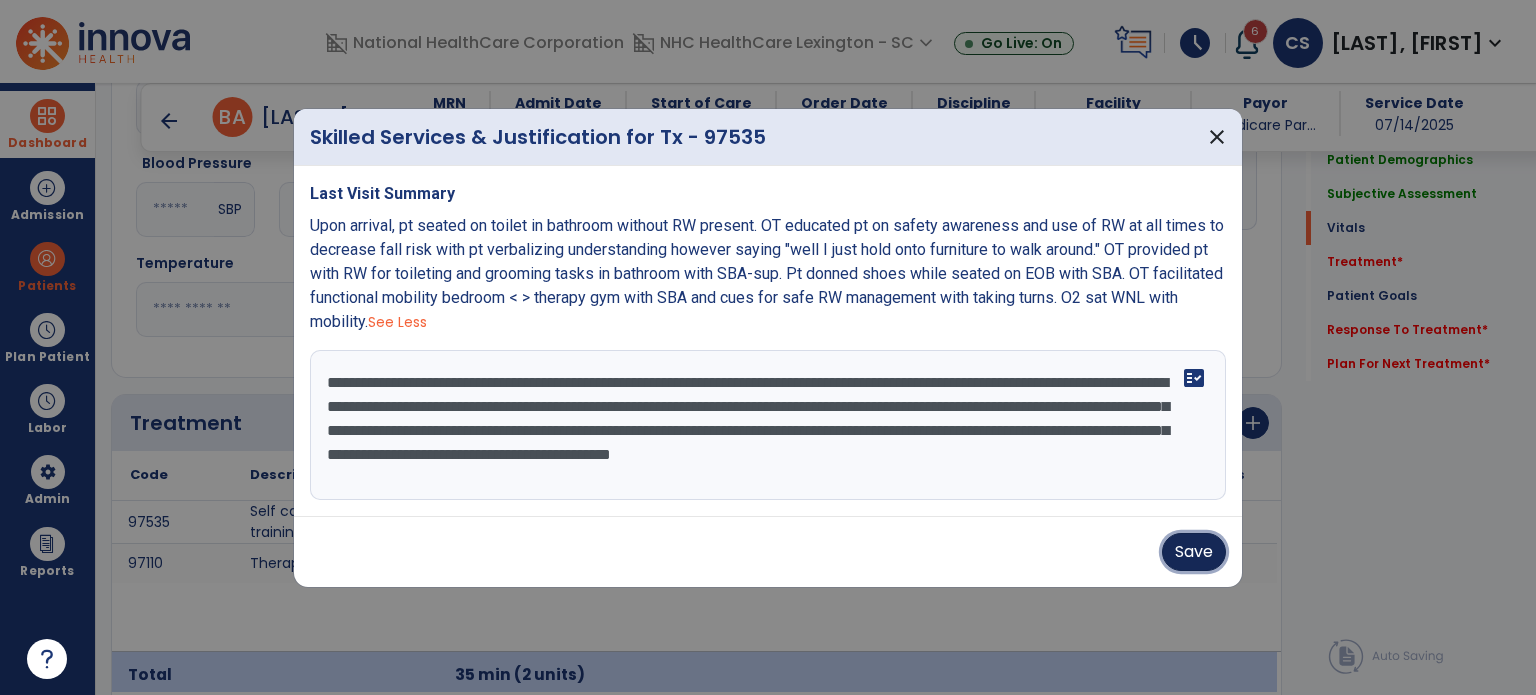 click on "Save" at bounding box center (1194, 552) 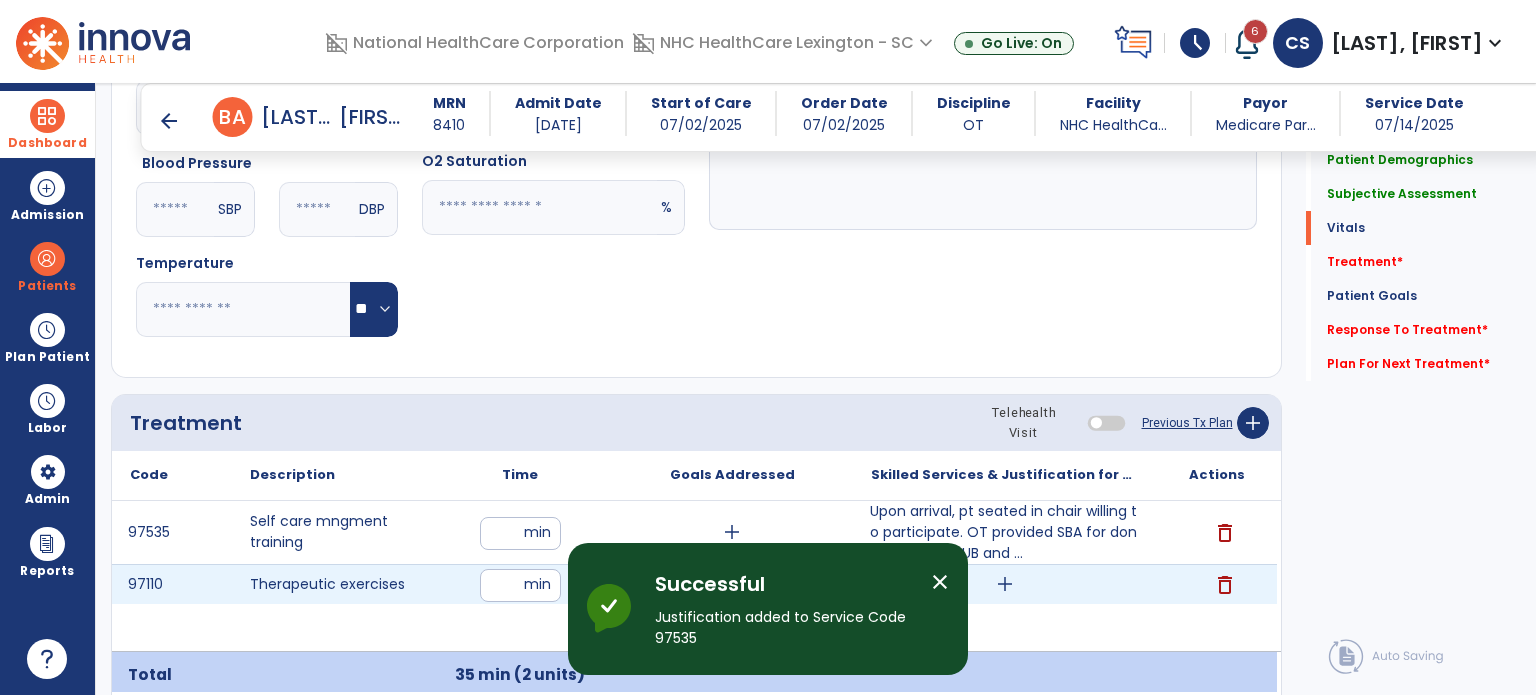 click on "add" at bounding box center (1005, 584) 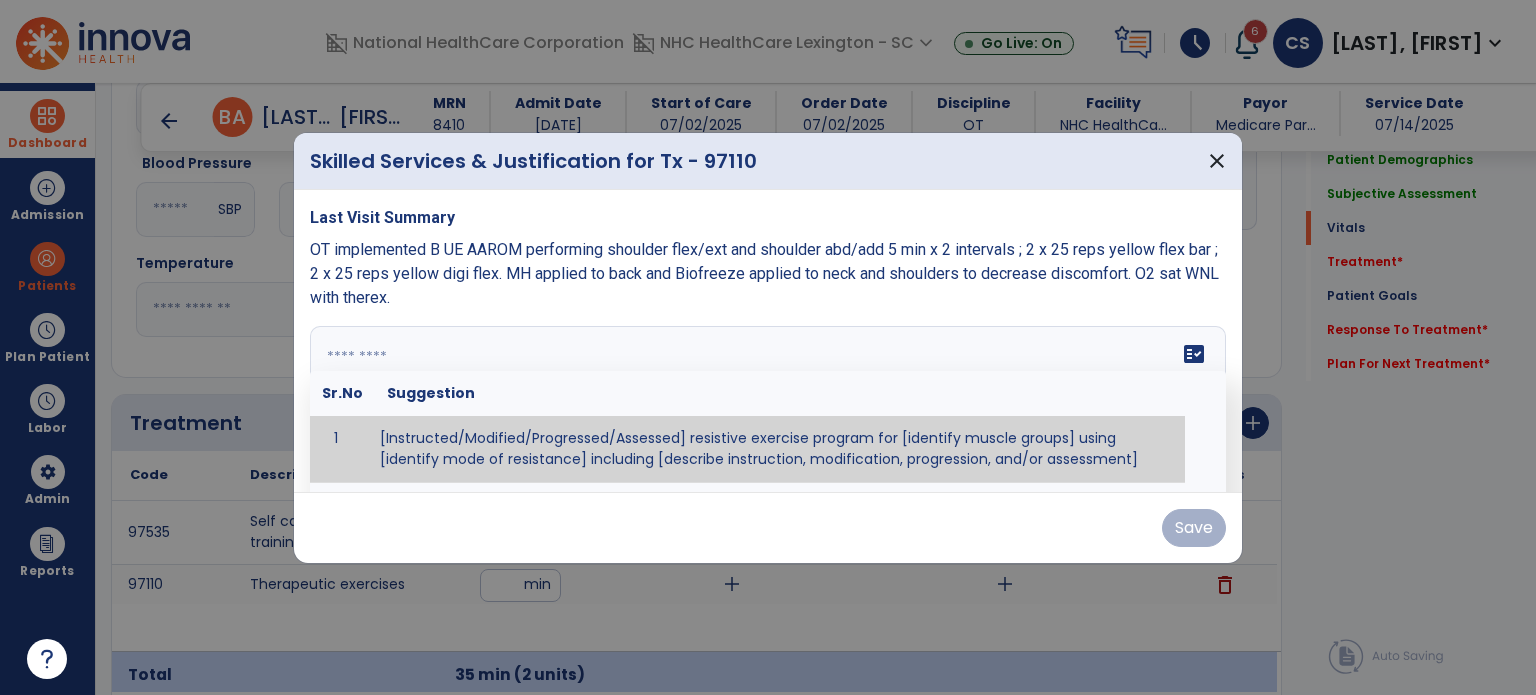 click on "fact_check  Sr.No Suggestion 1 [Instructed/Modified/Progressed/Assessed] resistive exercise program for [identify muscle groups] using [identify mode of resistance] including [describe instruction, modification, progression, and/or assessment] 2 [Instructed/Modified/Progressed/Assessed] aerobic exercise program using [identify equipment/mode] including [describe instruction, modification,progression, and/or assessment] 3 [Instructed/Modified/Progressed/Assessed] [PROM/A/AROM/AROM] program for [identify joint movements] using [contract-relax, over-pressure, inhibitory techniques, other] 4 [Assessed/Tested] aerobic capacity with administration of [aerobic capacity test]" at bounding box center [768, 401] 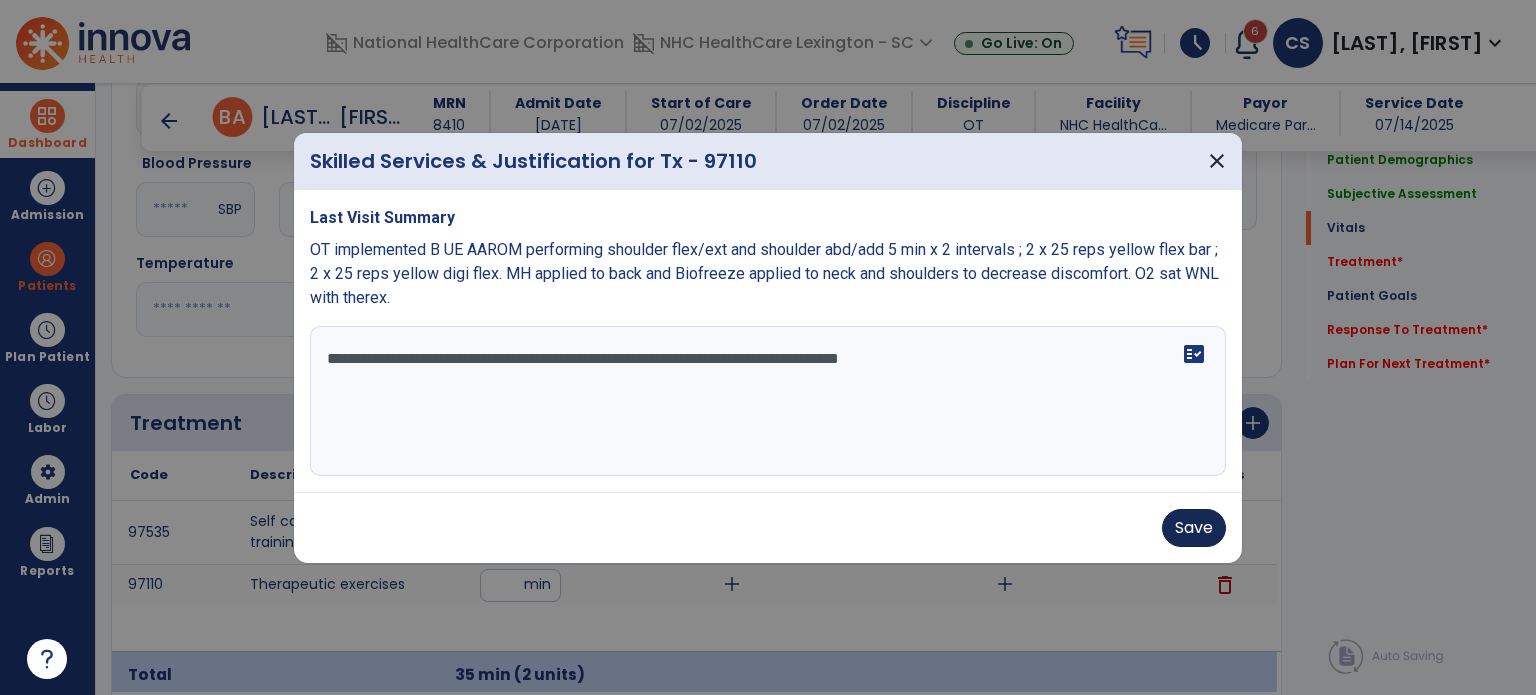 type on "**********" 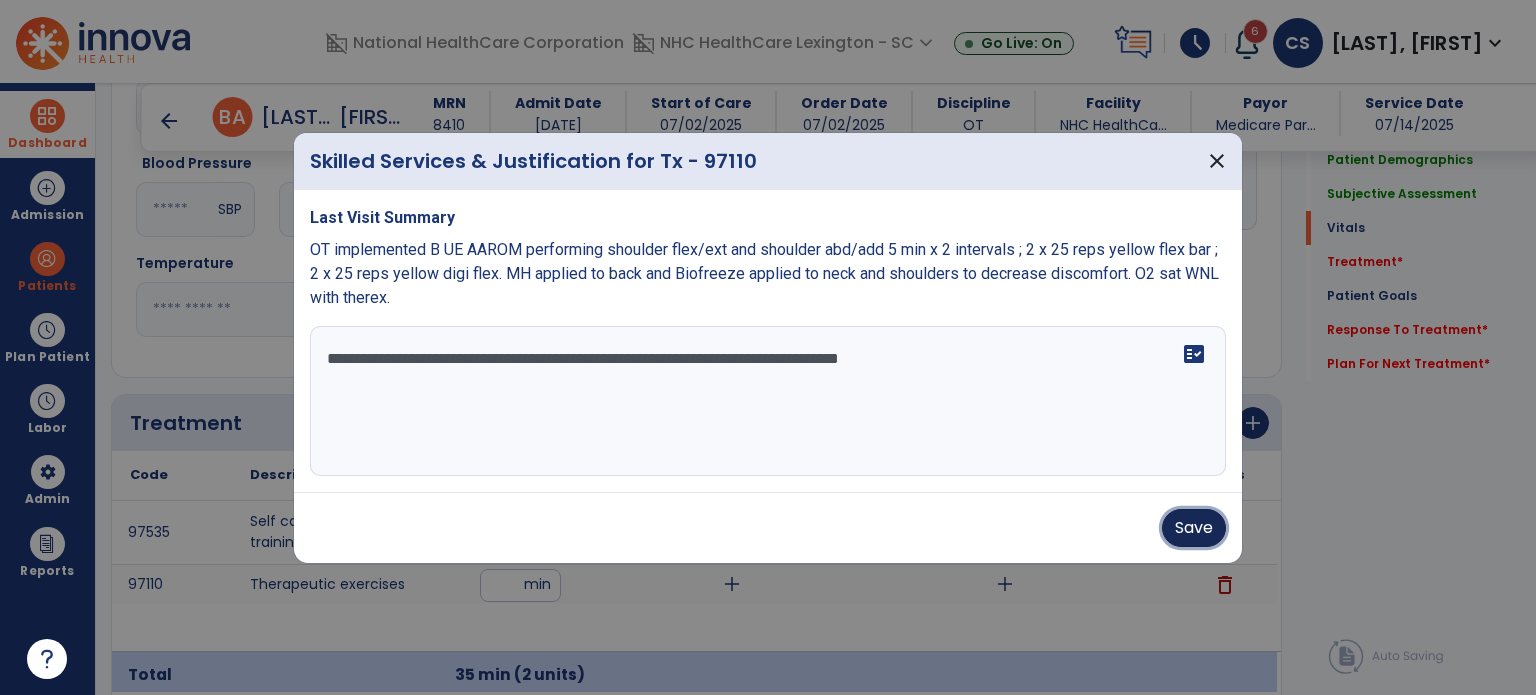 click on "Save" at bounding box center [1194, 528] 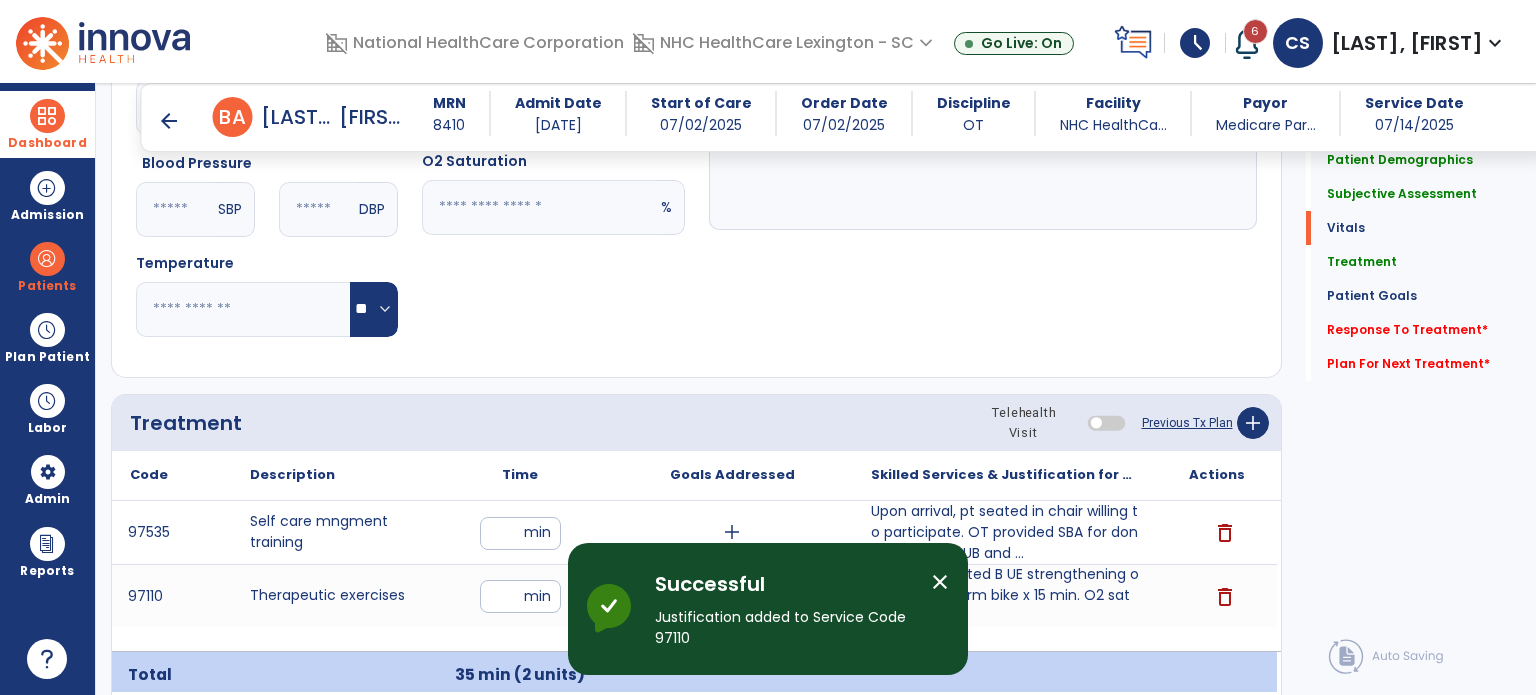 click at bounding box center [1247, 43] 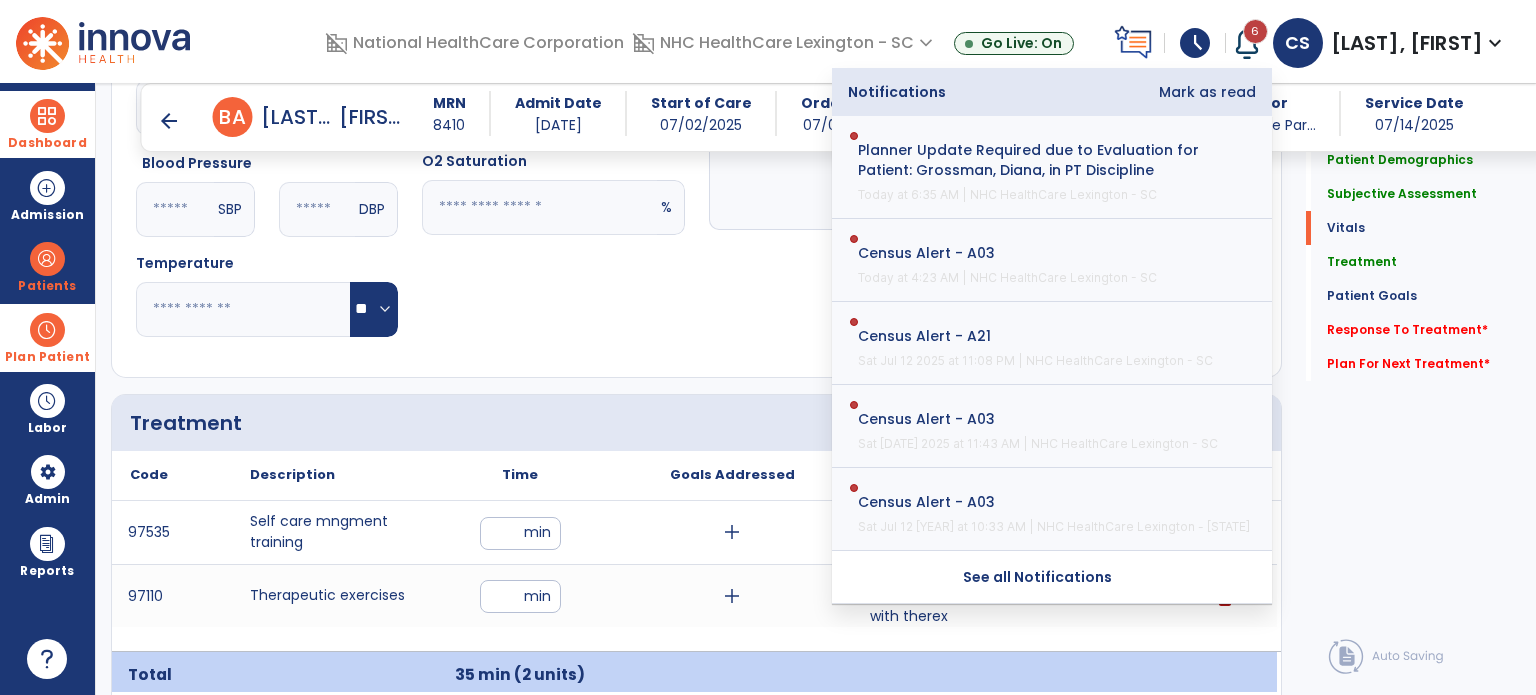 click on "Plan Patient  event_note  Planner  content_paste_go  Scheduler  content_paste_go  Whiteboard" at bounding box center [47, 337] 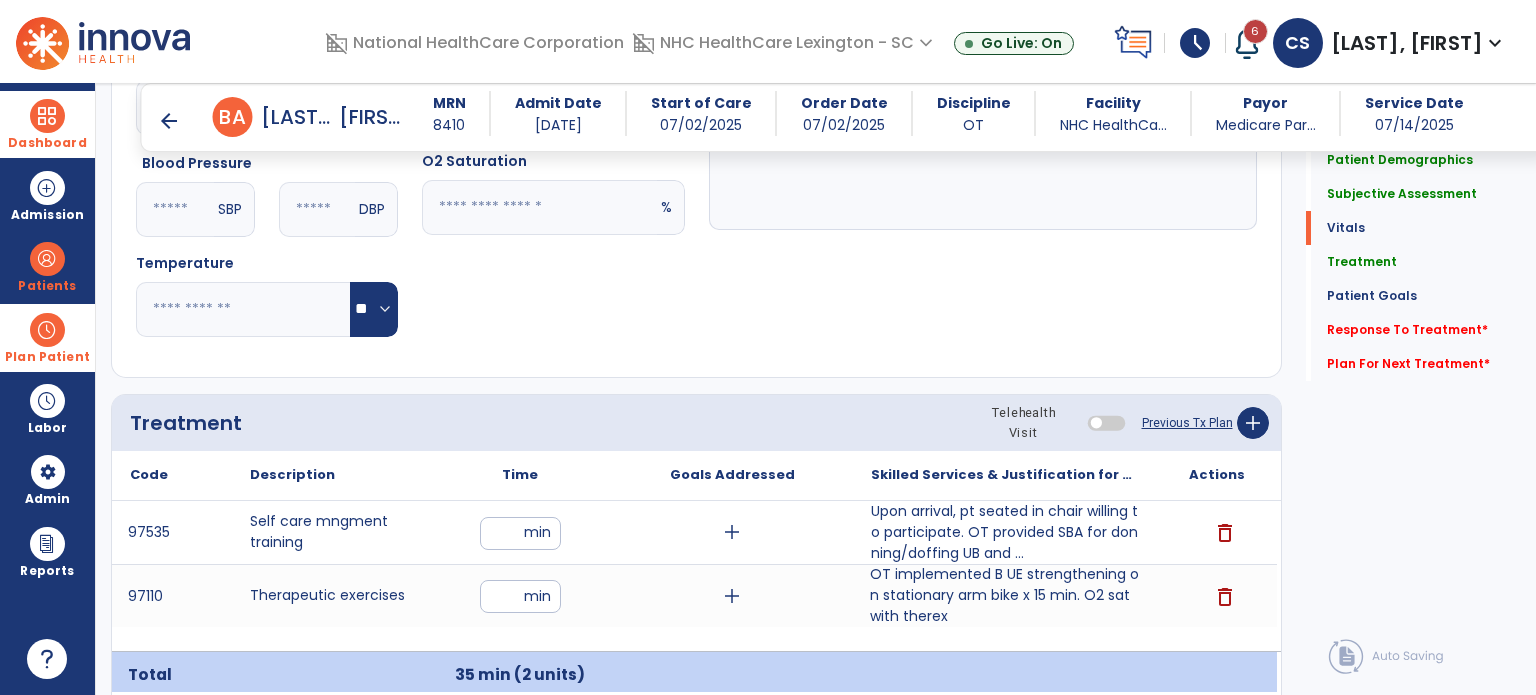 click on "Plan Patient" at bounding box center [47, 266] 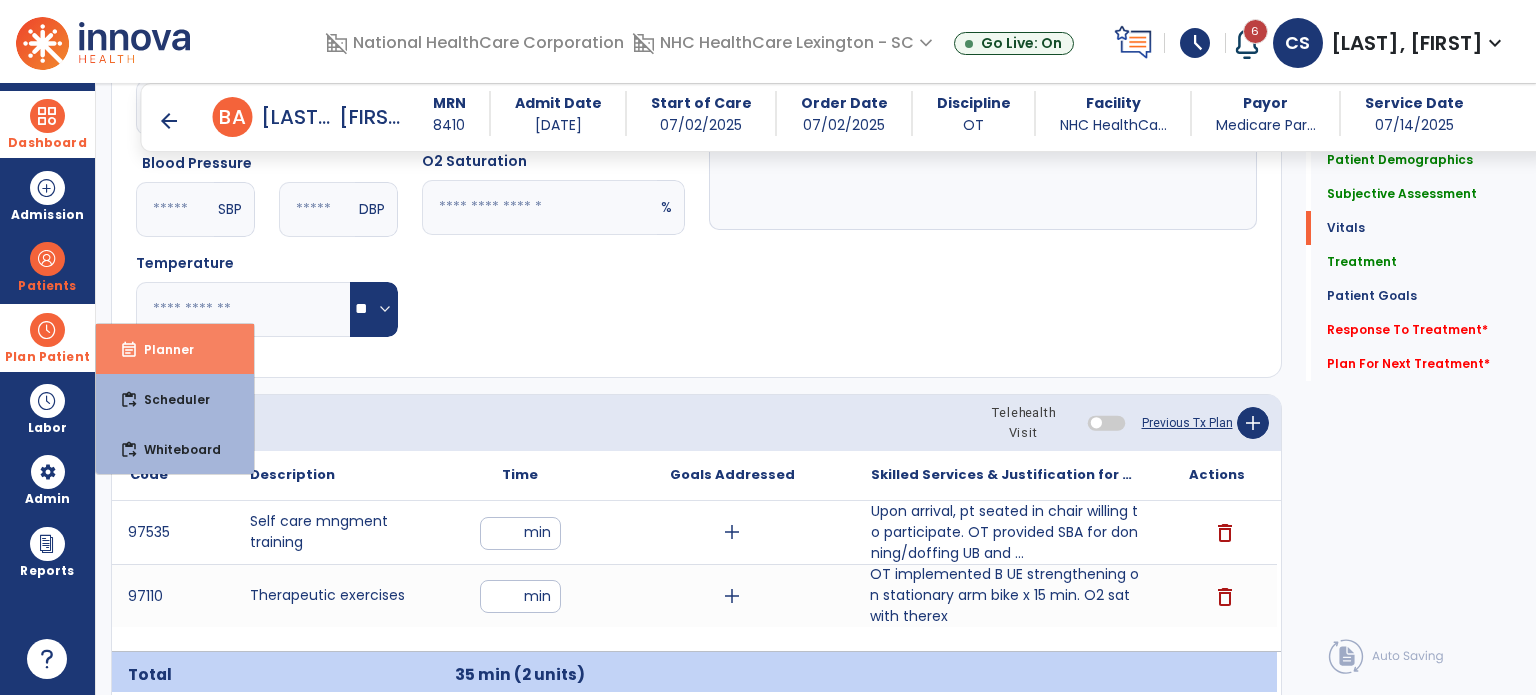 click on "event_note" at bounding box center (129, 350) 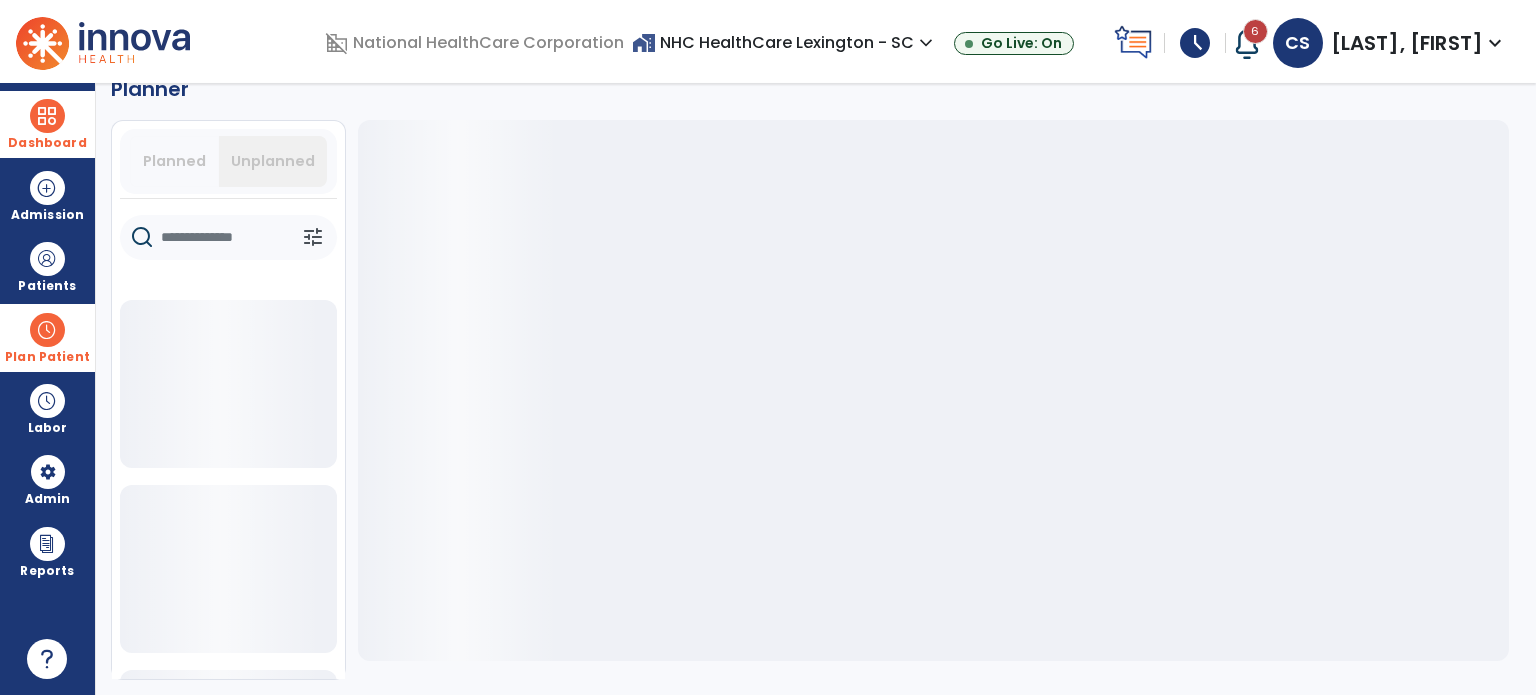 scroll, scrollTop: 36, scrollLeft: 0, axis: vertical 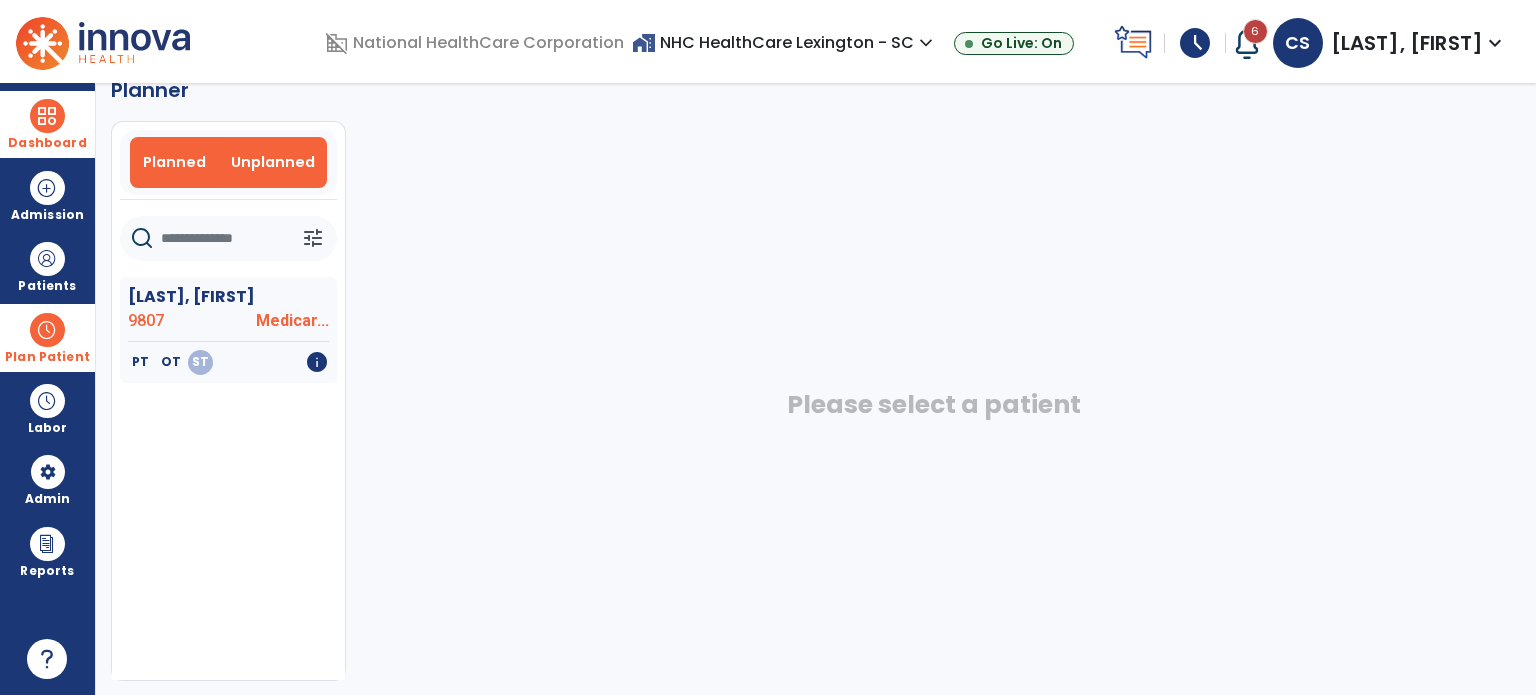 click on "Planned" at bounding box center [174, 162] 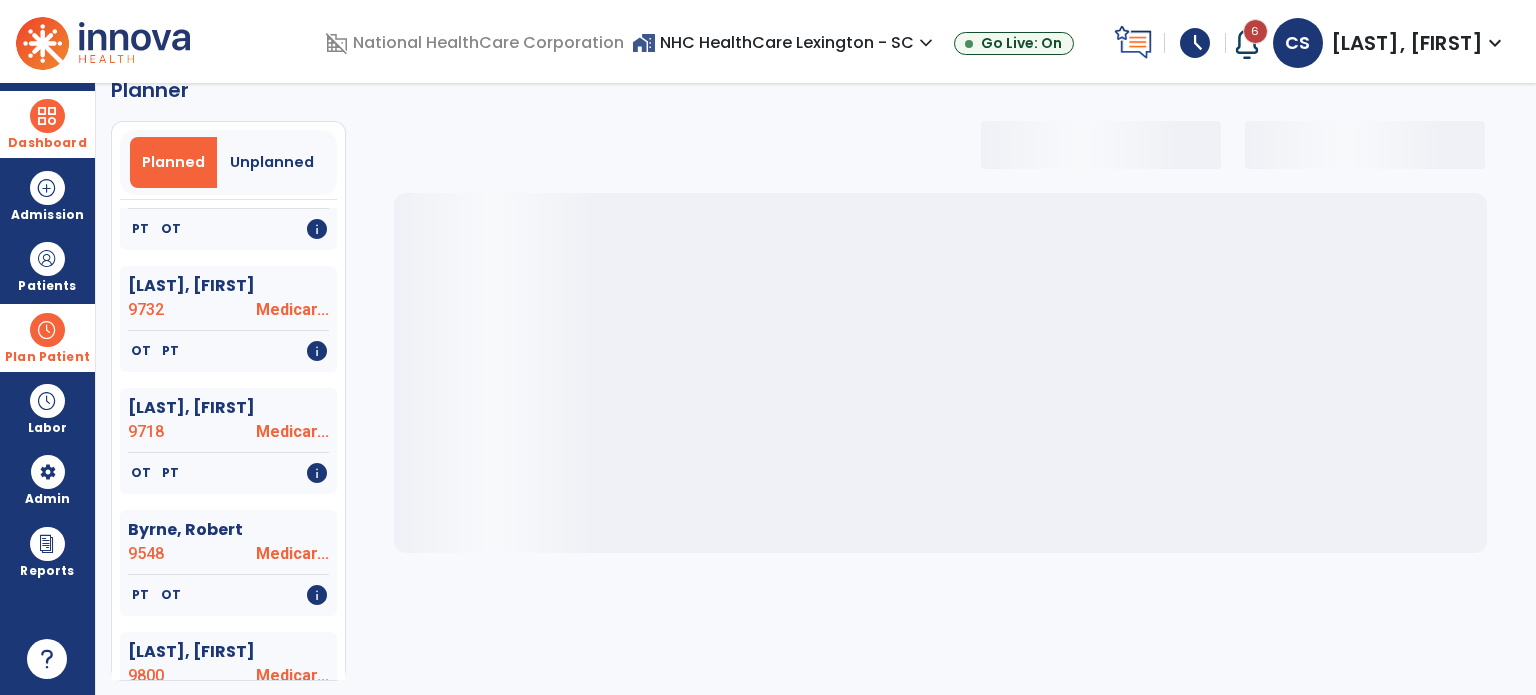 select on "***" 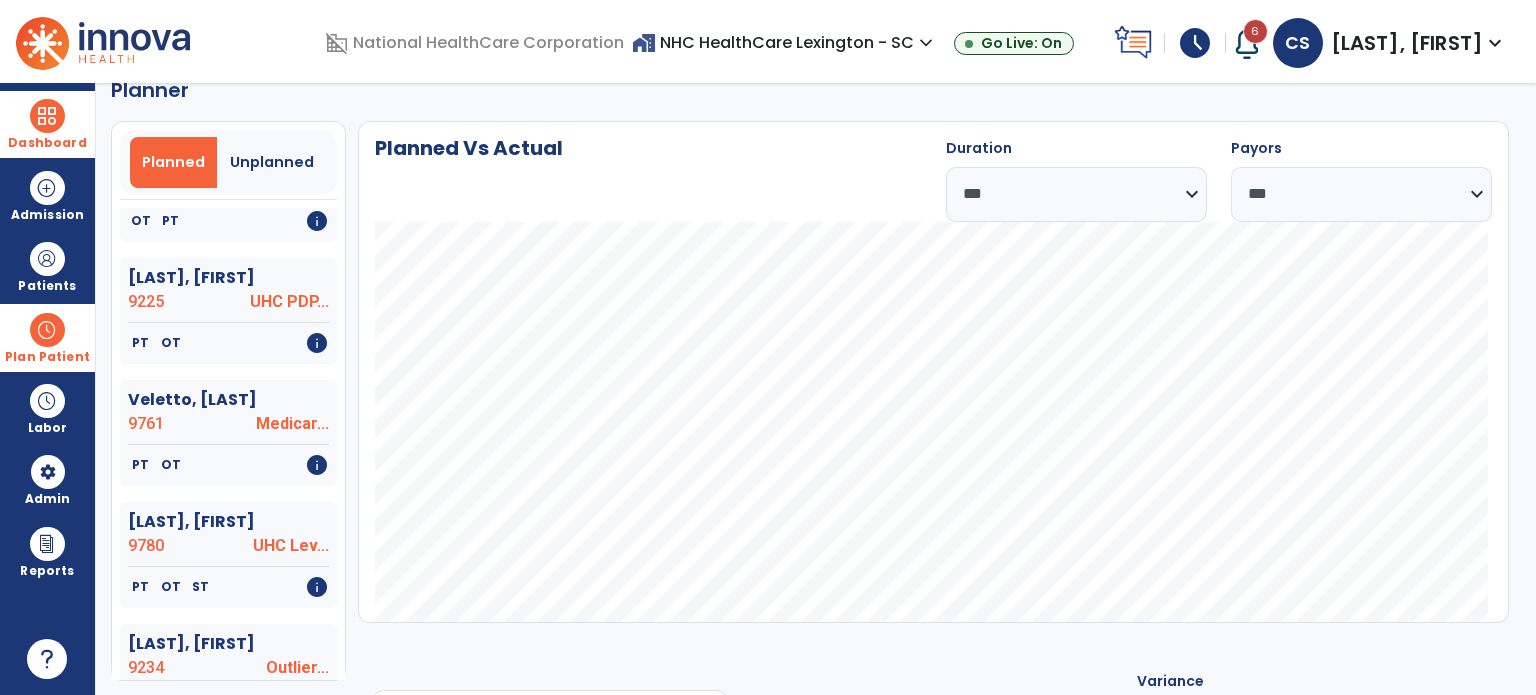 scroll, scrollTop: 8228, scrollLeft: 0, axis: vertical 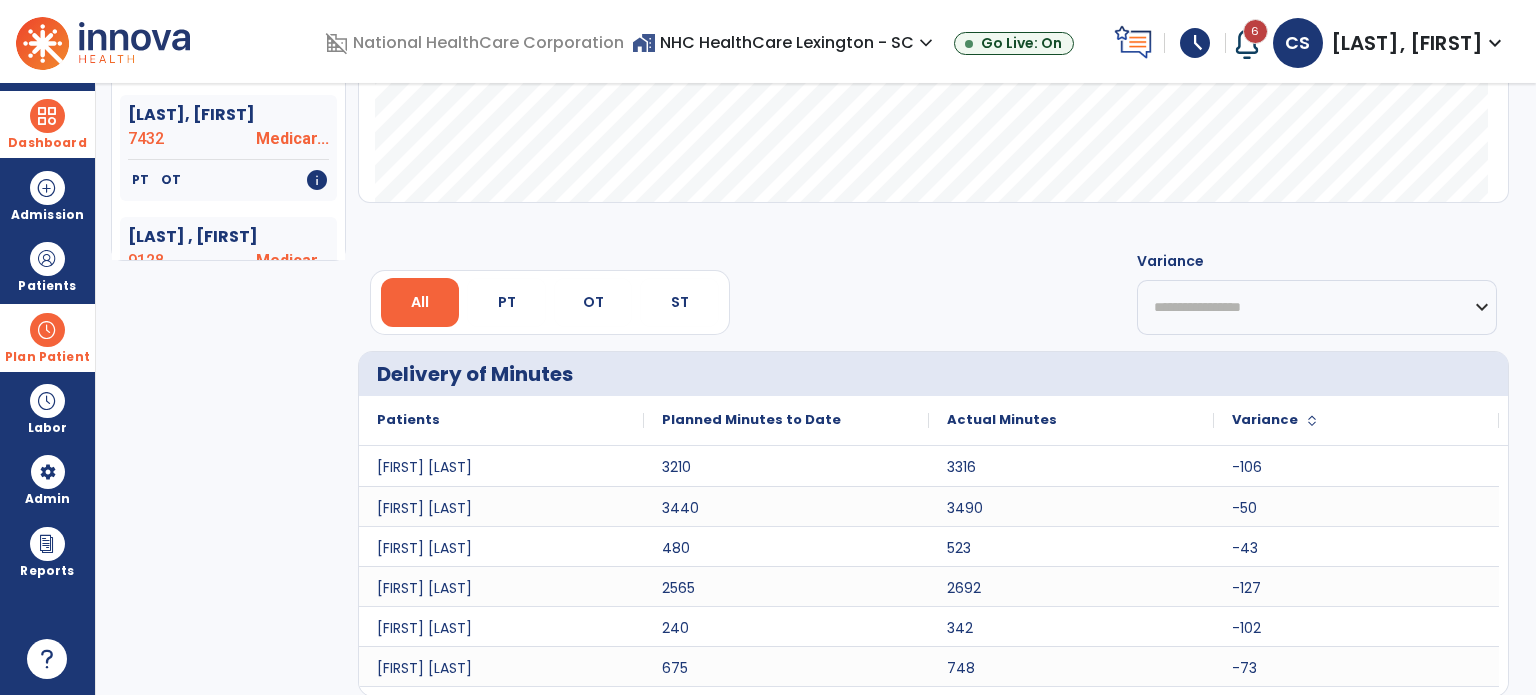 click on "domain_disabled   National HealthCare Corporation   home_work   NHC HealthCare Lexington - SC   expand_more   NHC HealthCare Lexington - SC  Go Live: On schedule My Time:   Monday, [DATE]    **** arrow_right  Start   Open your timecard  arrow_right 6 Notifications Mark as read Planner Update Required due to Evaluation for Patient: [LAST], [FIRST], in PT Discipline Today at 6:35 AM | NHC HealthCare Lexington - SC Census Alert - A03 Today at 4:23 AM | NHC HealthCare Lexington - SC Census Alert - A21 Sat [DATE] 2025 at 11:08 PM | NHC HealthCare Lexington - SC Census Alert - A03 Sat [DATE] 2025 at 11:43 AM | NHC HealthCare Lexington - SC Census Alert - A03 Sat [DATE] 2025 at 10:33 AM | NHC HealthCare Lexington - SC See all Notifications  CS   [LAST] , [FIRST]    expand_more   home   Home   person   Profile   help   Help   logout   Log out  Dashboard  dashboard  Therapist Dashboard  view_quilt  Operations Dashboard Admission Patients  format_list_bulleted  Patient List  space_dashboard  Patient Board 75" at bounding box center [768, 347] 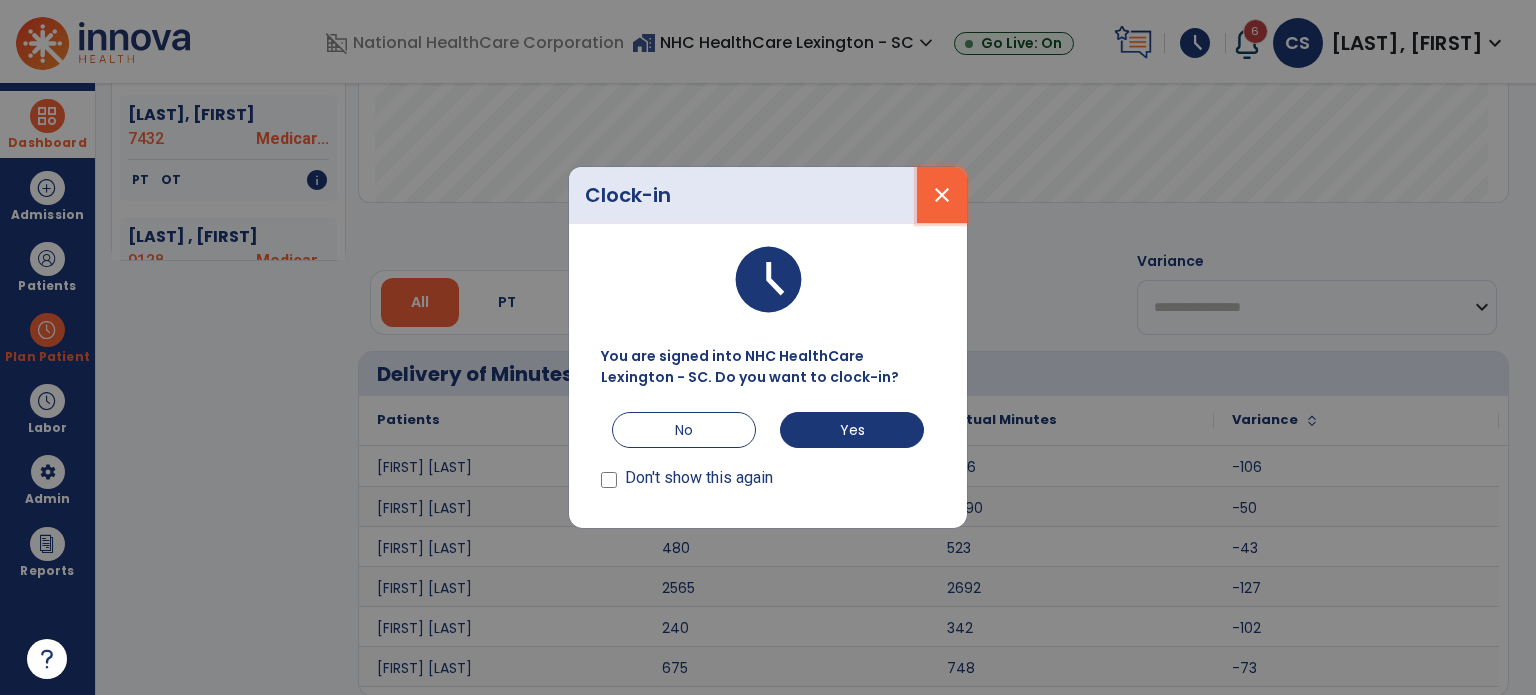 click on "close" at bounding box center (942, 195) 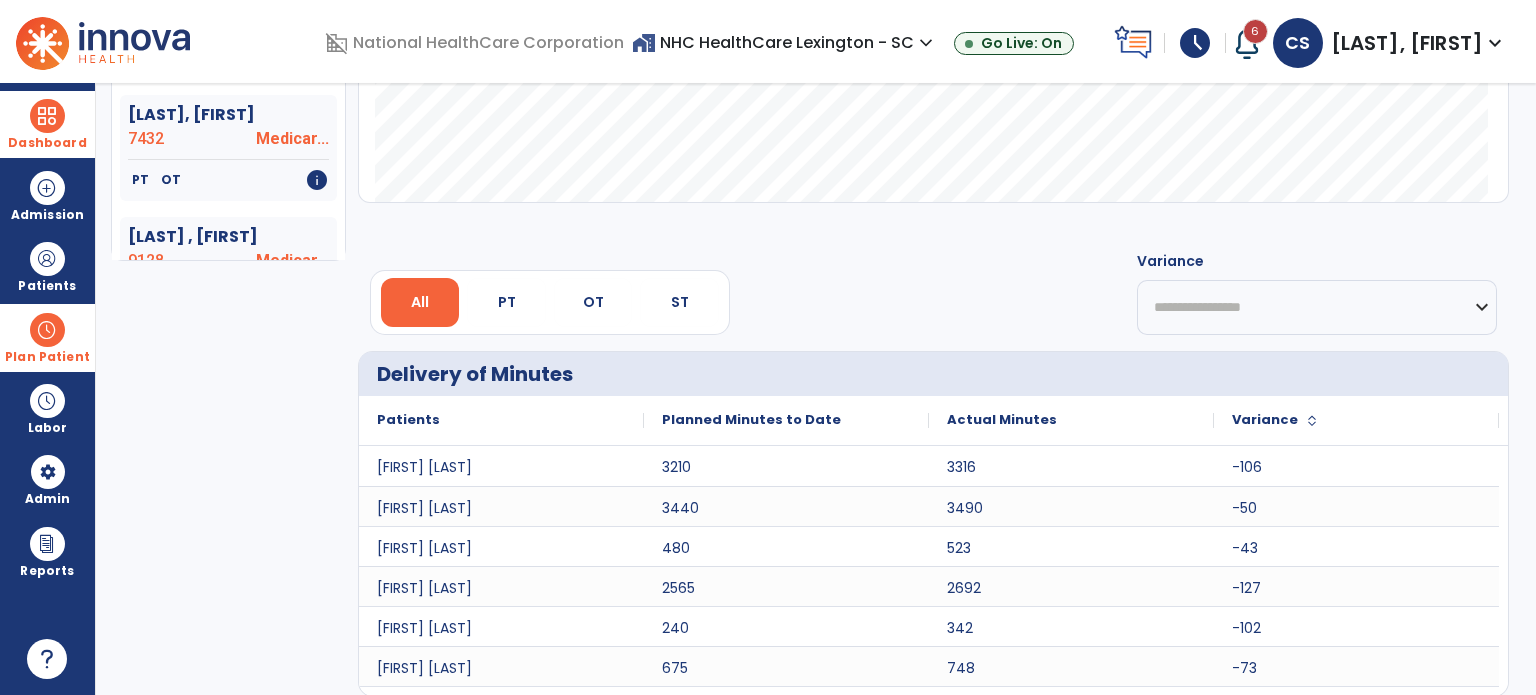 click on "Plan Patient" at bounding box center [47, 357] 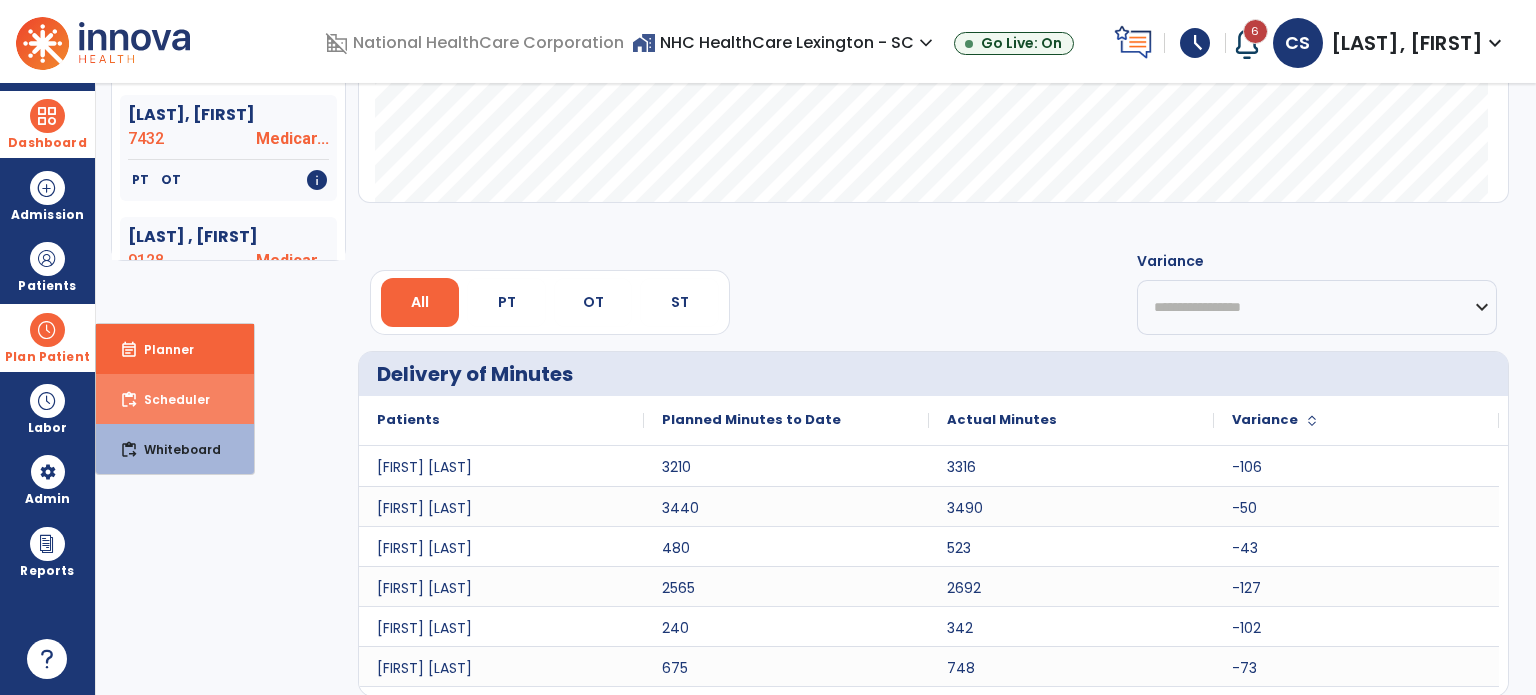 click on "Scheduler" at bounding box center (169, 399) 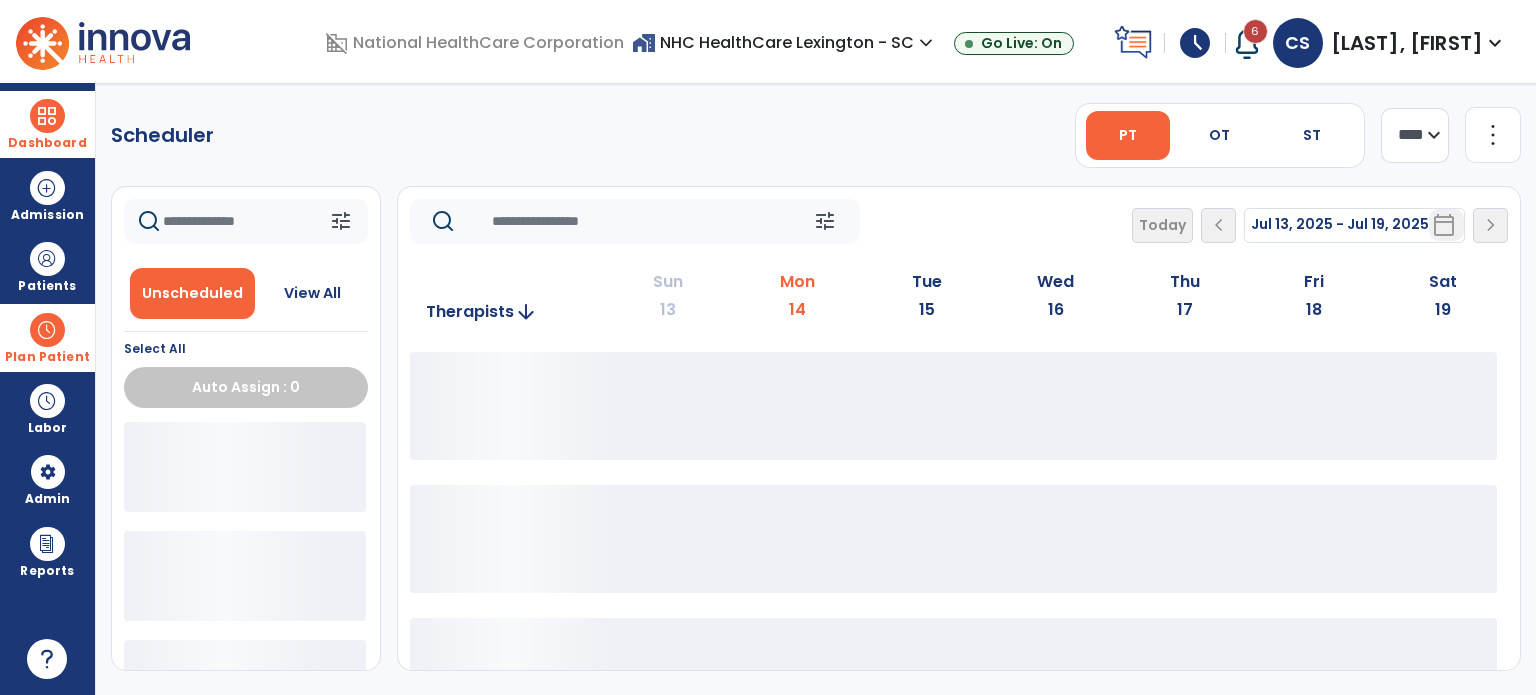 scroll, scrollTop: 0, scrollLeft: 0, axis: both 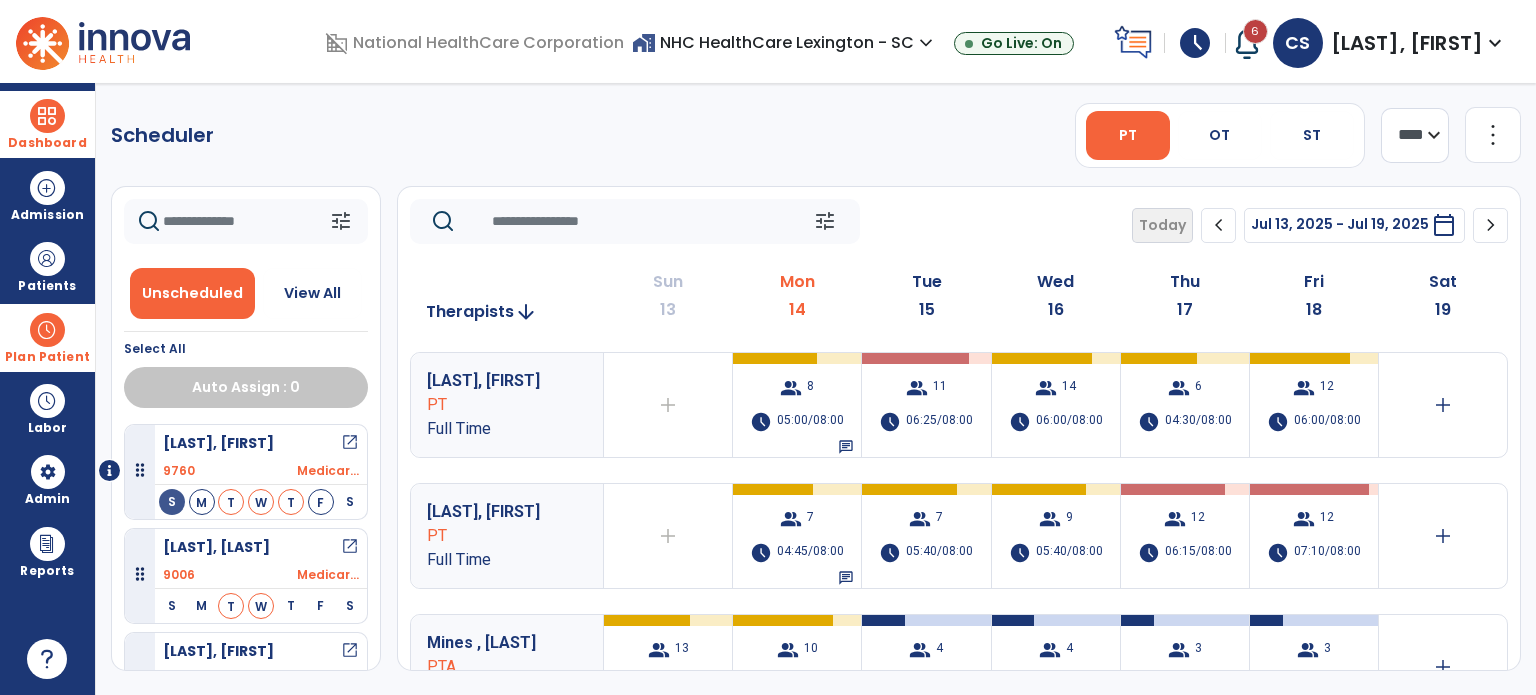 click 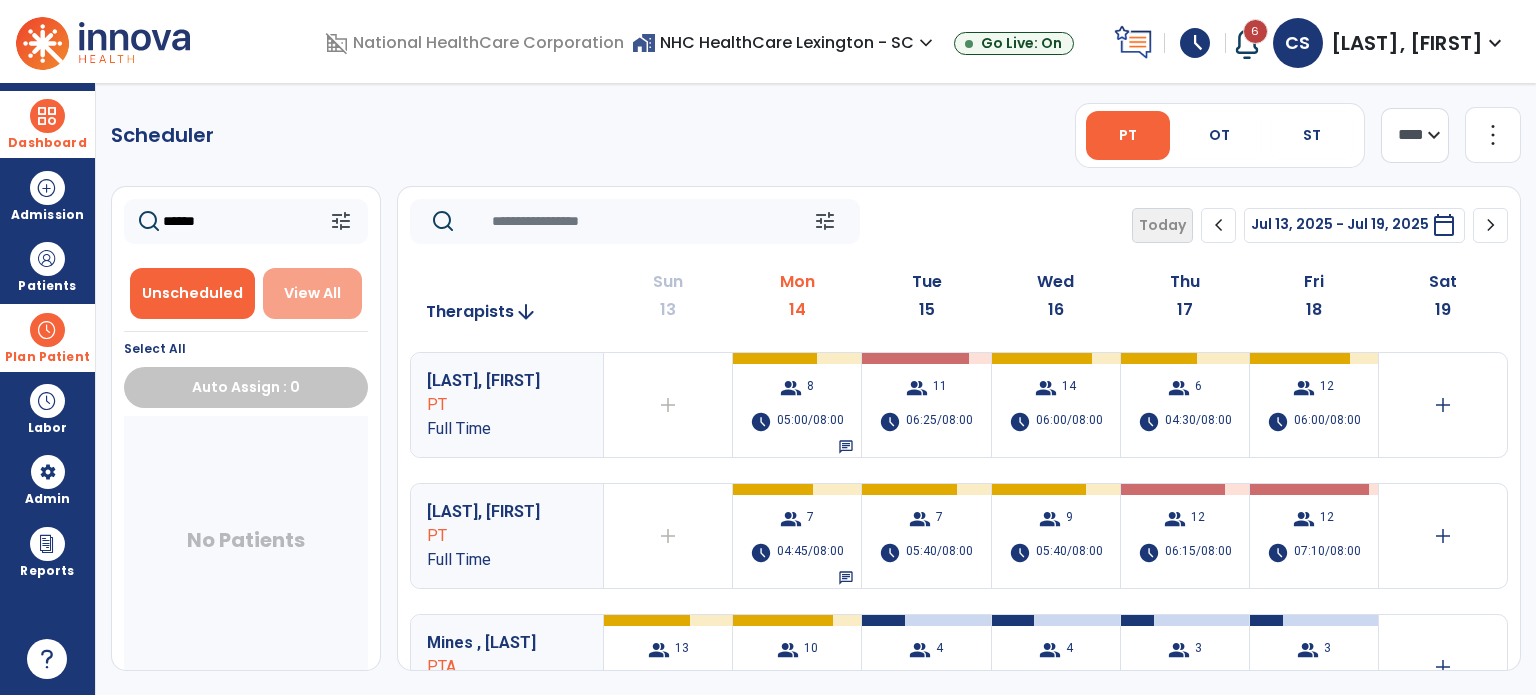 click on "View All" at bounding box center (312, 293) 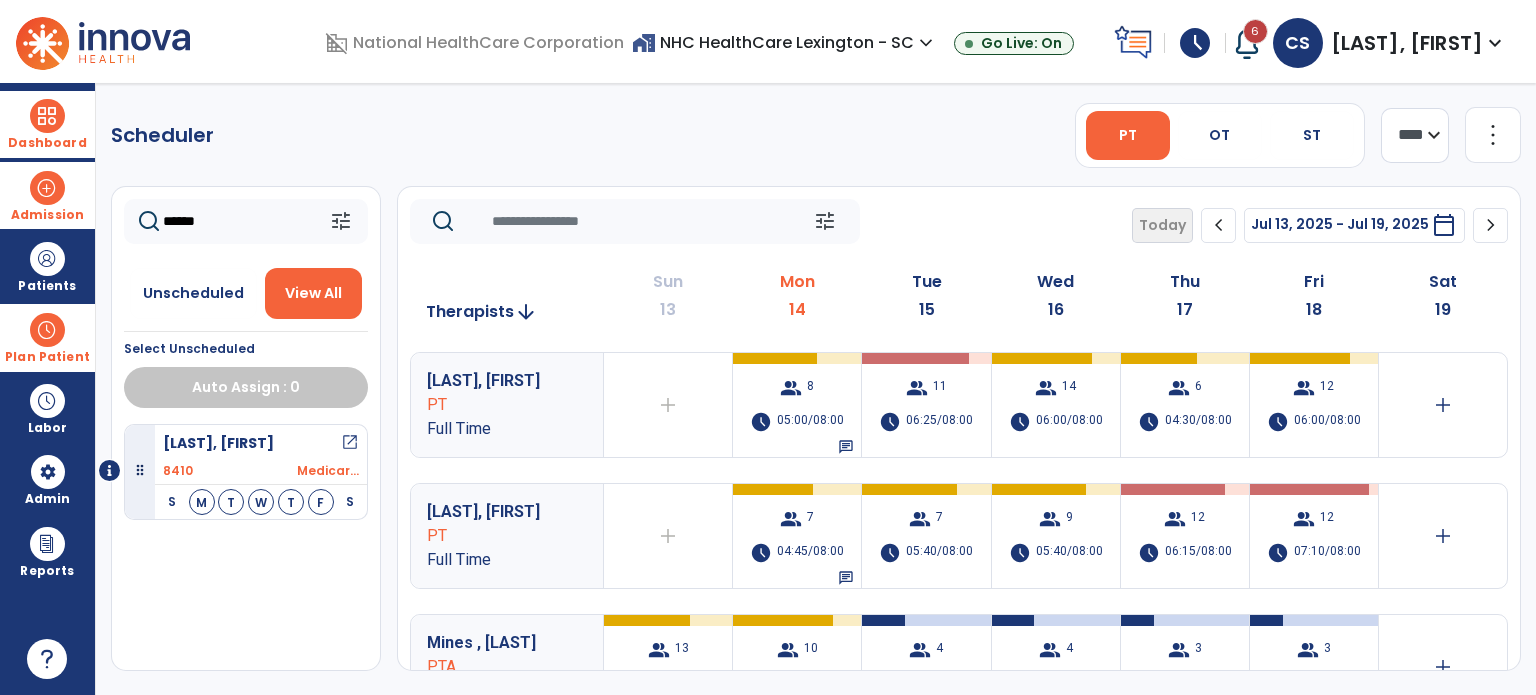 drag, startPoint x: 249, startPoint y: 231, endPoint x: 12, endPoint y: 189, distance: 240.69275 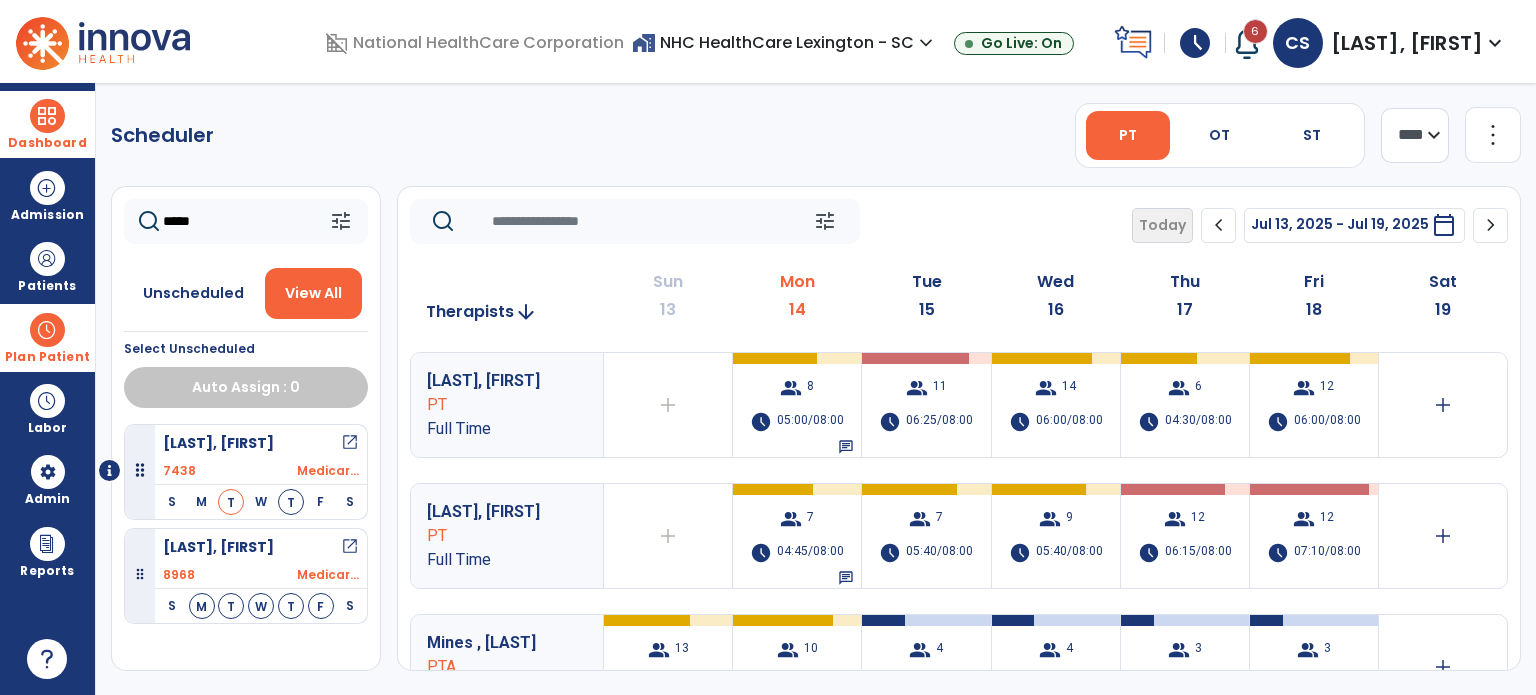 drag, startPoint x: 207, startPoint y: 228, endPoint x: 120, endPoint y: 217, distance: 87.69264 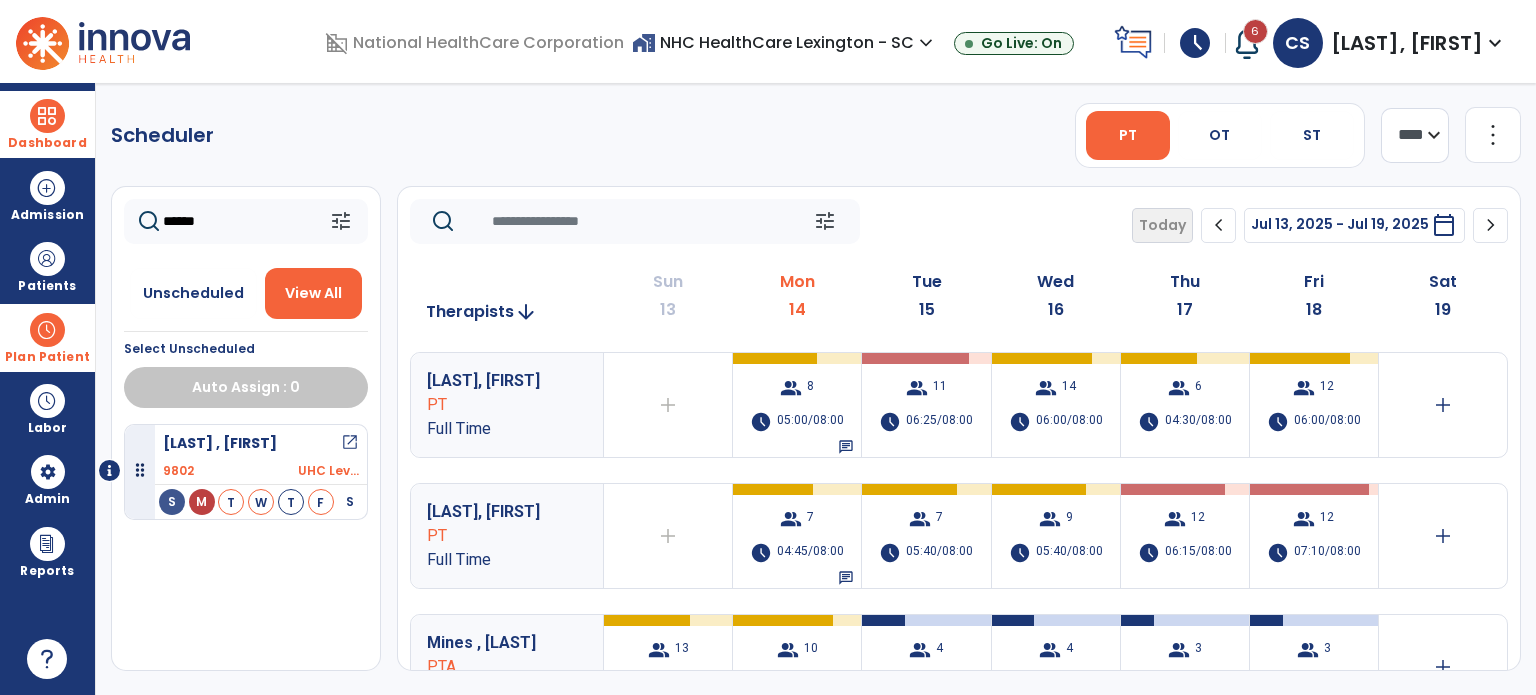 drag, startPoint x: 227, startPoint y: 232, endPoint x: 6, endPoint y: 230, distance: 221.00905 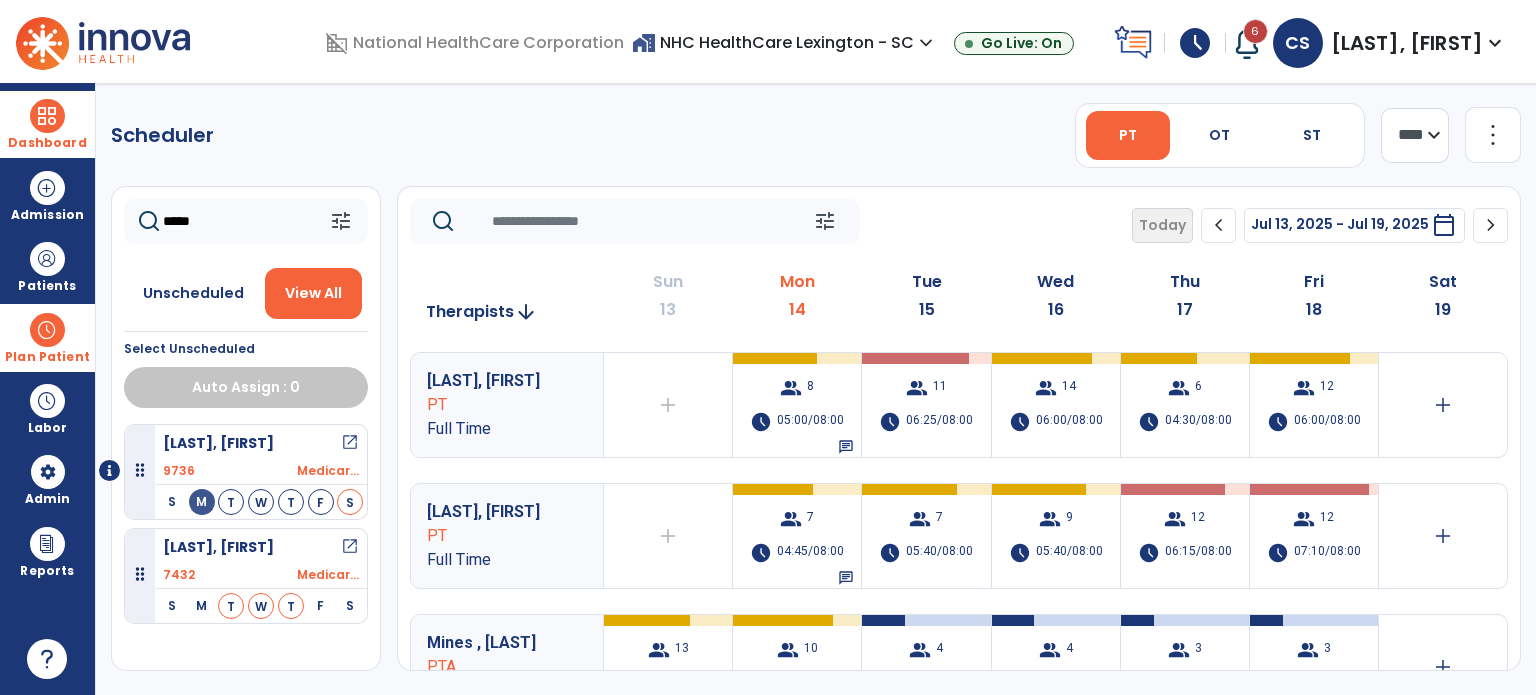 type on "******" 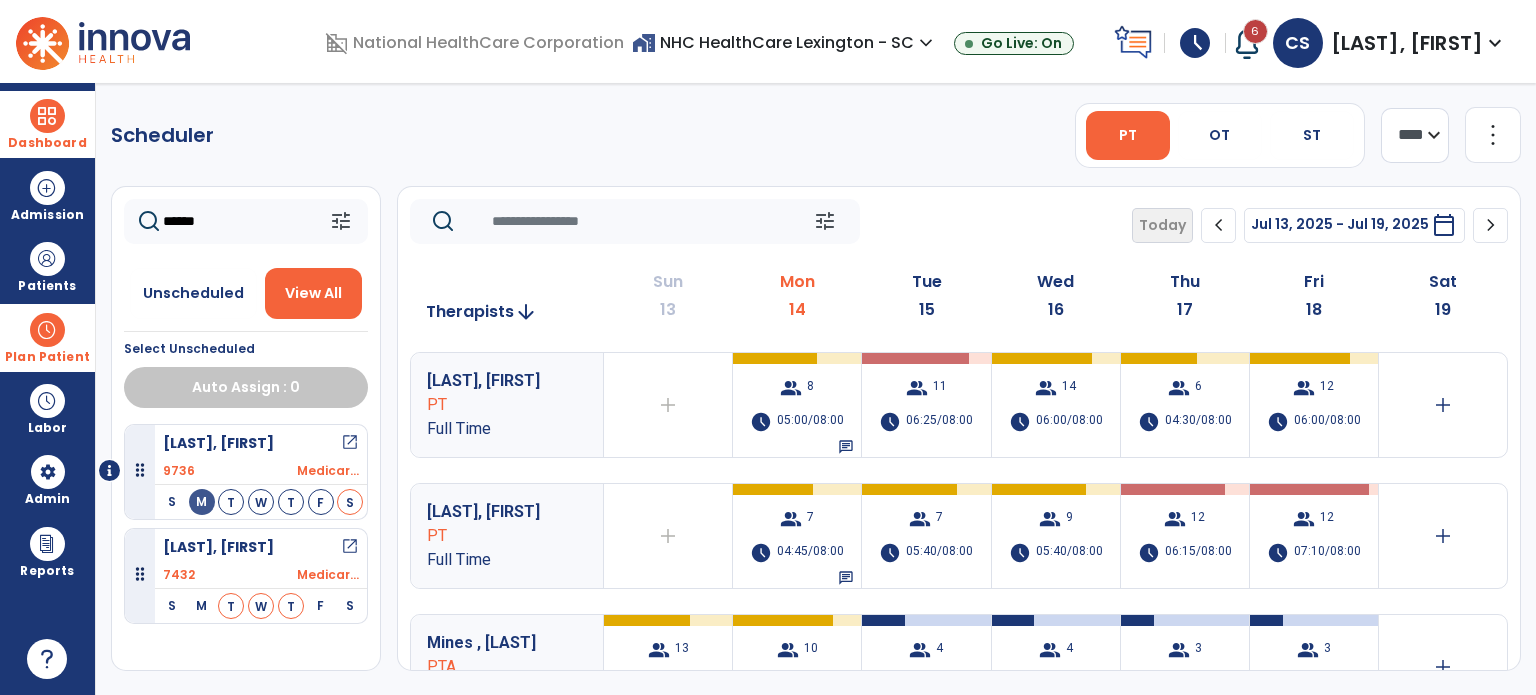 drag, startPoint x: 250, startPoint y: 210, endPoint x: 125, endPoint y: 246, distance: 130.08075 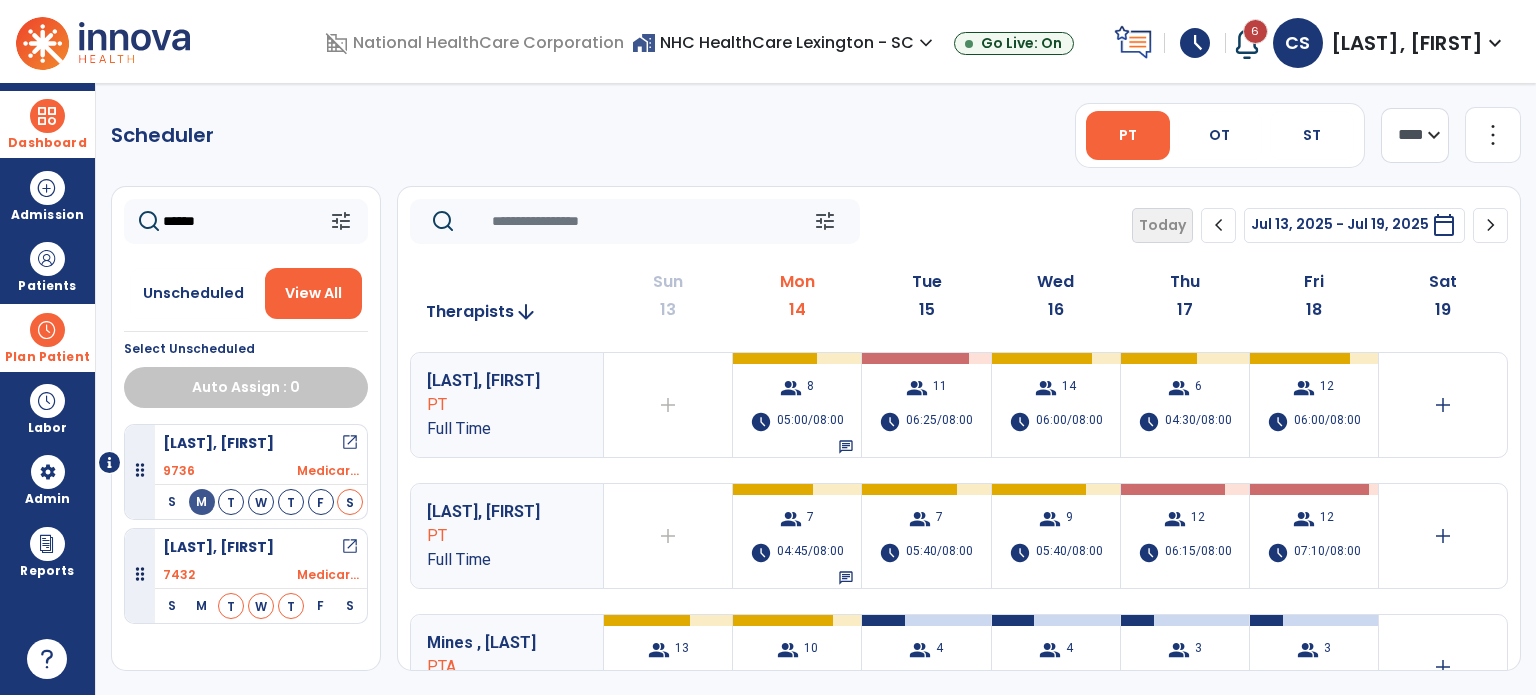scroll, scrollTop: 8, scrollLeft: 0, axis: vertical 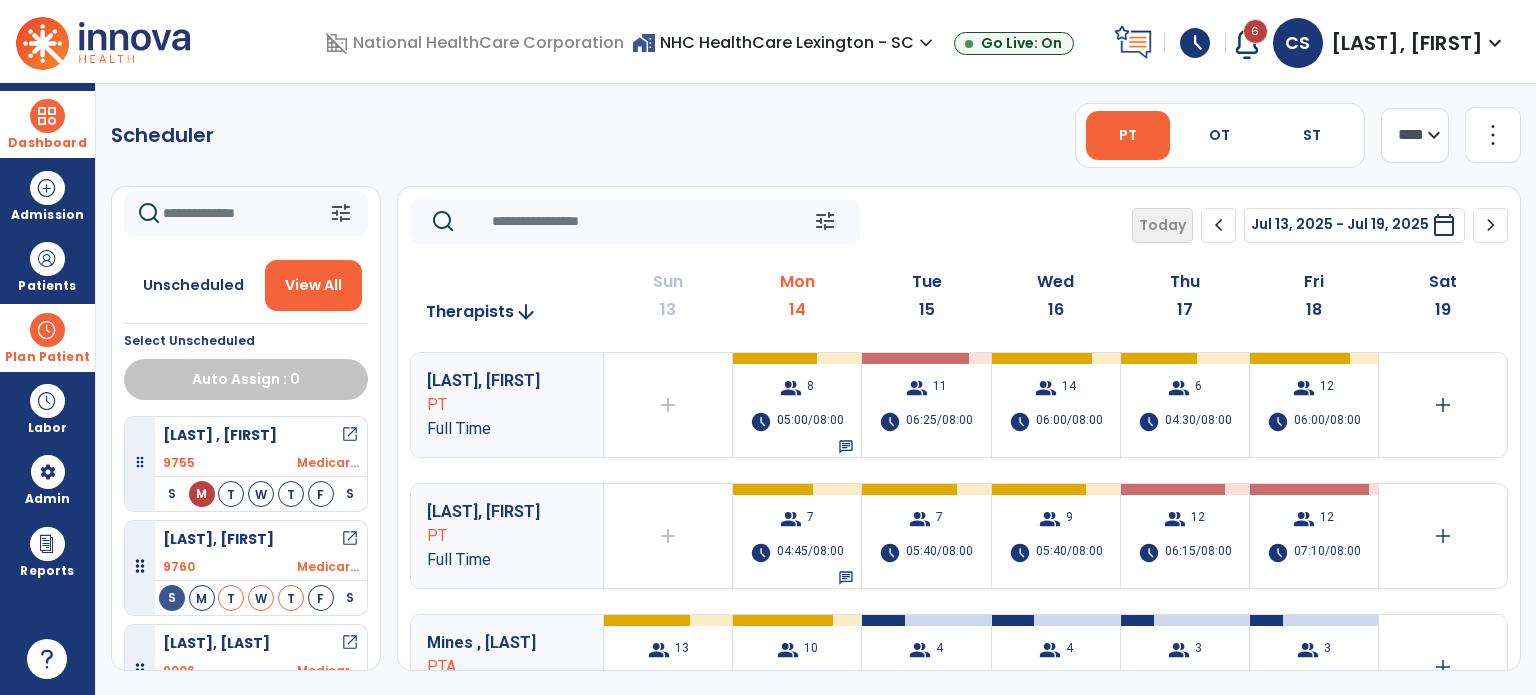 type 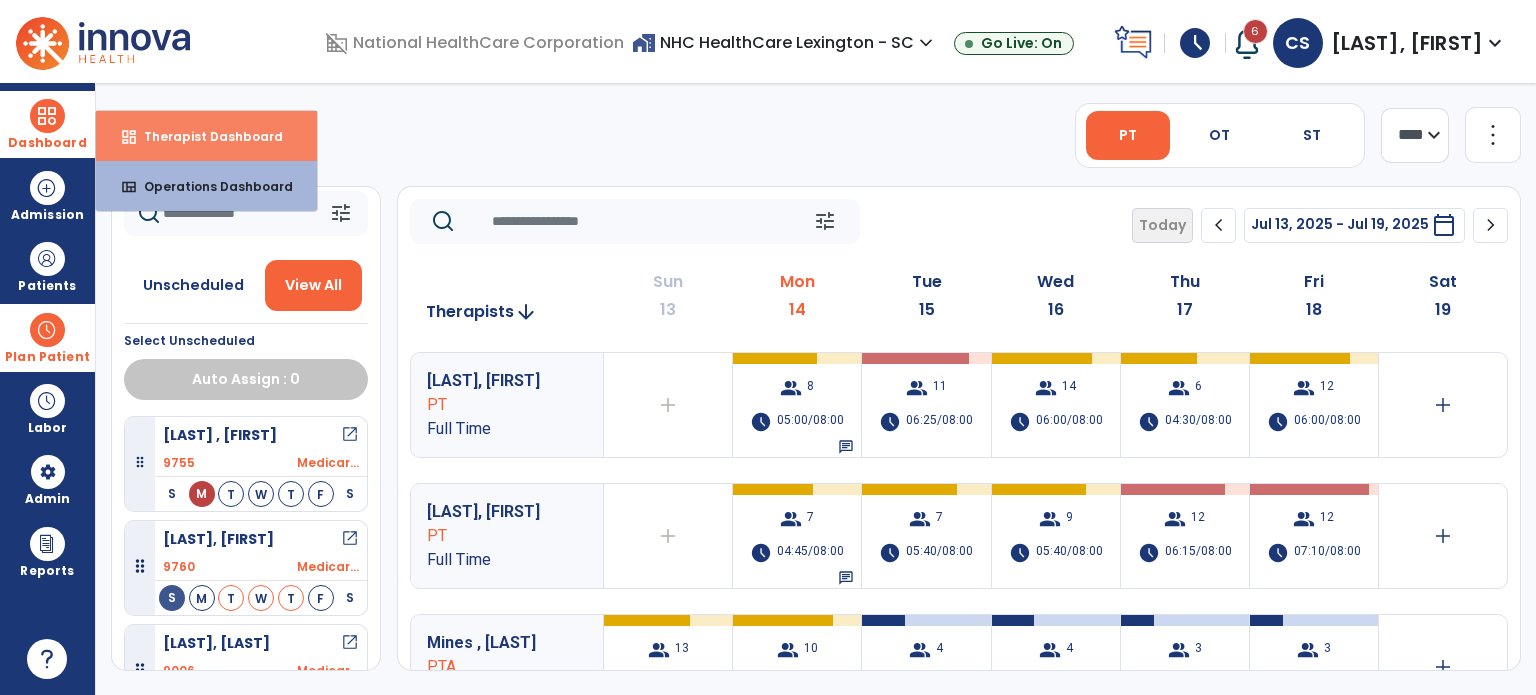 click on "Therapist Dashboard" at bounding box center [205, 136] 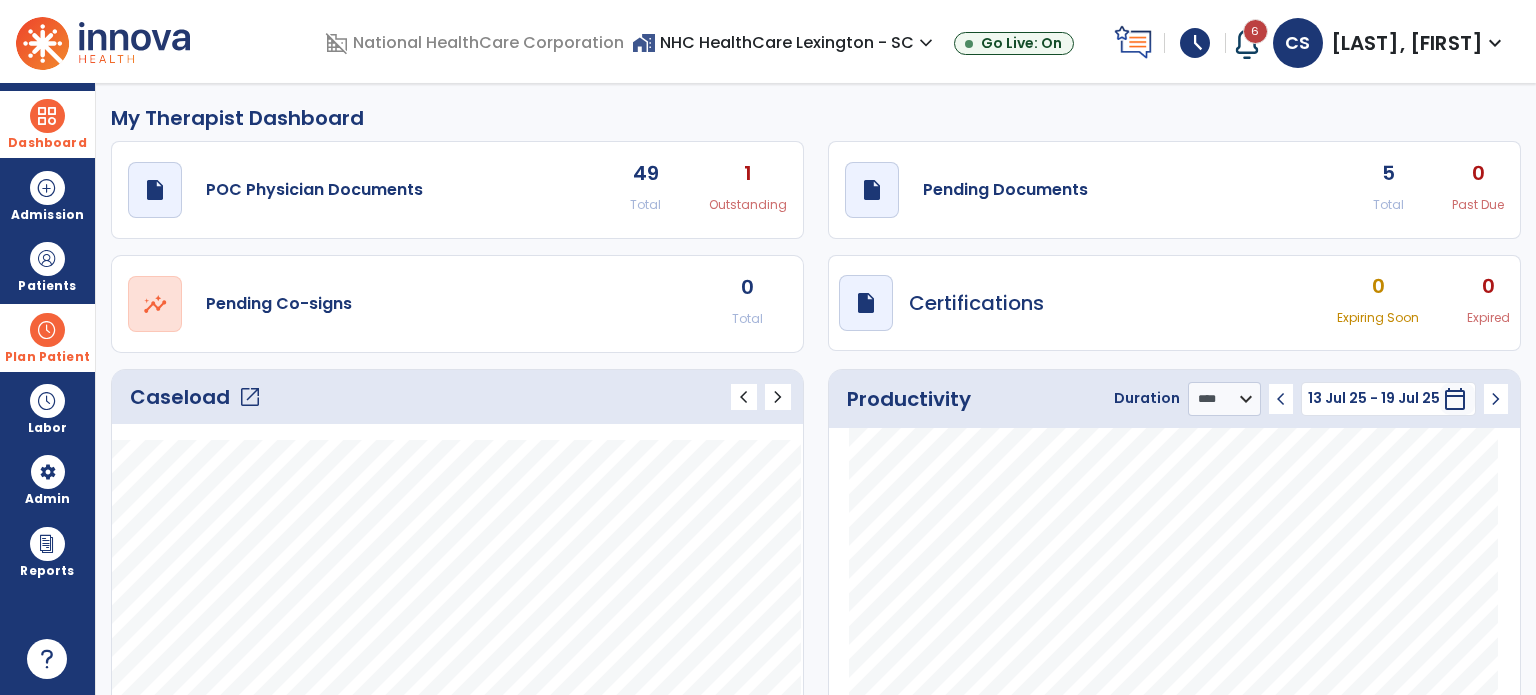 click at bounding box center [1247, 43] 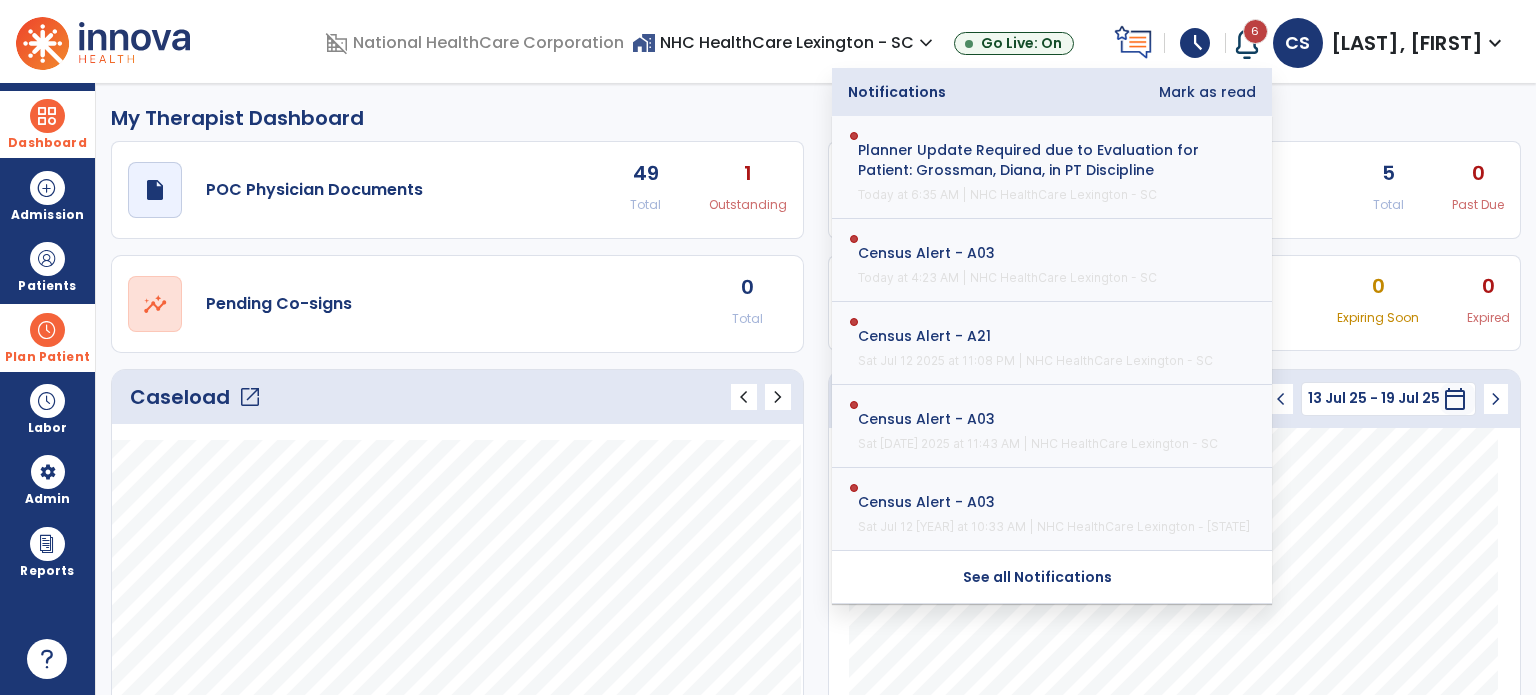 click on "Mark as read" at bounding box center (1207, 92) 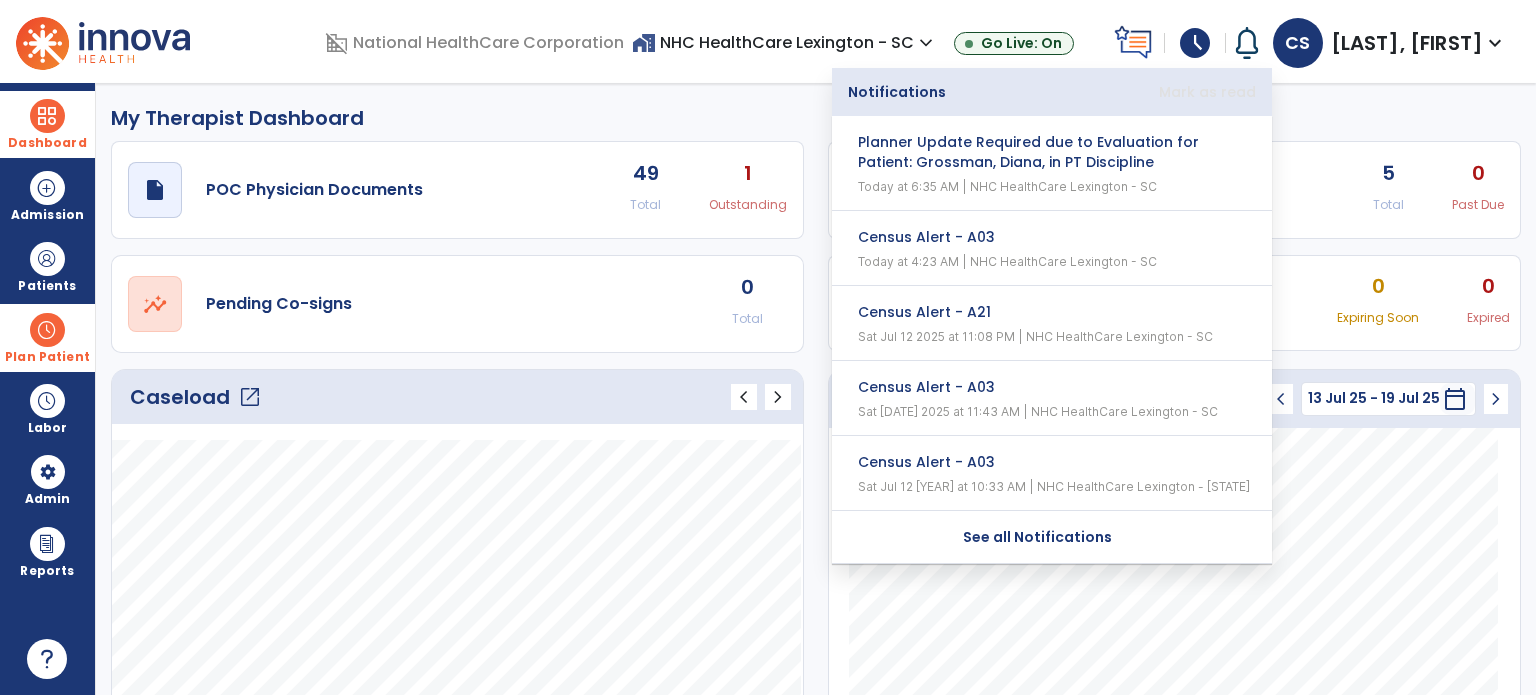 click on "My Therapist Dashboard" 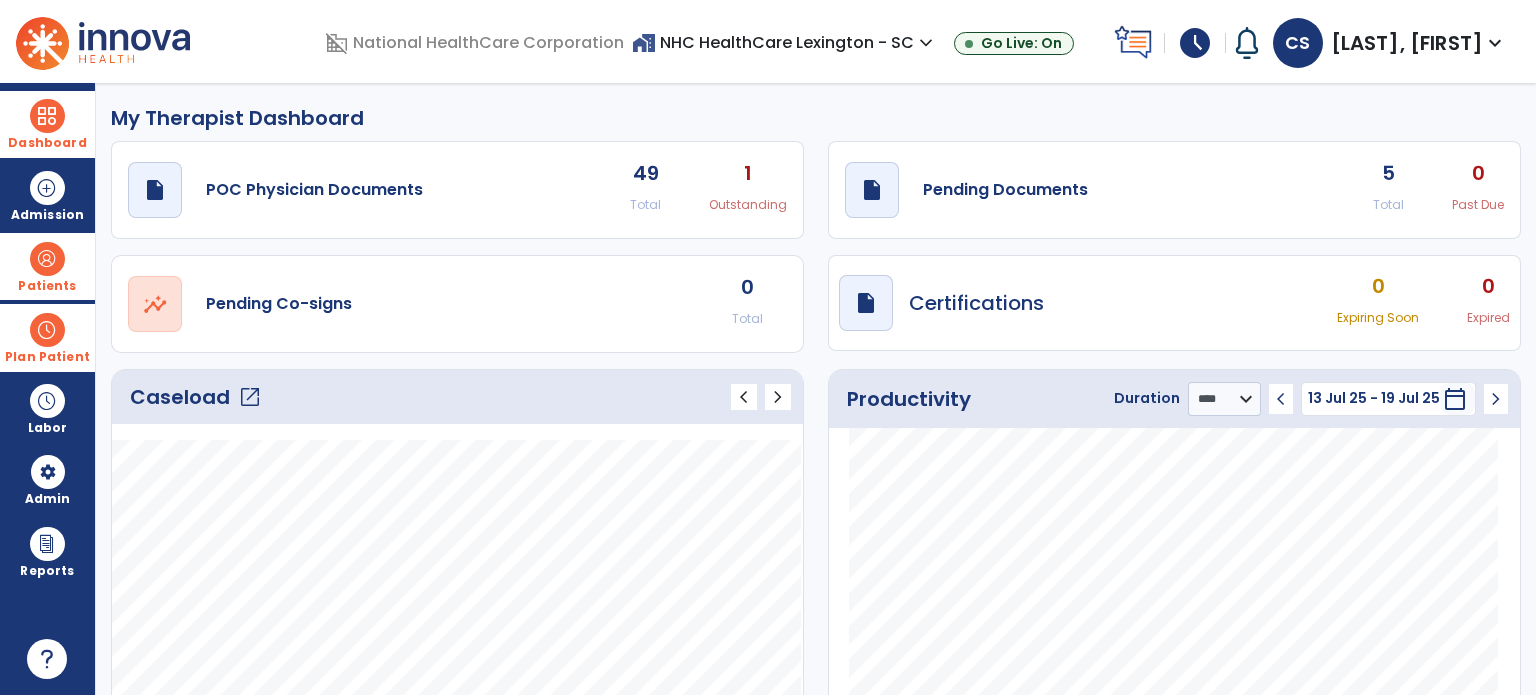 click on "Patients" at bounding box center [47, 286] 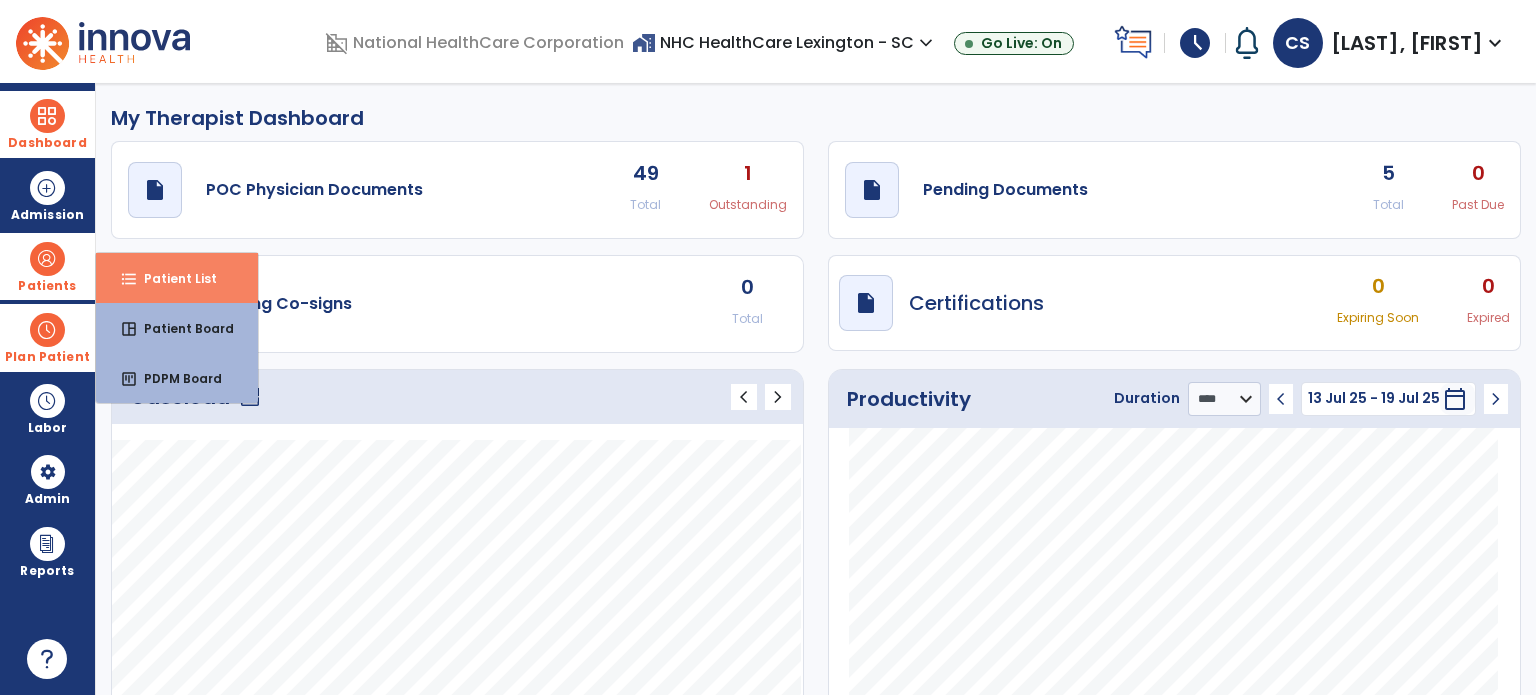 click on "format_list_bulleted  Patient List" at bounding box center [177, 278] 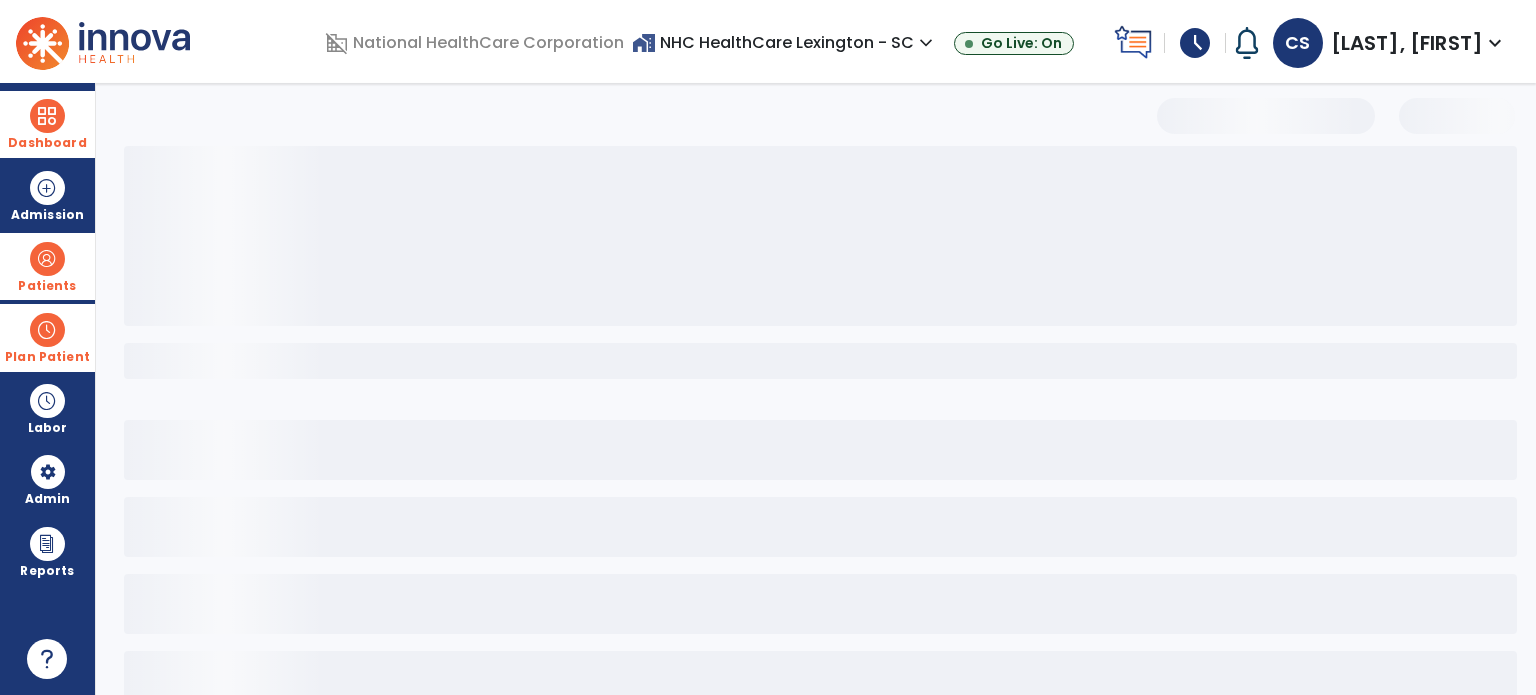 select on "***" 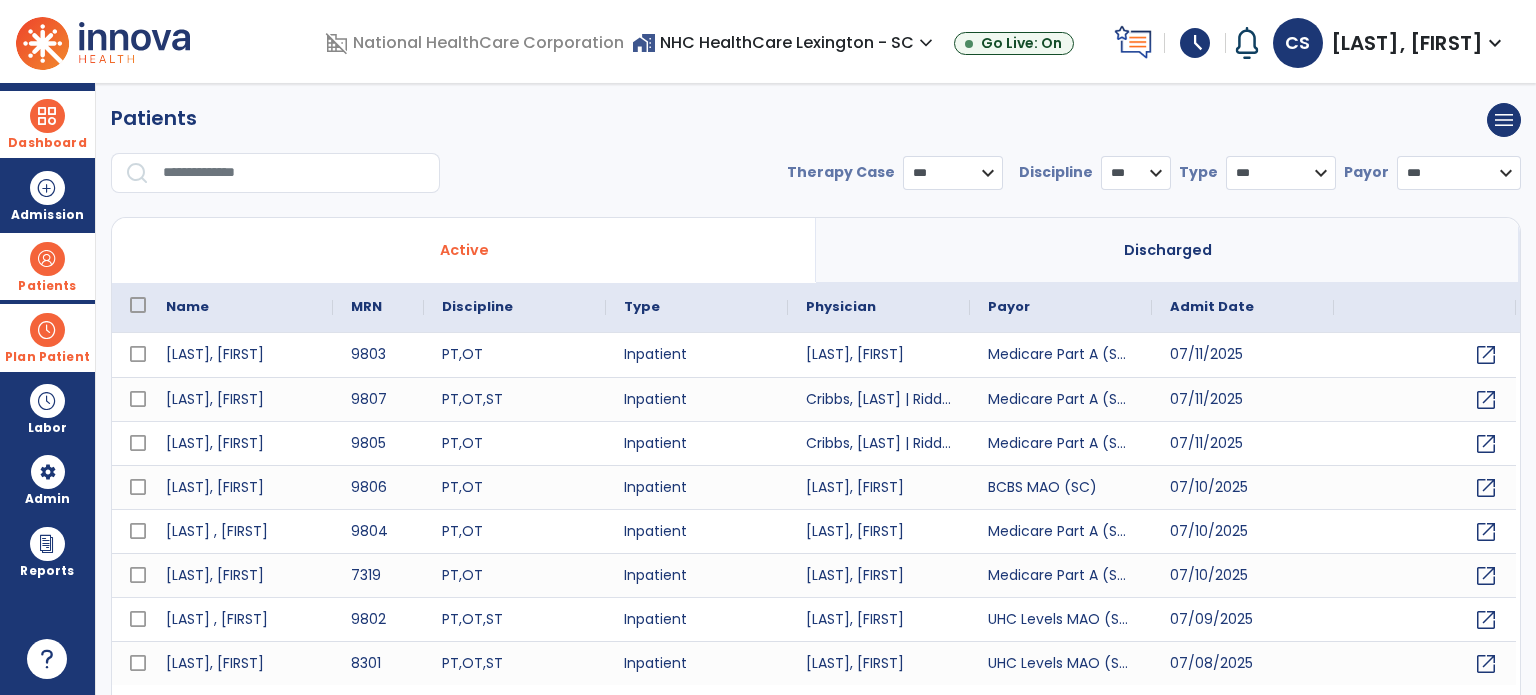 click on "schedule" at bounding box center (1195, 43) 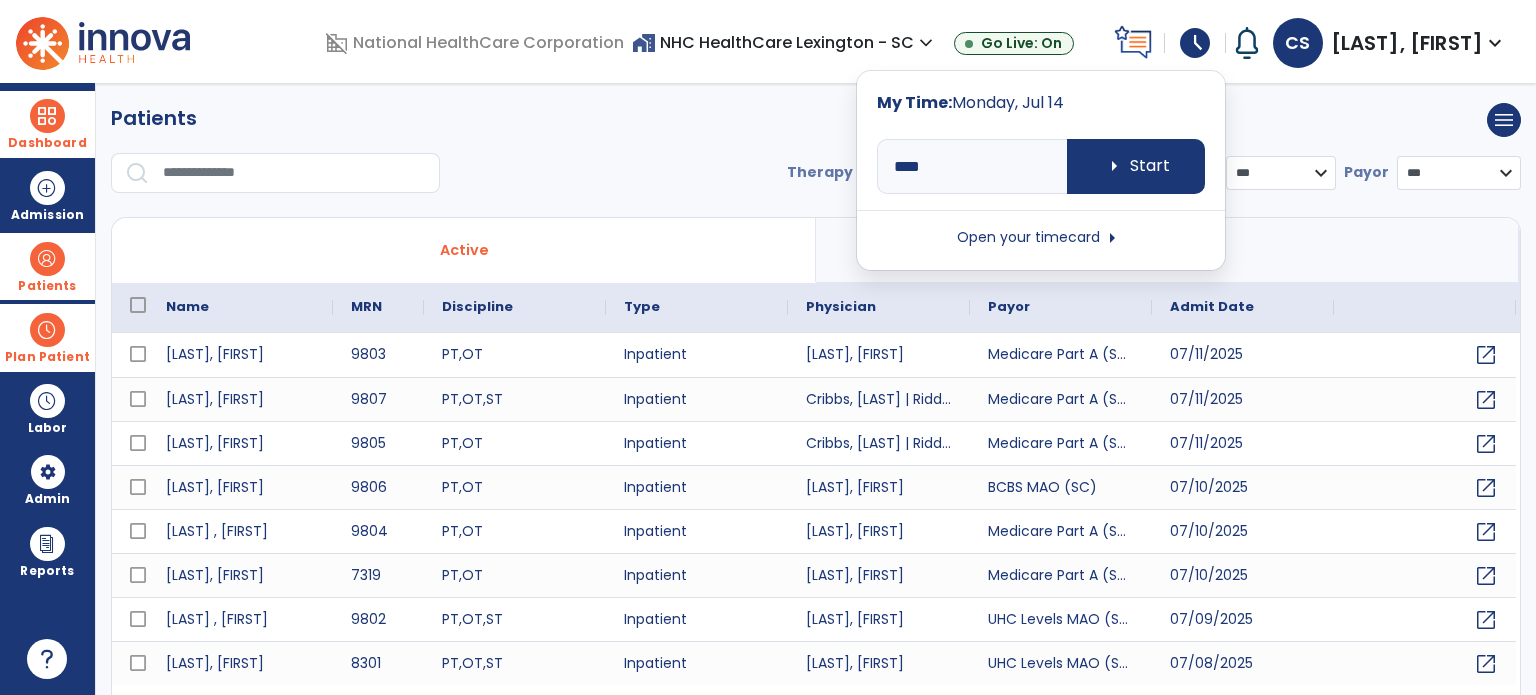 click on "Open your timecard  arrow_right" at bounding box center (1041, 238) 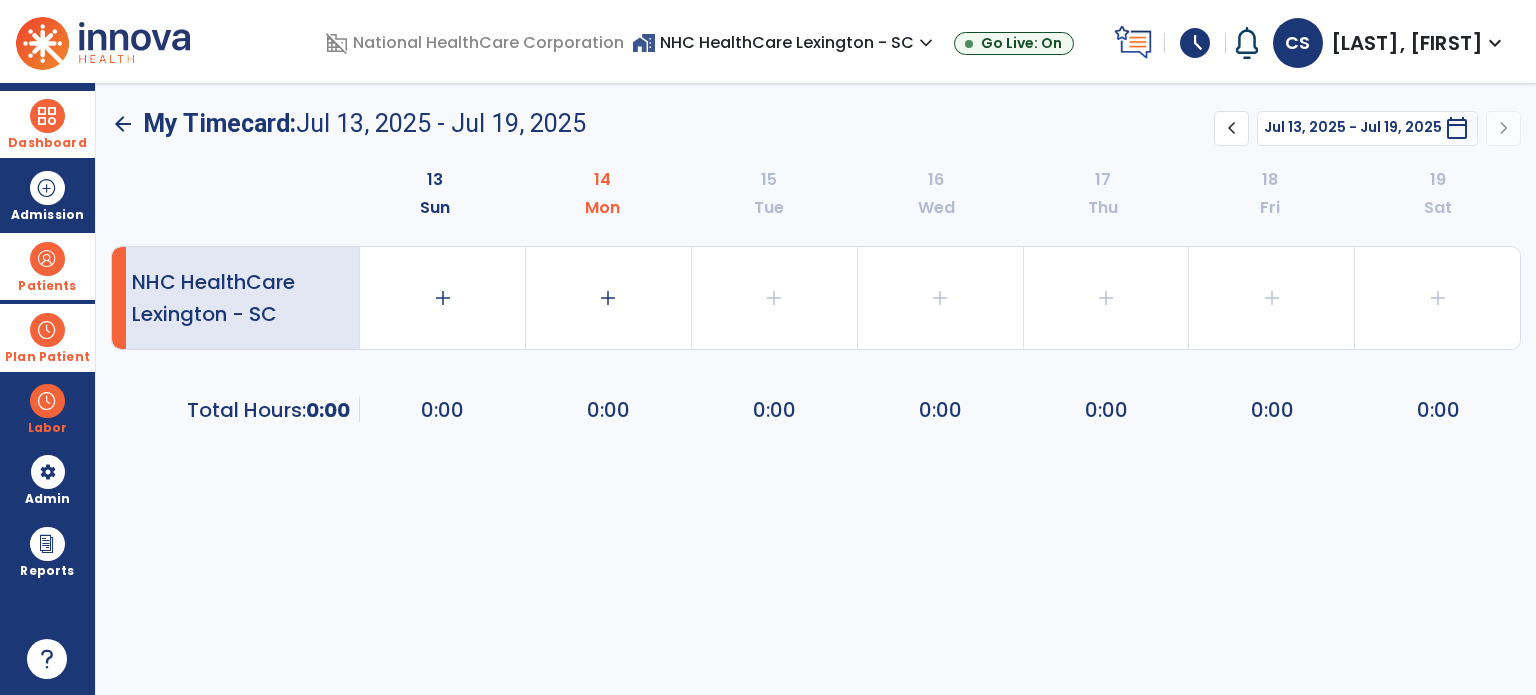 click on "arrow_back" 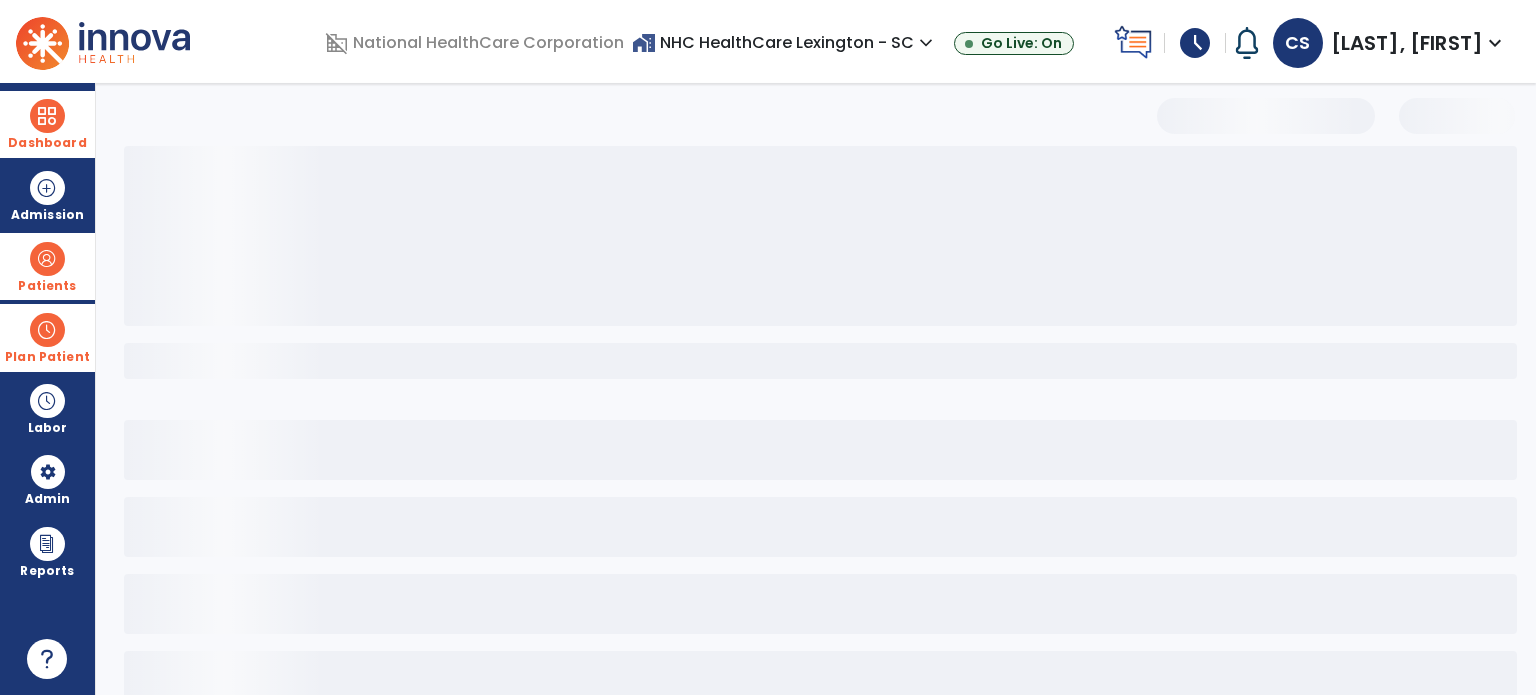 select on "***" 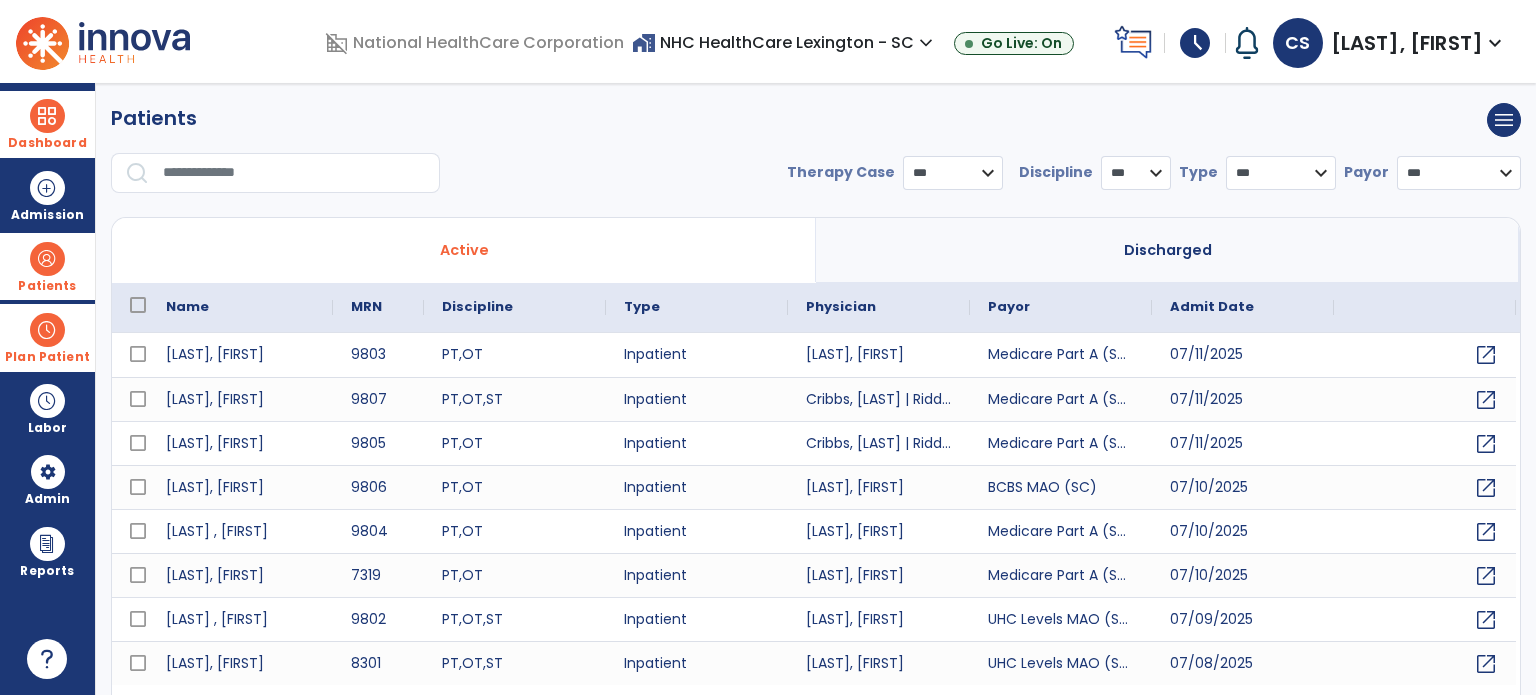 click on "schedule" at bounding box center [1195, 43] 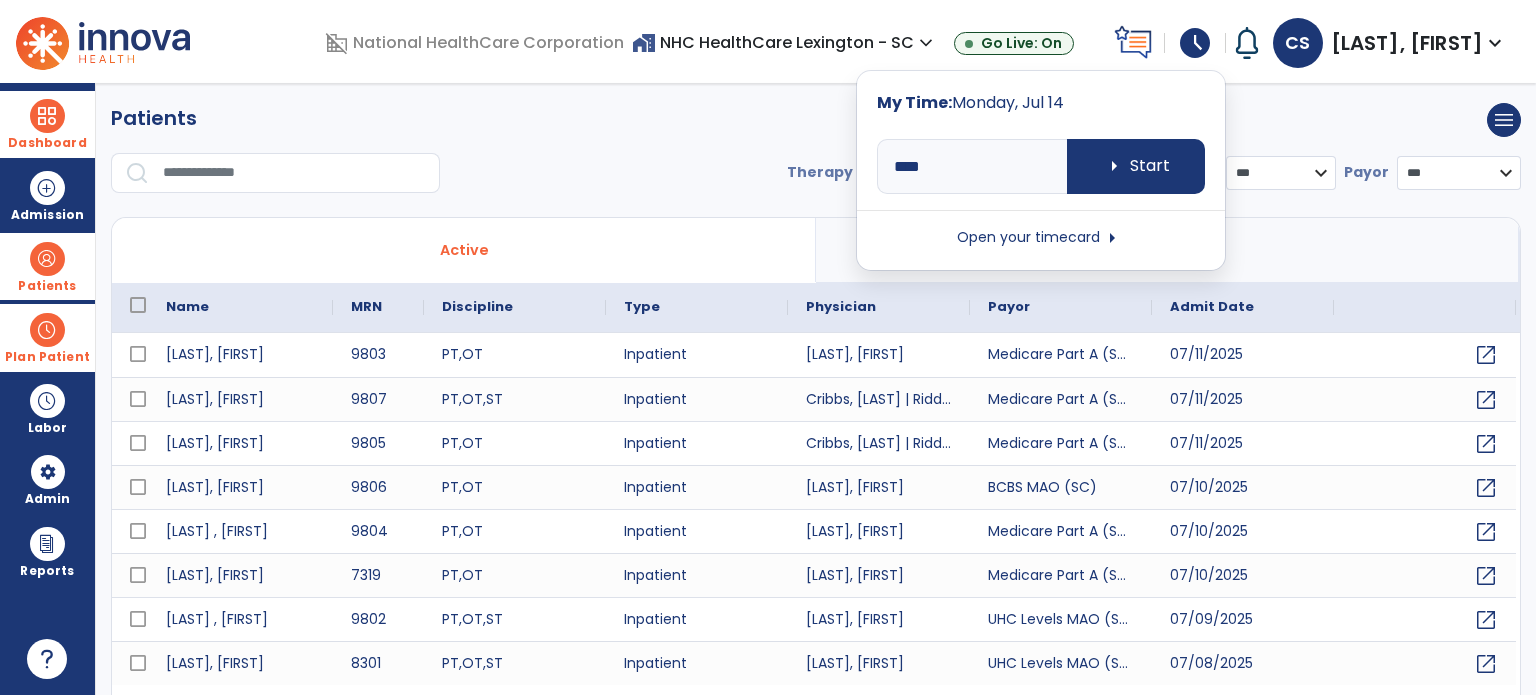 click on "Open your timecard  arrow_right" at bounding box center (1041, 238) 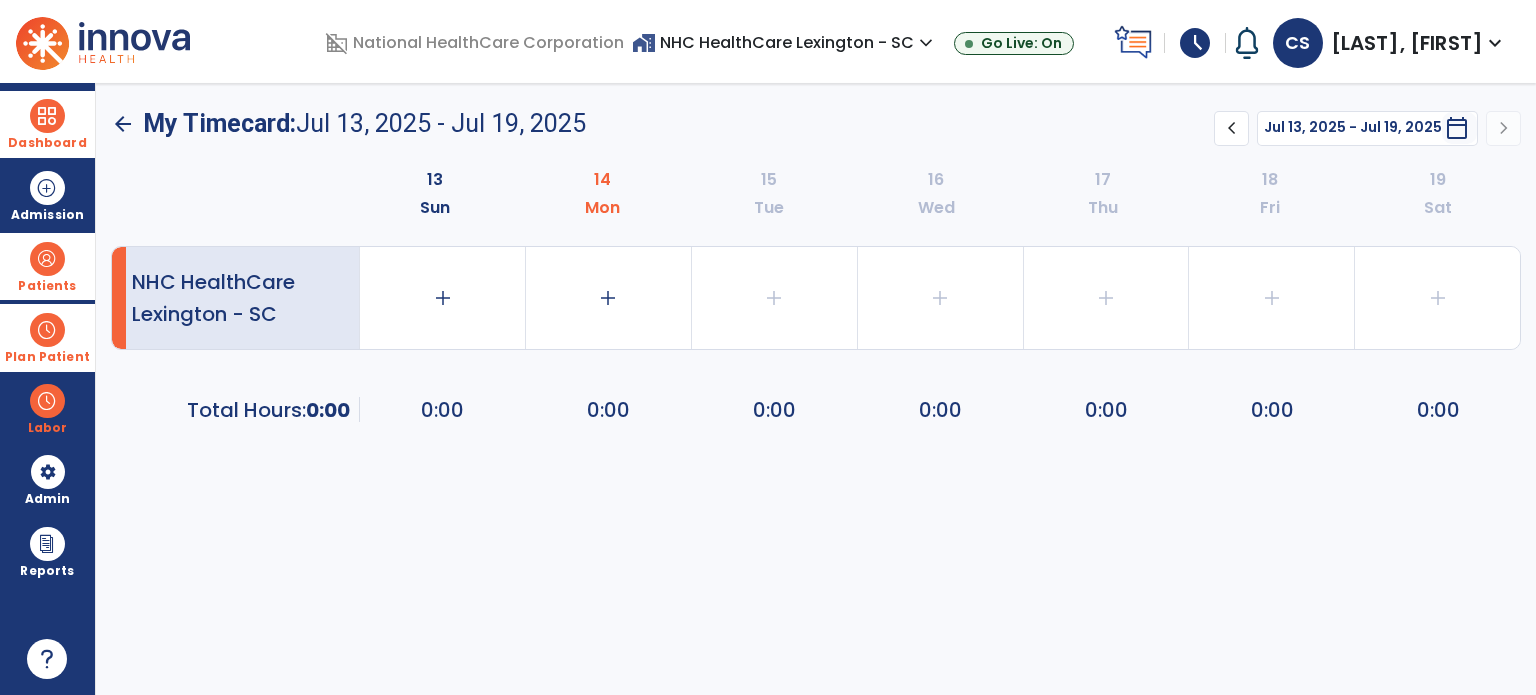 click on "chevron_left" 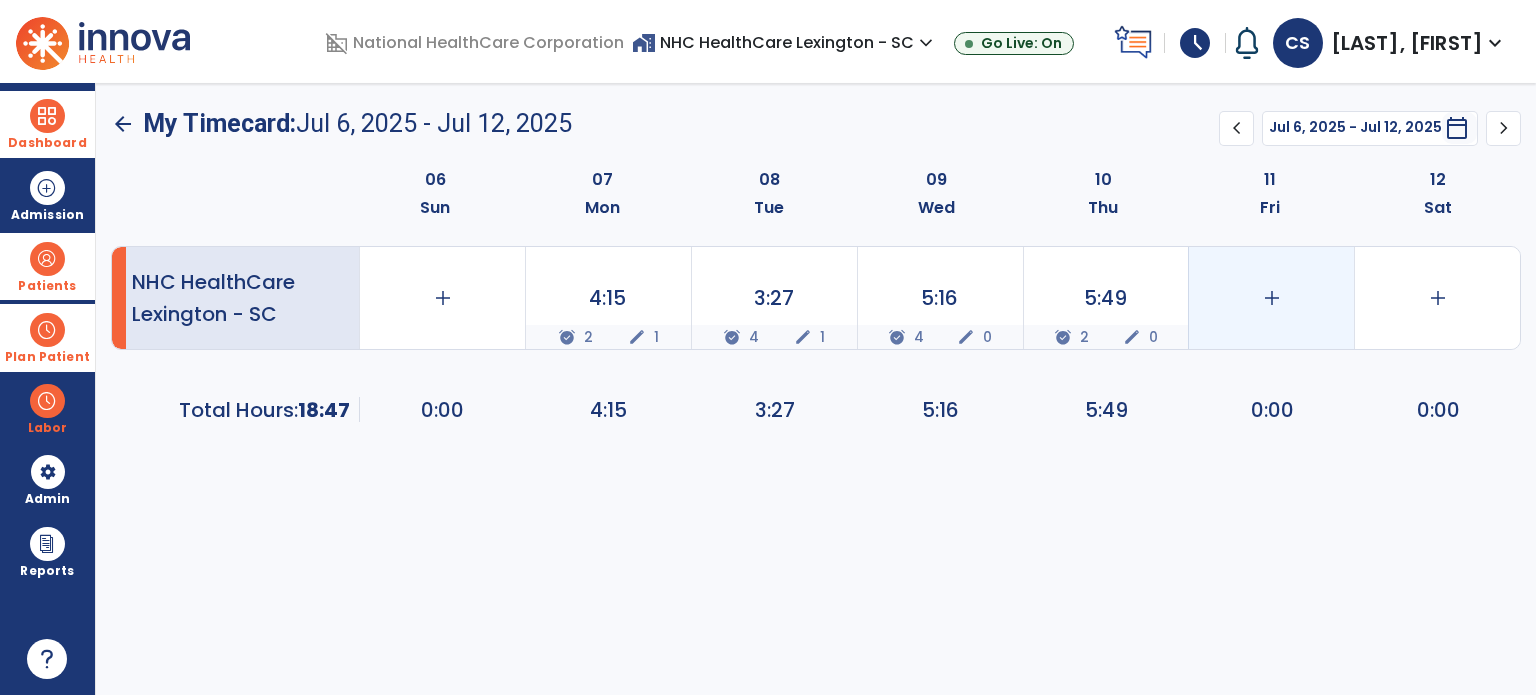 click on "add" 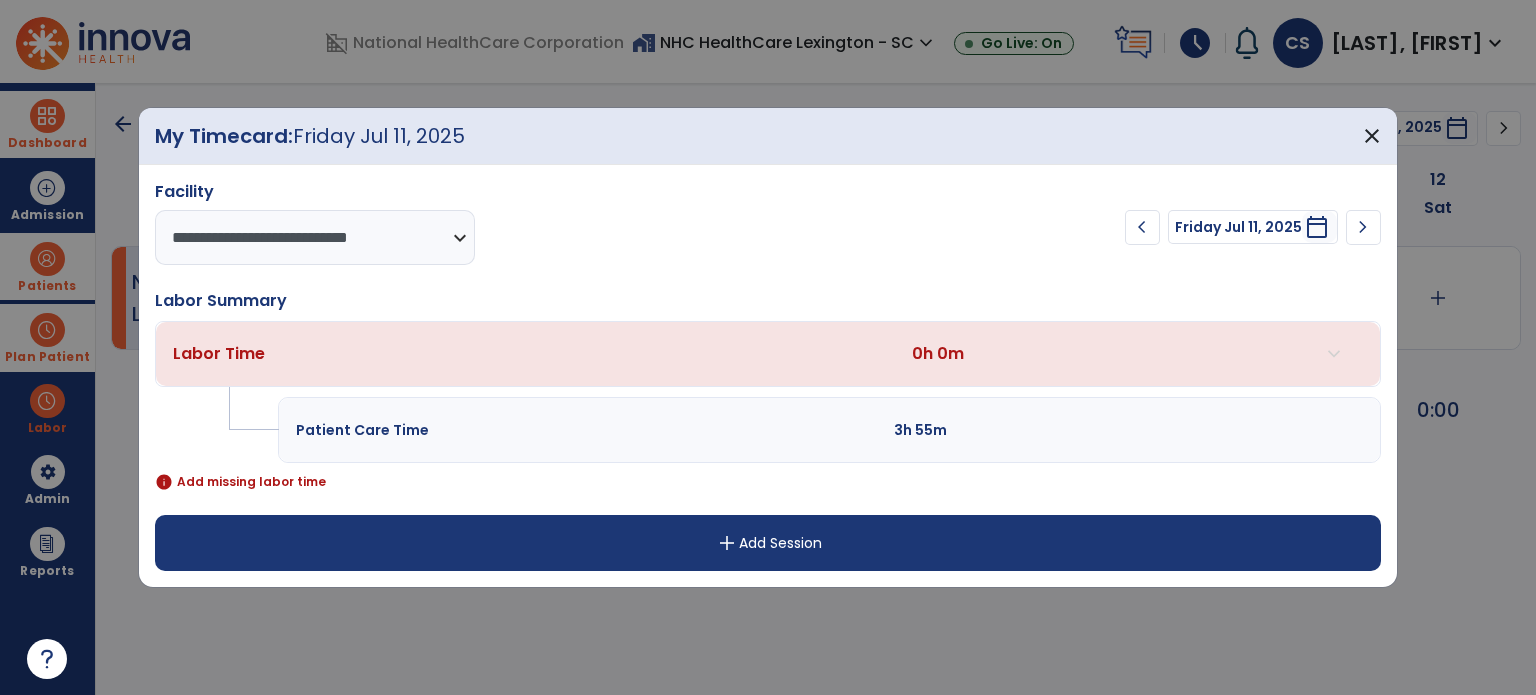 click on "add  Add Session" at bounding box center (768, 543) 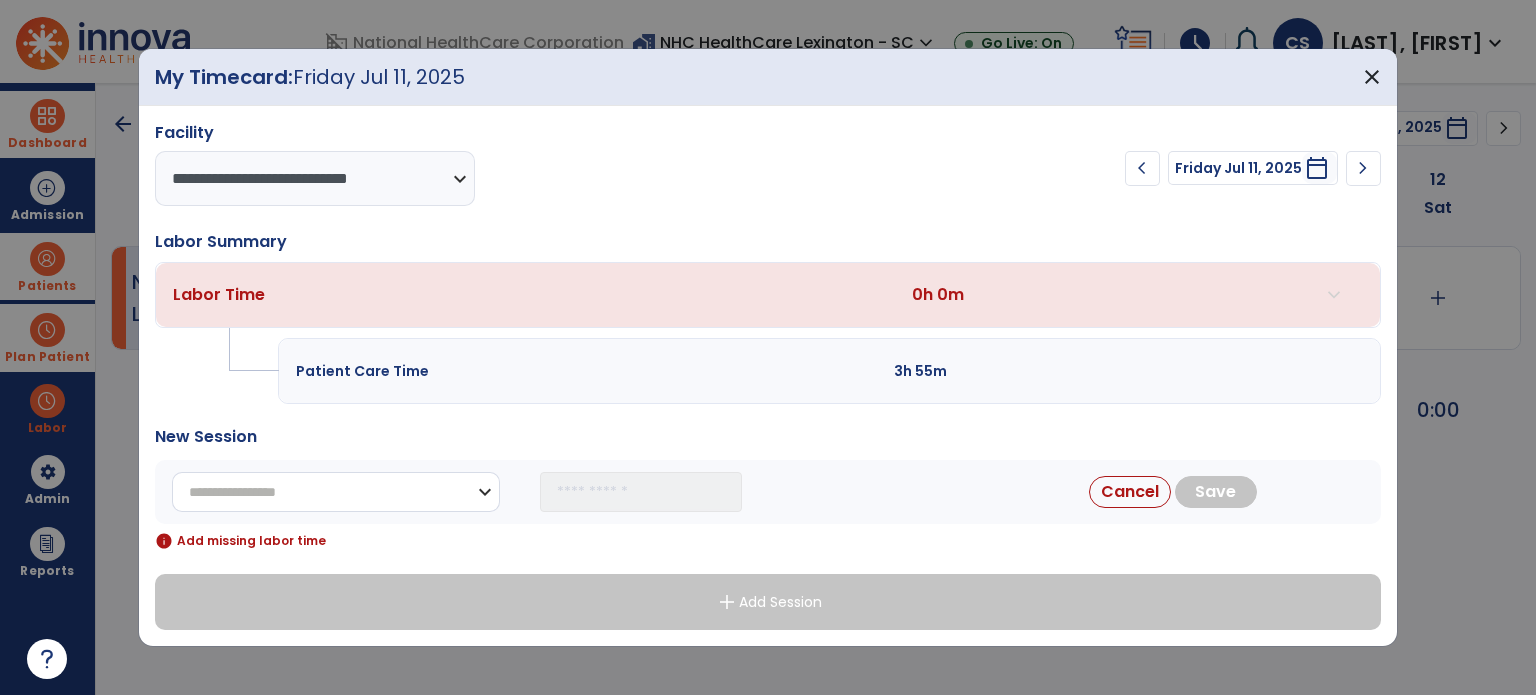 click on "**********" at bounding box center [336, 492] 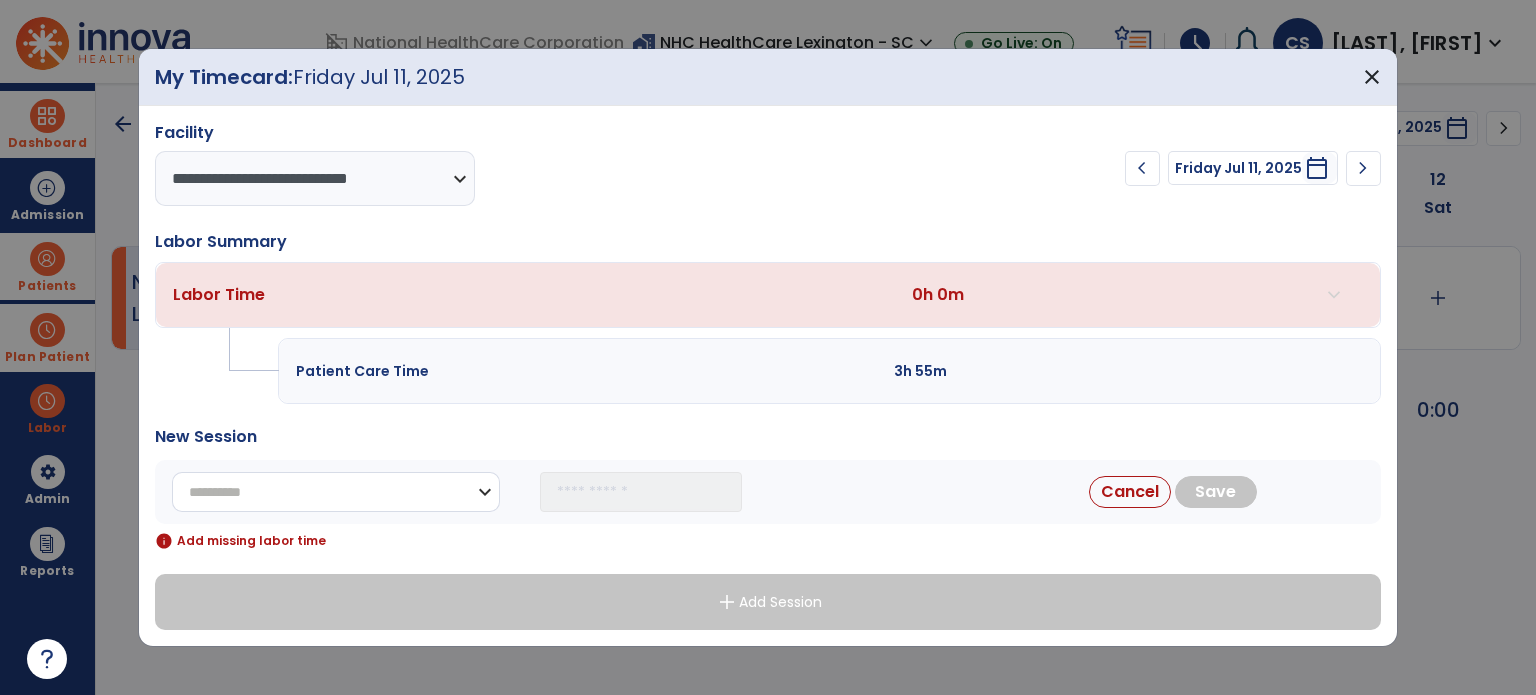click on "**********" at bounding box center (336, 492) 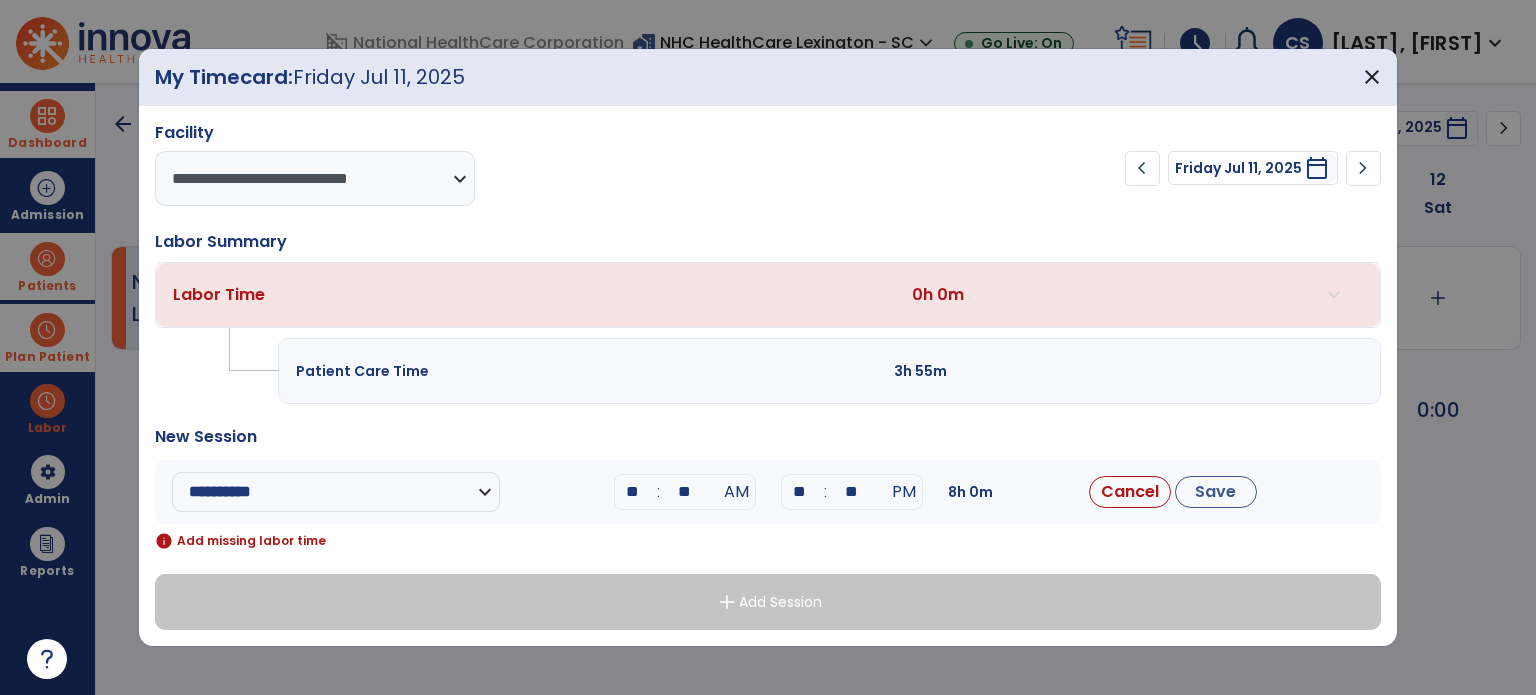 click on "**" at bounding box center [685, 492] 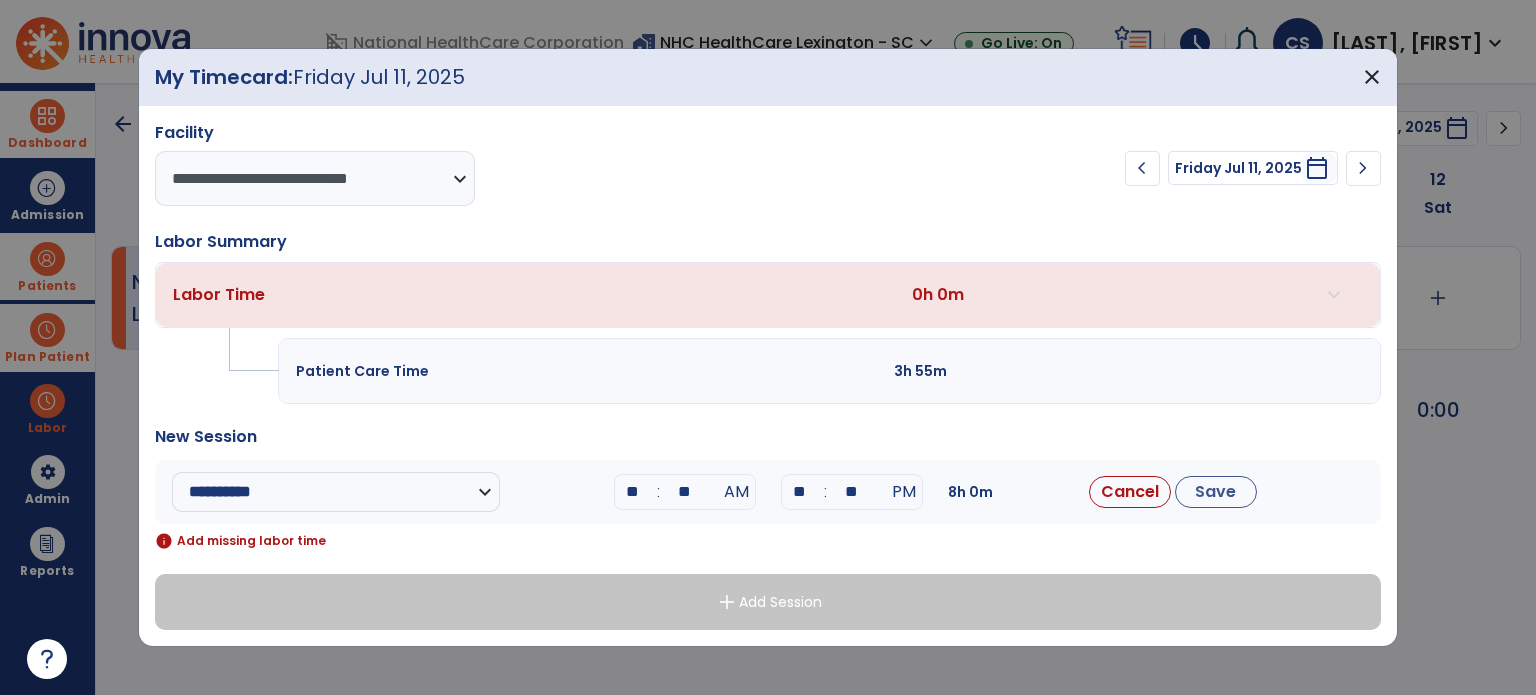 type on "**" 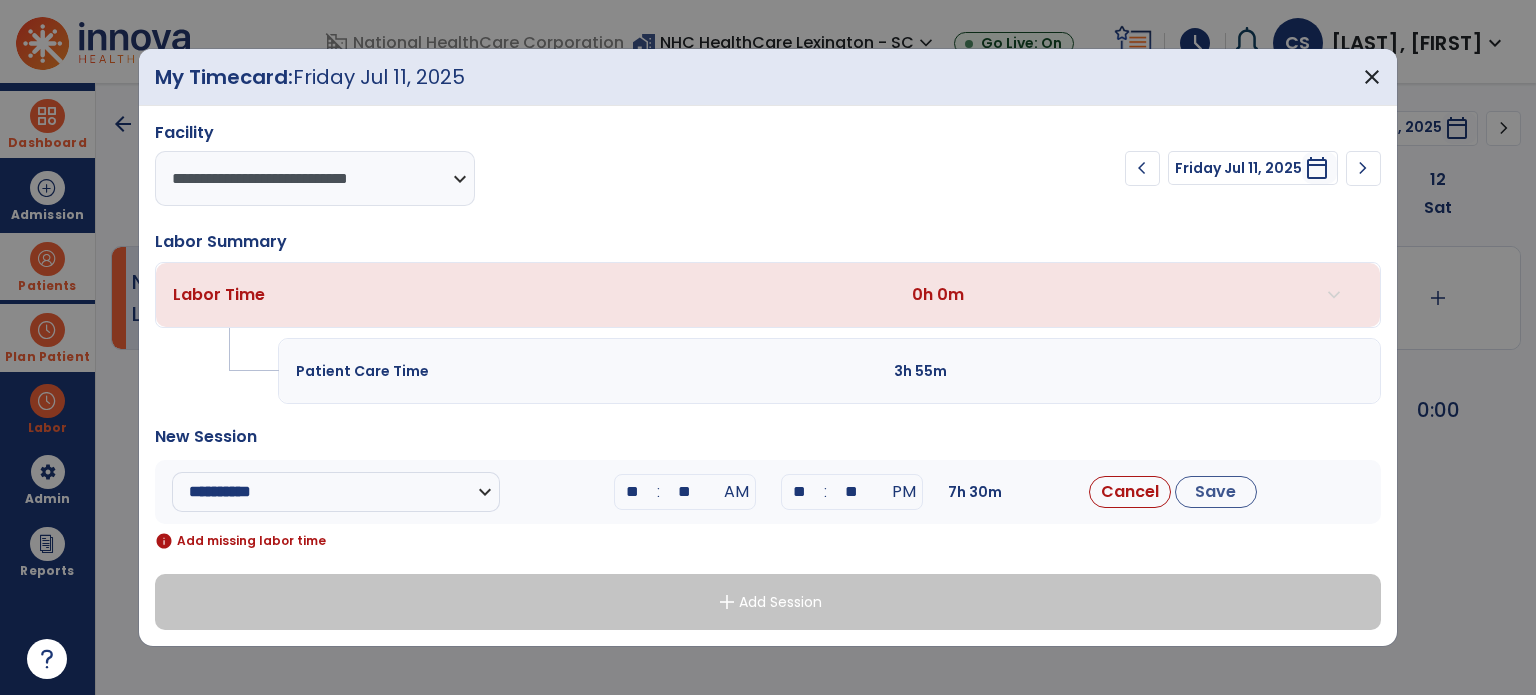click on "**" at bounding box center [852, 492] 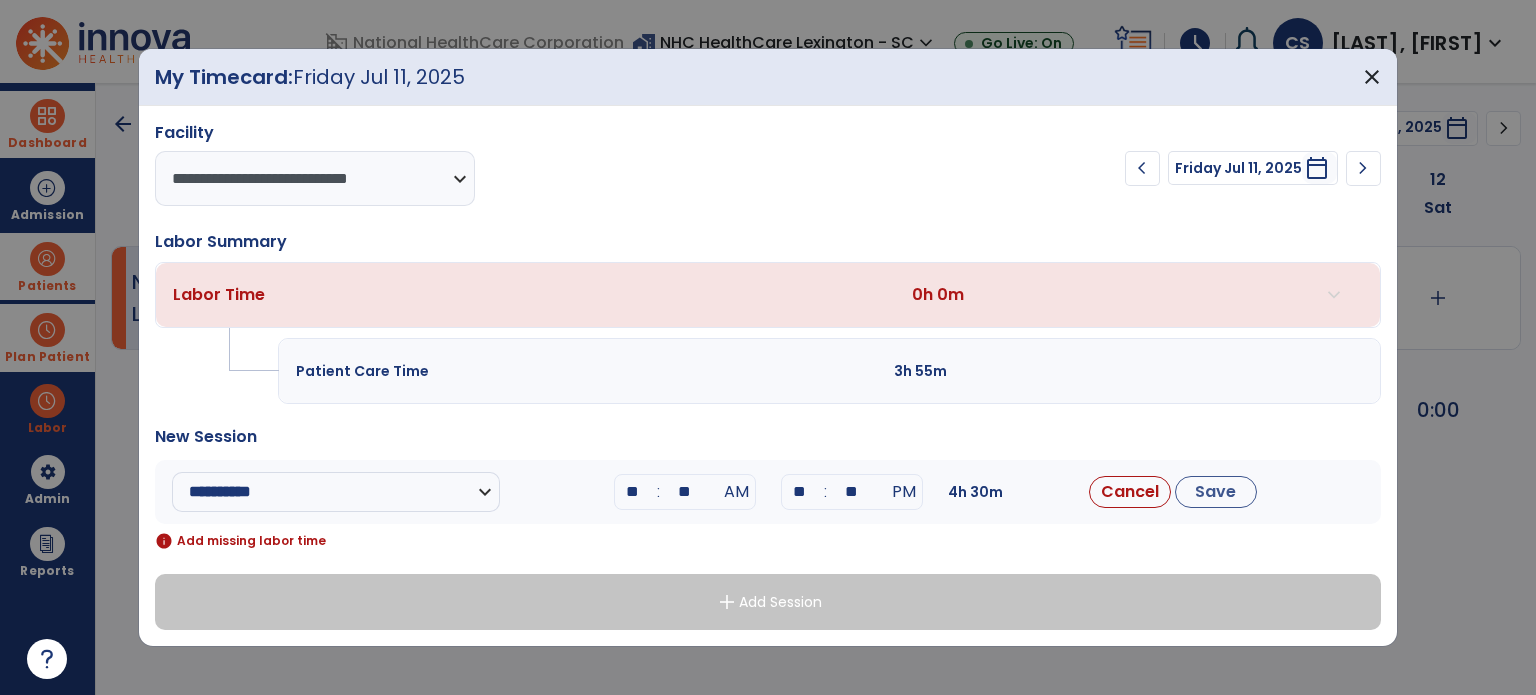 type on "**" 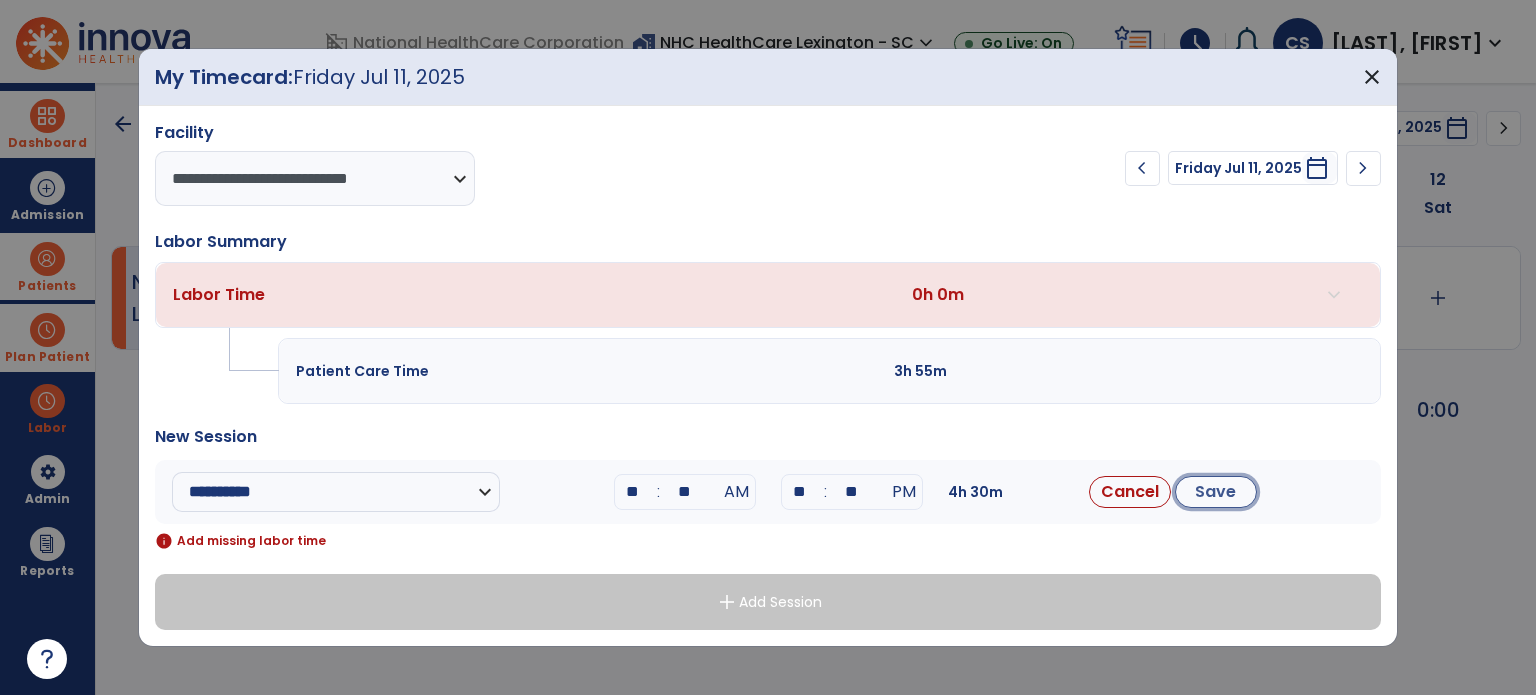 click on "Save" at bounding box center [1216, 492] 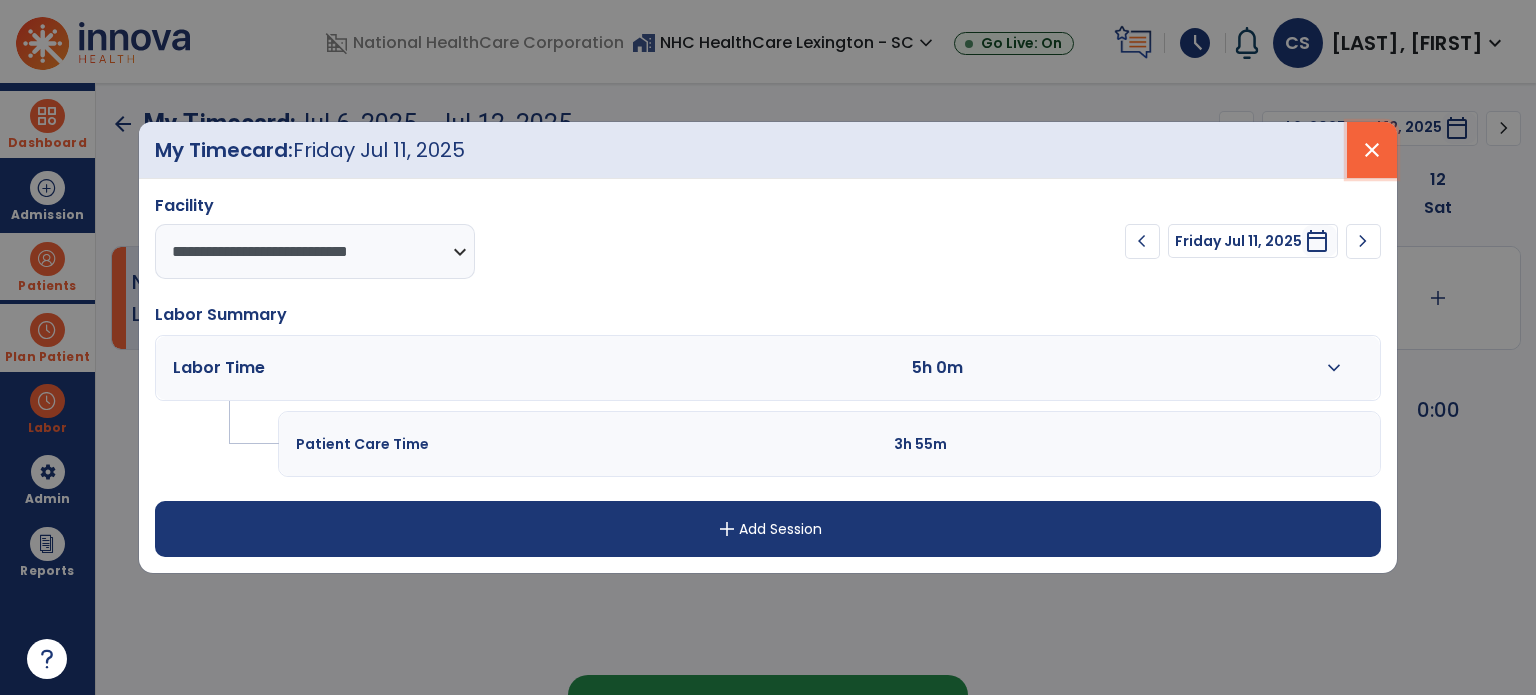 click on "close" at bounding box center (1372, 150) 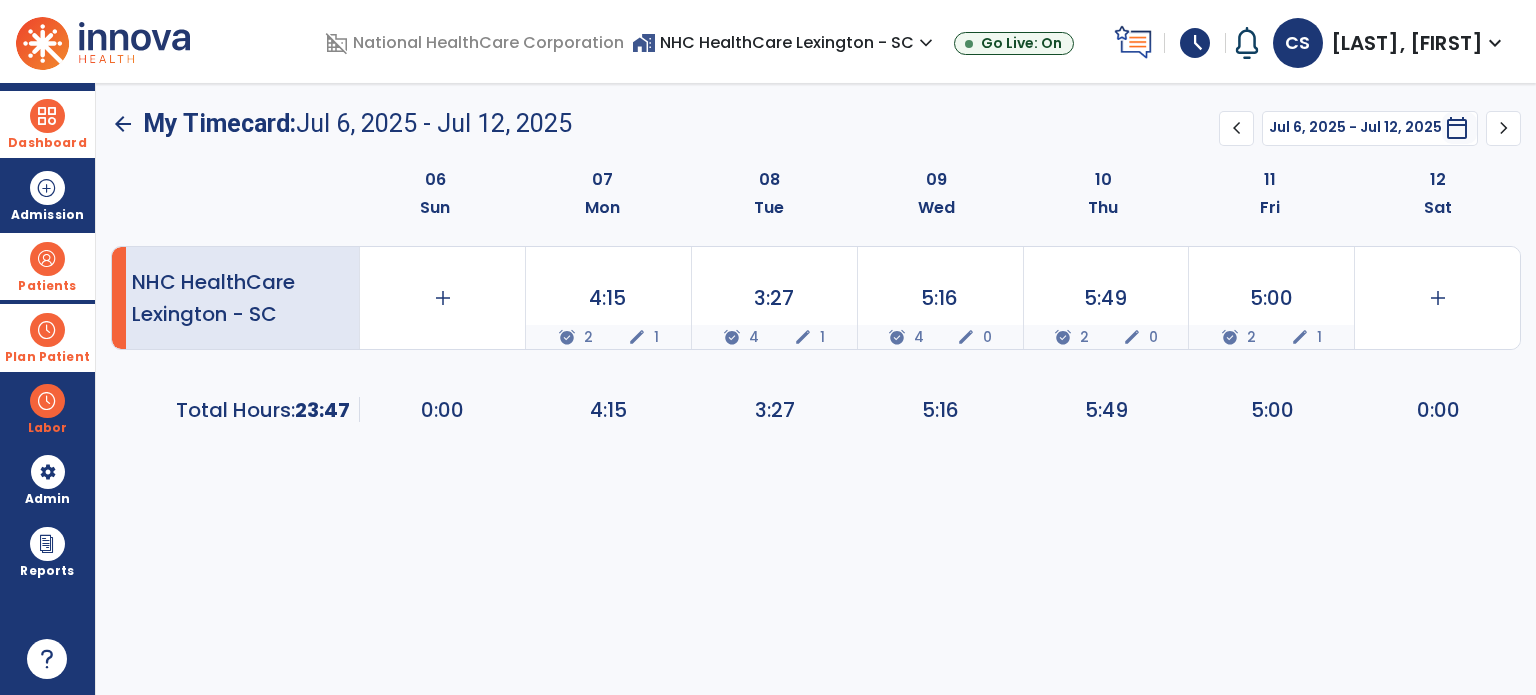 click on "chevron_right" 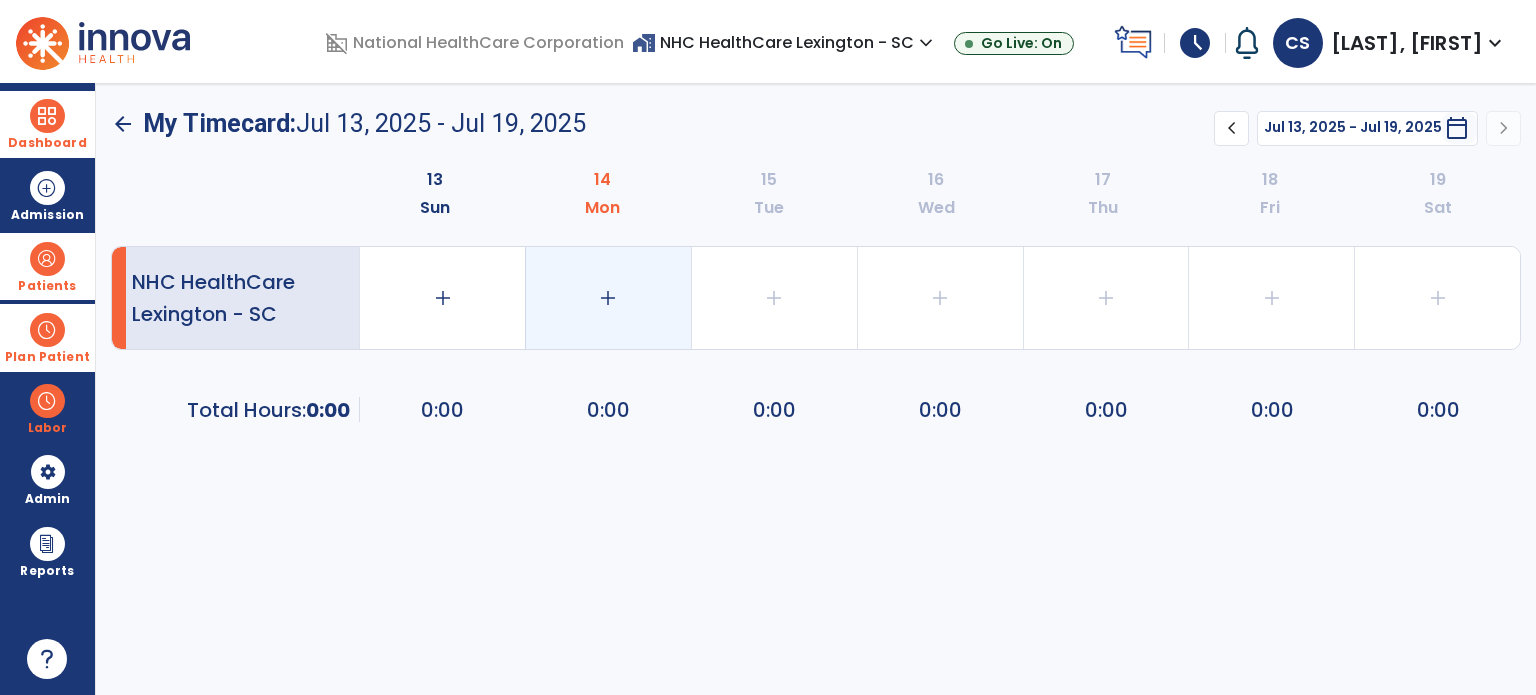 click on "add" 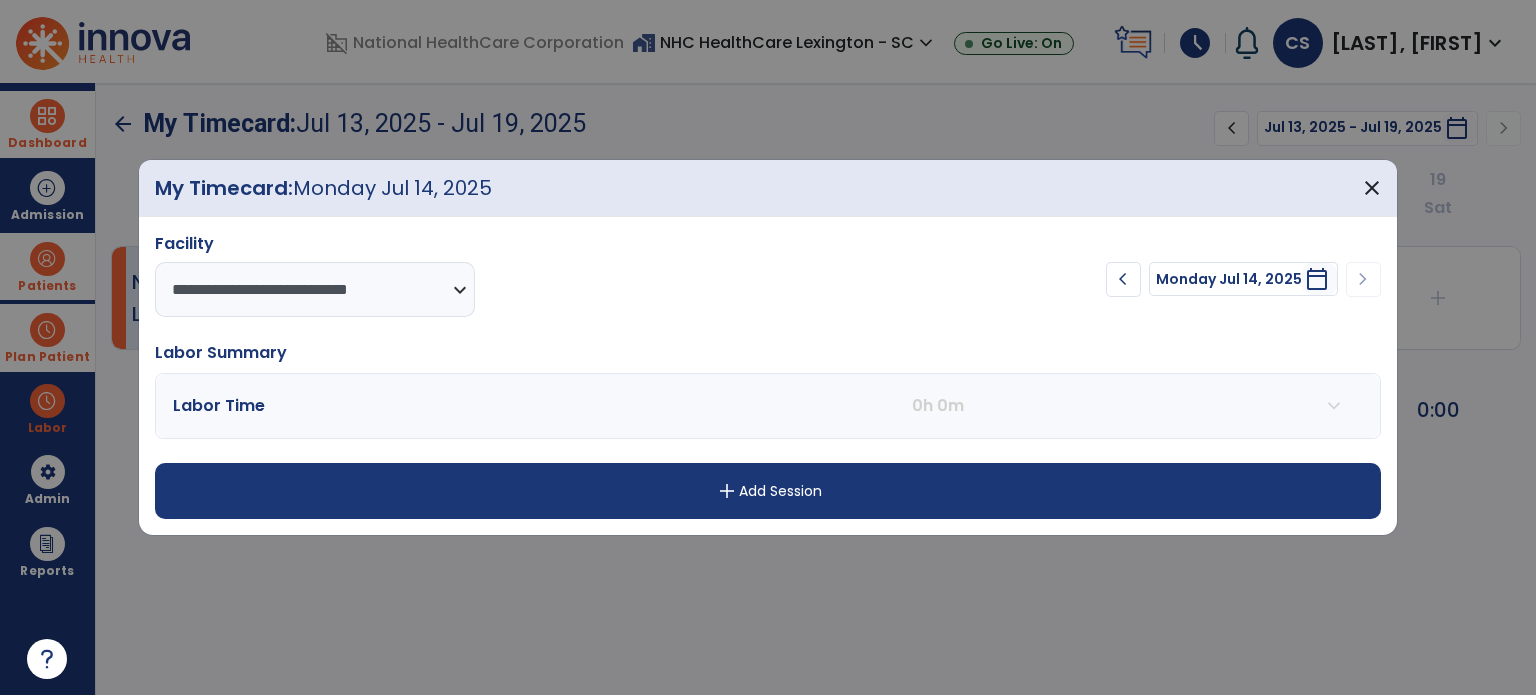 click on "add  Add Session" at bounding box center [768, 491] 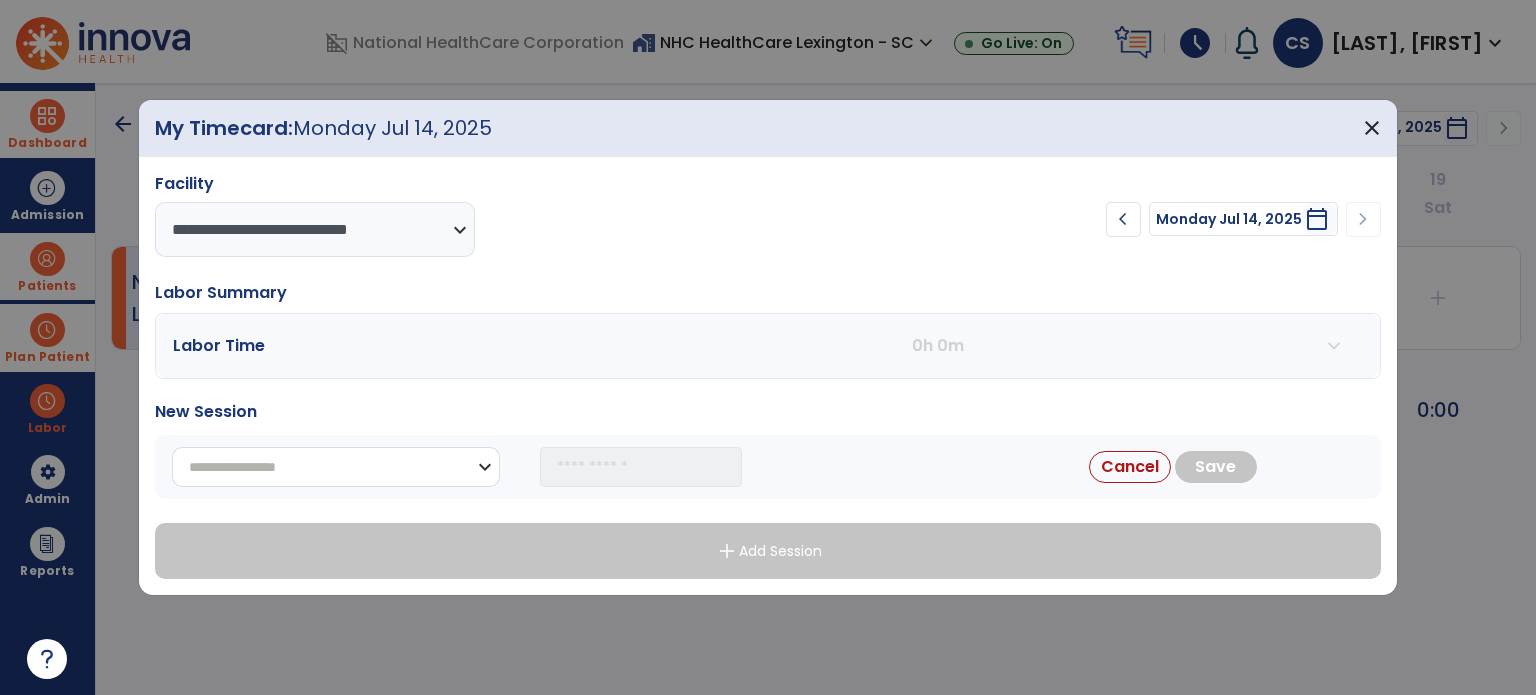 click on "**********" at bounding box center (336, 467) 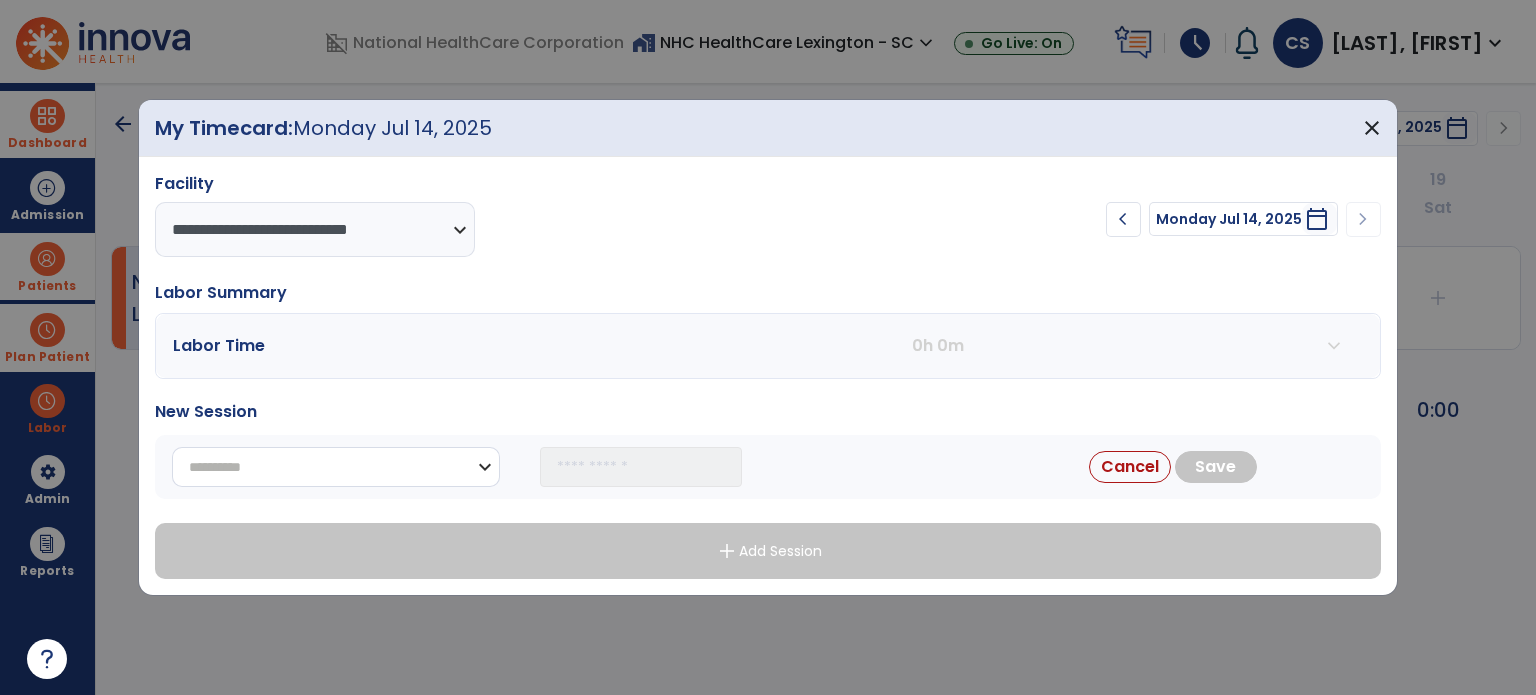 click on "**********" at bounding box center [336, 467] 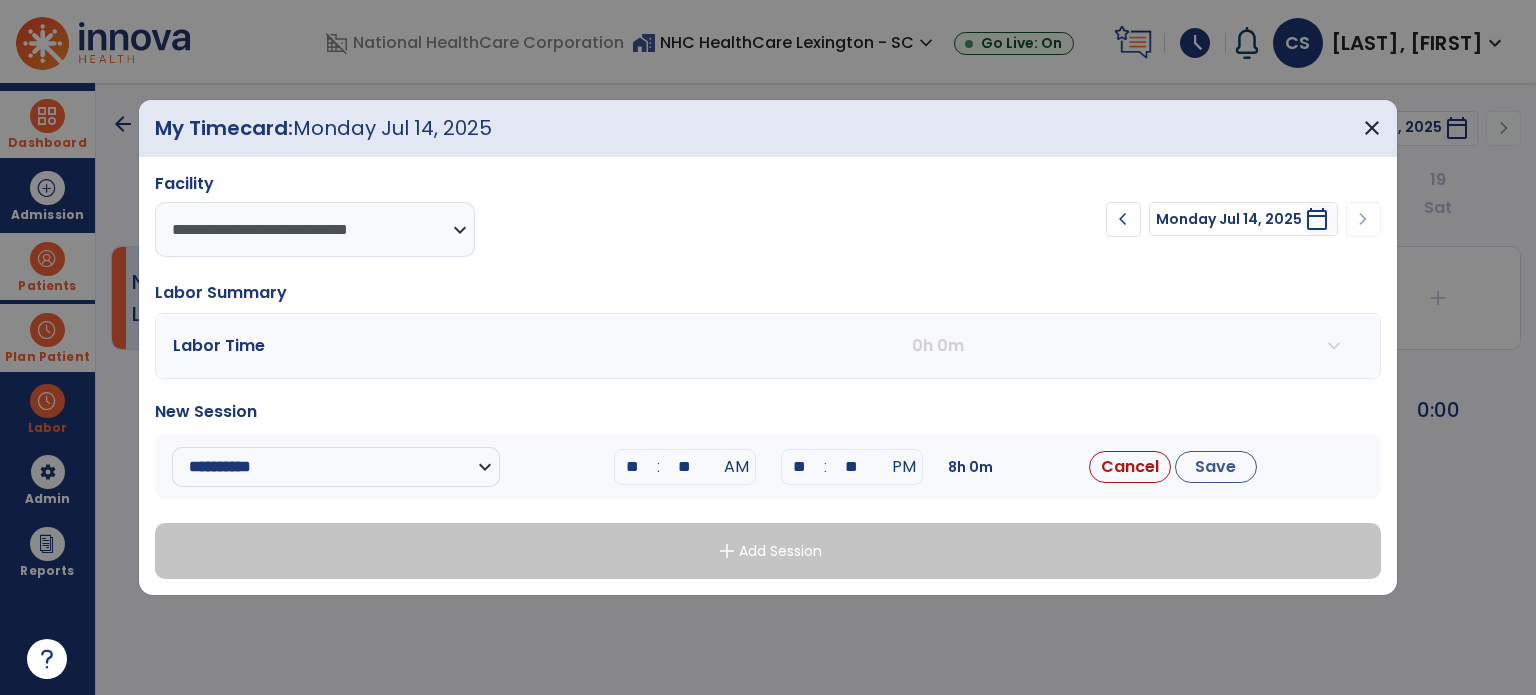 click on "**" at bounding box center (685, 467) 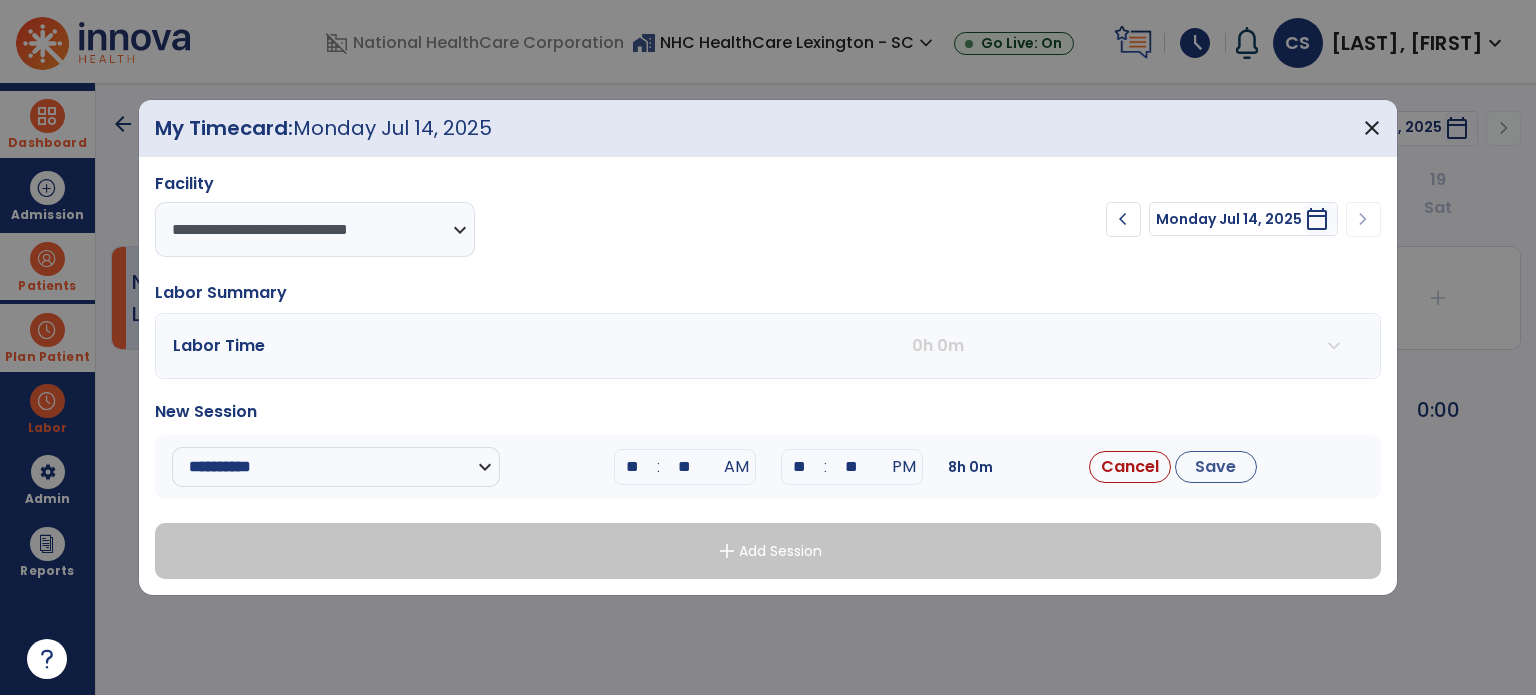 type on "**" 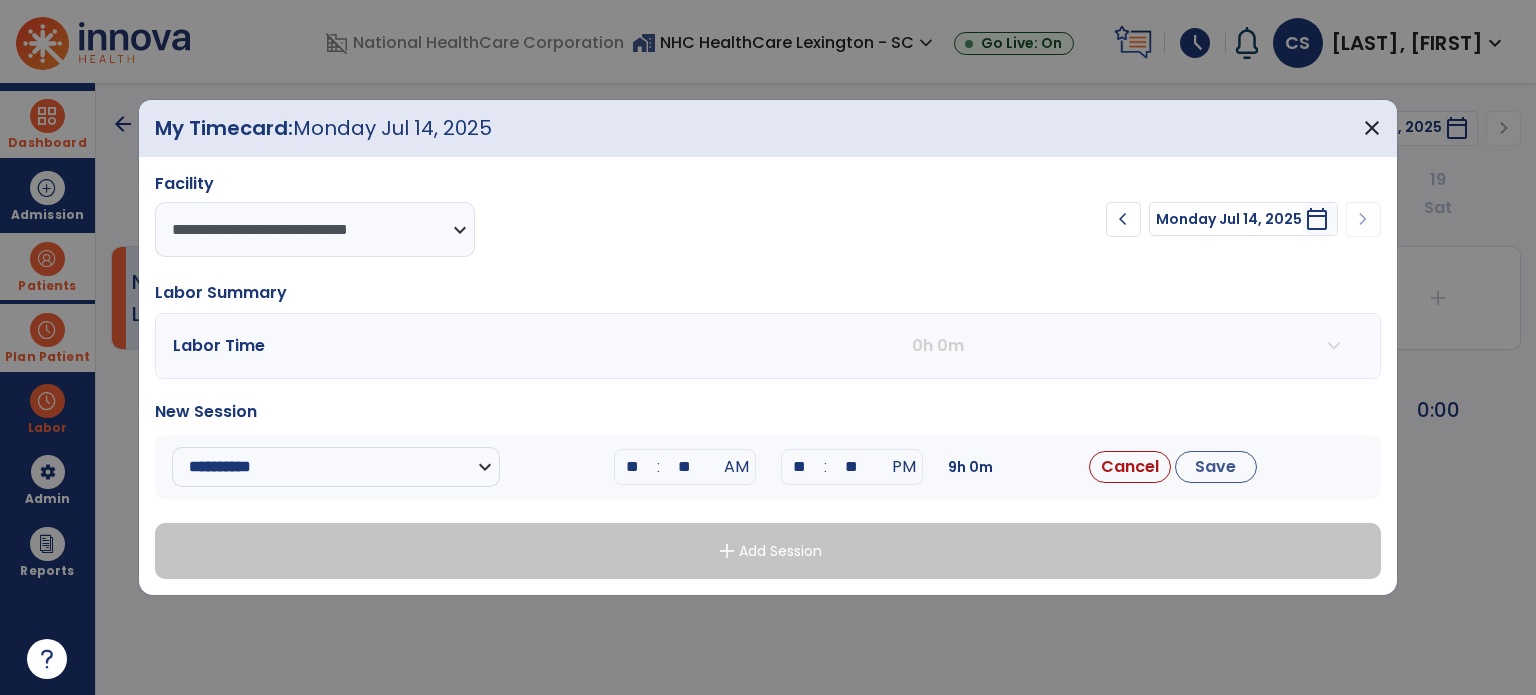 type on "*" 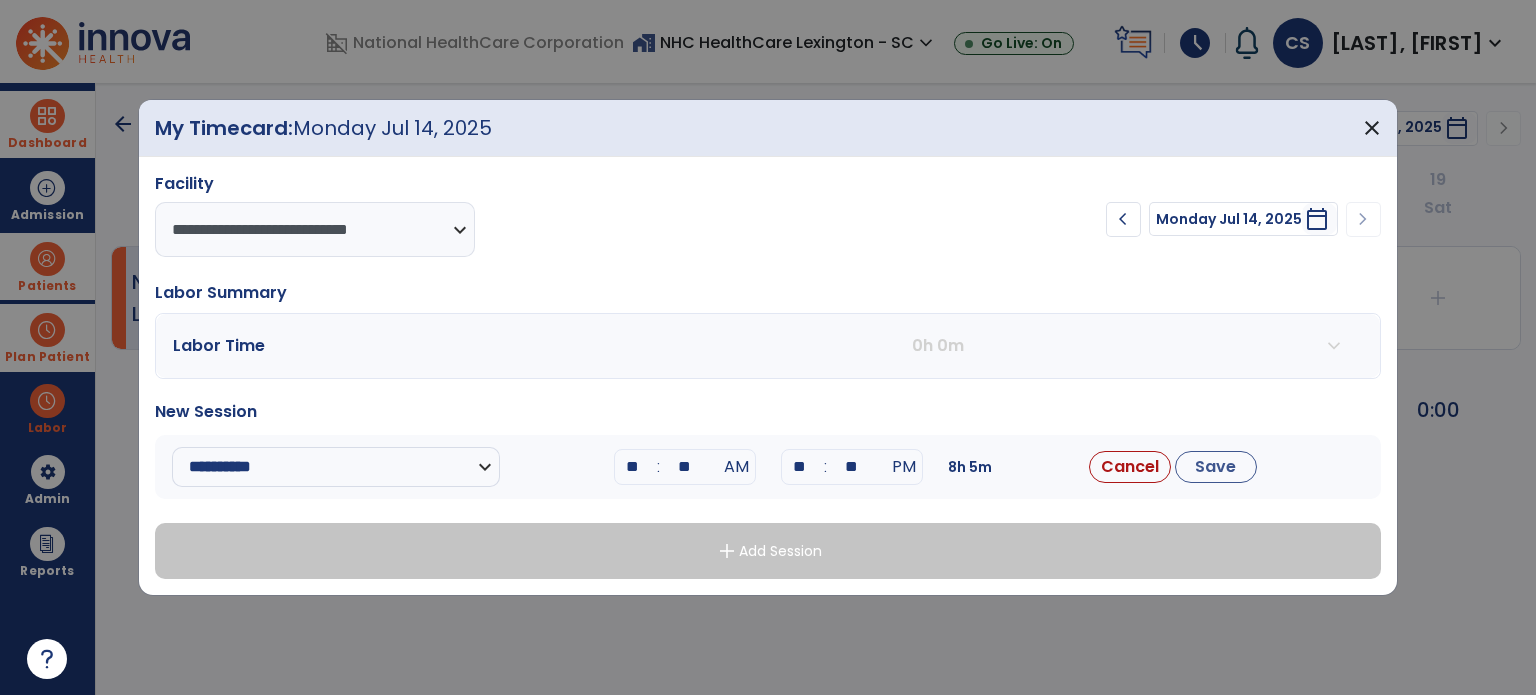 click on "**" at bounding box center (800, 467) 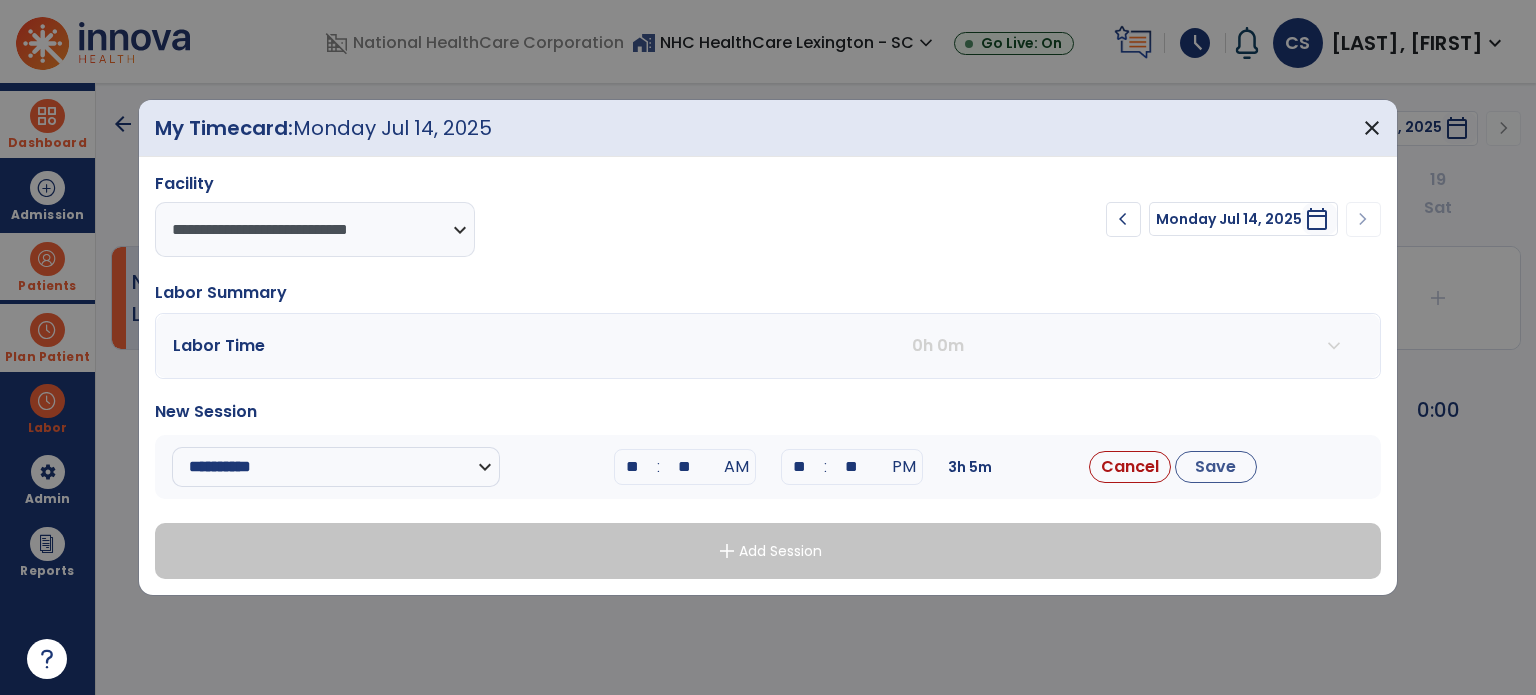 click on "**********" at bounding box center (768, 467) 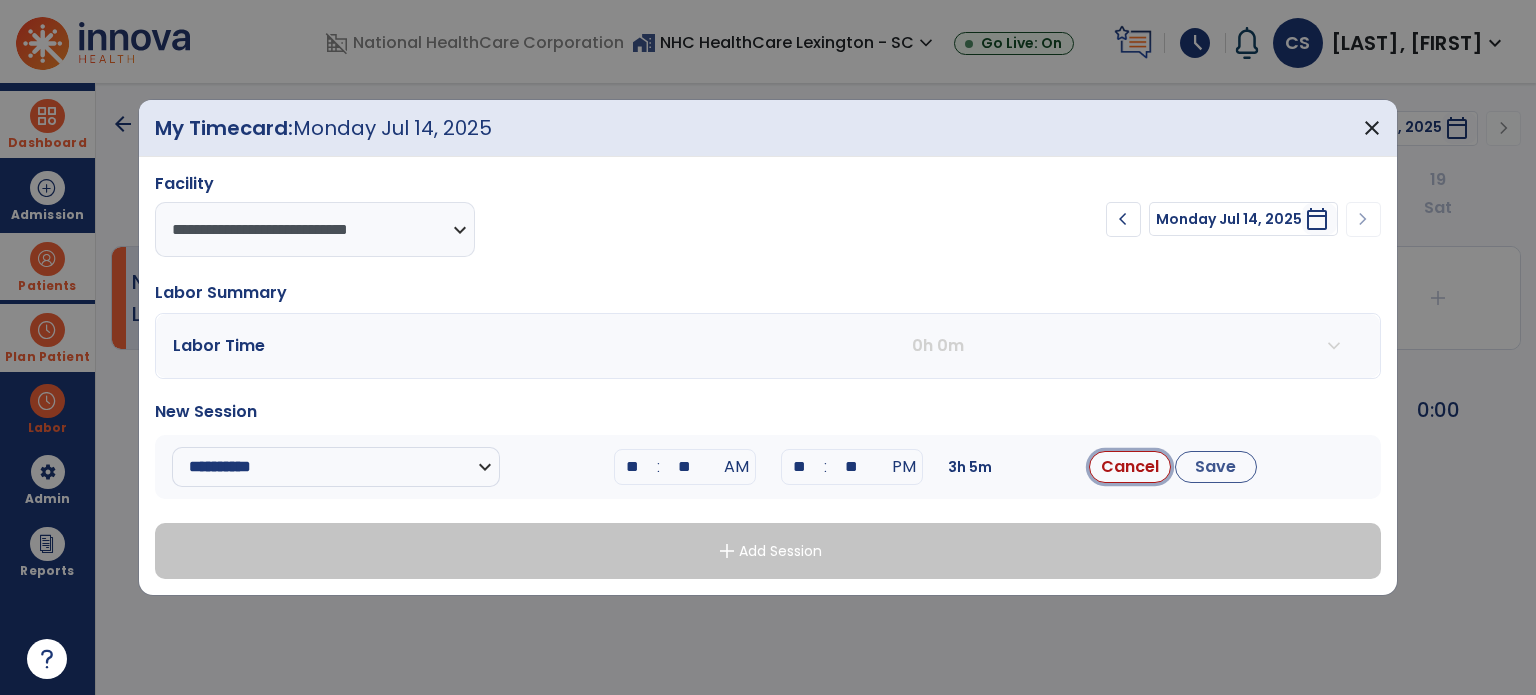 click on "Cancel" at bounding box center [1130, 467] 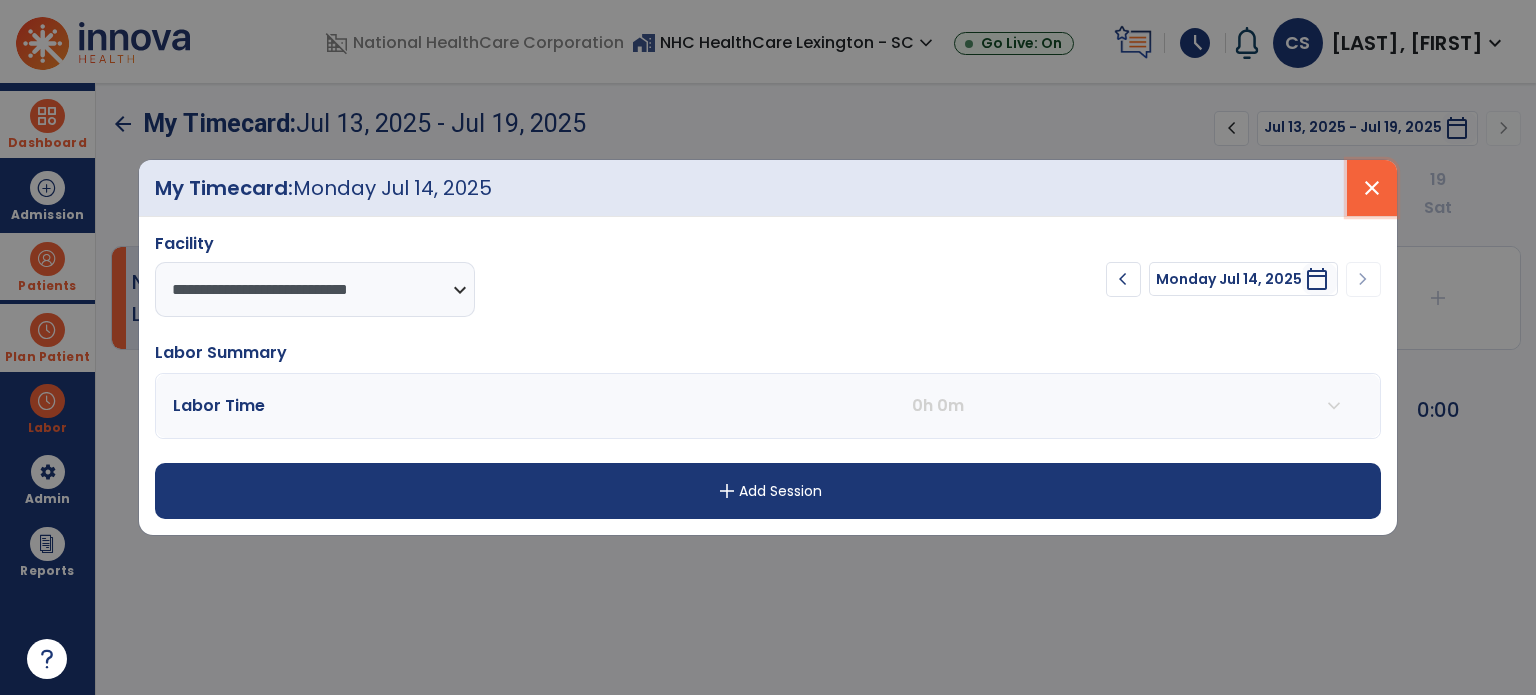 click on "close" at bounding box center (1372, 188) 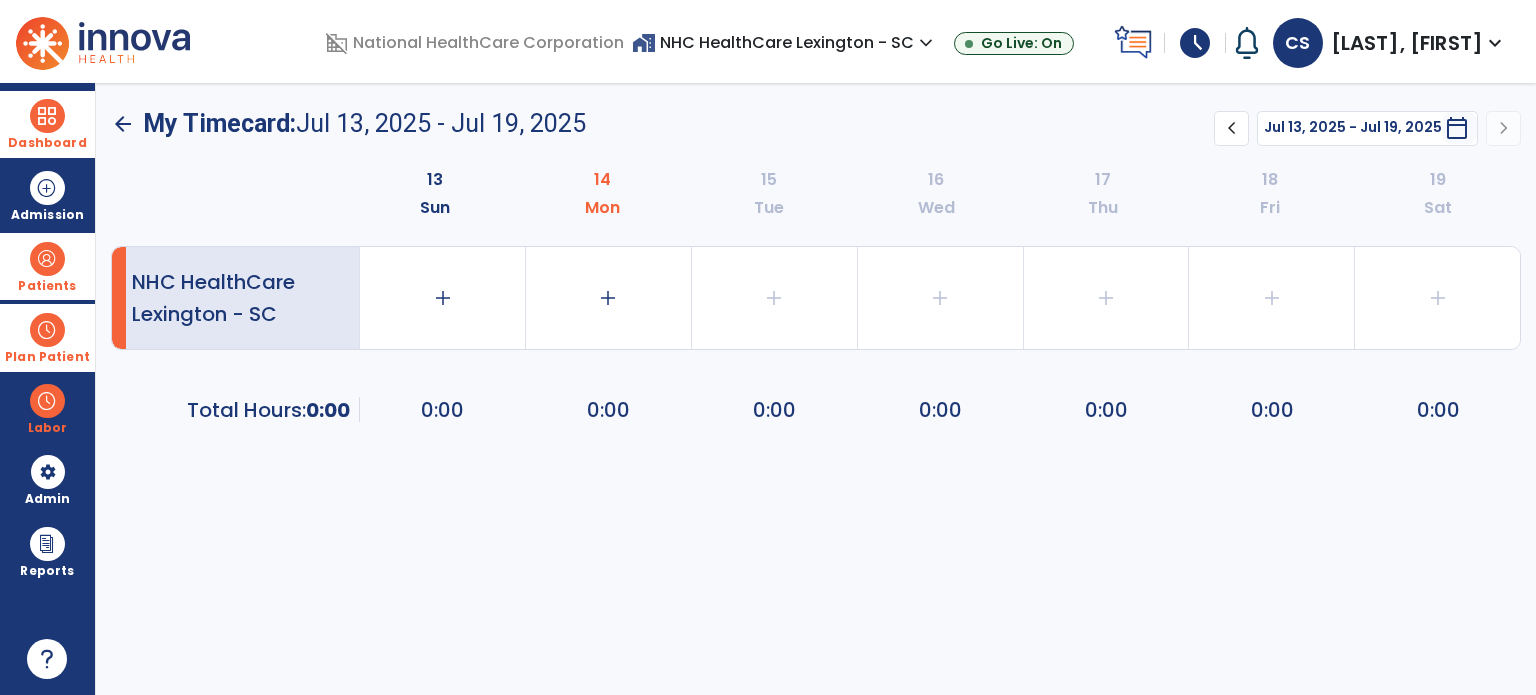 click on "Patients" at bounding box center [47, 286] 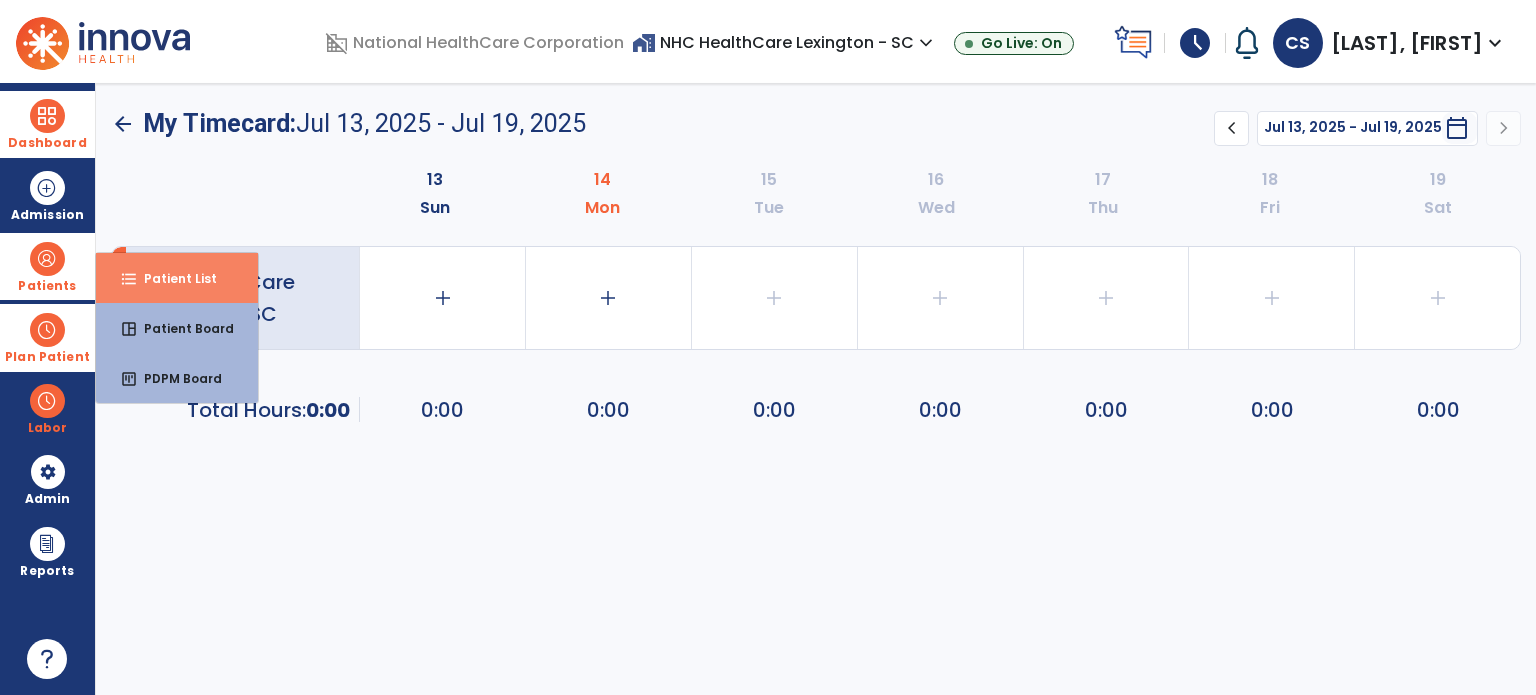 click on "Patient List" at bounding box center [172, 278] 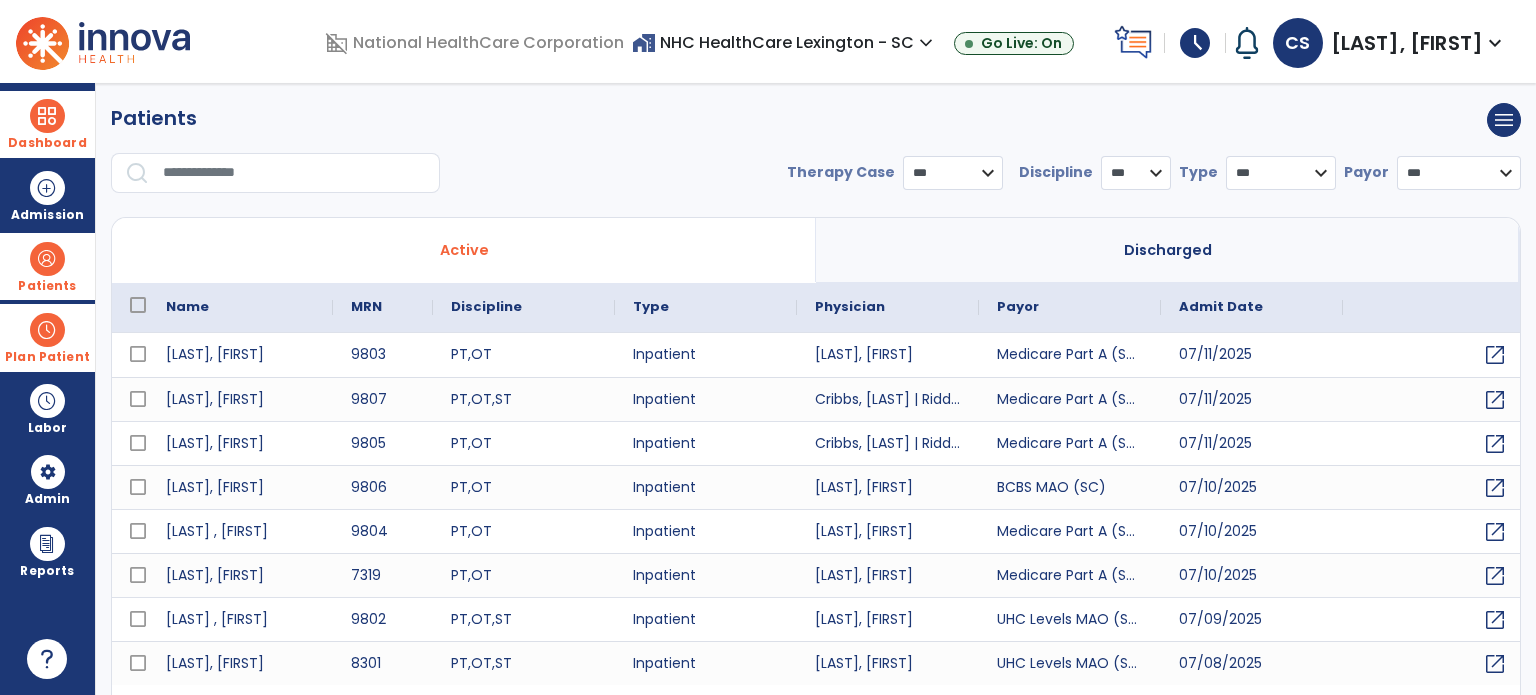 select on "***" 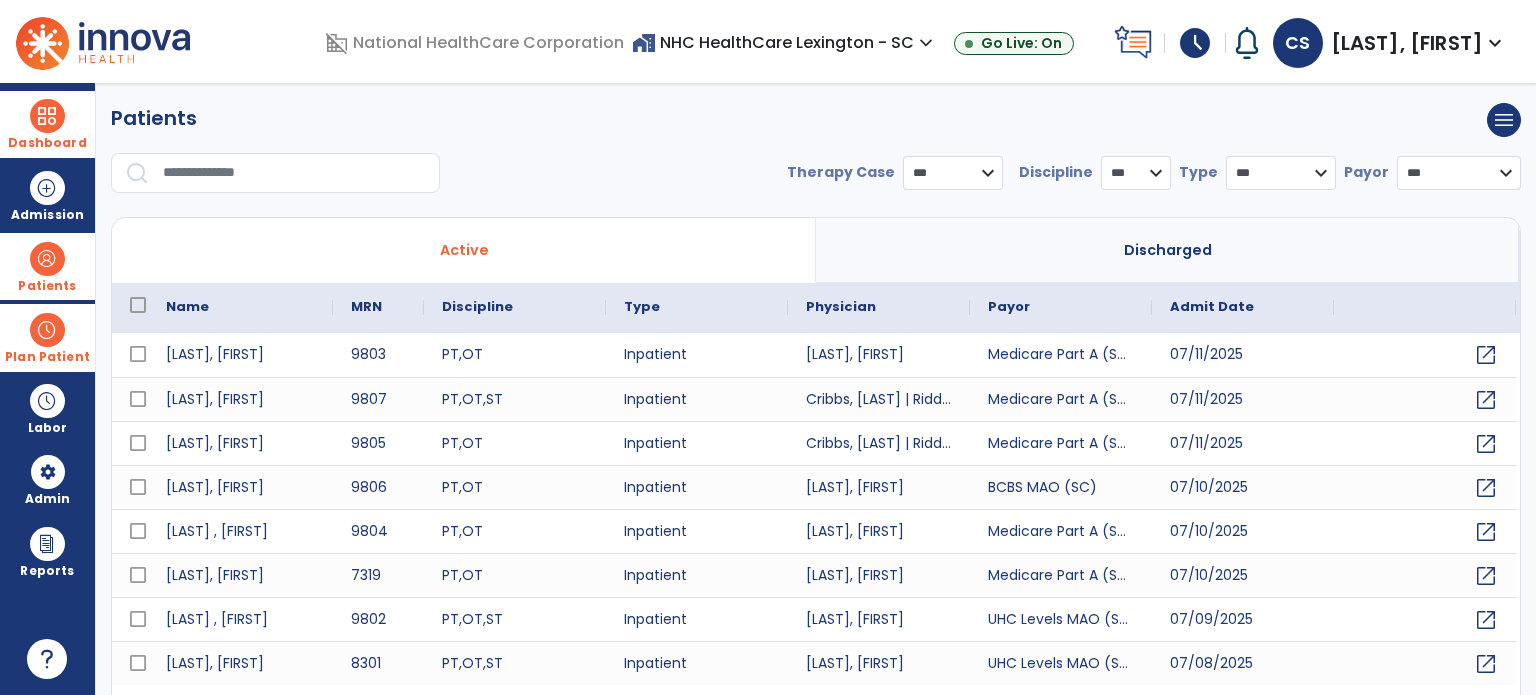 click at bounding box center (294, 173) 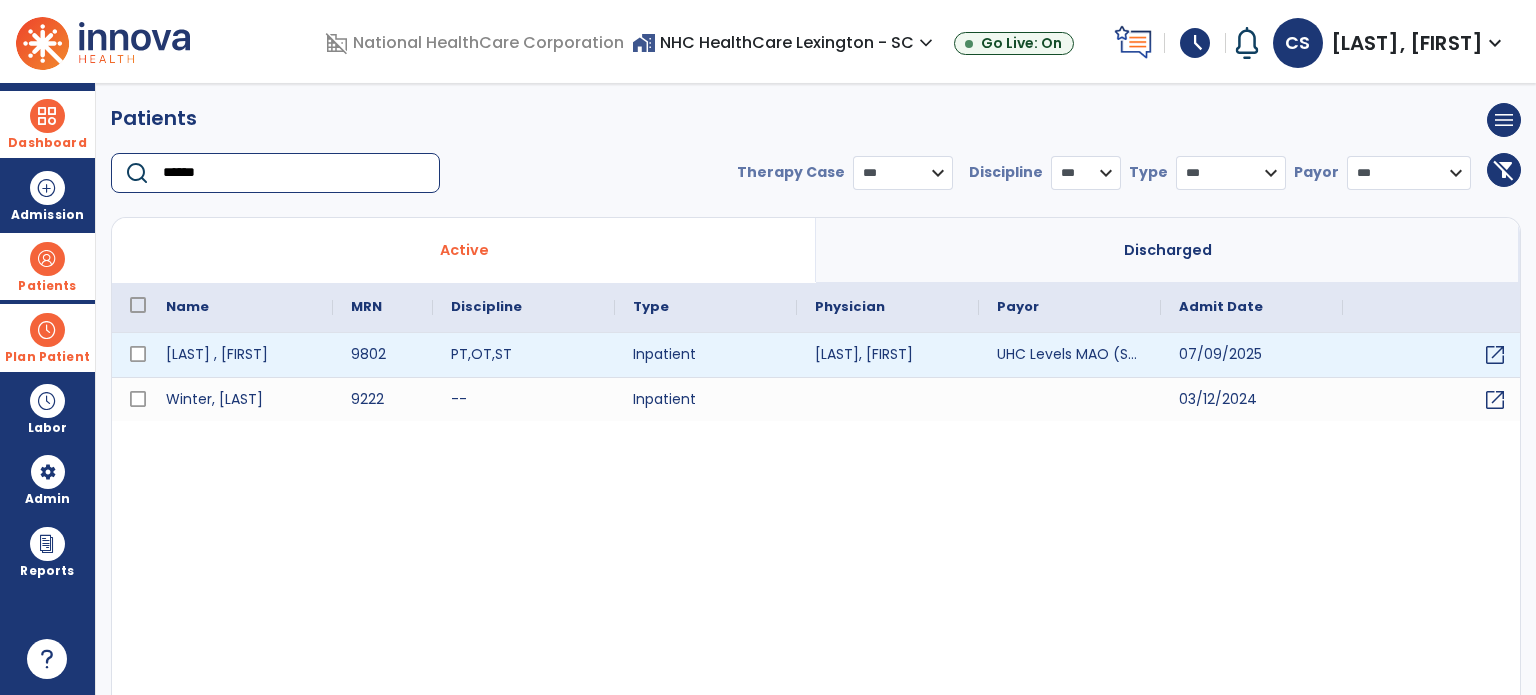 type on "******" 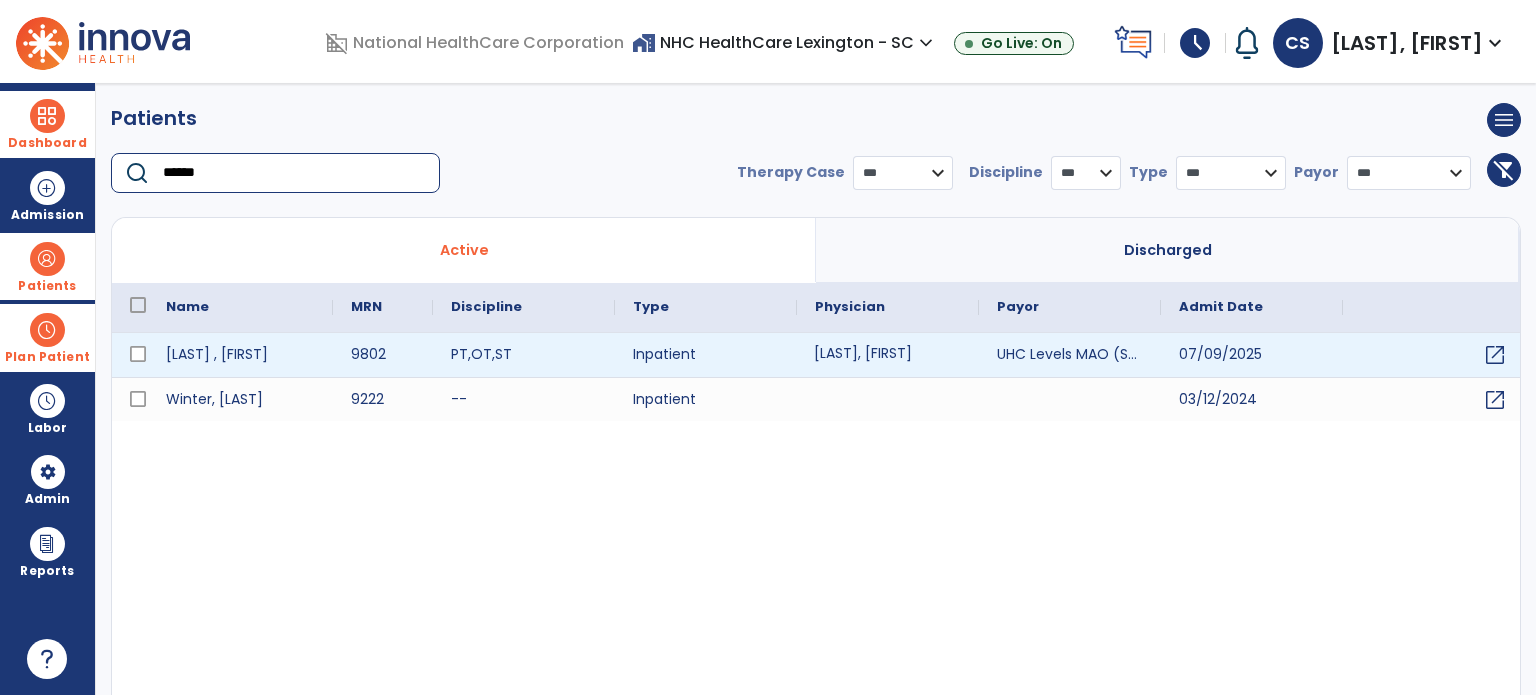 click on "[LAST], [FIRST]" at bounding box center [888, 355] 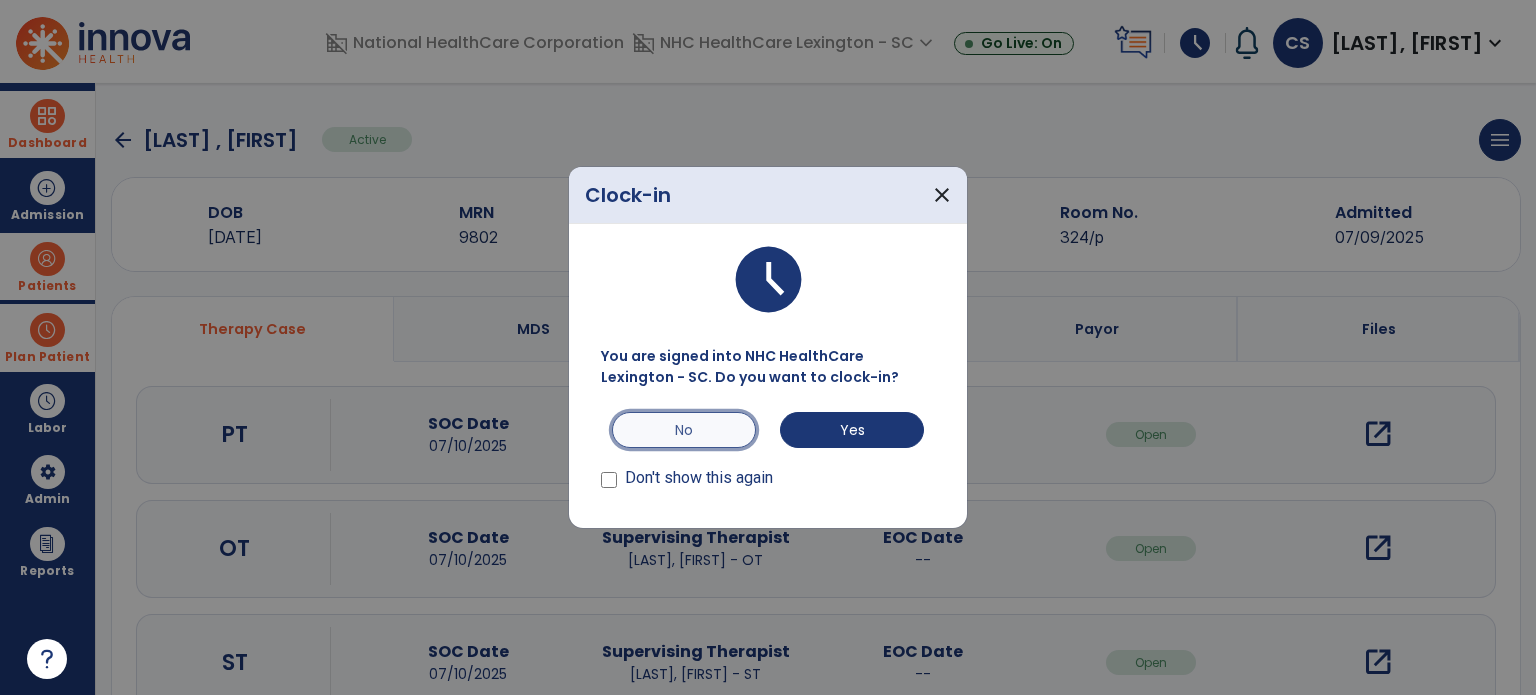 click on "No" at bounding box center (684, 430) 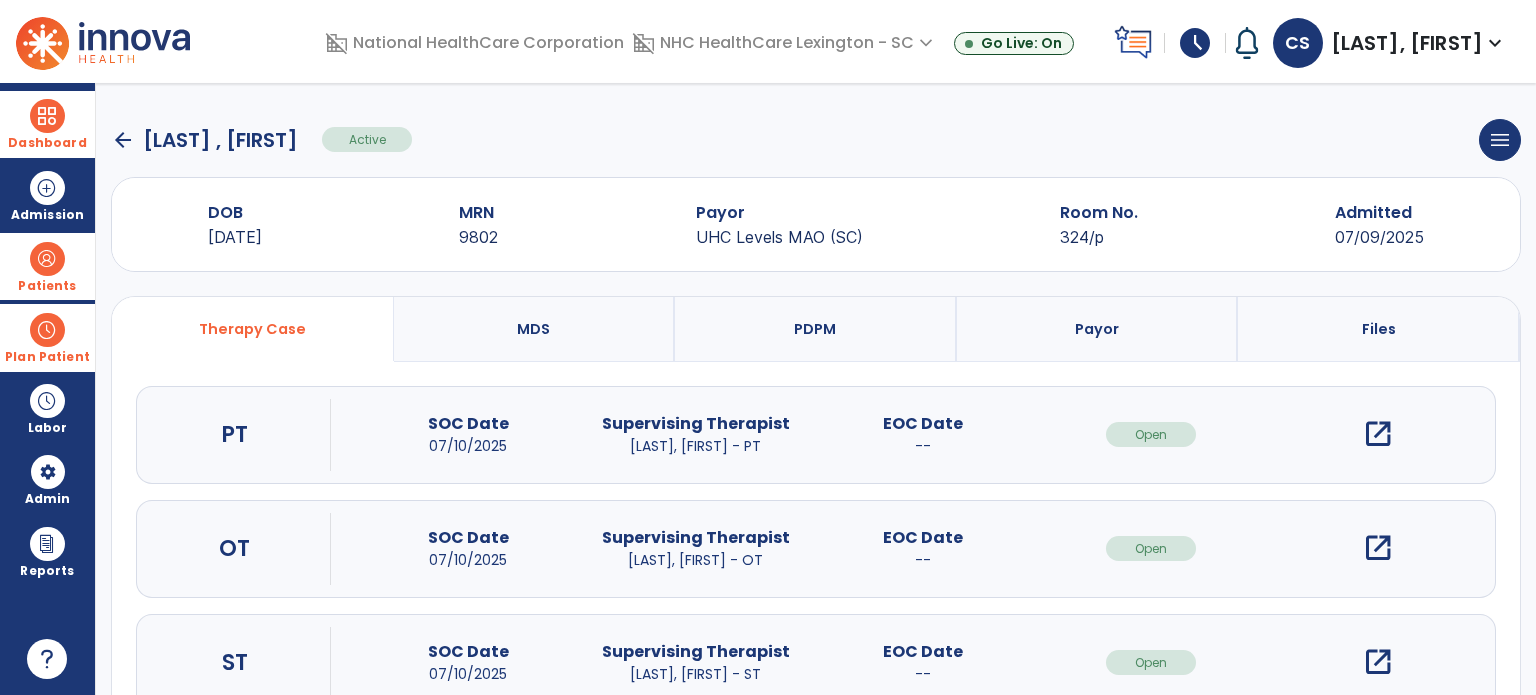 click at bounding box center [47, 116] 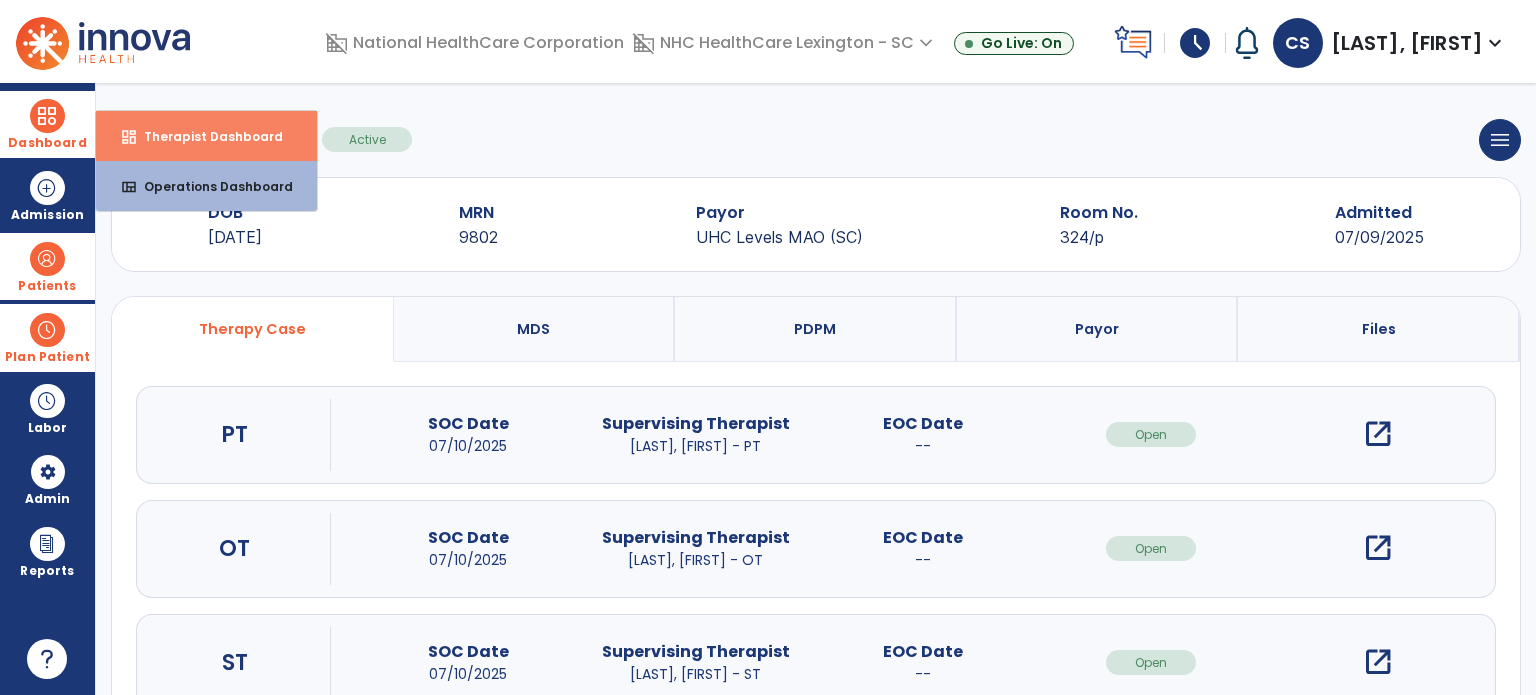 click on "dashboard  Therapist Dashboard" at bounding box center [206, 136] 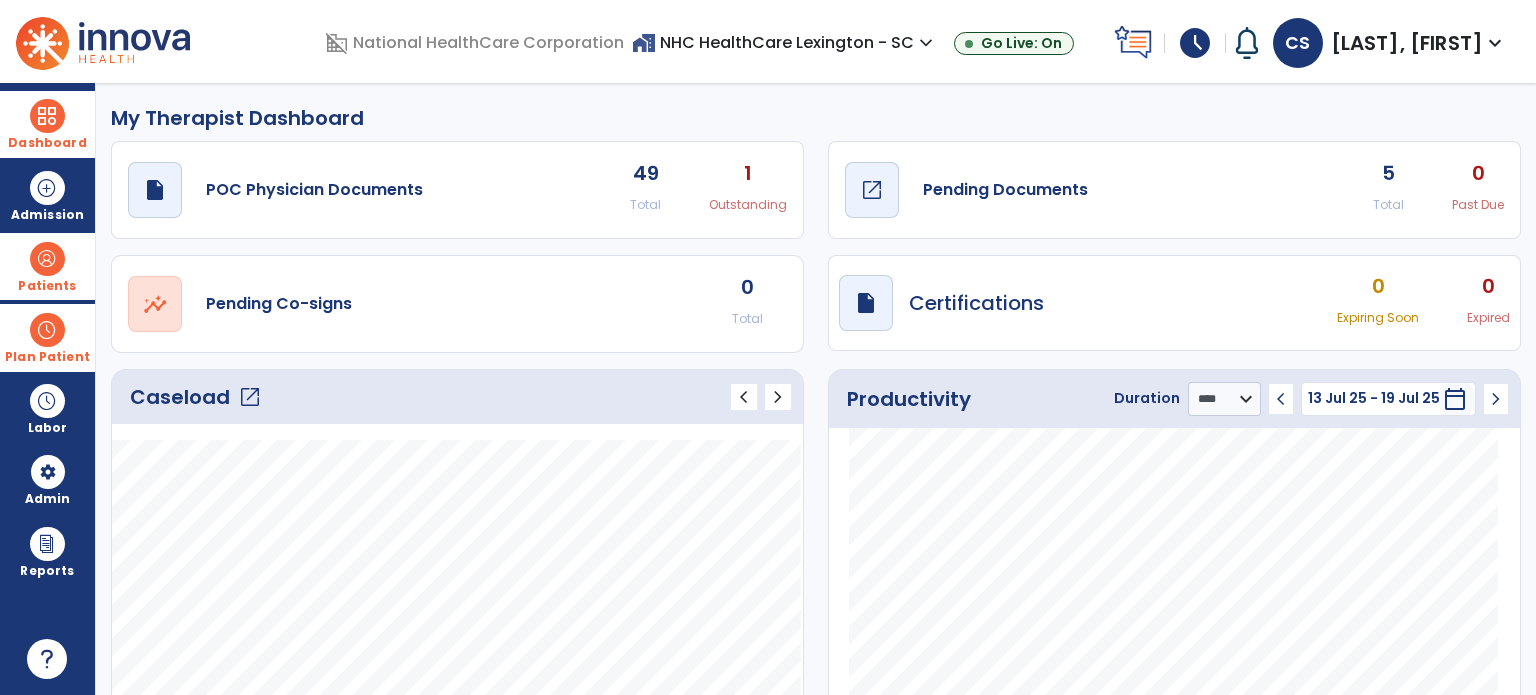 click on "draft   open_in_new  Pending Documents" 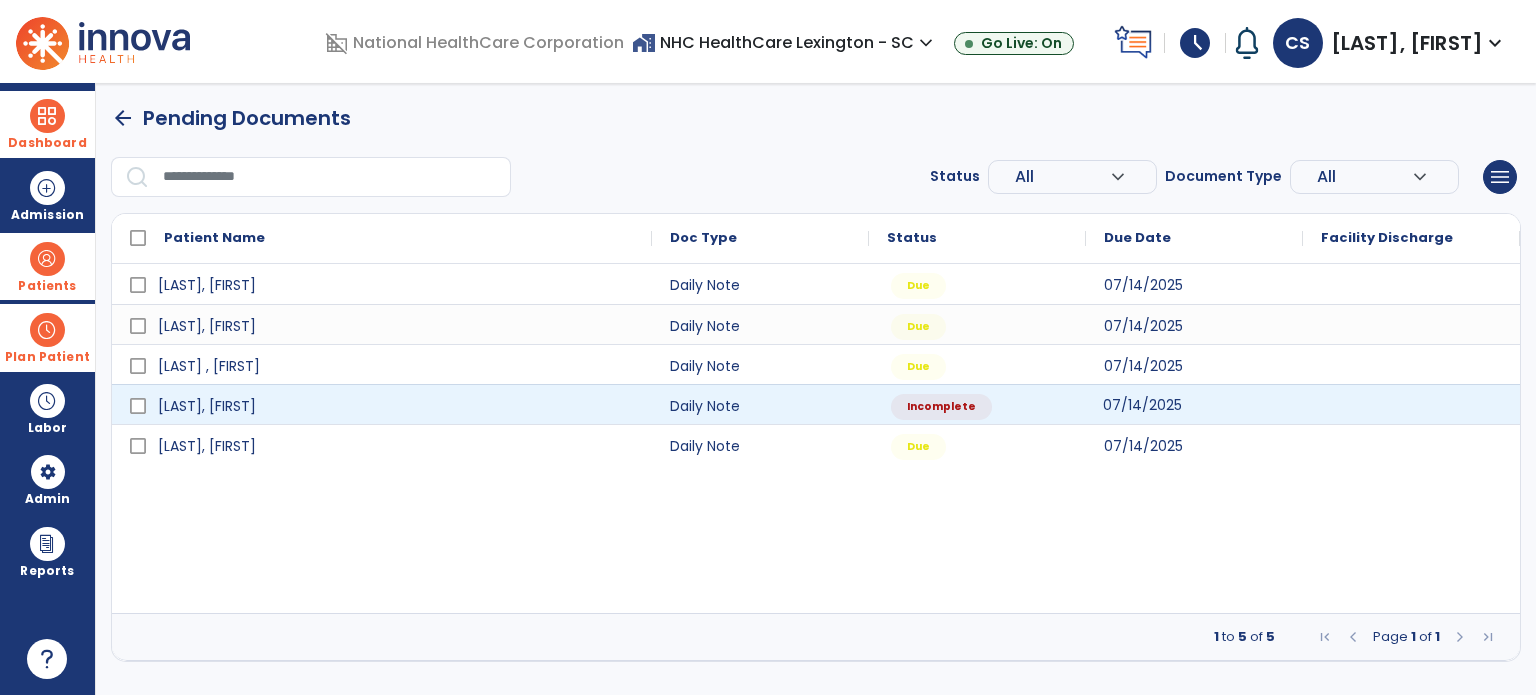 click on "07/14/2025" at bounding box center (1142, 405) 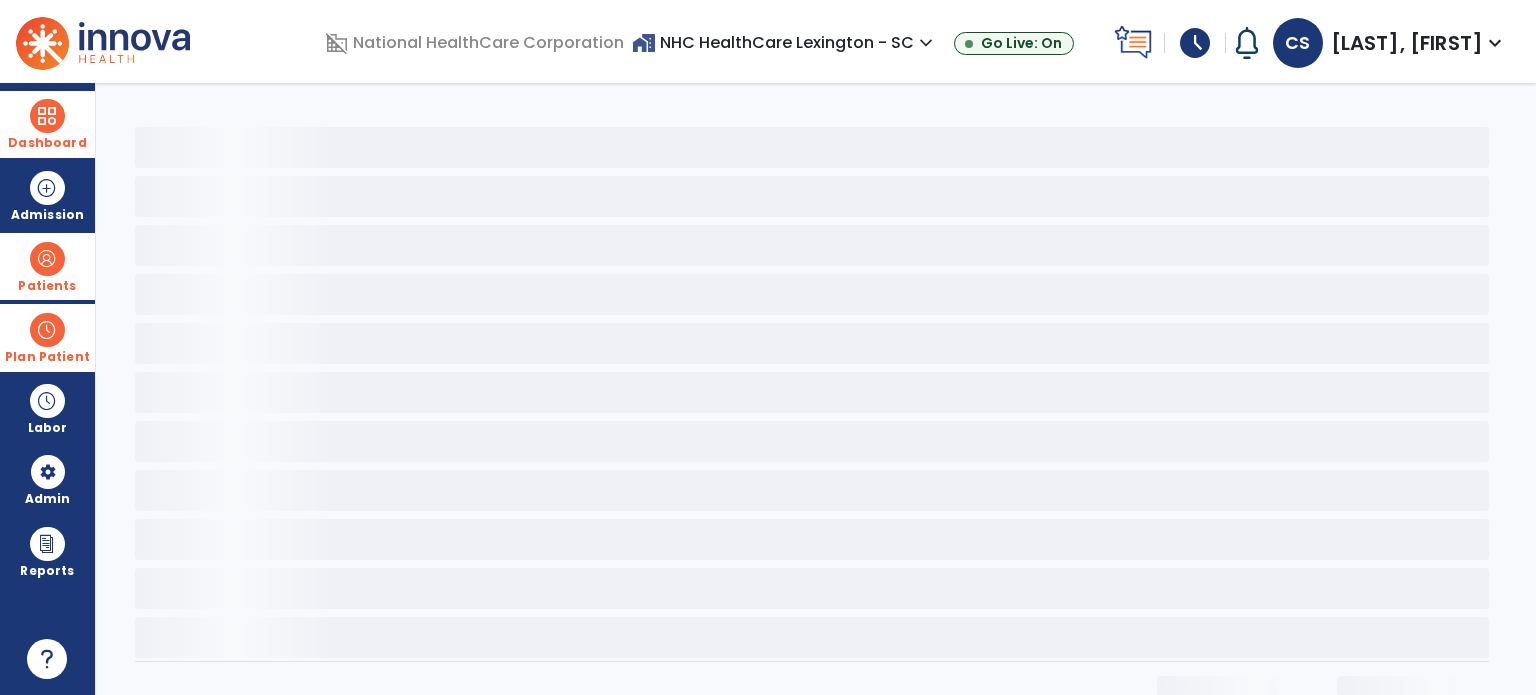 select on "*" 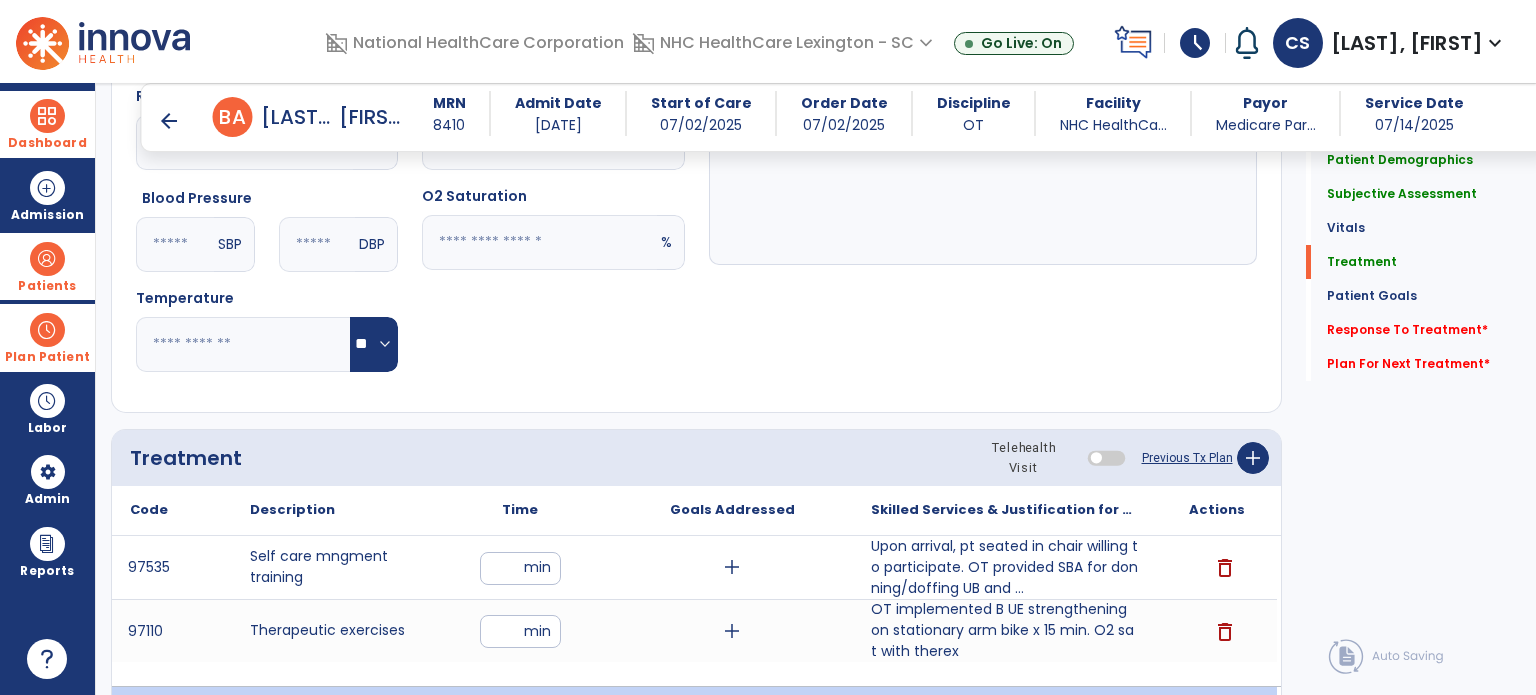 scroll, scrollTop: 1544, scrollLeft: 0, axis: vertical 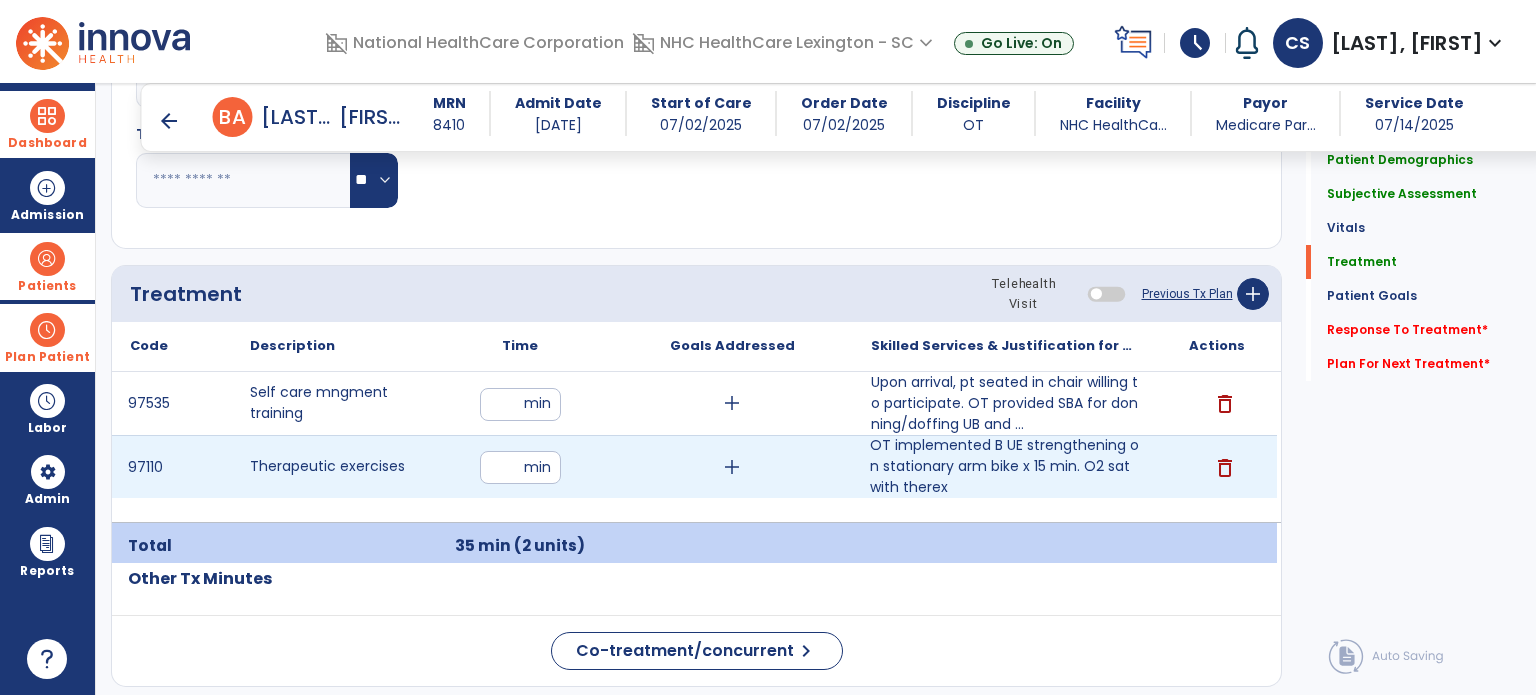 click on "OT implemented B UE strengthening on stationary arm bike x 15 min. O2 sat with therex" at bounding box center (1004, 466) 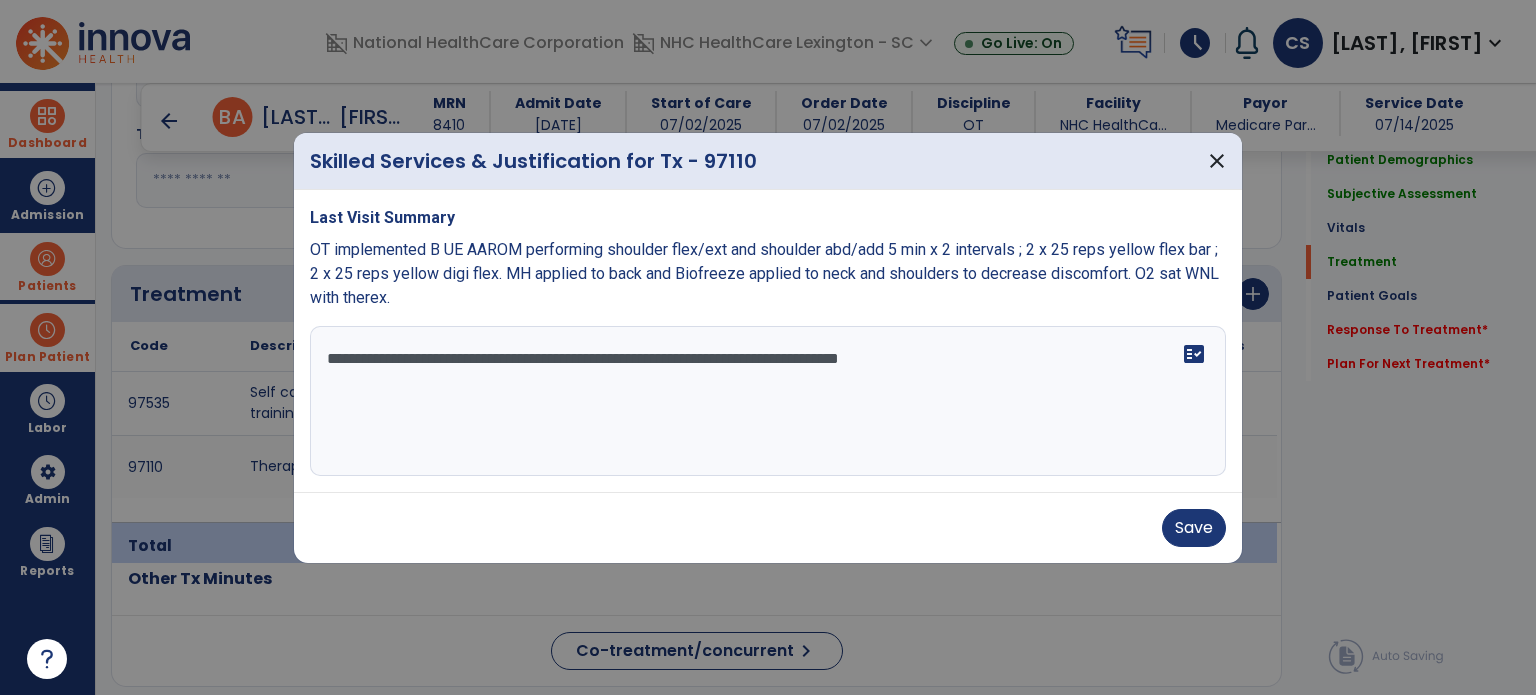 click on "**********" at bounding box center [768, 401] 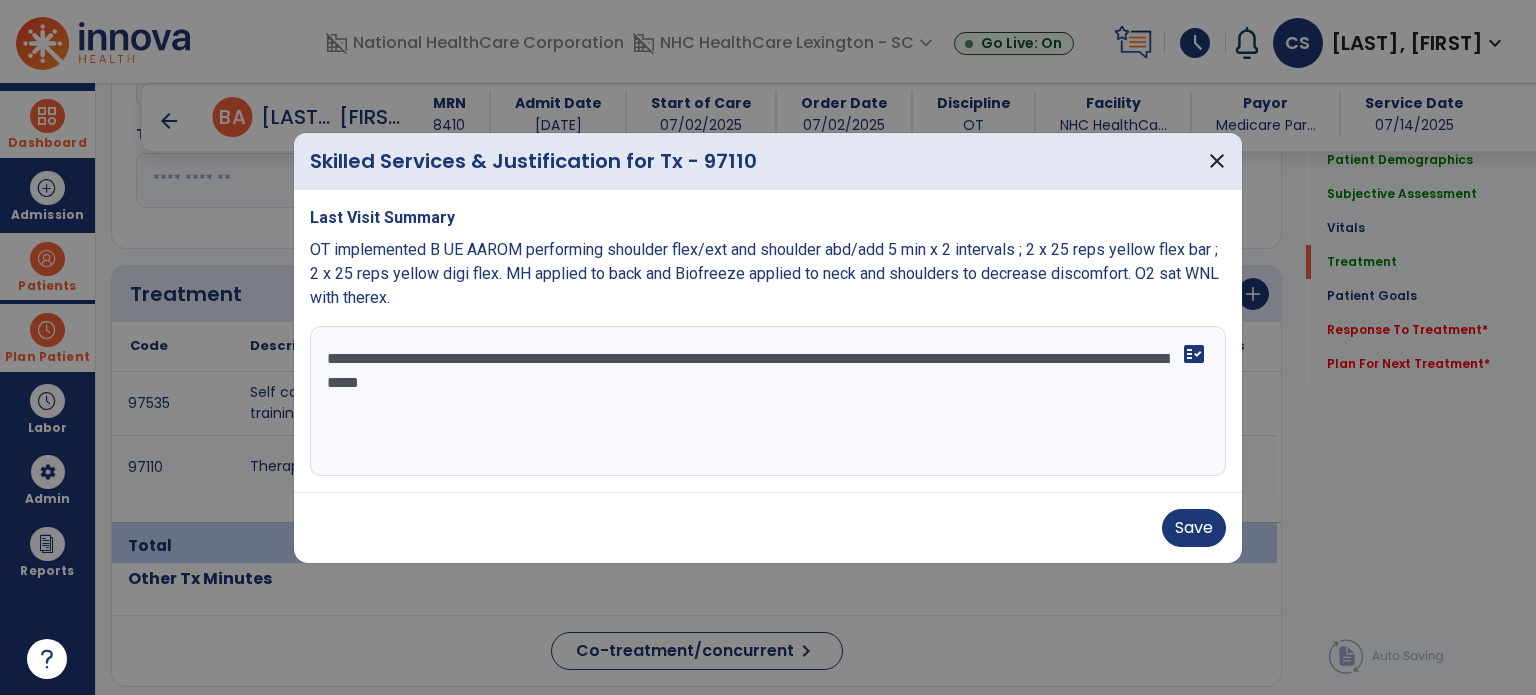 type on "**********" 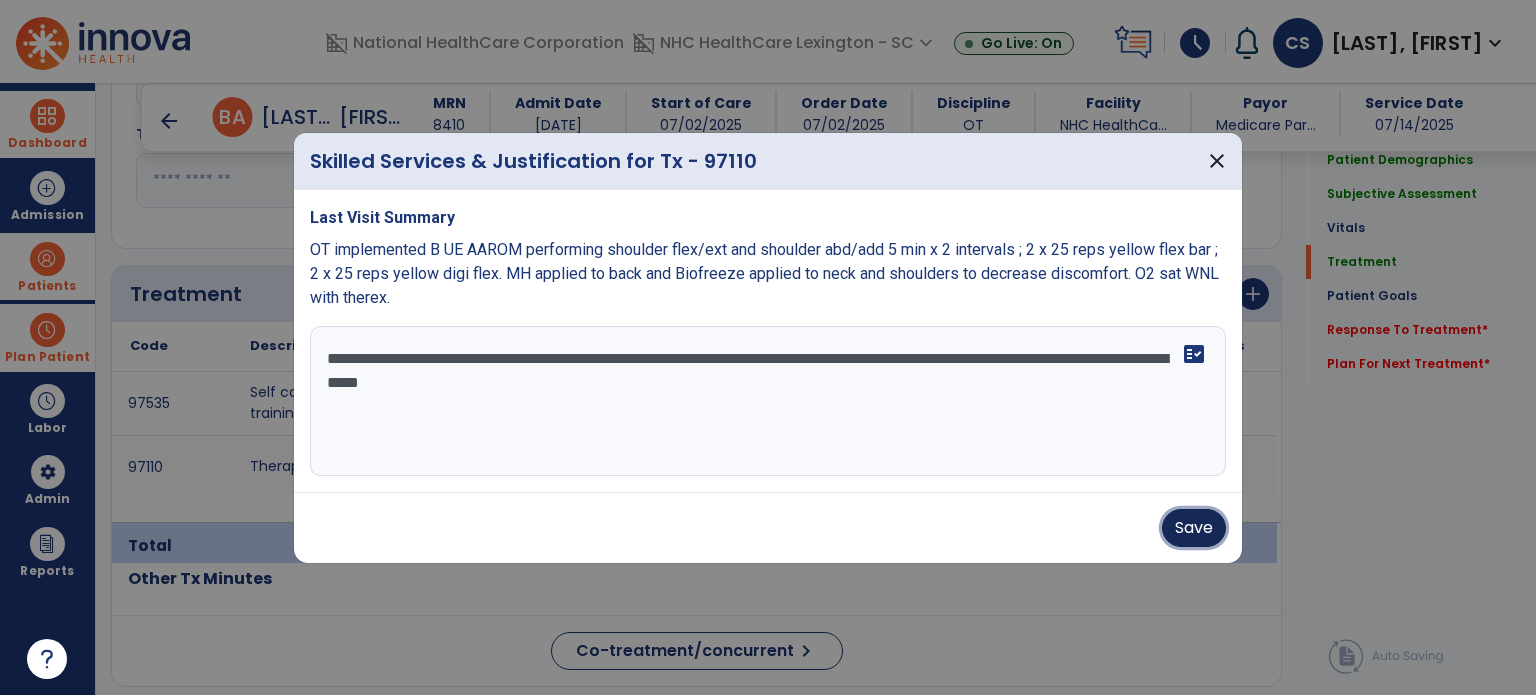 click on "Save" at bounding box center [1194, 528] 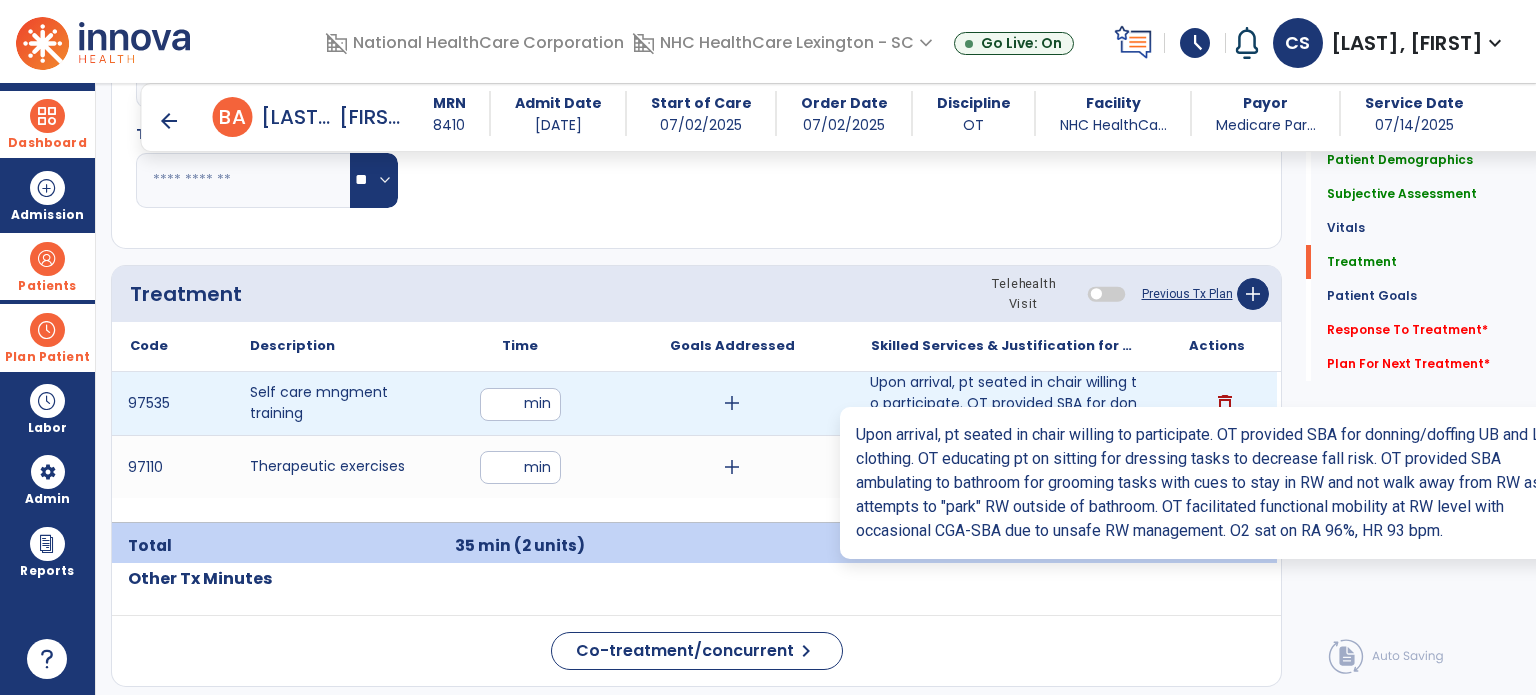 click on "Upon arrival, pt seated in chair willing to participate. OT provided SBA for donning/doffing UB and ..." at bounding box center (1004, 403) 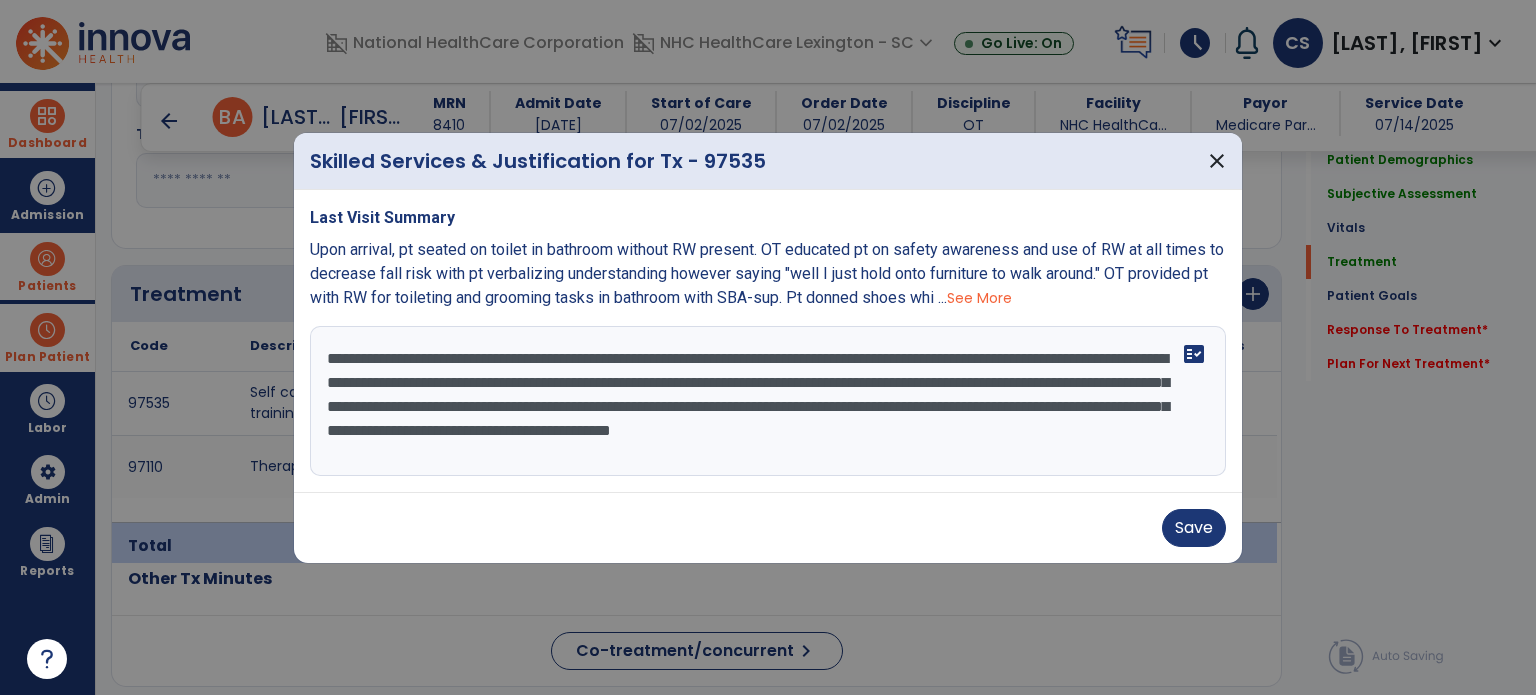 click on "**********" at bounding box center (768, 401) 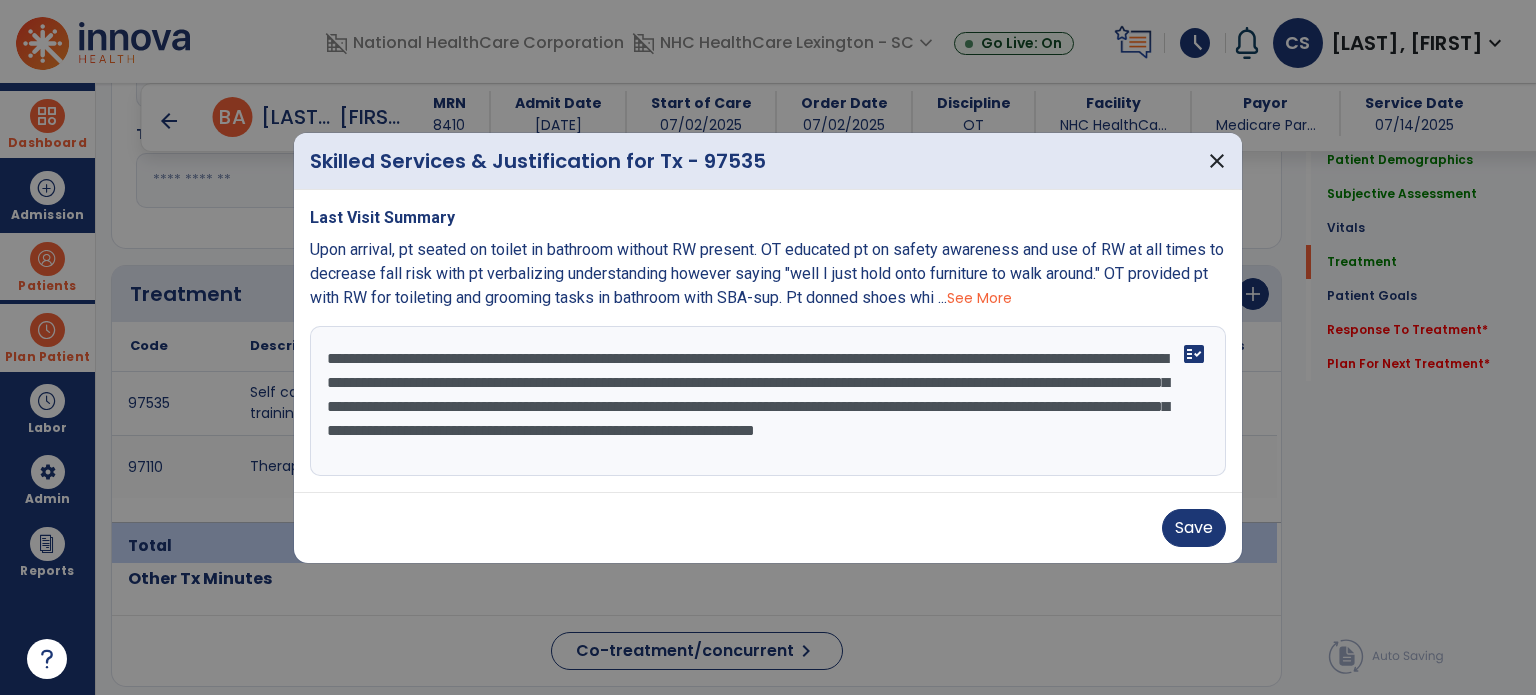 click on "**********" at bounding box center (768, 401) 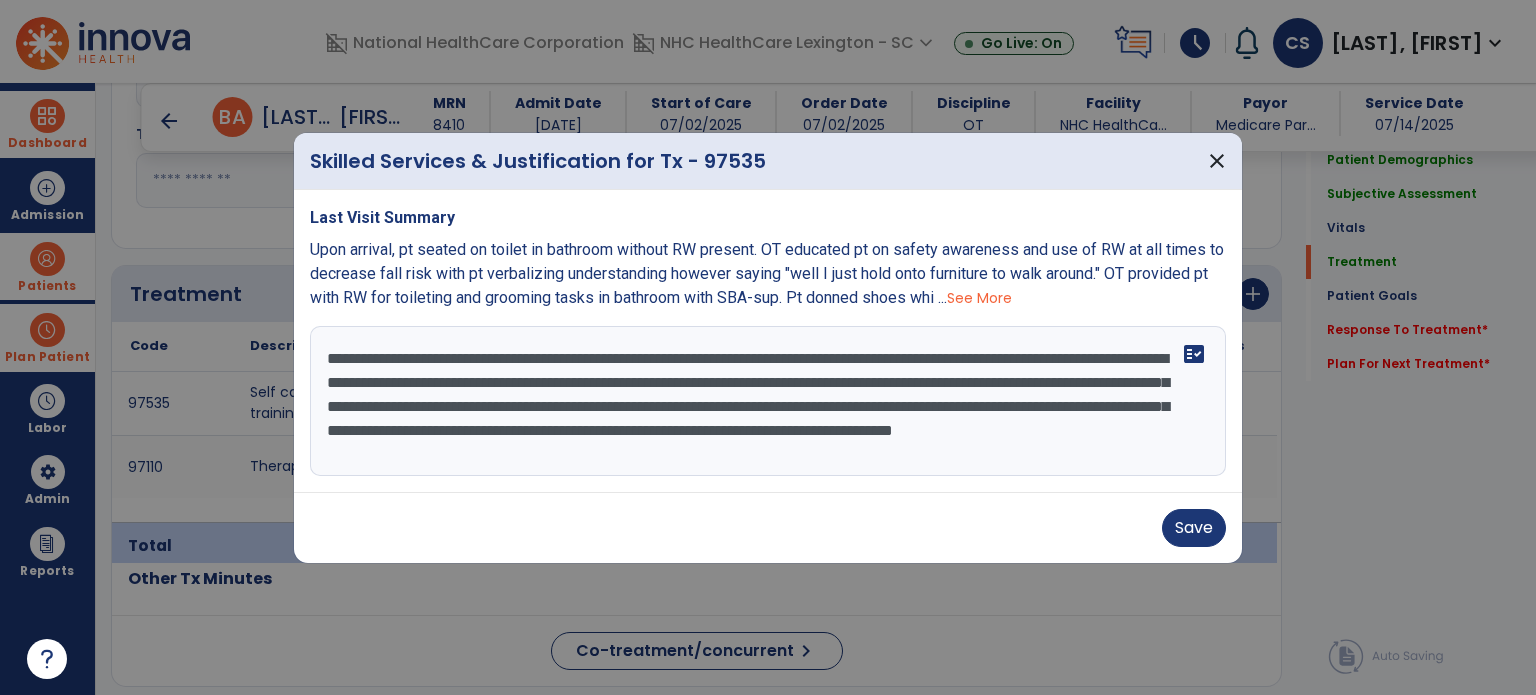 scroll, scrollTop: 15, scrollLeft: 0, axis: vertical 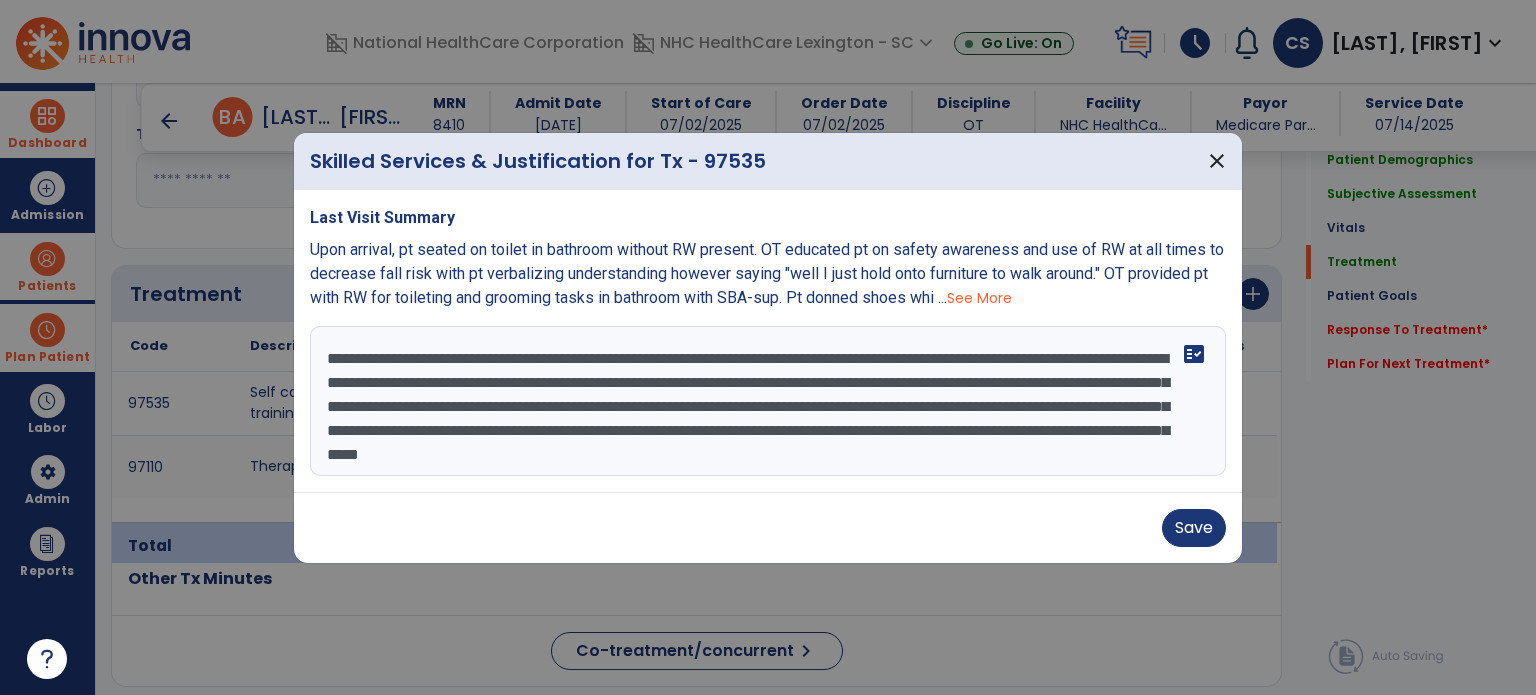 click on "**********" at bounding box center (768, 401) 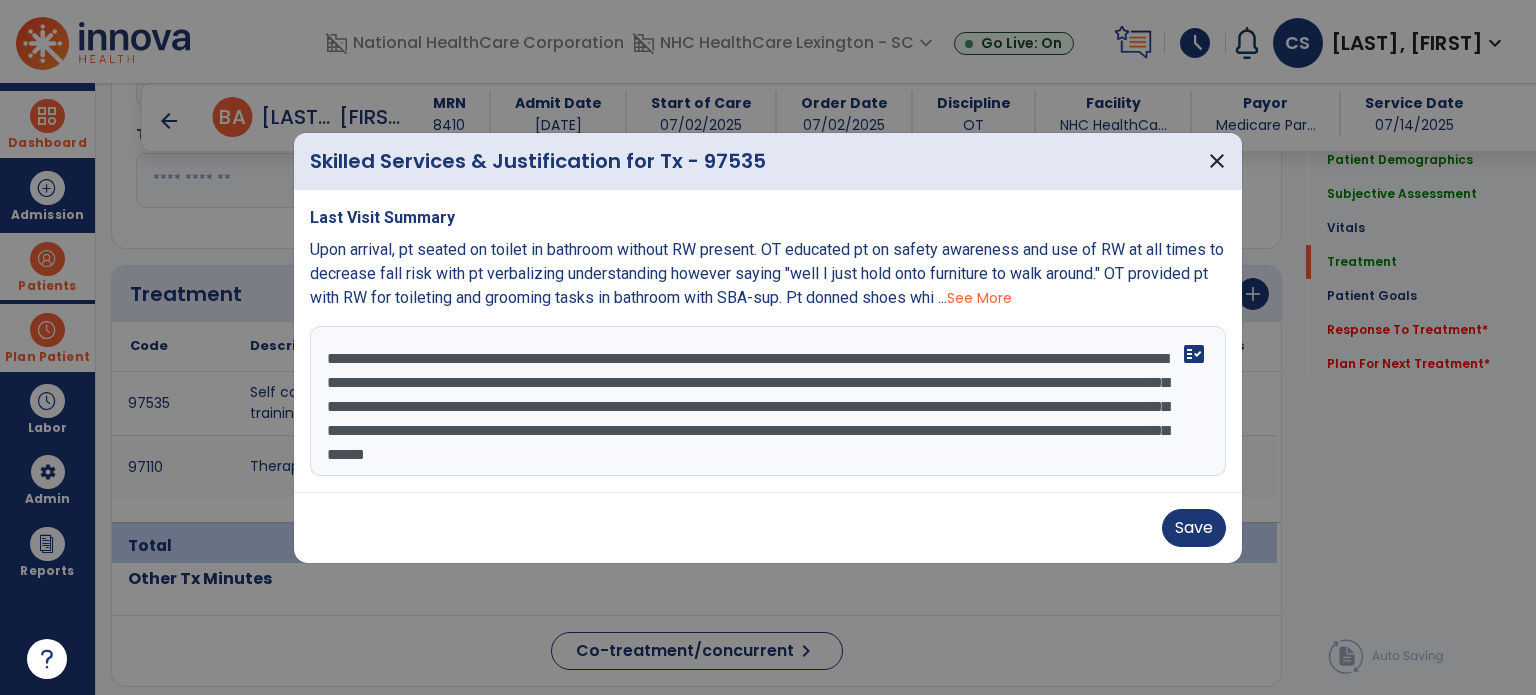 click on "**********" at bounding box center [768, 401] 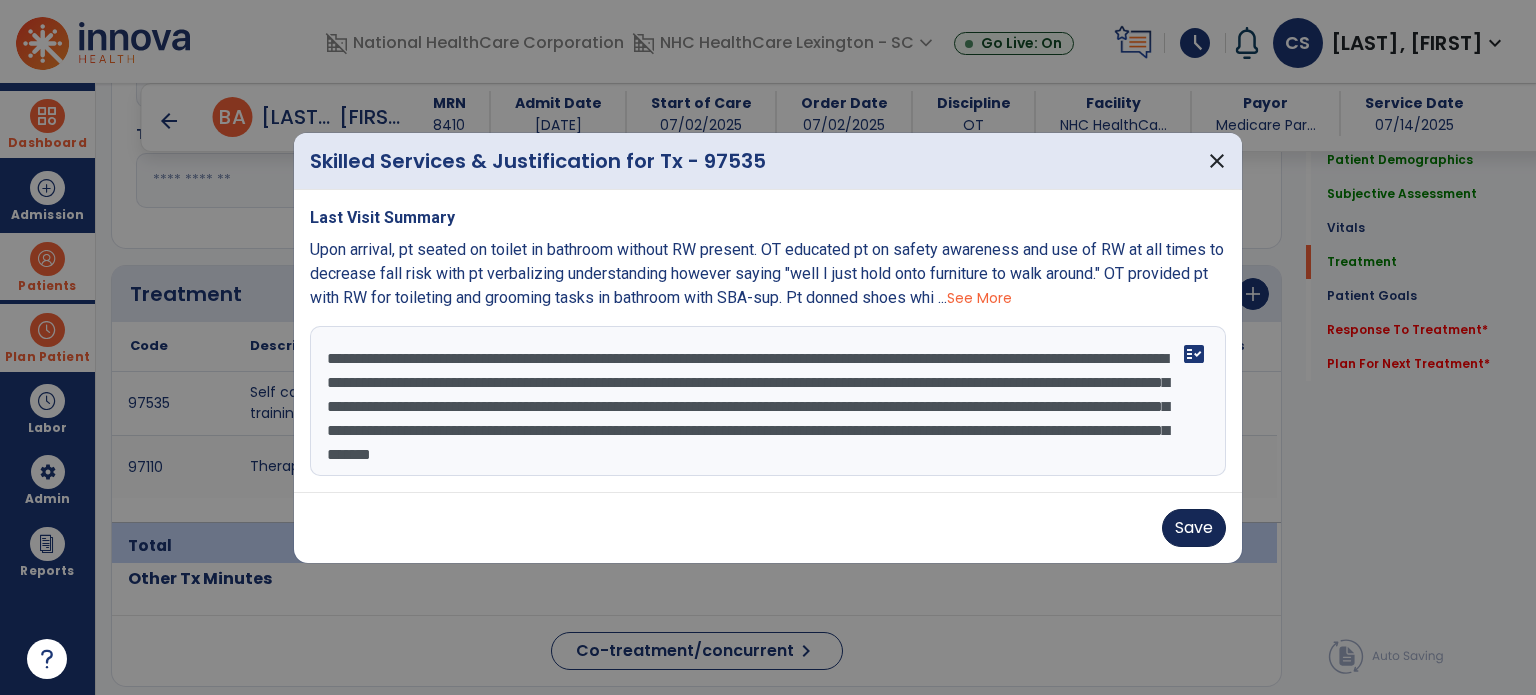 type on "**********" 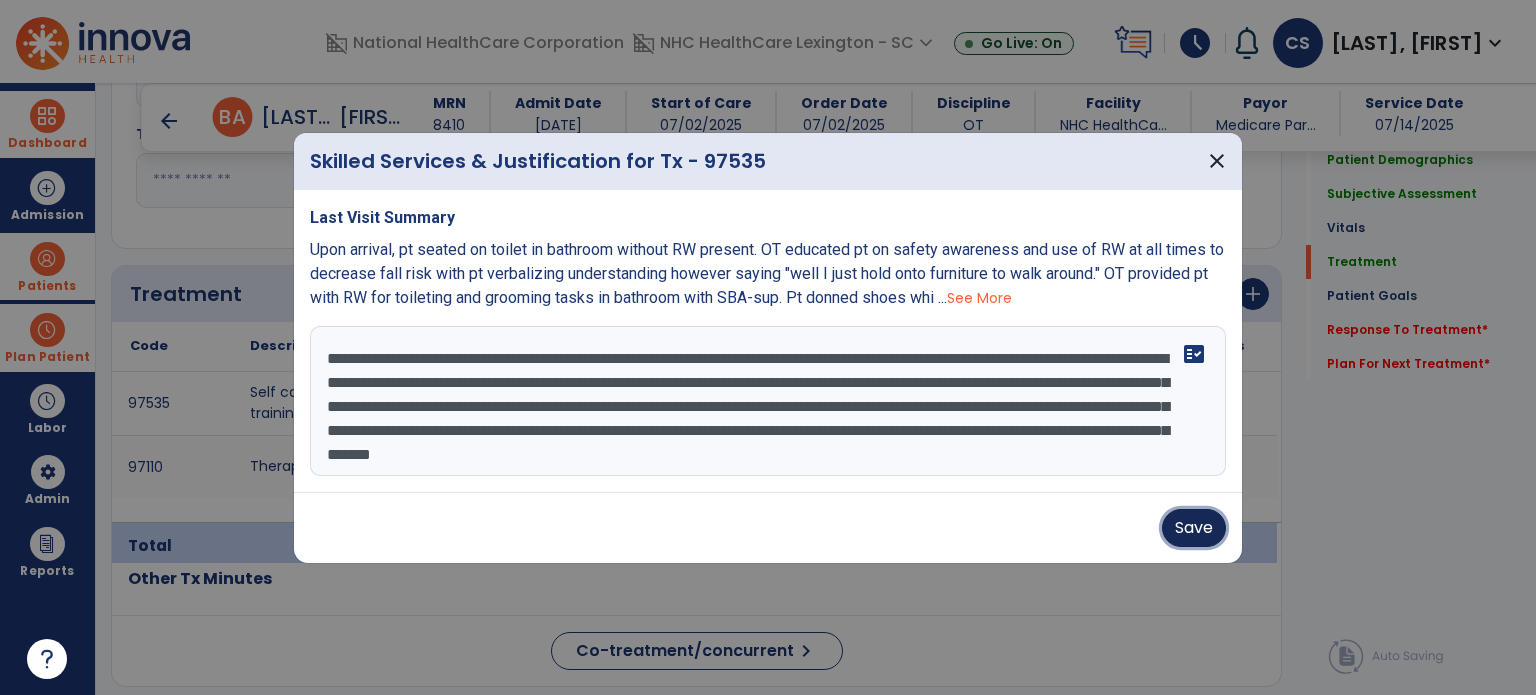 click on "Save" at bounding box center (1194, 528) 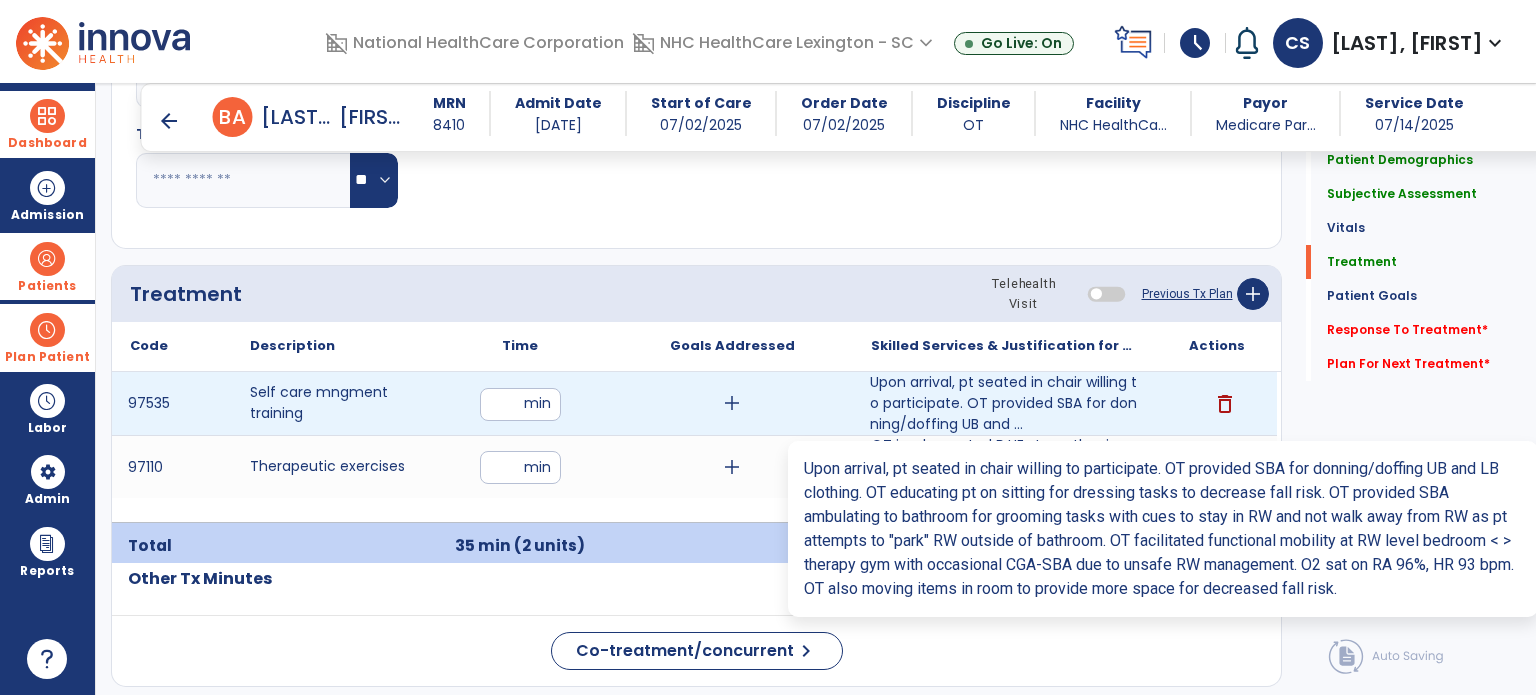 click on "Upon arrival, pt seated in chair willing to participate. OT provided SBA for donning/doffing UB and ..." at bounding box center (1004, 403) 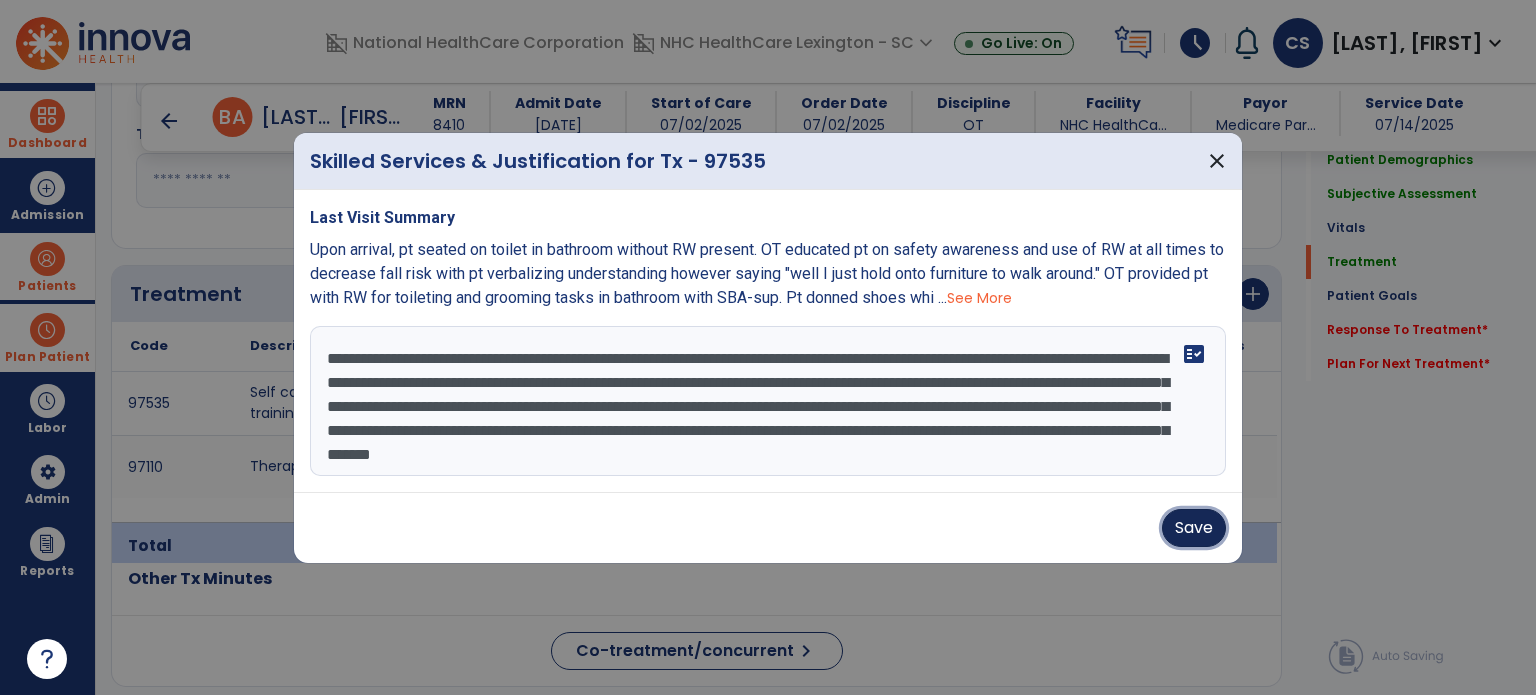 click on "Save" at bounding box center (1194, 528) 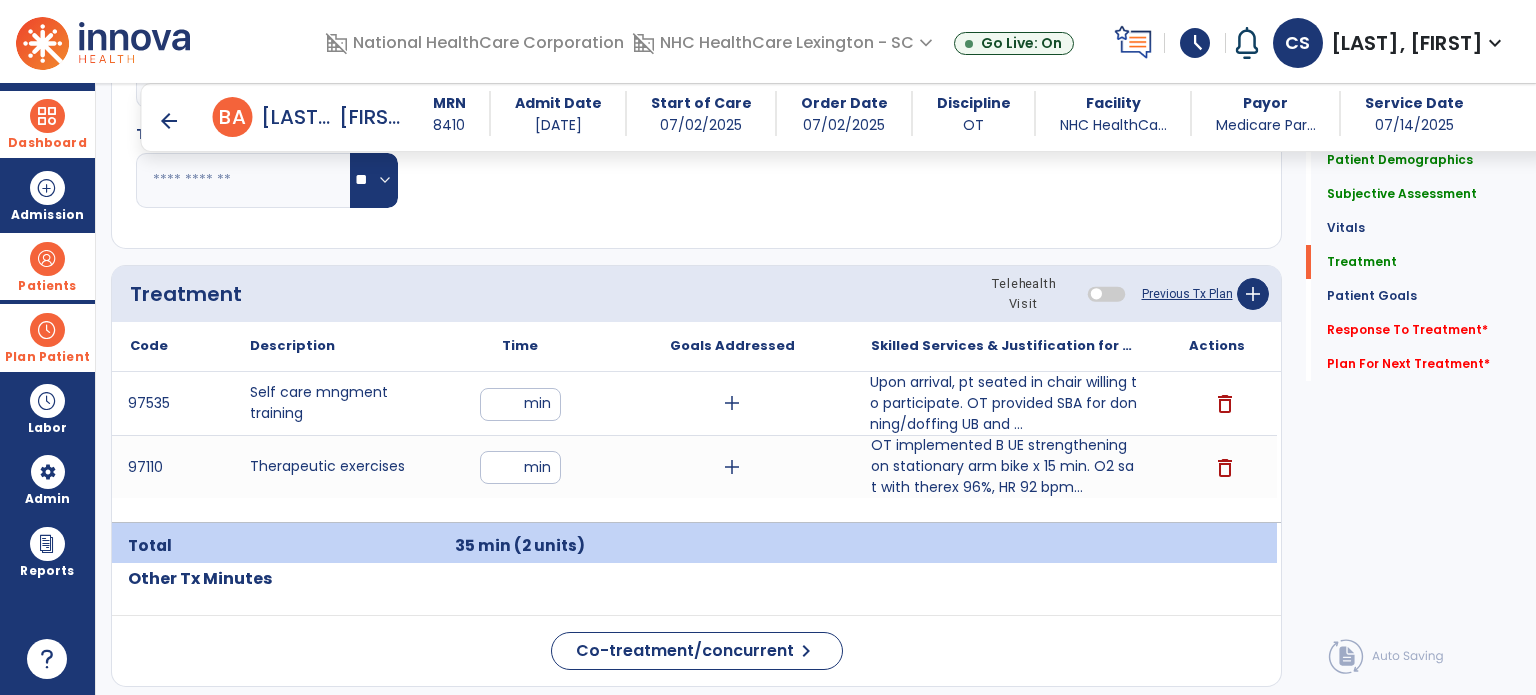 click on "97535 Self care mngment training ** min add Upon arrival, pt seated in chair willing to participate. OT provided SBA for donning/doffing UB and ... delete 97110 Therapeutic exercises ** min add OT implemented B UE strengthening on stationary arm bike x 15 min. O2 sat with therex 96%, HR 92 bpm... delete" at bounding box center [694, 447] 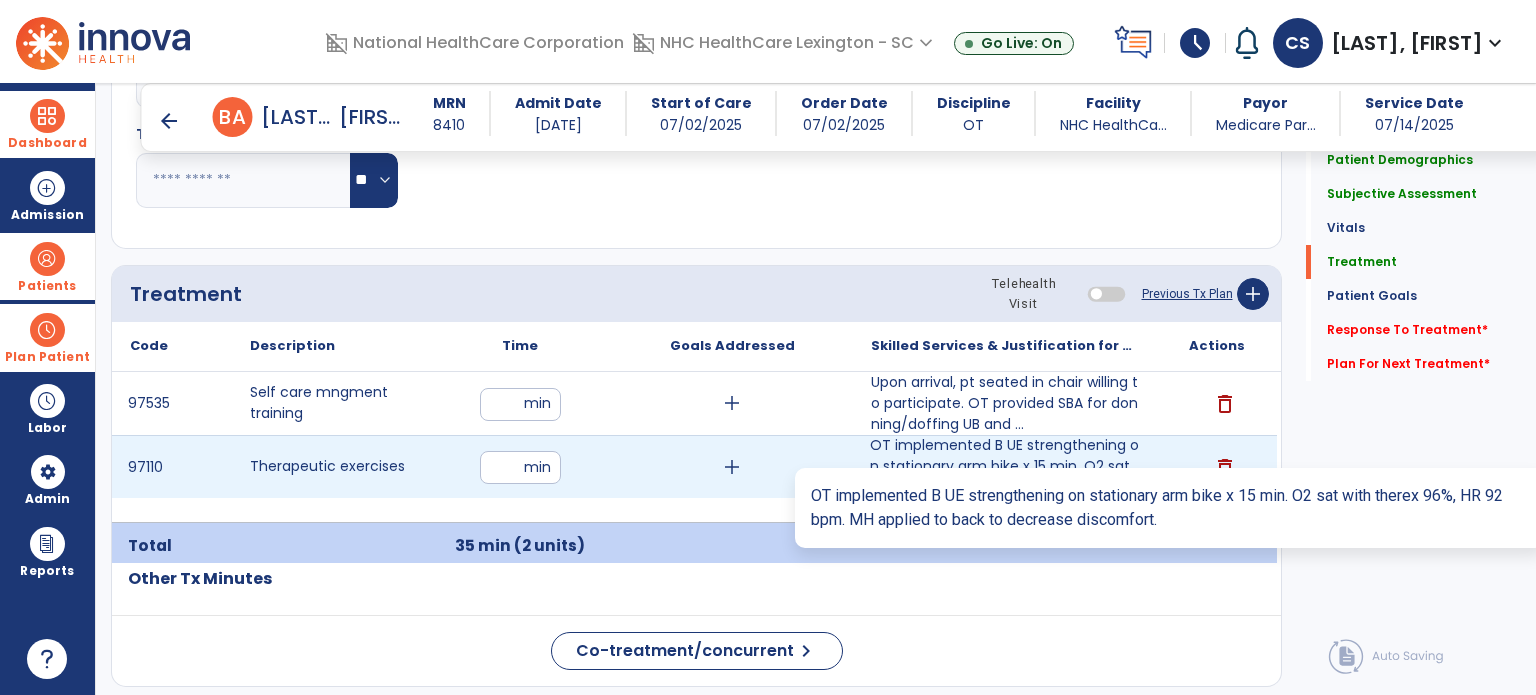 click on "OT implemented B UE strengthening on stationary arm bike x 15 min. O2 sat with therex 96%, HR 92 bpm..." at bounding box center [1004, 466] 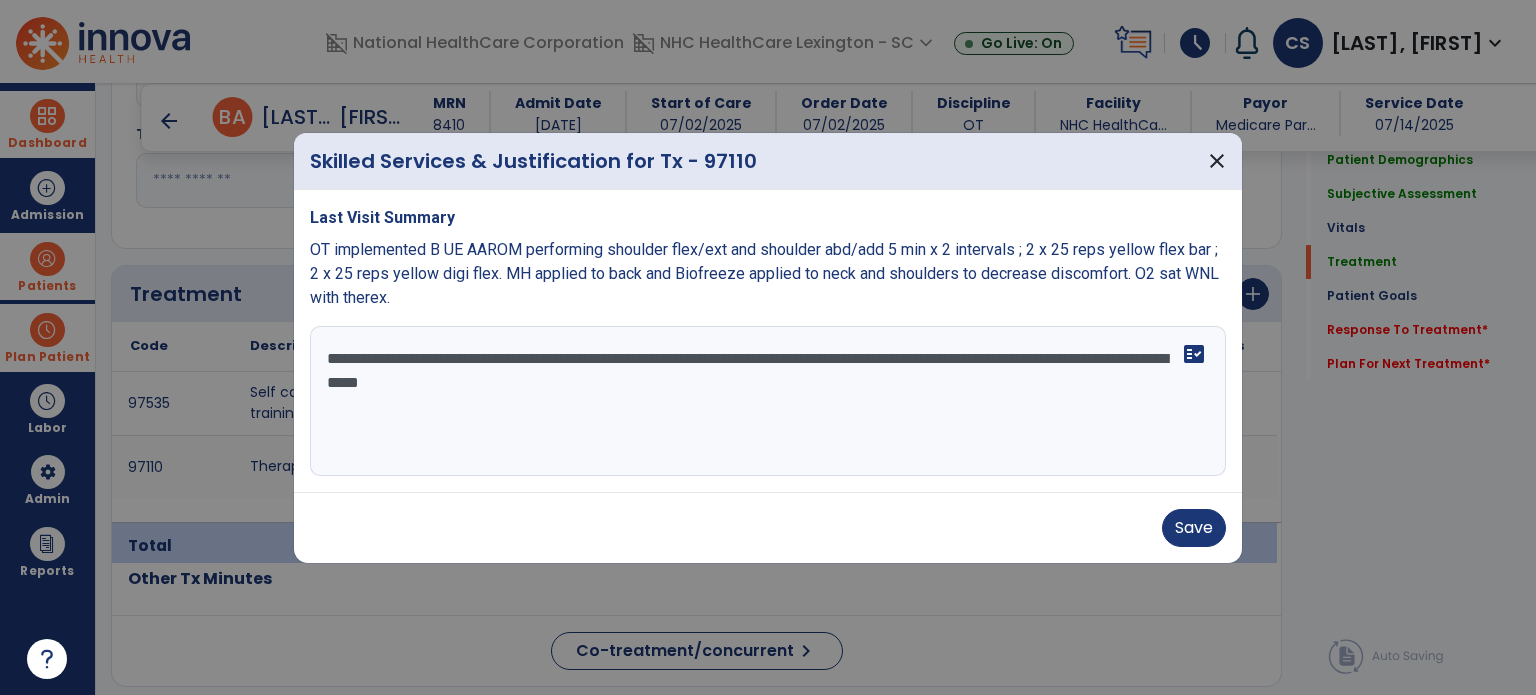 click on "**********" at bounding box center [768, 401] 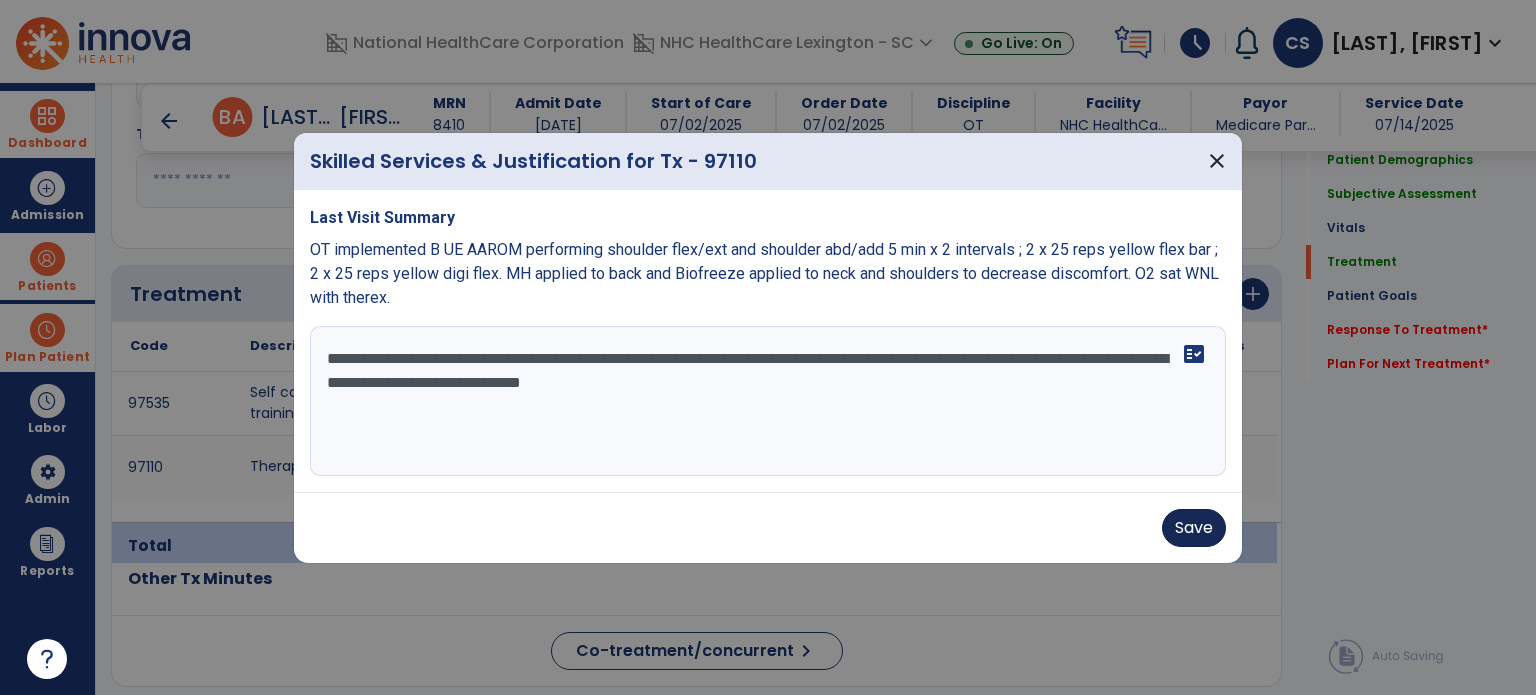 type on "**********" 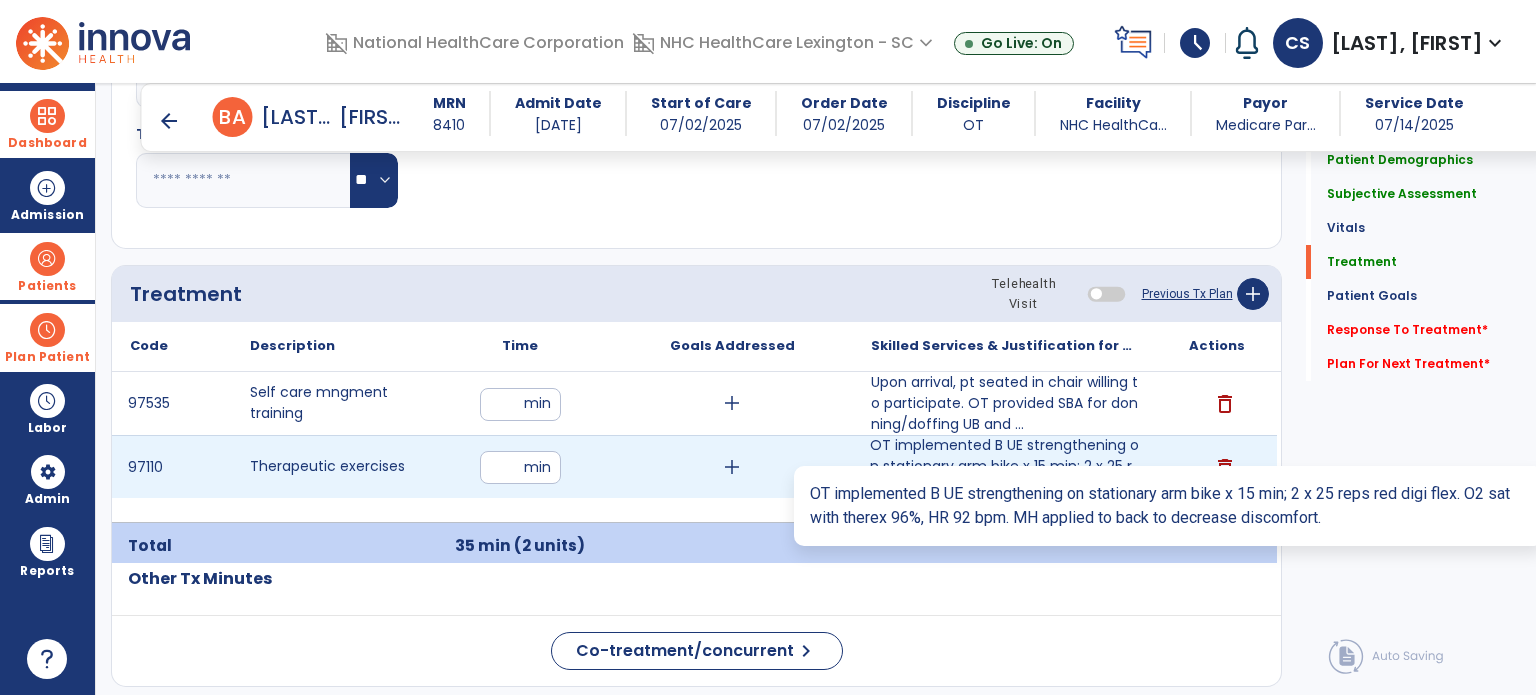 click on "OT implemented B UE strengthening on stationary arm bike x 15 min; 2 x 25 reps red digi flex. O2 sat..." at bounding box center [1004, 466] 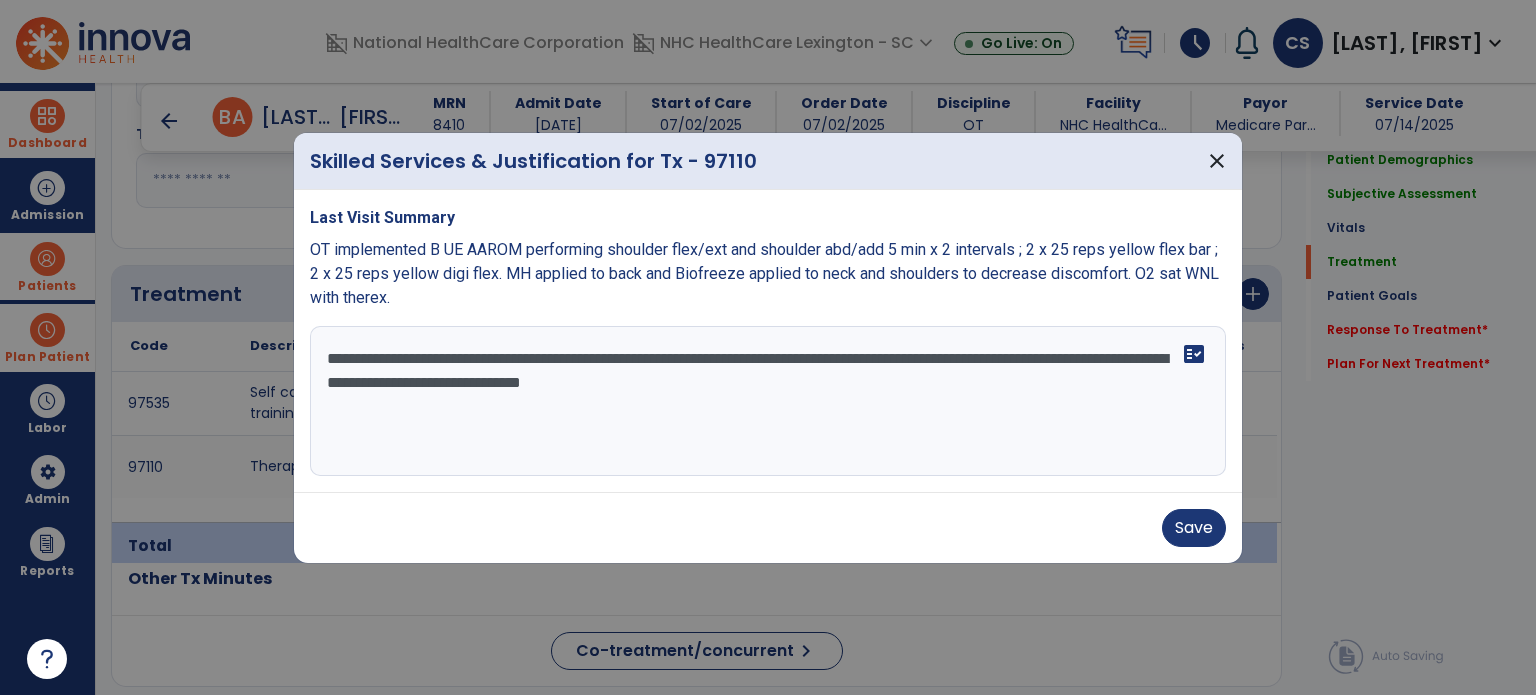 click on "**********" at bounding box center [768, 401] 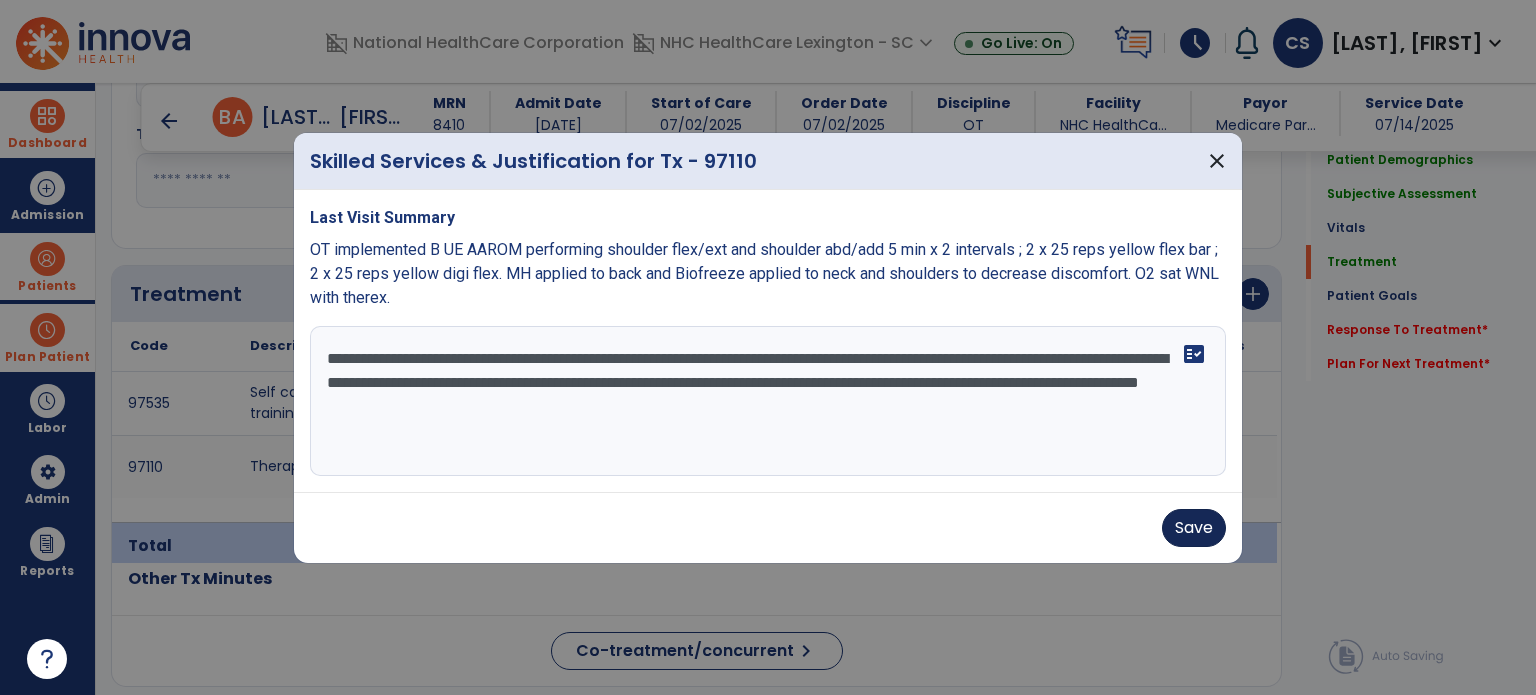type on "**********" 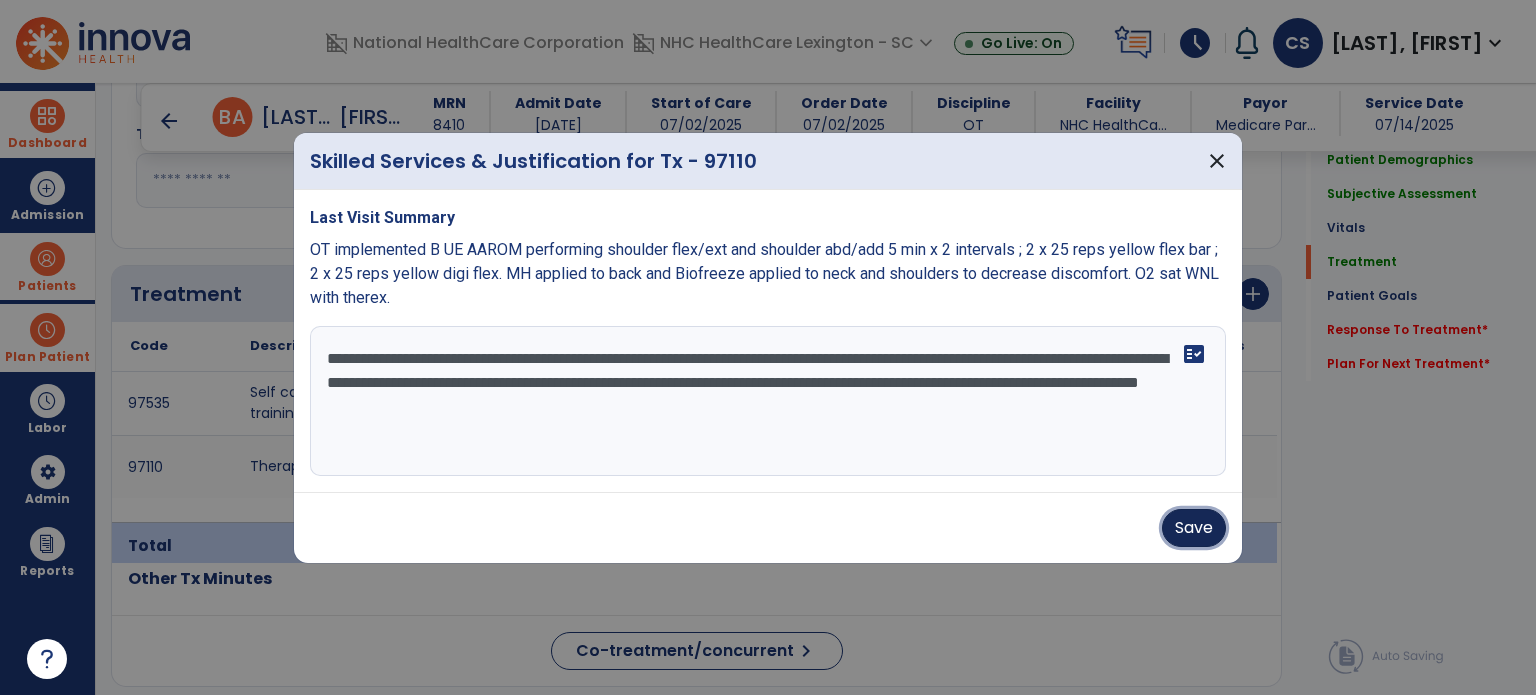 click on "Save" at bounding box center [1194, 528] 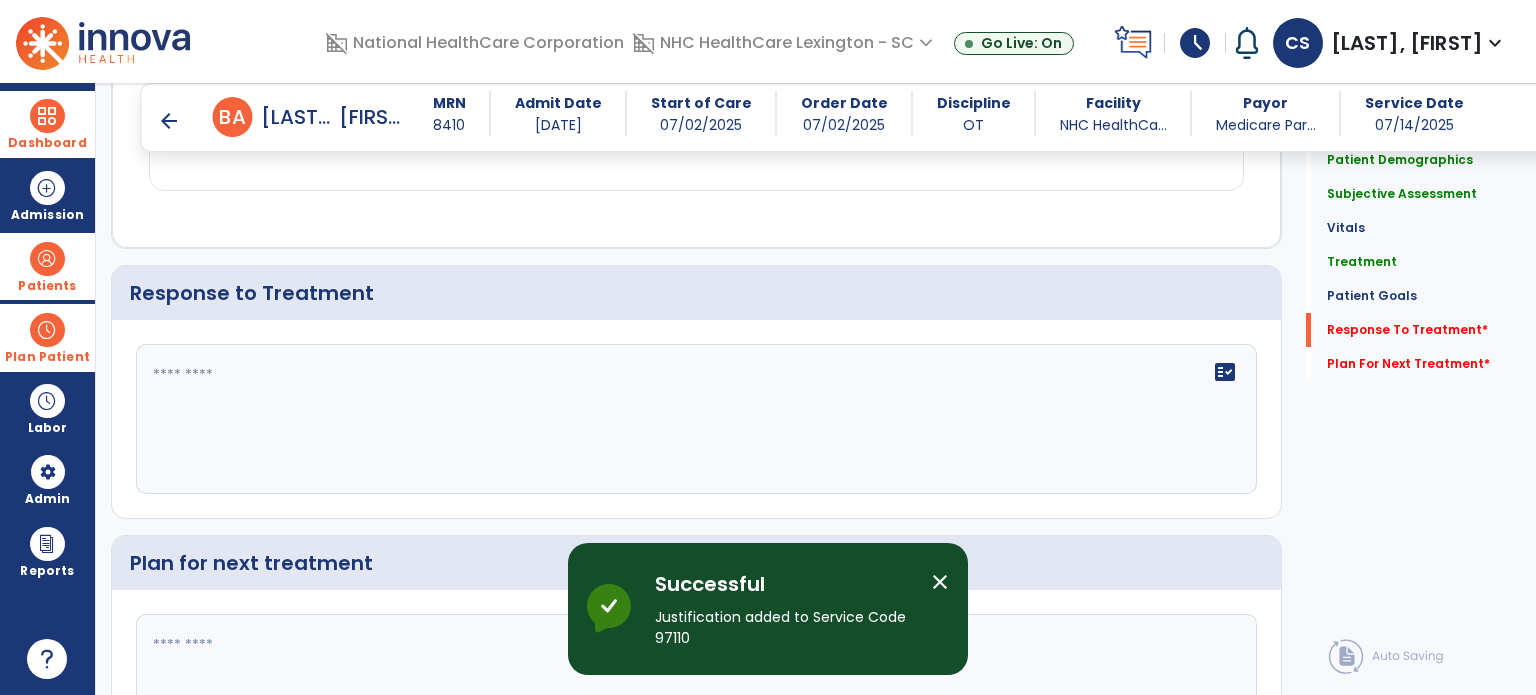 scroll, scrollTop: 3147, scrollLeft: 0, axis: vertical 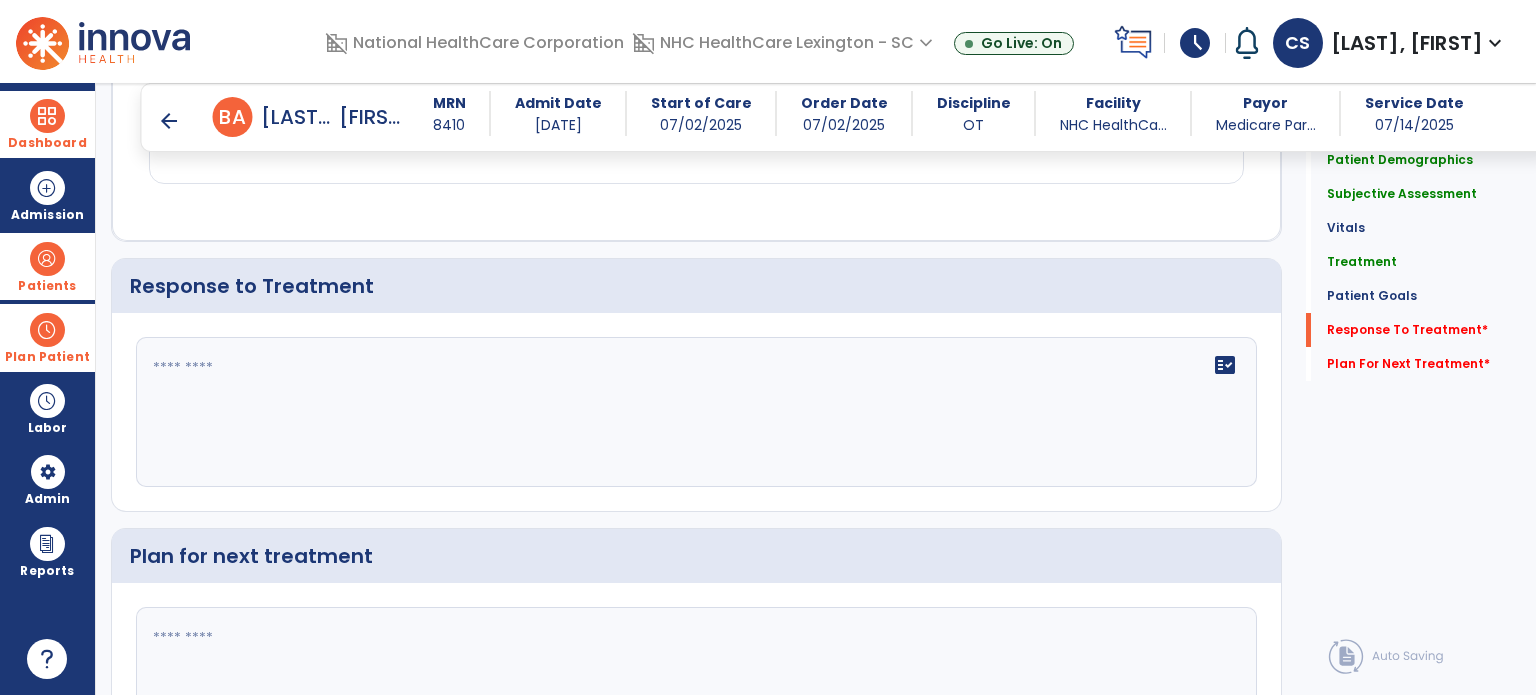 click 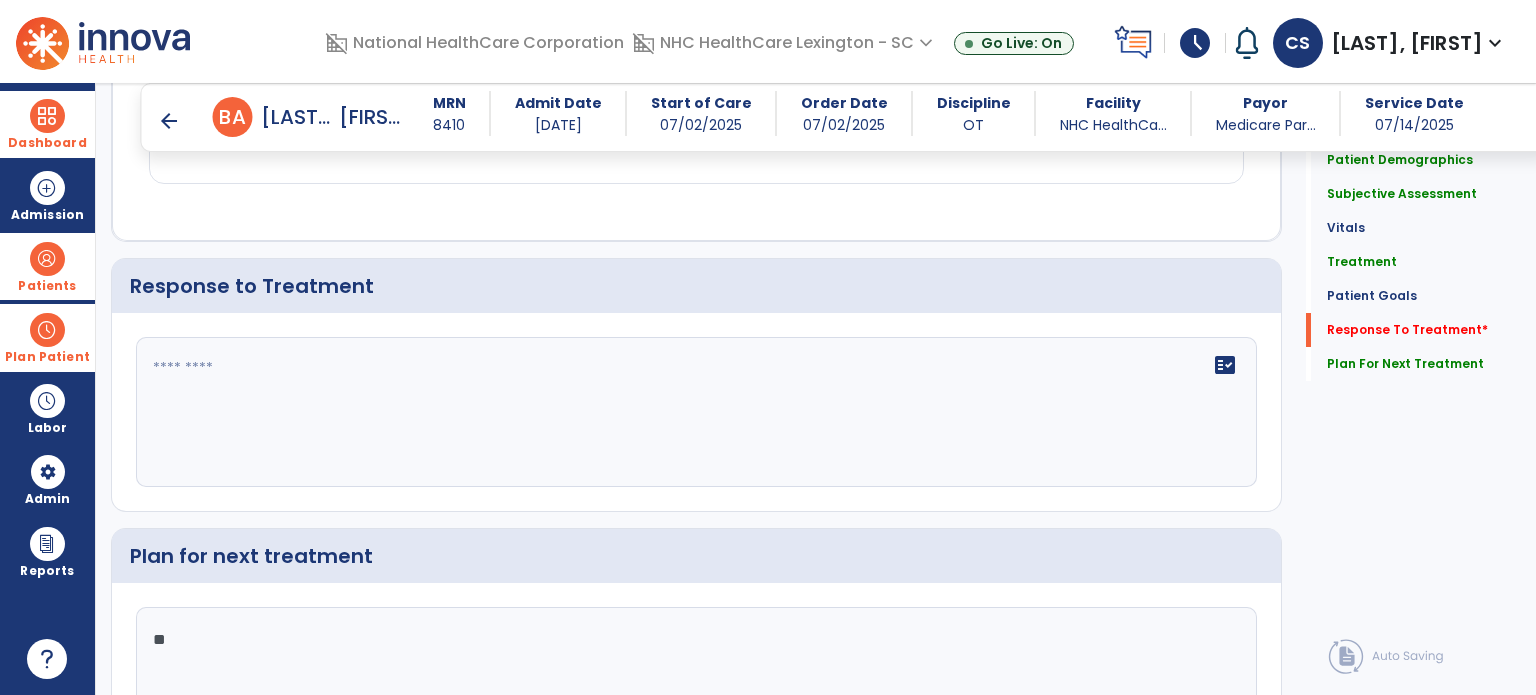 type on "*" 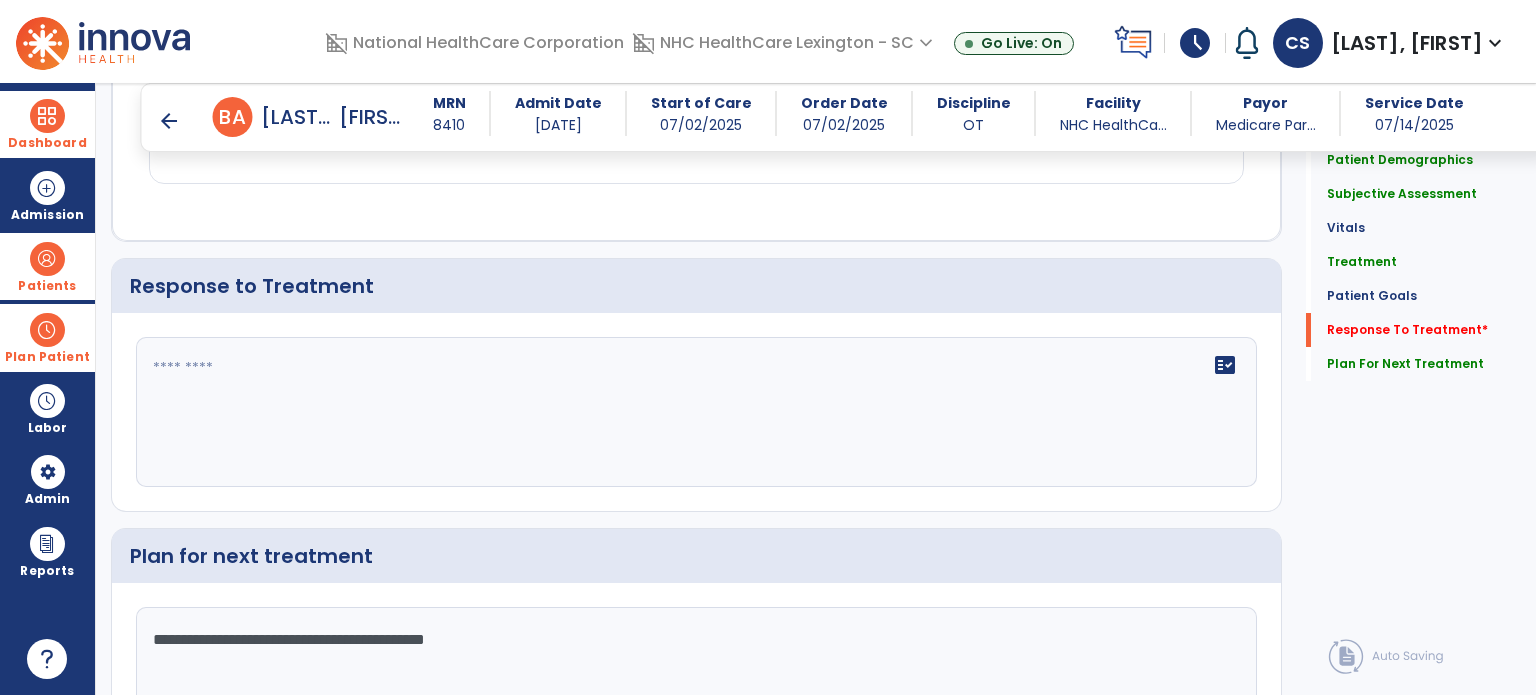 type on "**********" 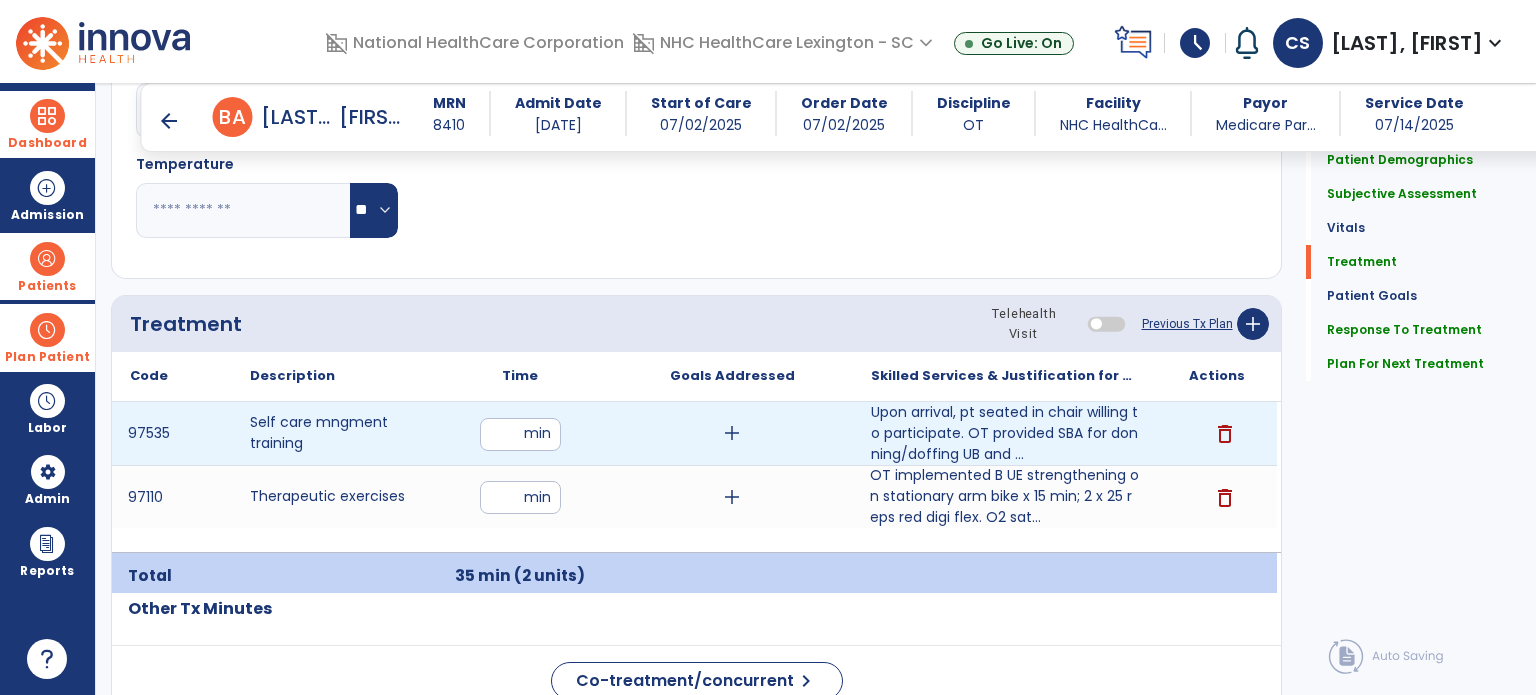 scroll, scrollTop: 1422, scrollLeft: 0, axis: vertical 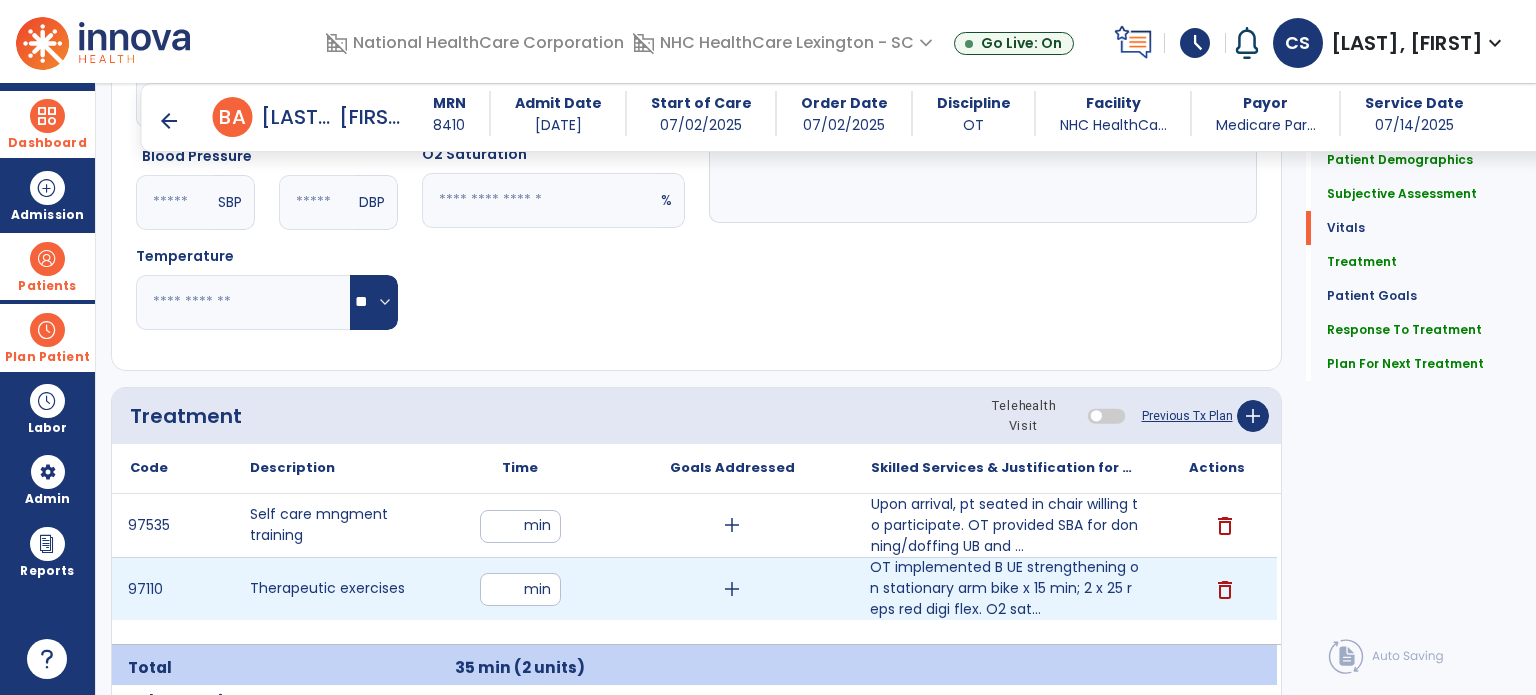 type on "**********" 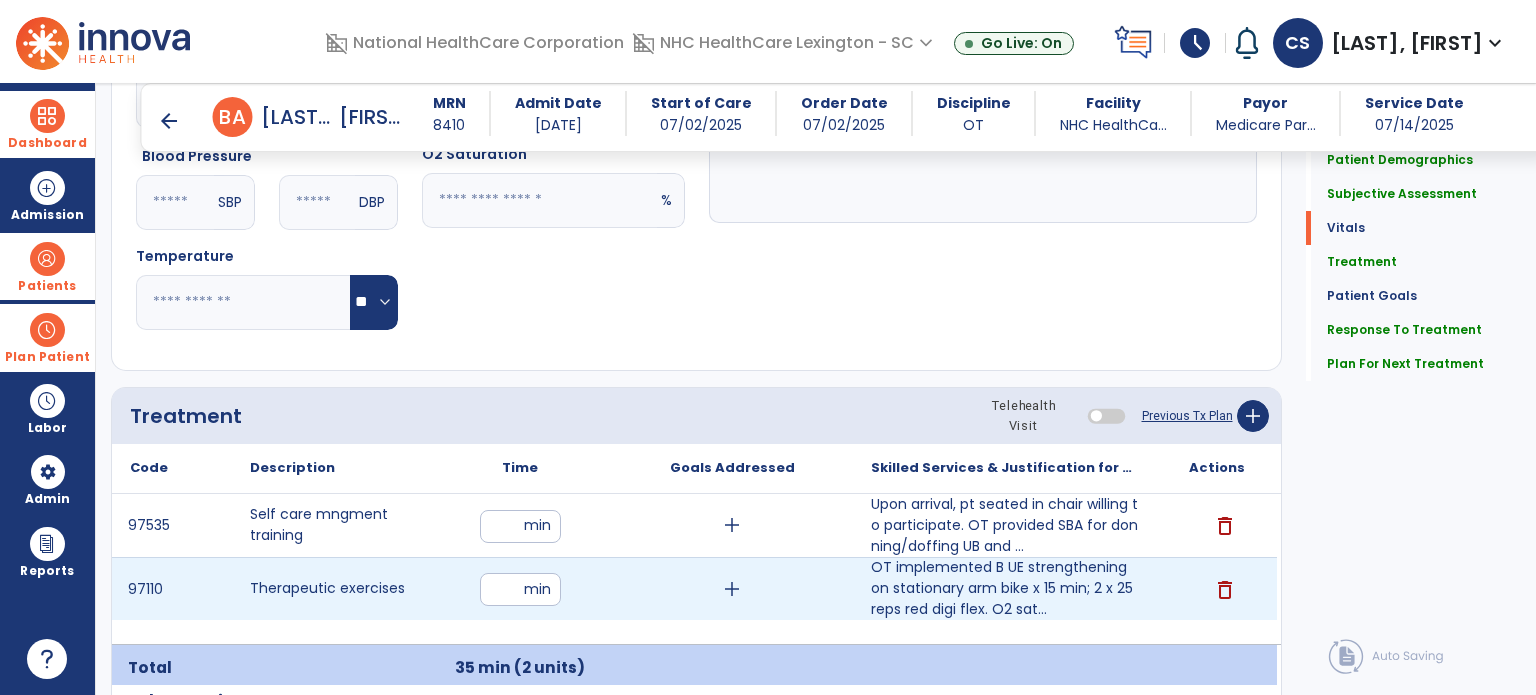 type on "*" 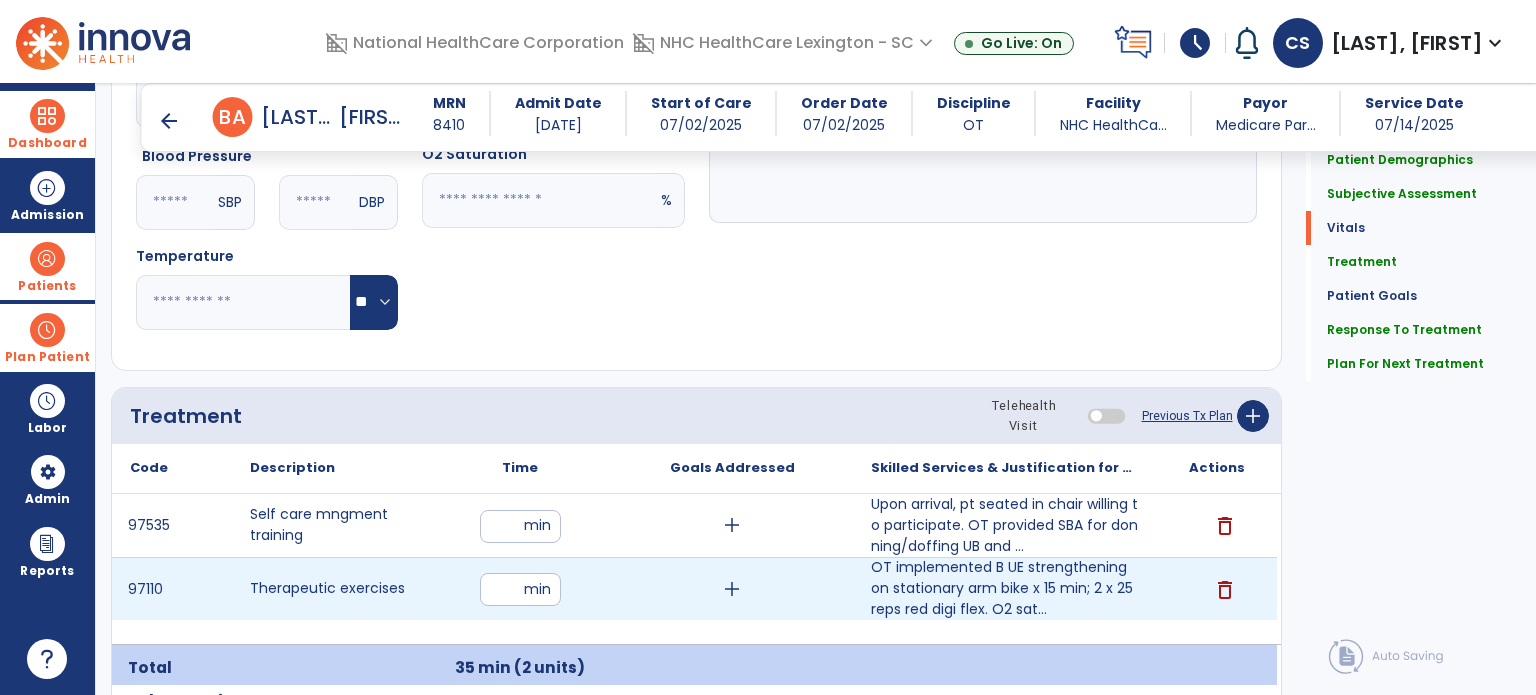 type on "**" 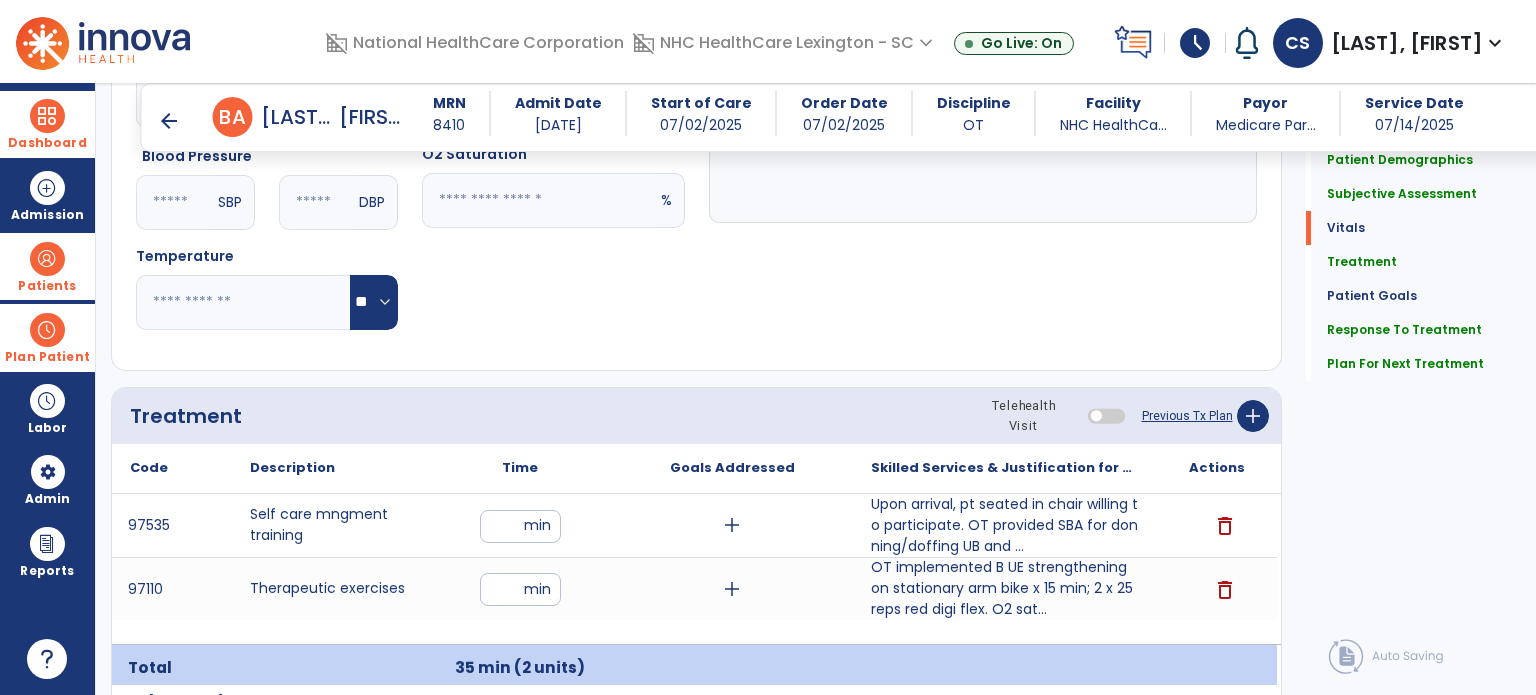 click on "Respiratory Rate  BPM Blood Pressure   SBP   DBP Temperature  ** ** Pulse Rate  BPM O2 Saturation  % Notes/Comments" 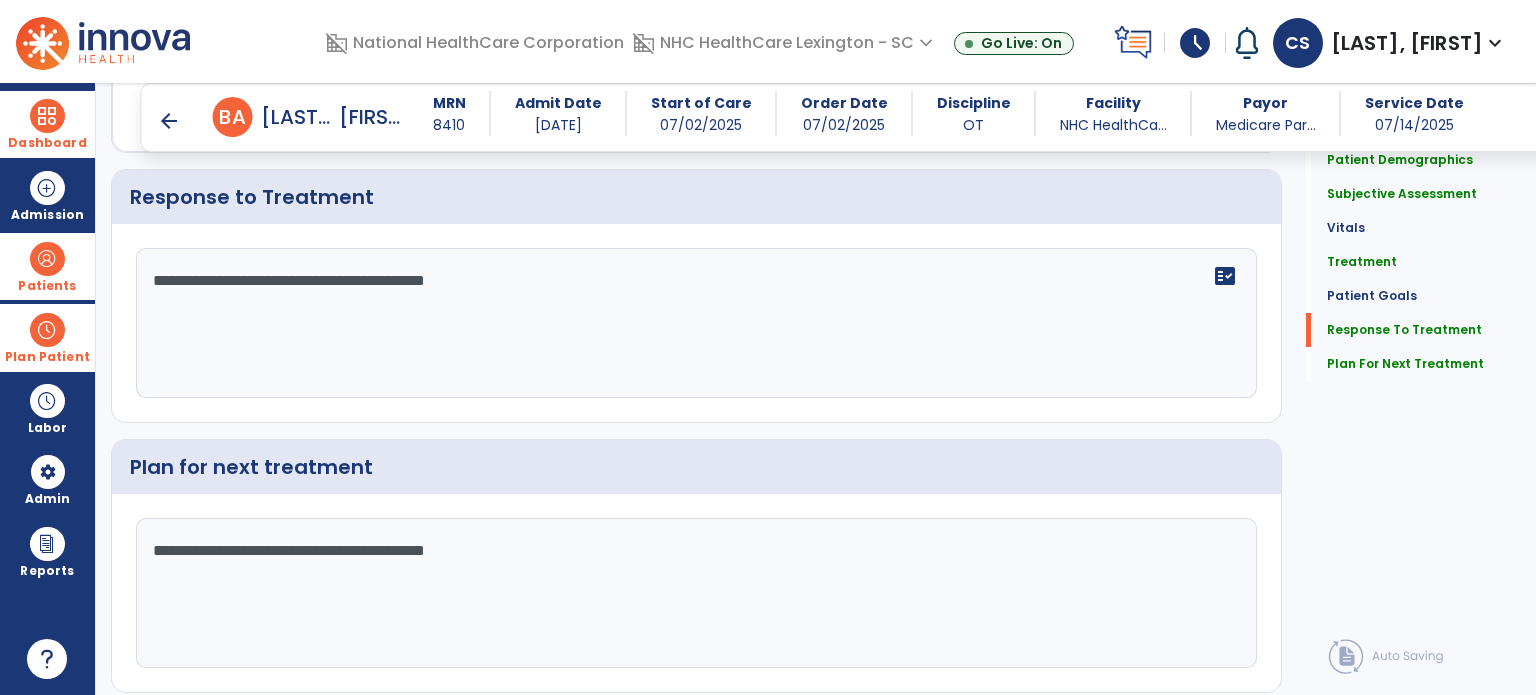 scroll, scrollTop: 3293, scrollLeft: 0, axis: vertical 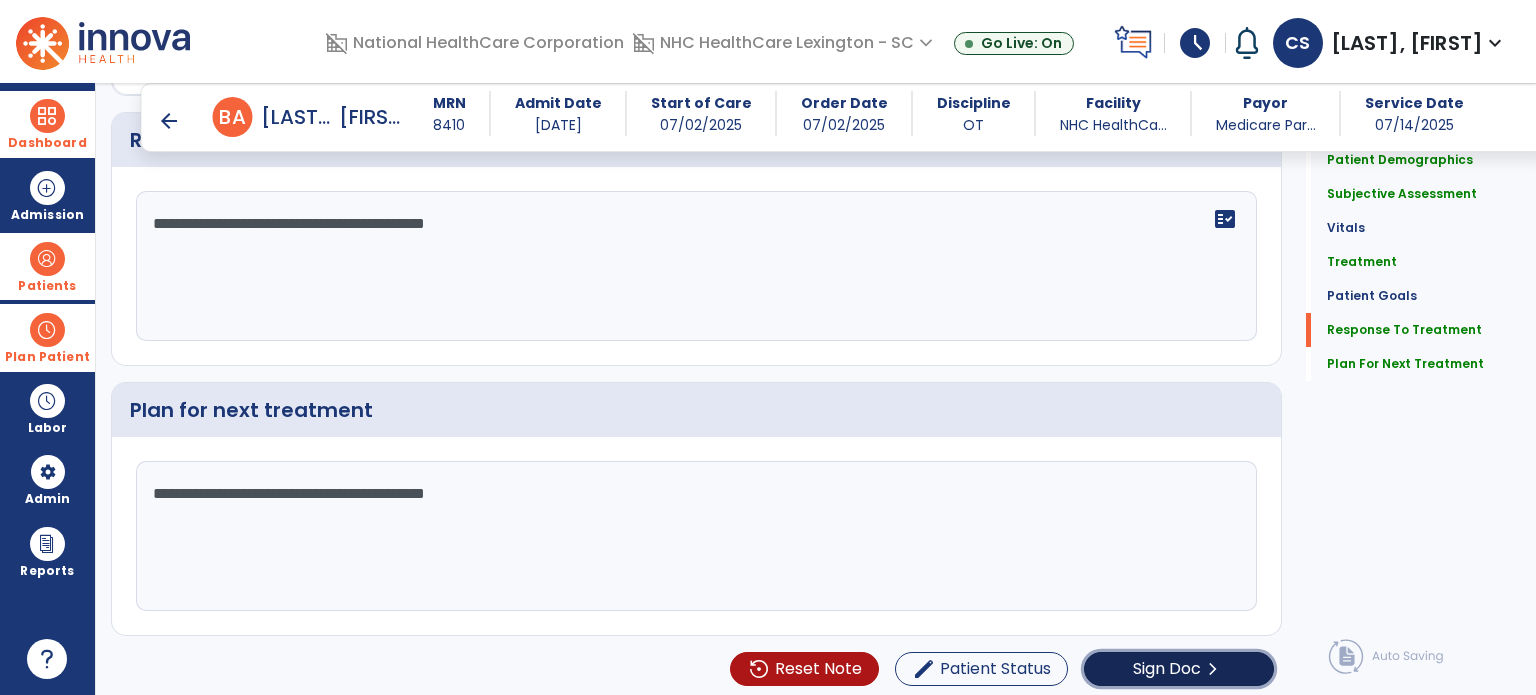 click on "chevron_right" 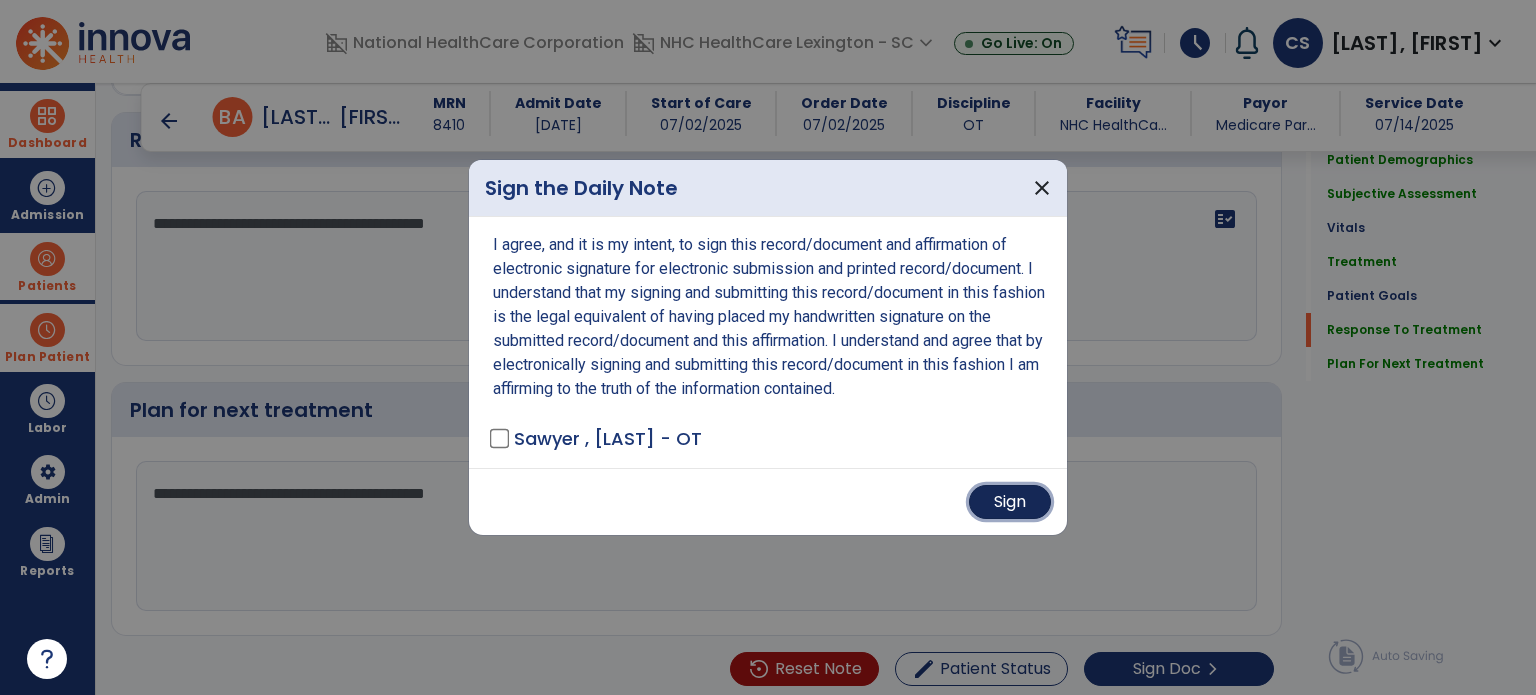 click on "Sign" at bounding box center [1010, 502] 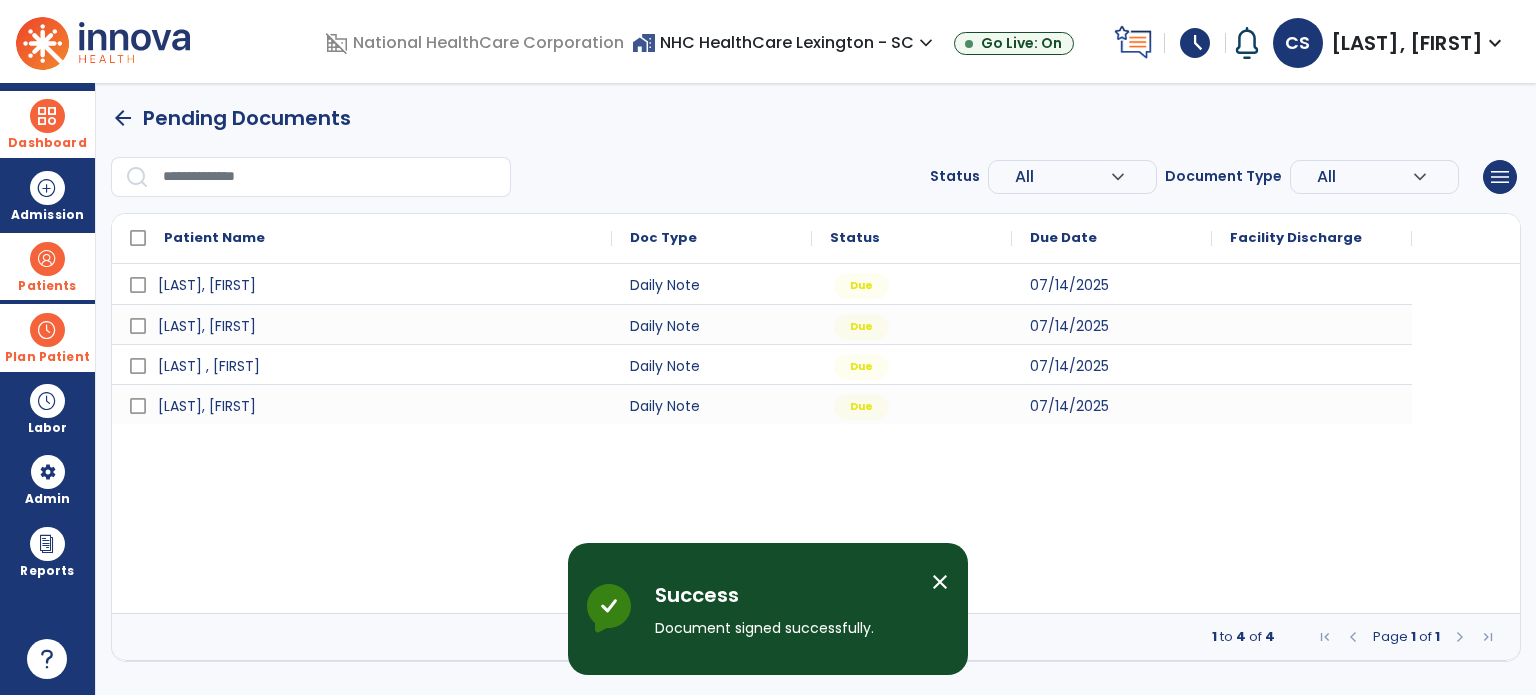scroll, scrollTop: 0, scrollLeft: 0, axis: both 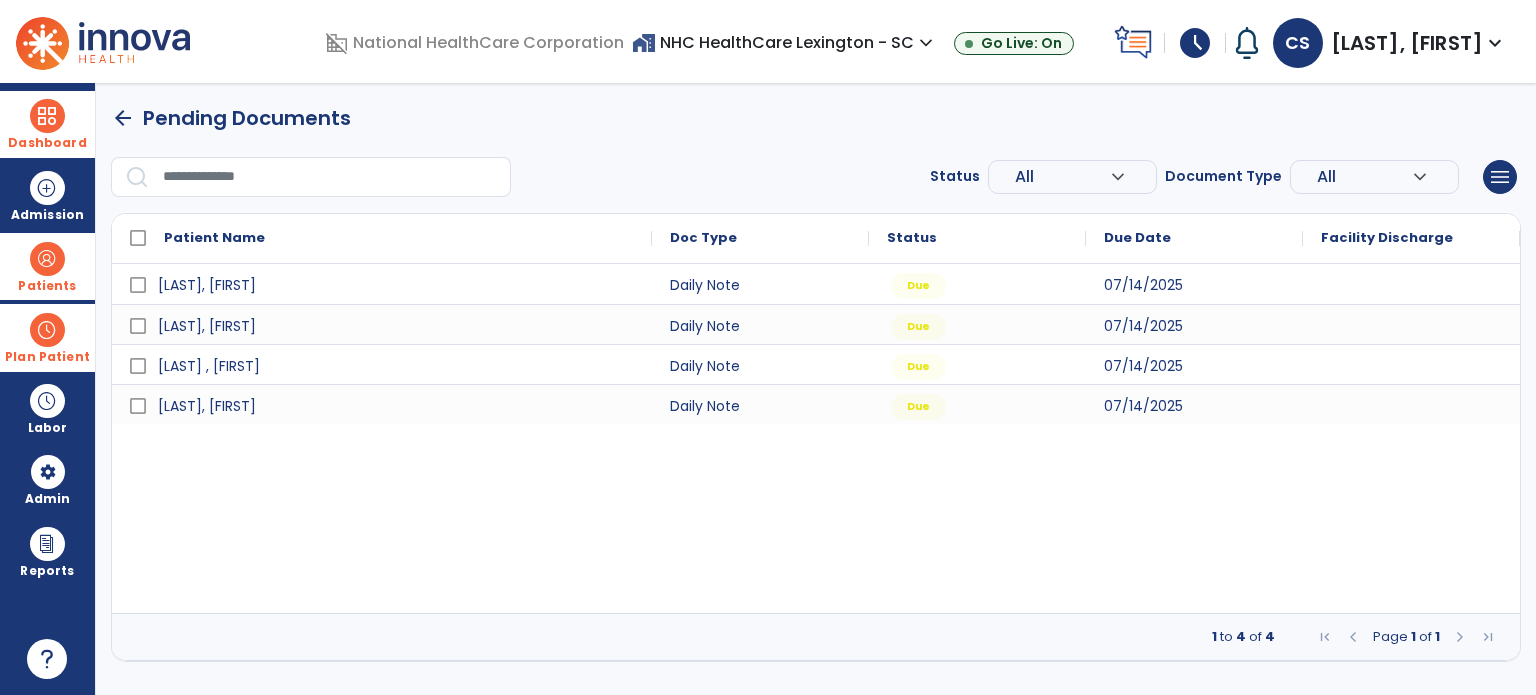 click at bounding box center (330, 177) 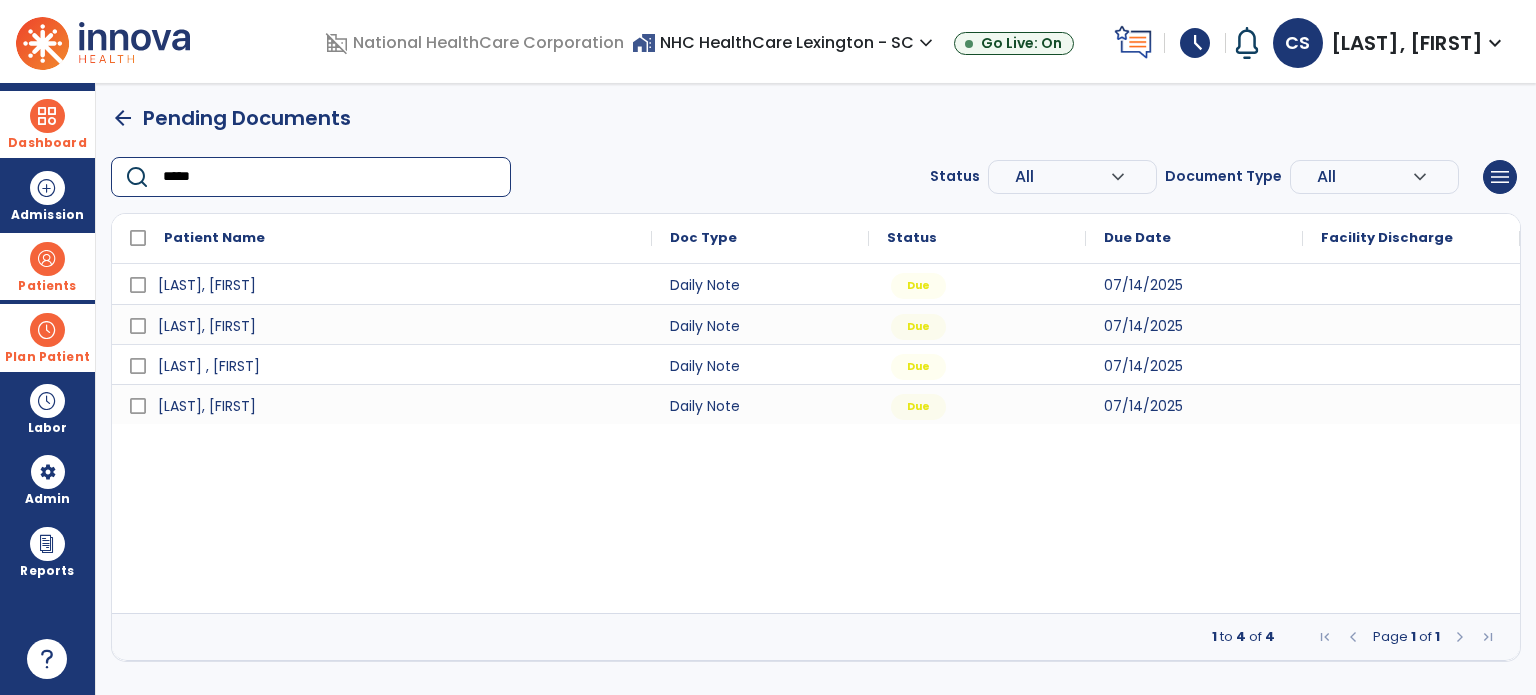 type on "******" 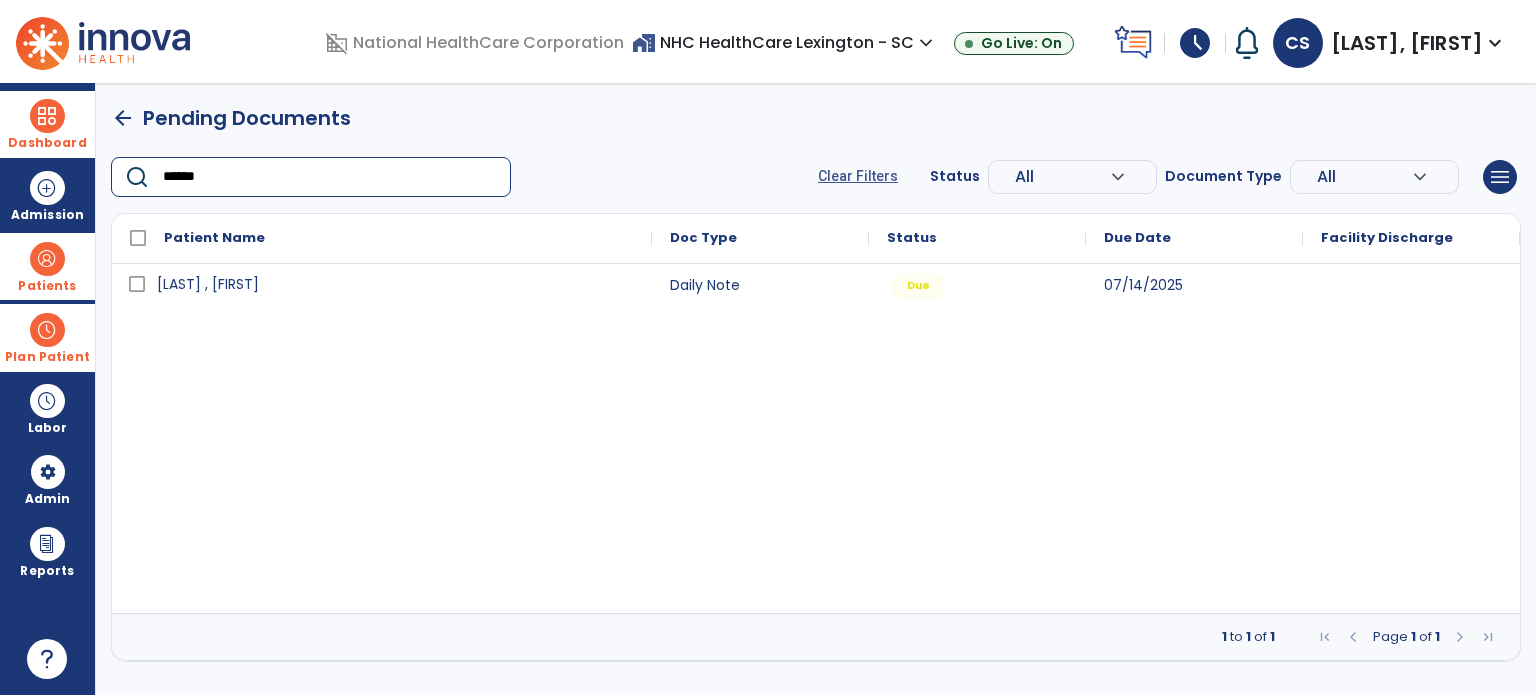 click on "[LAST] , [FIRST]" at bounding box center (208, 284) 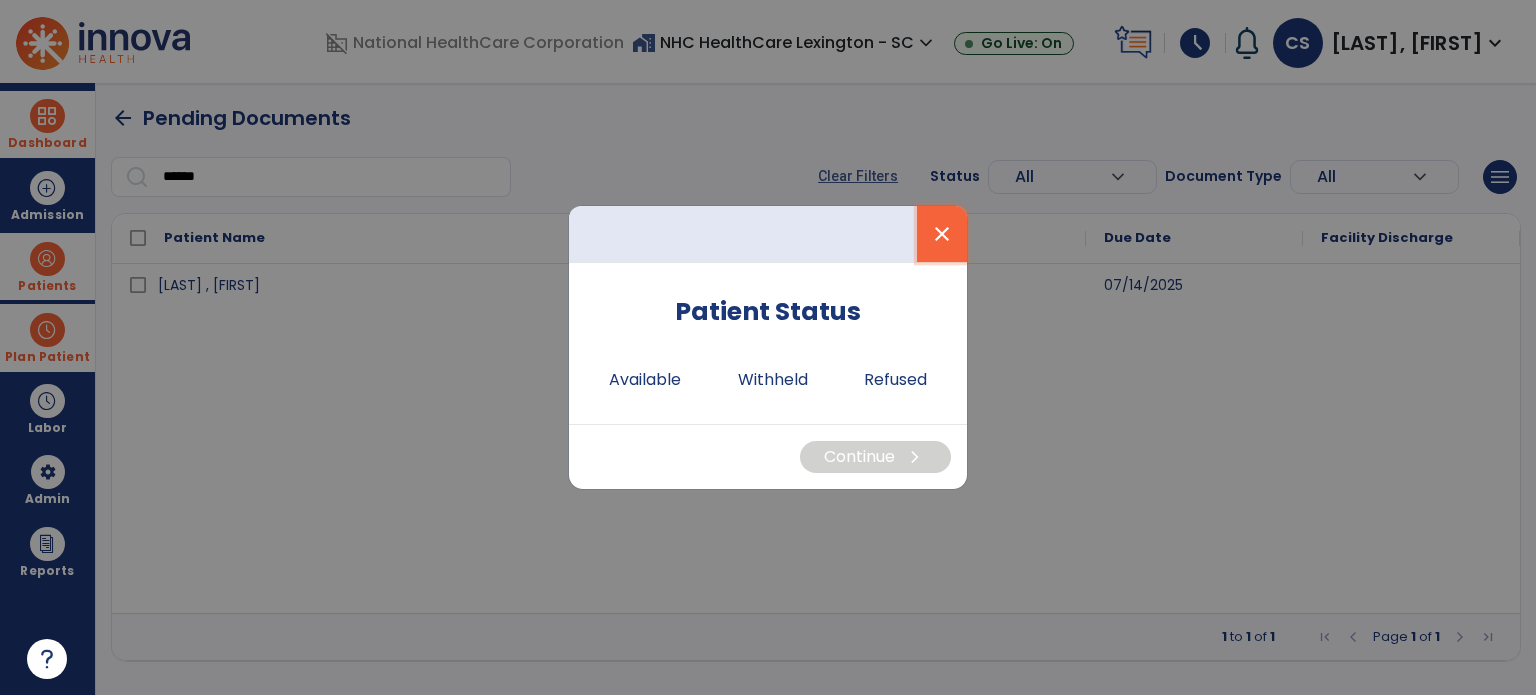 click on "close" at bounding box center [942, 234] 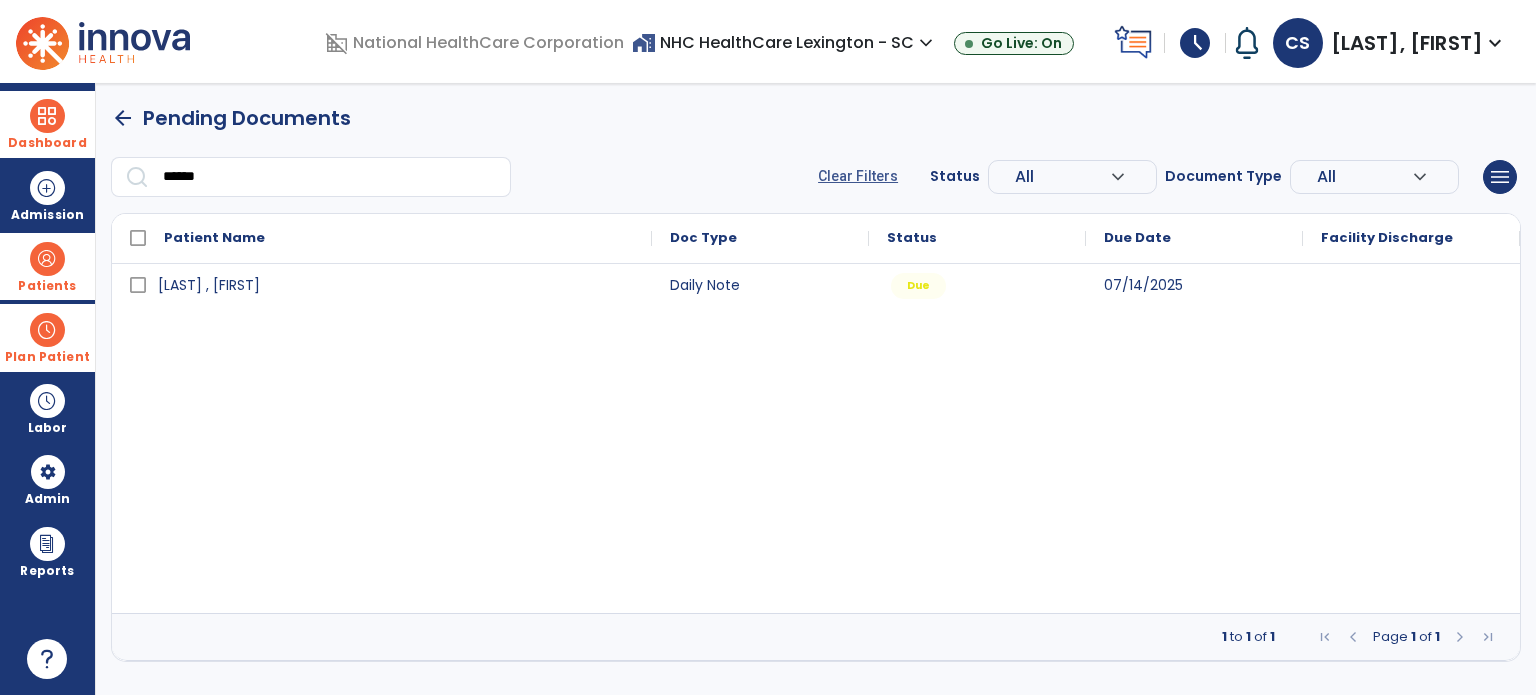 click at bounding box center [47, 259] 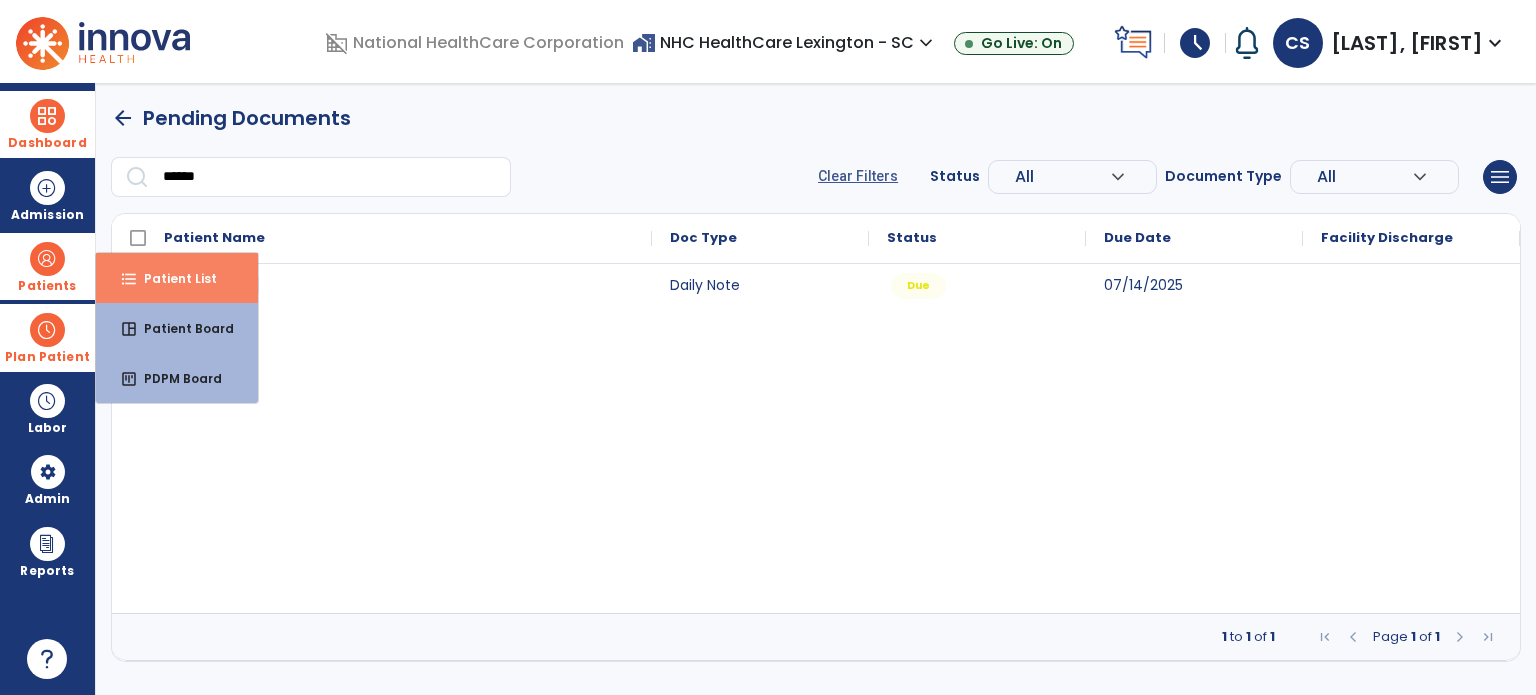 click on "format_list_bulleted" at bounding box center [129, 279] 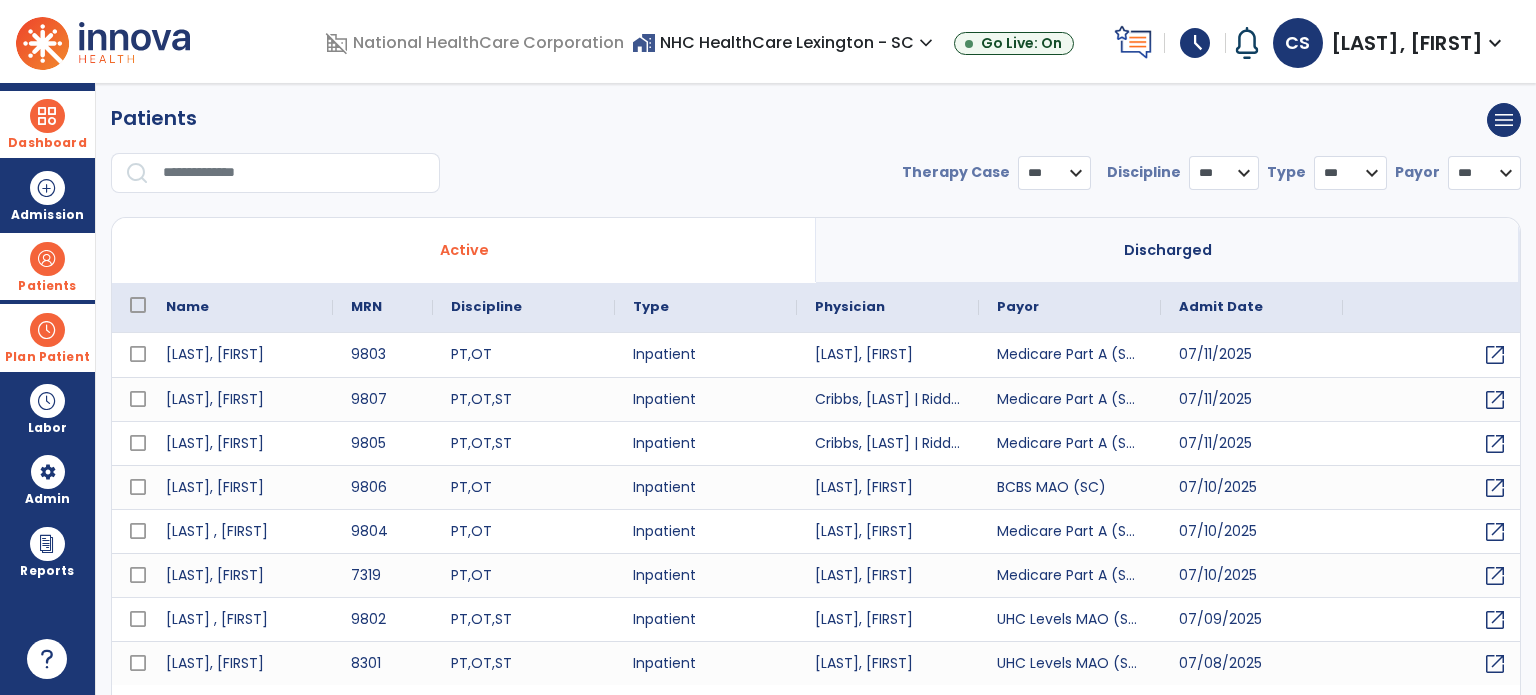 select on "***" 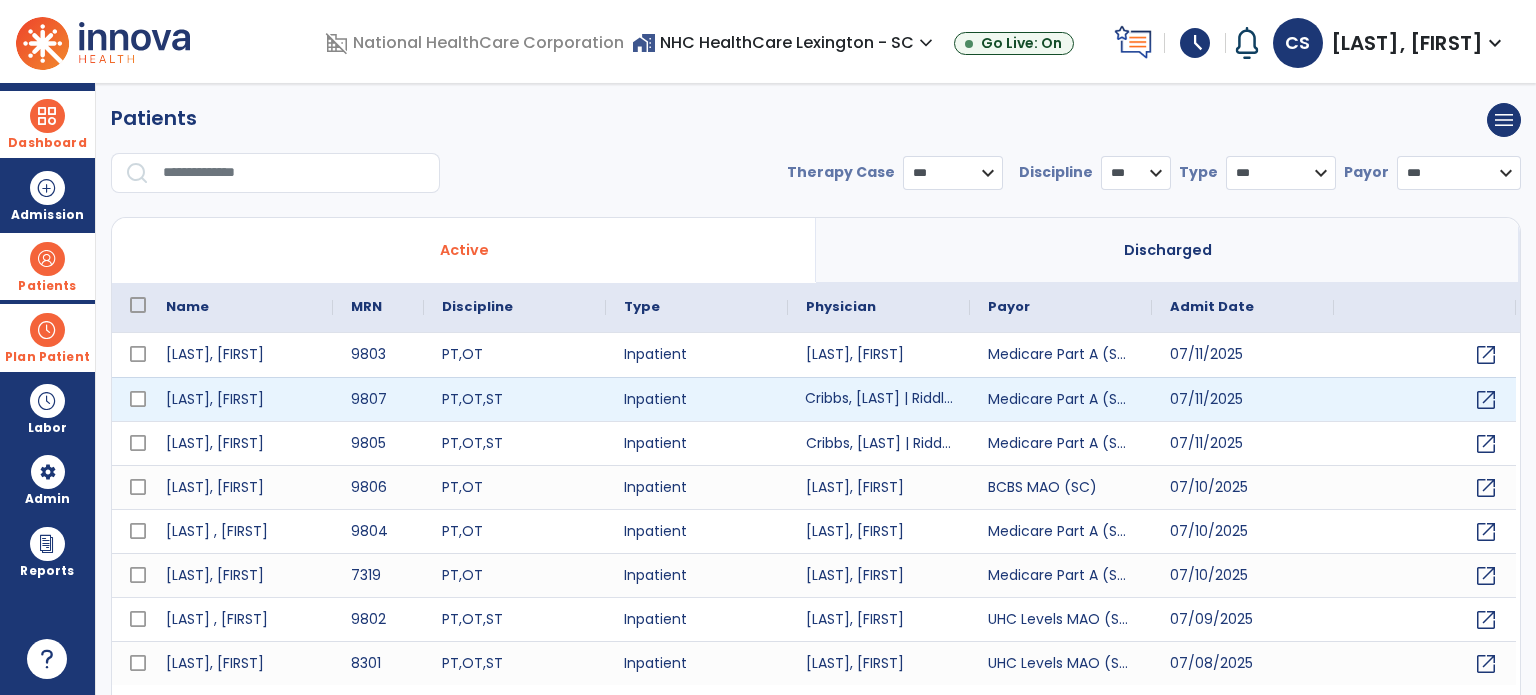 click on "Cribbs, [LAST] | Riddle, [LAST]" at bounding box center [879, 399] 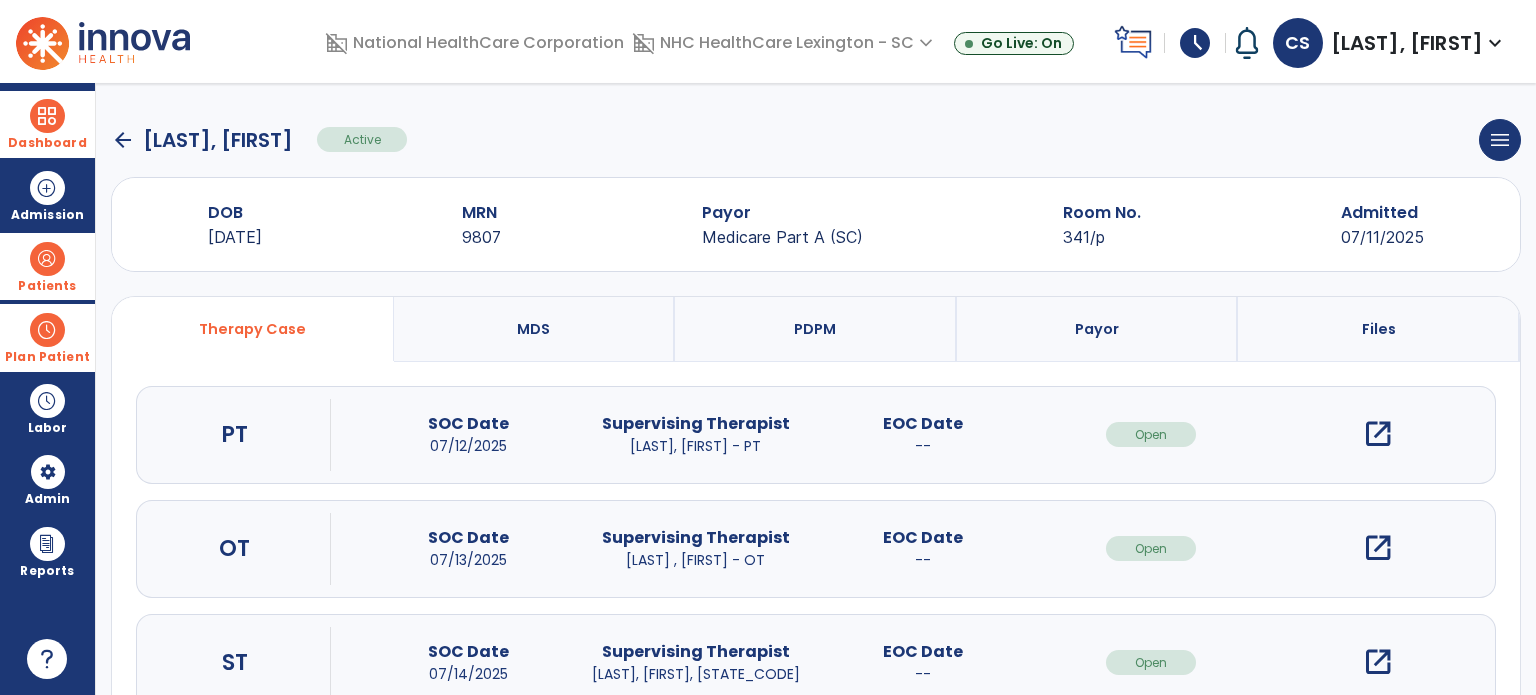 click on "open_in_new" at bounding box center (1378, 548) 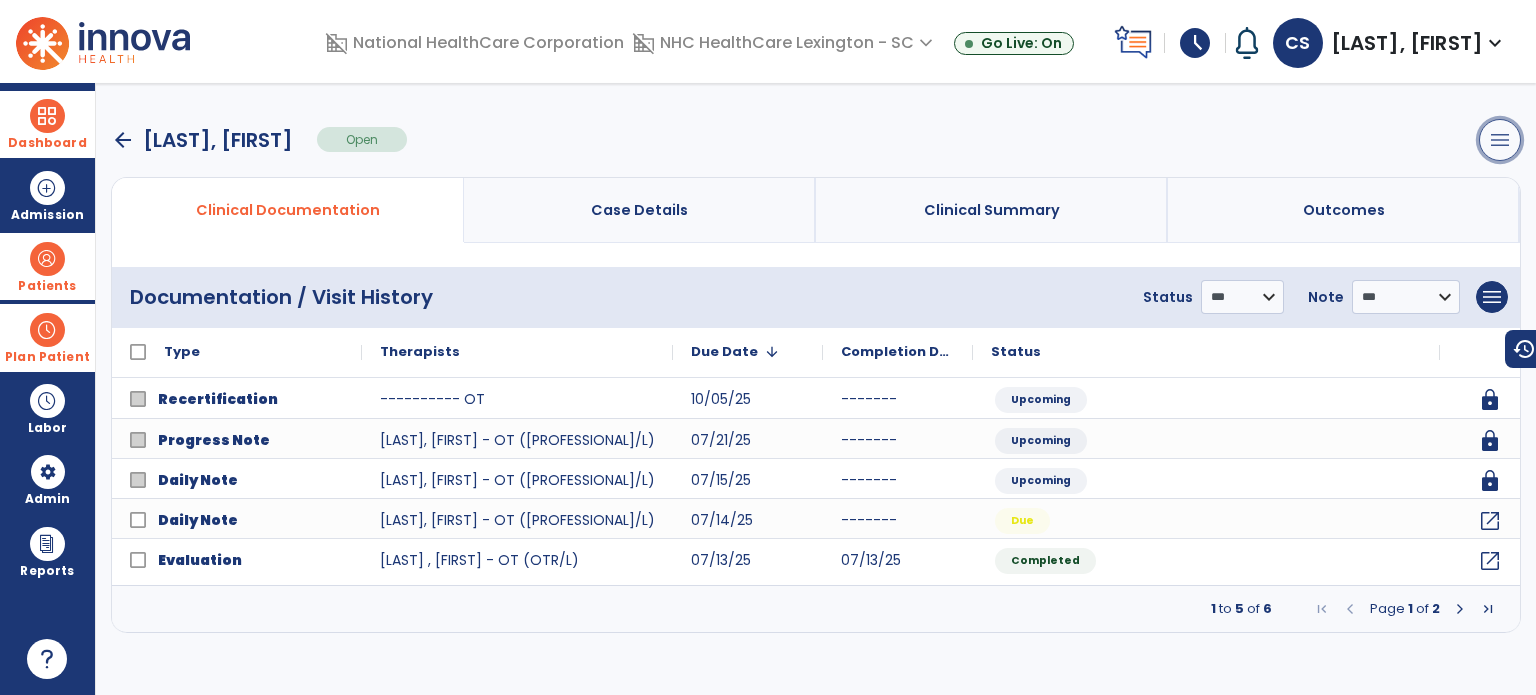 click on "menu" at bounding box center (1500, 140) 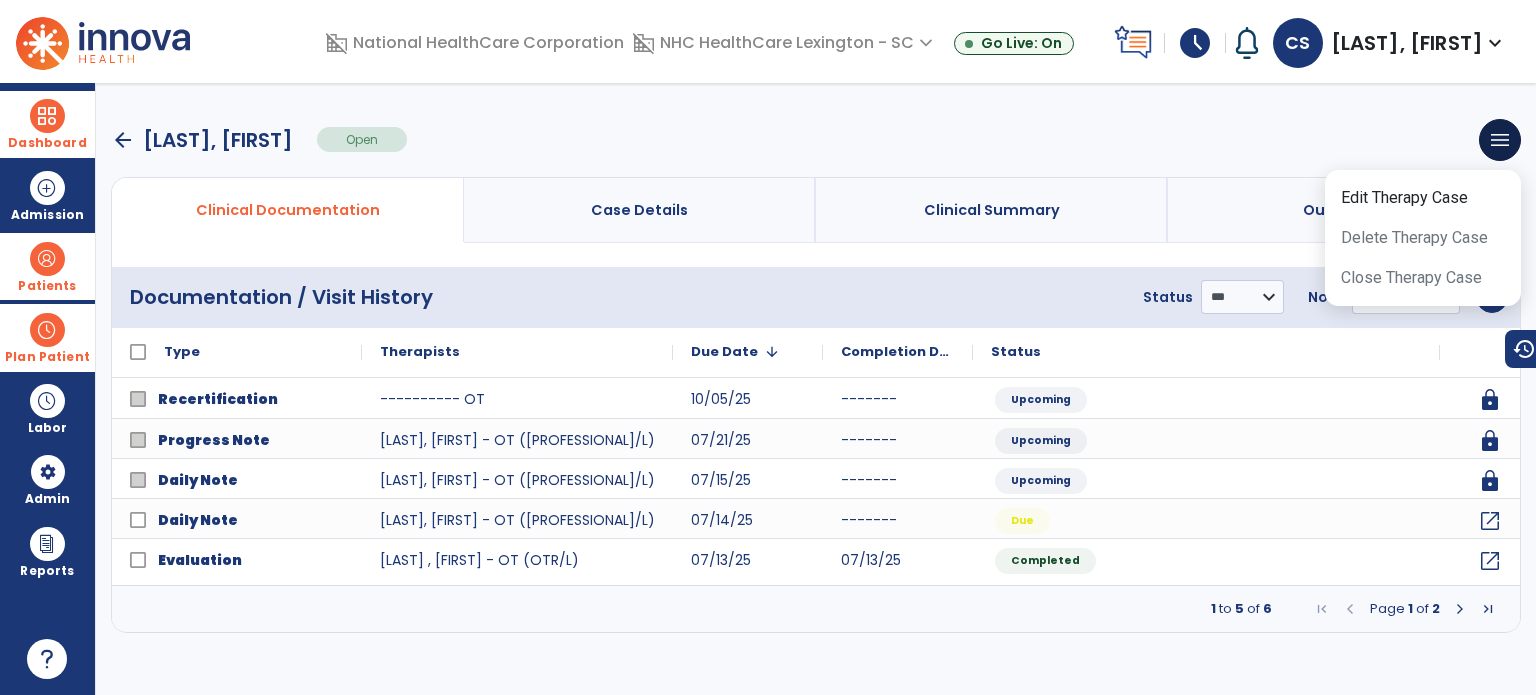 click on "Case Details" at bounding box center [639, 210] 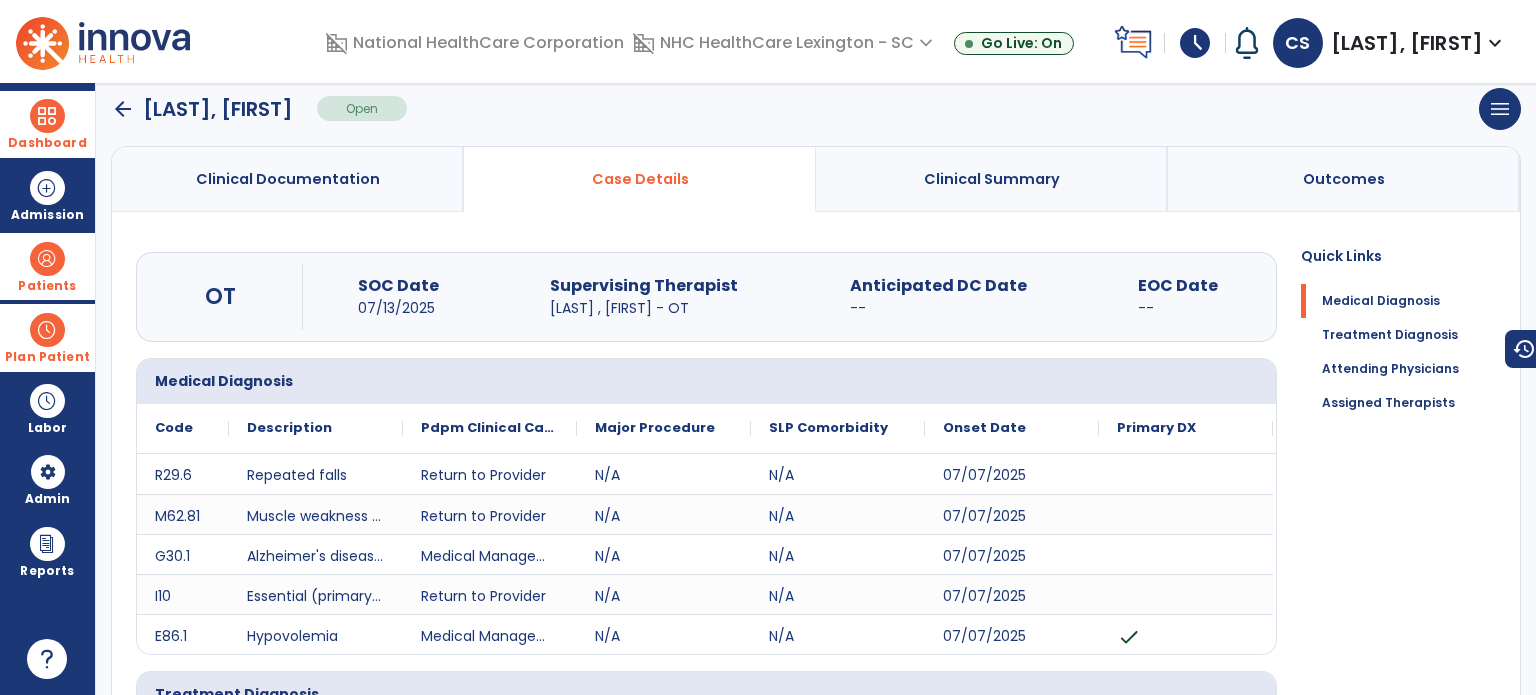 scroll, scrollTop: 30, scrollLeft: 0, axis: vertical 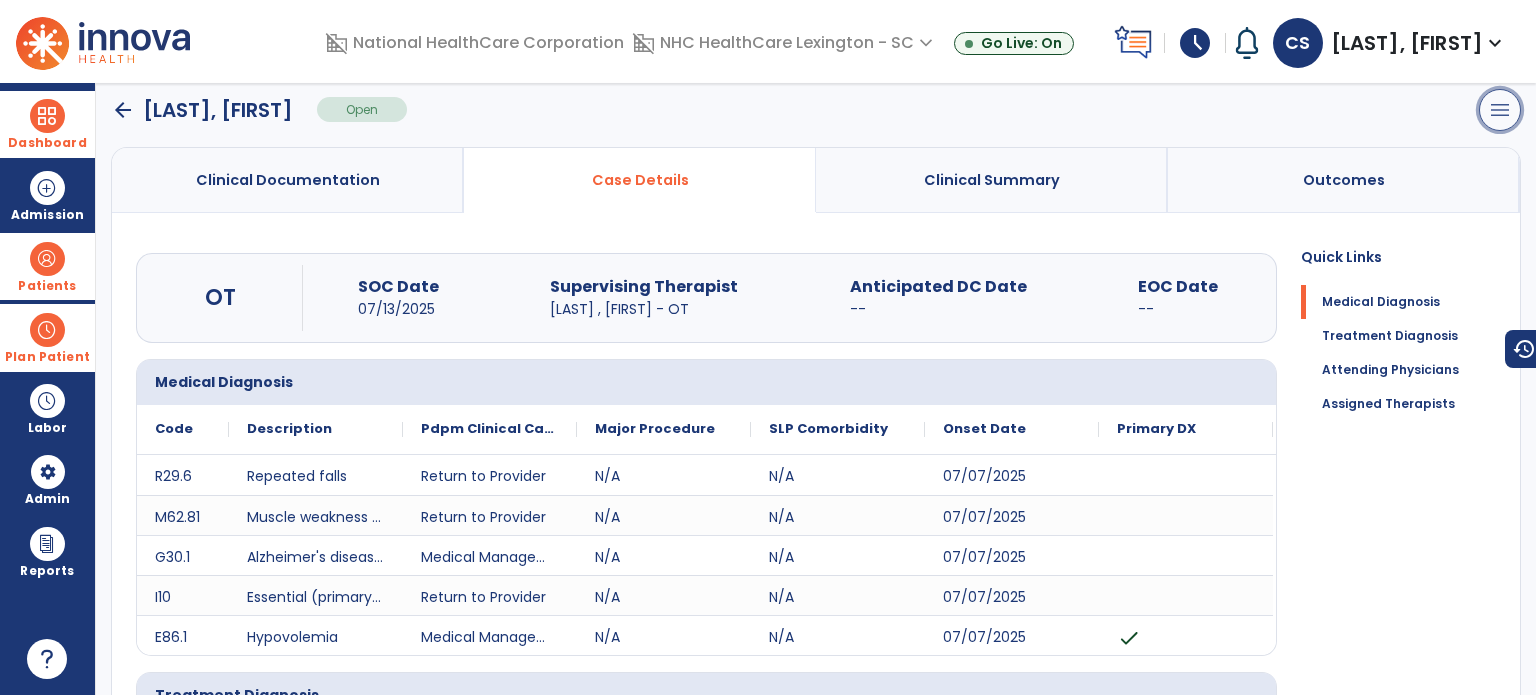 click on "menu" at bounding box center (1500, 110) 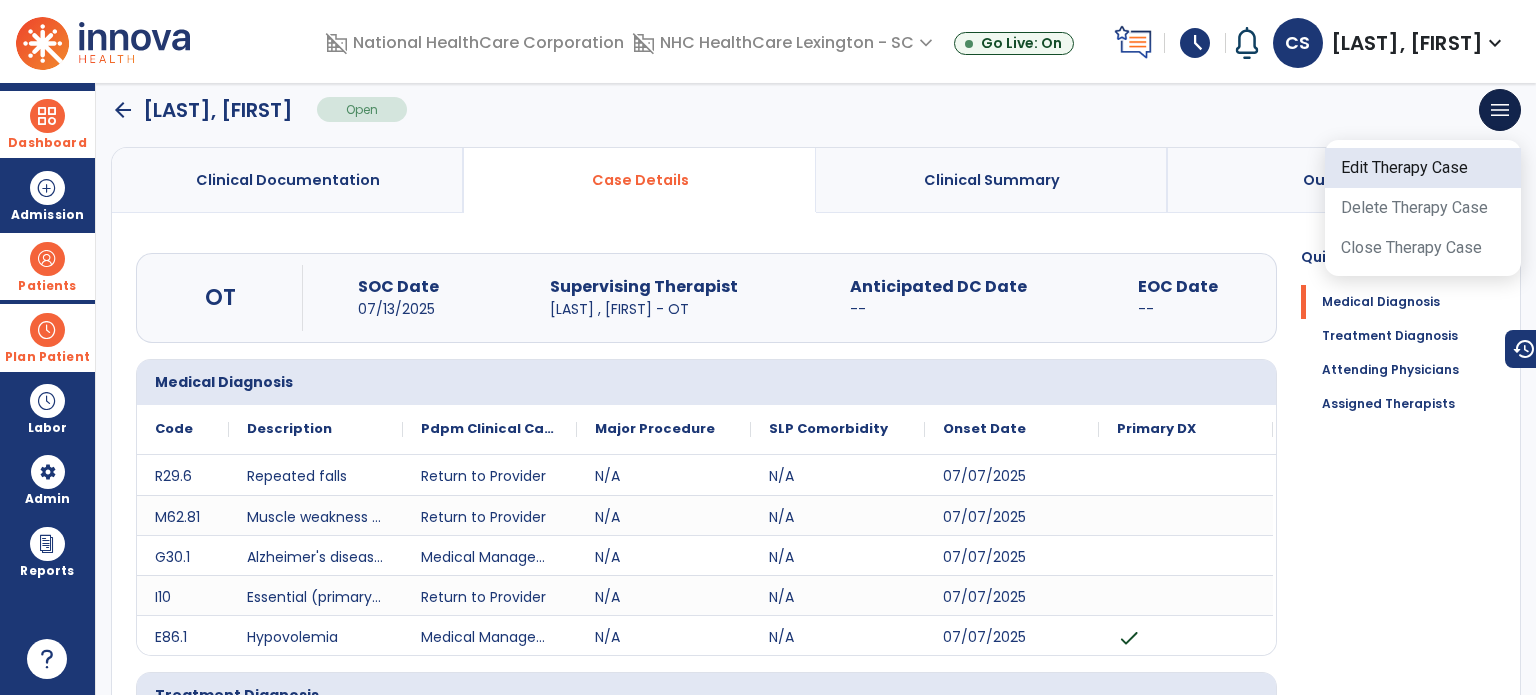 click on "Edit Therapy Case" at bounding box center (1423, 168) 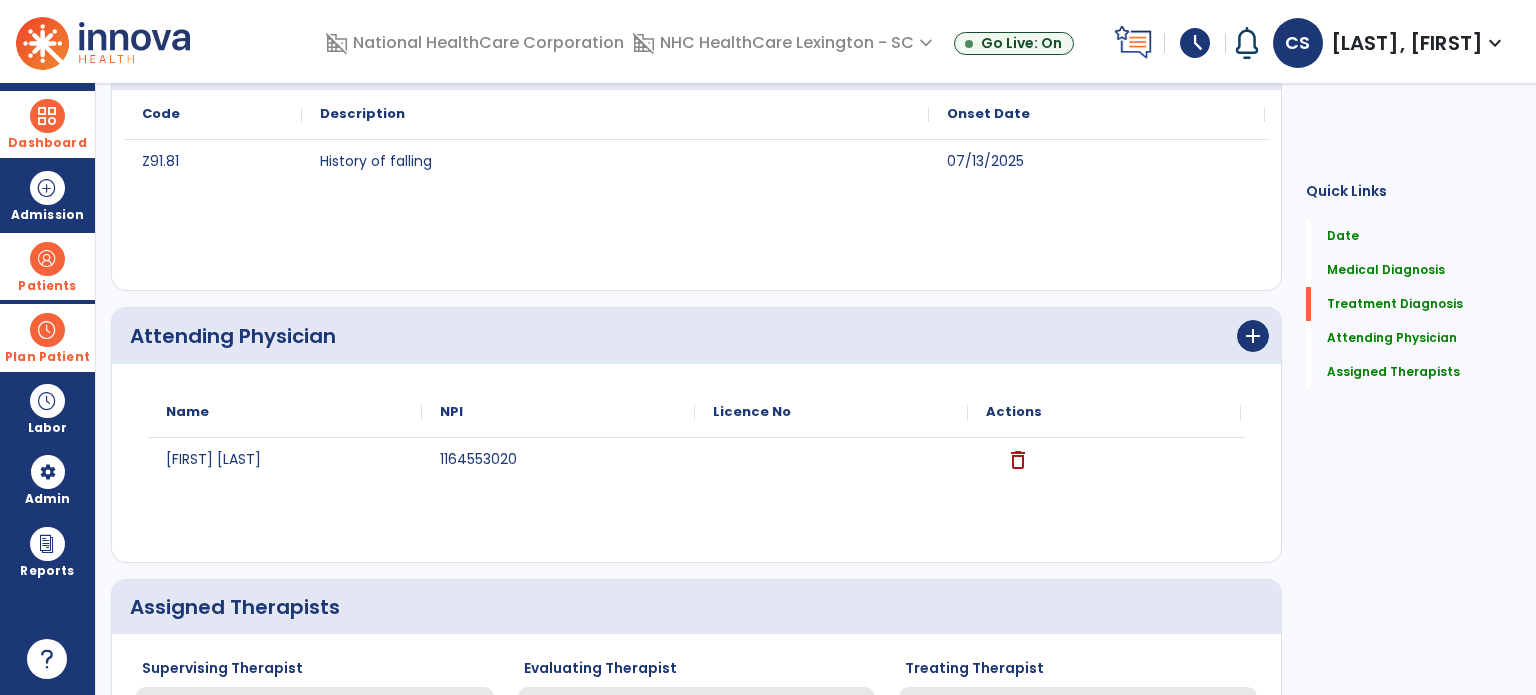 scroll, scrollTop: 572, scrollLeft: 0, axis: vertical 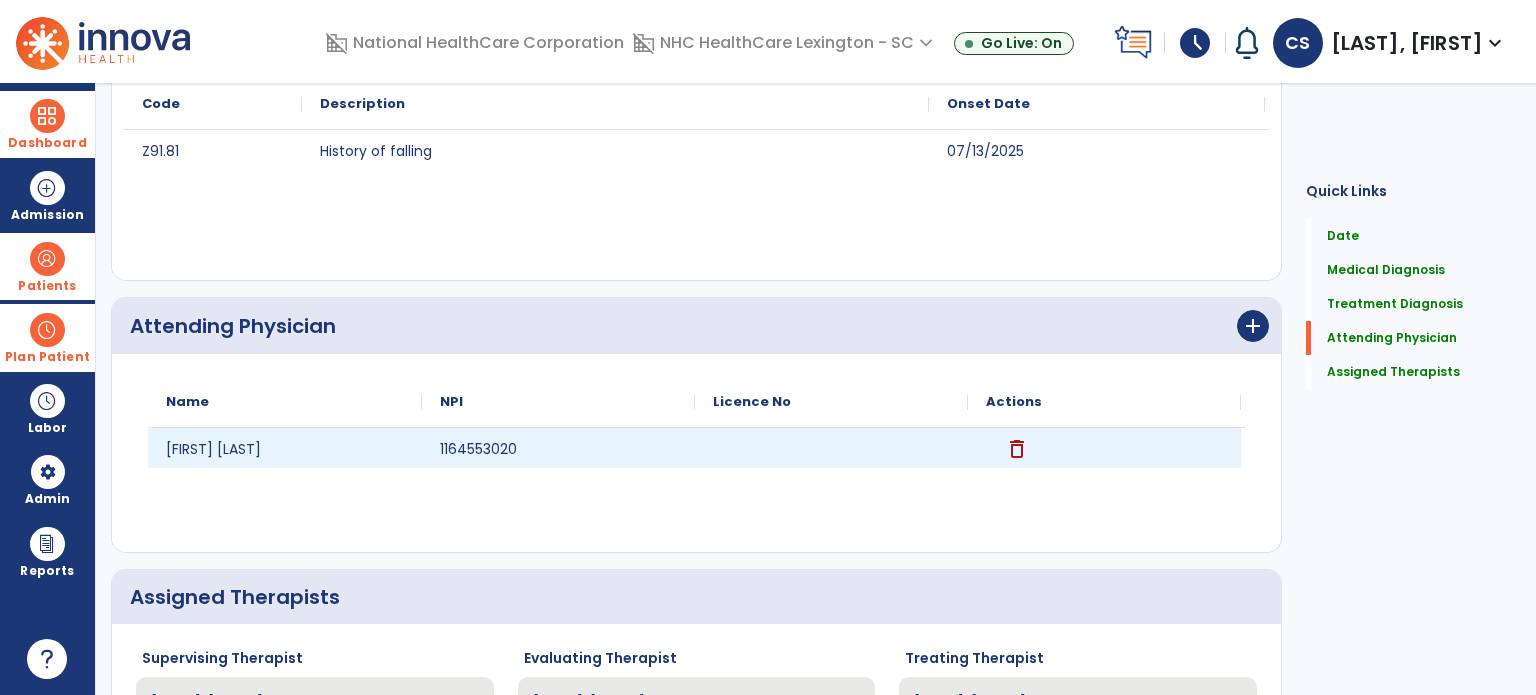 click on "delete" 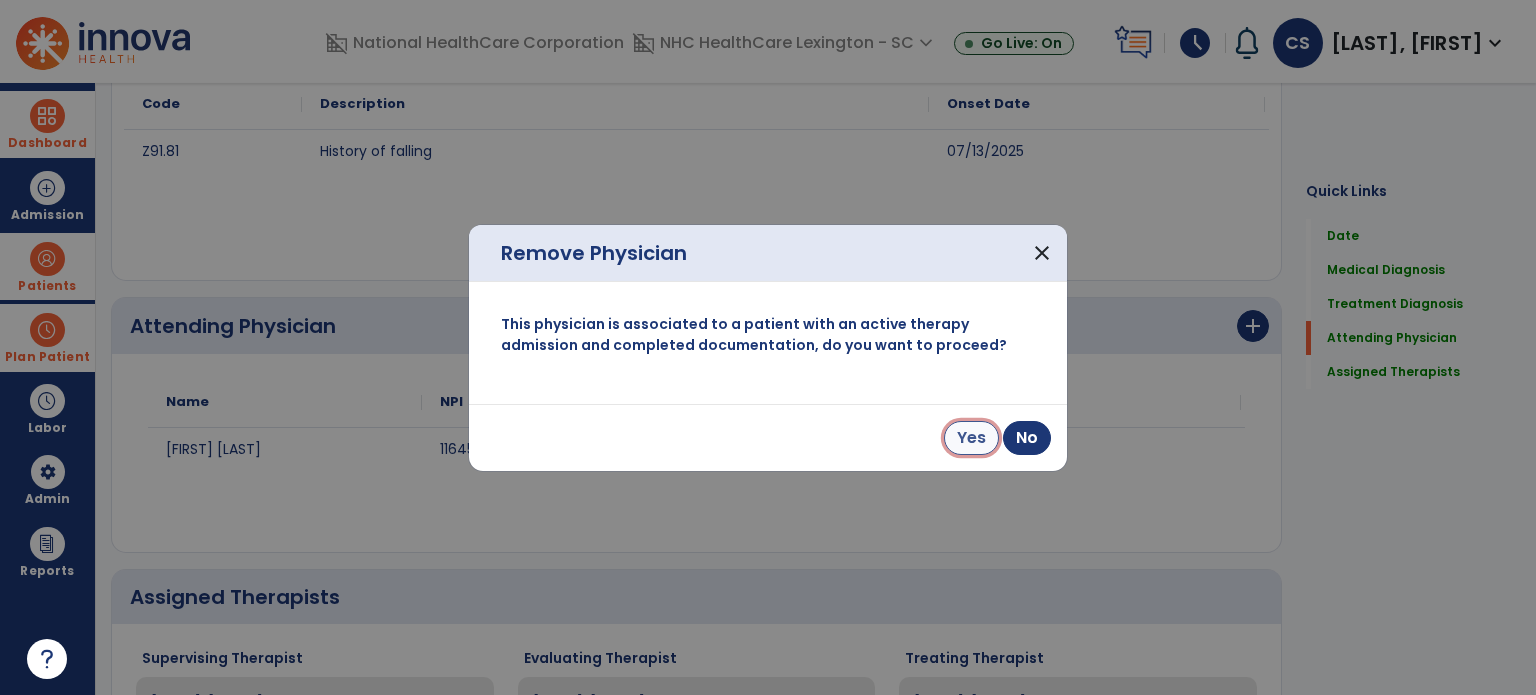 click on "Yes" at bounding box center (971, 438) 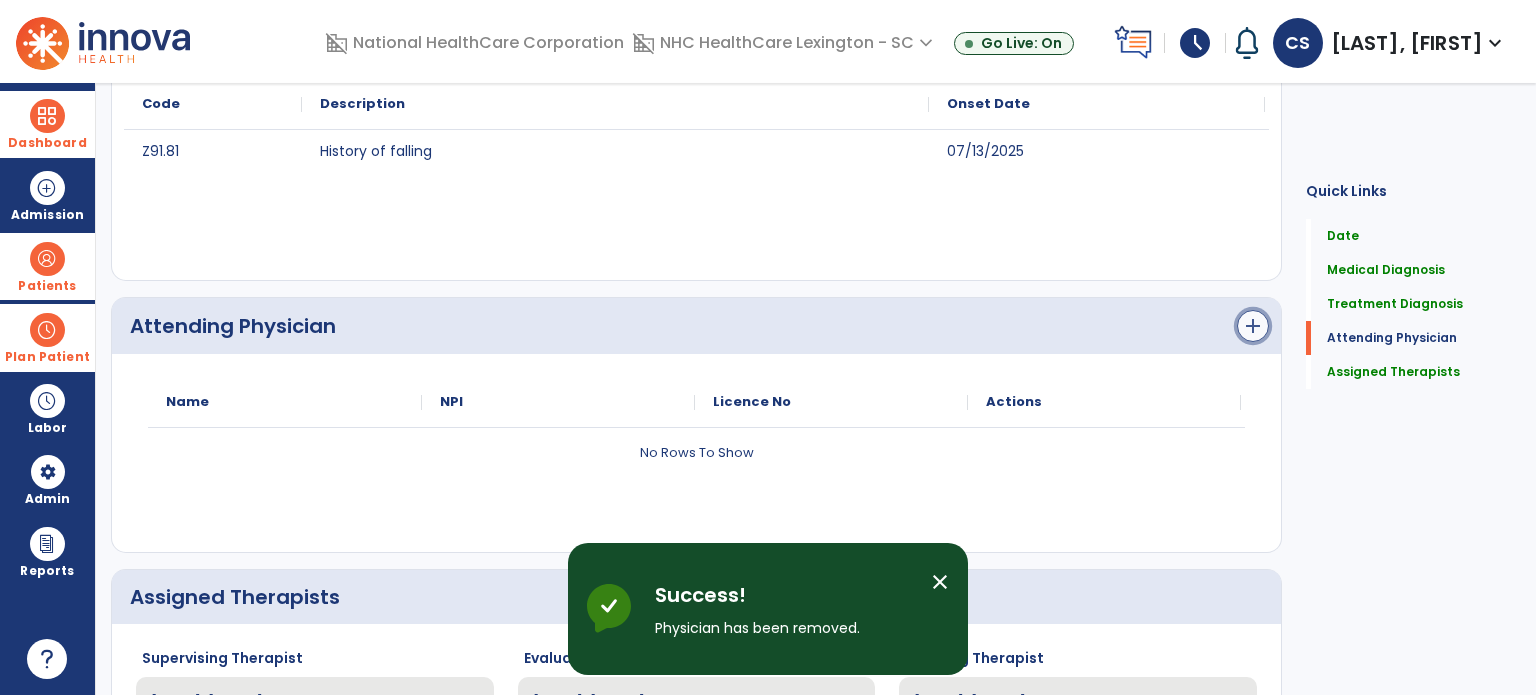 click on "add" 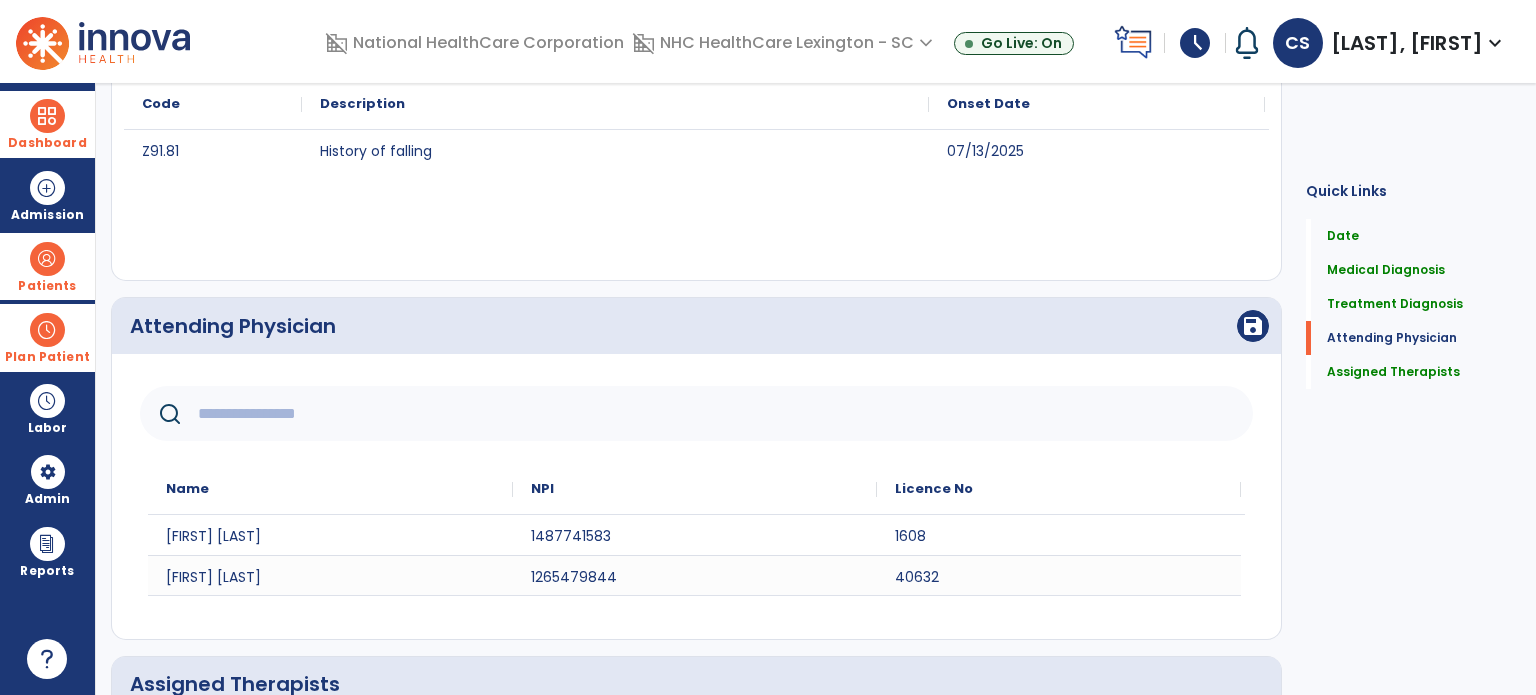 click 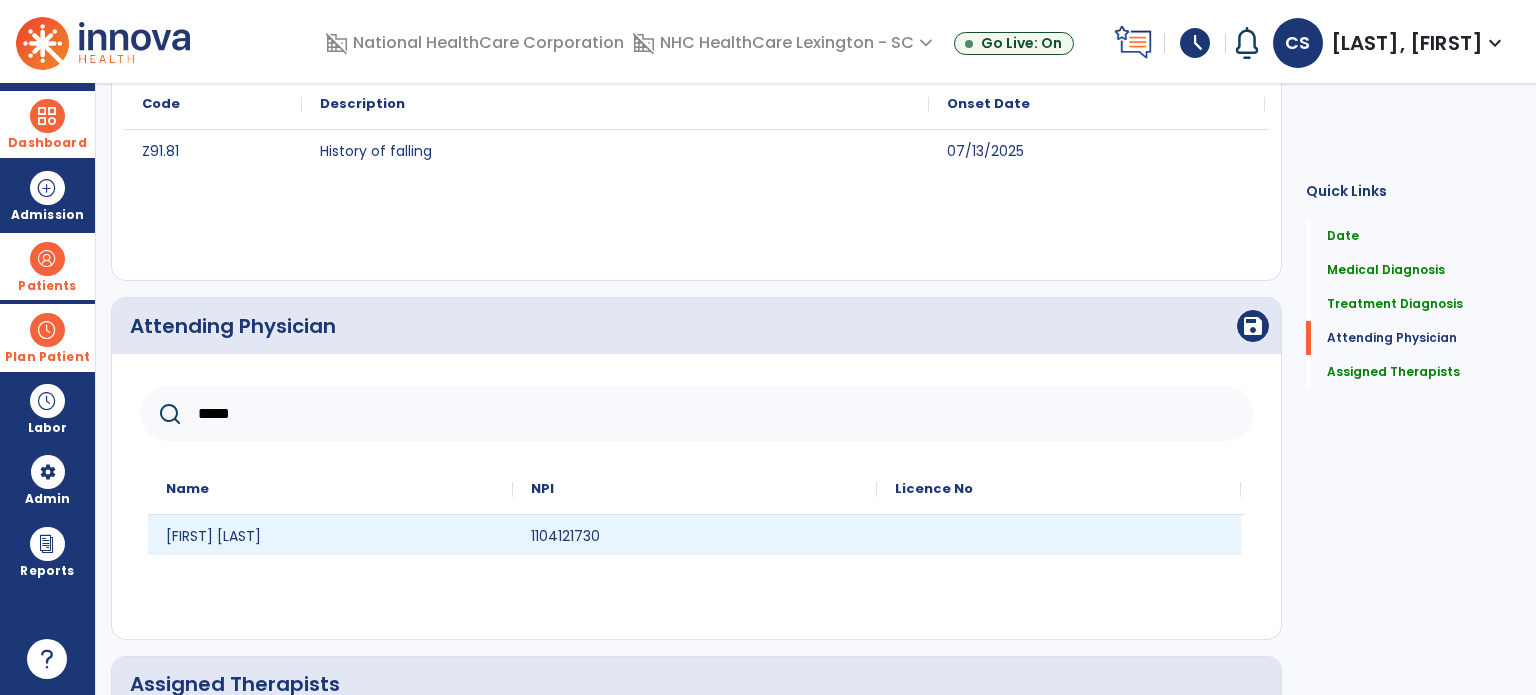 type on "*****" 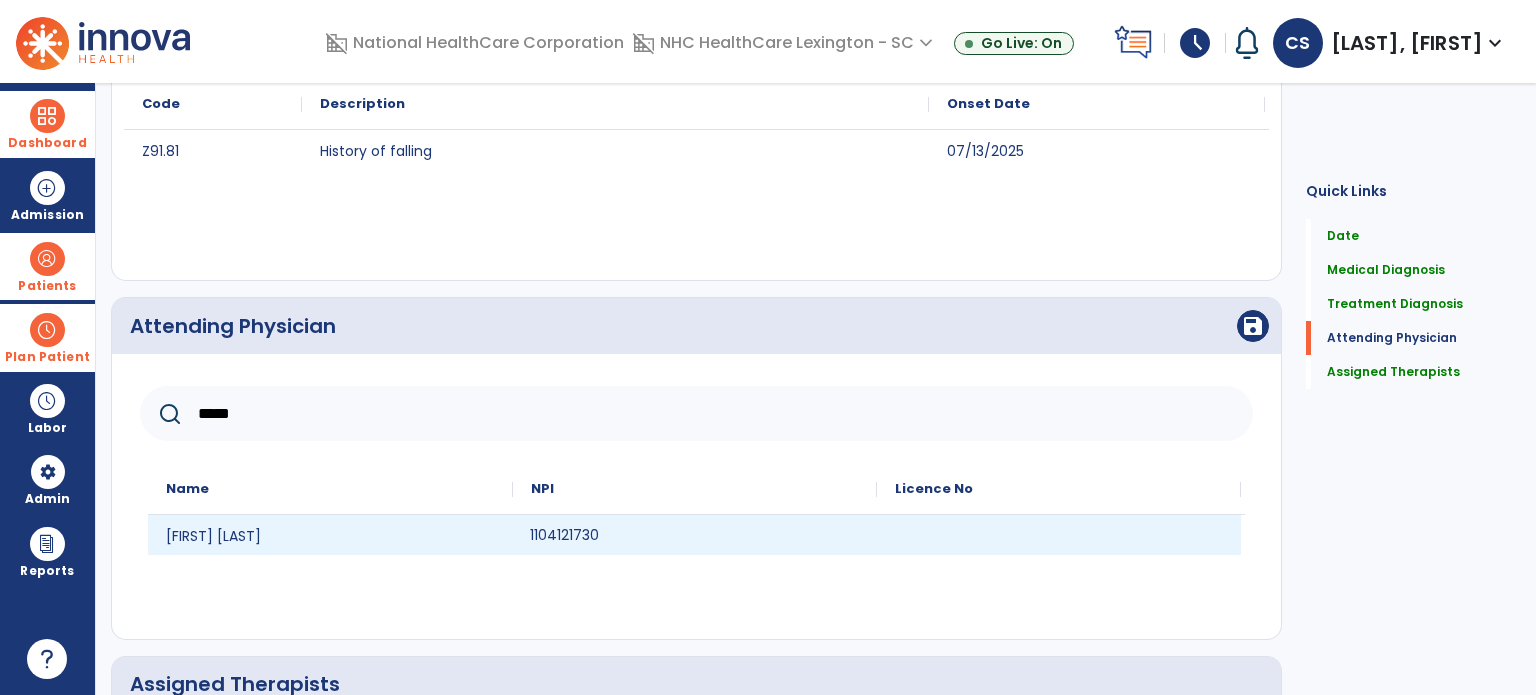 click on "1104121730" 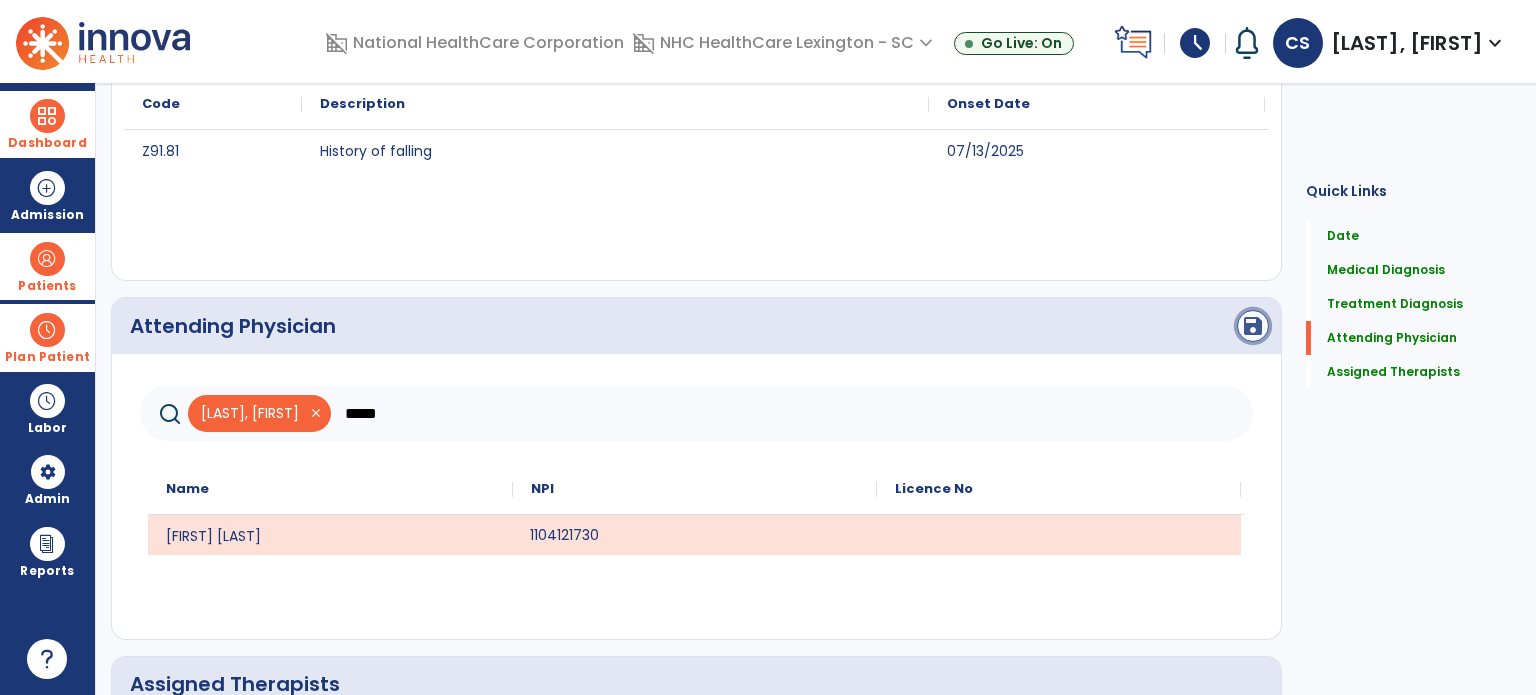 click on "save" 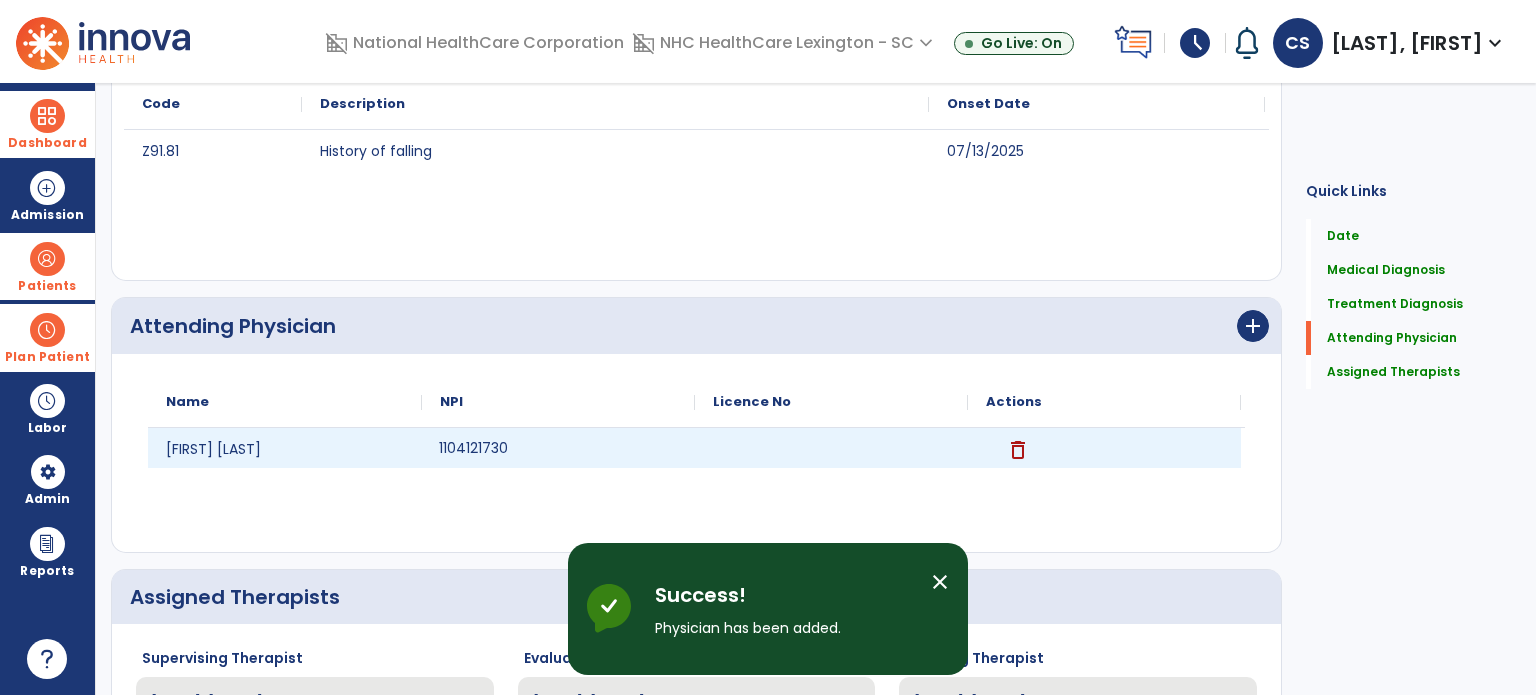 scroll, scrollTop: 740, scrollLeft: 0, axis: vertical 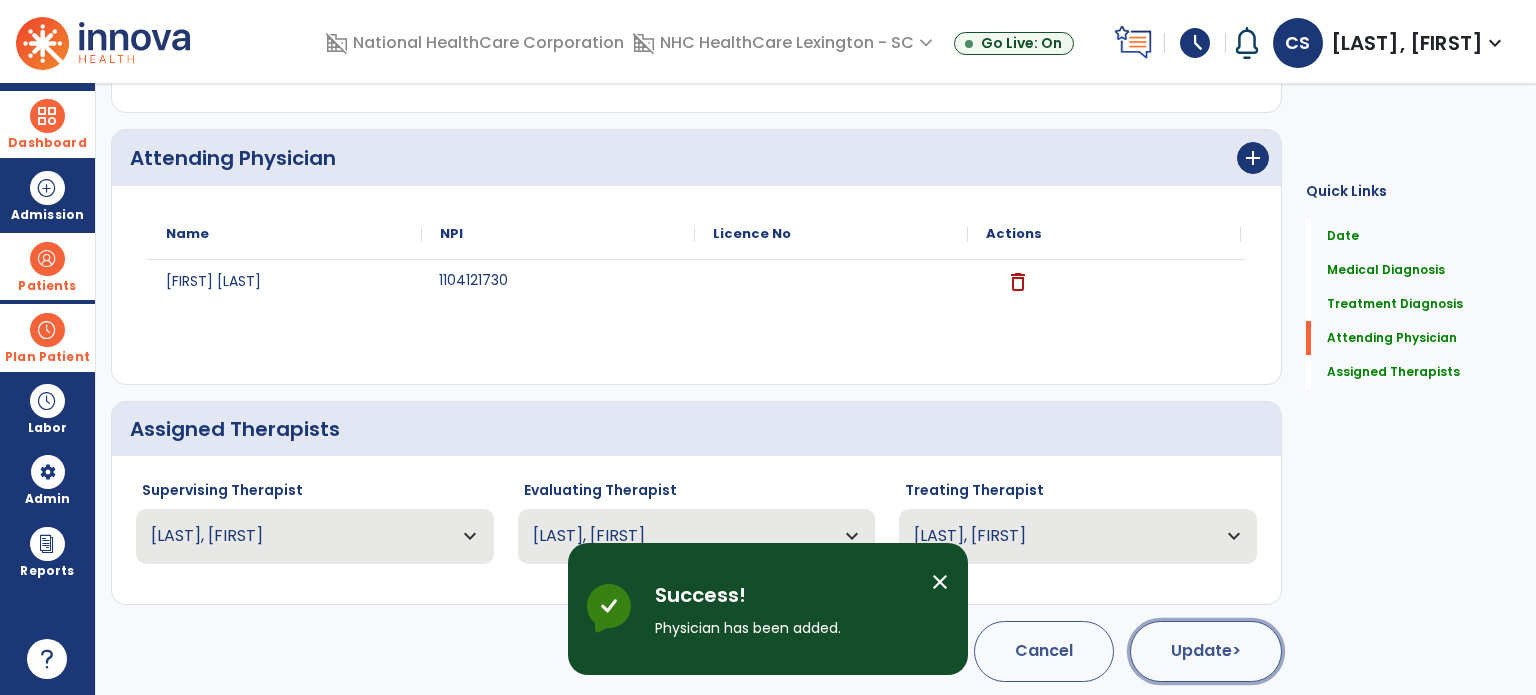click on "Update  >" 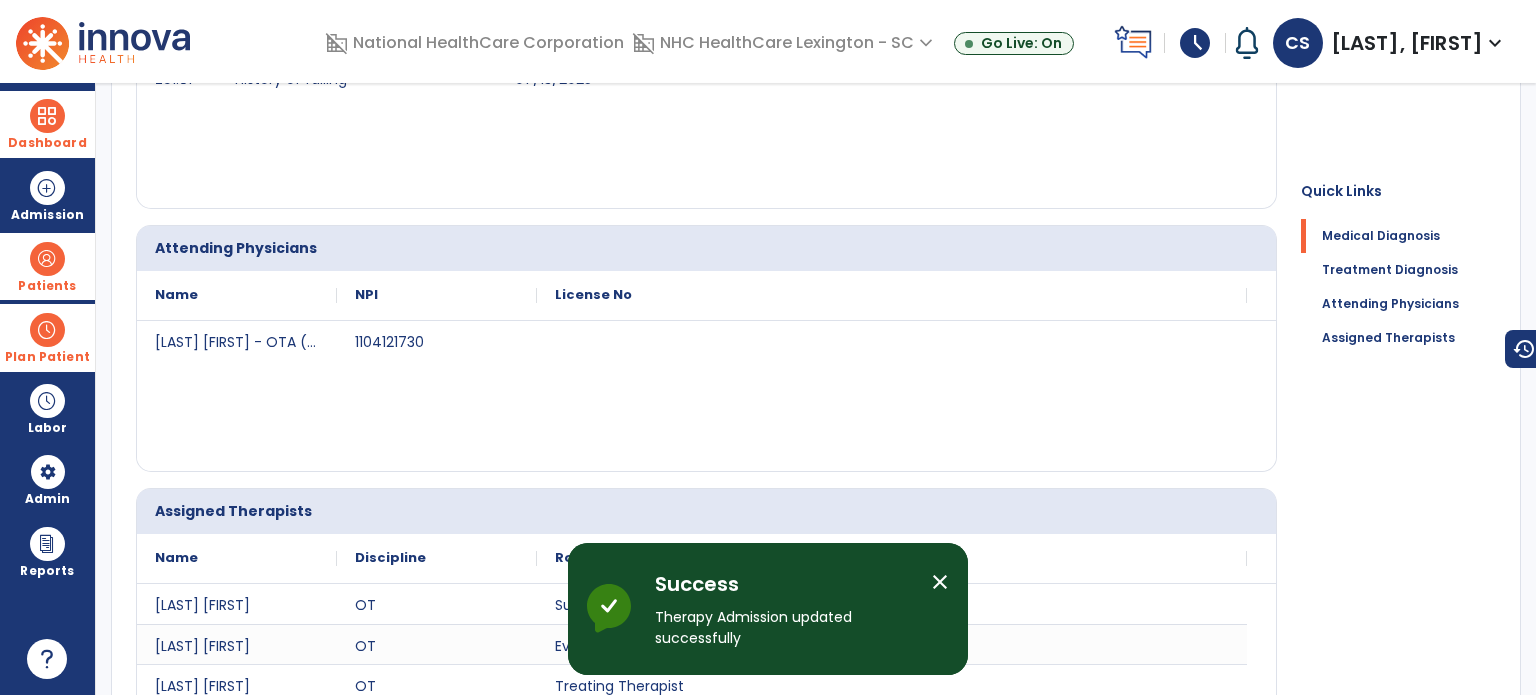 scroll, scrollTop: 0, scrollLeft: 0, axis: both 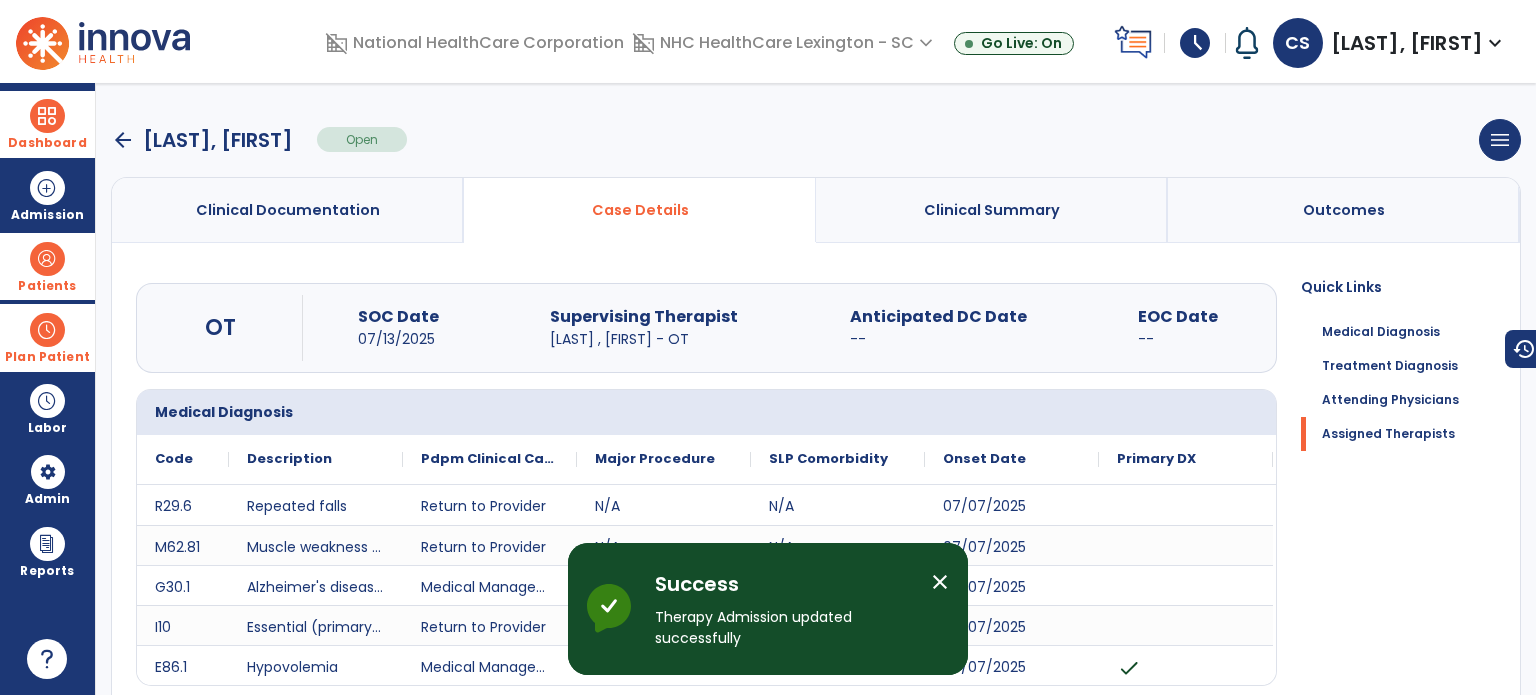 click on "arrow_back" at bounding box center [123, 140] 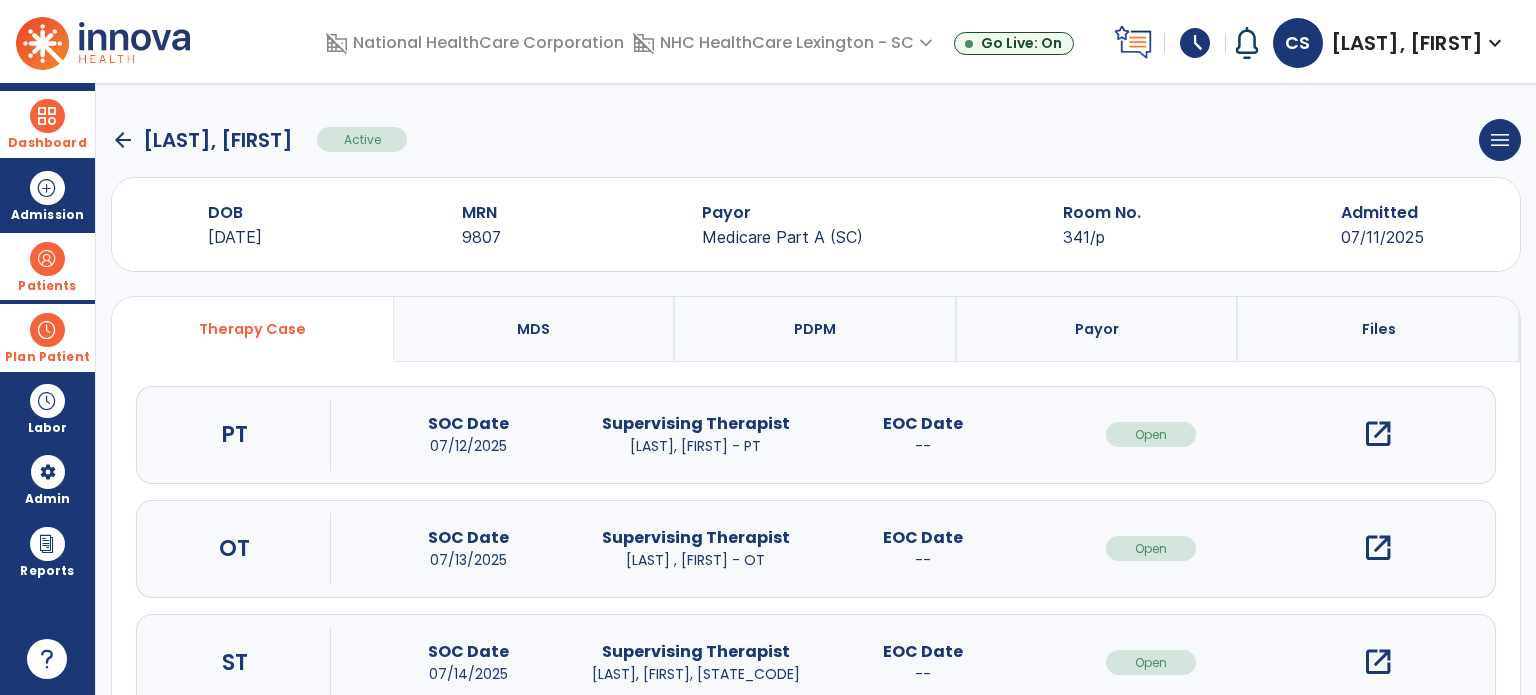 click on "arrow_back" 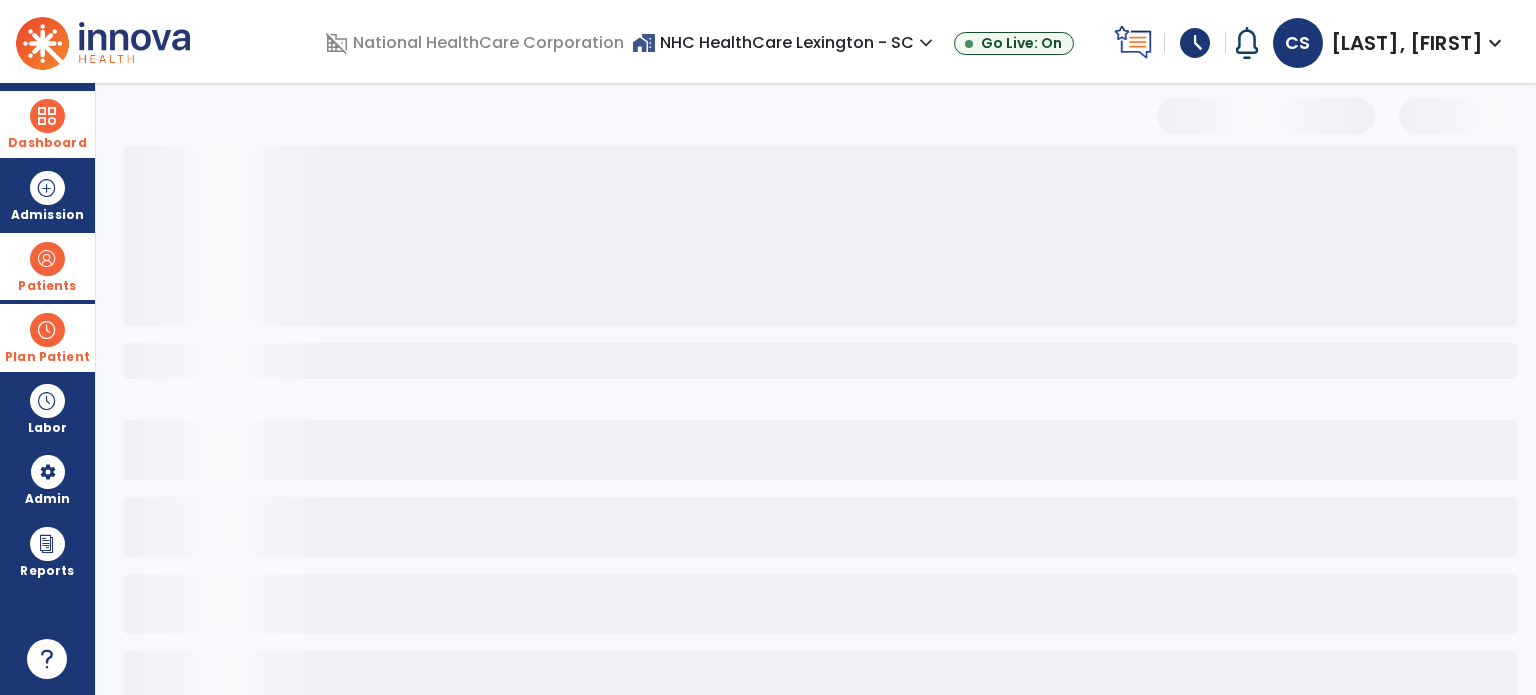 select on "***" 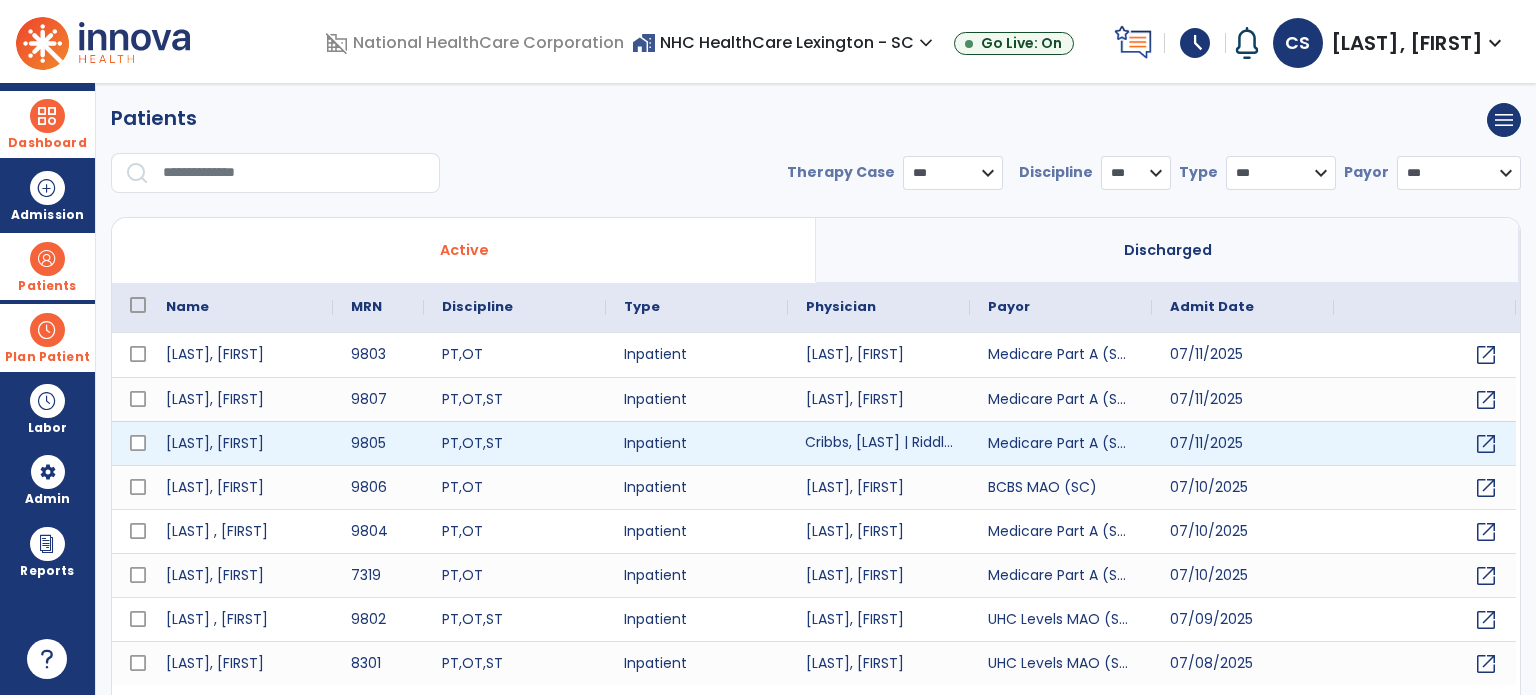click on "Cribbs, [LAST] | Riddle, [LAST]" at bounding box center (879, 443) 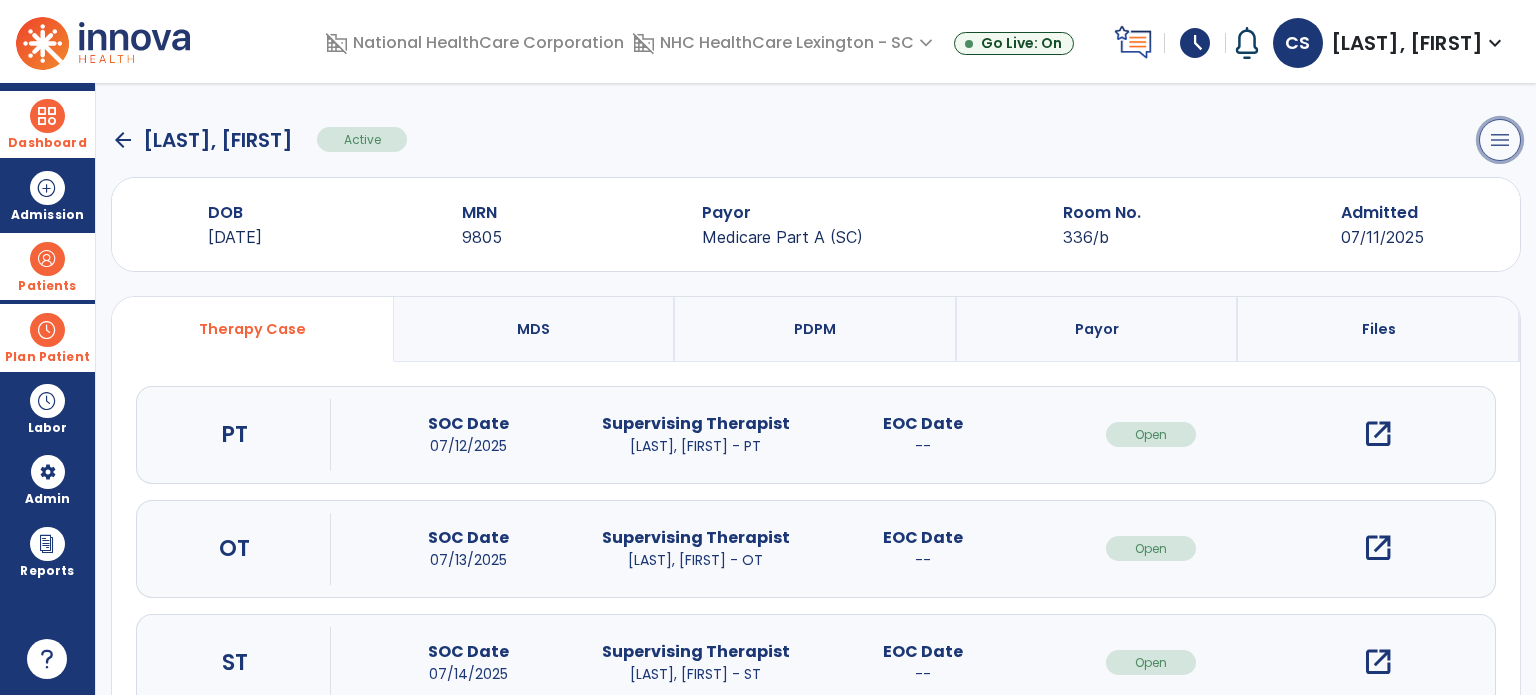 click on "menu" at bounding box center [1500, 140] 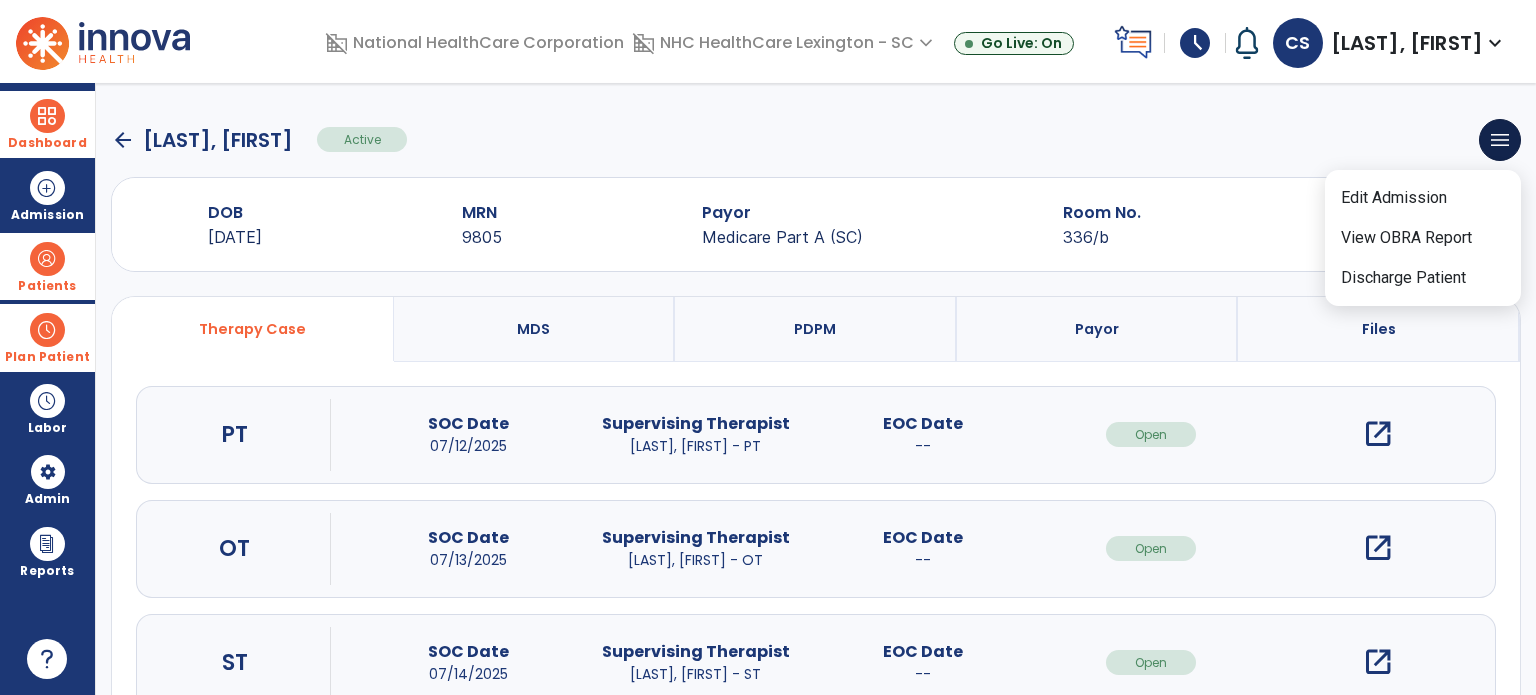 click on "OT SOC Date [DATE] Supervising Therapist [LAST], [FIRST]  - OT EOC Date   --    Open  open_in_new" at bounding box center [816, 549] 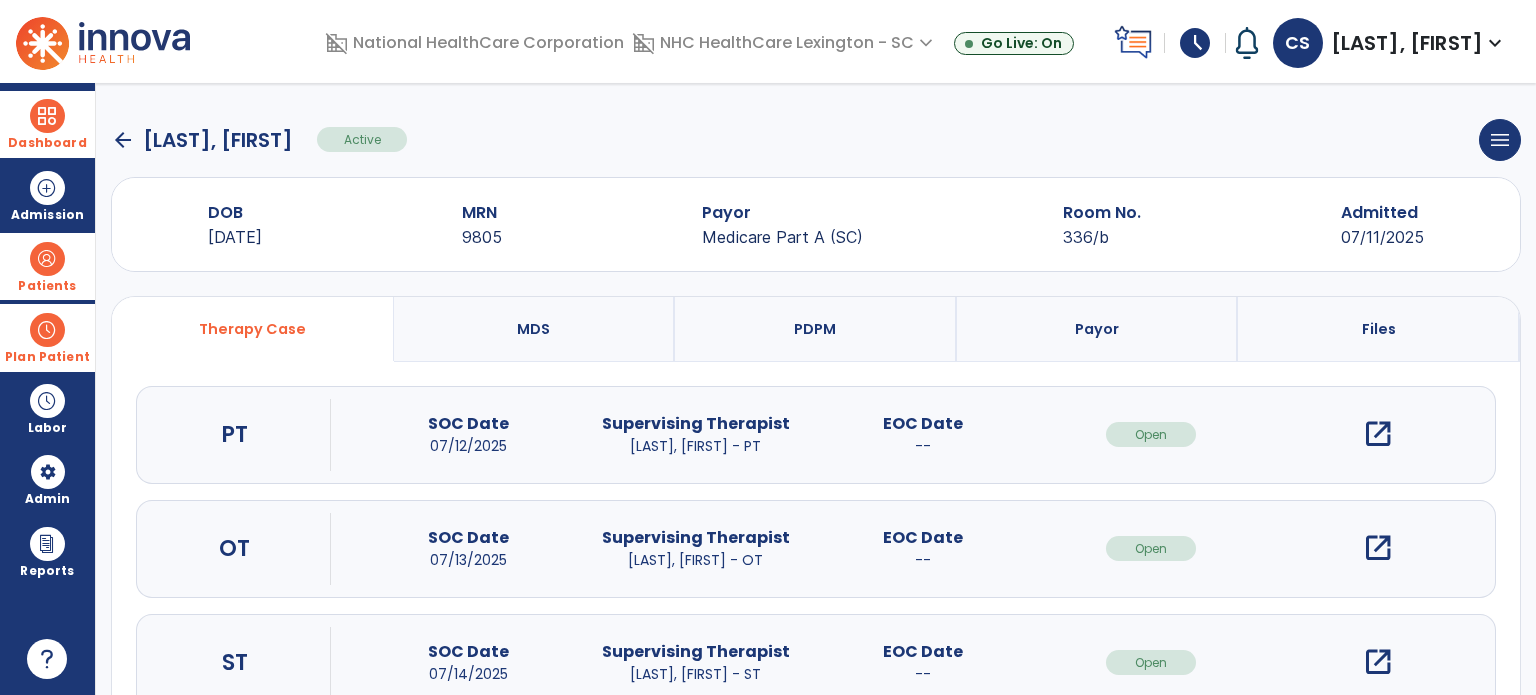 click on "[LAST], [FIRST]  - OT" at bounding box center [695, 560] 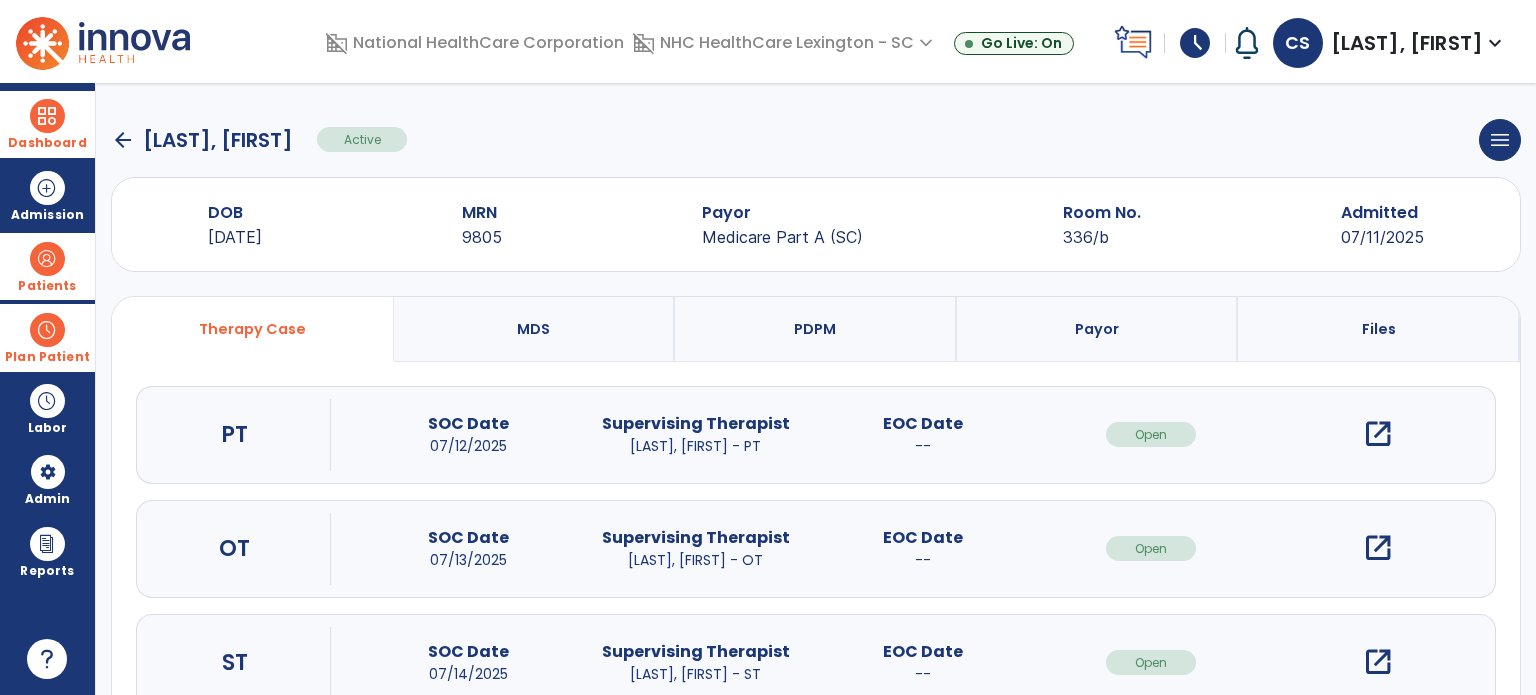 click on "open_in_new" at bounding box center (1378, 548) 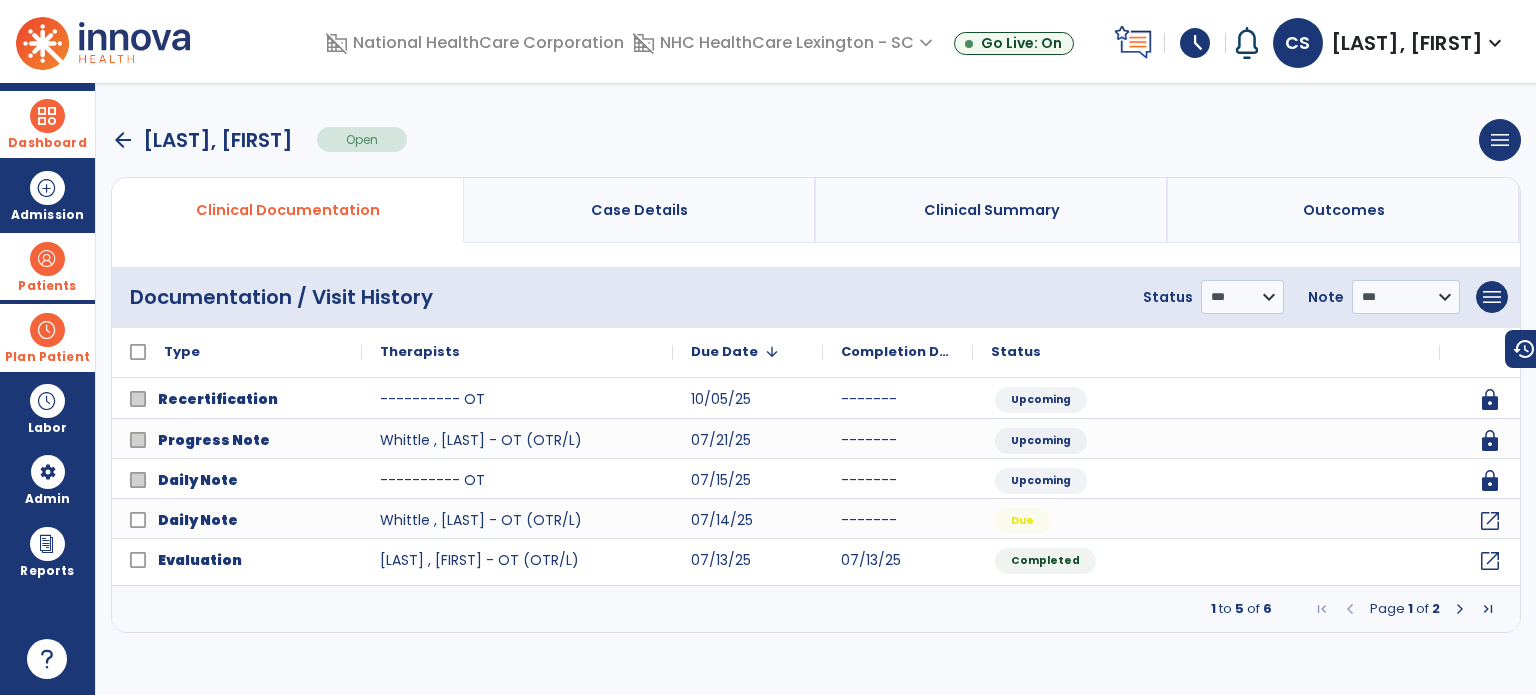 click on "Case Details" at bounding box center (640, 210) 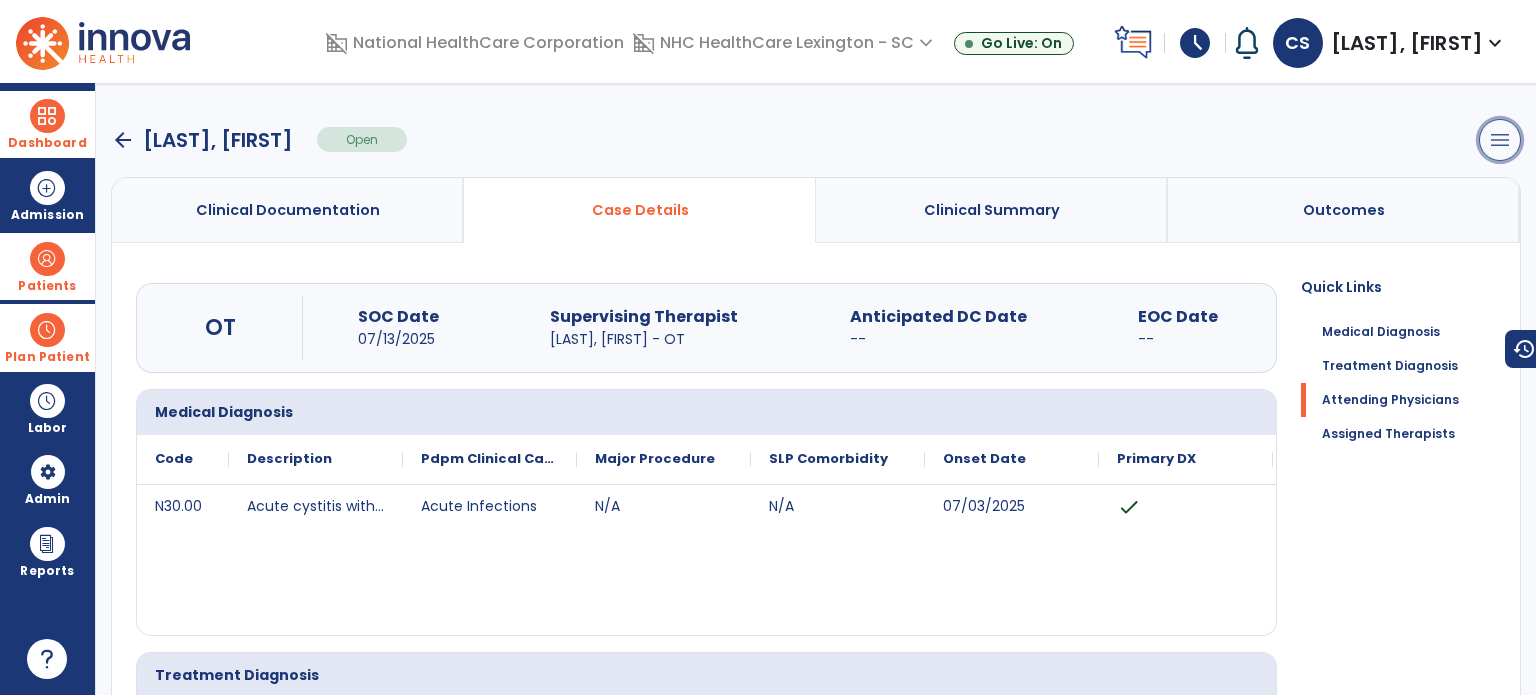 click on "menu" at bounding box center (1500, 140) 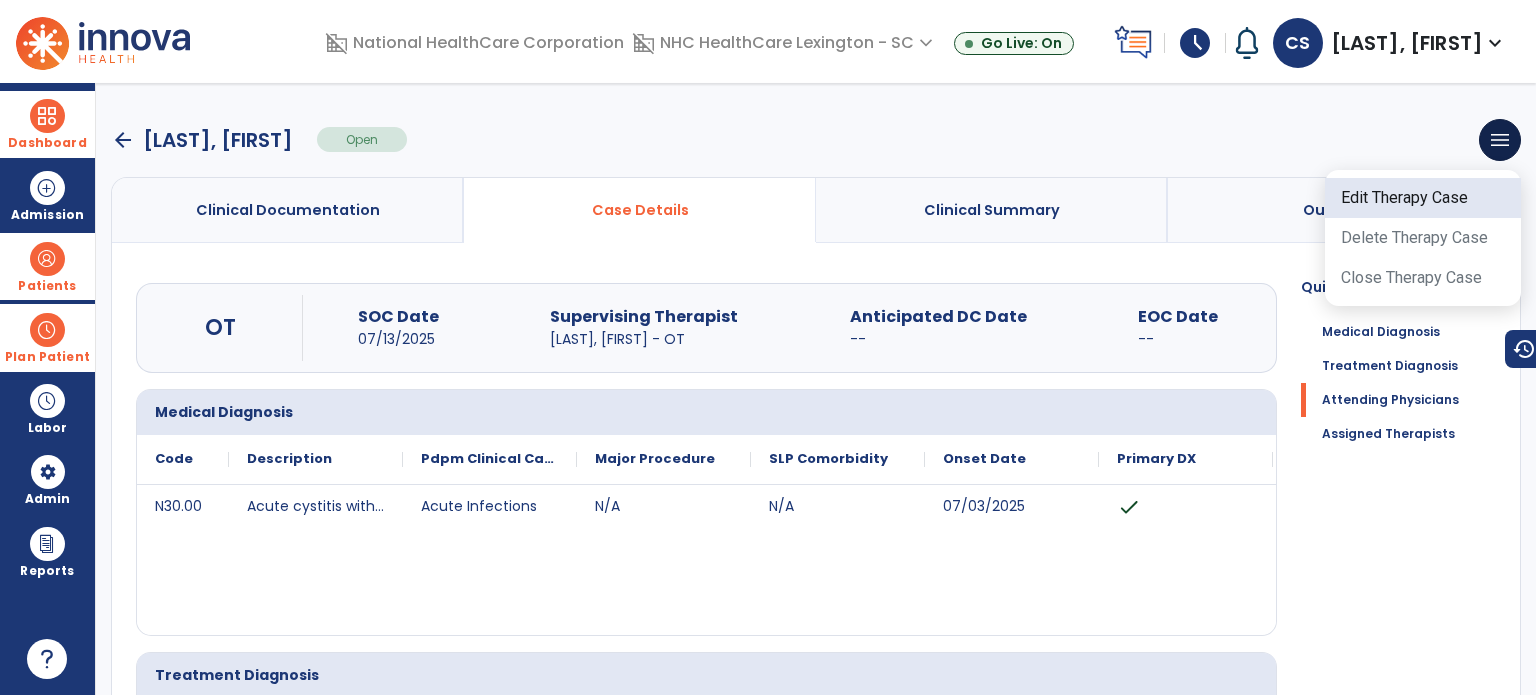 click on "Edit Therapy Case" at bounding box center [1423, 198] 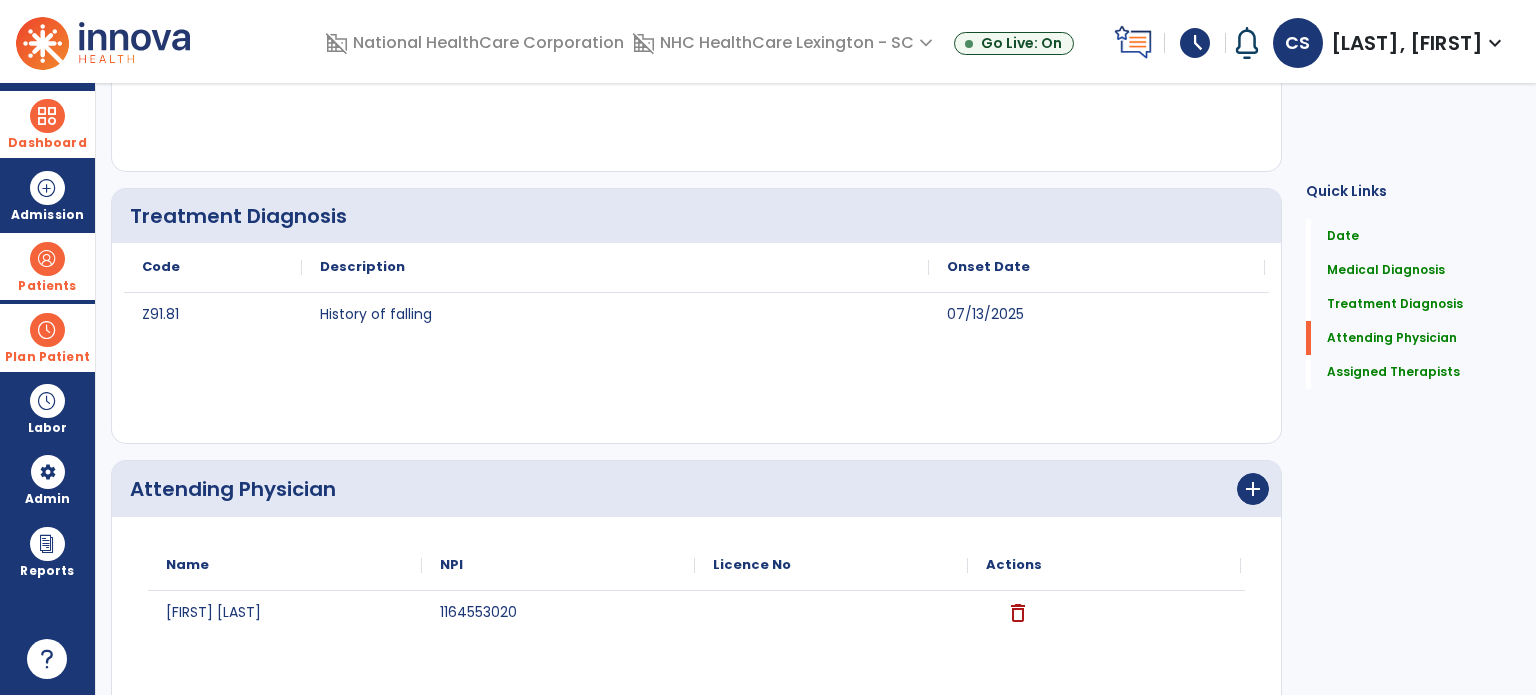 scroll, scrollTop: 488, scrollLeft: 0, axis: vertical 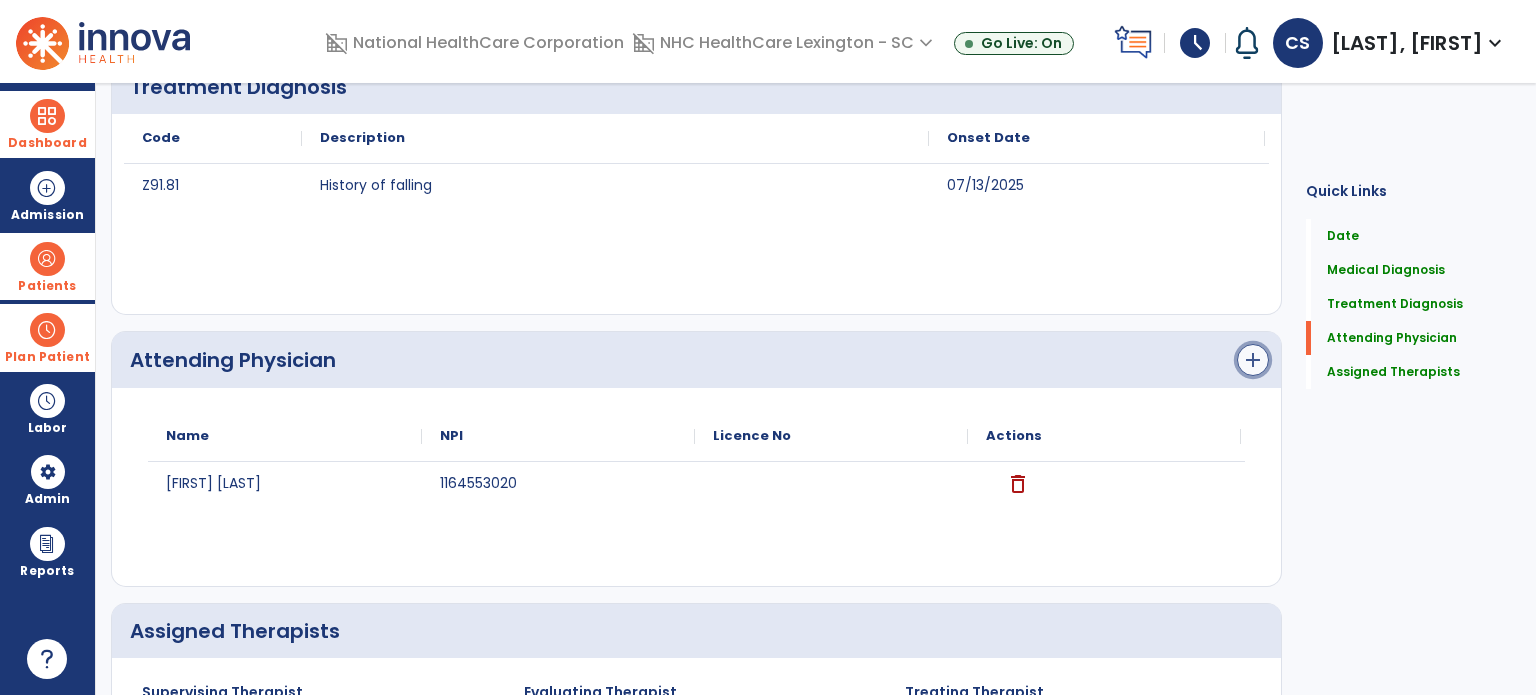 click on "add" 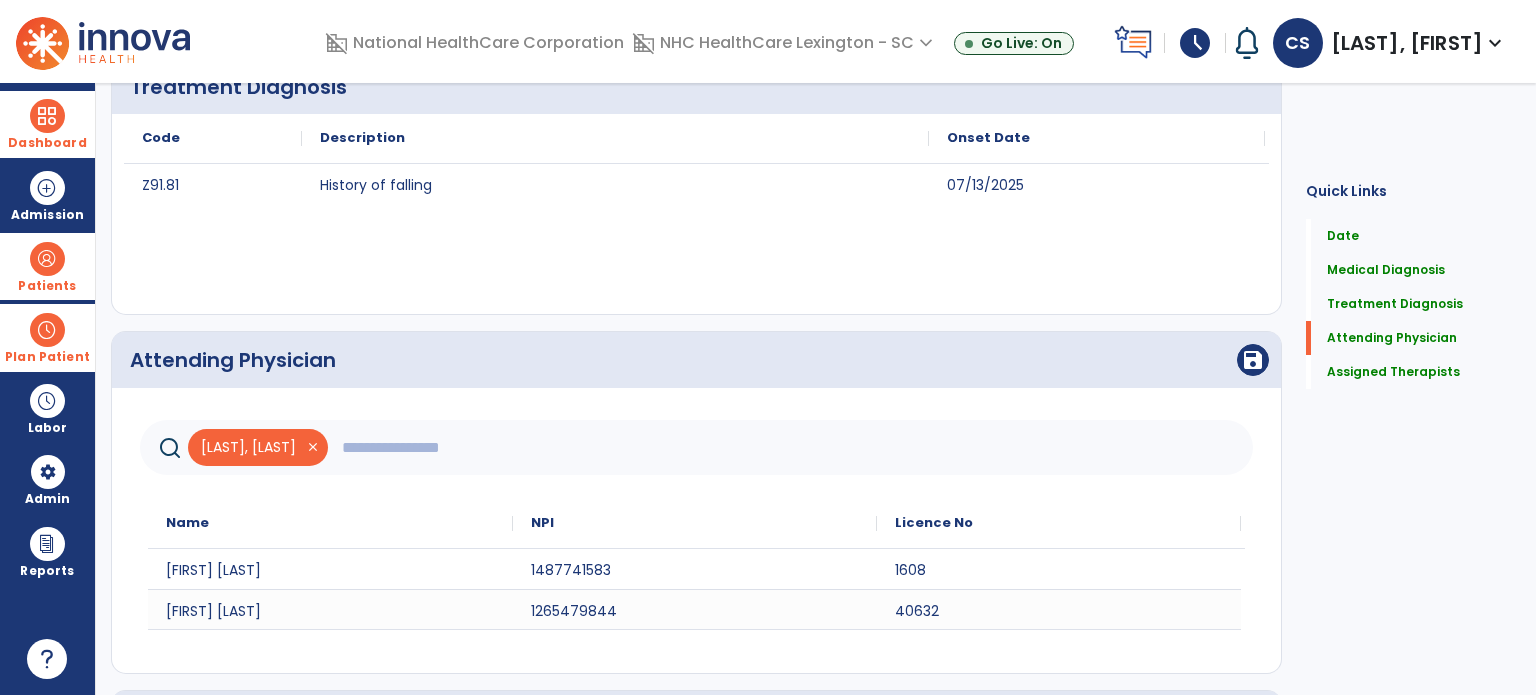 click 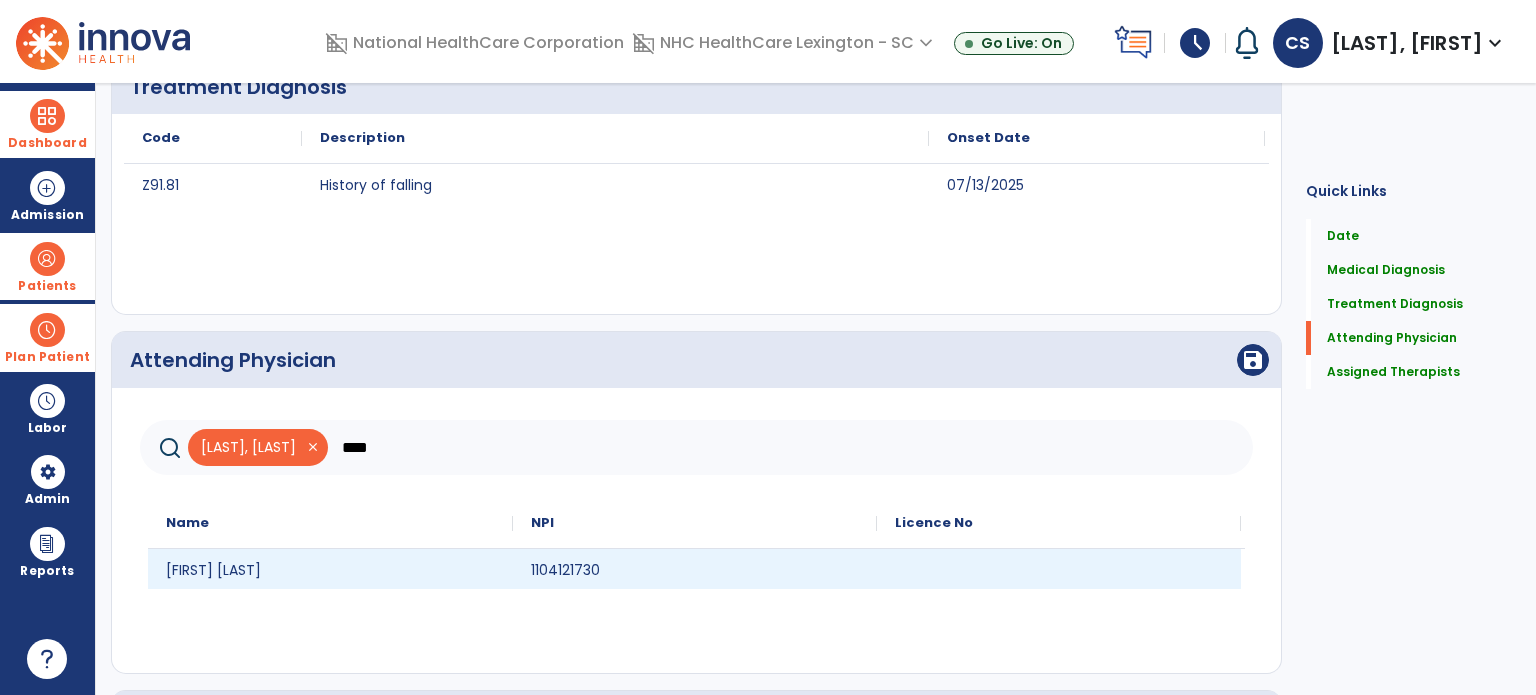 type on "****" 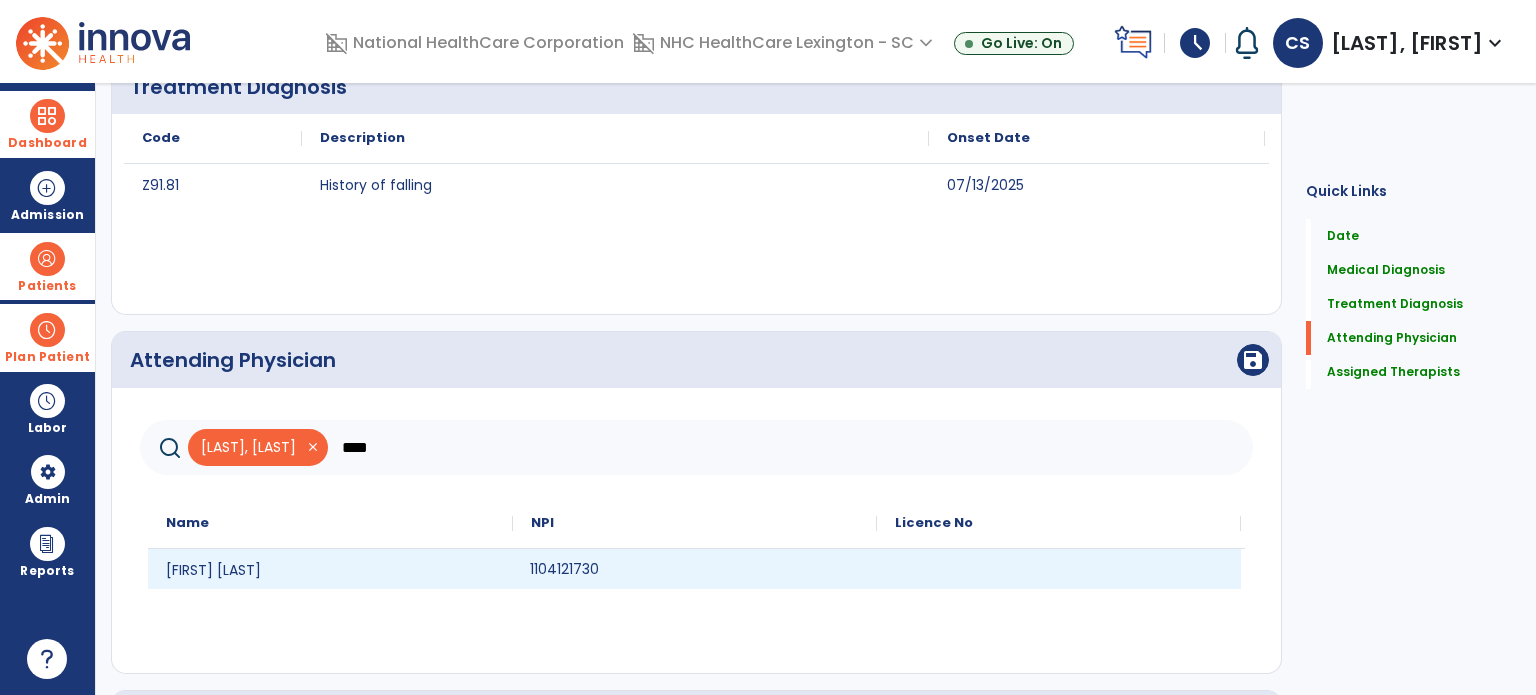 click on "1104121730" 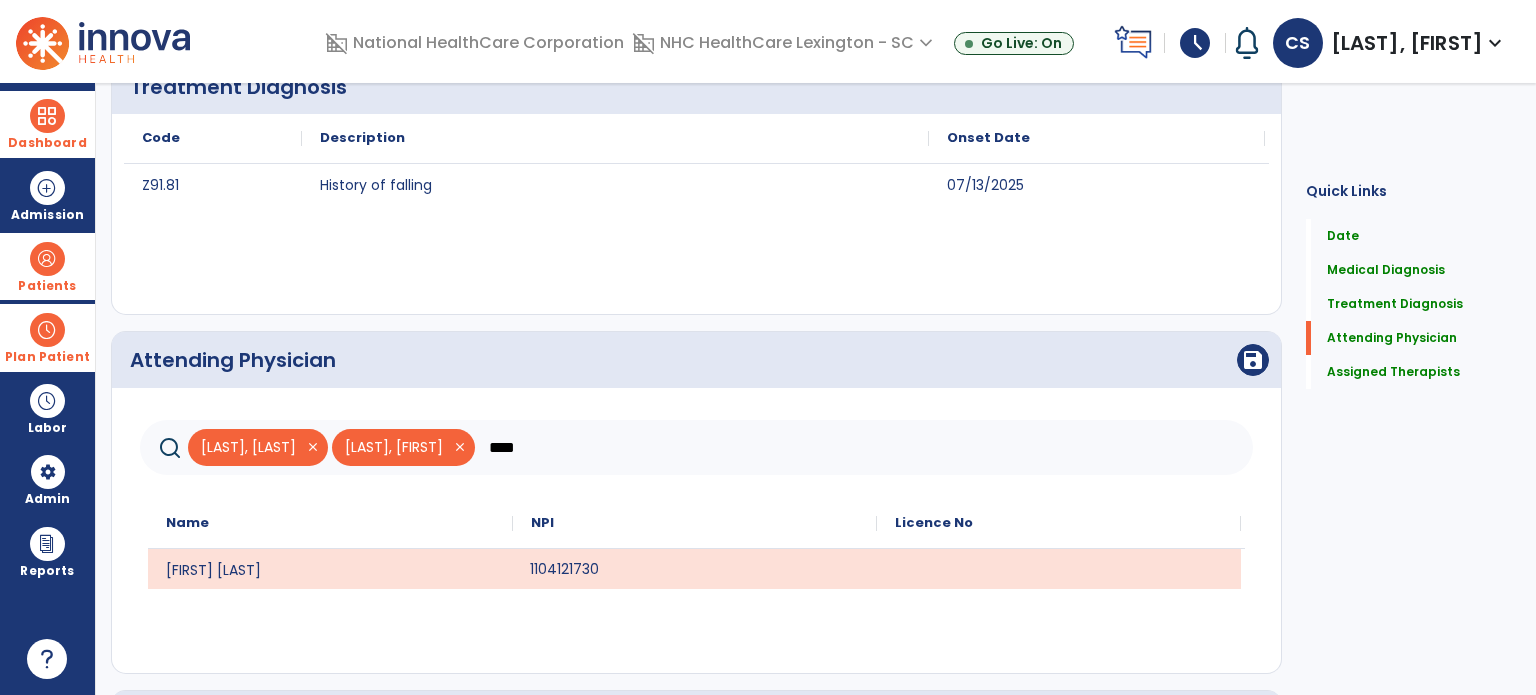 click on "close" 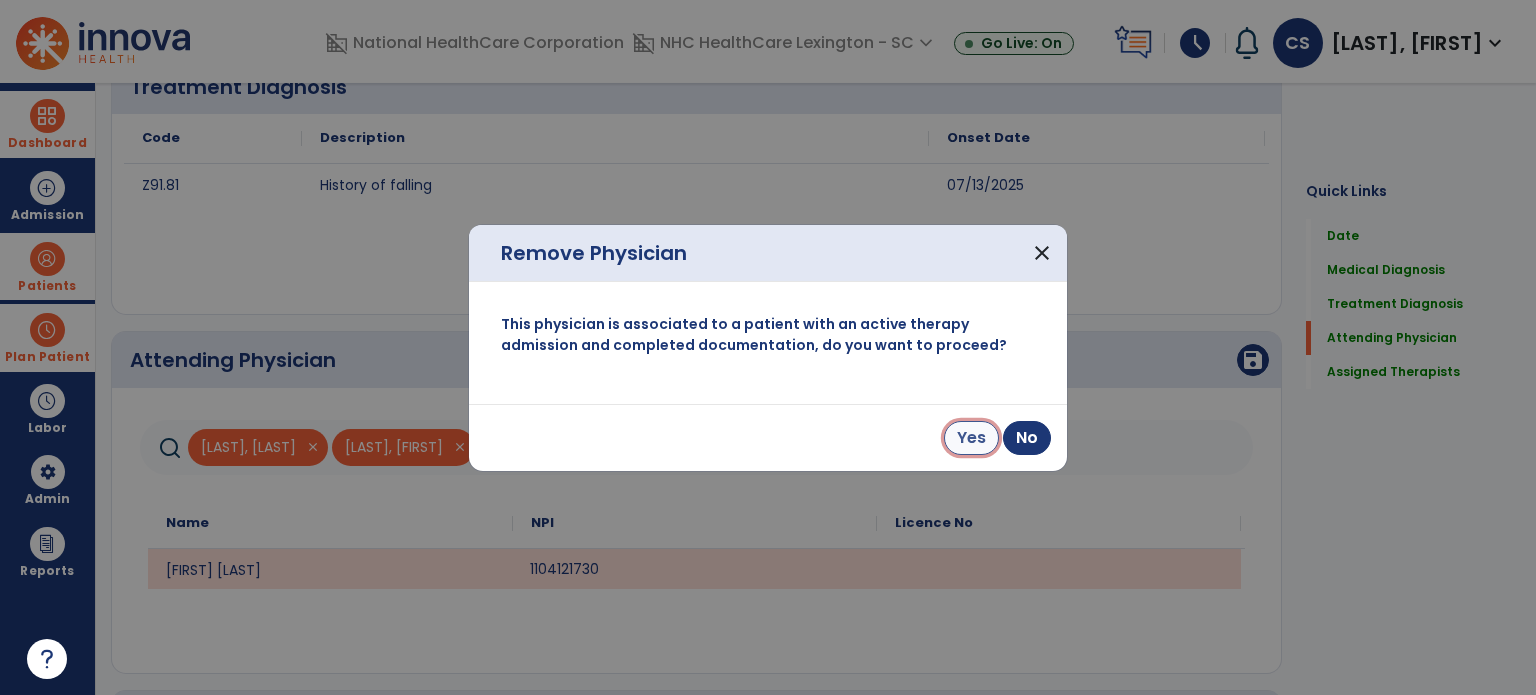 click on "Yes" at bounding box center [971, 438] 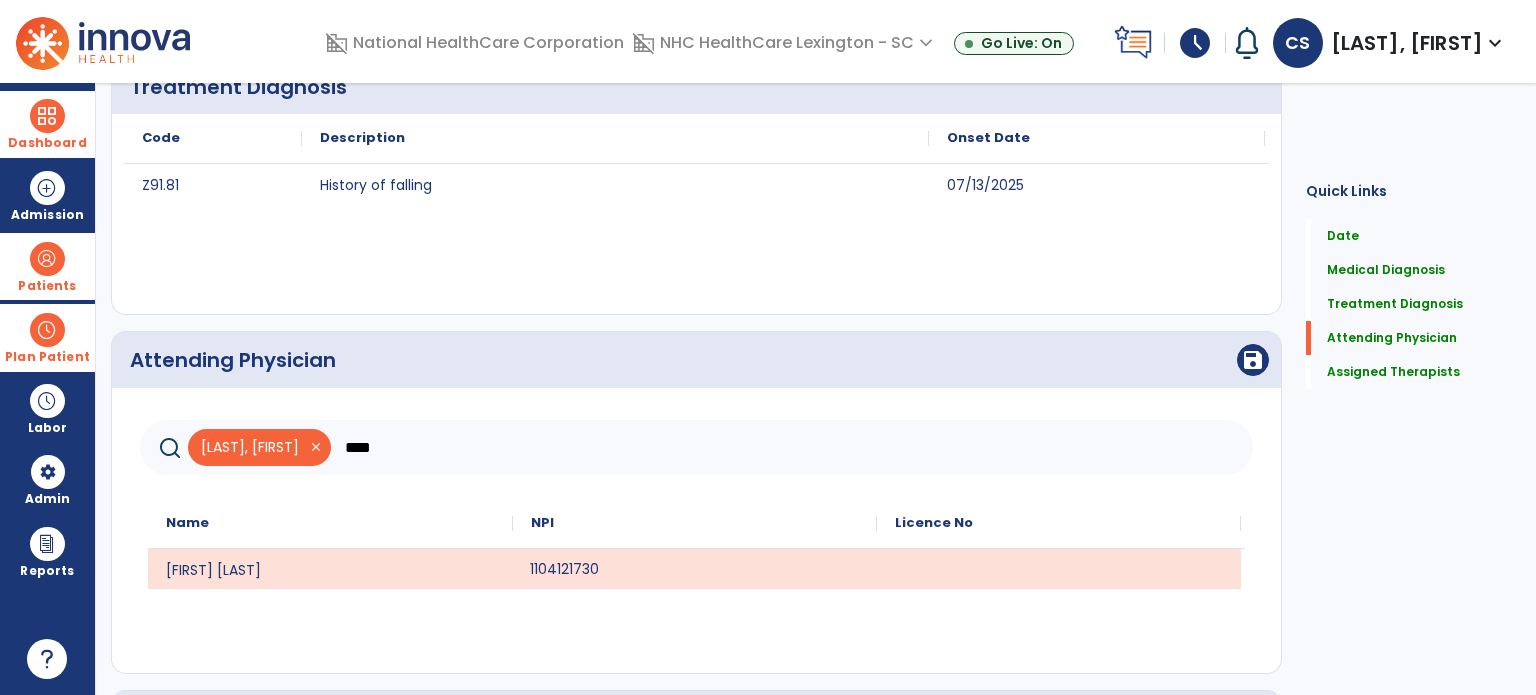 click on "Attending Physician  save" 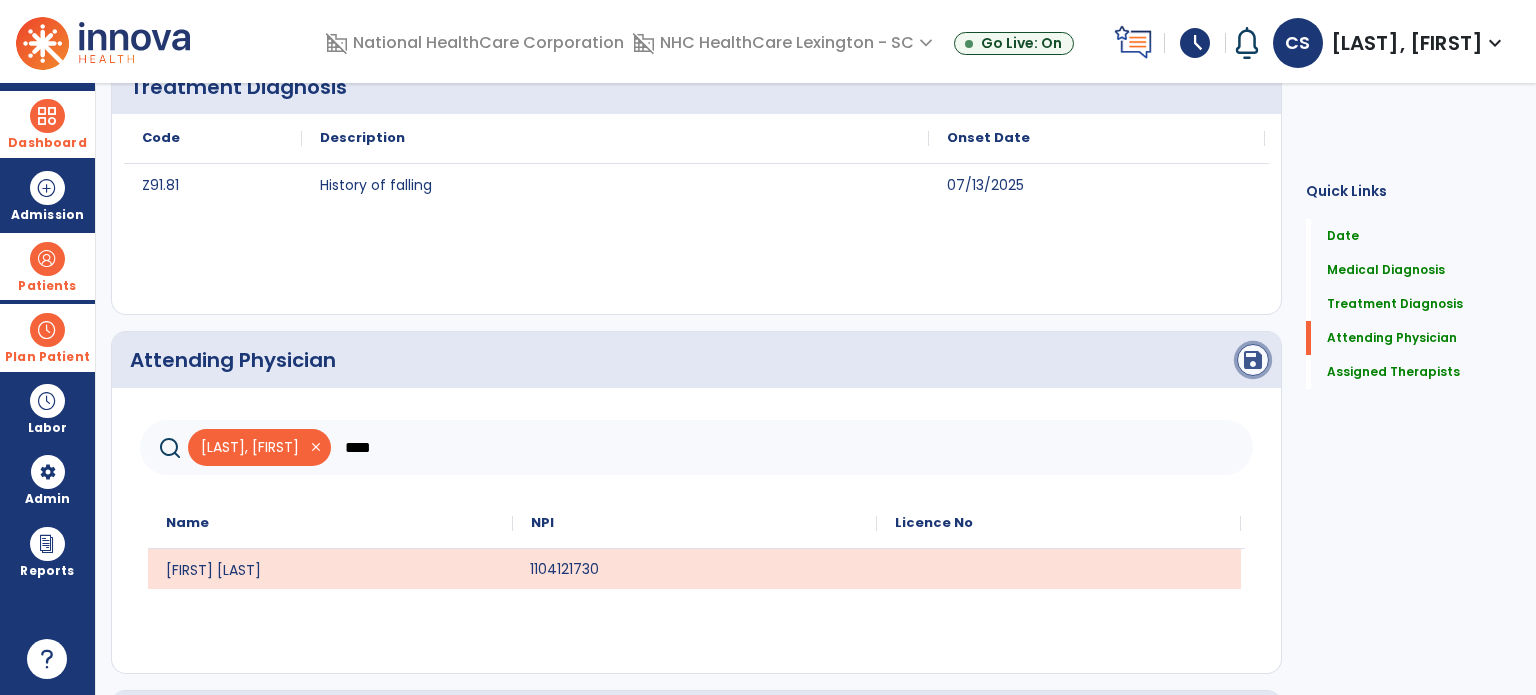 click on "save" 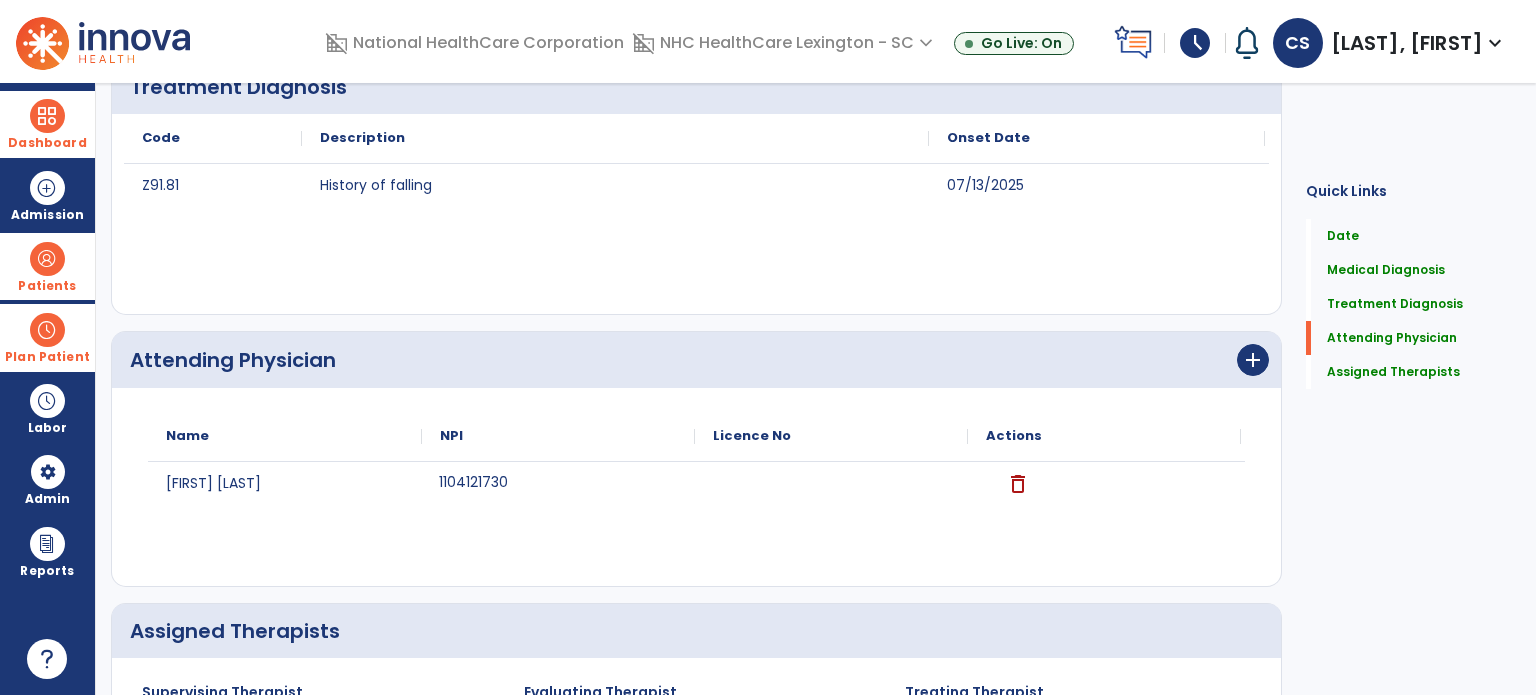 scroll, scrollTop: 690, scrollLeft: 0, axis: vertical 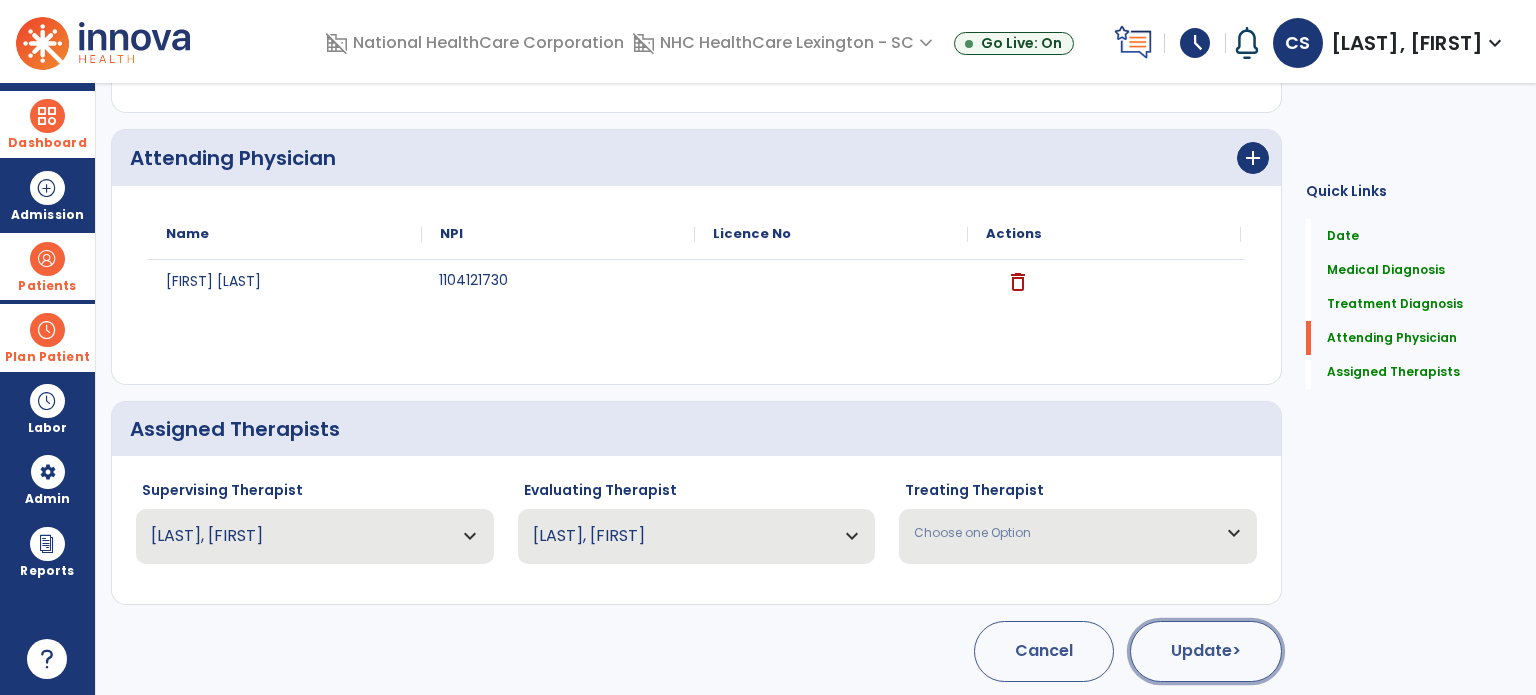click on "Update  >" 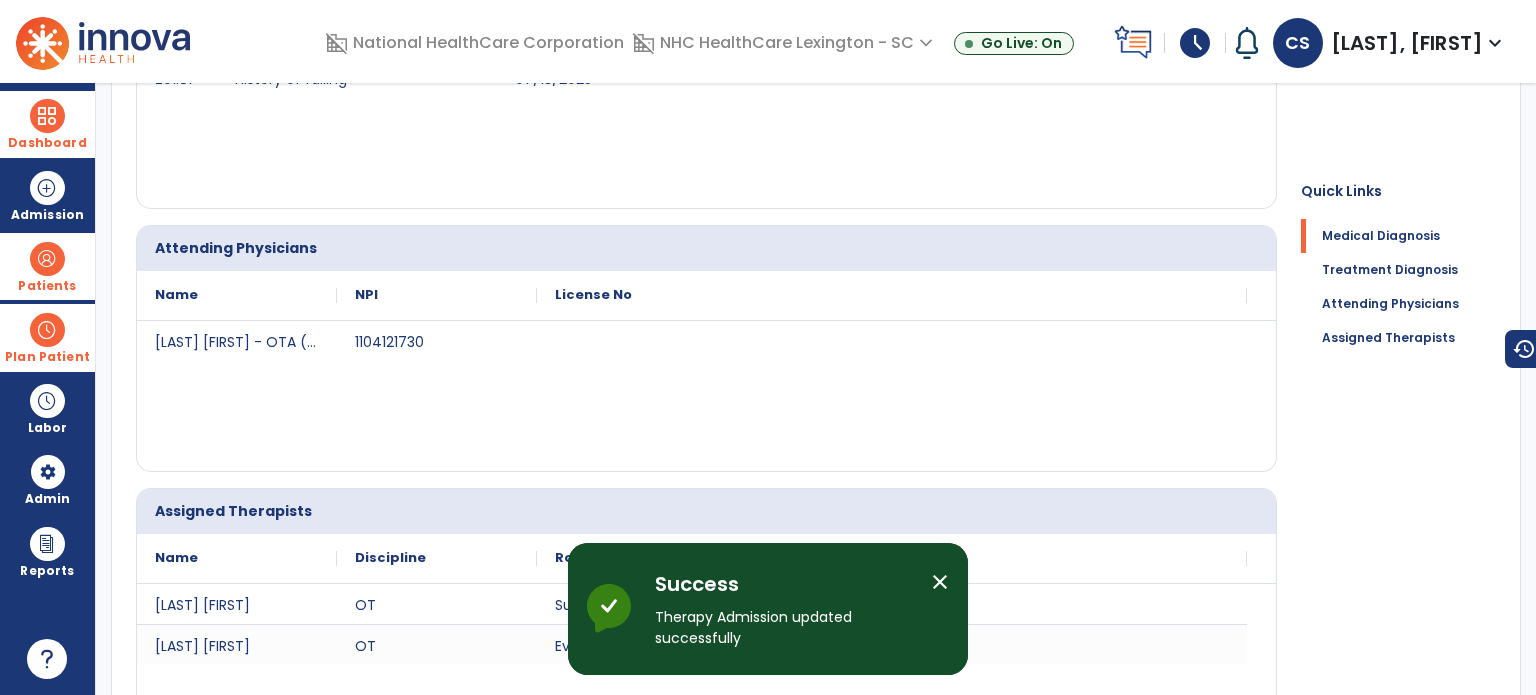 scroll, scrollTop: 0, scrollLeft: 0, axis: both 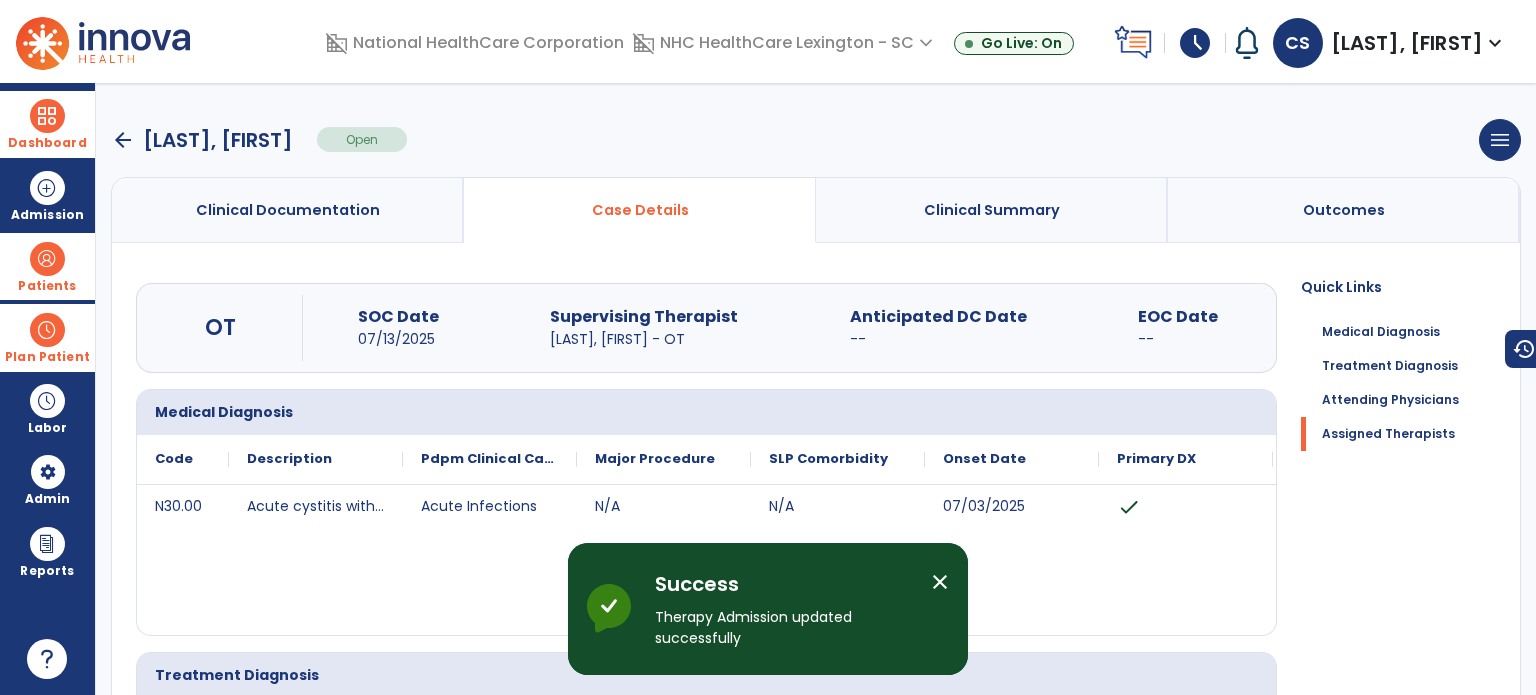 click on "Patients" at bounding box center (47, 286) 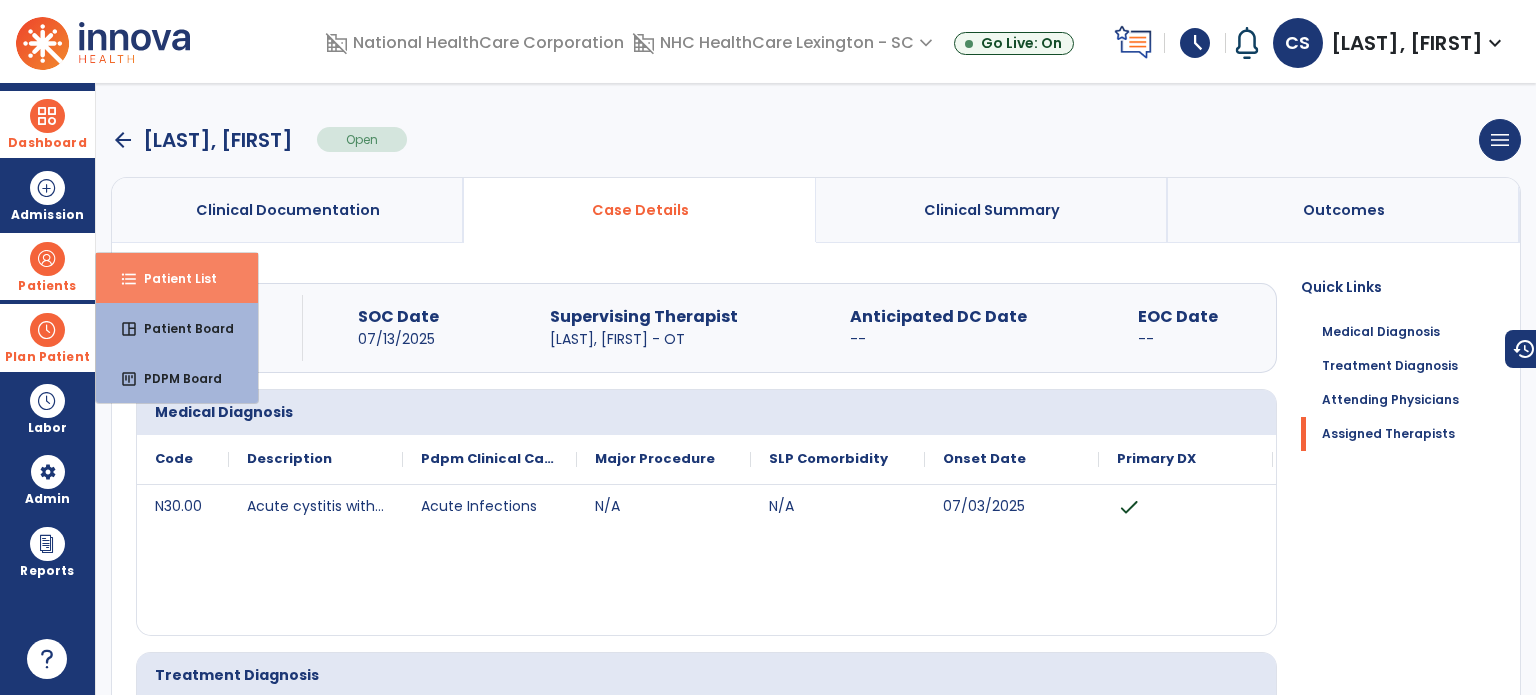click on "format_list_bulleted  Patient List" at bounding box center [177, 278] 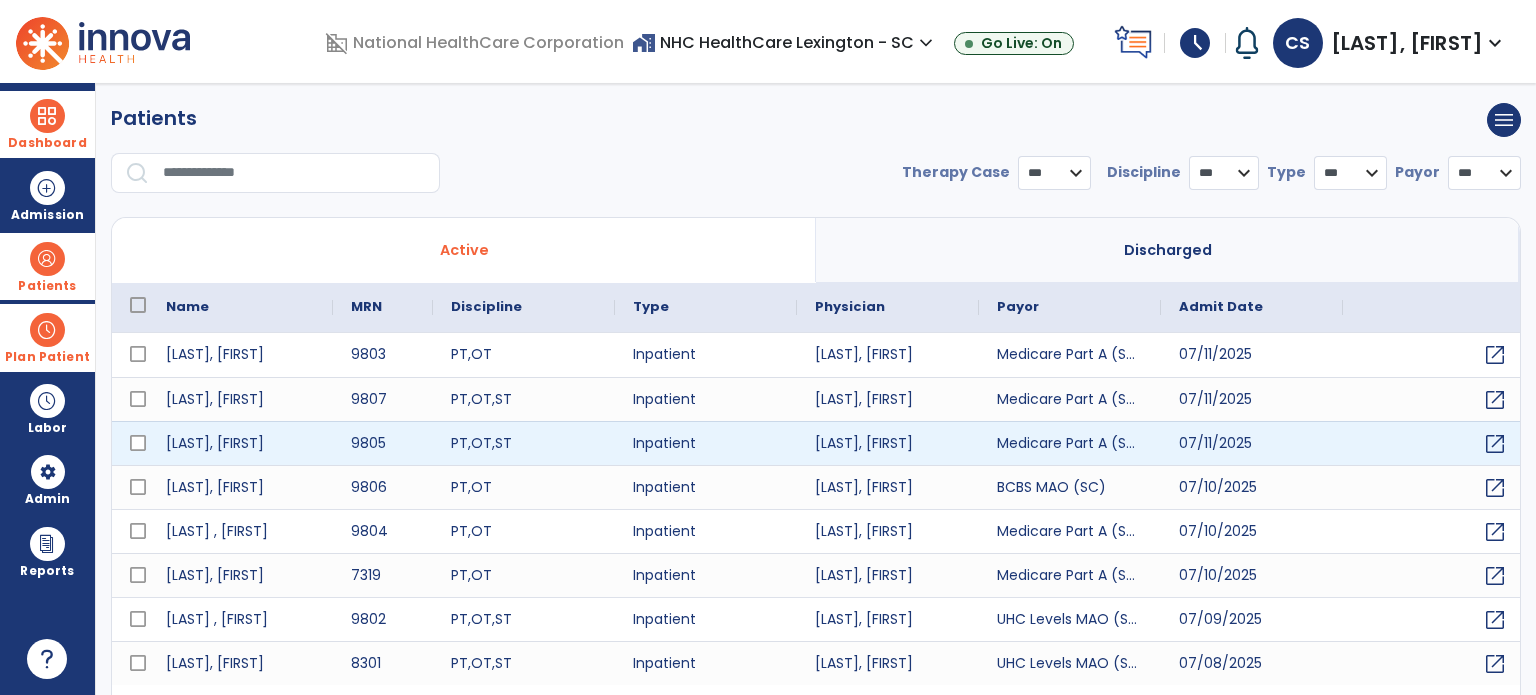 select on "***" 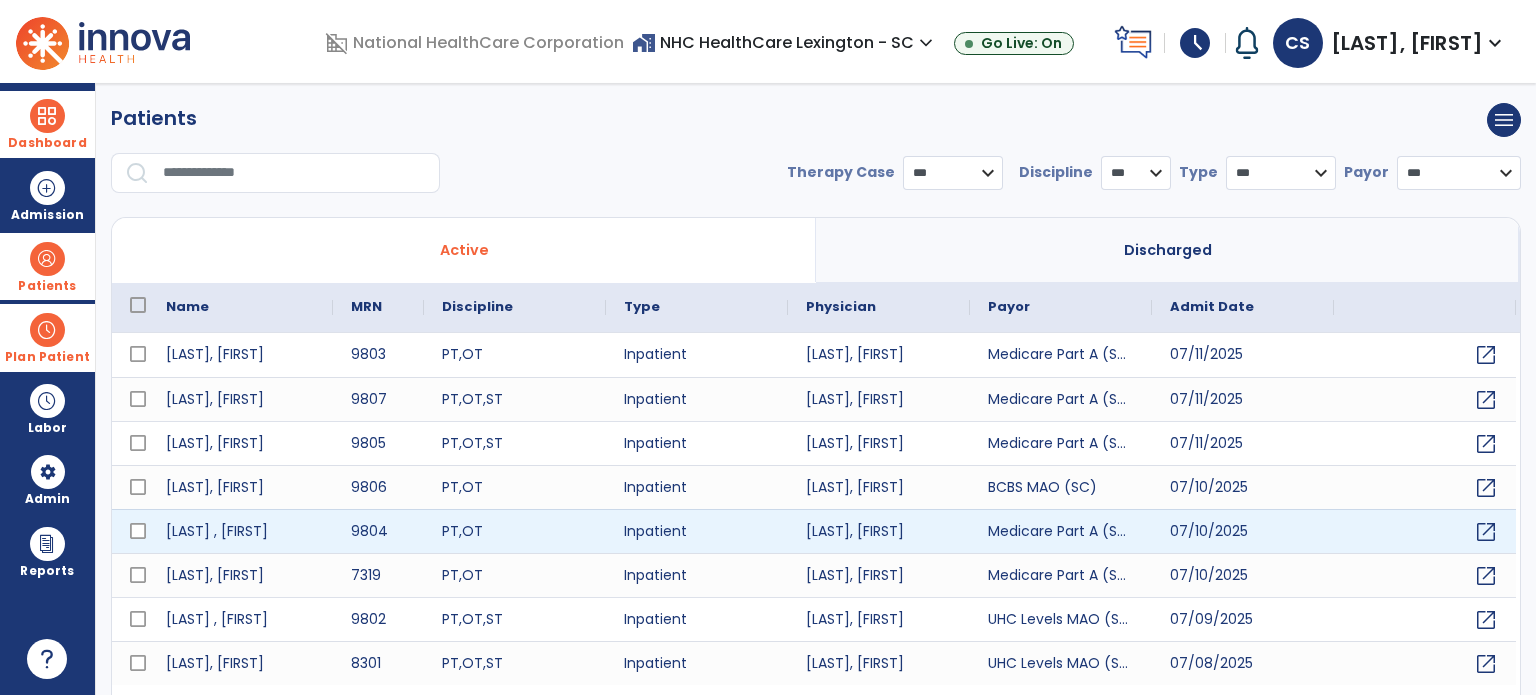 scroll, scrollTop: 46, scrollLeft: 0, axis: vertical 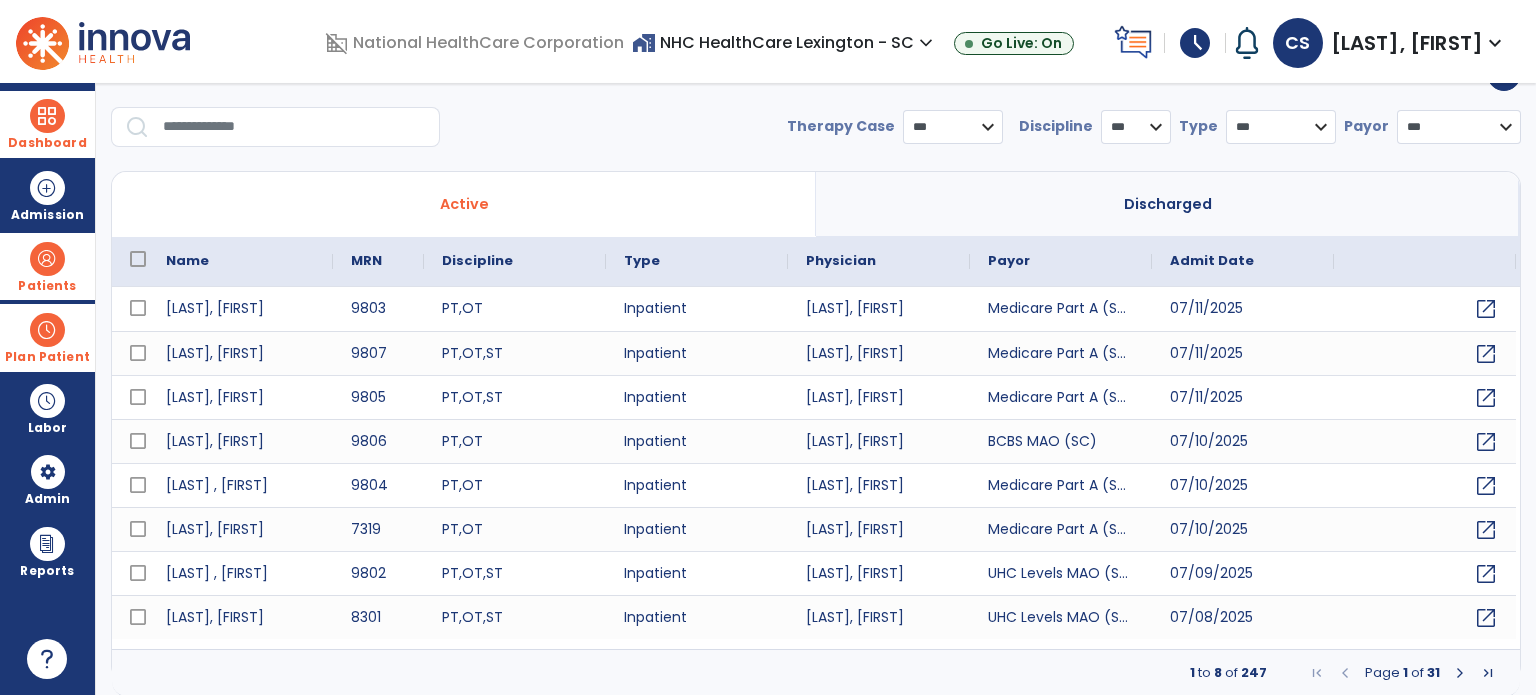 click at bounding box center [1460, 673] 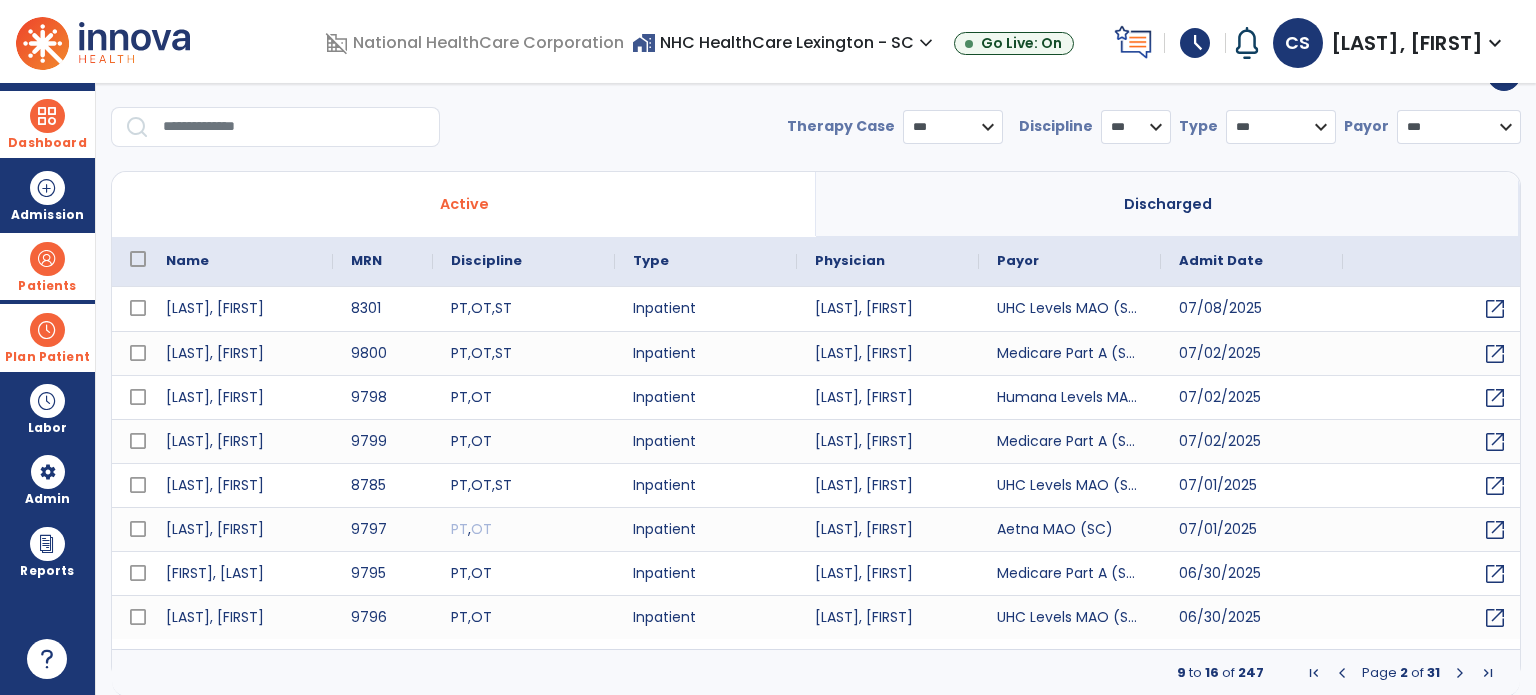 click at bounding box center (47, 259) 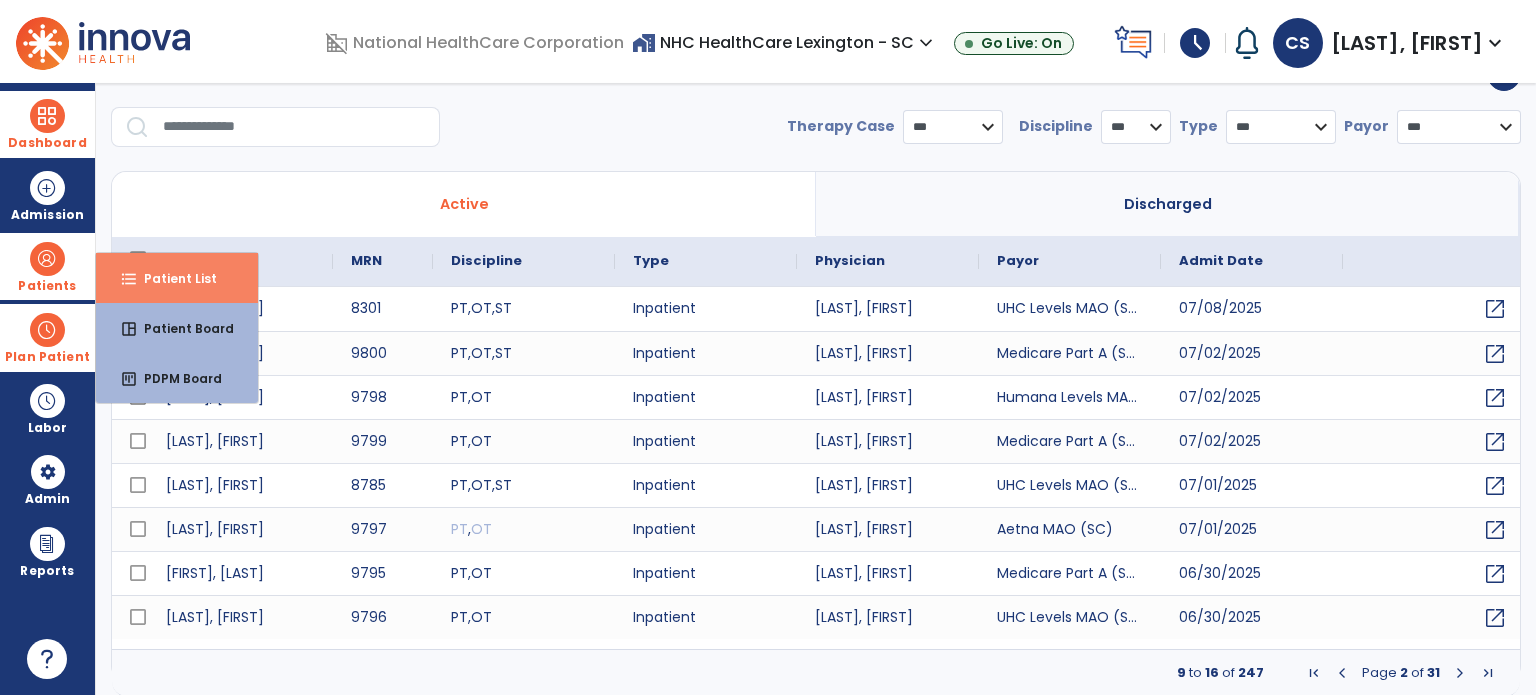 click on "format_list_bulleted  Patient List" at bounding box center [177, 278] 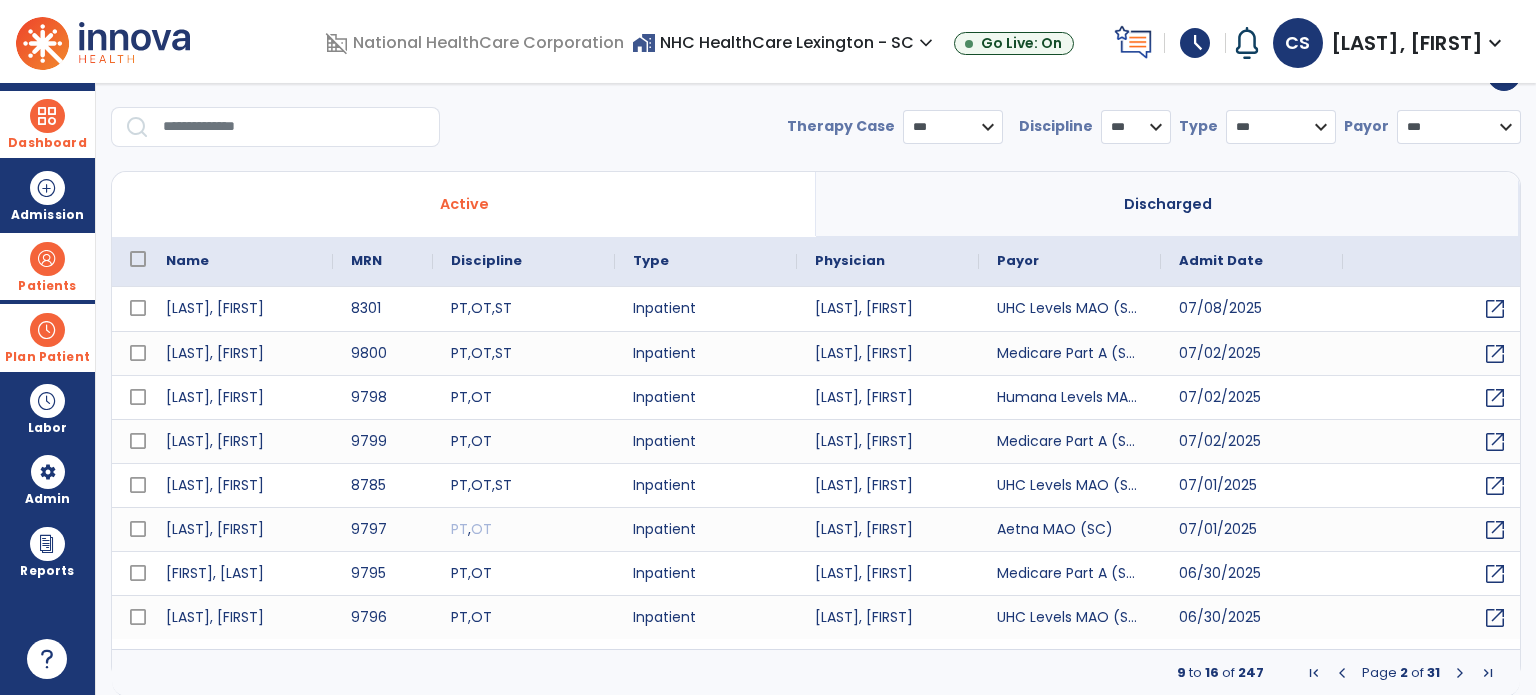 click at bounding box center (294, 127) 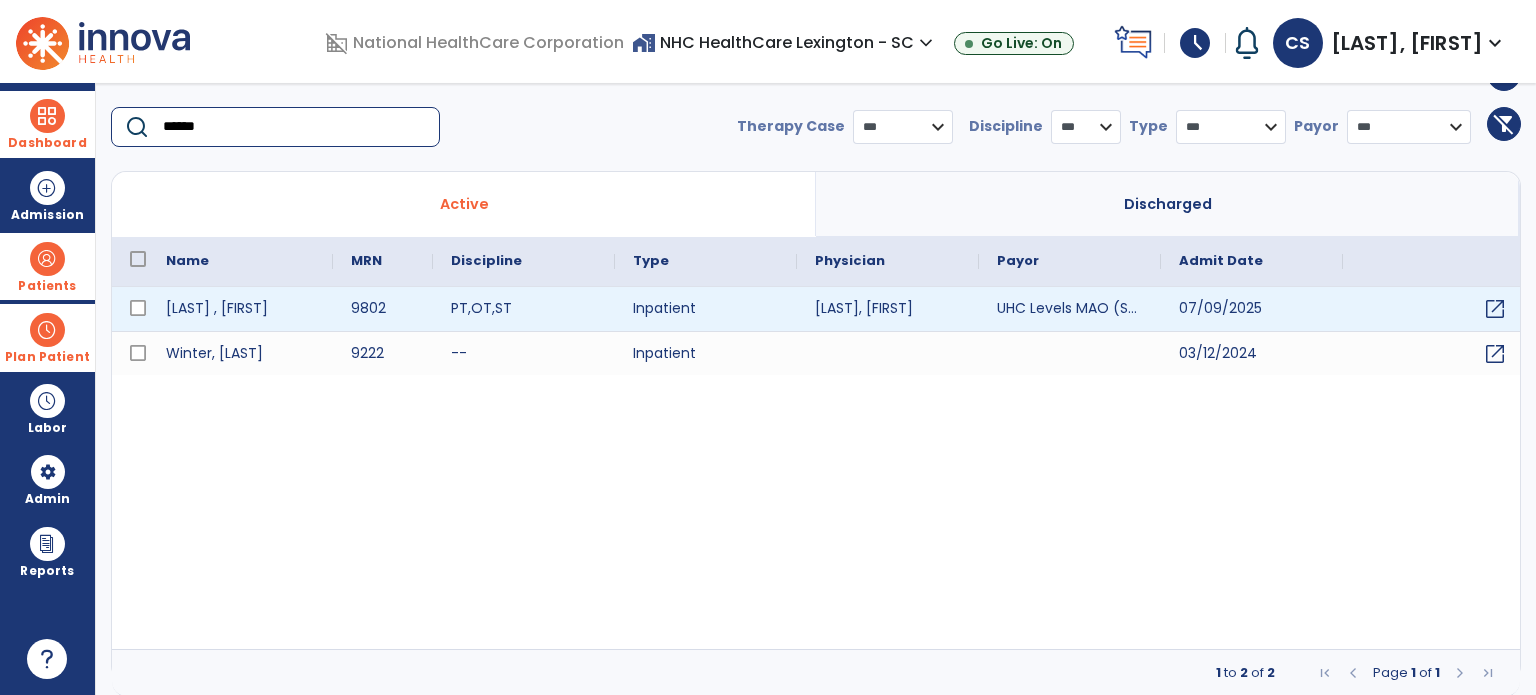 type on "******" 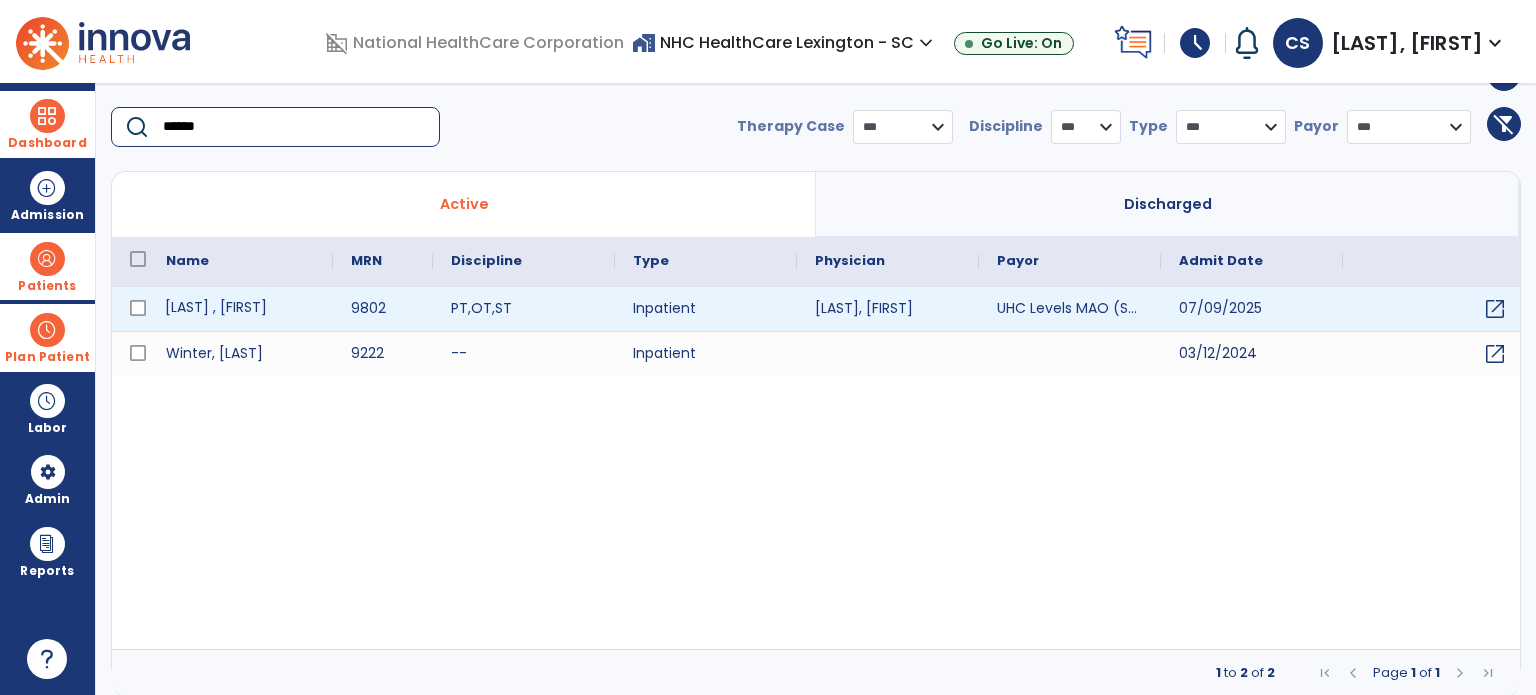 click on "[LAST] , [FIRST]" at bounding box center [240, 309] 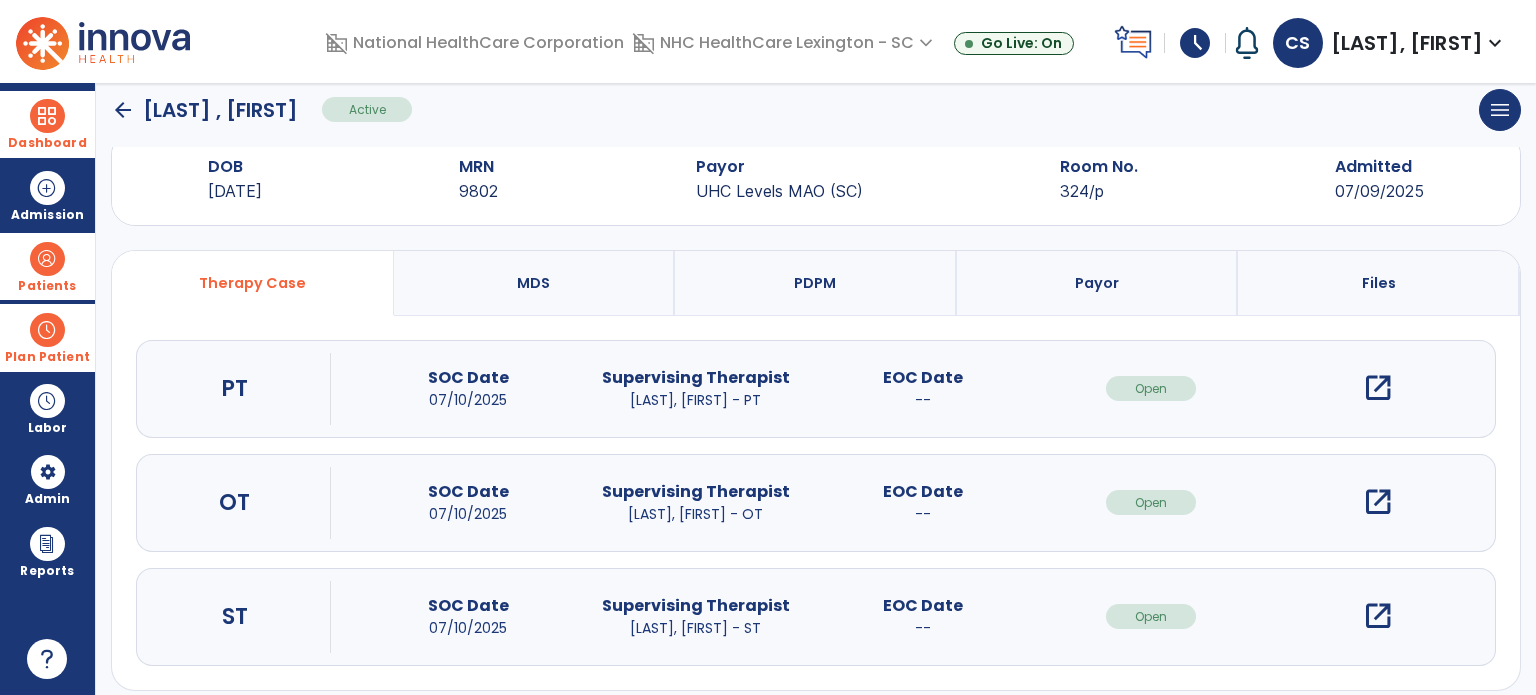 click on "open_in_new" at bounding box center (1378, 388) 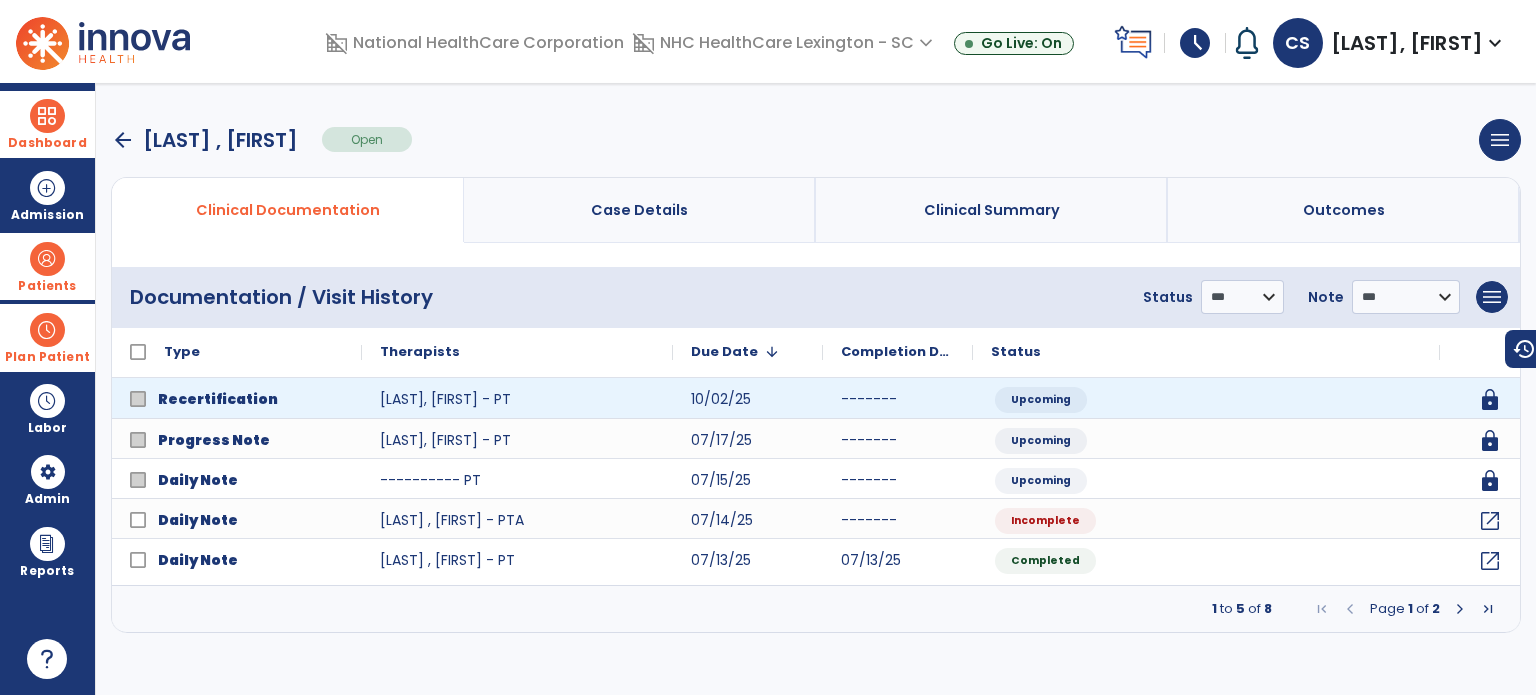 scroll, scrollTop: 0, scrollLeft: 0, axis: both 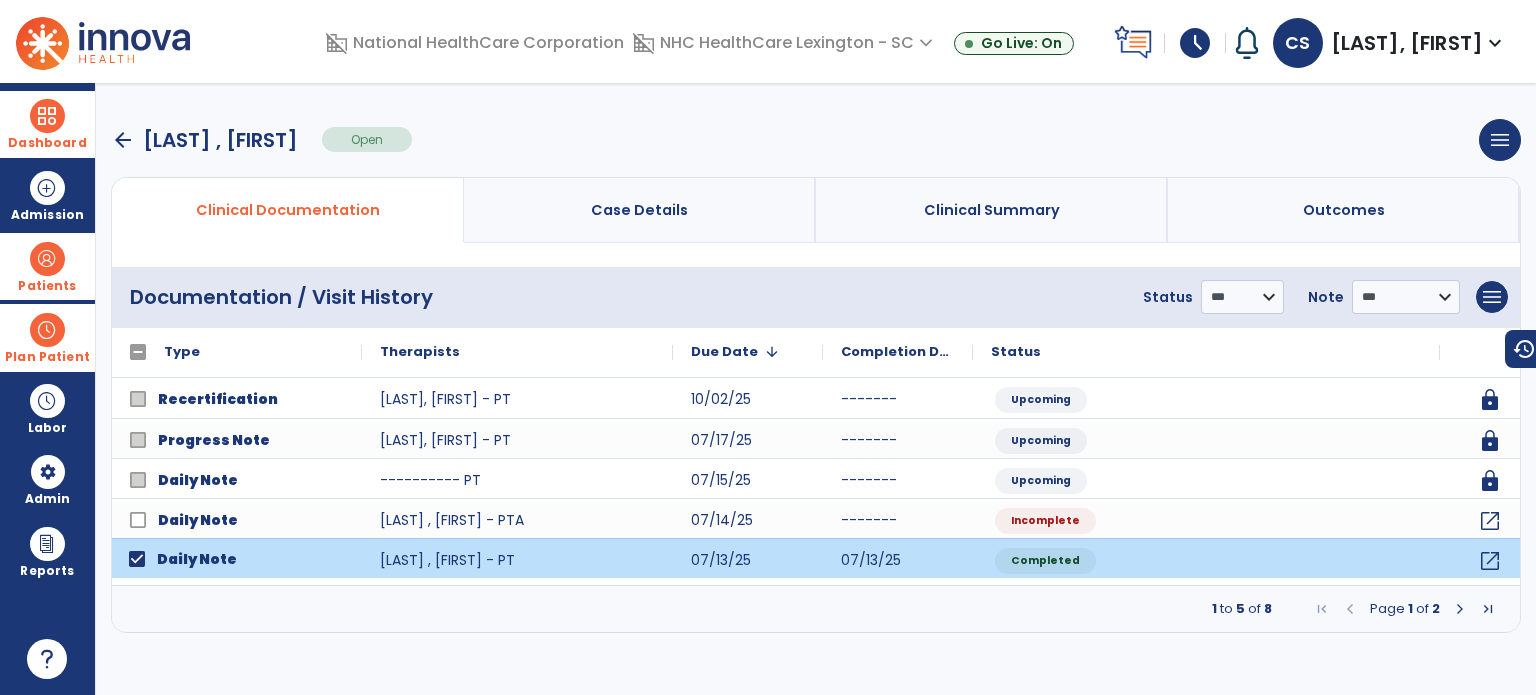 click on "Page
1
of
2" at bounding box center (1405, 609) 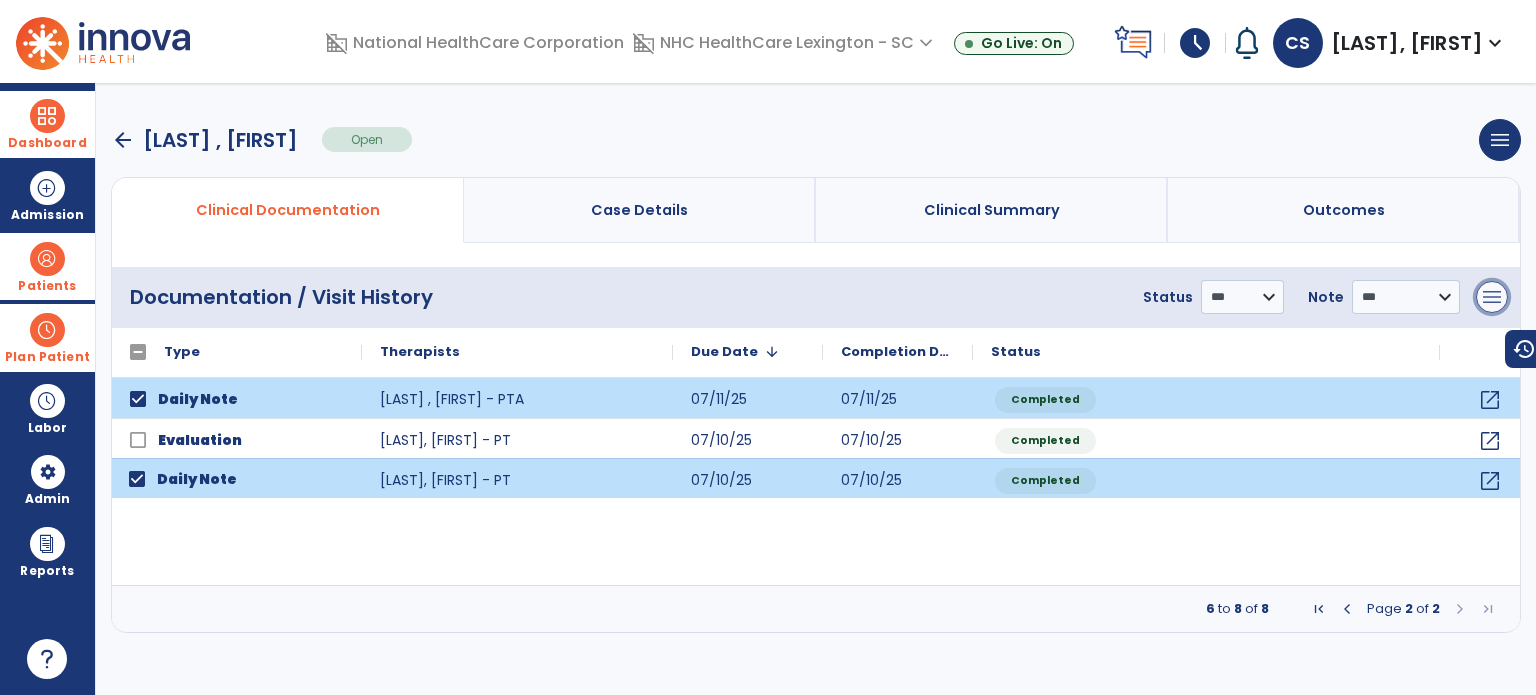 click on "menu" at bounding box center [1492, 297] 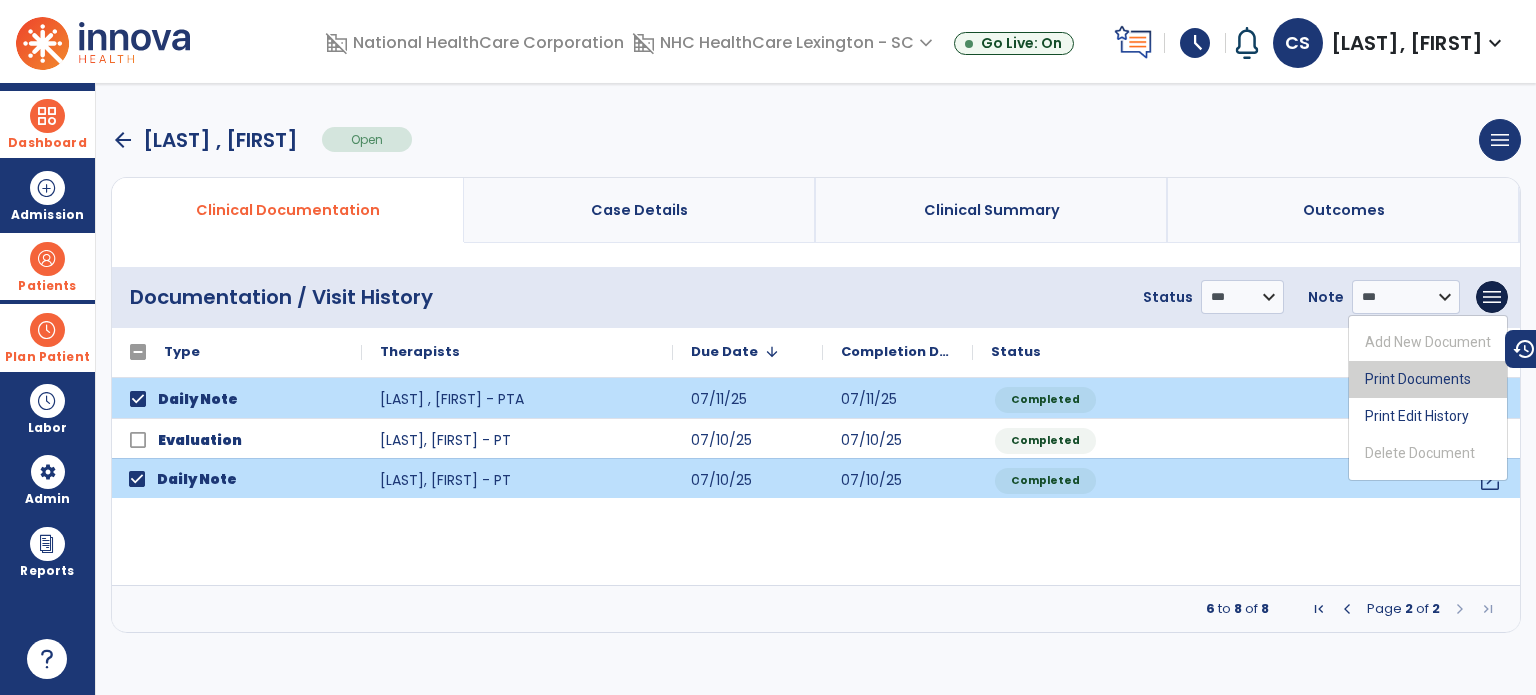 click on "Print Documents" at bounding box center [1428, 379] 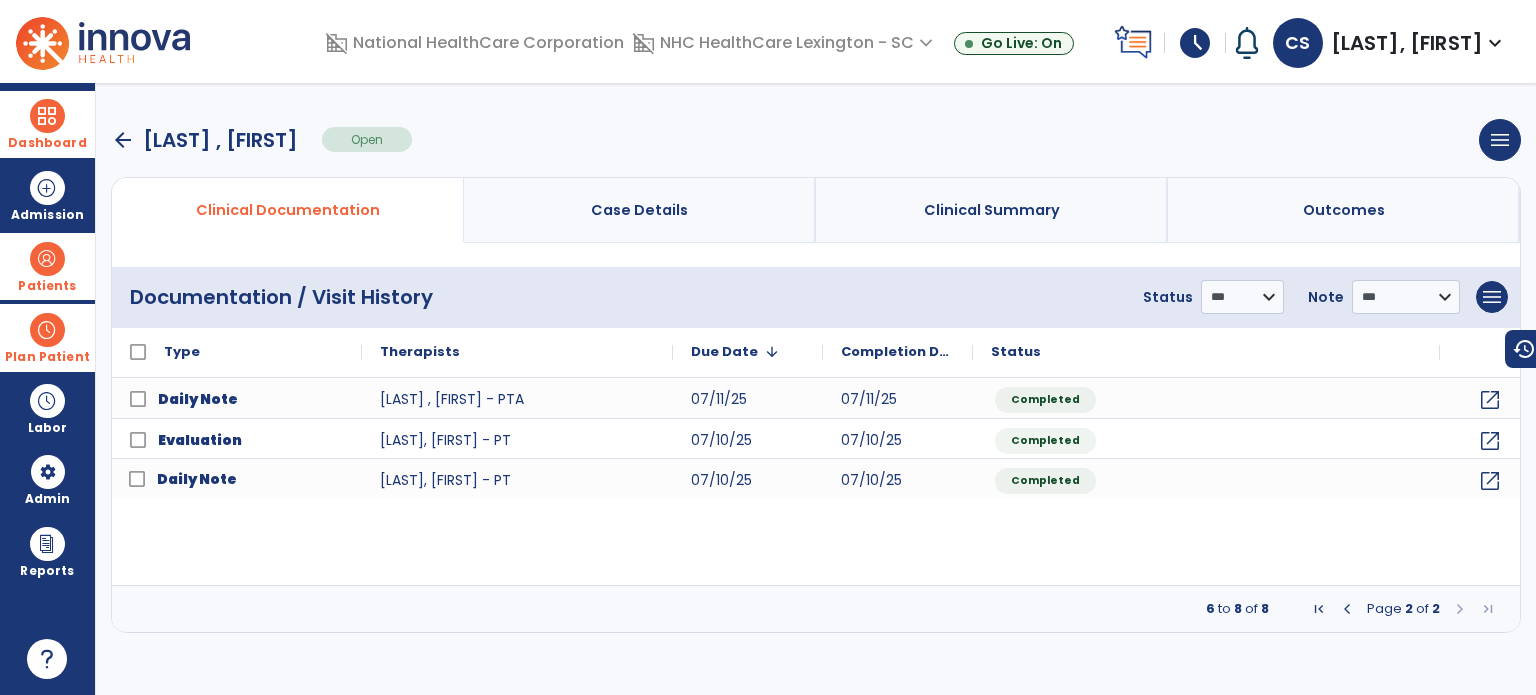 click on "arrow_back" at bounding box center [123, 140] 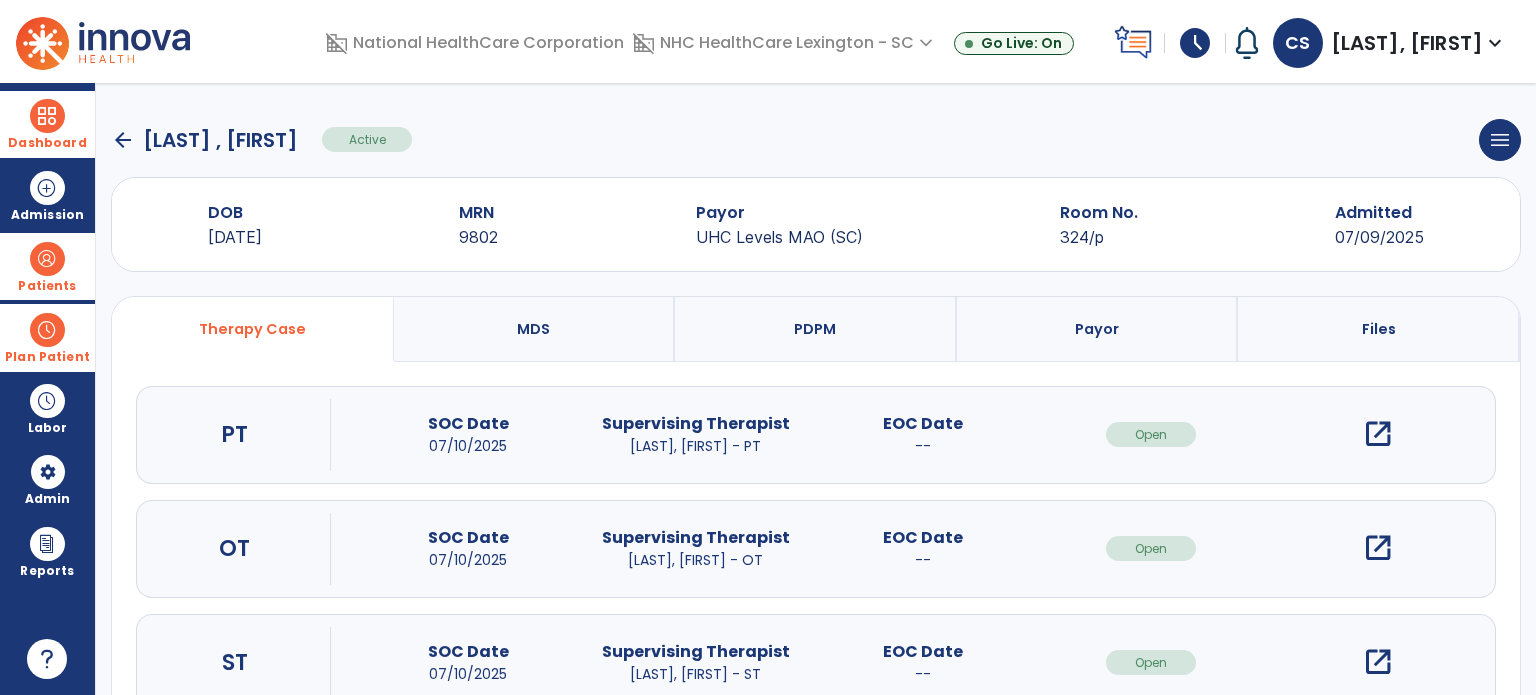 click on "open_in_new" at bounding box center (1378, 548) 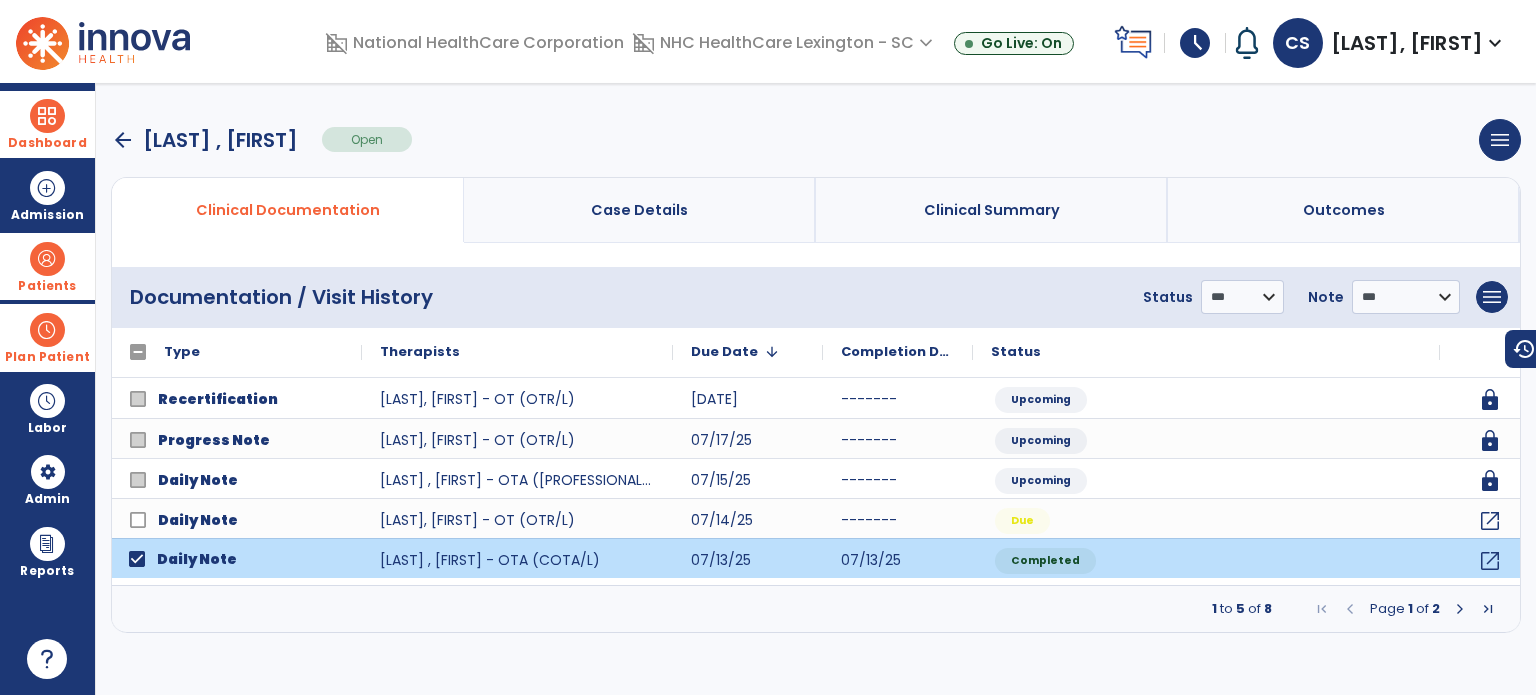 click at bounding box center (1460, 609) 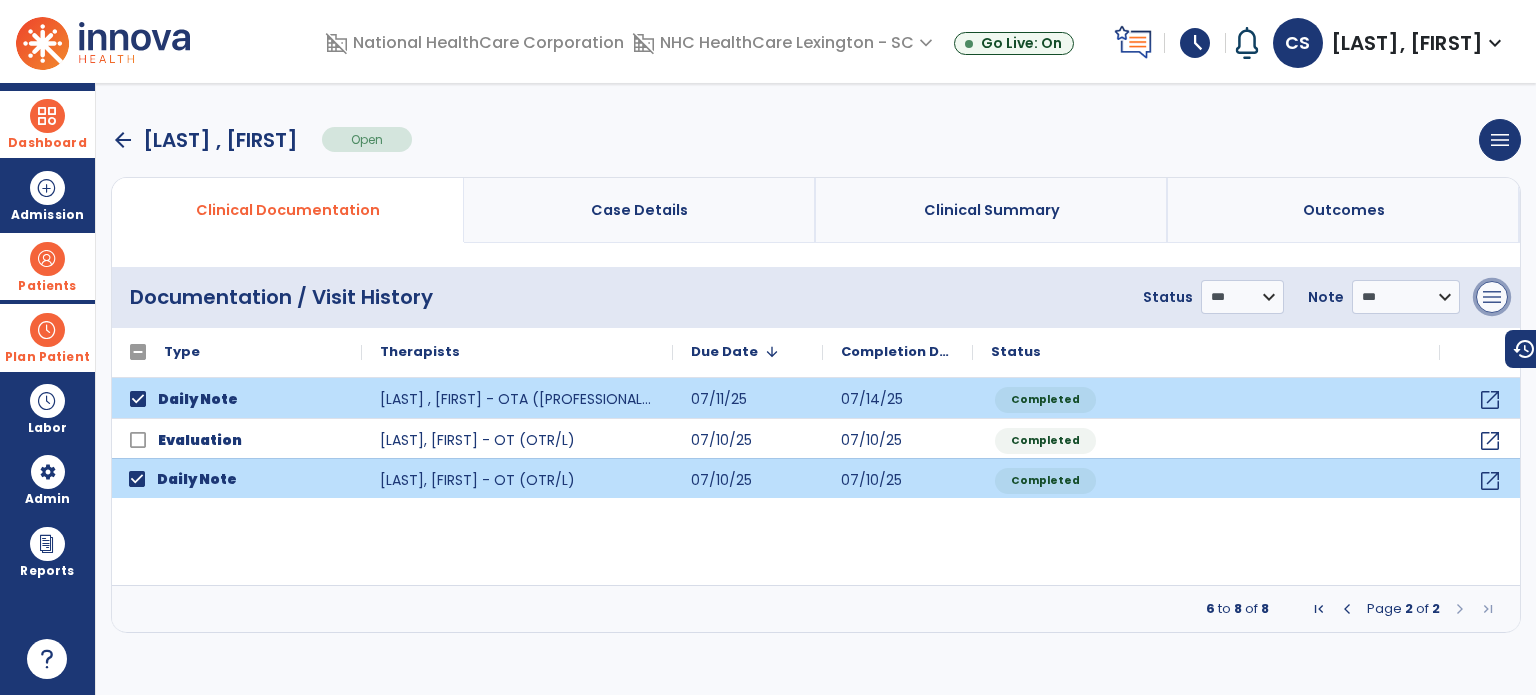 click on "menu" at bounding box center (1492, 297) 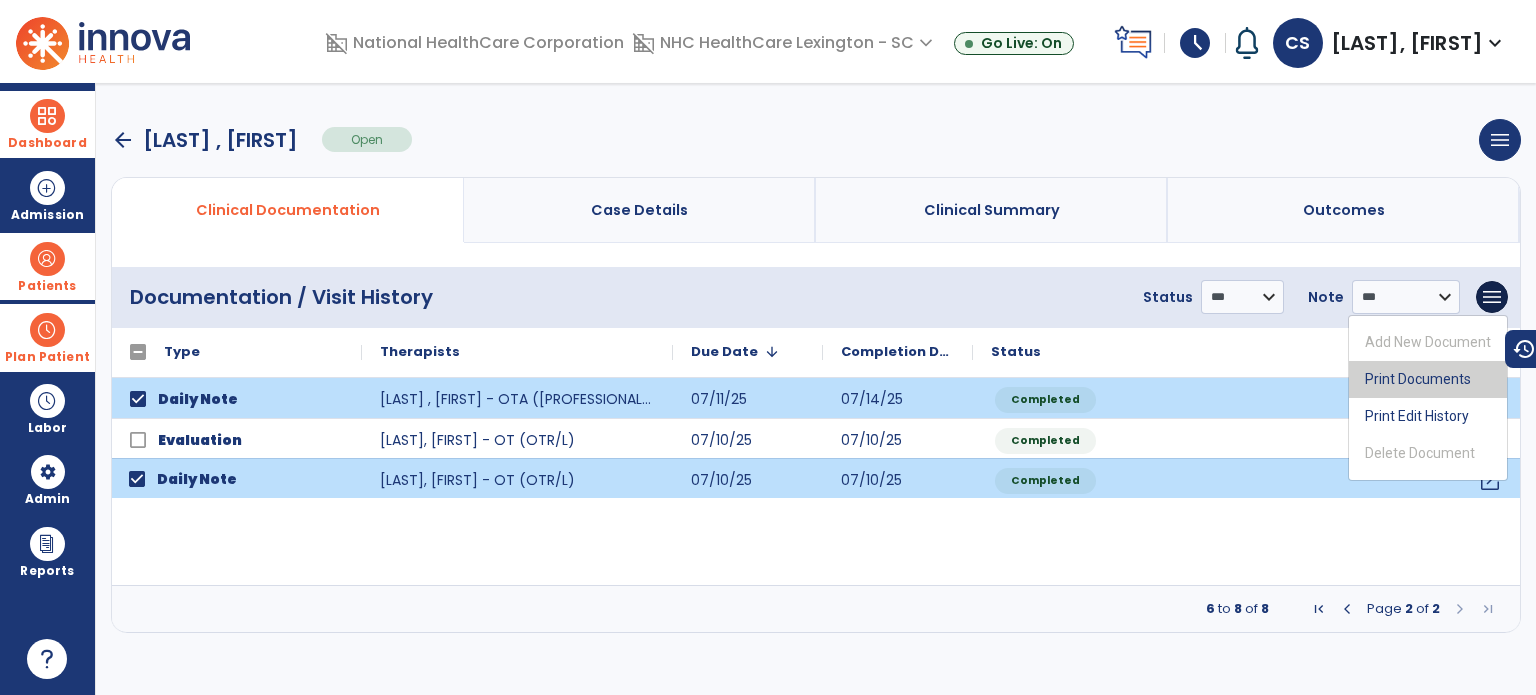 click on "Print Documents" at bounding box center (1428, 379) 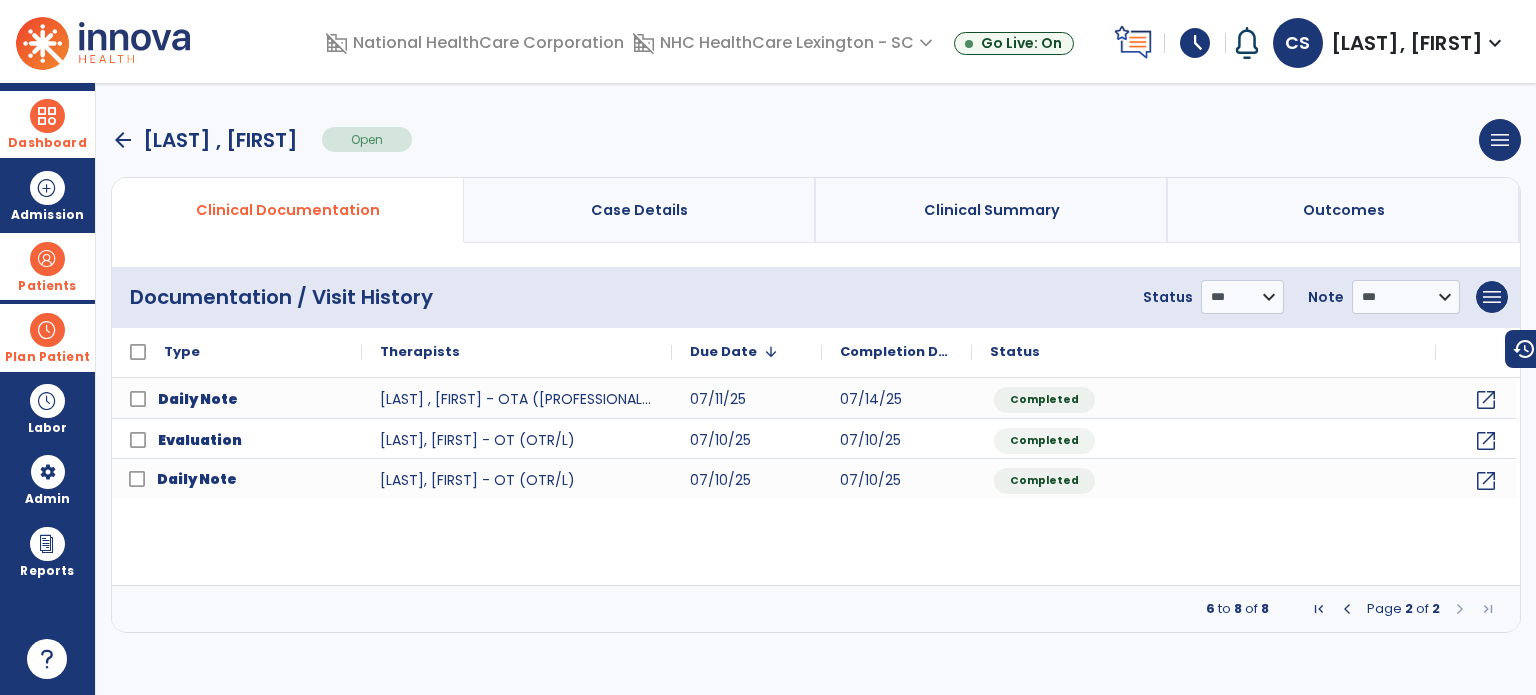 click on "arrow_back" at bounding box center [123, 140] 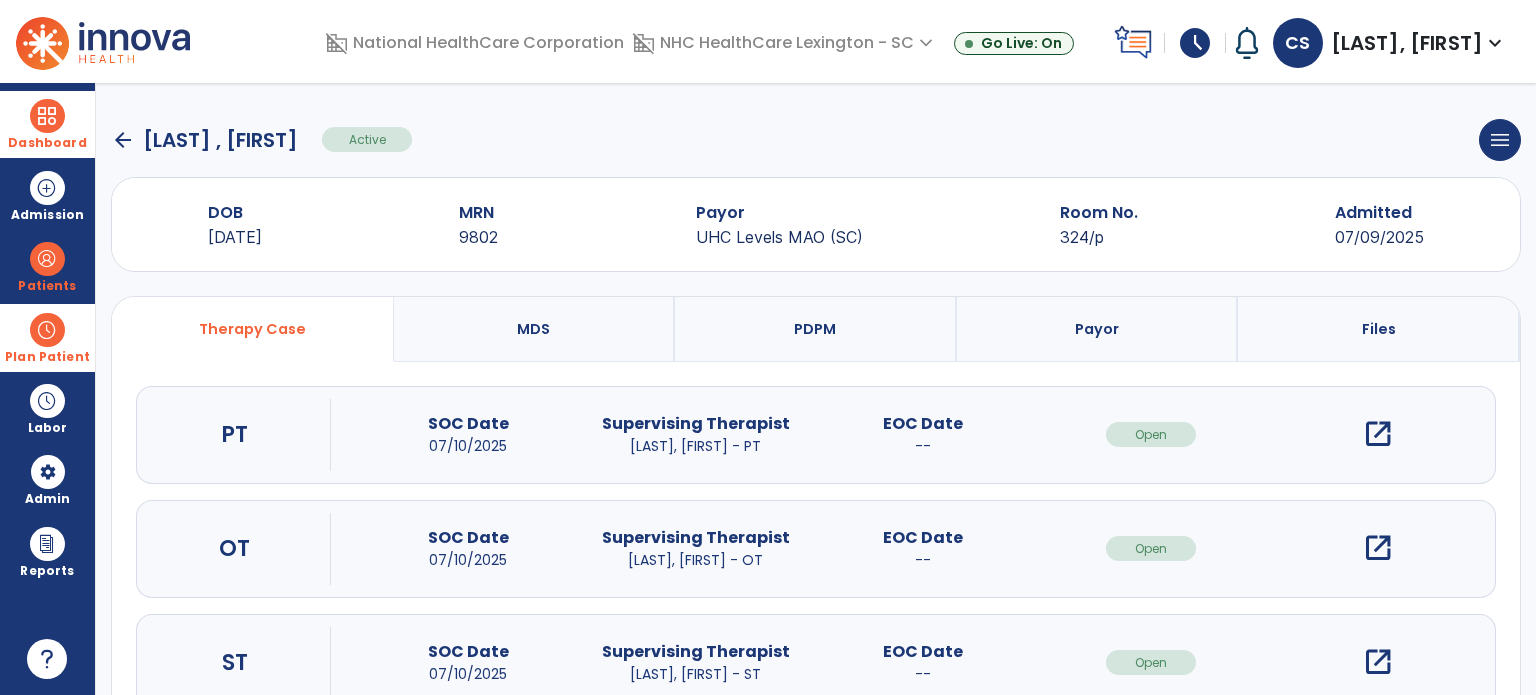 click on "arrow_back" 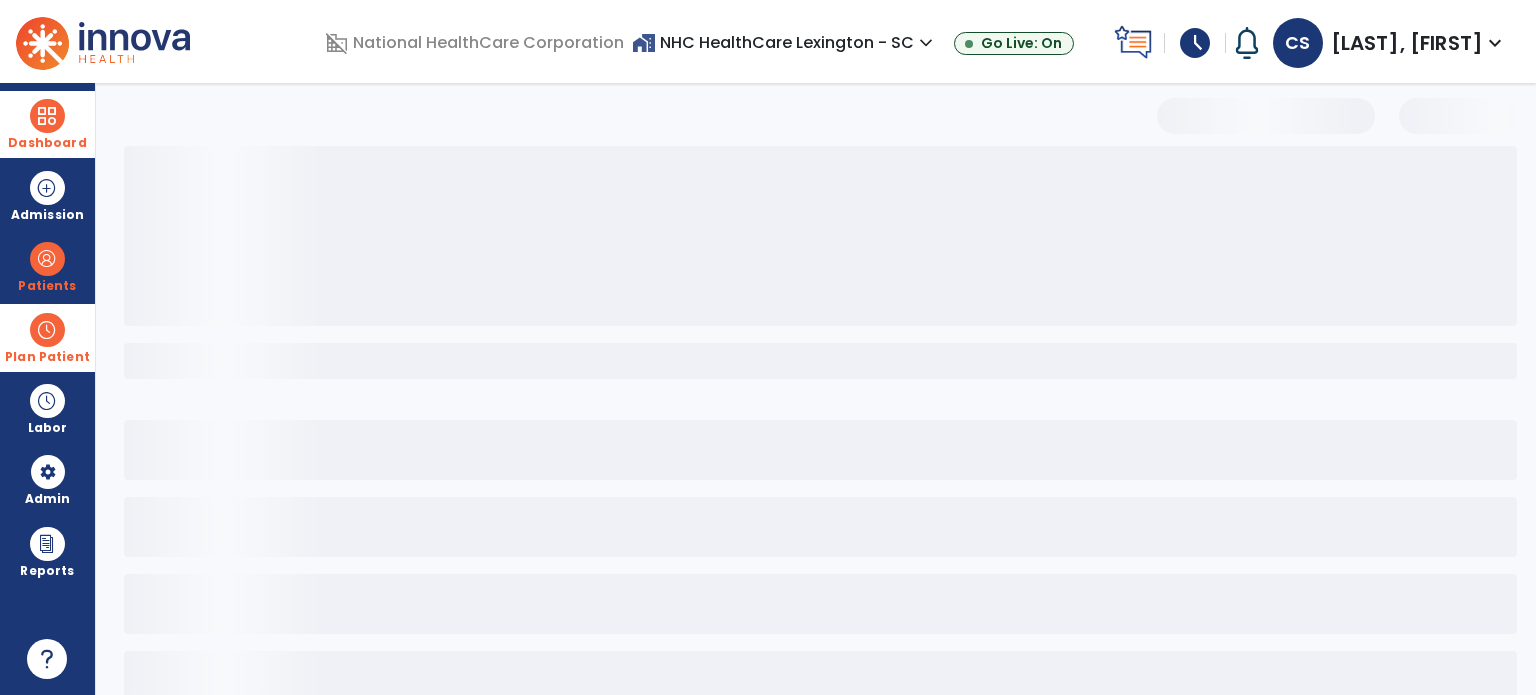 select on "***" 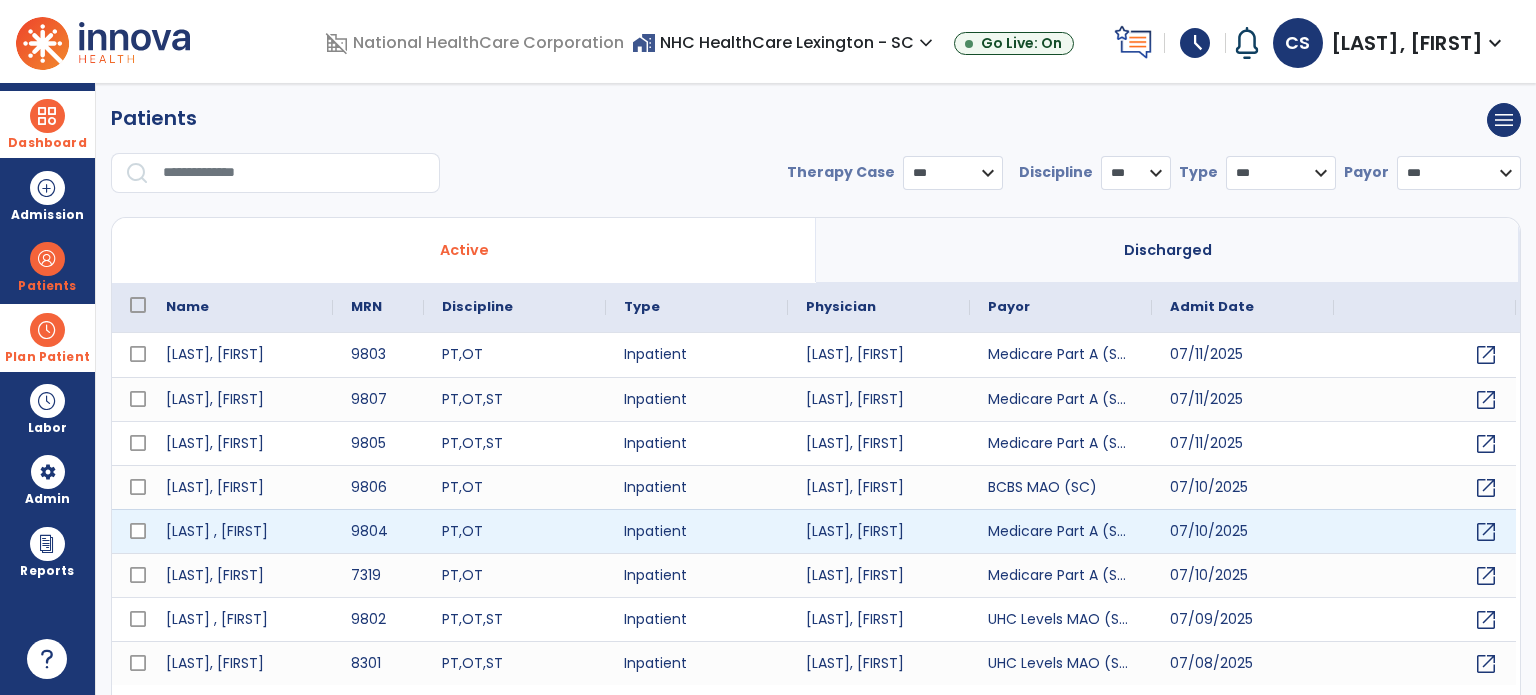 scroll, scrollTop: 46, scrollLeft: 0, axis: vertical 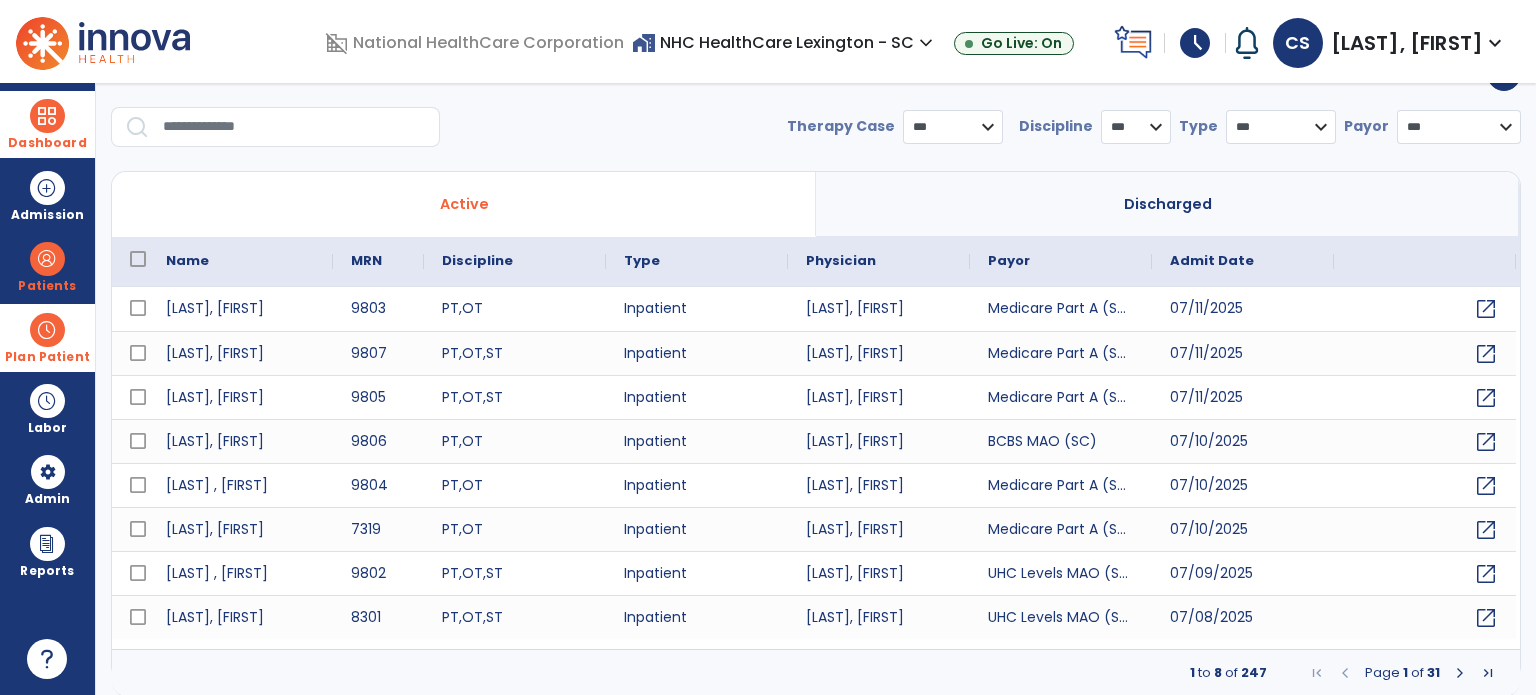 click at bounding box center [1460, 673] 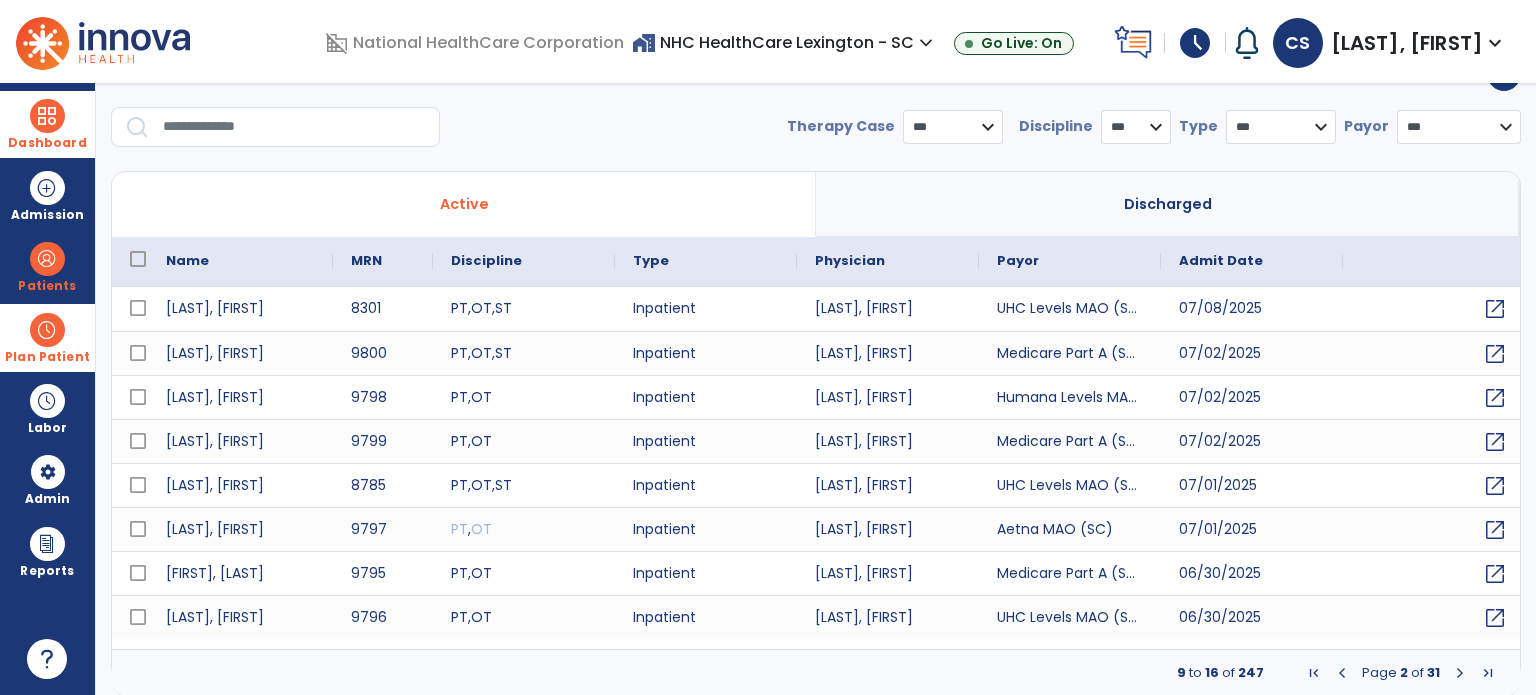 click at bounding box center (1460, 673) 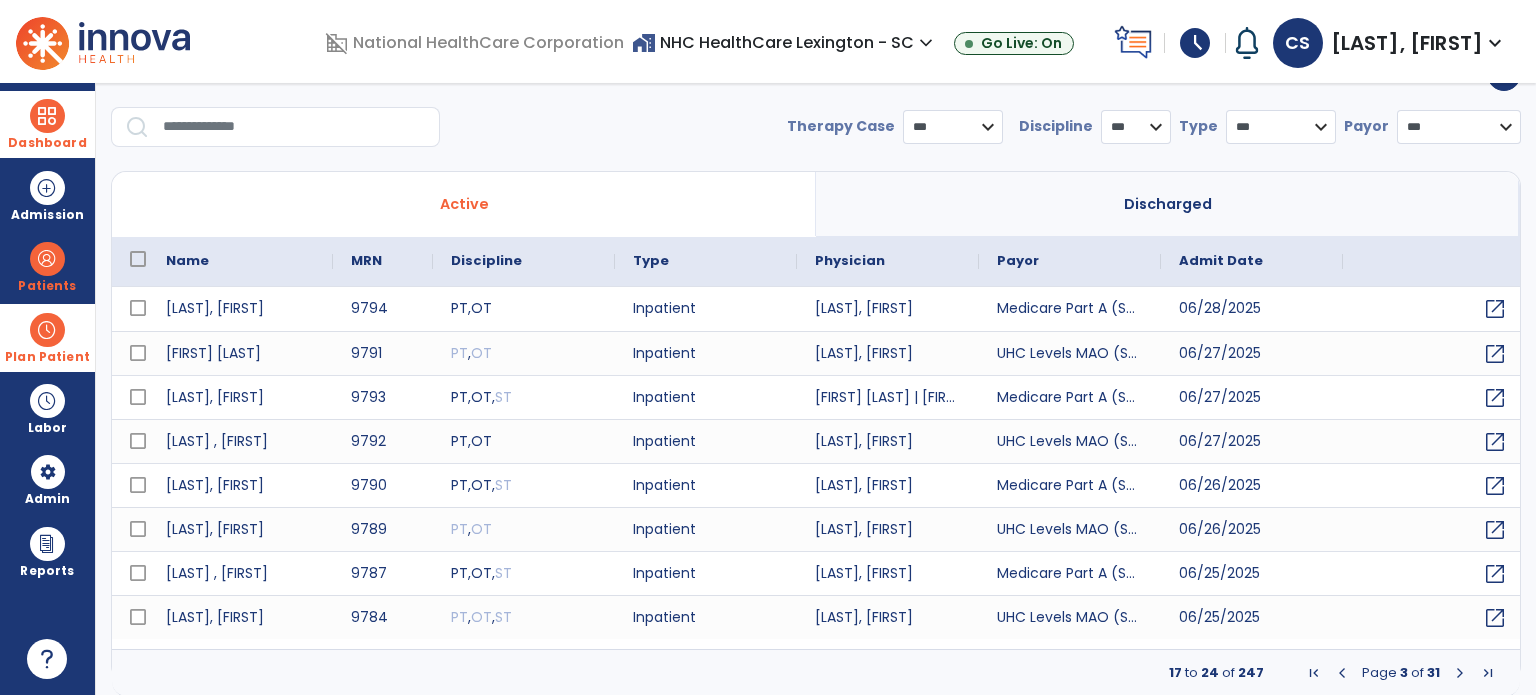 click at bounding box center [47, 116] 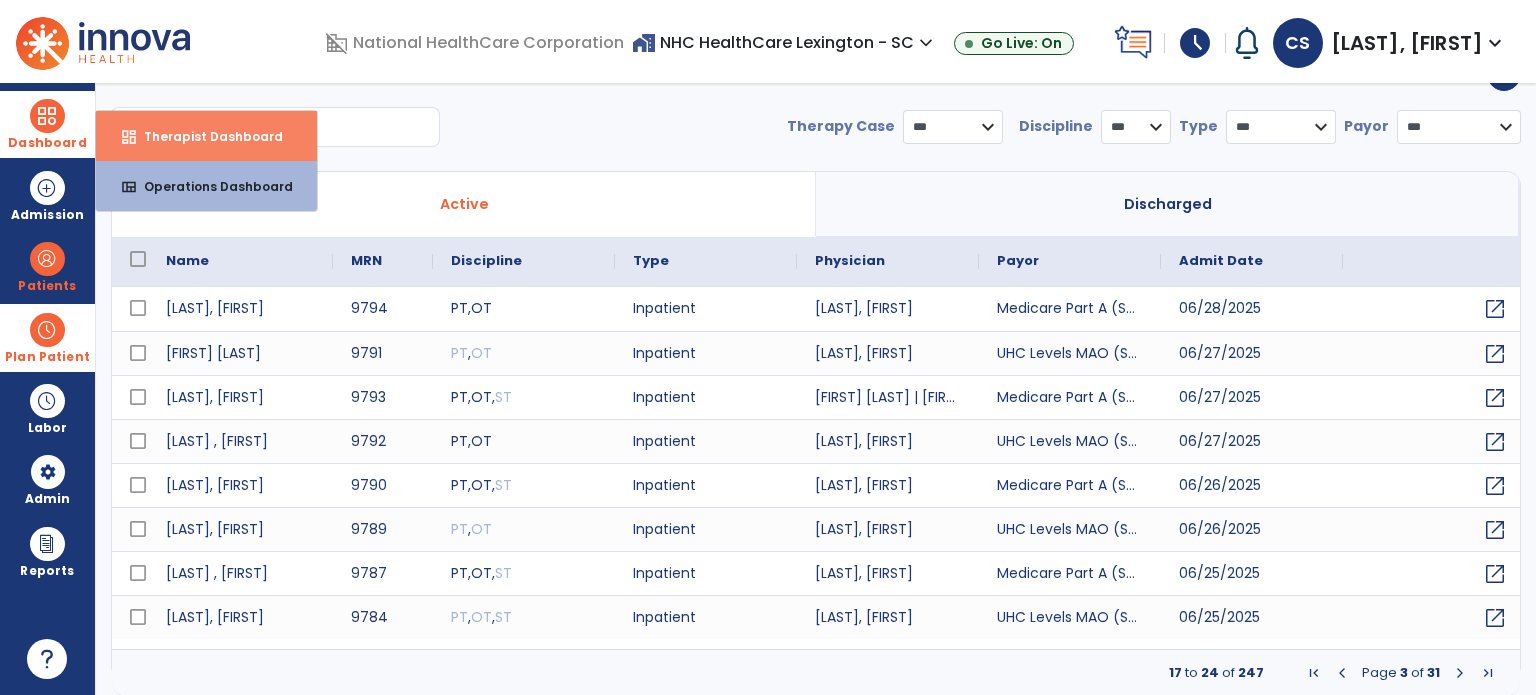 click on "Therapist Dashboard" at bounding box center (205, 136) 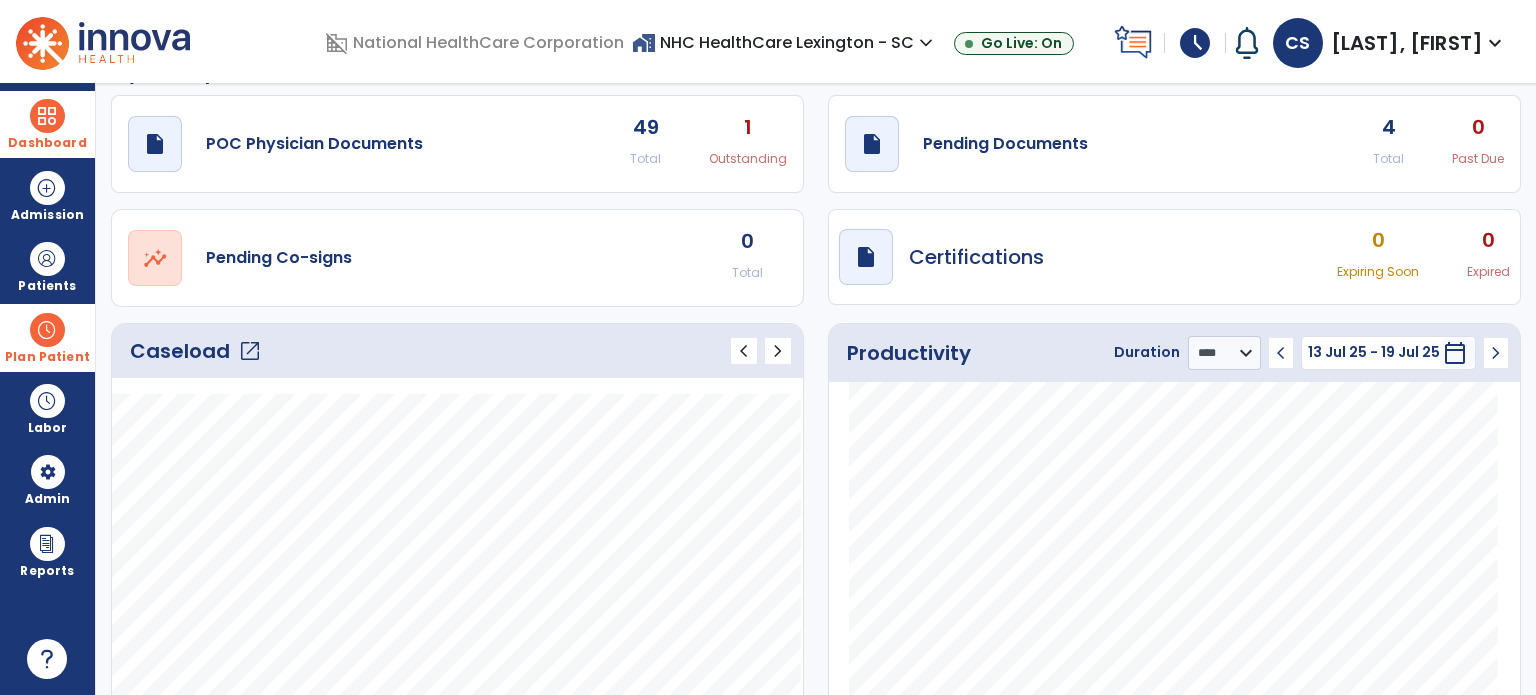 scroll, scrollTop: 0, scrollLeft: 0, axis: both 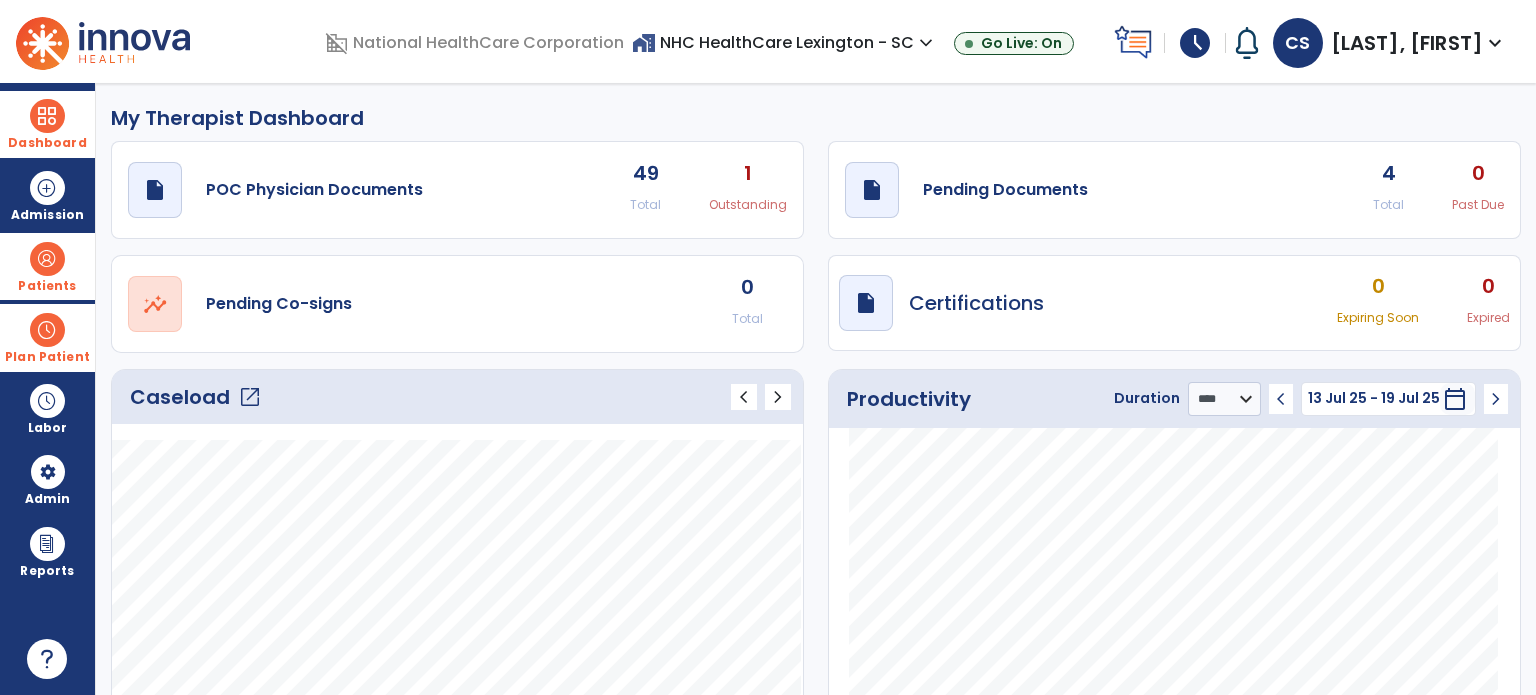 click on "Patients" at bounding box center (47, 286) 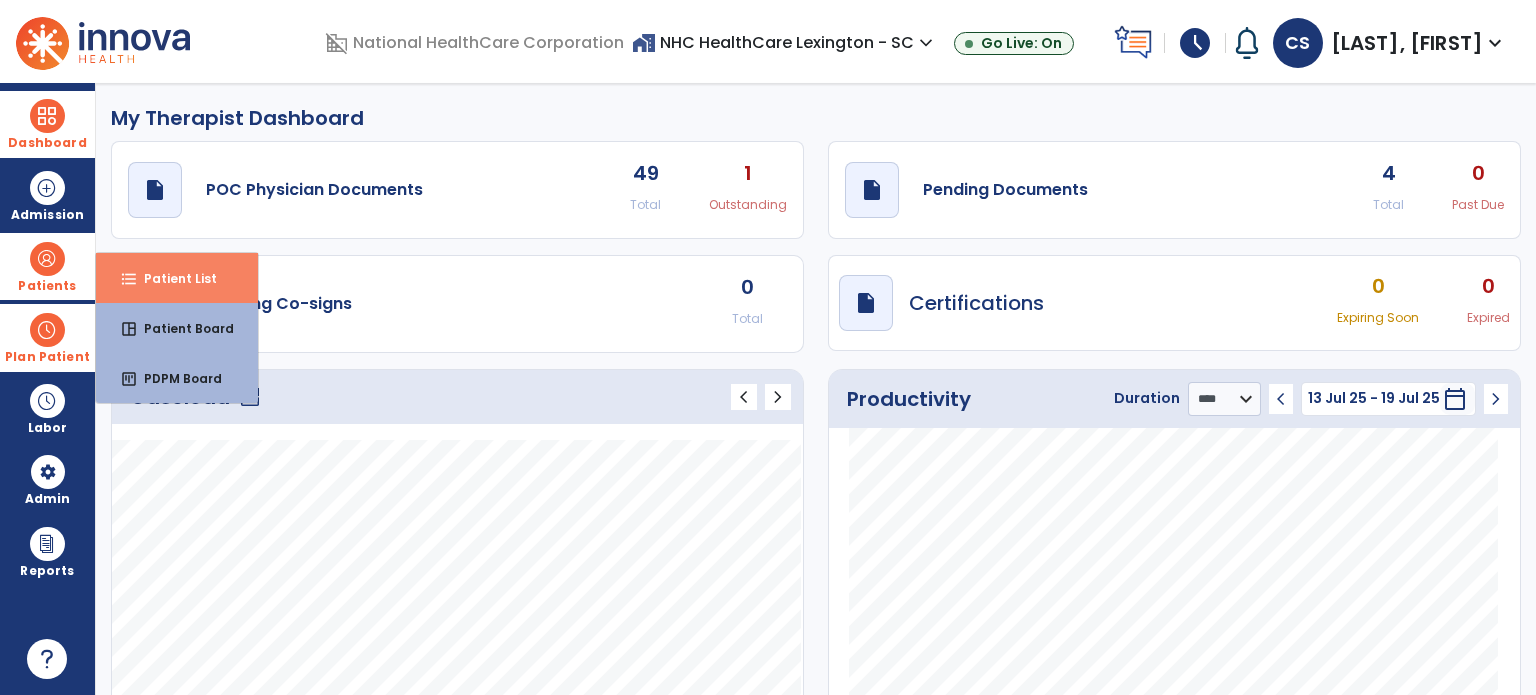 click on "Patient List" at bounding box center (172, 278) 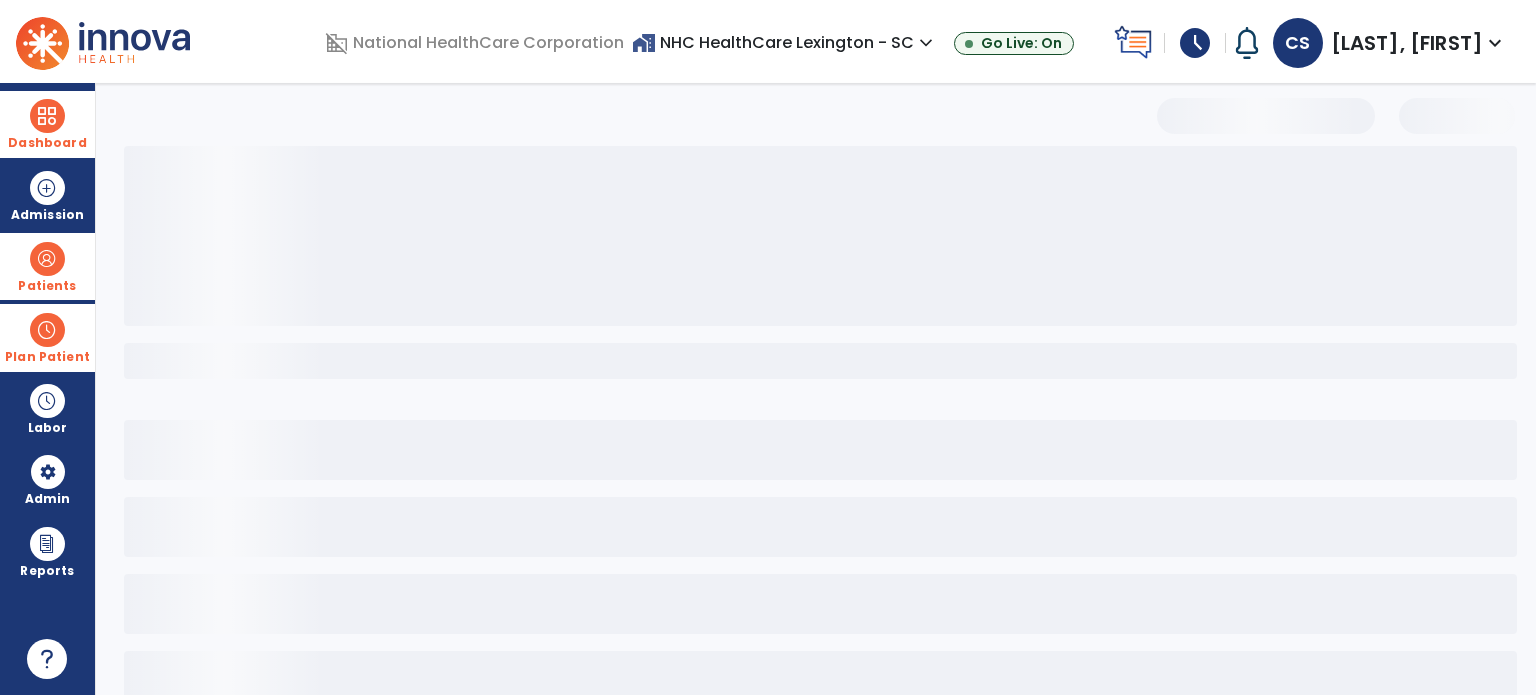 select on "***" 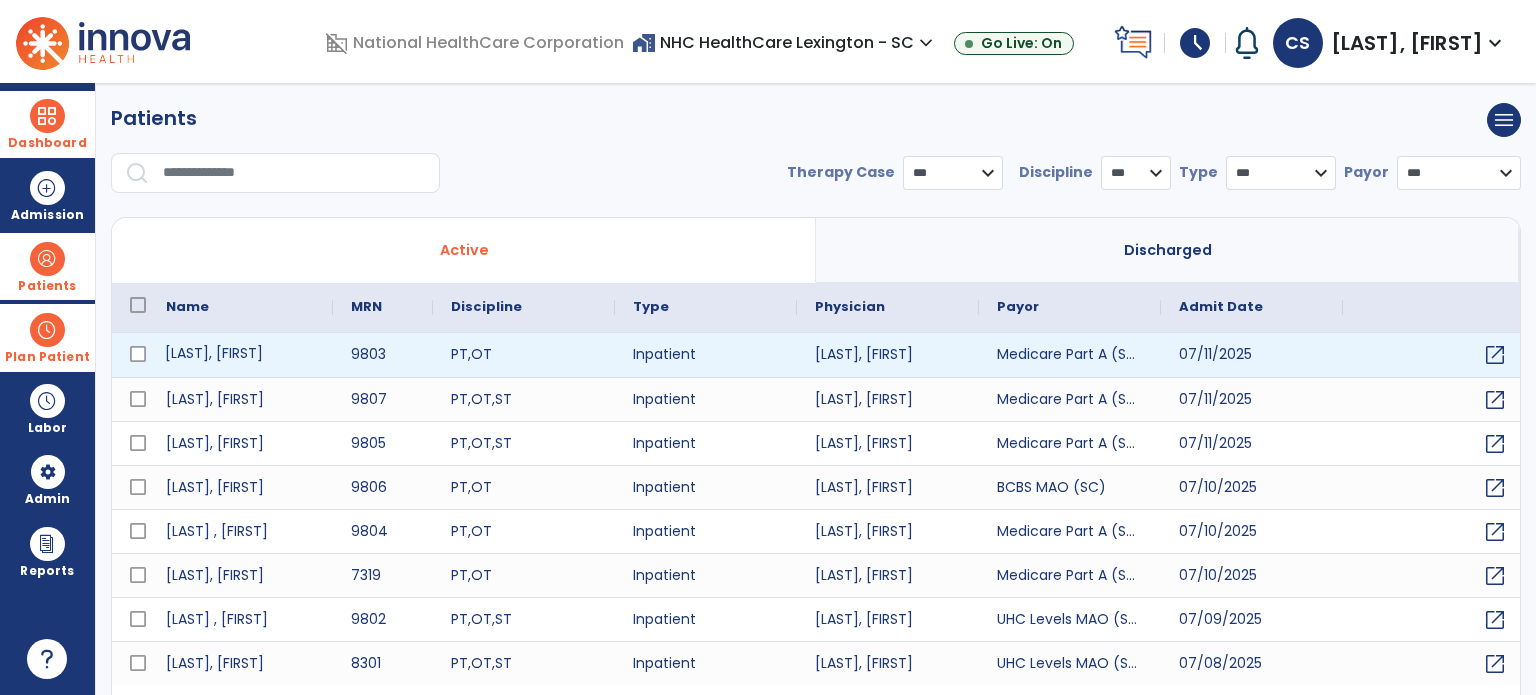 click on "[LAST], [FIRST]" at bounding box center (240, 355) 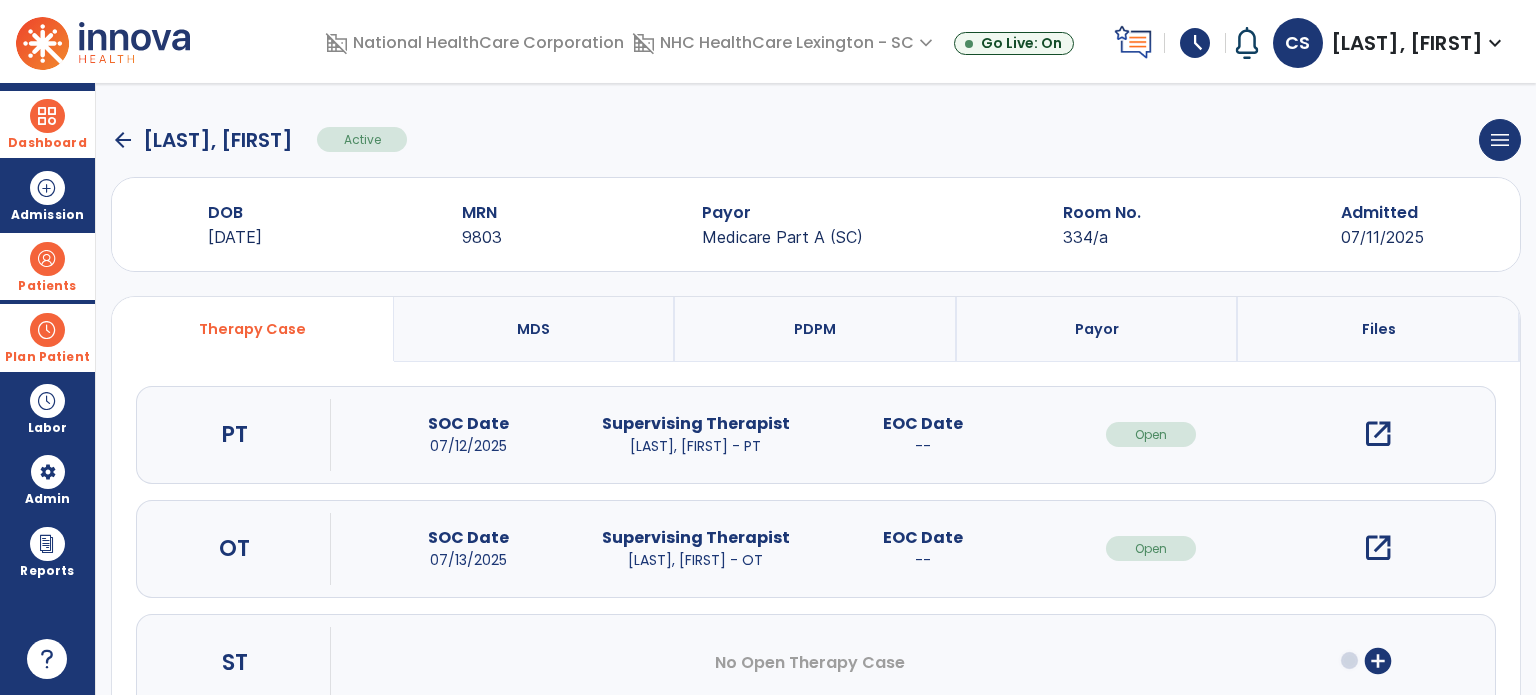 click on "arrow_back" 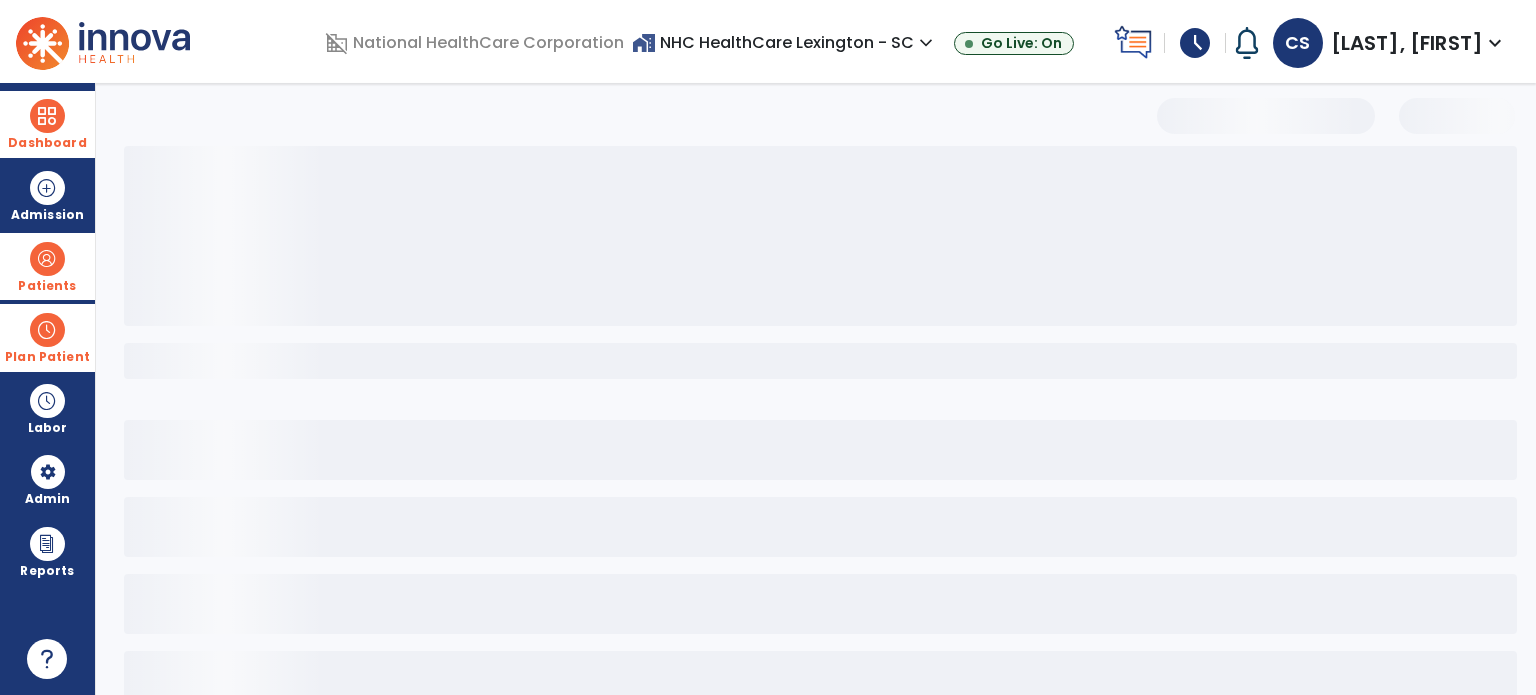 select on "***" 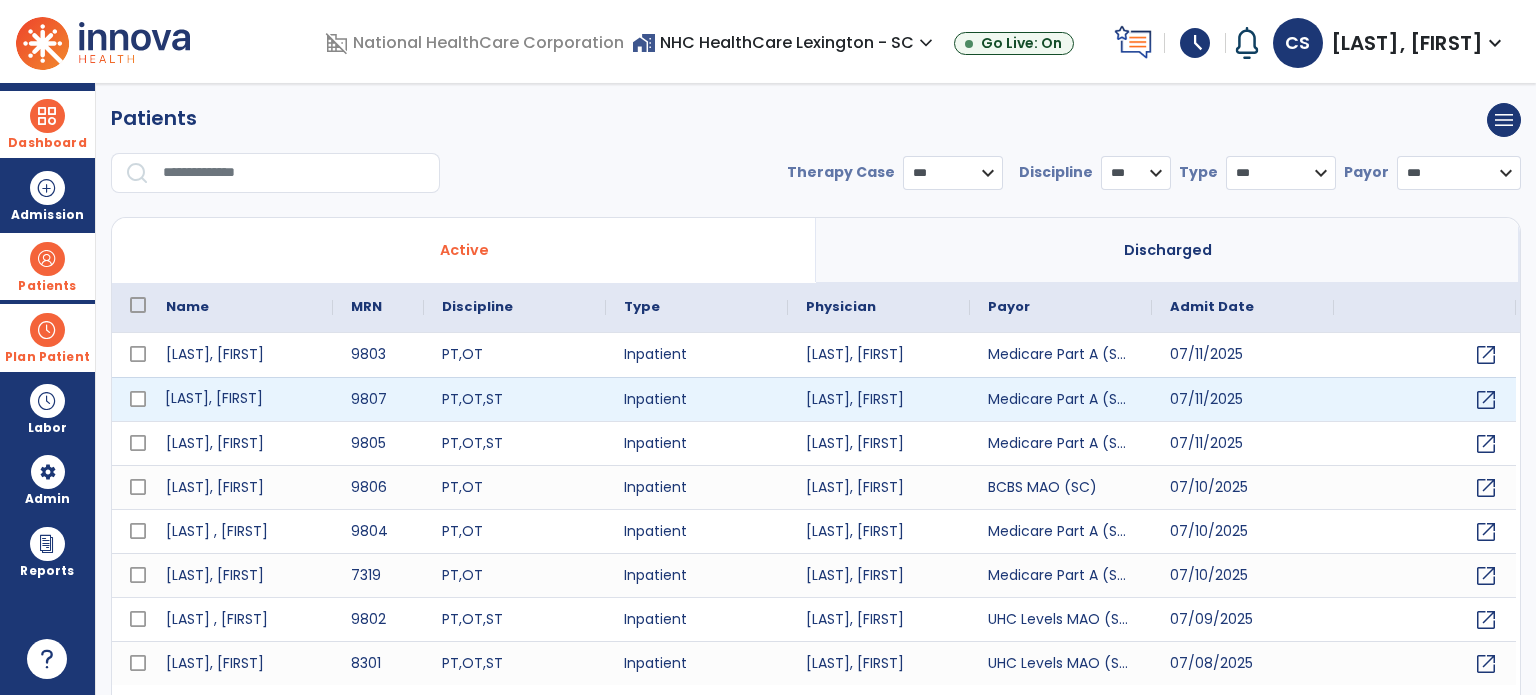click on "[LAST], [FIRST]" at bounding box center (240, 399) 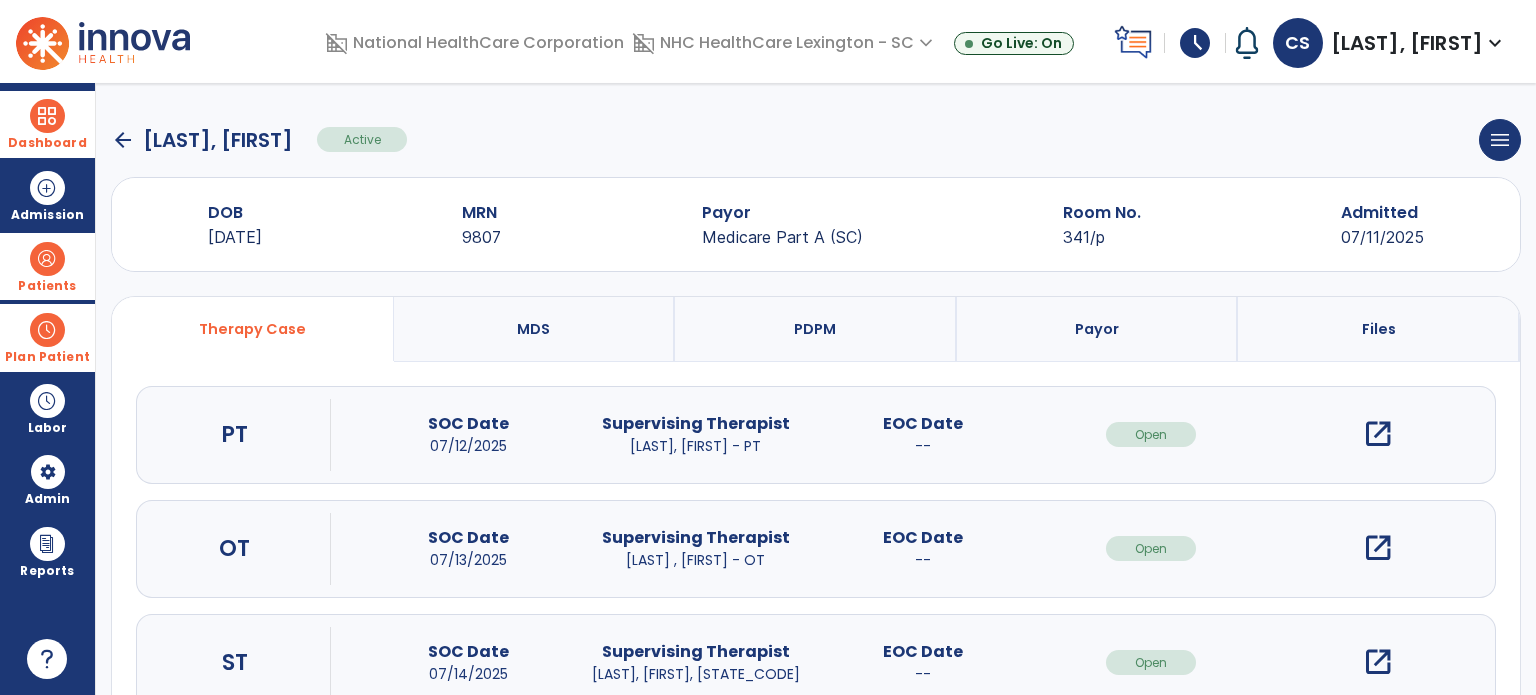 click on "arrow_back" 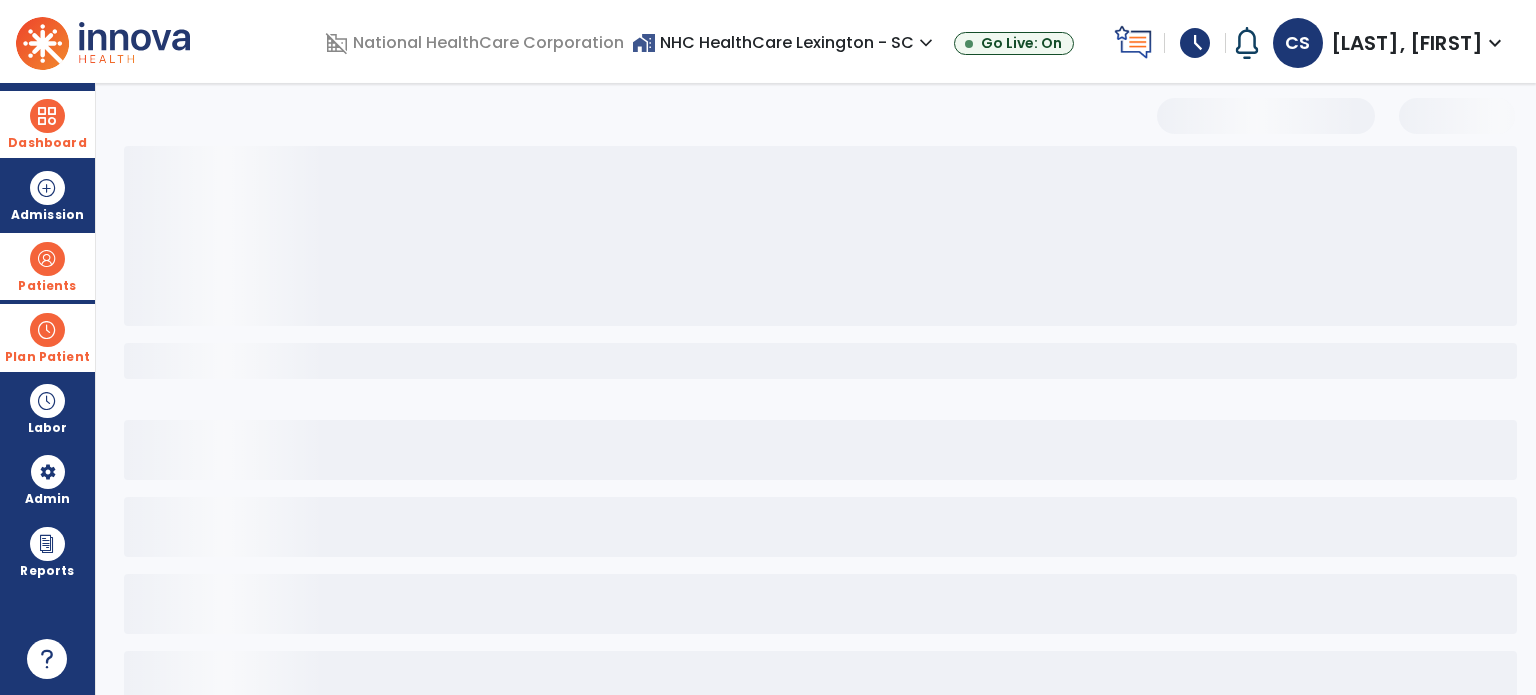 select on "***" 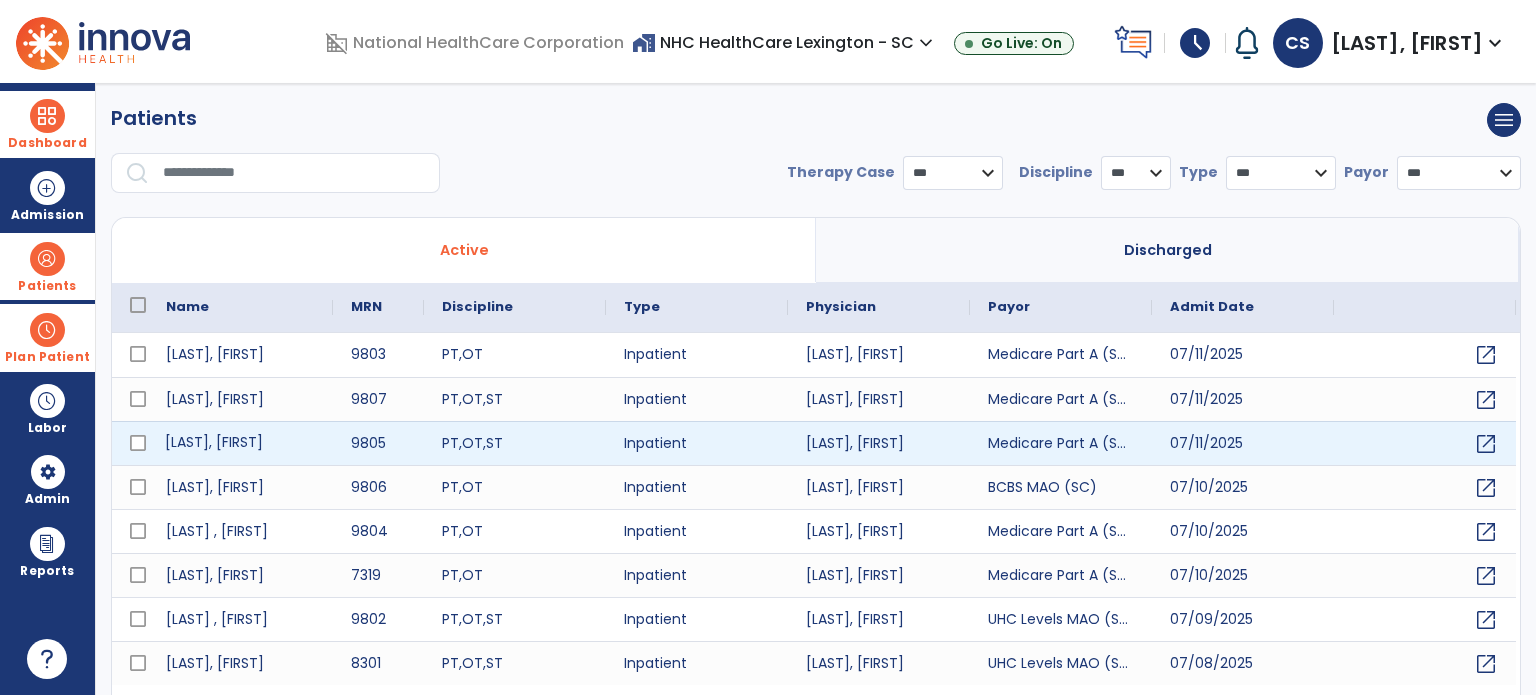 click on "[LAST], [FIRST]" at bounding box center (240, 443) 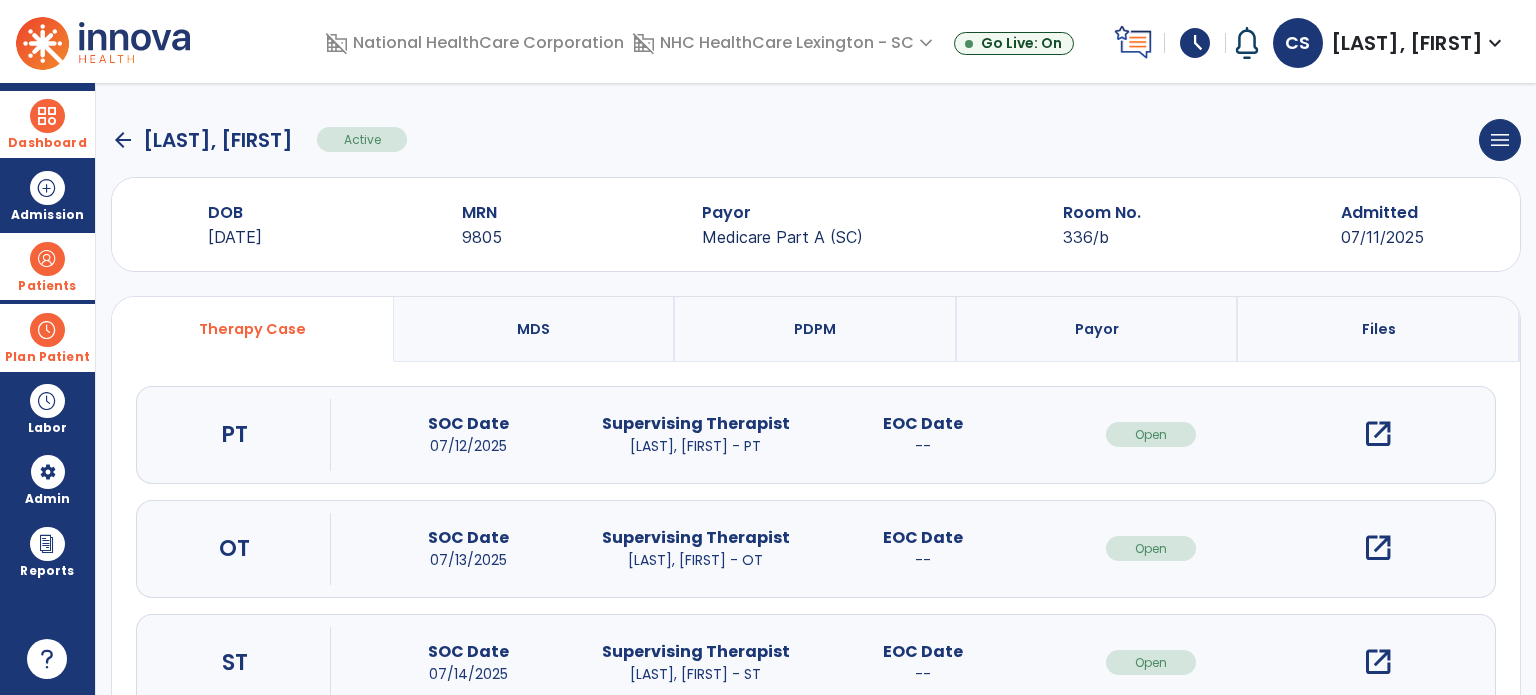 click on "arrow_back" 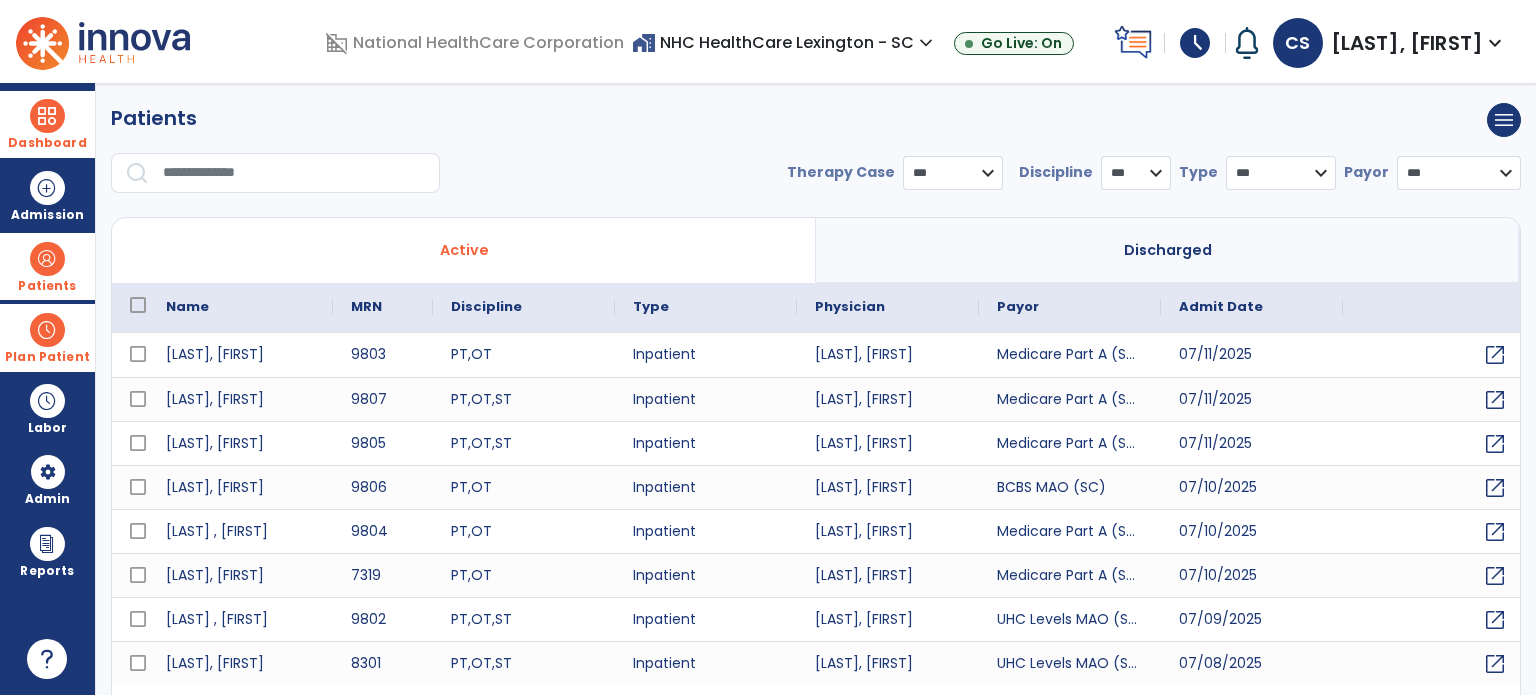 select on "***" 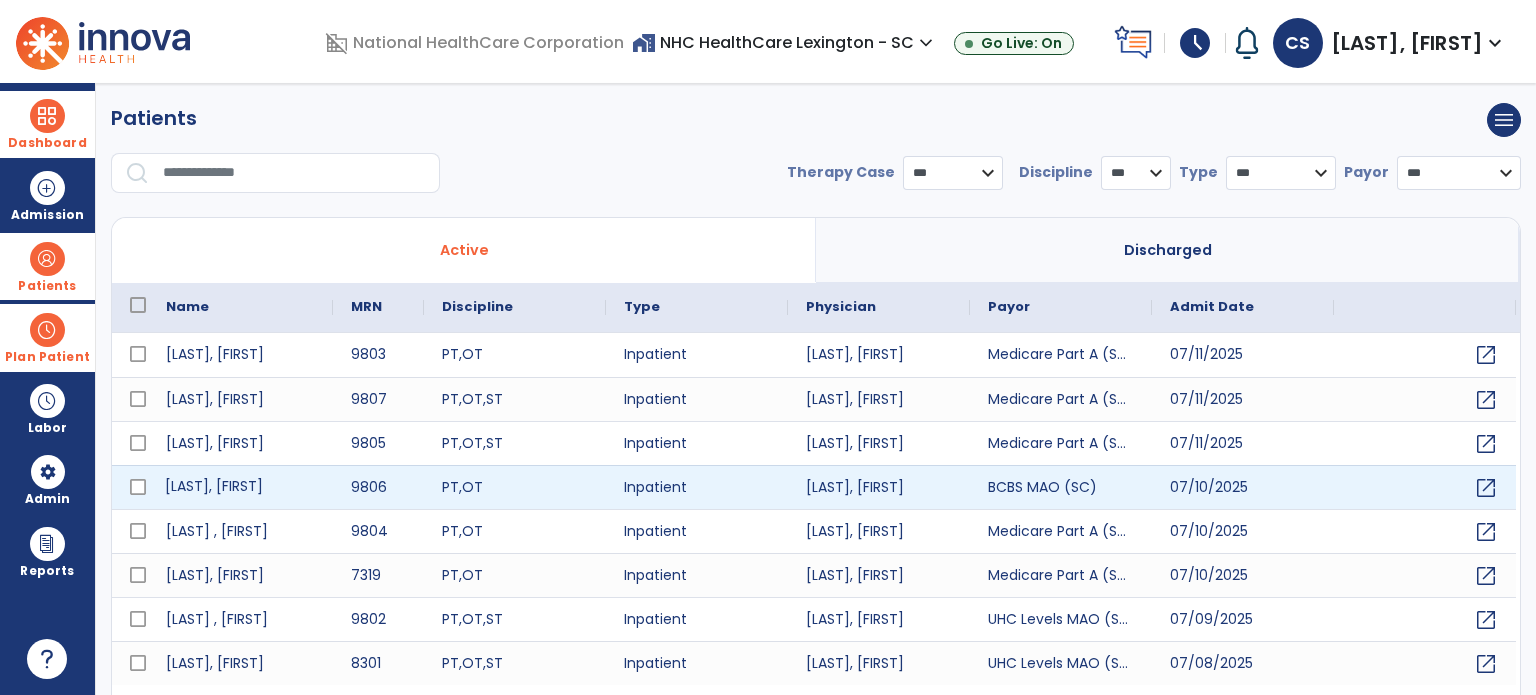 click on "[LAST], [FIRST]" at bounding box center (240, 487) 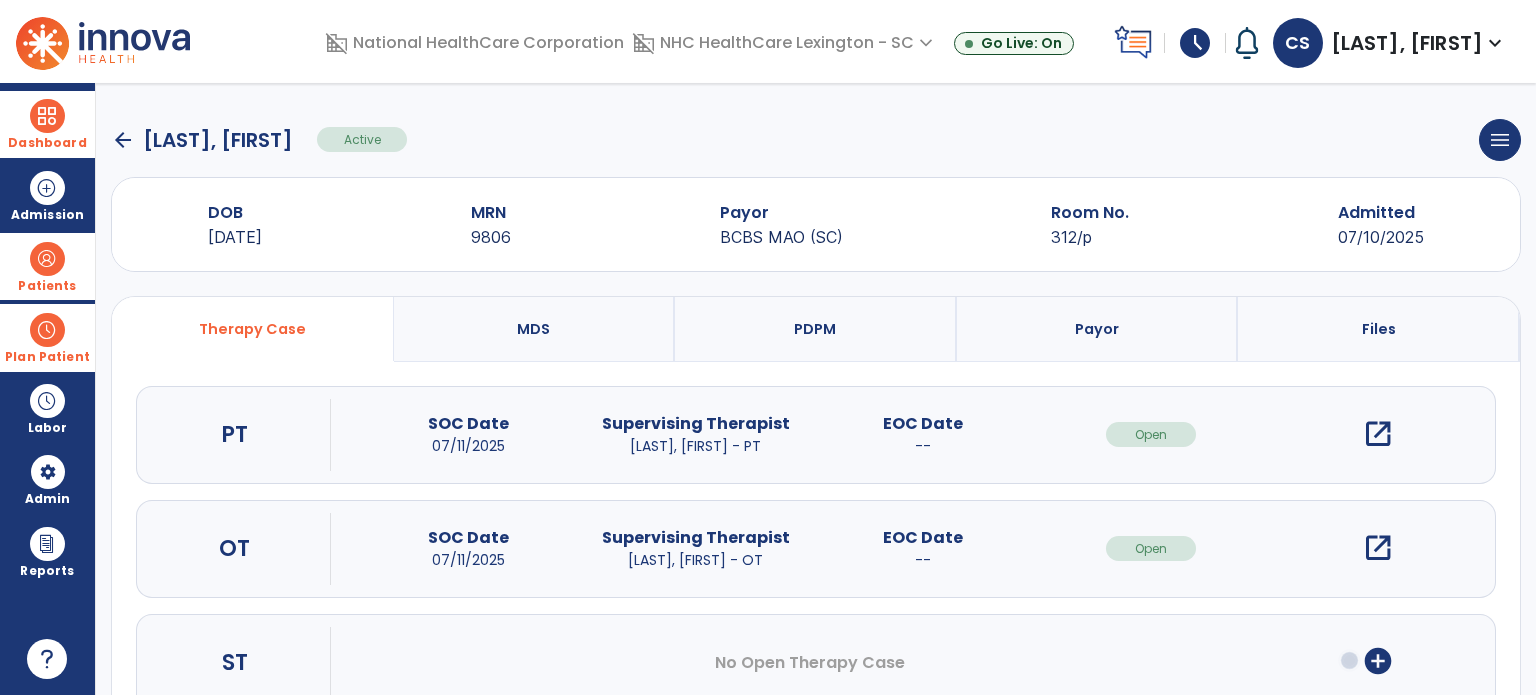 click on "arrow_back" 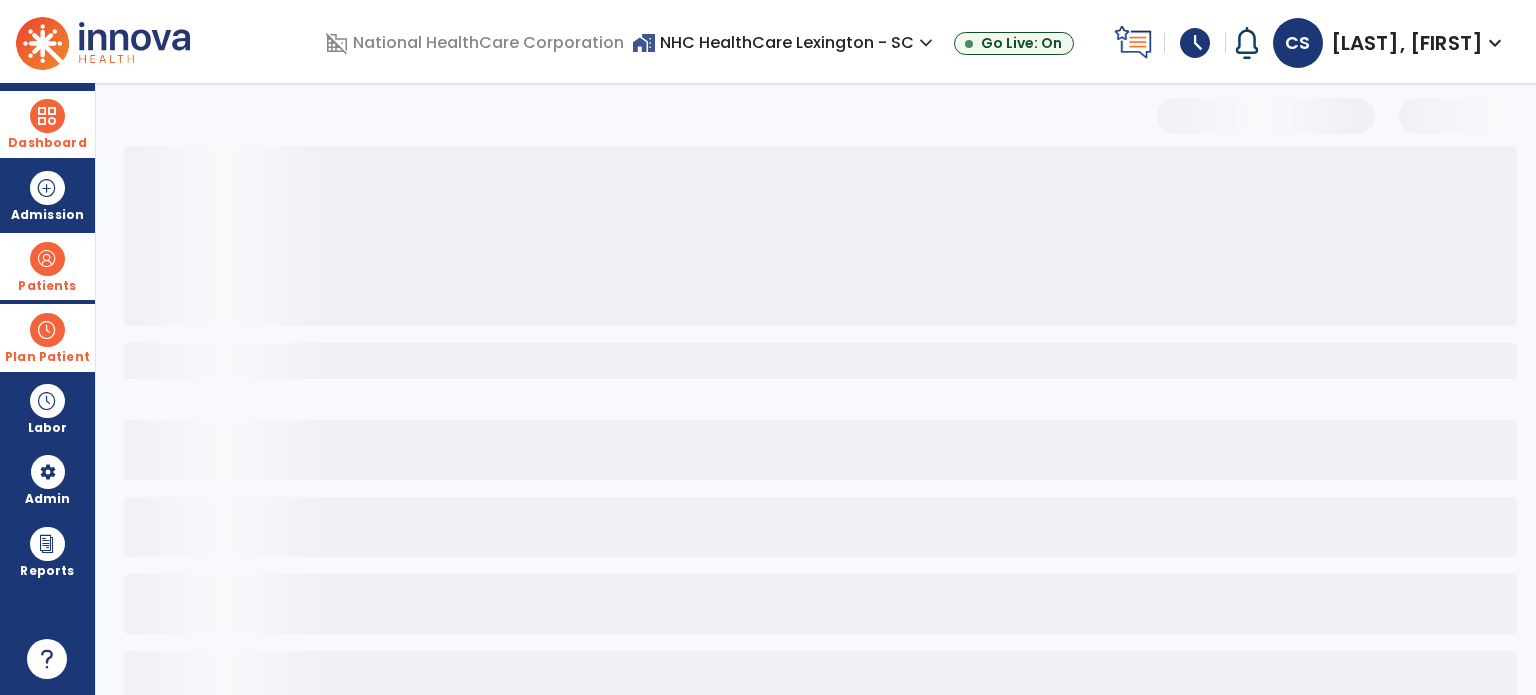 select on "***" 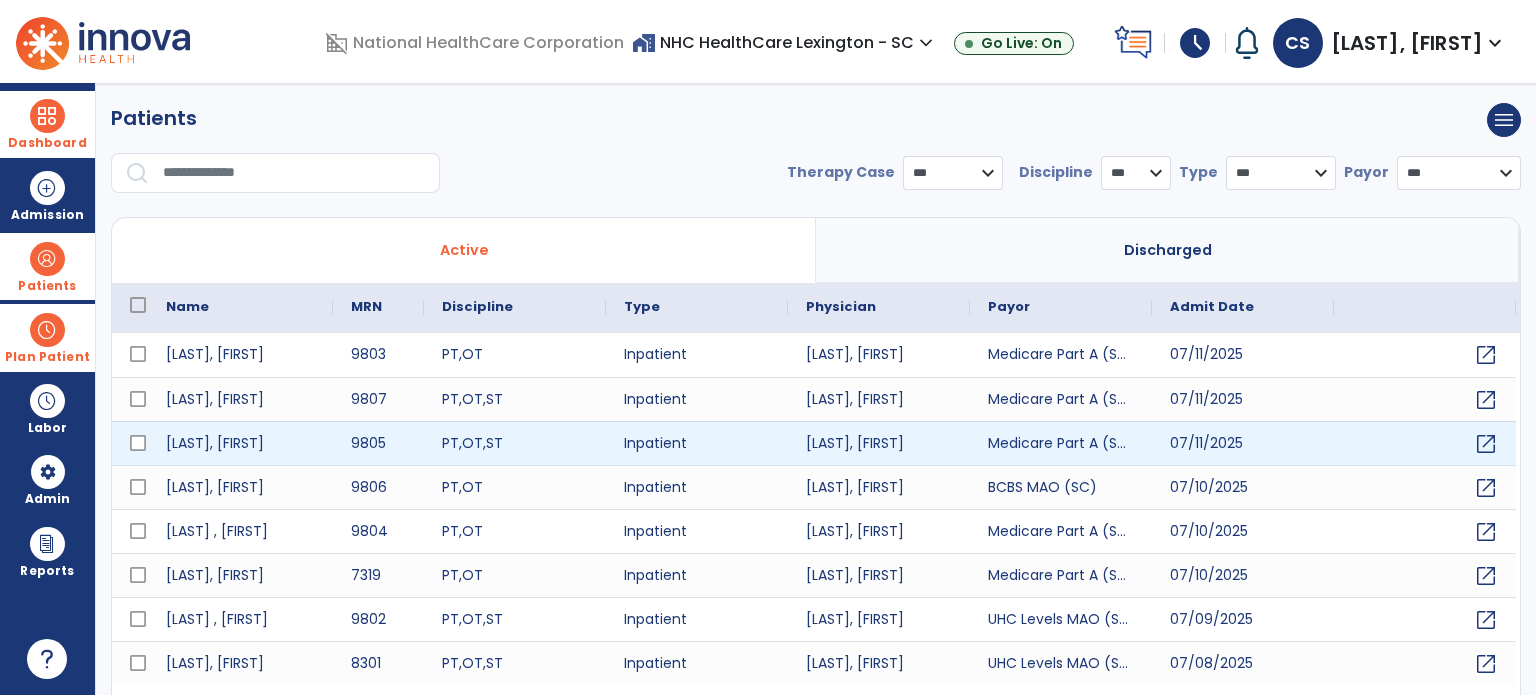scroll, scrollTop: 46, scrollLeft: 0, axis: vertical 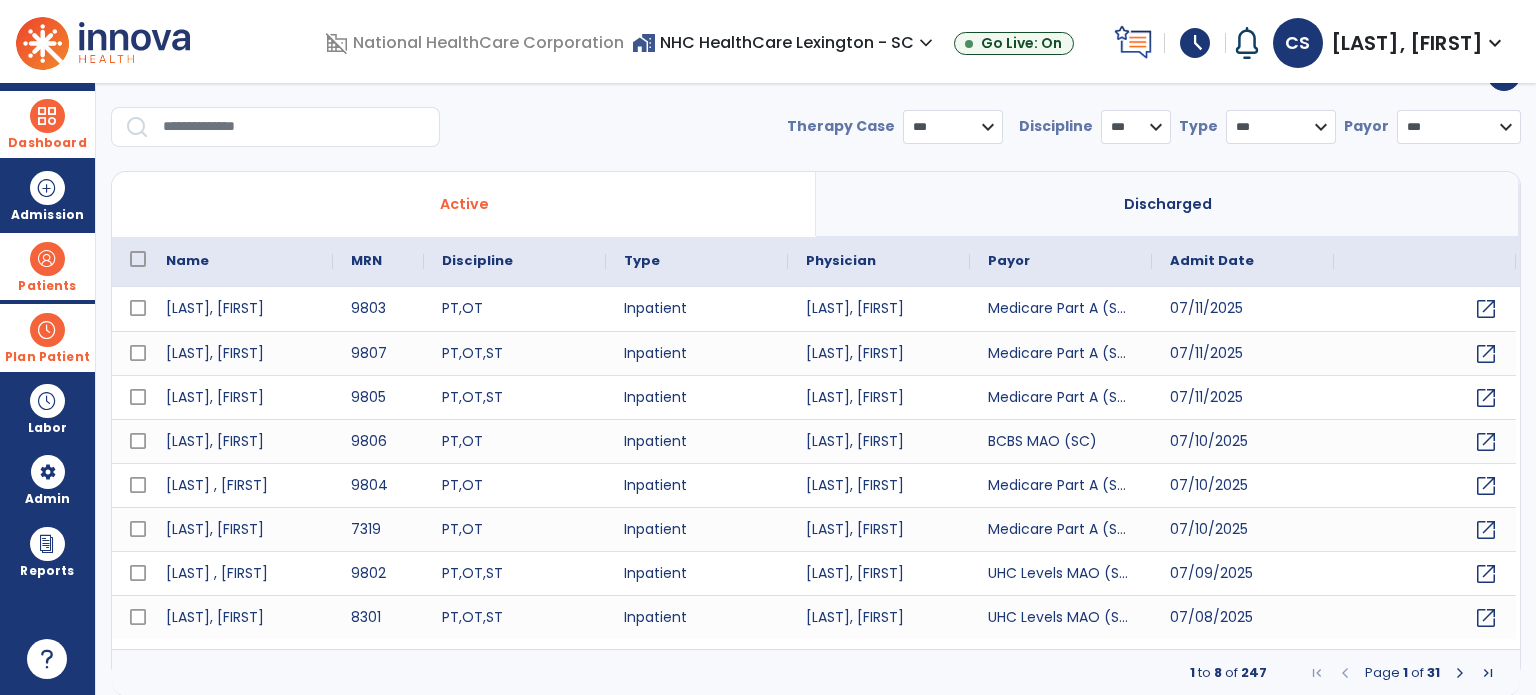 click on "Dashboard" at bounding box center (47, 143) 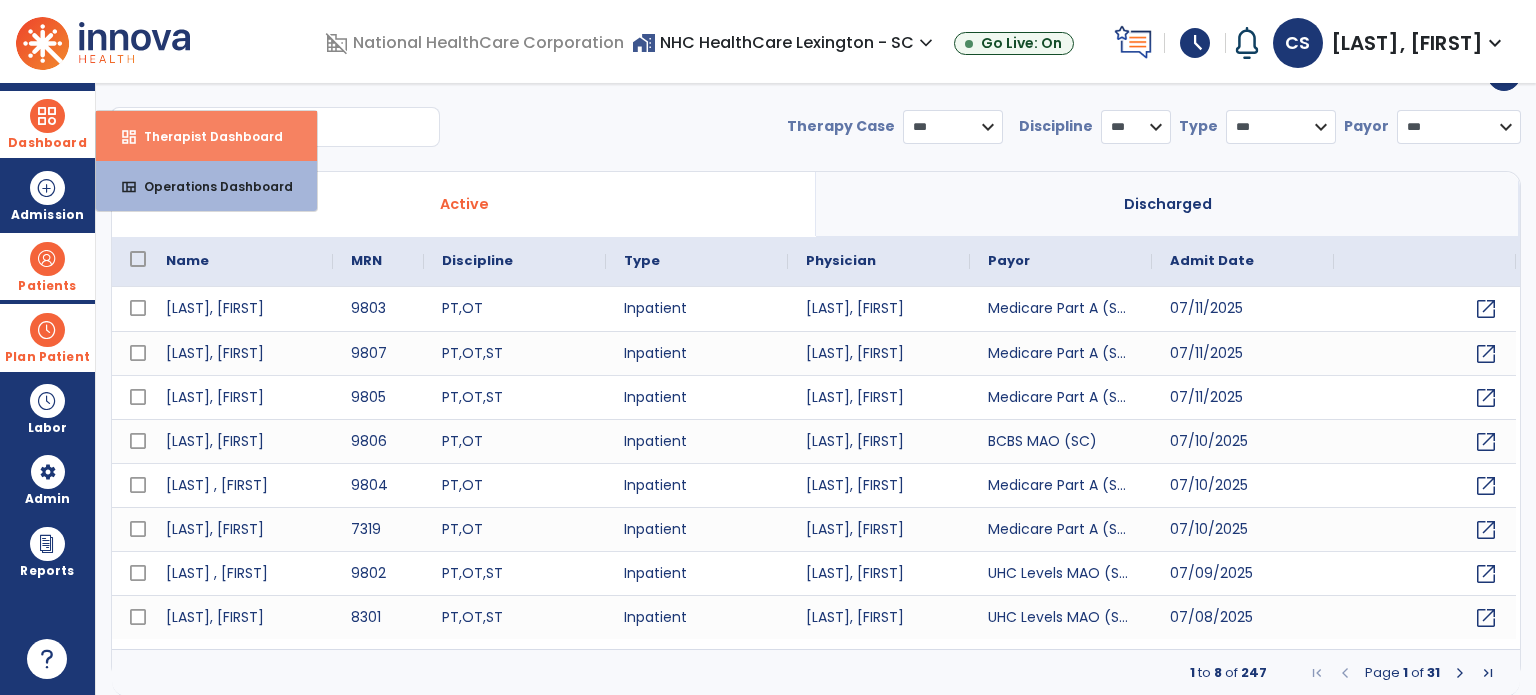 click on "Therapist Dashboard" at bounding box center [205, 136] 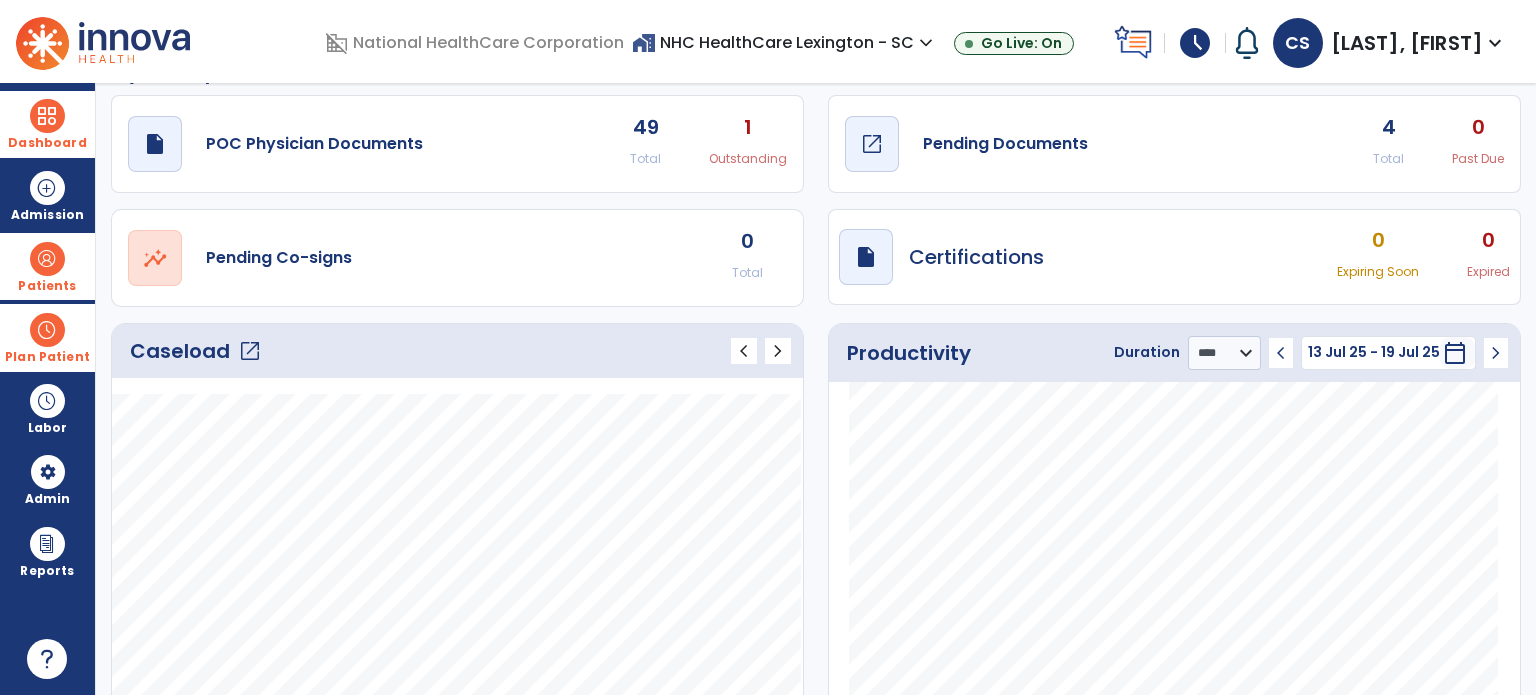 click on "Pending Documents" 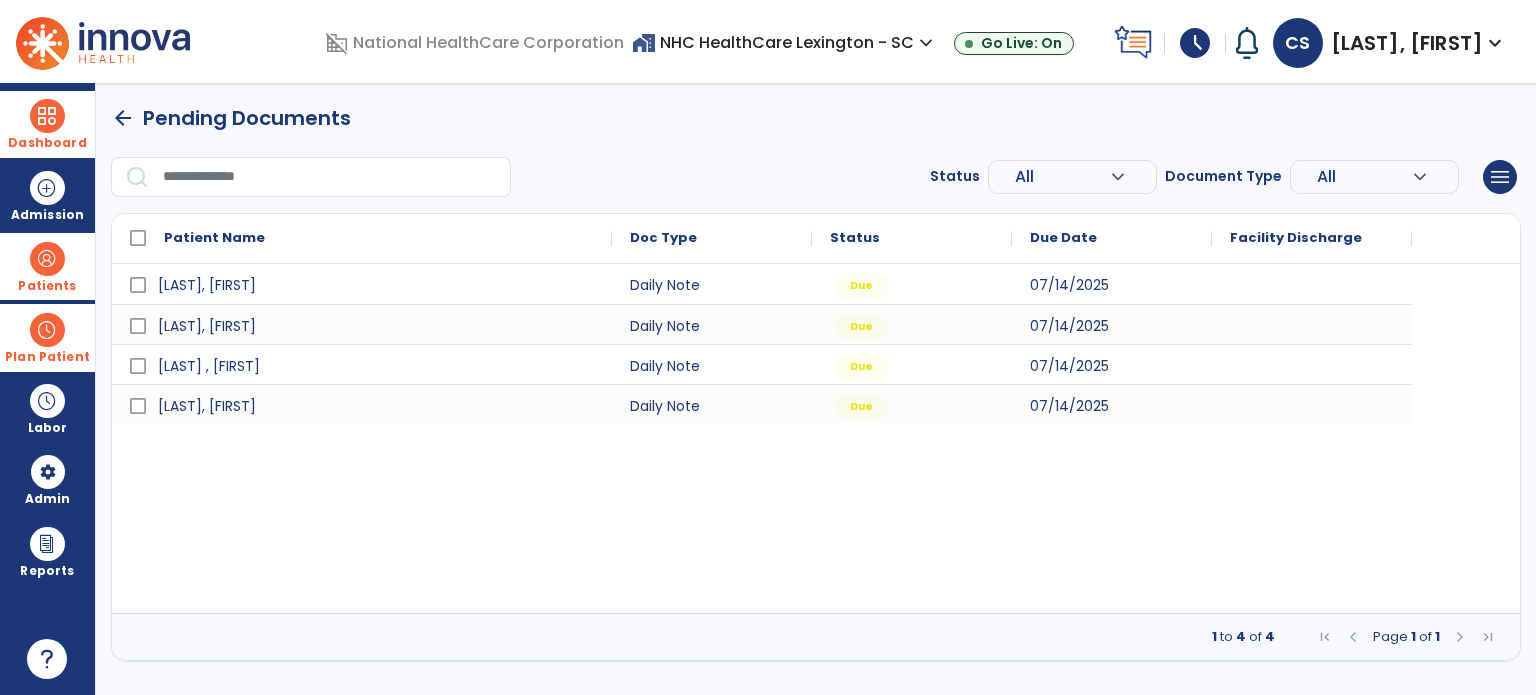 scroll, scrollTop: 0, scrollLeft: 0, axis: both 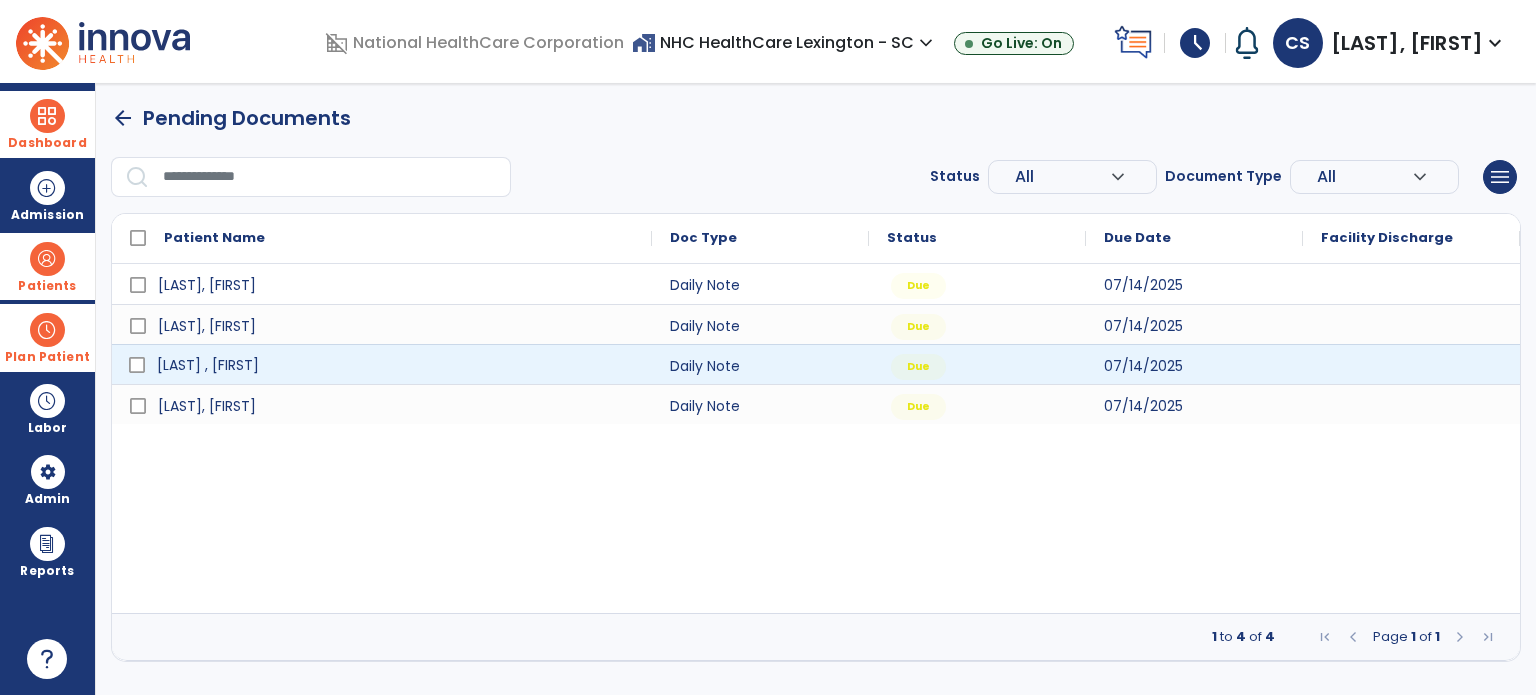 click on "[LAST] , [FIRST]" at bounding box center [396, 365] 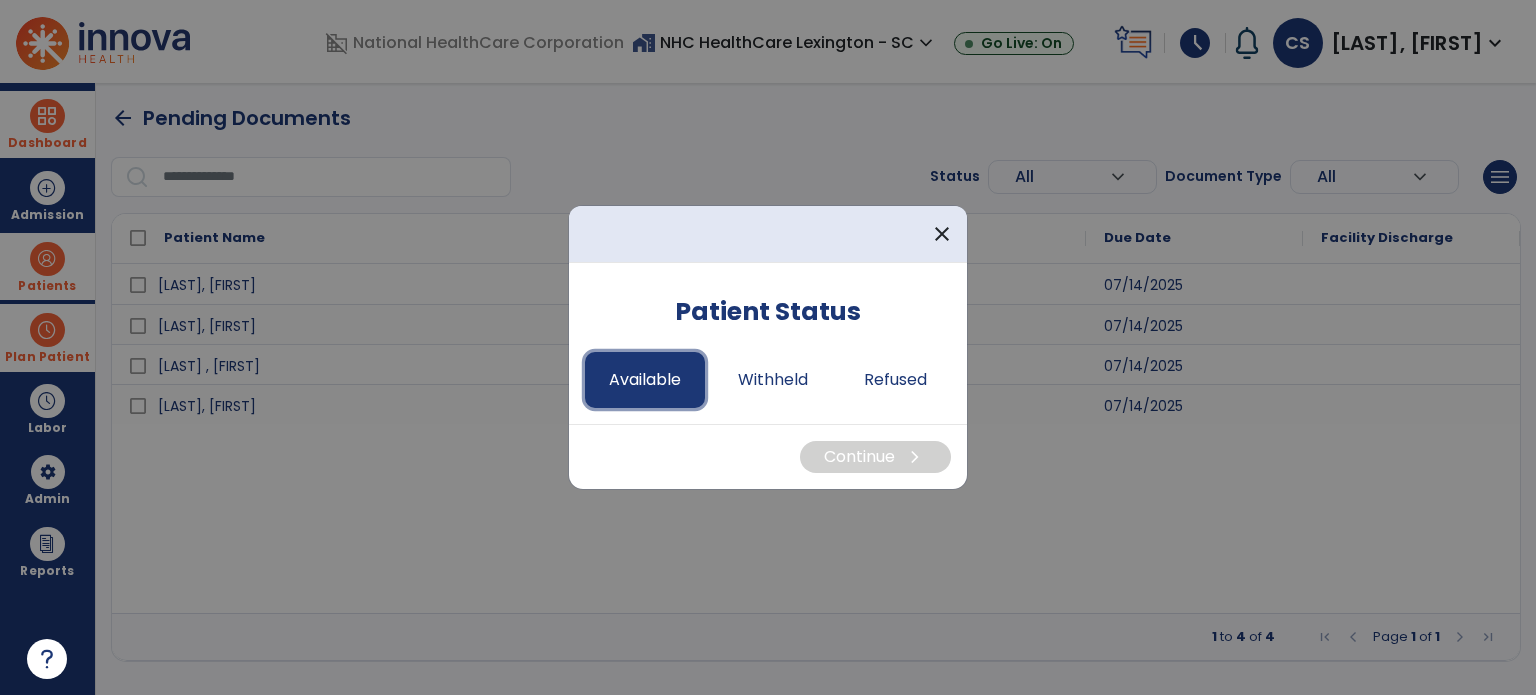 click on "Available" at bounding box center [645, 380] 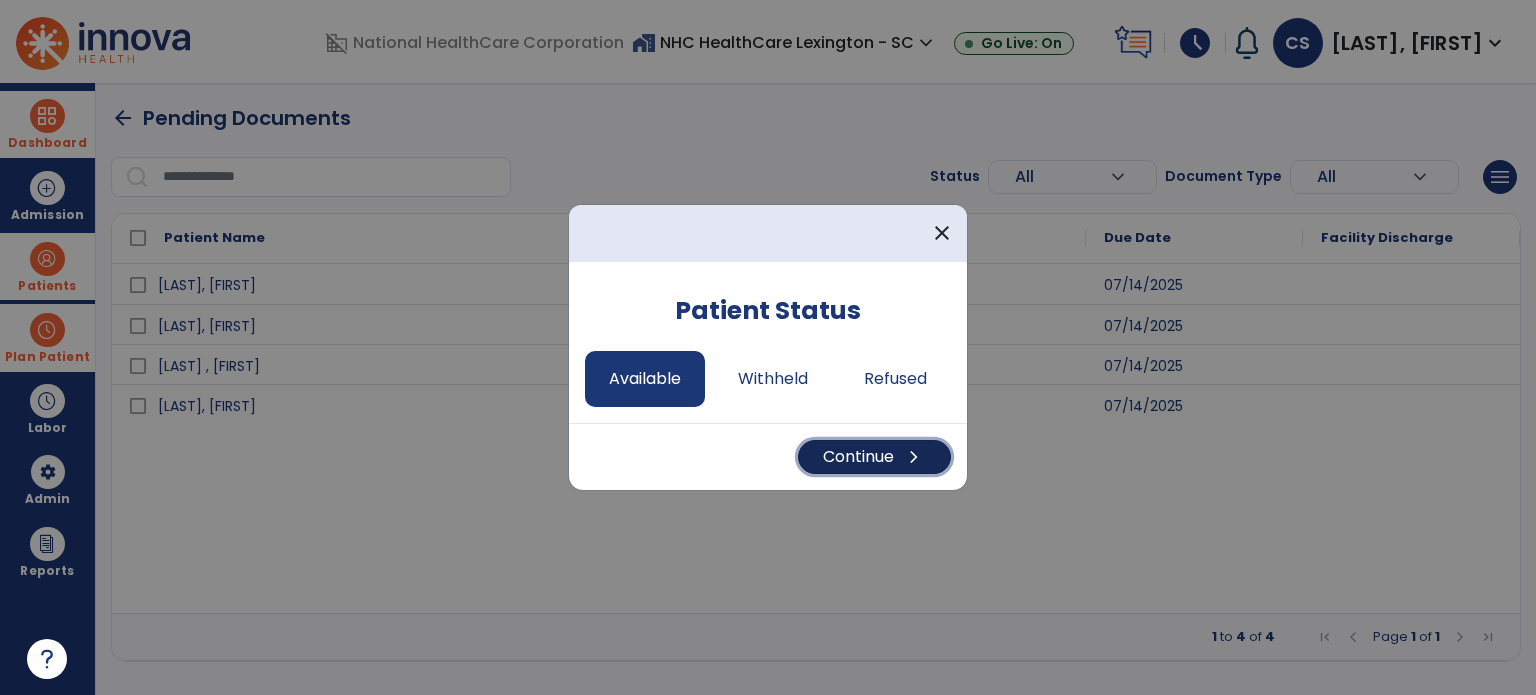 click on "Continue   chevron_right" at bounding box center [874, 457] 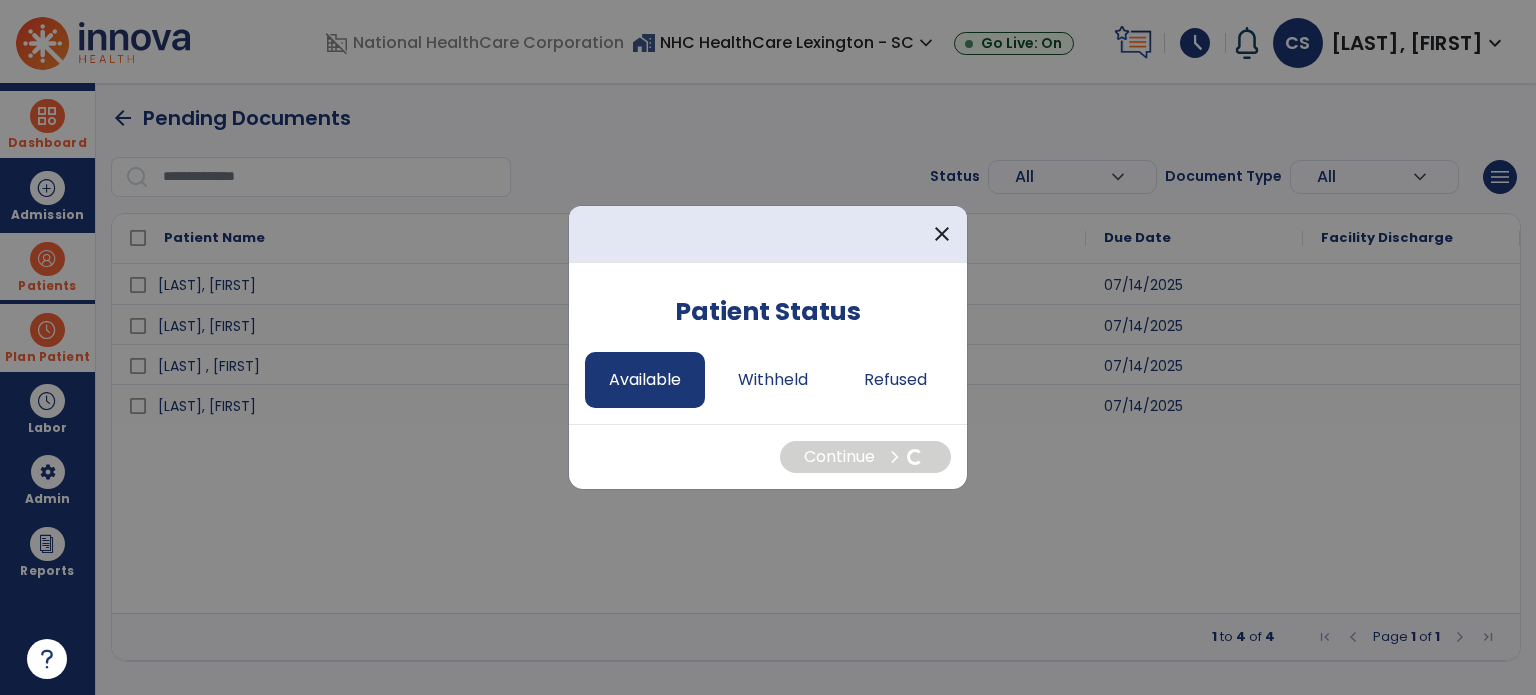 select on "*" 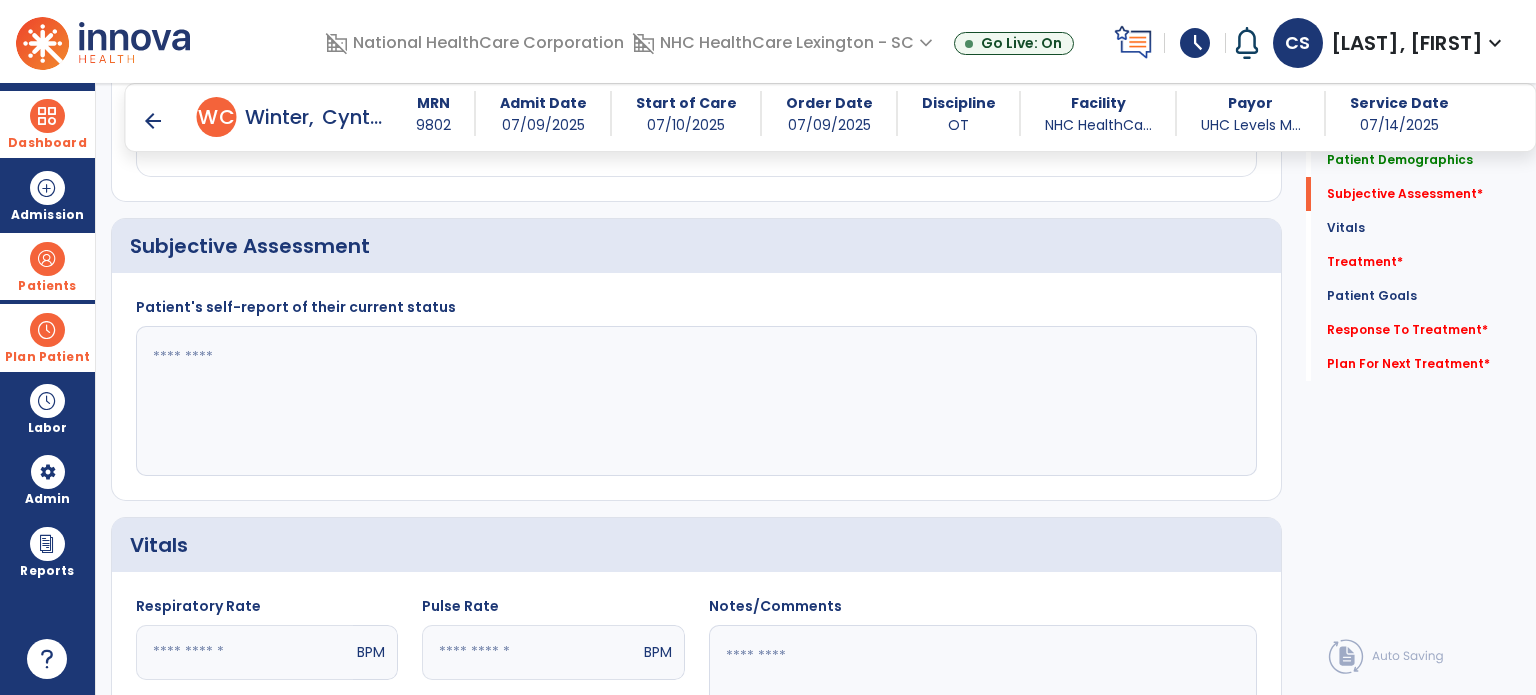 scroll, scrollTop: 524, scrollLeft: 0, axis: vertical 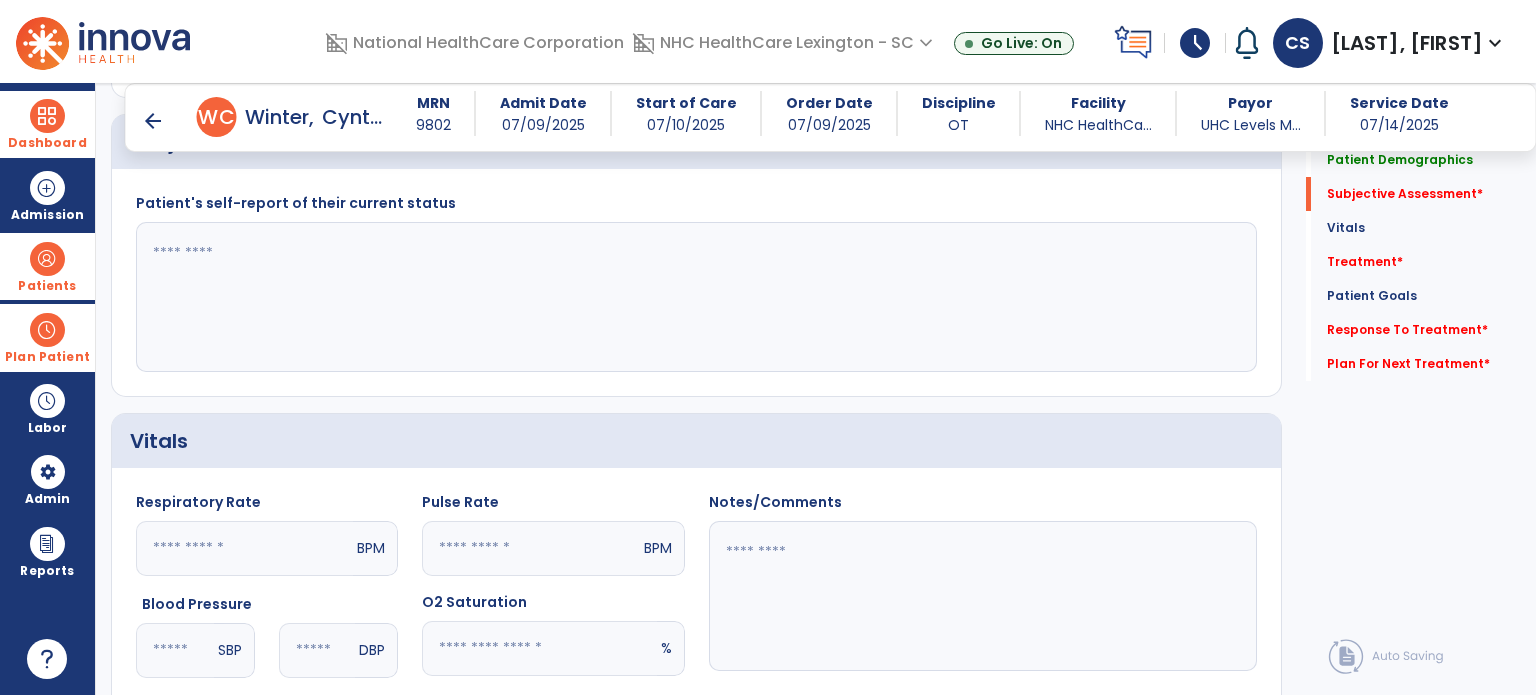 click 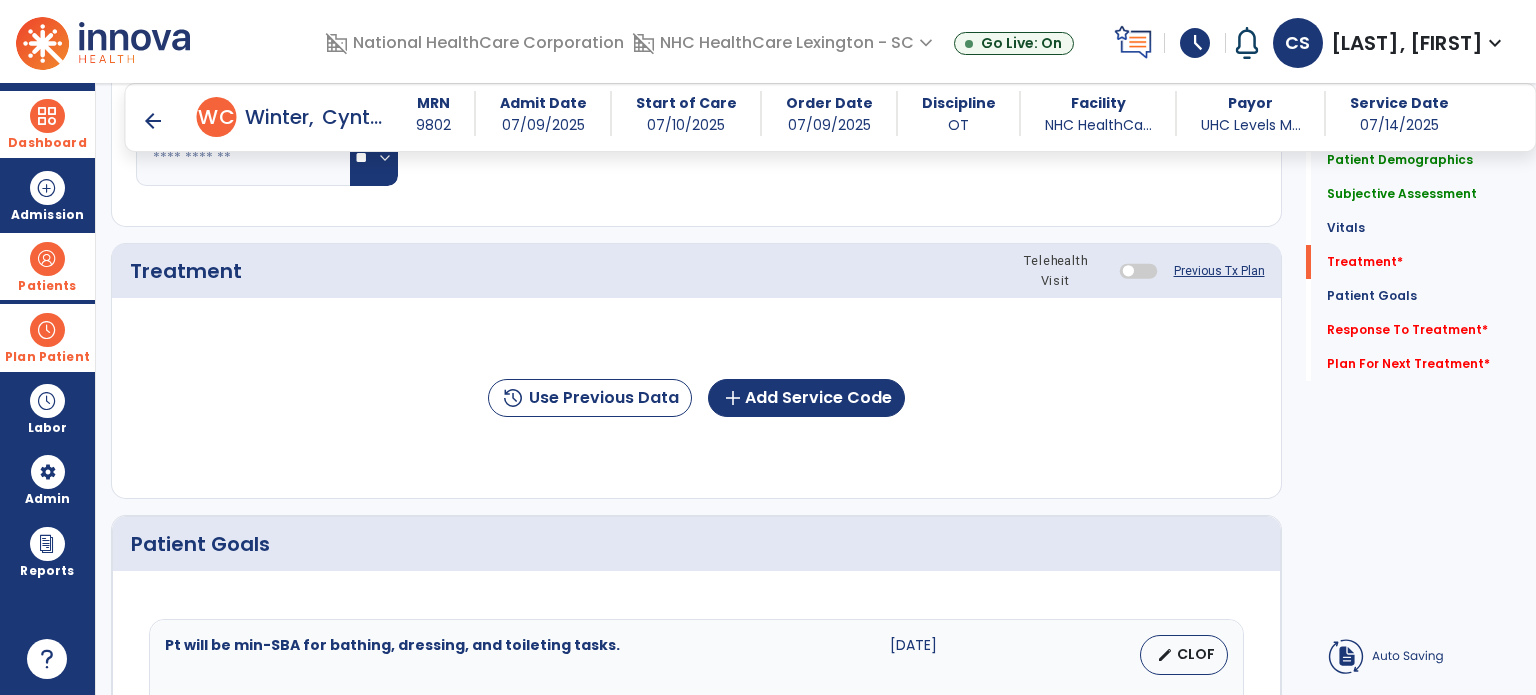 scroll, scrollTop: 1120, scrollLeft: 0, axis: vertical 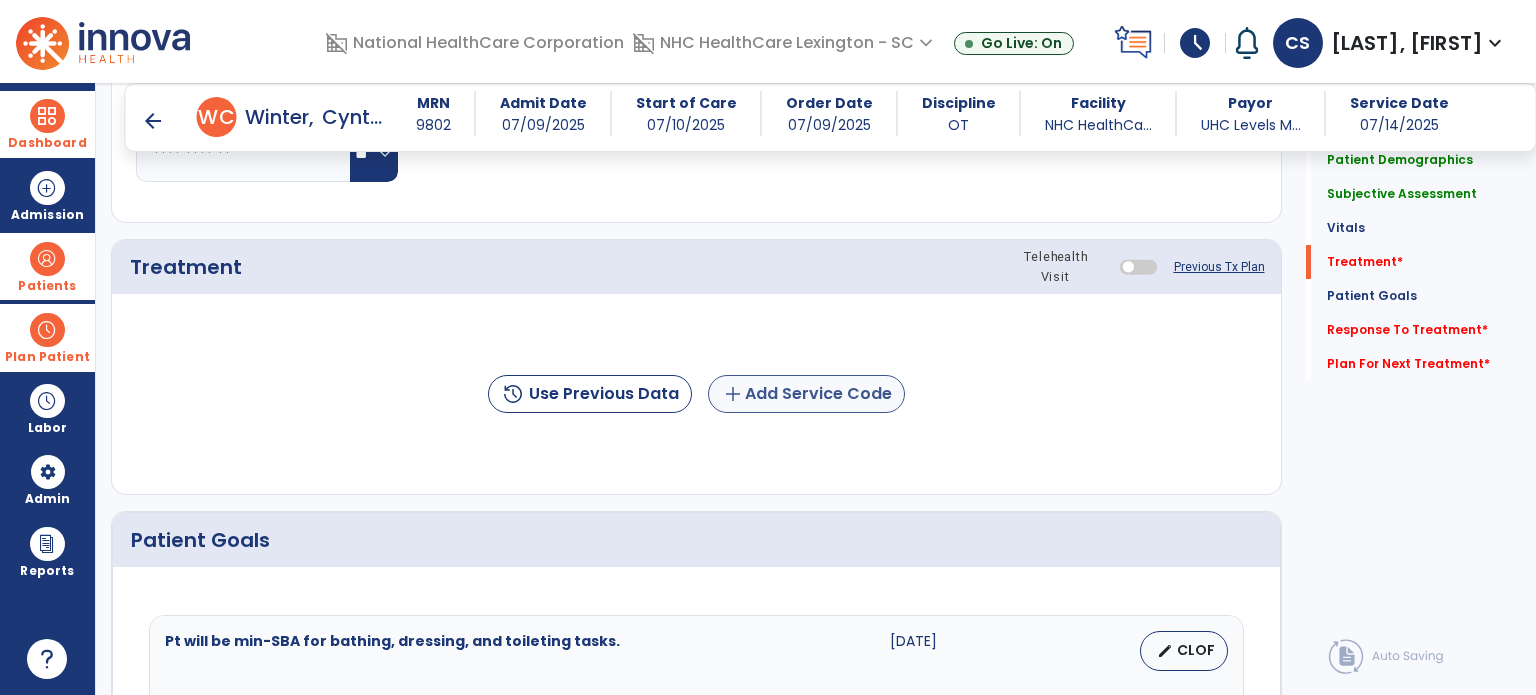 type on "**********" 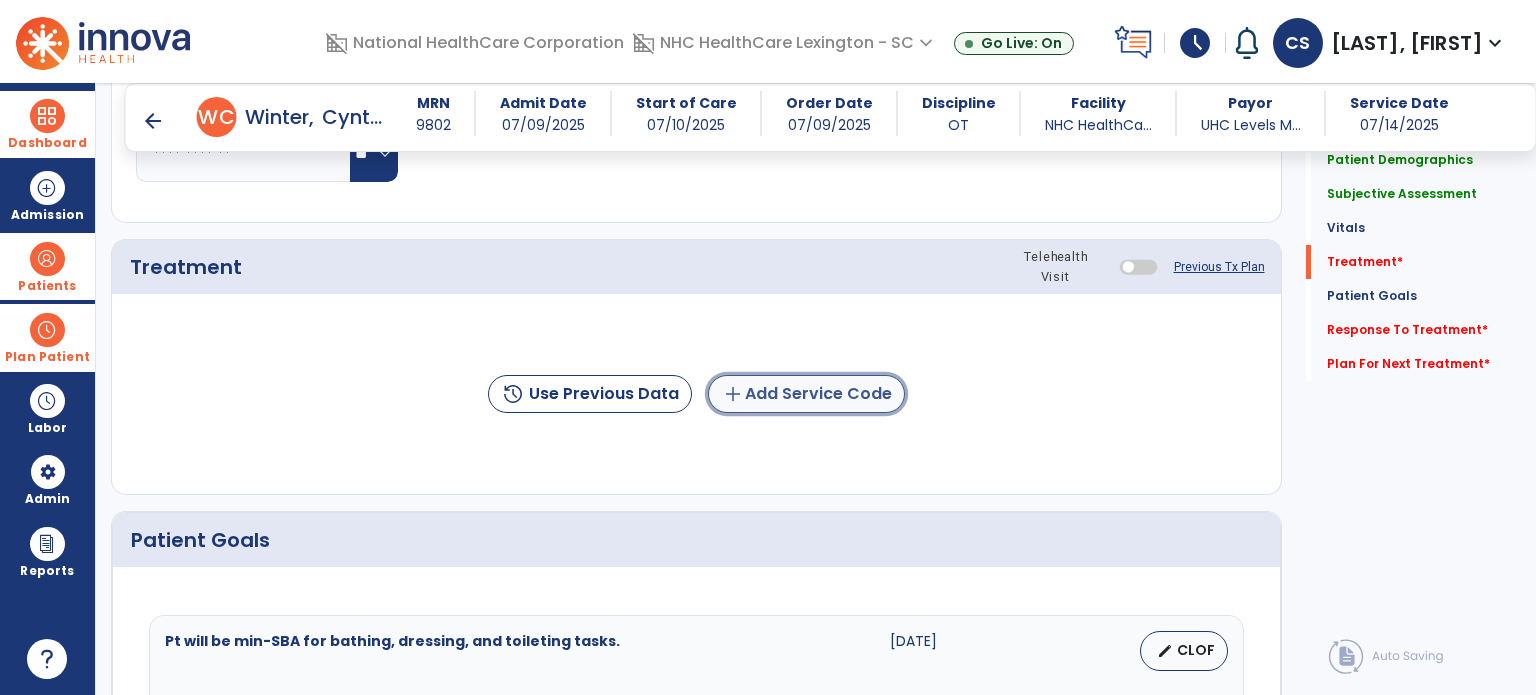 click on "add  Add Service Code" 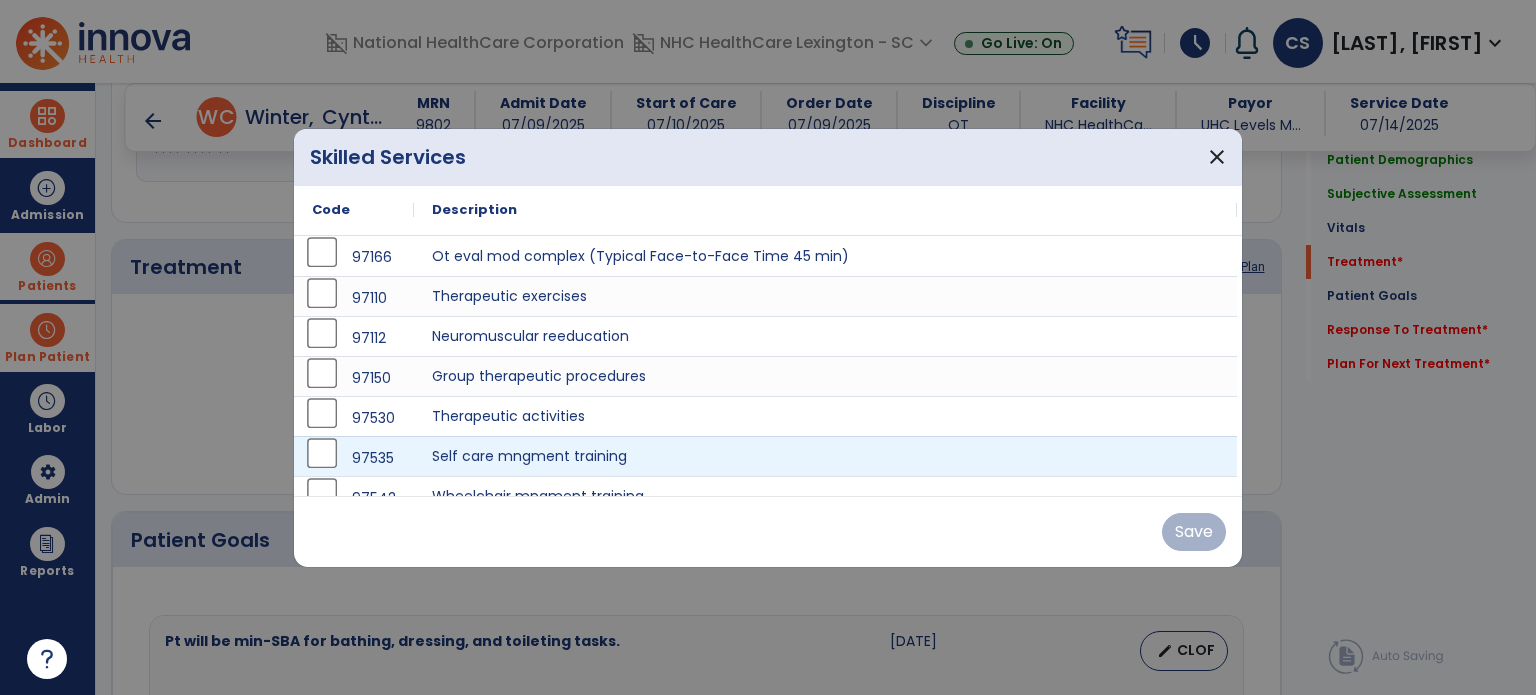 scroll, scrollTop: 84, scrollLeft: 0, axis: vertical 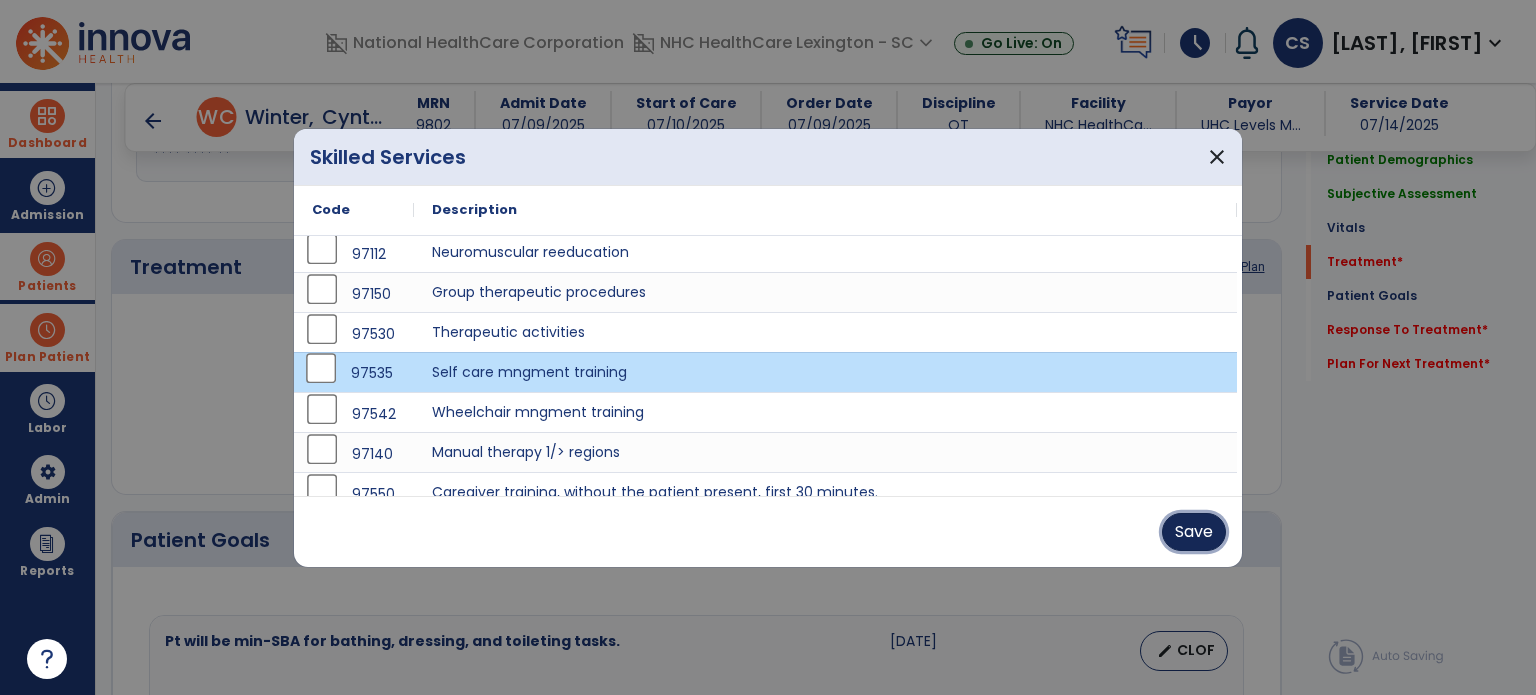 click on "Save" at bounding box center [1194, 532] 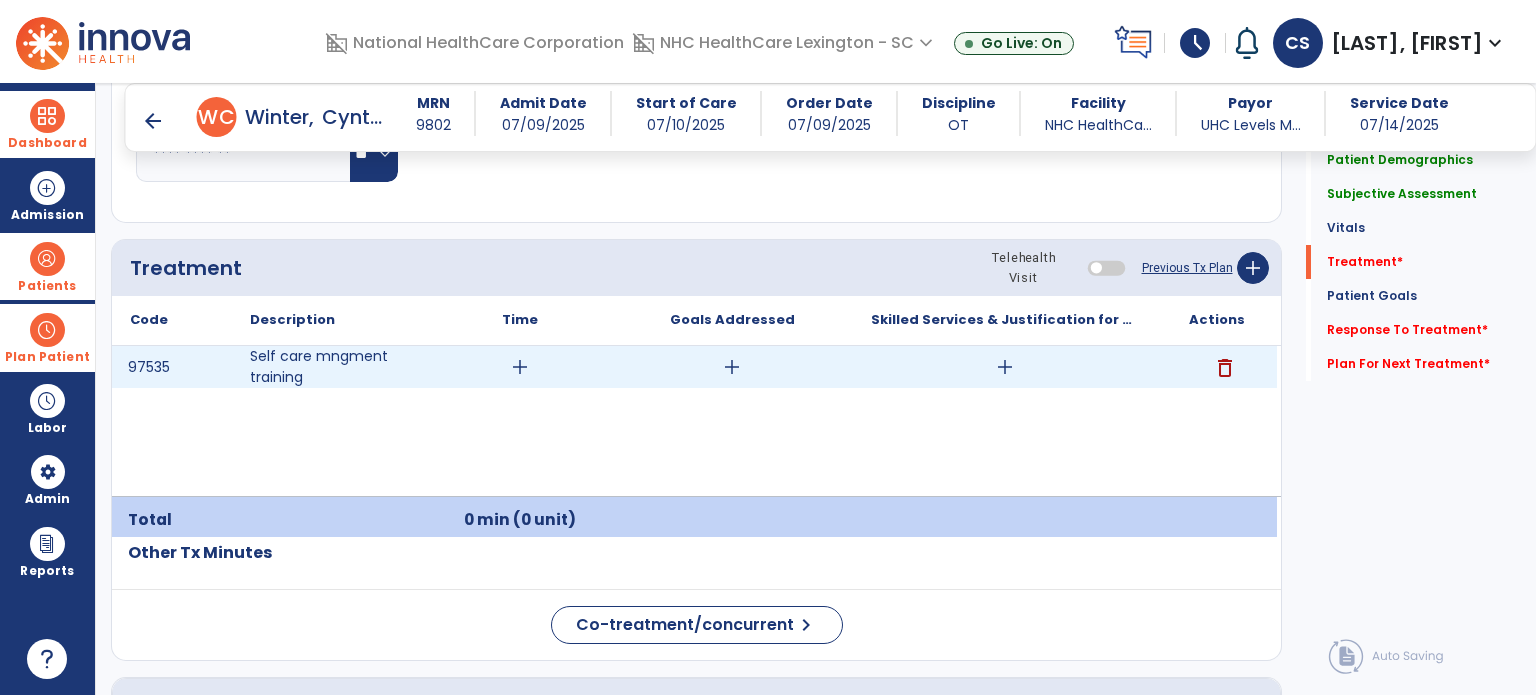 click on "add" at bounding box center (520, 367) 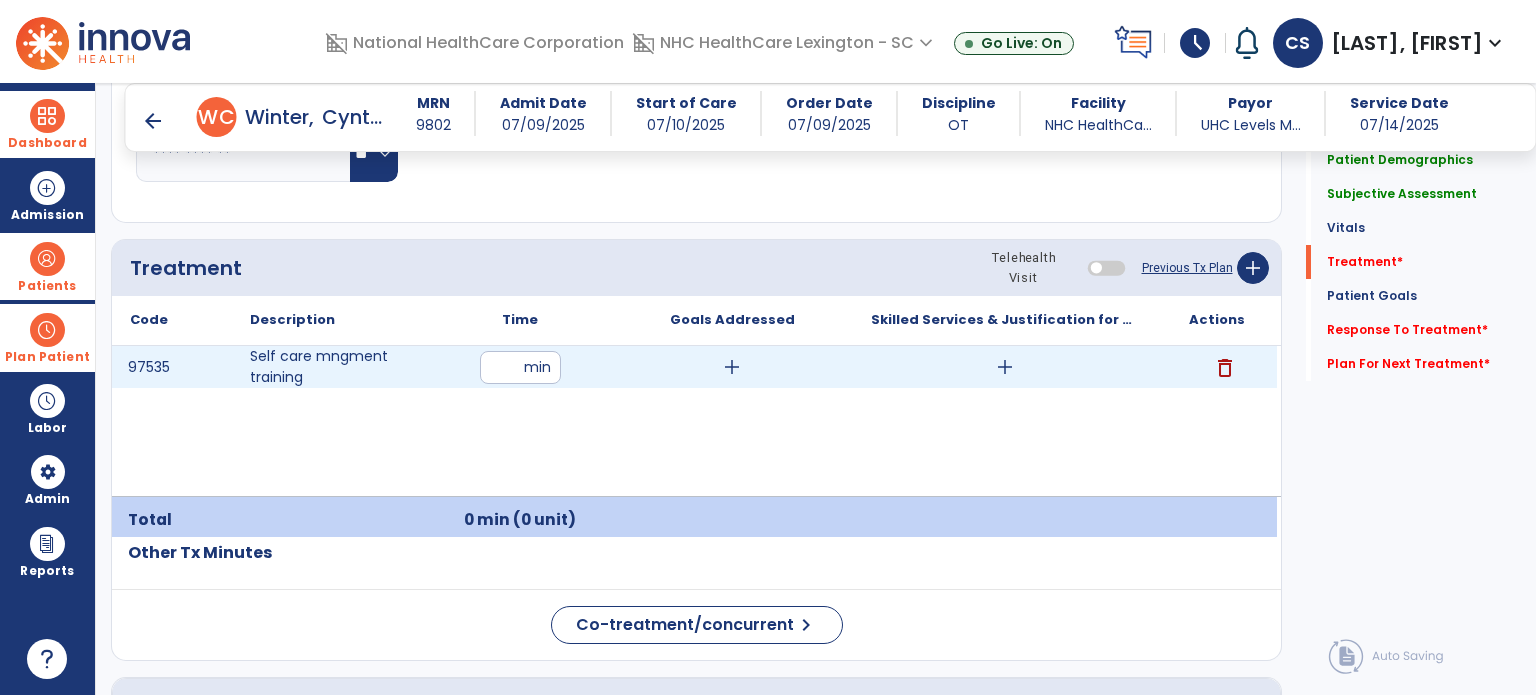 type on "**" 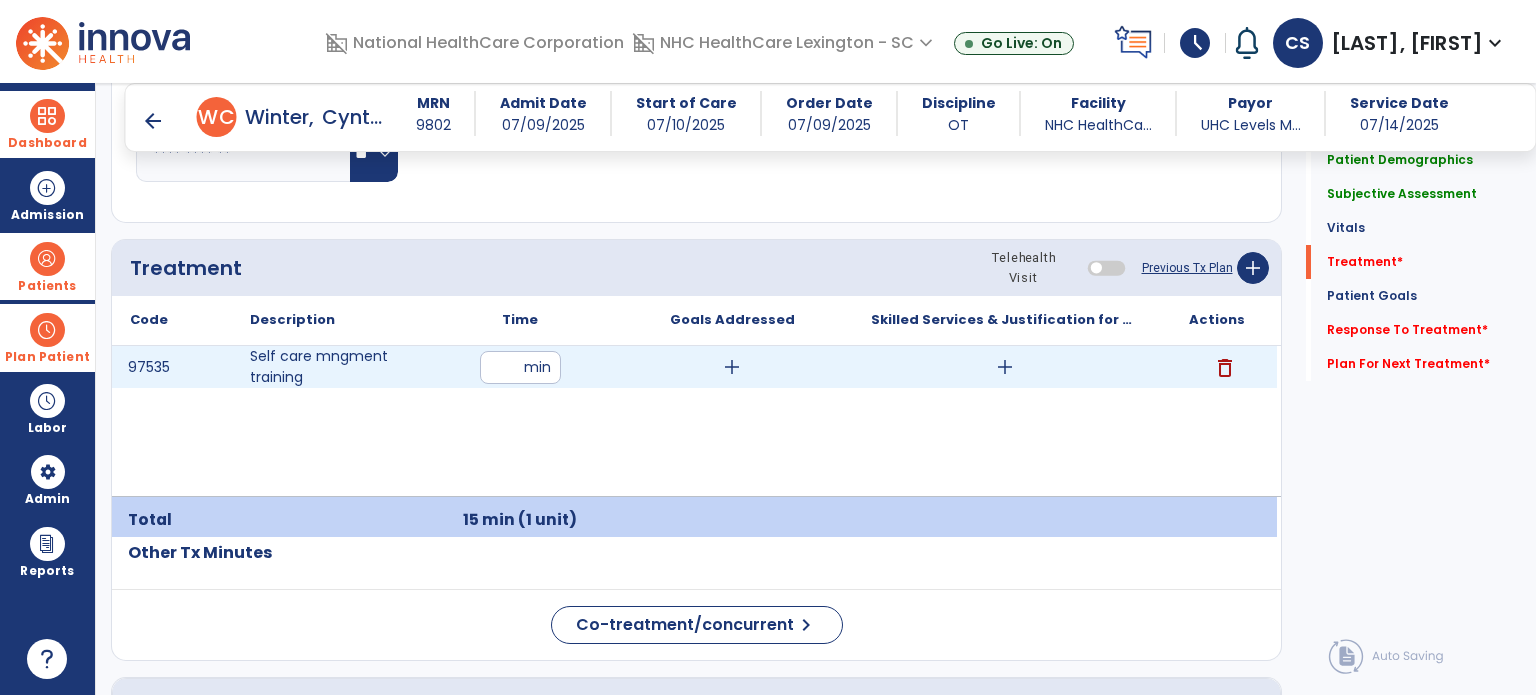 click on "add" at bounding box center [1005, 367] 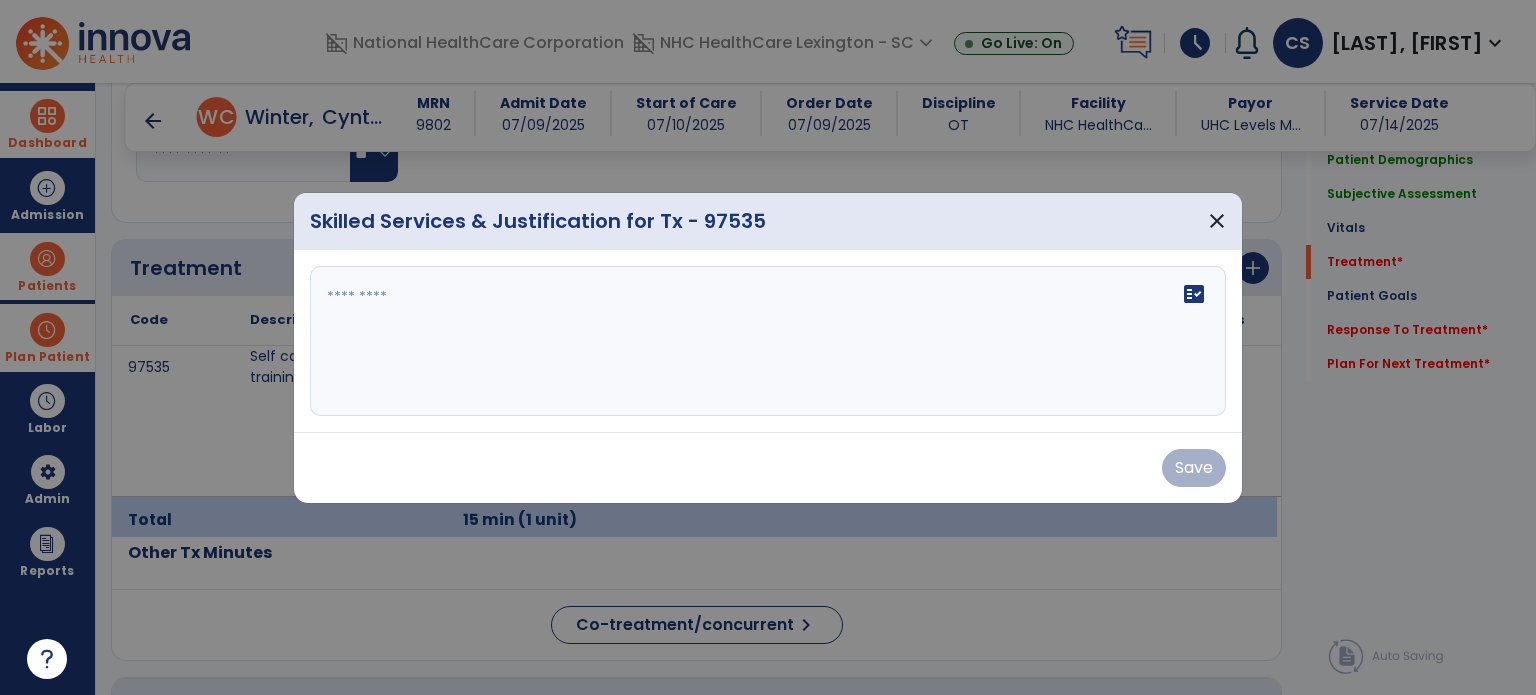 click on "fact_check" at bounding box center (768, 341) 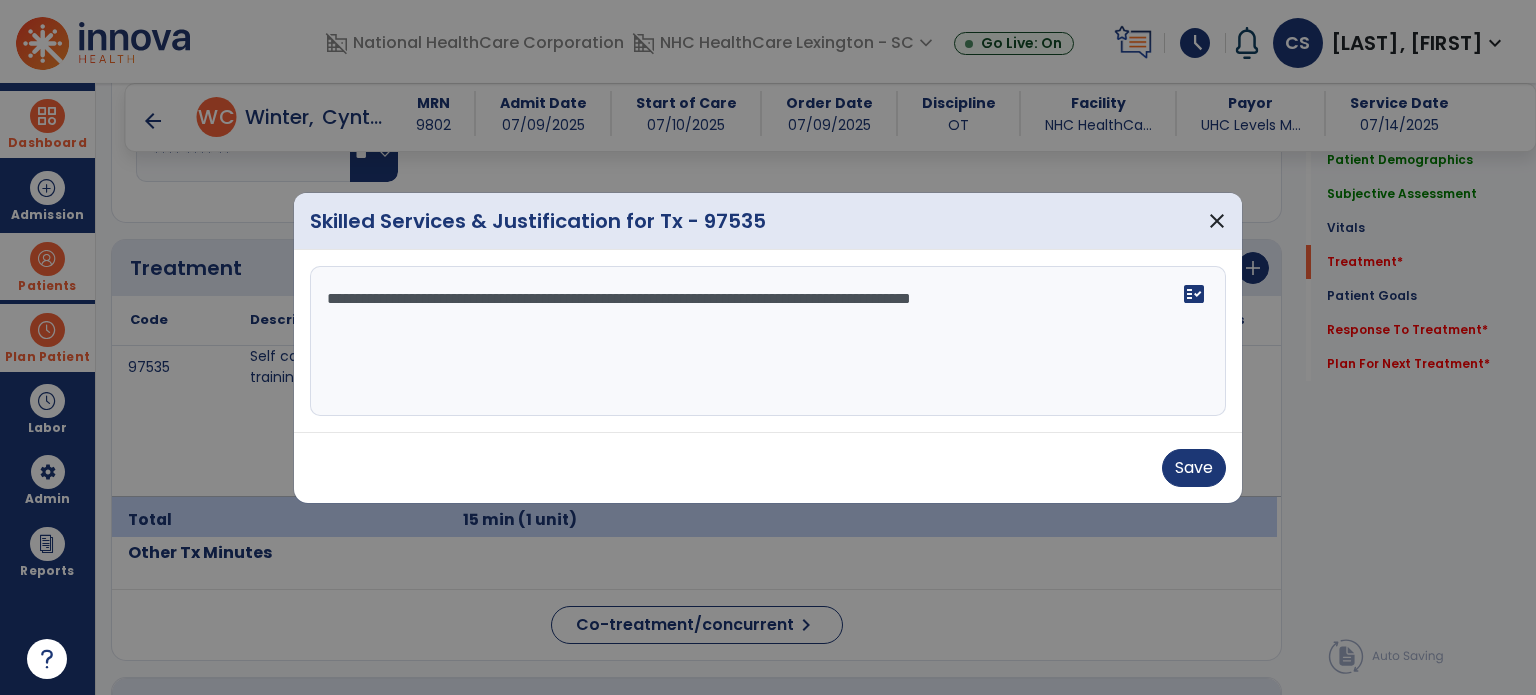 click on "**********" at bounding box center [768, 341] 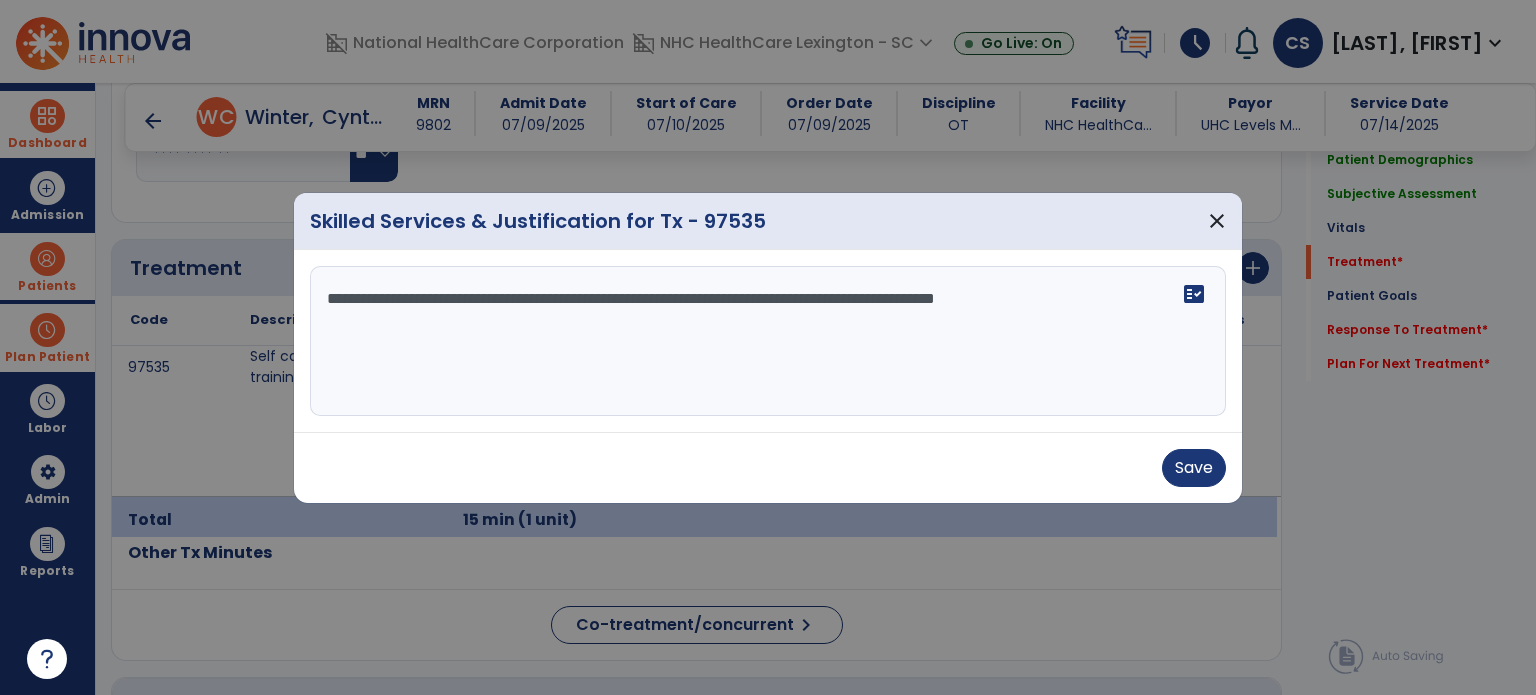 click on "**********" at bounding box center [768, 341] 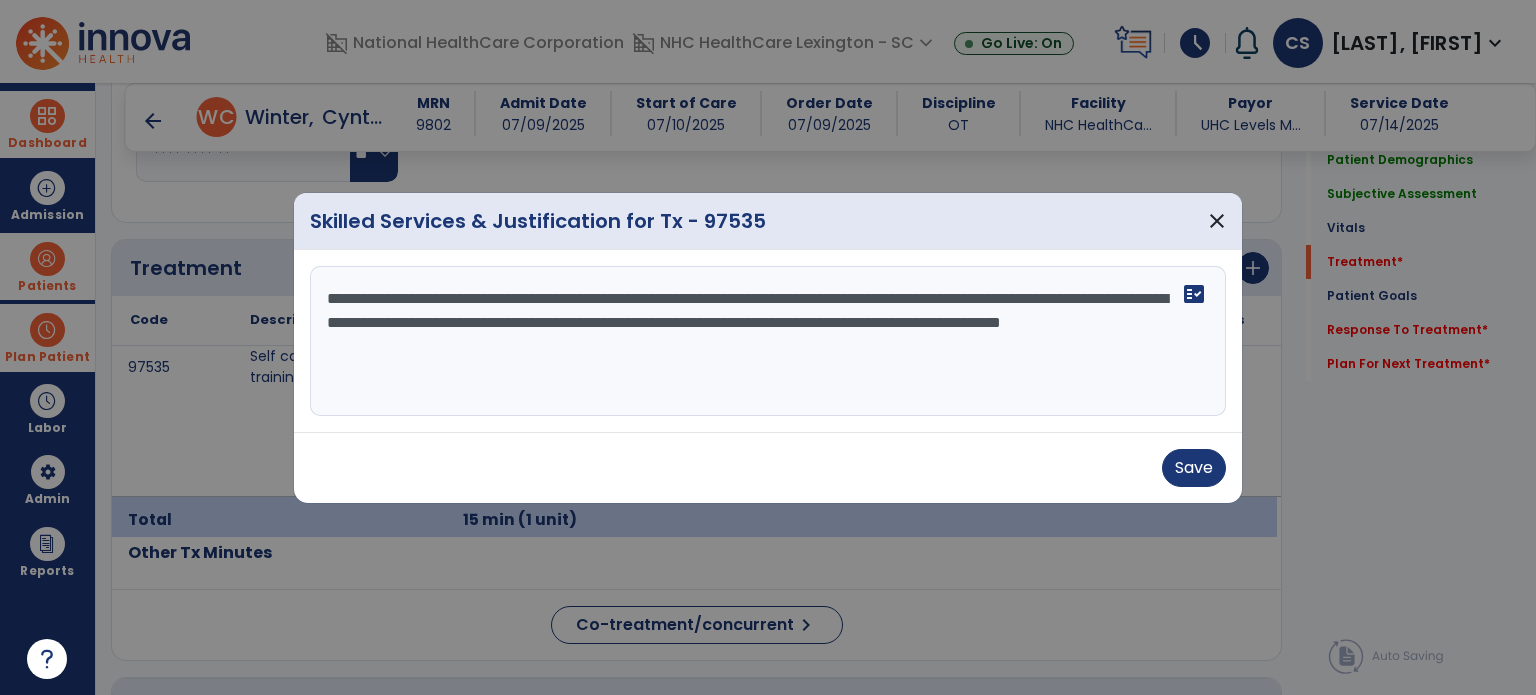 click on "**********" at bounding box center [768, 341] 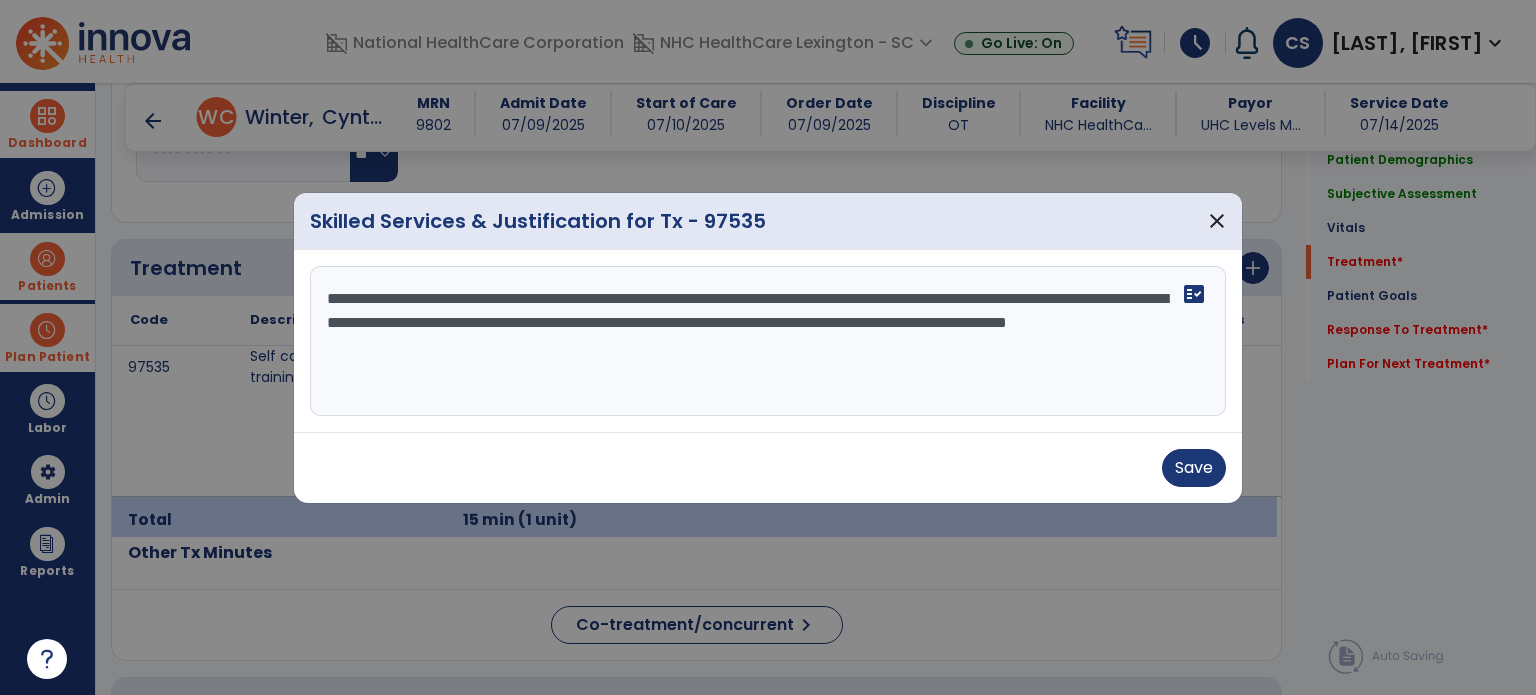 click on "**********" at bounding box center (768, 341) 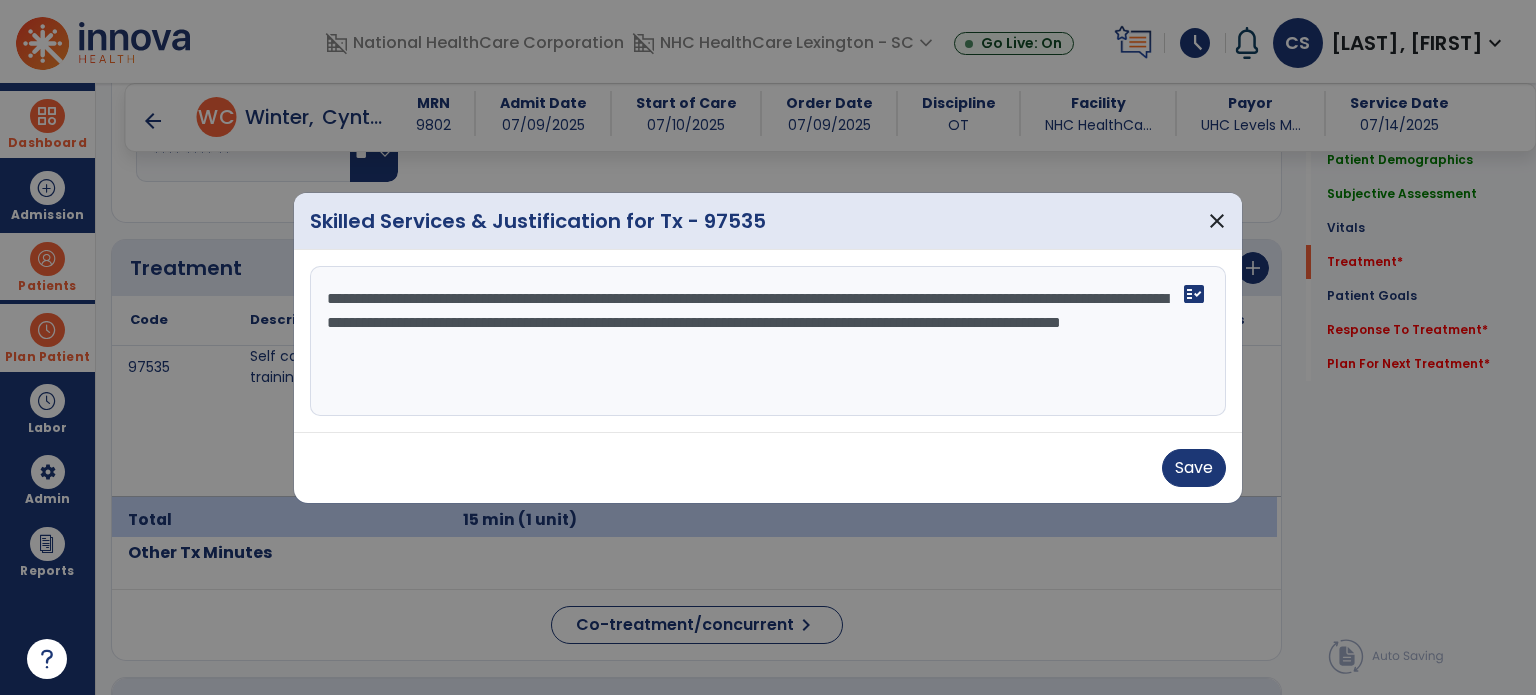 click on "**********" at bounding box center (768, 341) 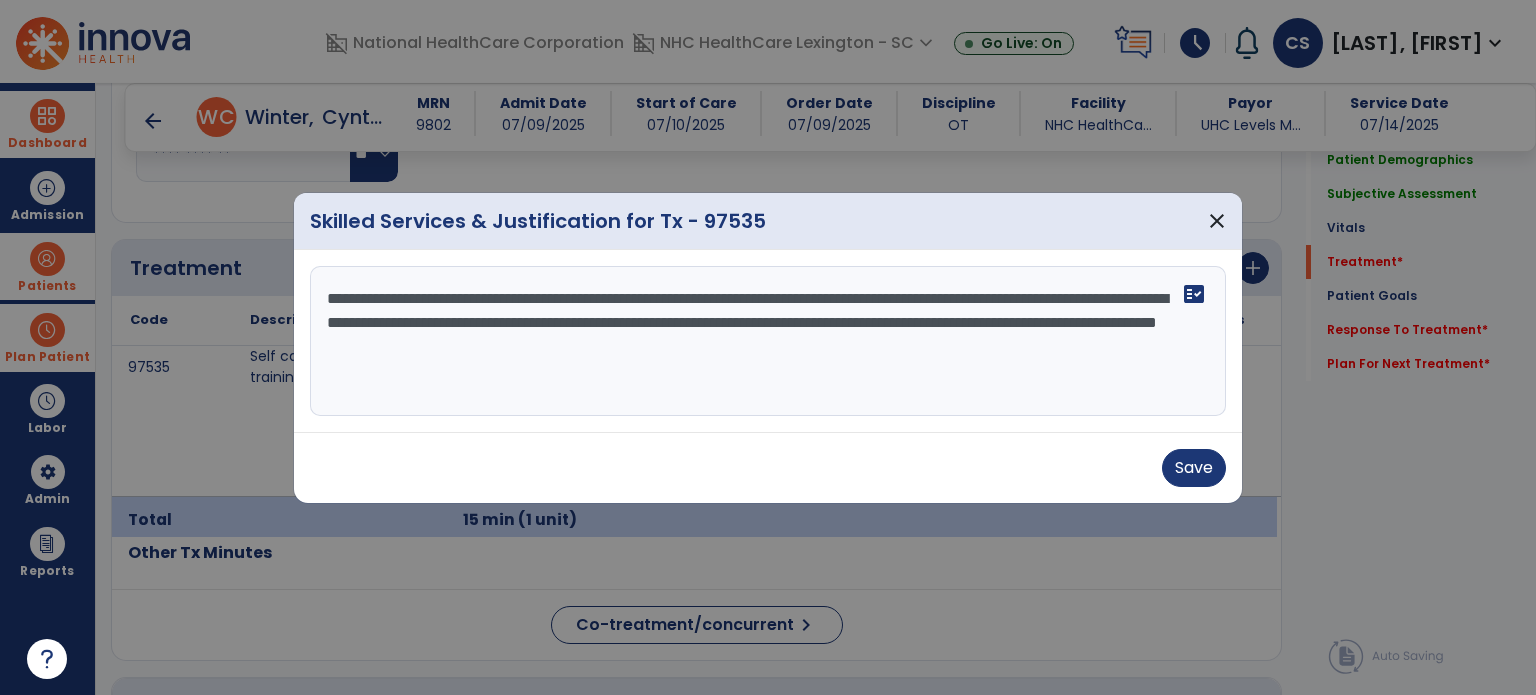 click on "**********" at bounding box center [768, 341] 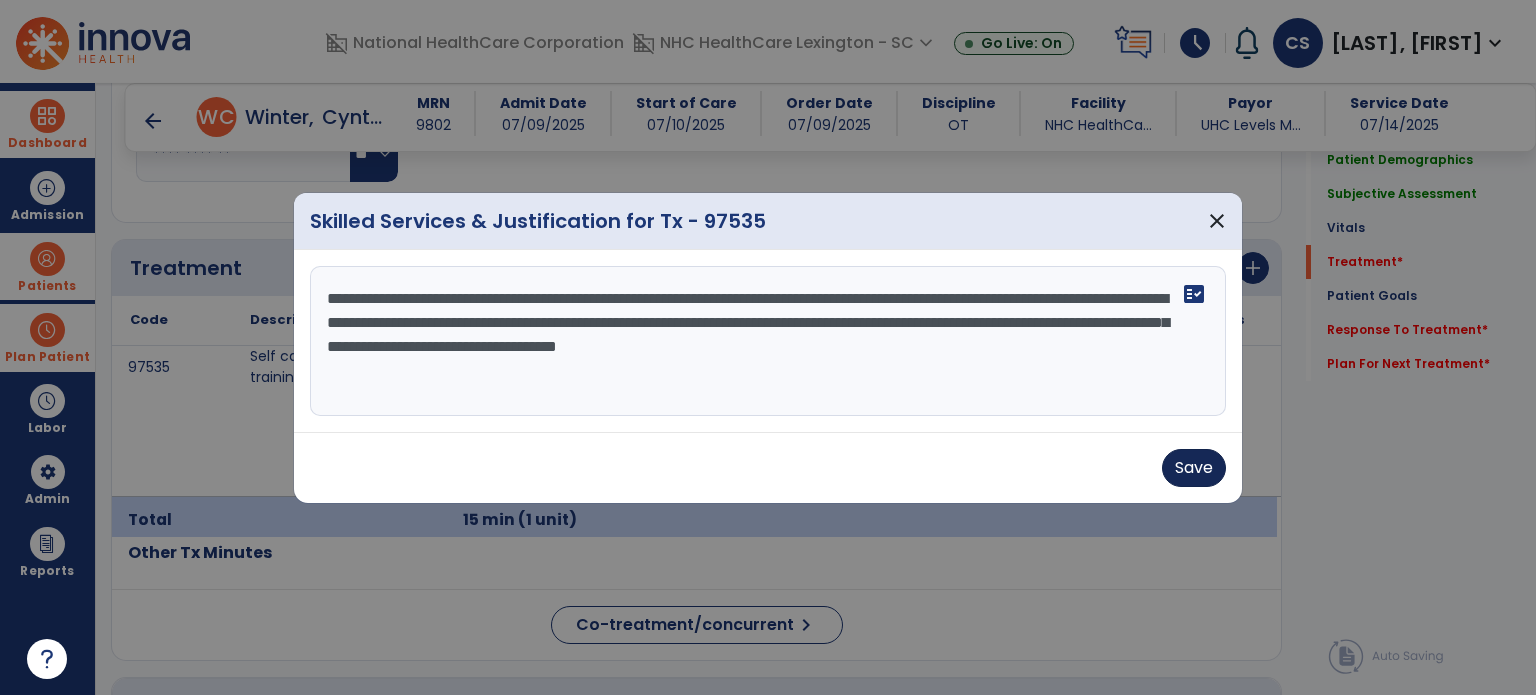 type on "**********" 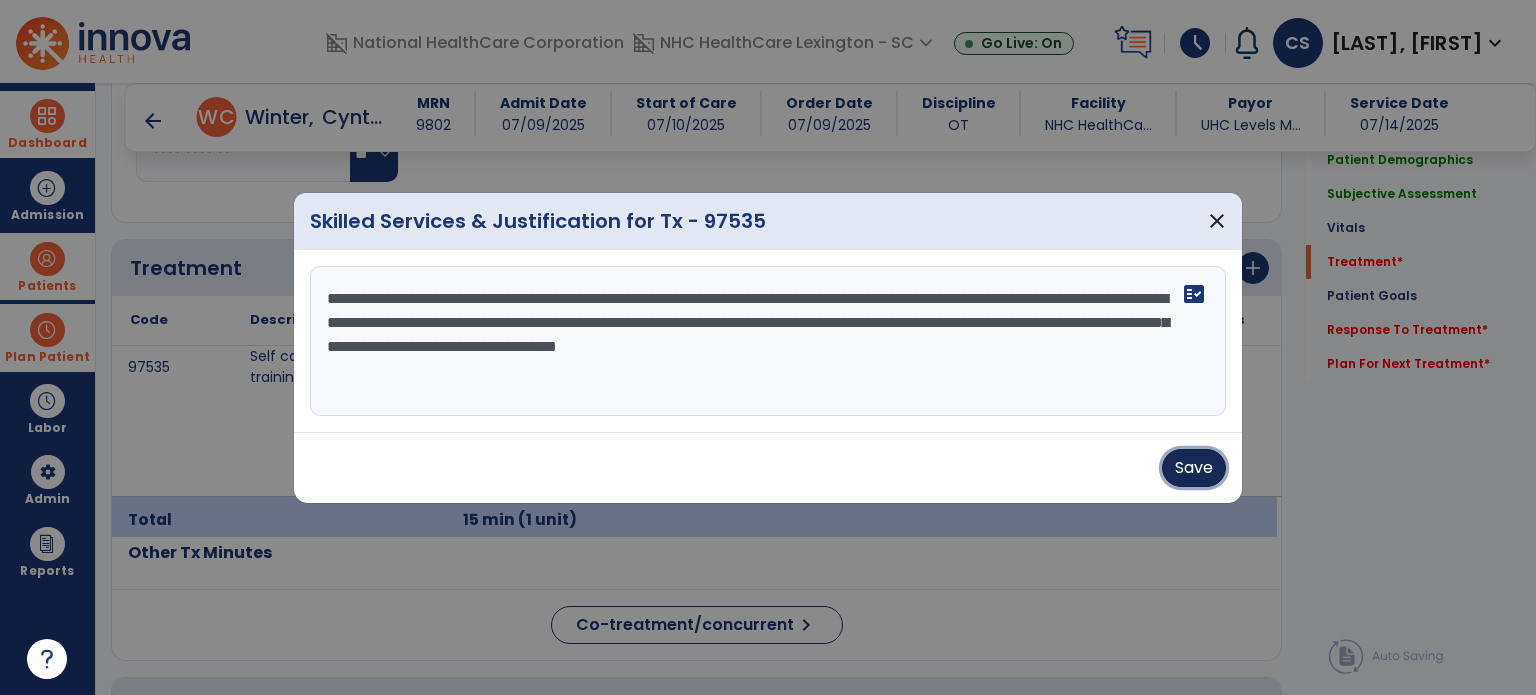 click on "Save" at bounding box center [1194, 468] 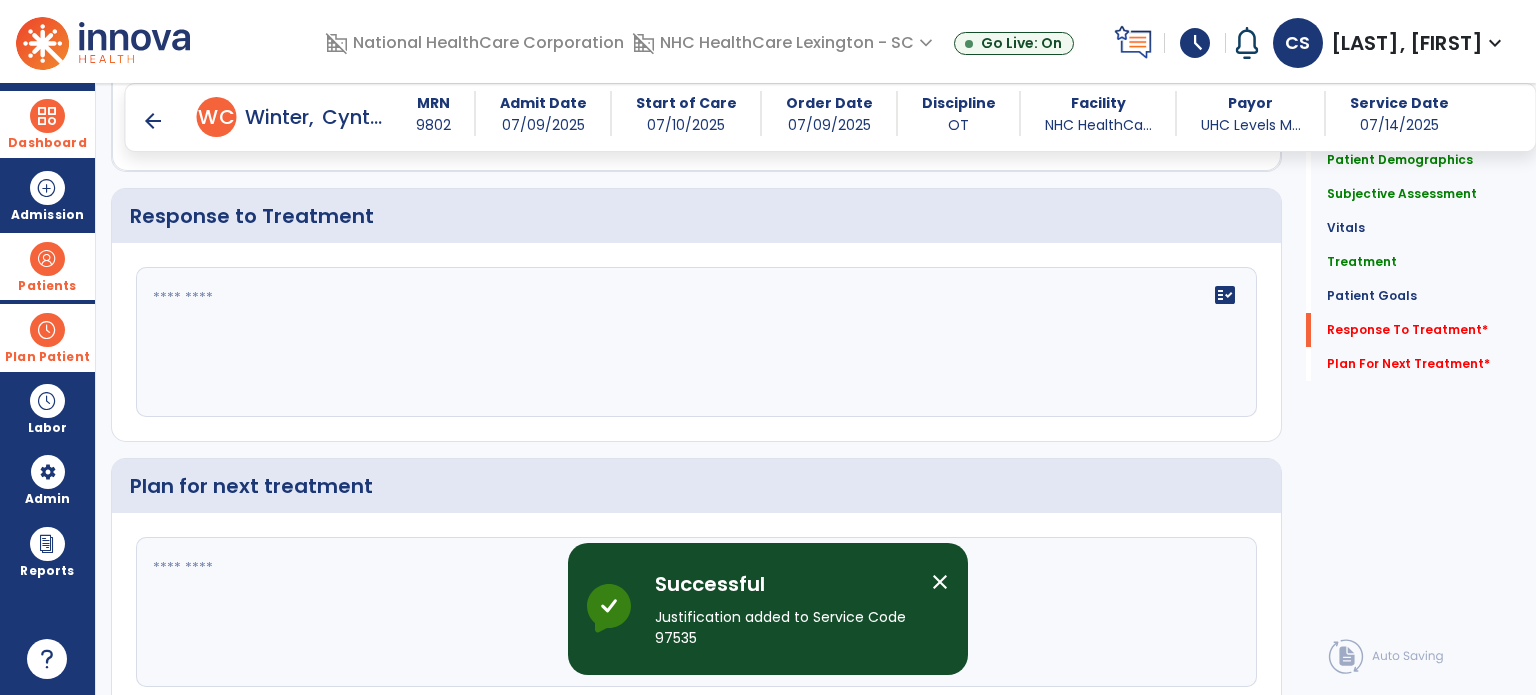scroll, scrollTop: 2726, scrollLeft: 0, axis: vertical 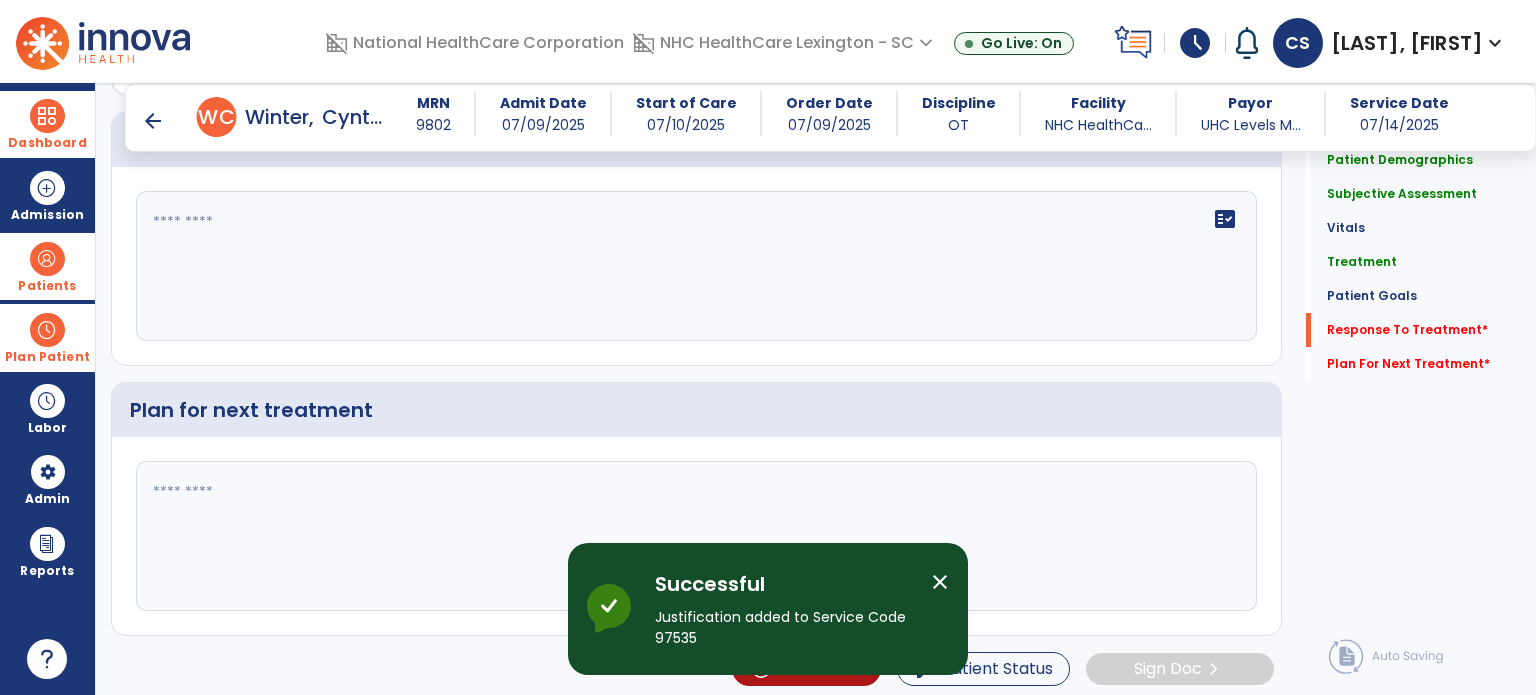 click 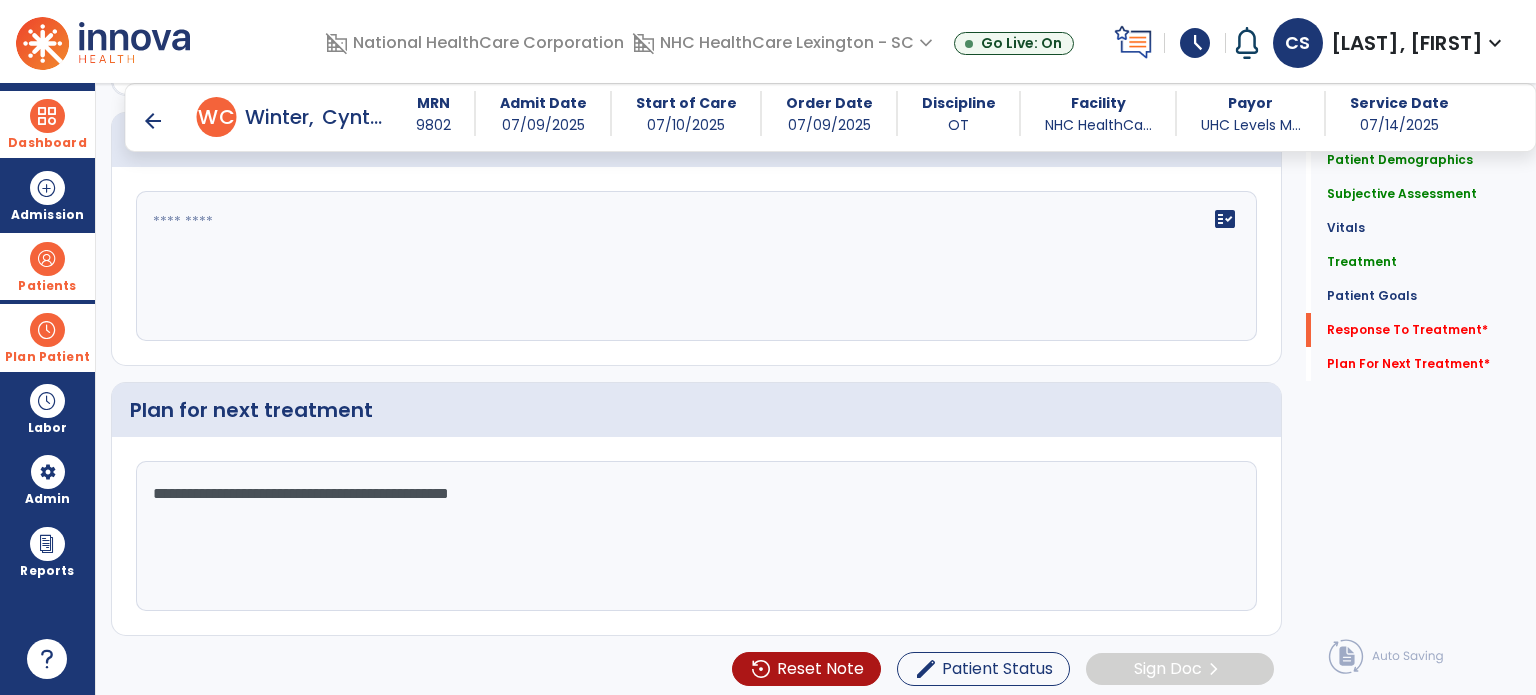 type on "**********" 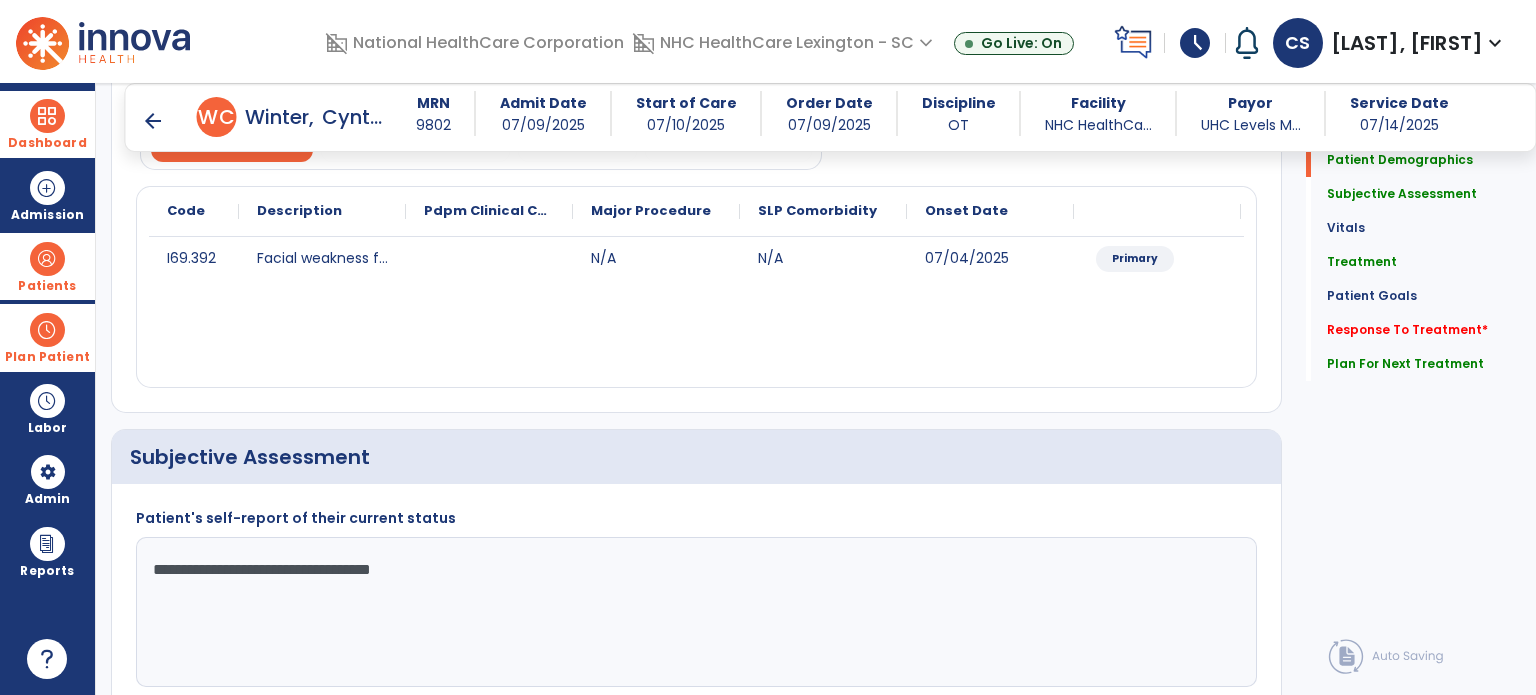 scroll, scrollTop: 132, scrollLeft: 0, axis: vertical 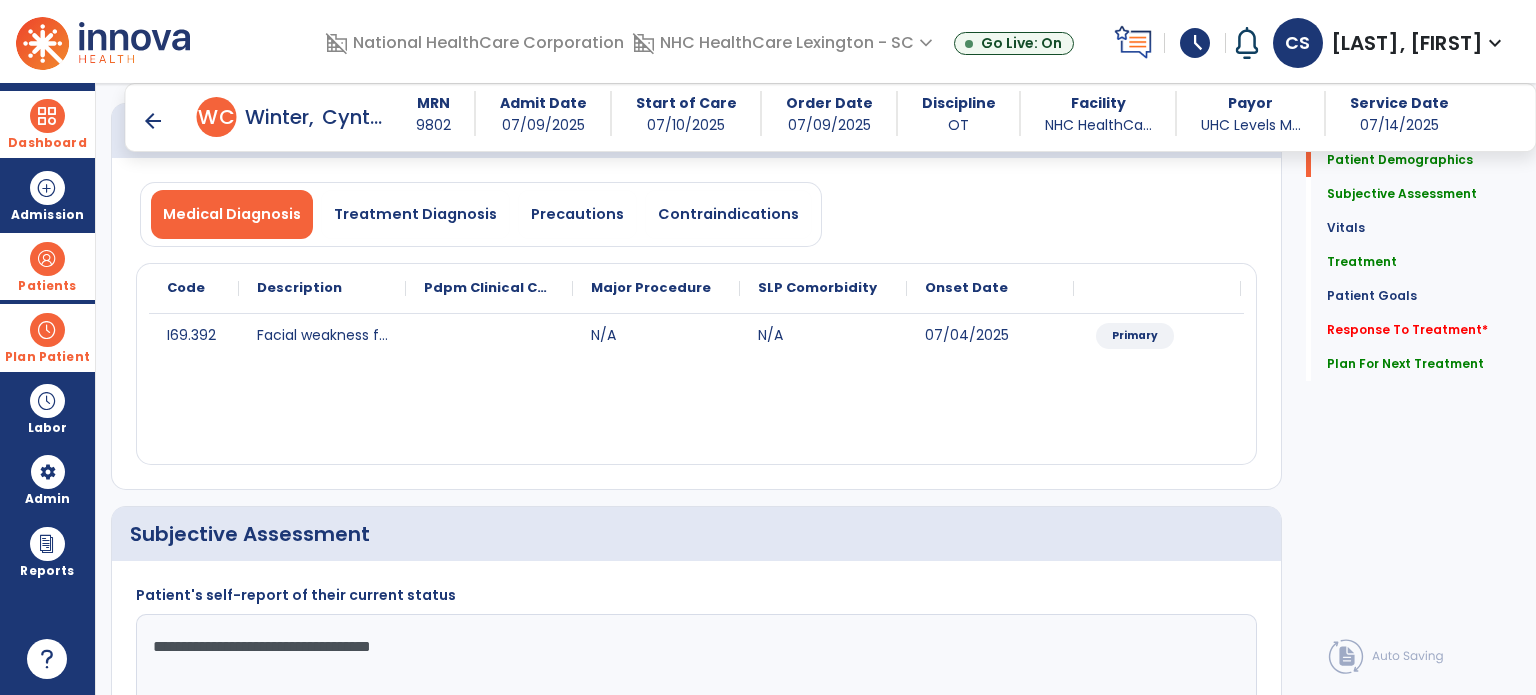 click at bounding box center (47, 116) 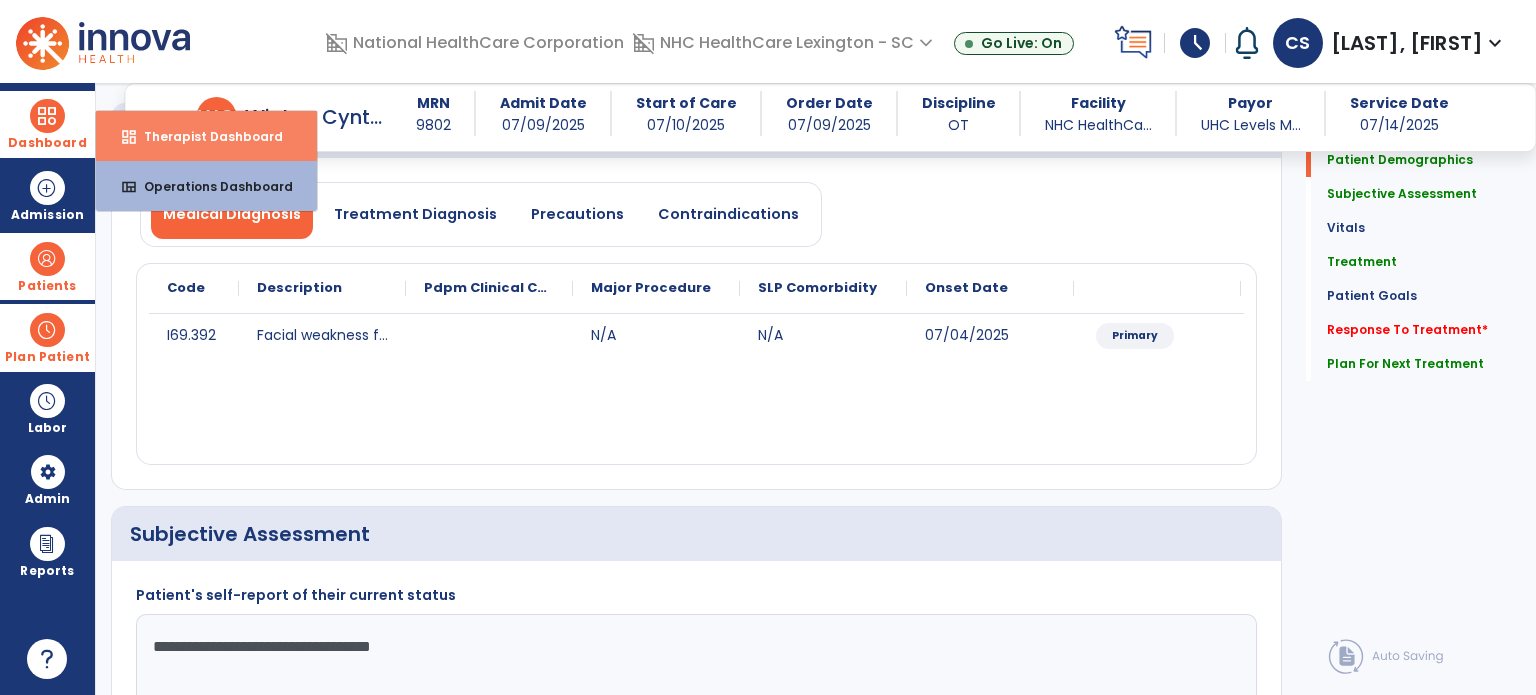 click on "Therapist Dashboard" at bounding box center [205, 136] 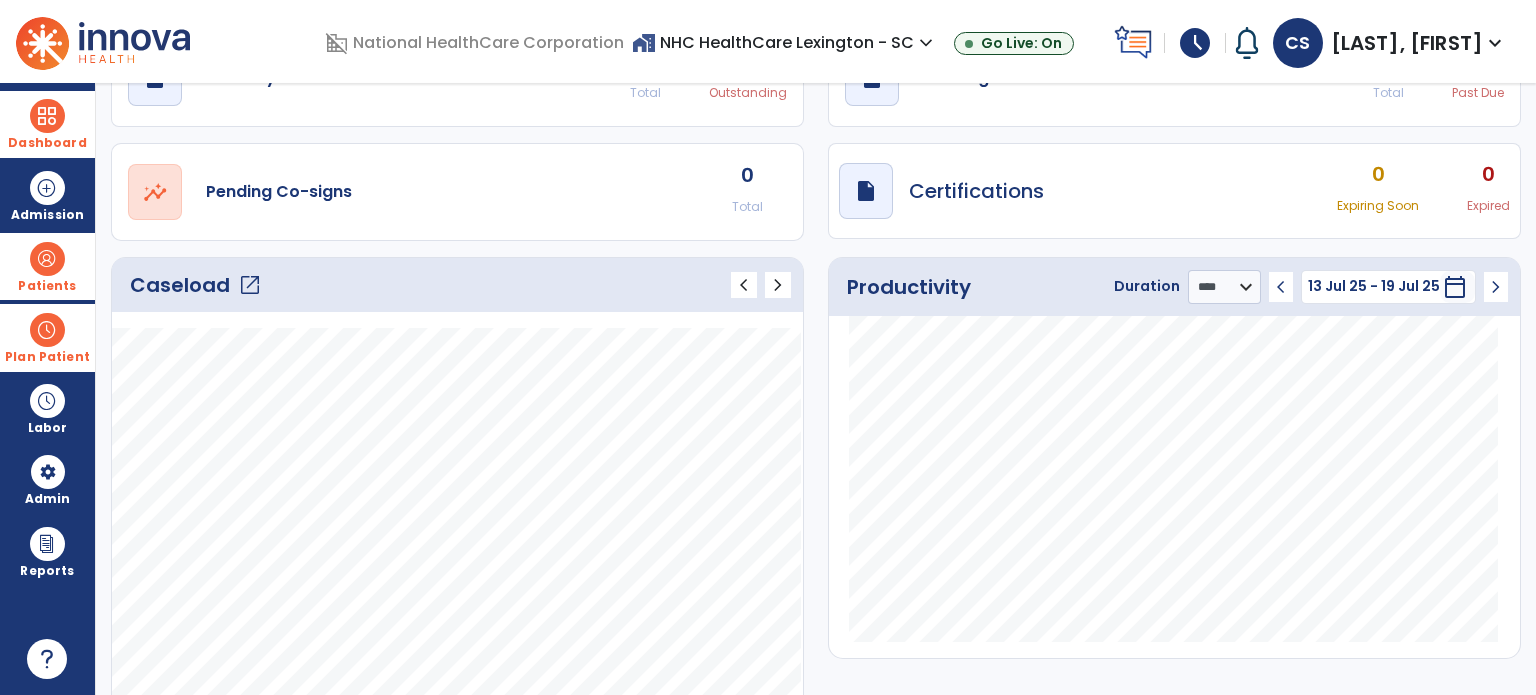 scroll, scrollTop: 112, scrollLeft: 0, axis: vertical 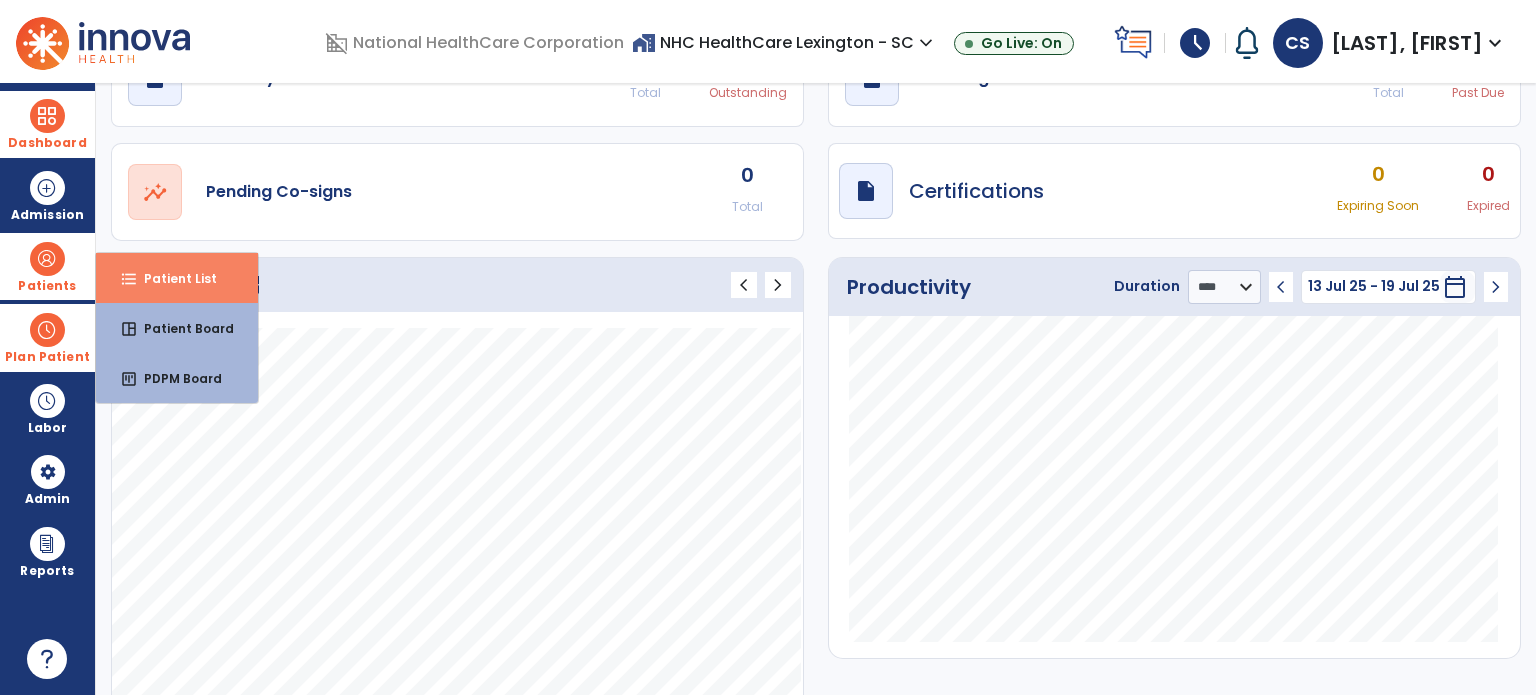 click on "format_list_bulleted" at bounding box center (129, 279) 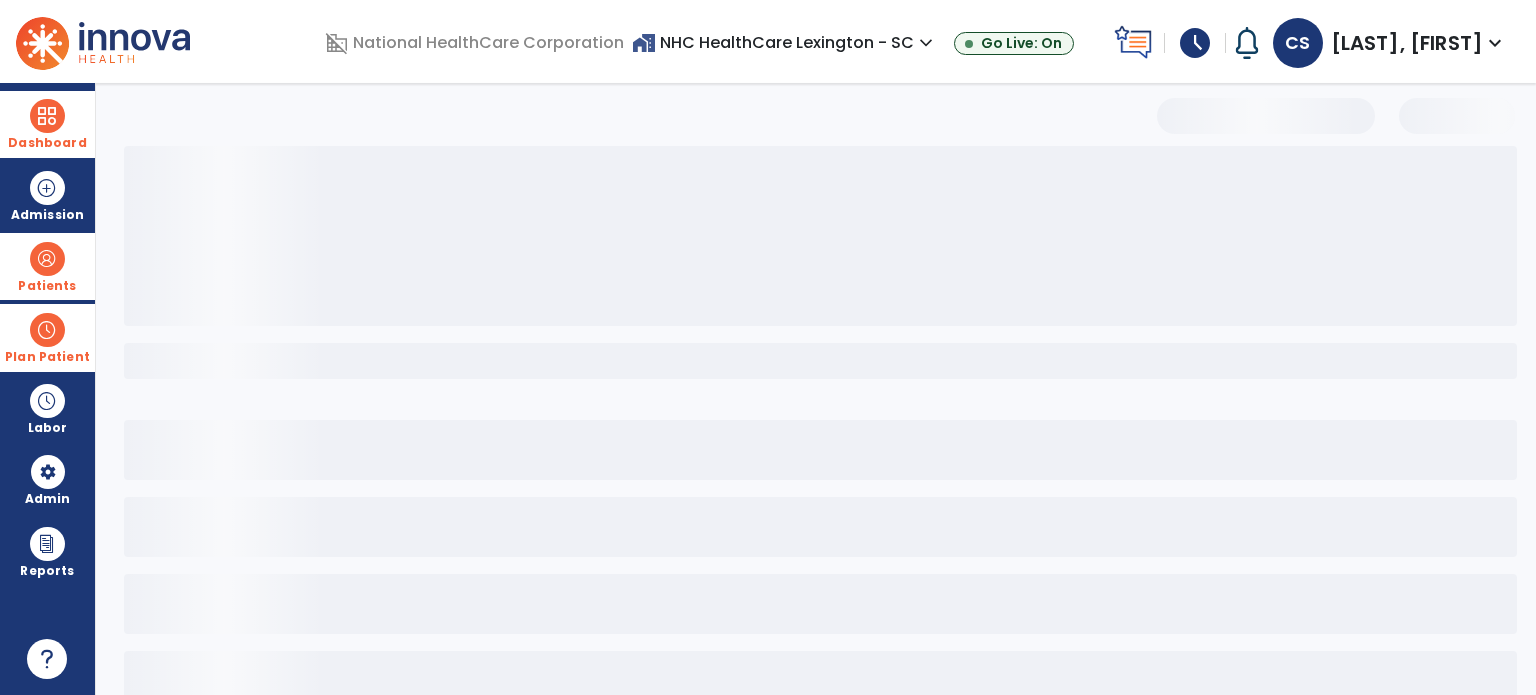select on "***" 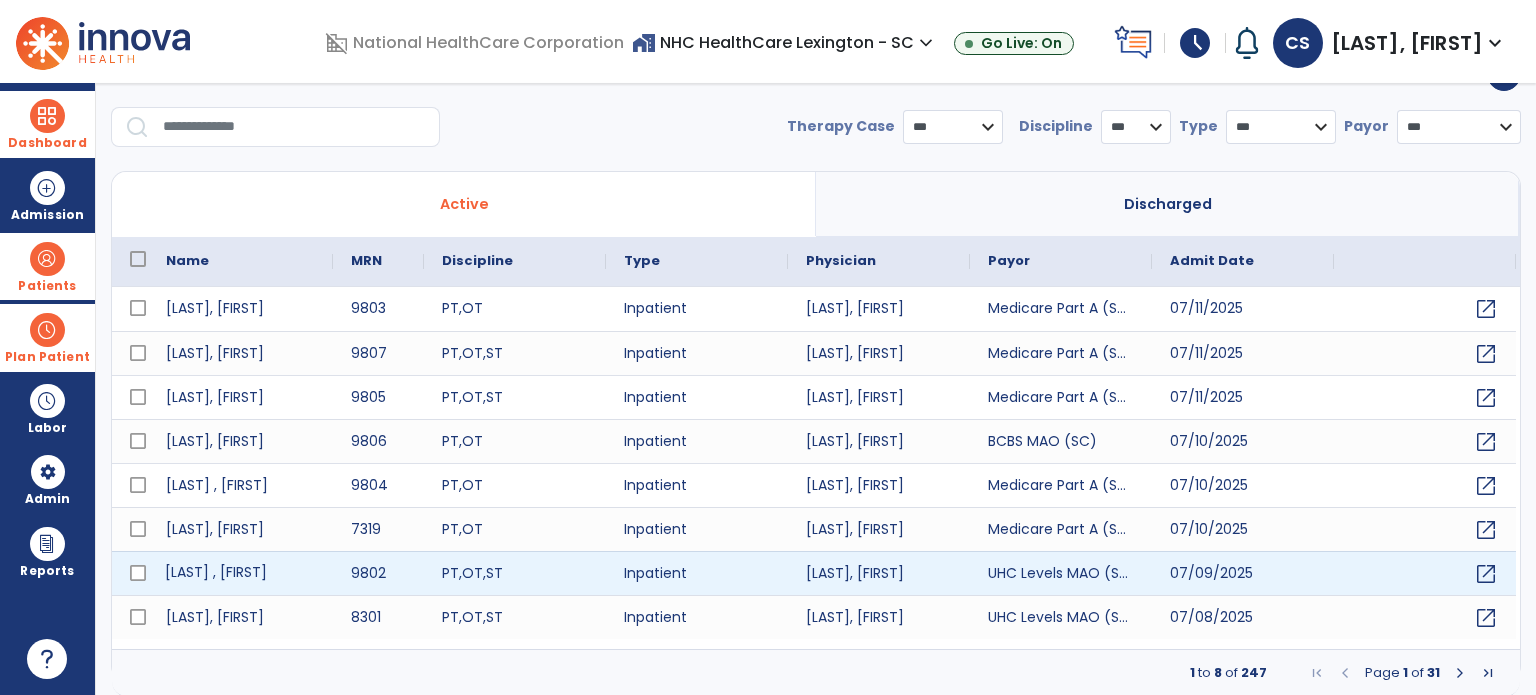 click on "[LAST] , [FIRST]" at bounding box center [240, 573] 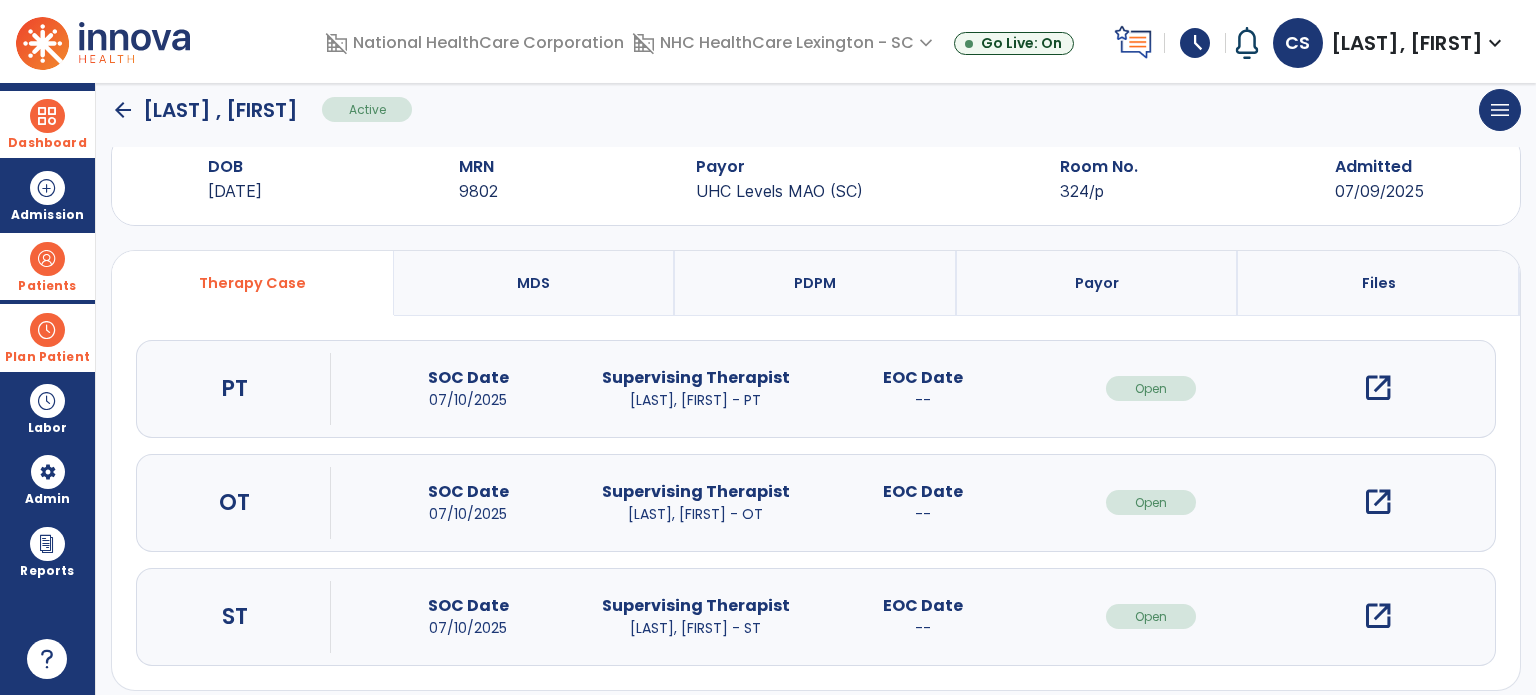 click on "arrow_back" 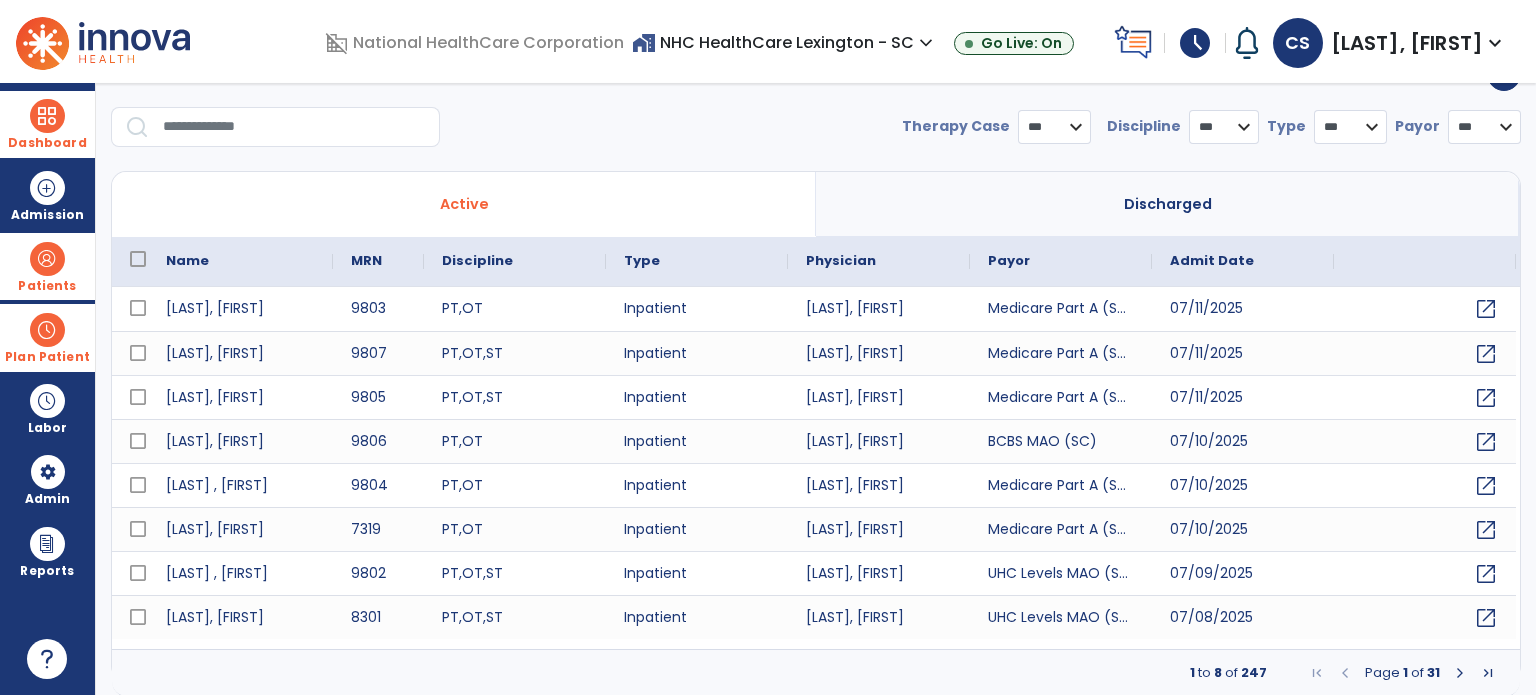 select on "***" 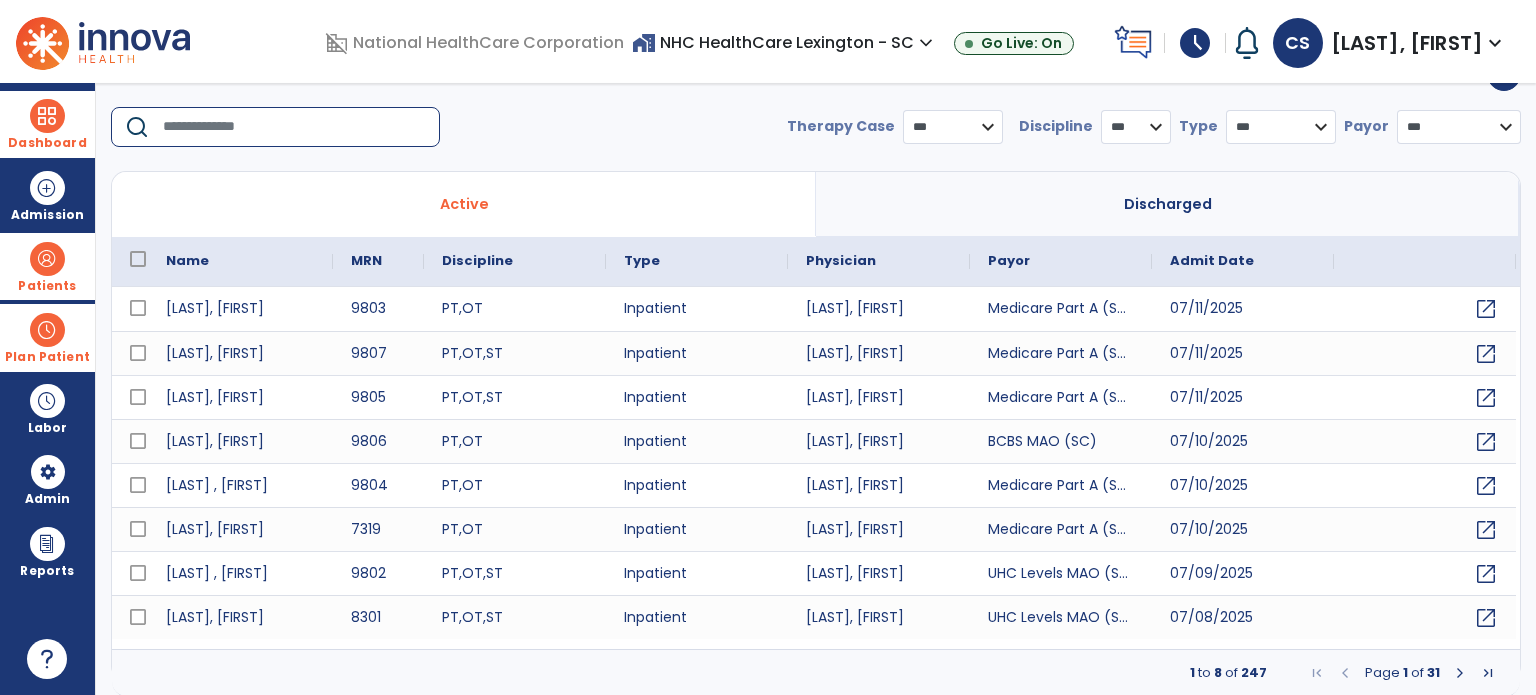click at bounding box center (294, 127) 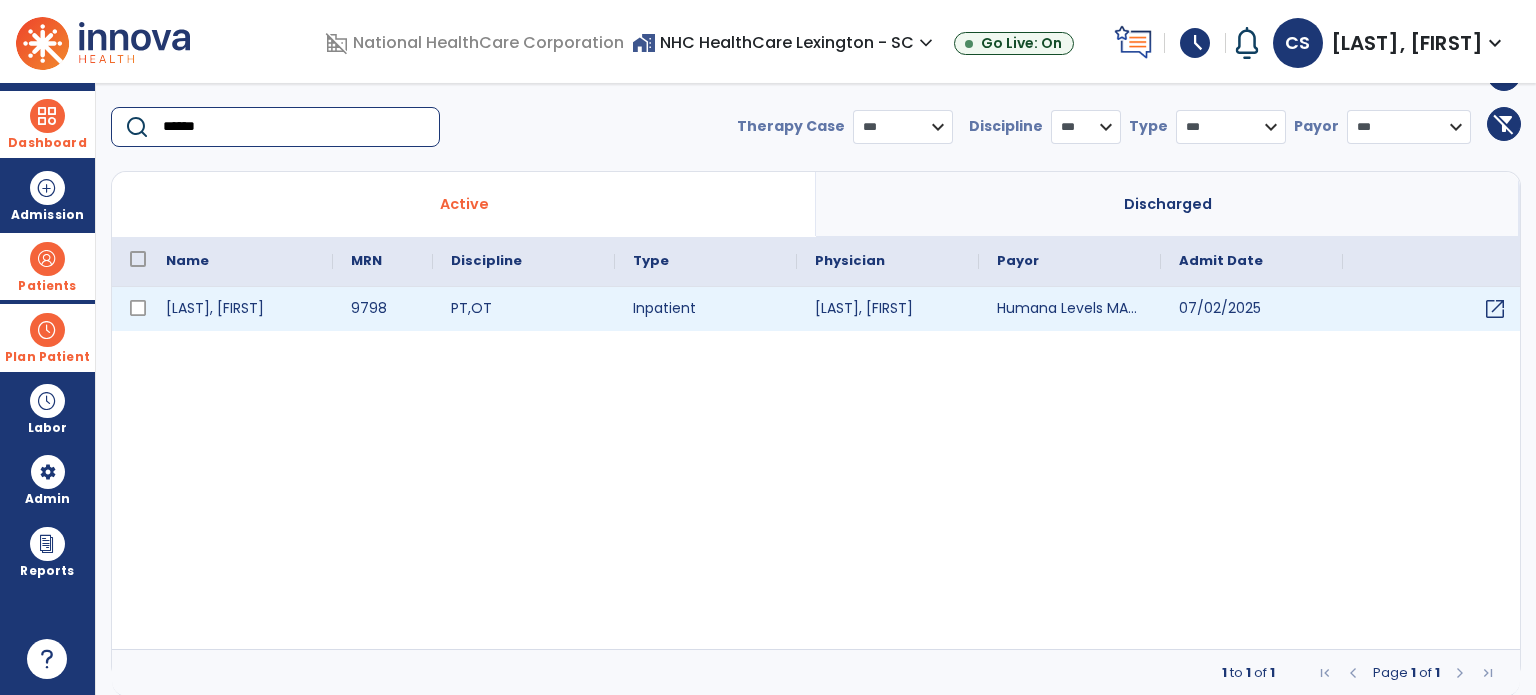 type on "******" 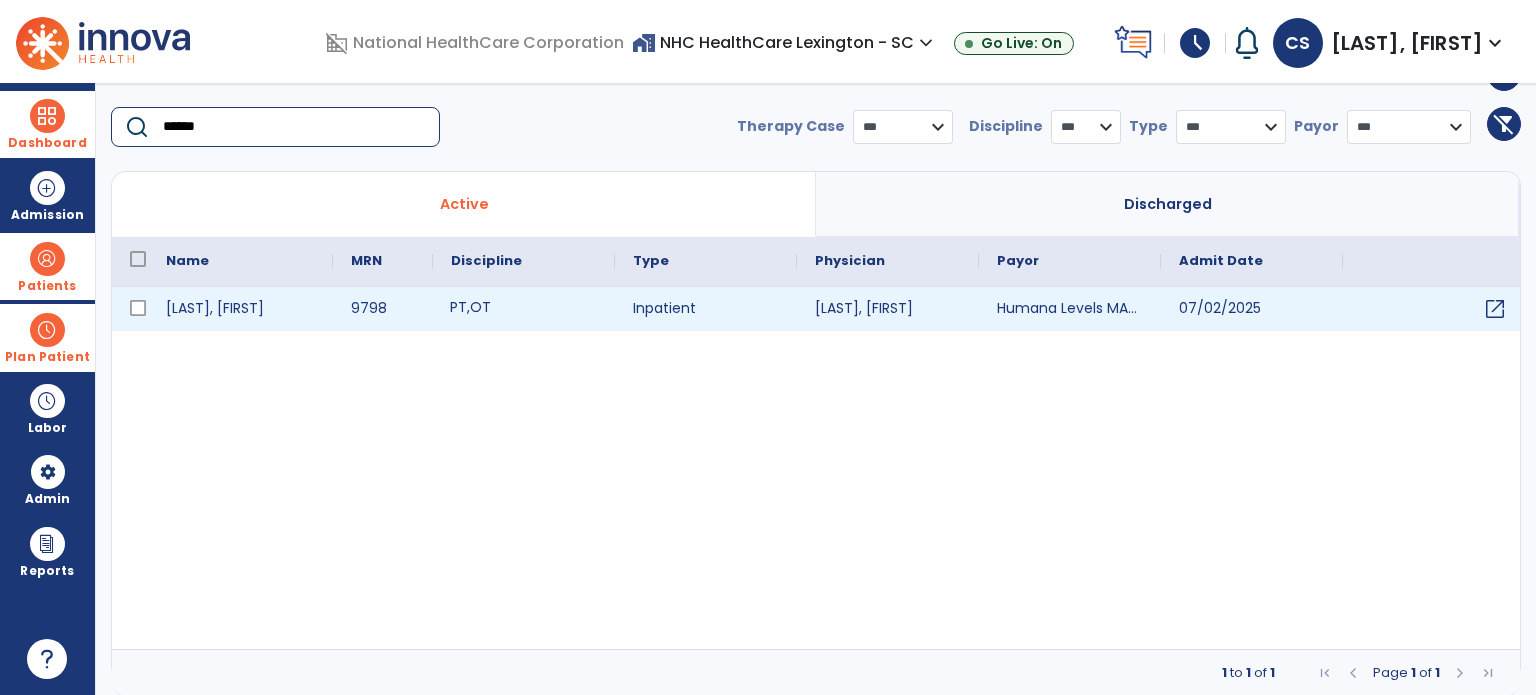 click on "PT , OT" at bounding box center (524, 309) 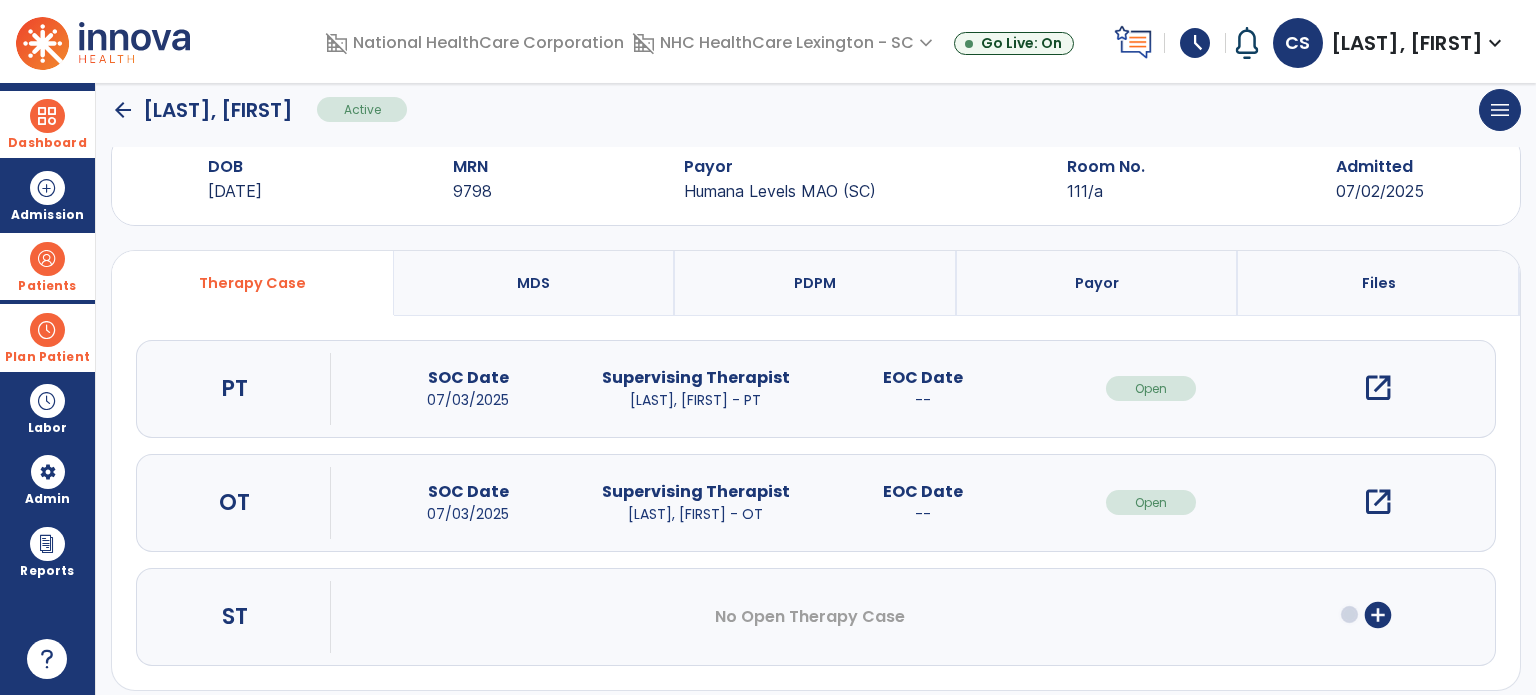 click on "open_in_new" at bounding box center (1378, 502) 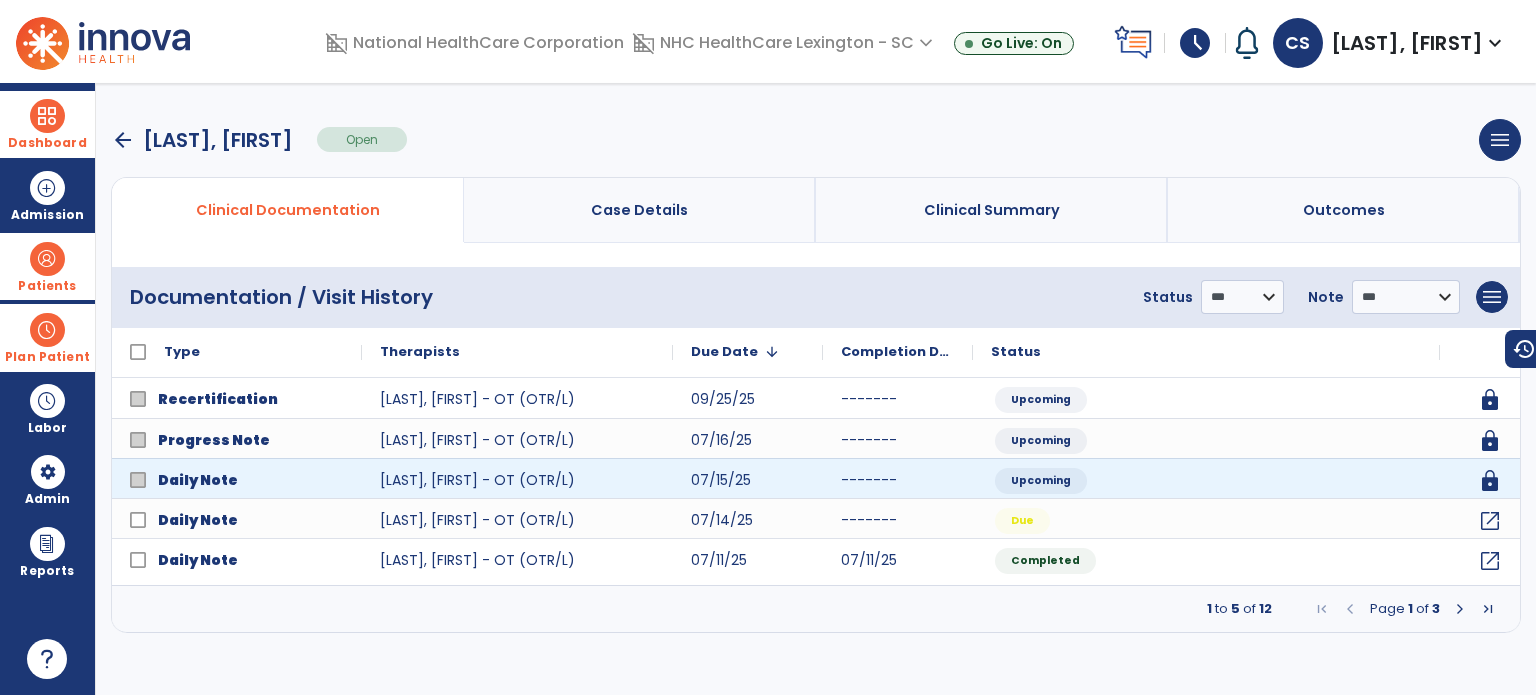scroll, scrollTop: 0, scrollLeft: 0, axis: both 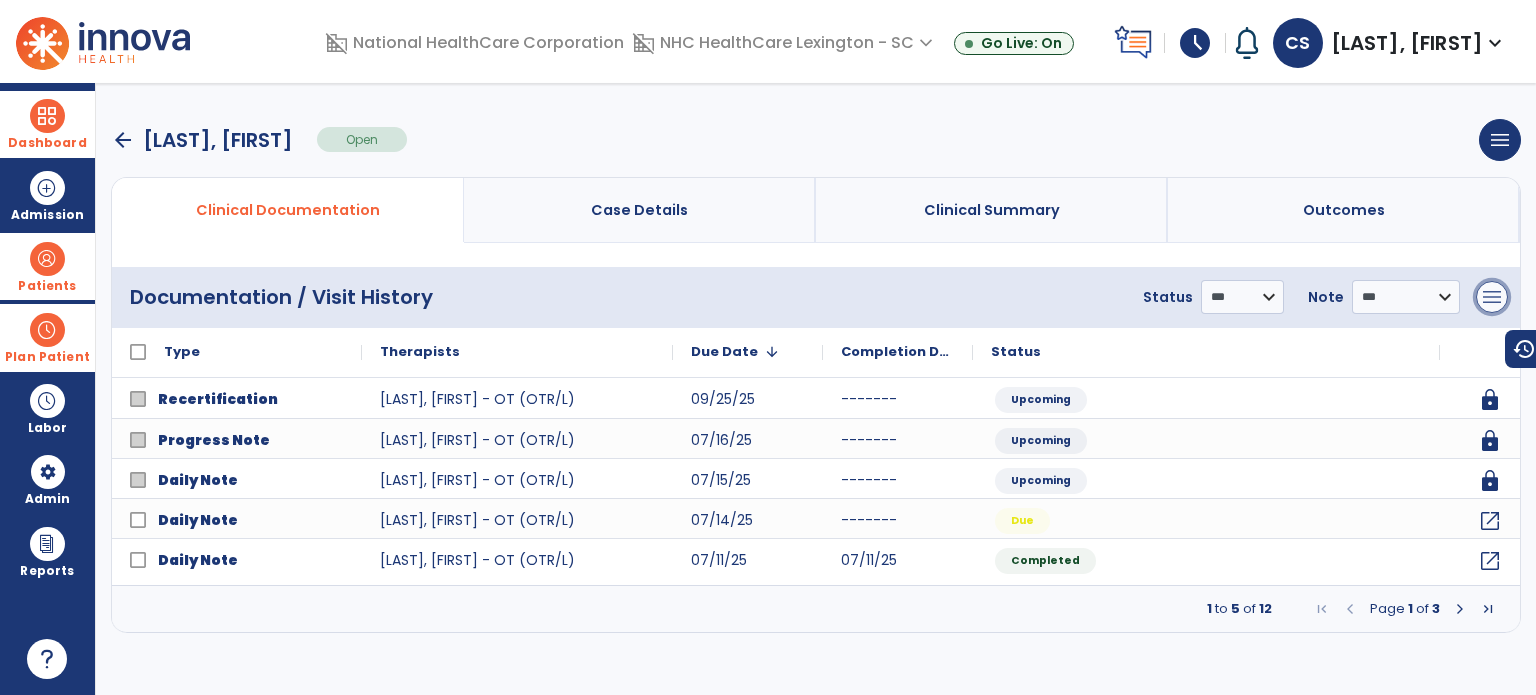 click on "menu" at bounding box center [1492, 297] 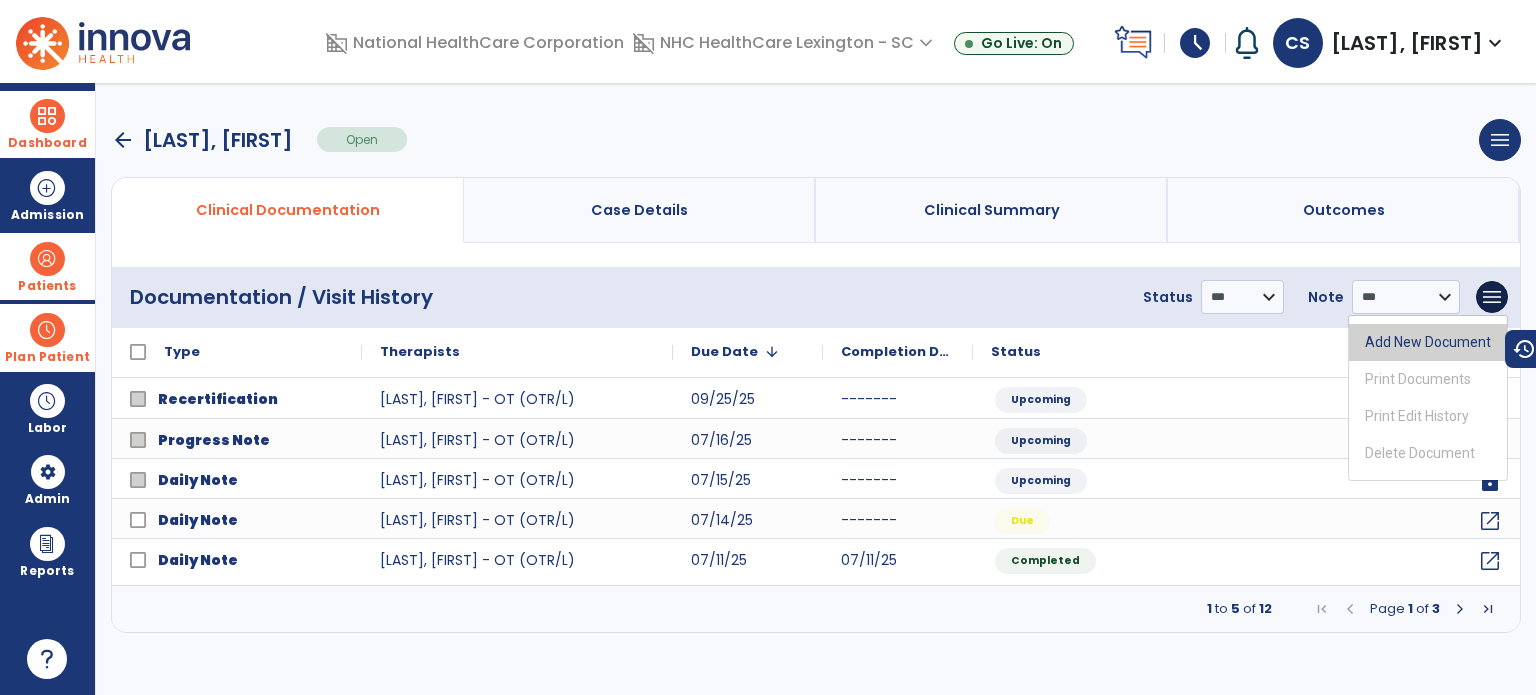 click on "Add New Document" at bounding box center (1428, 342) 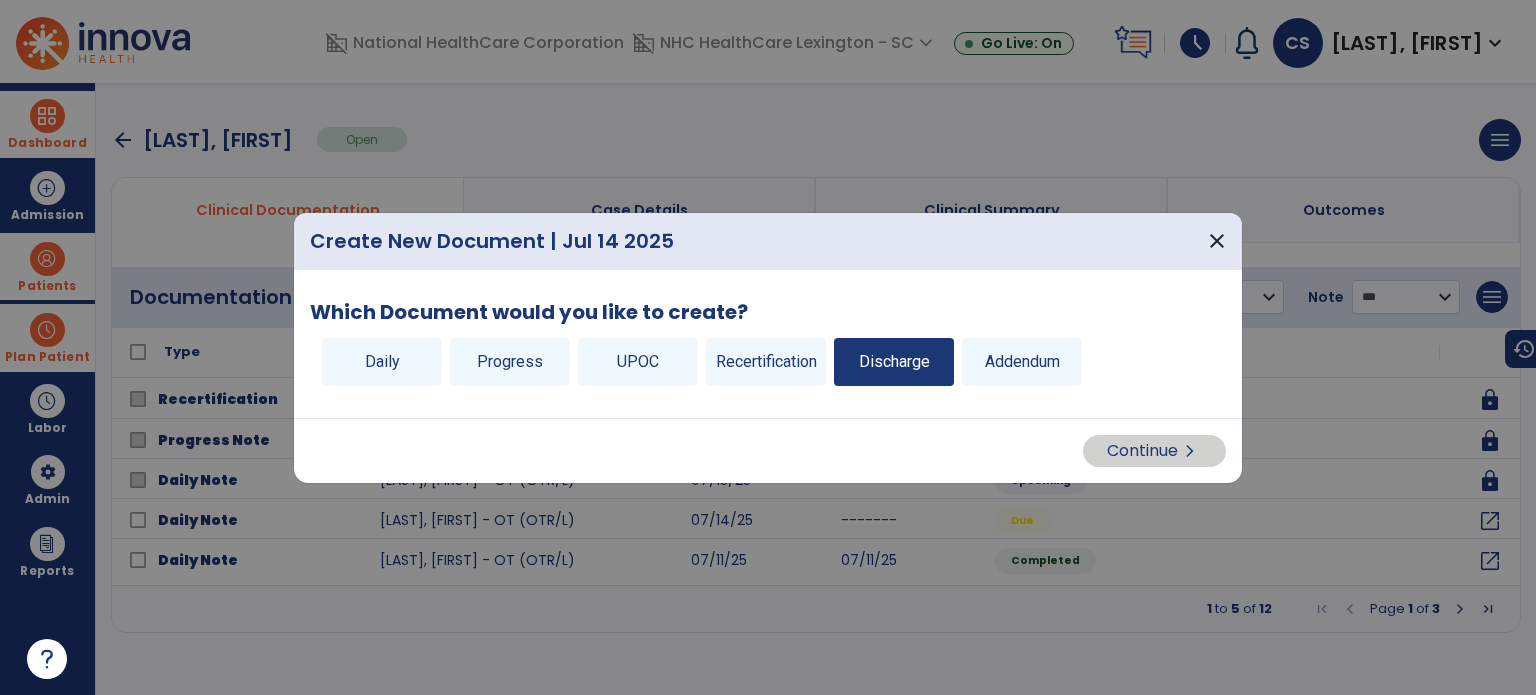 click on "Discharge" at bounding box center [894, 362] 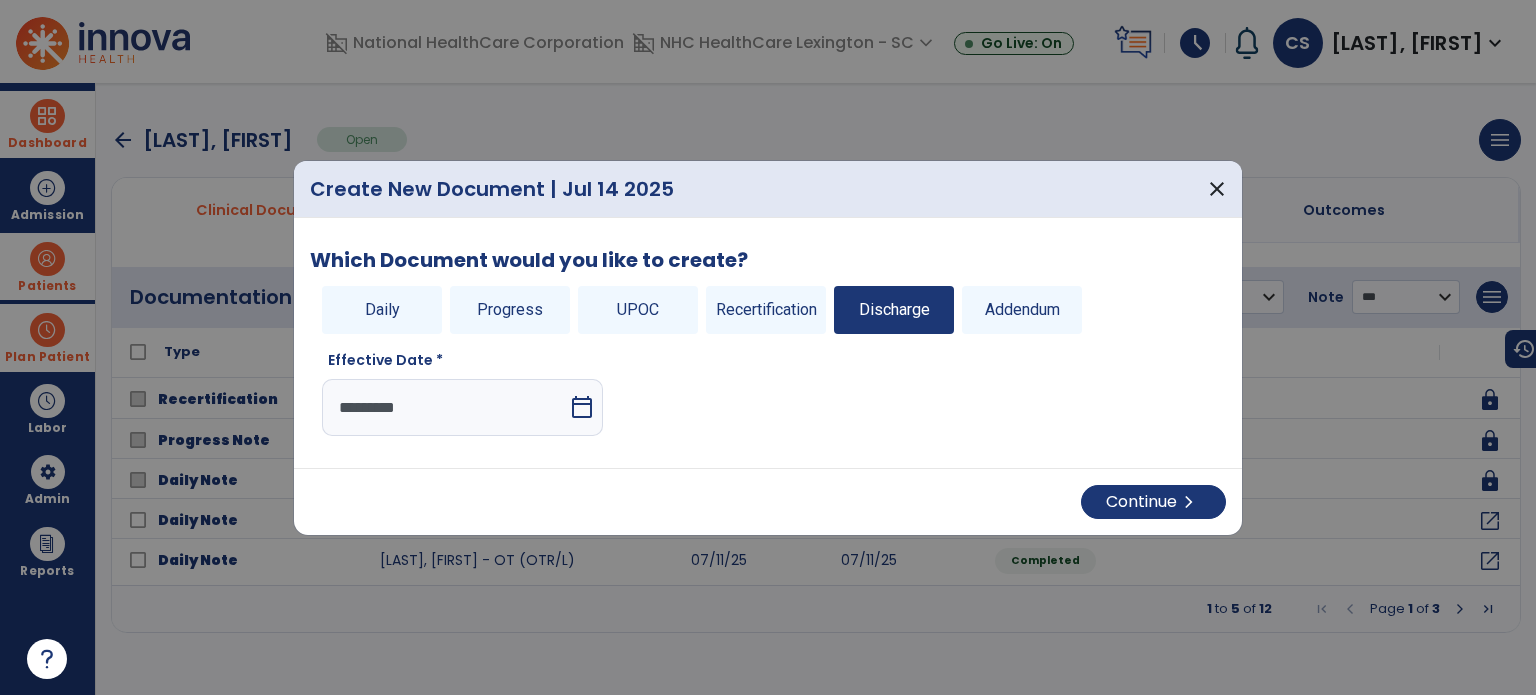 click on "calendar_today" at bounding box center (582, 407) 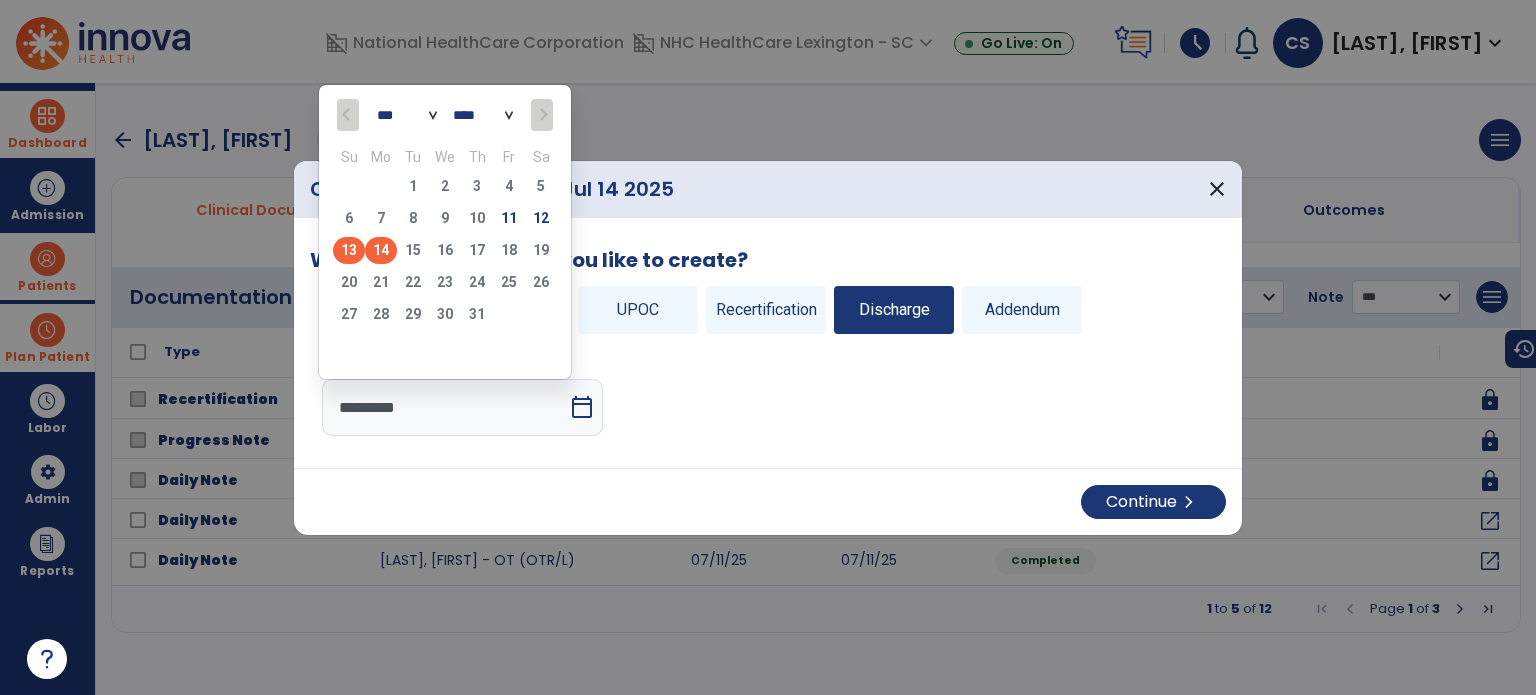 click on "13" 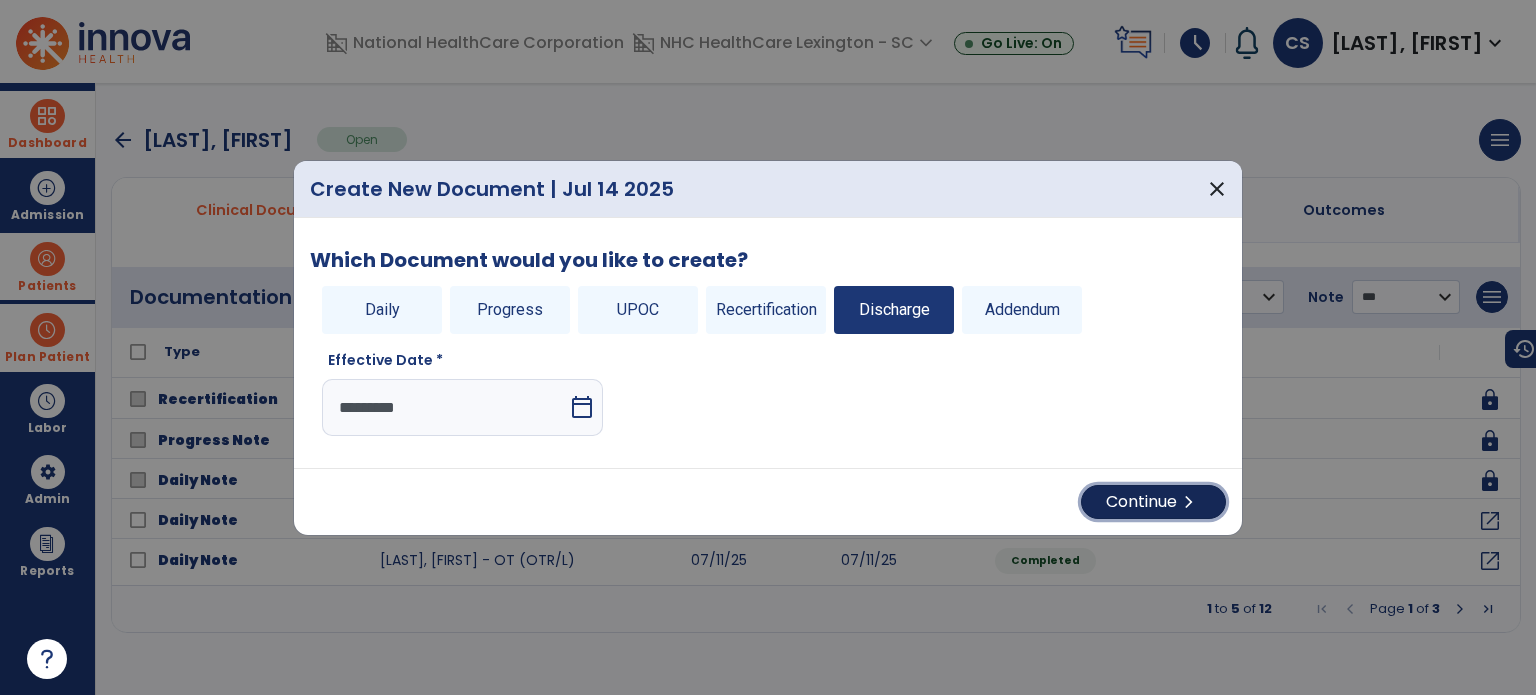 click on "chevron_right" at bounding box center (1189, 502) 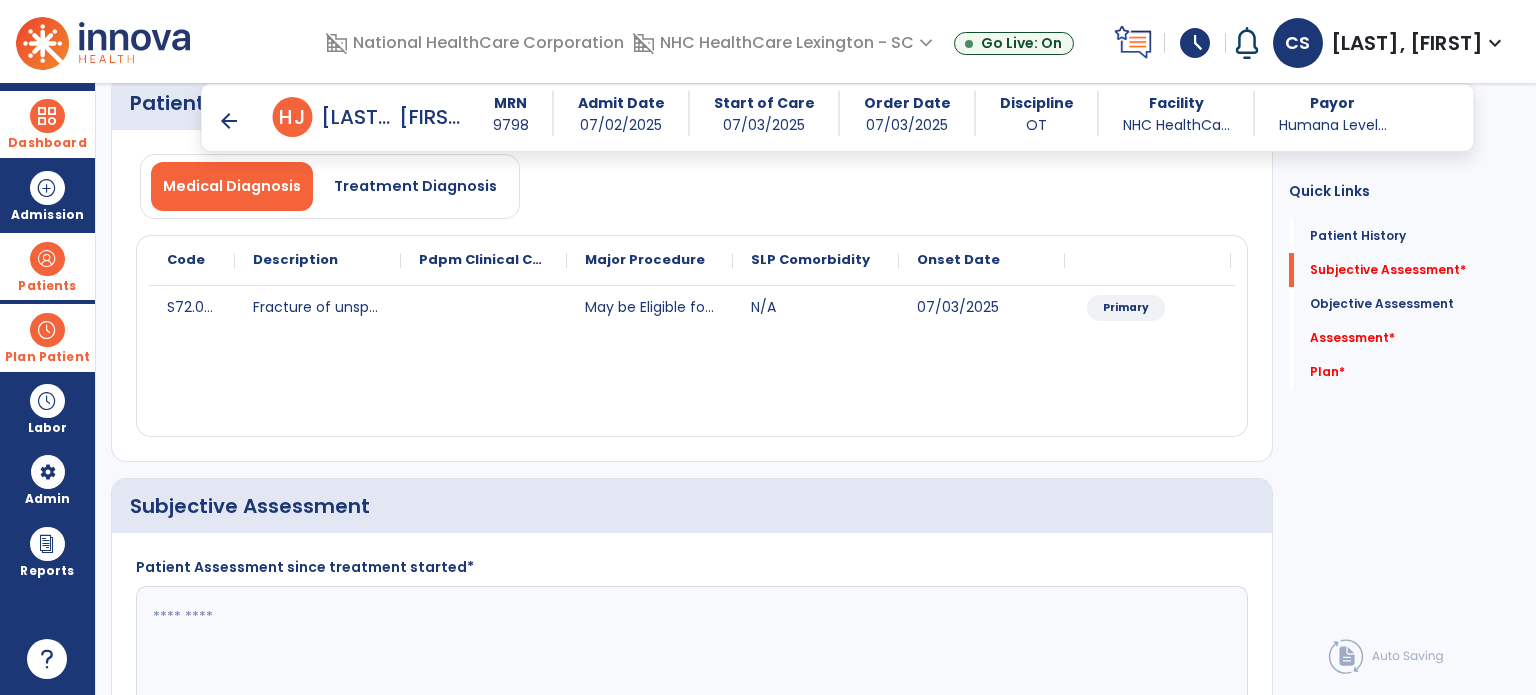 scroll, scrollTop: 316, scrollLeft: 0, axis: vertical 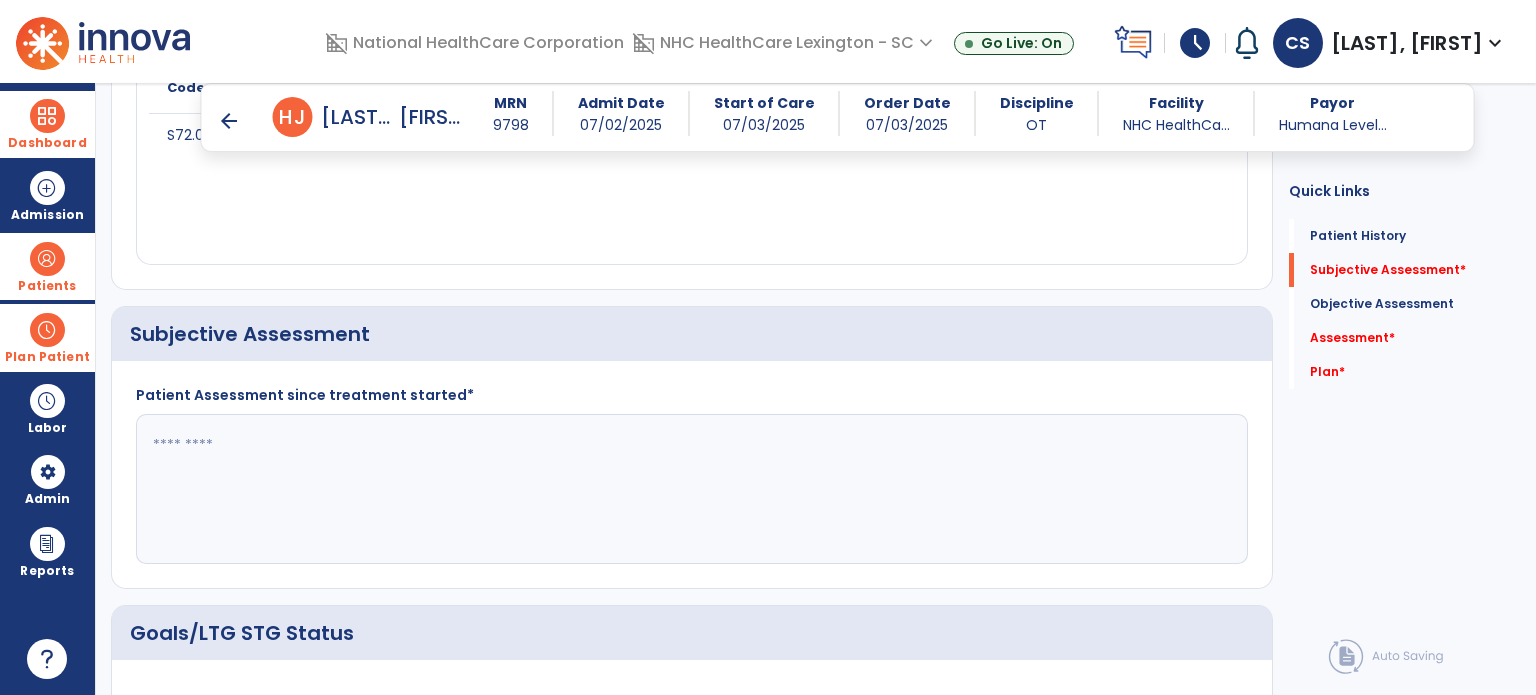 click 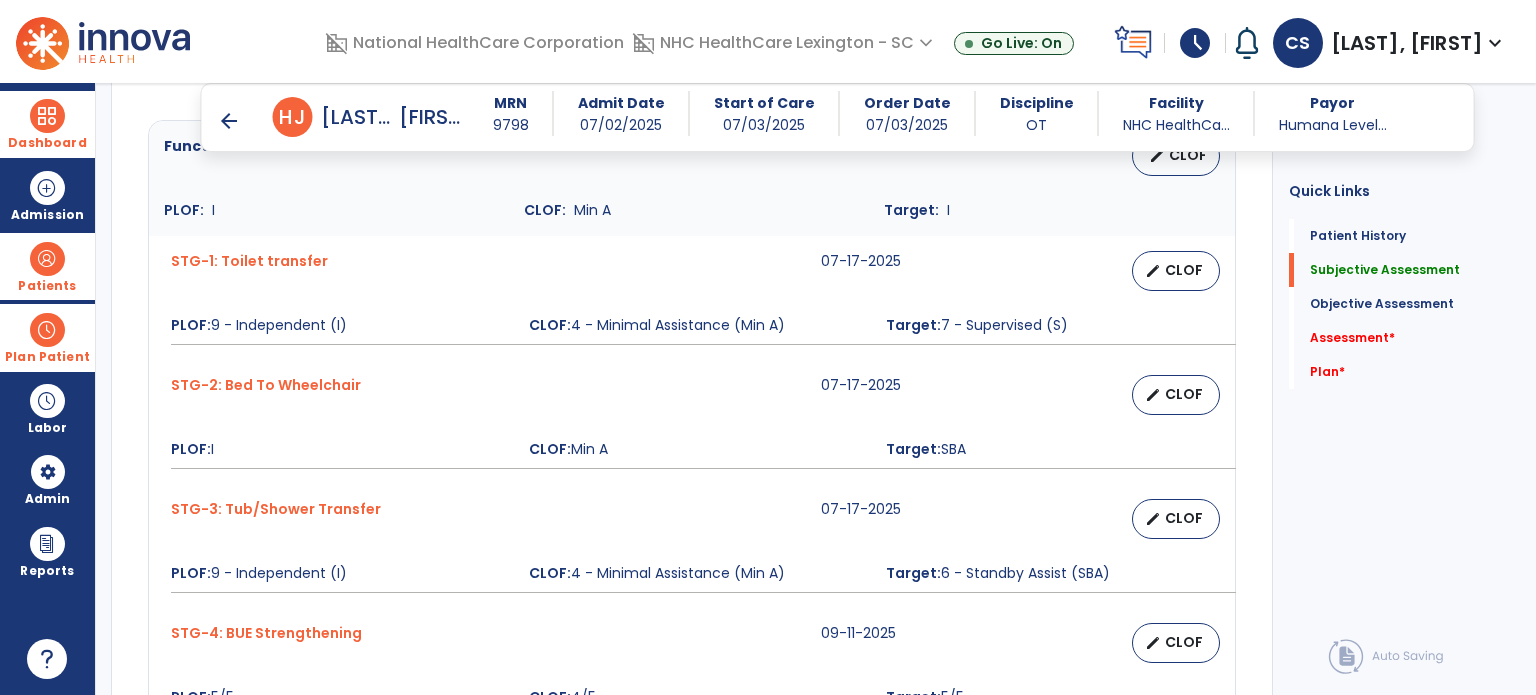 scroll, scrollTop: 904, scrollLeft: 0, axis: vertical 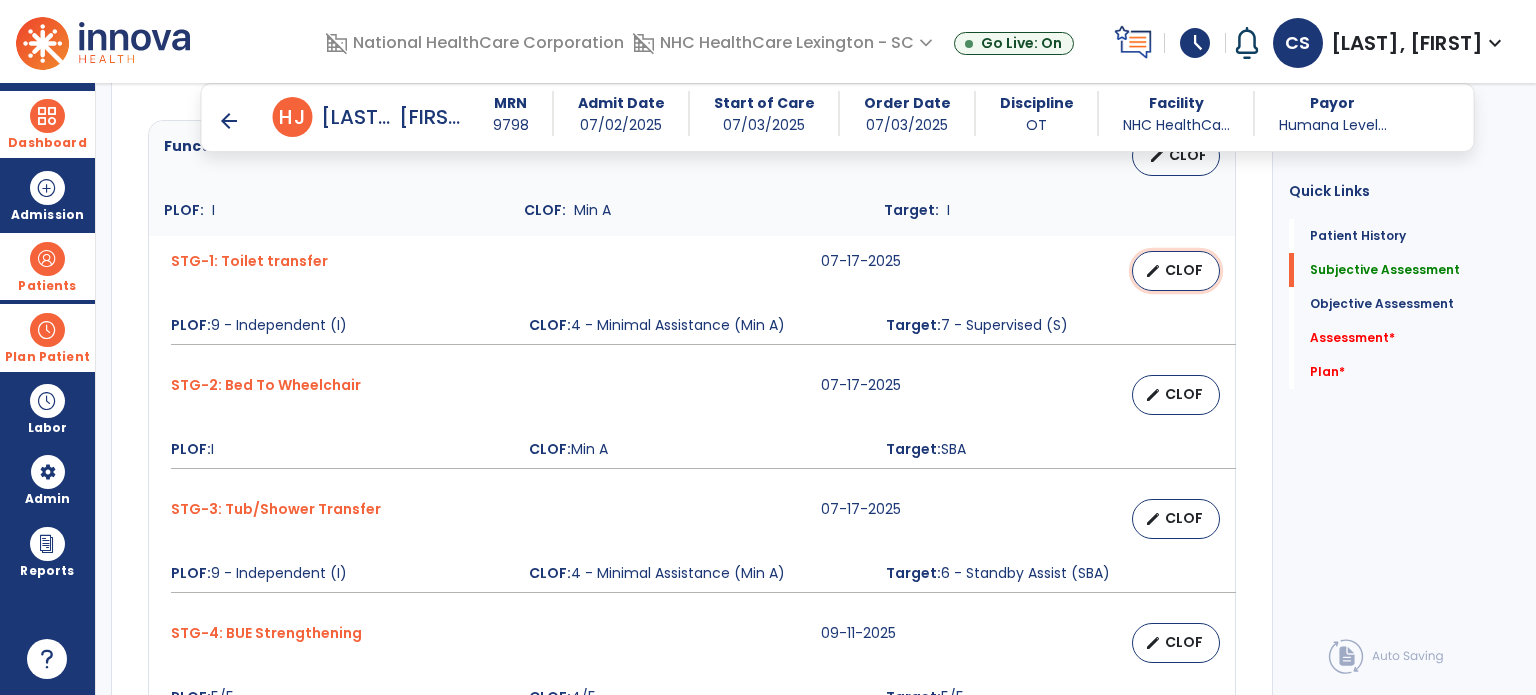 click on "CLOF" at bounding box center (1184, 270) 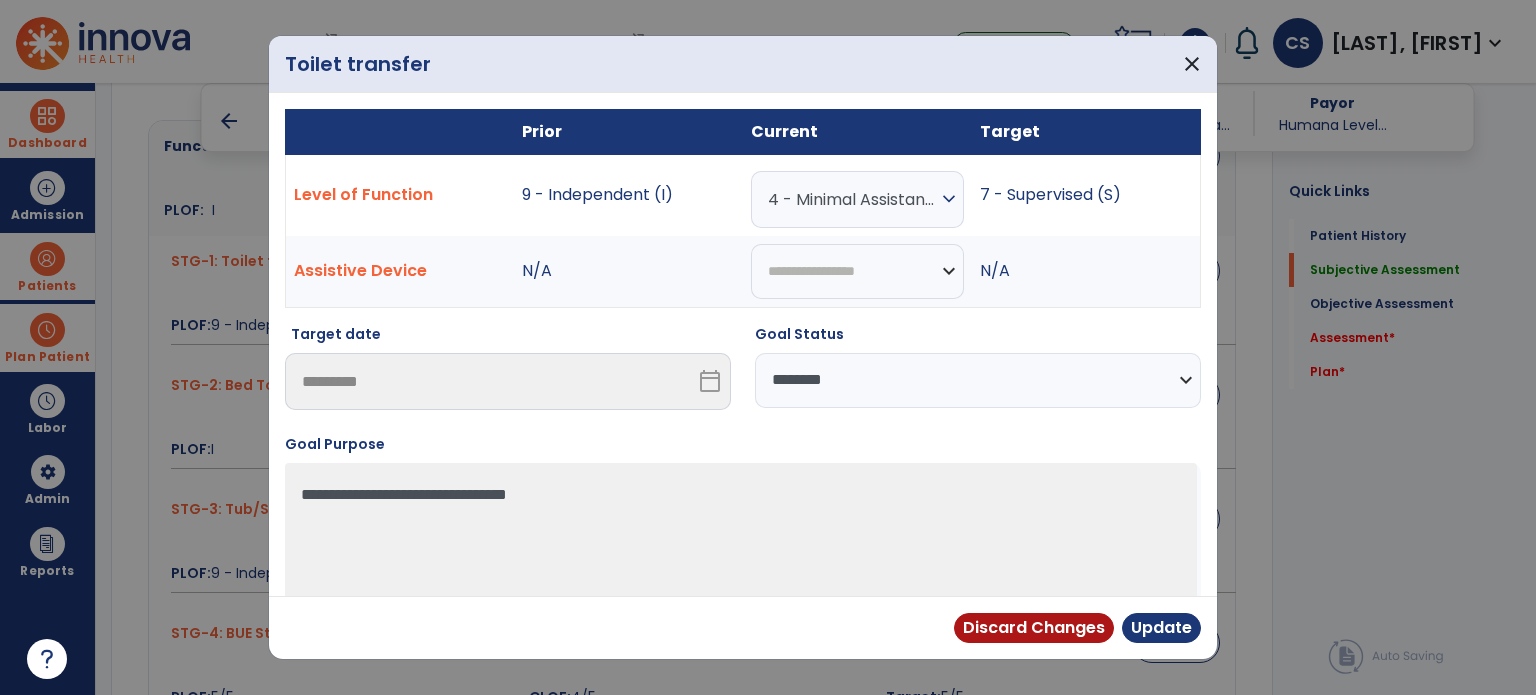 click on "4 - Minimal Assistance (Min A)" at bounding box center (852, 199) 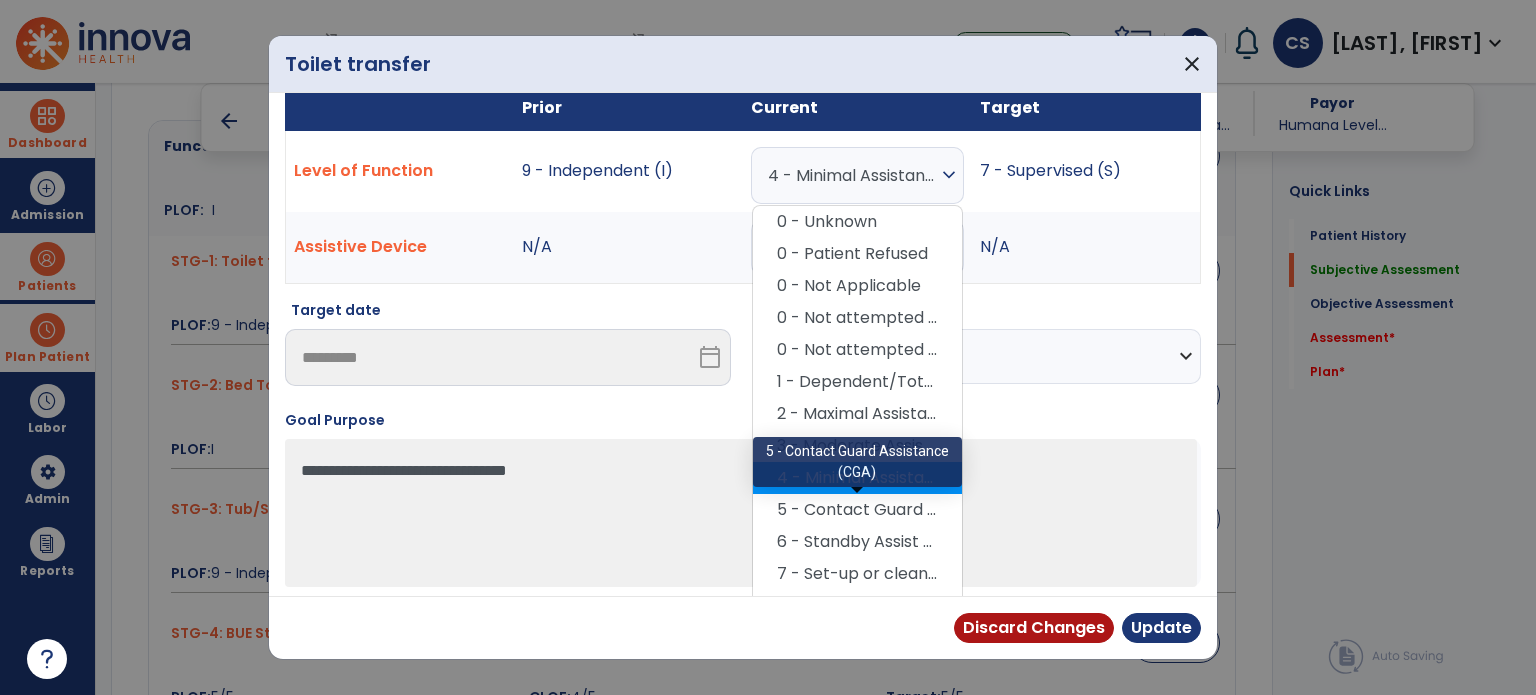scroll, scrollTop: 26, scrollLeft: 0, axis: vertical 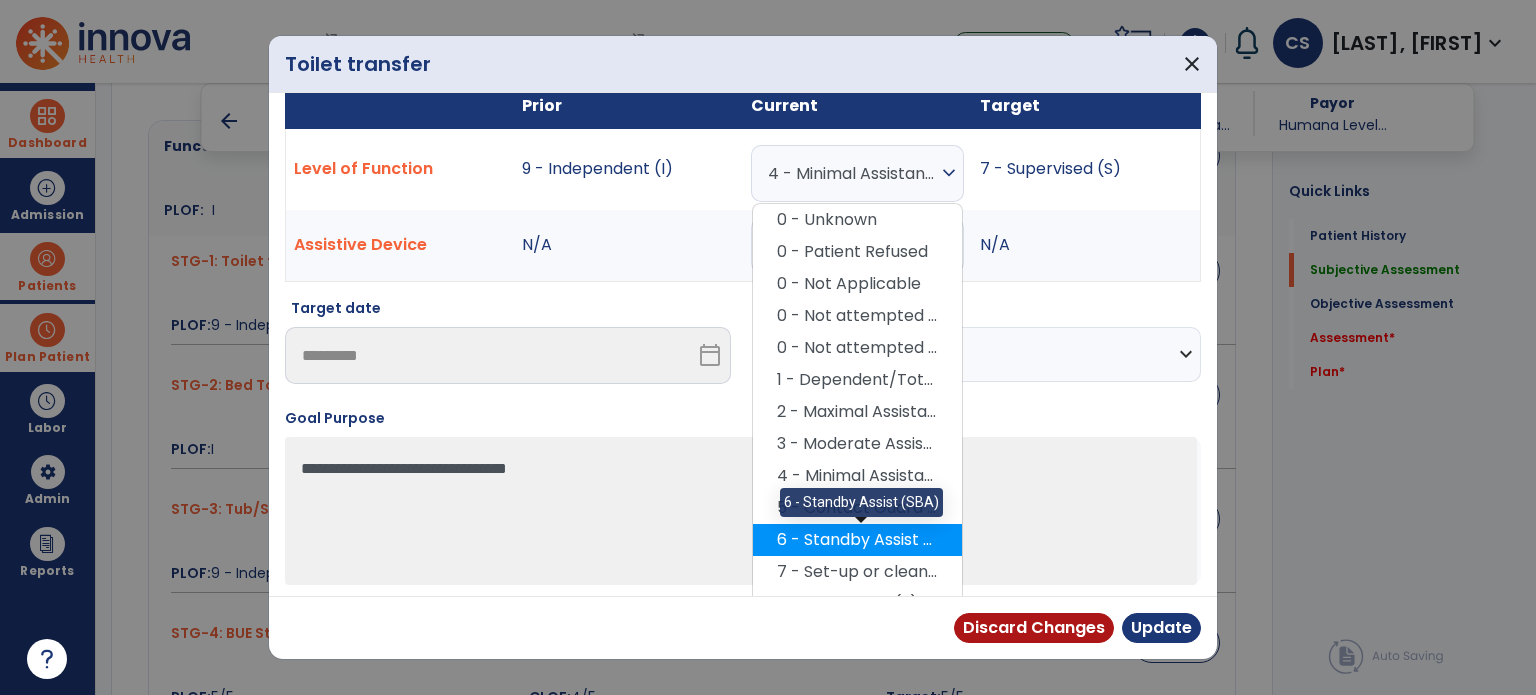 click on "6 - Standby Assist (SBA)" at bounding box center (857, 540) 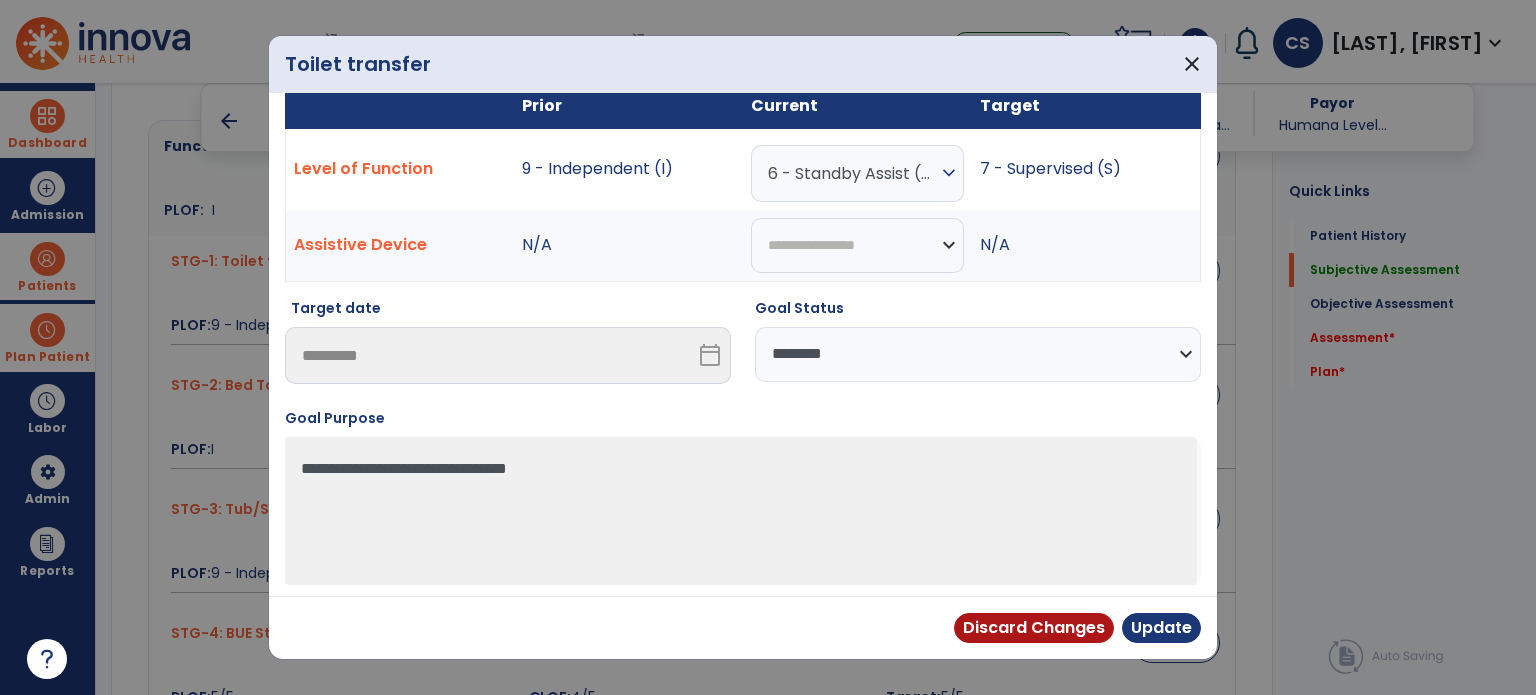 click on "**********" at bounding box center [978, 354] 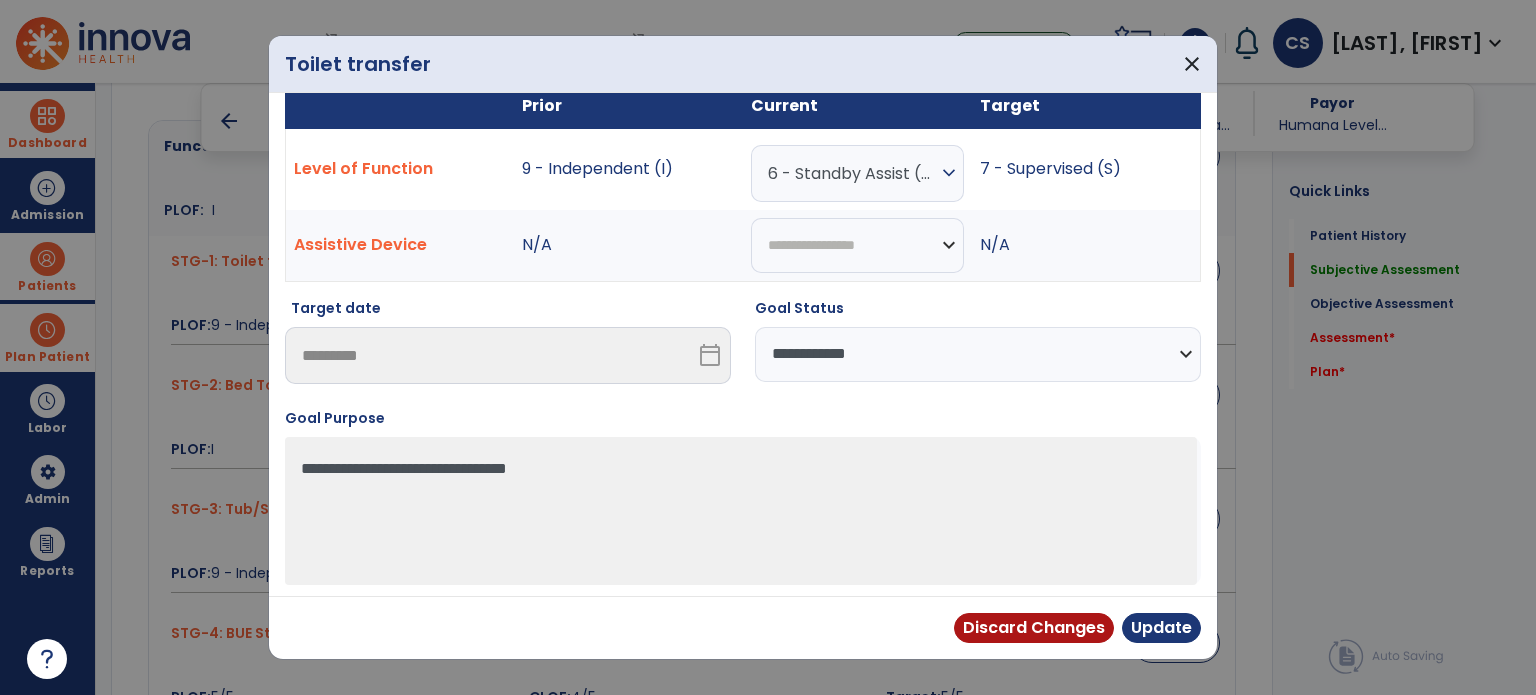 click on "**********" at bounding box center (978, 354) 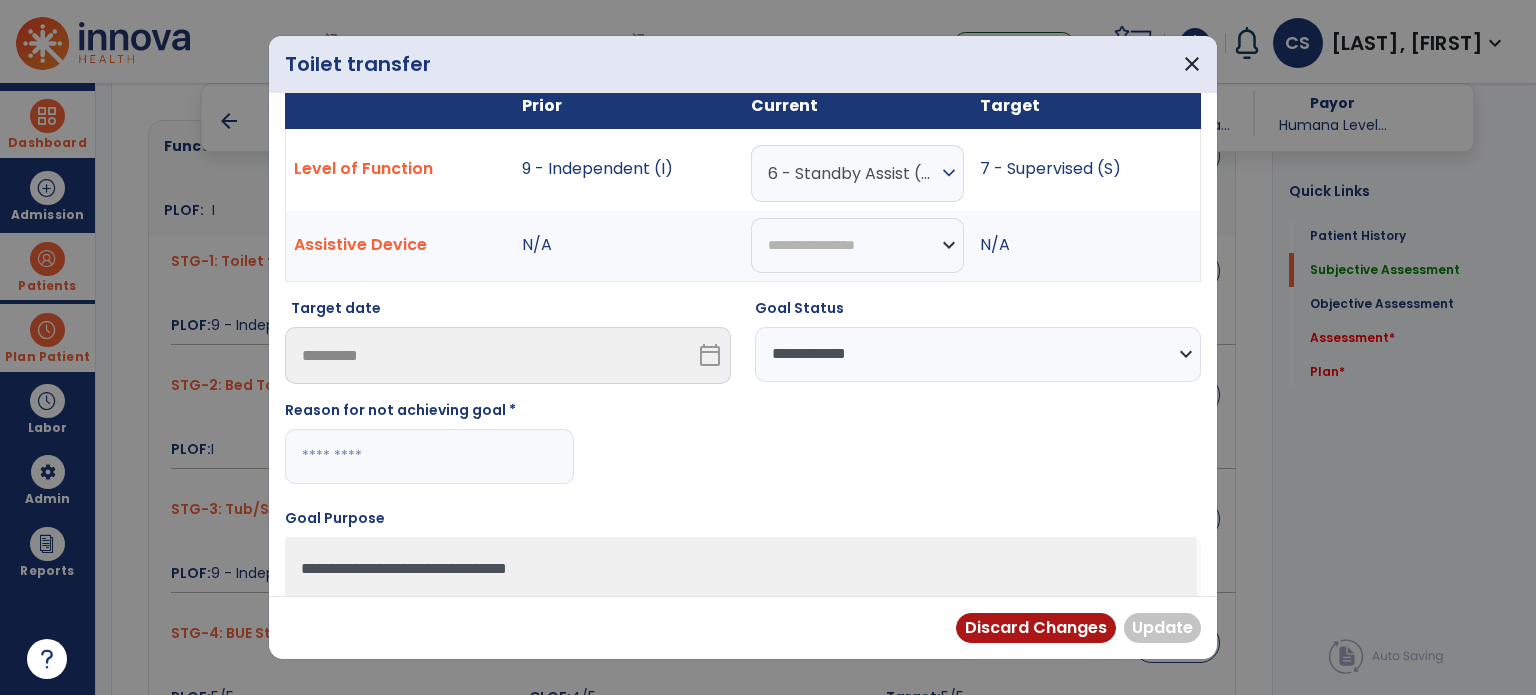 click at bounding box center [429, 456] 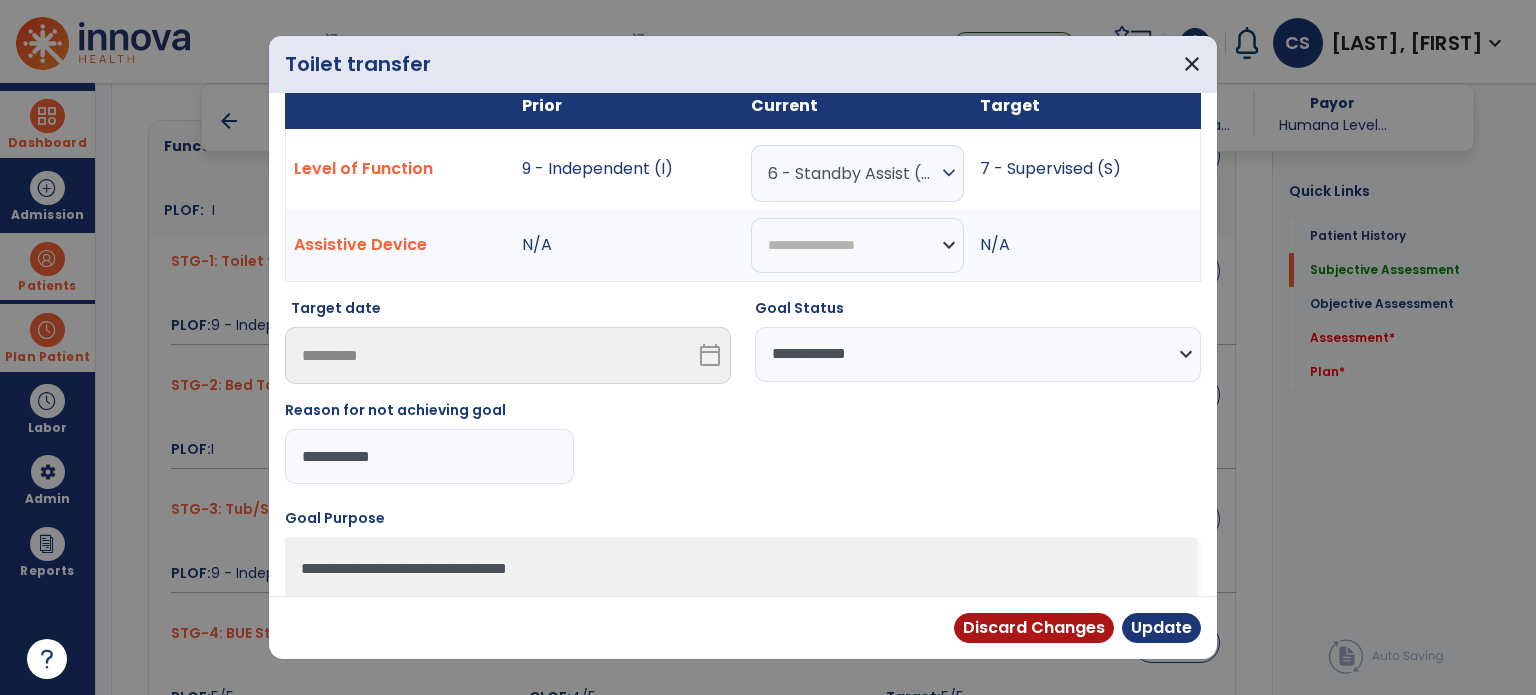 type on "**********" 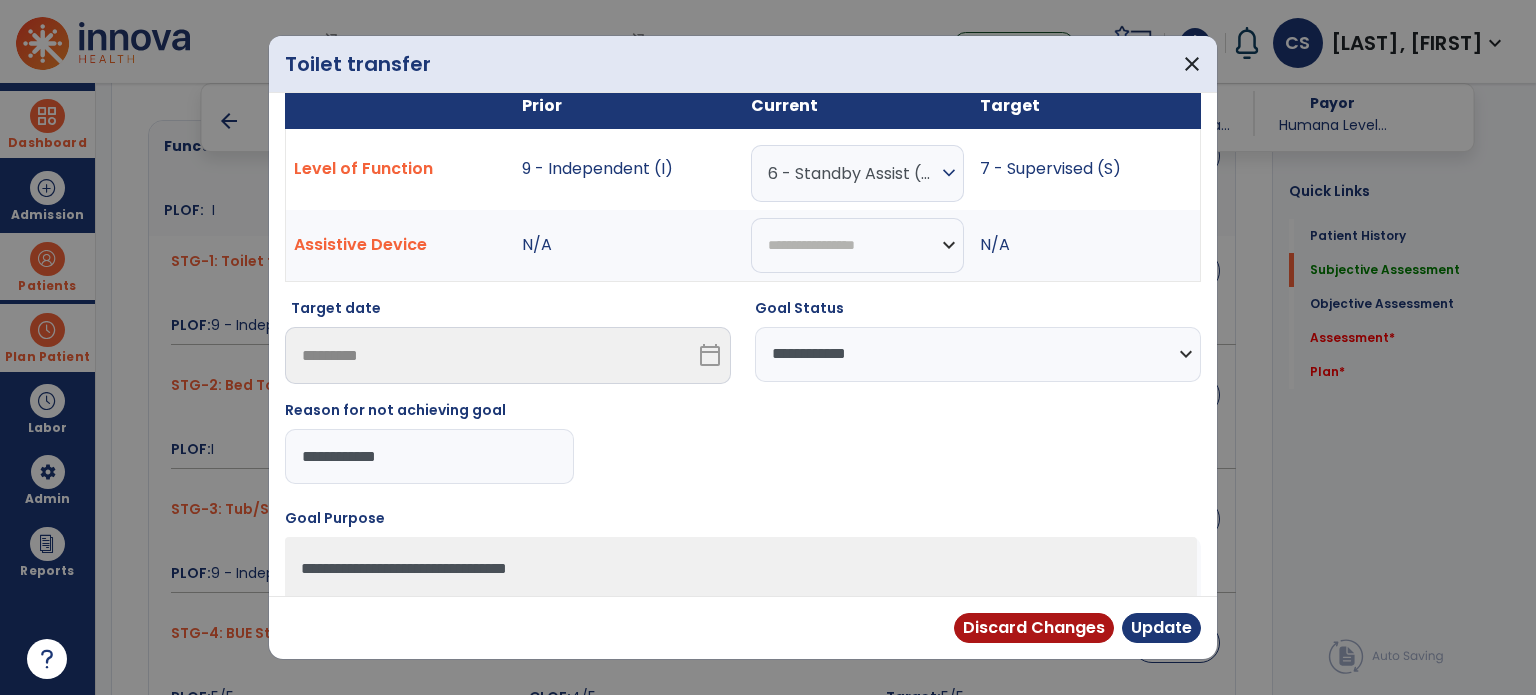 drag, startPoint x: 500, startPoint y: 443, endPoint x: 243, endPoint y: 428, distance: 257.43738 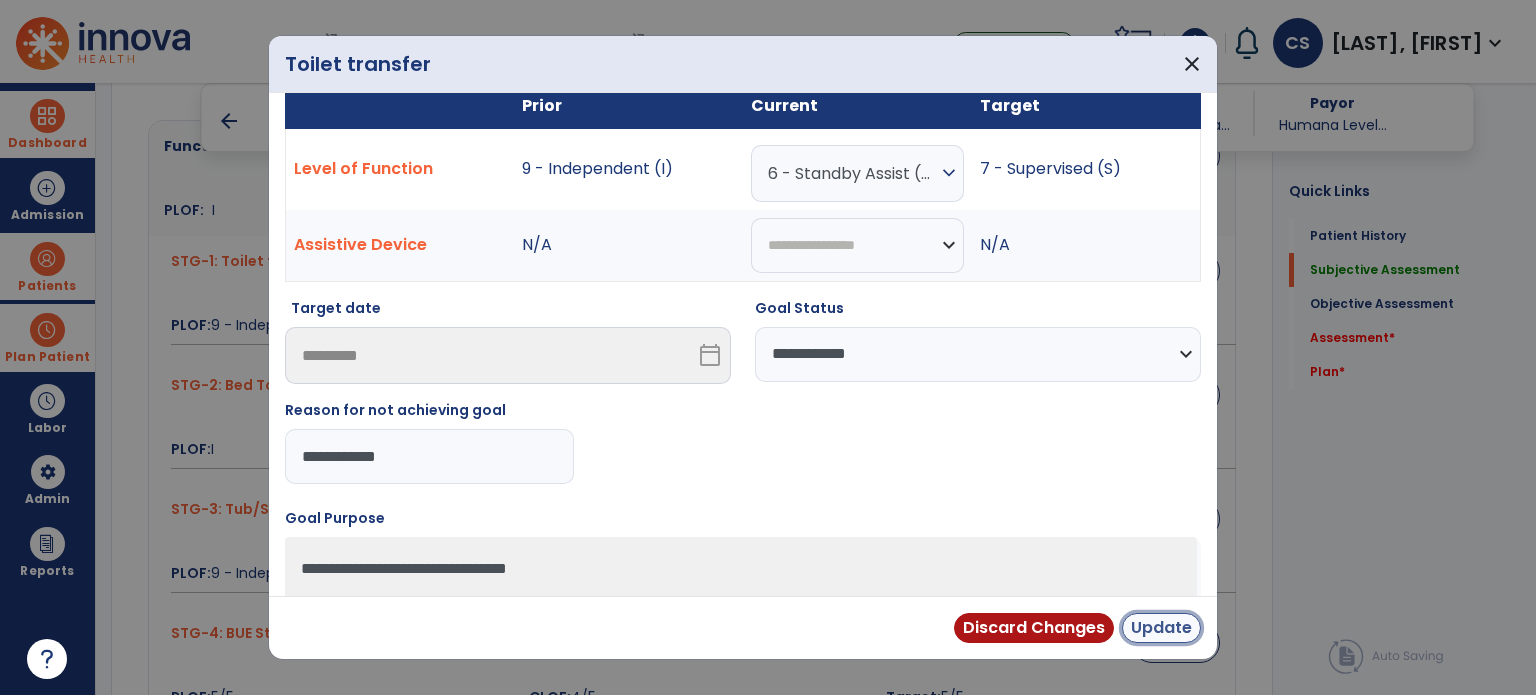 click on "Update" at bounding box center (1161, 628) 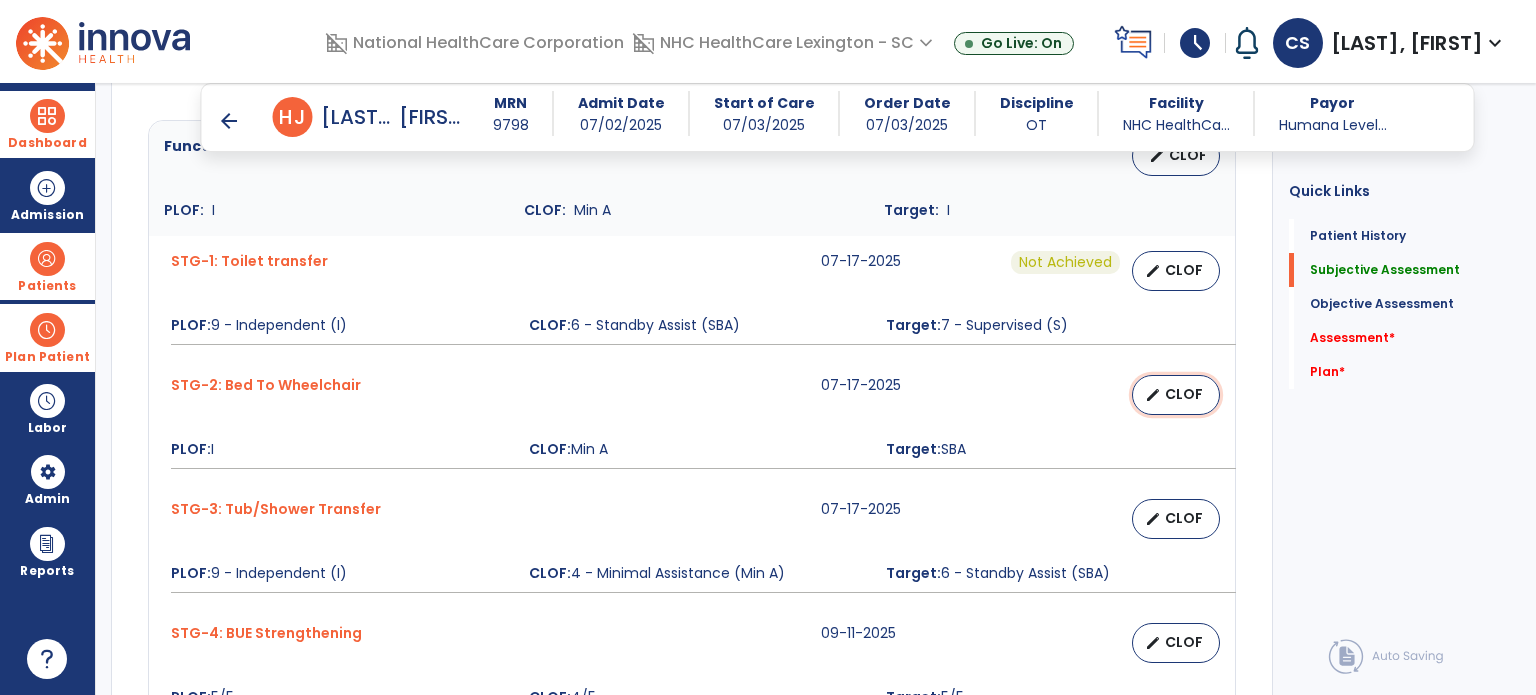 click on "CLOF" at bounding box center (1184, 394) 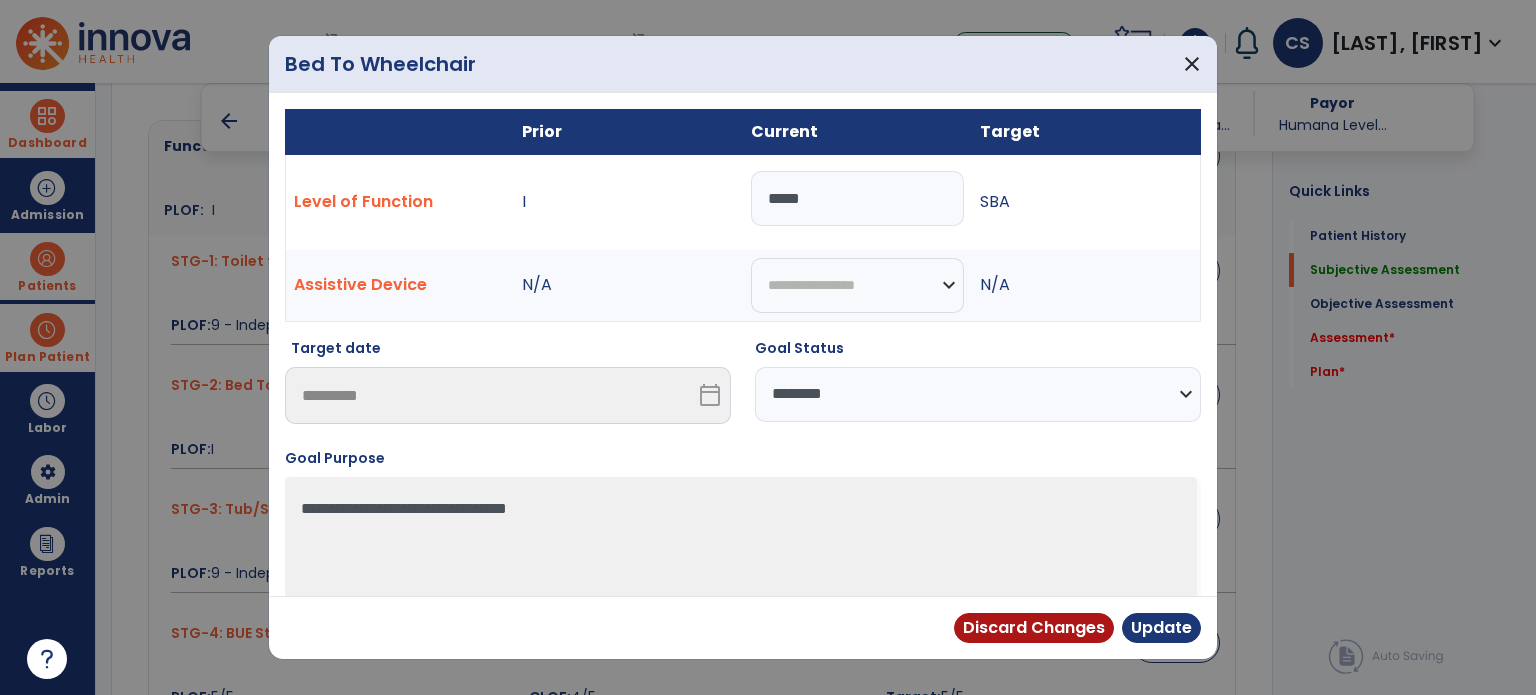 drag, startPoint x: 896, startPoint y: 210, endPoint x: 727, endPoint y: 217, distance: 169.14491 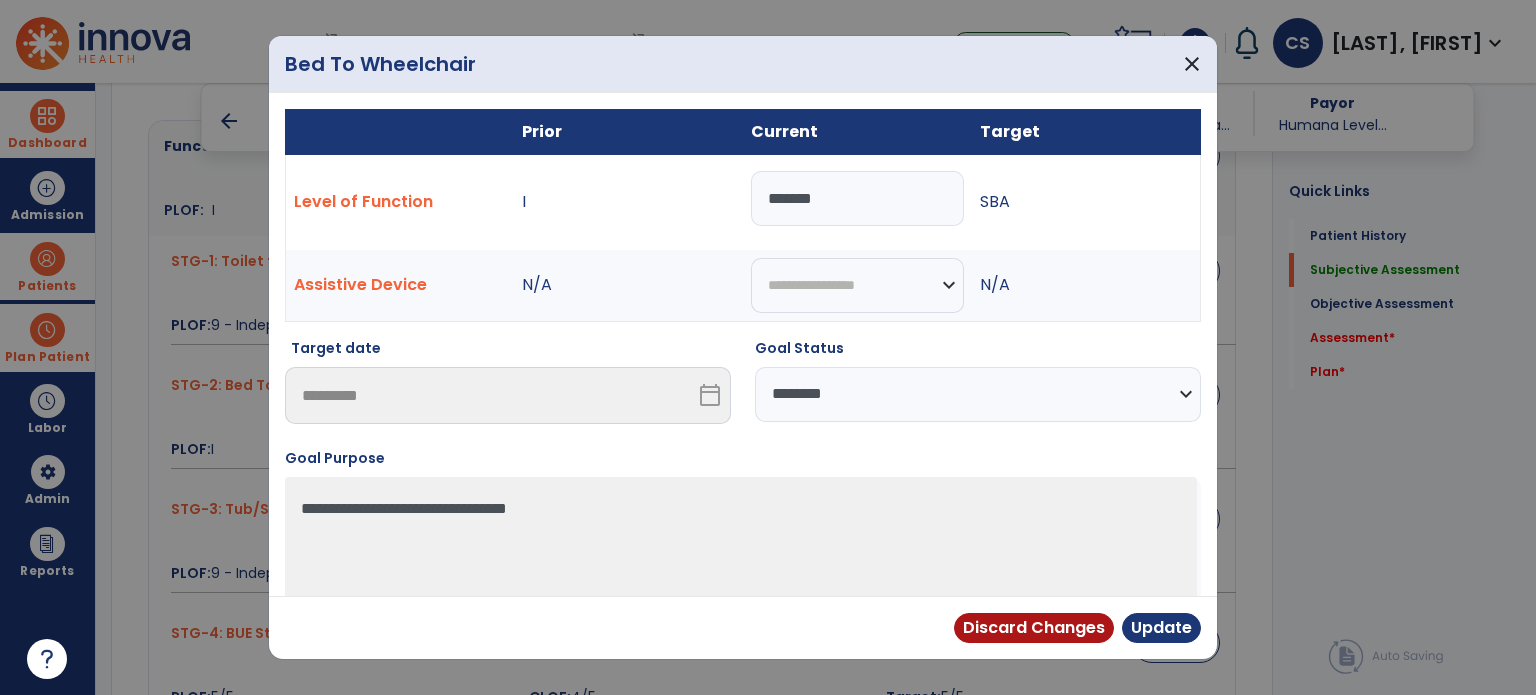 type on "*******" 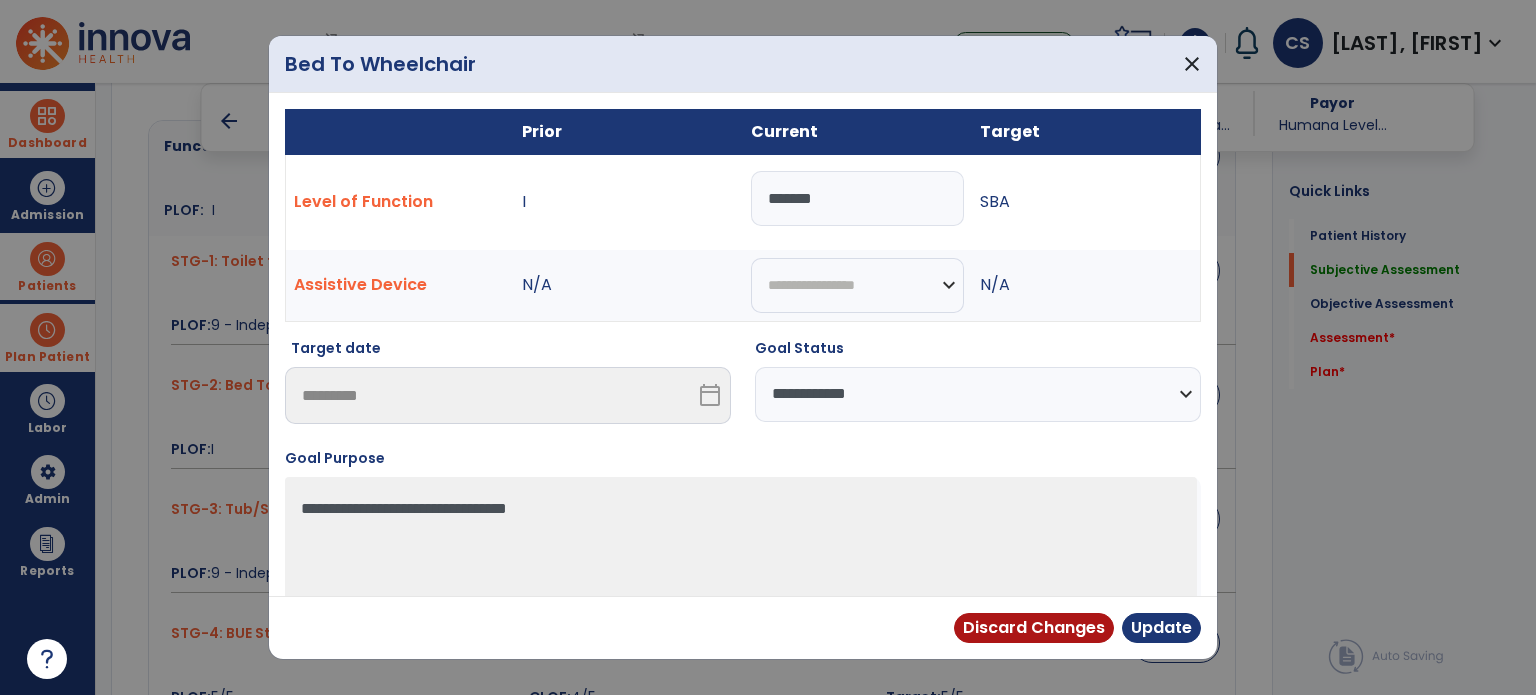 click on "**********" at bounding box center (978, 394) 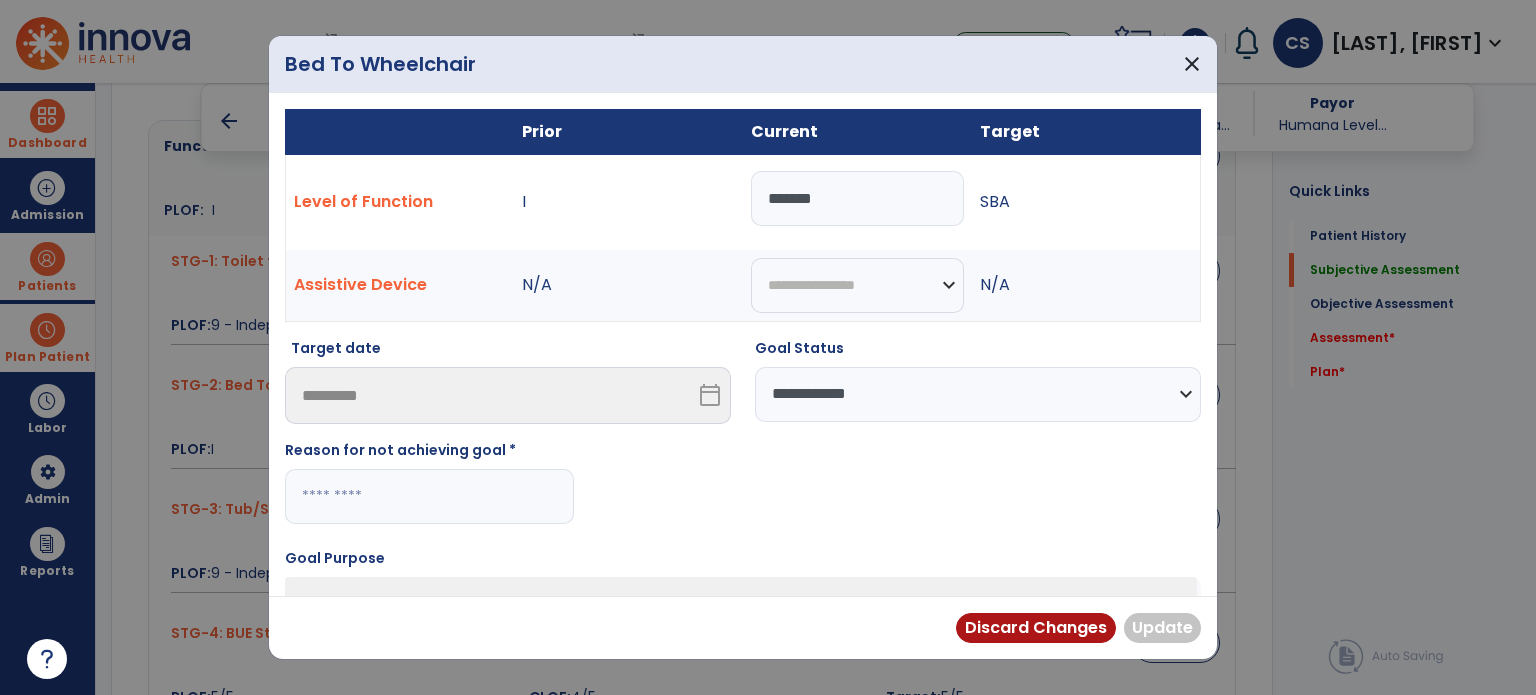 click at bounding box center (429, 496) 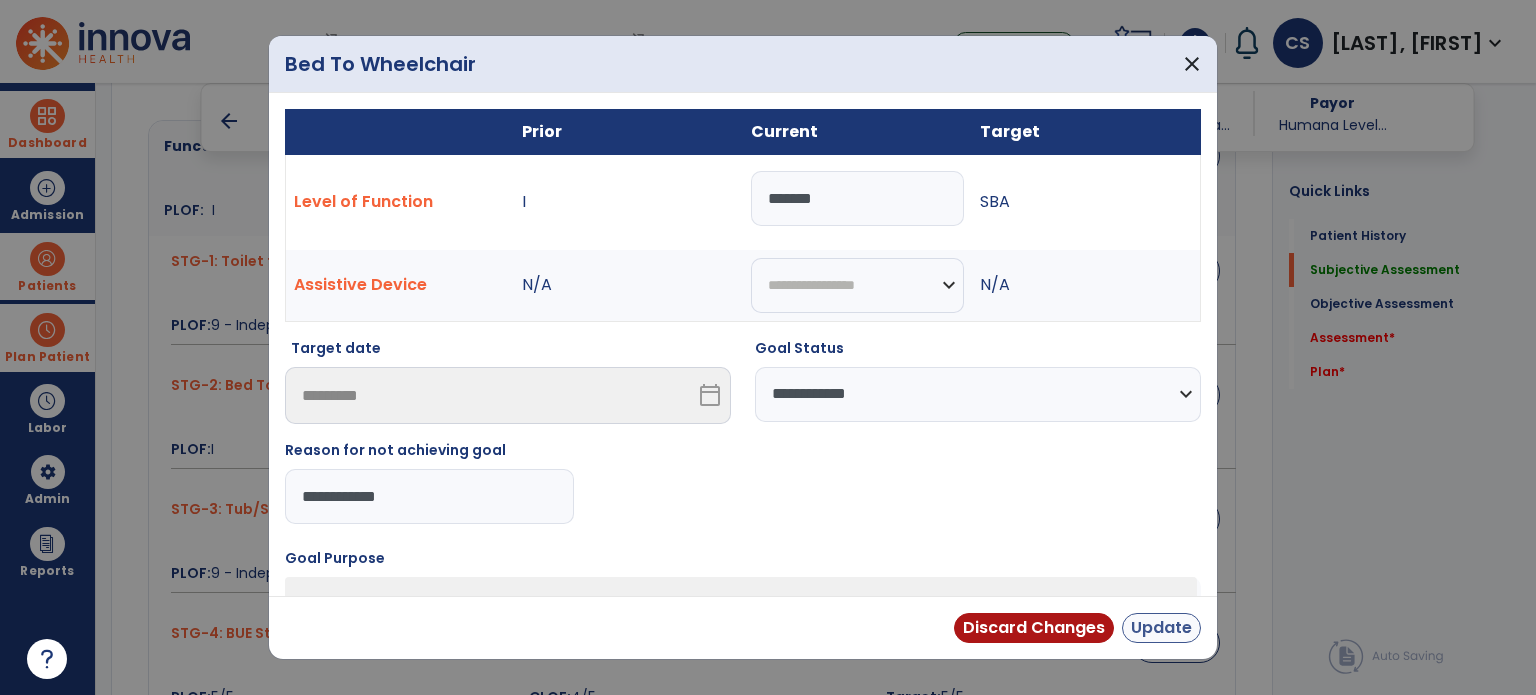 type on "**********" 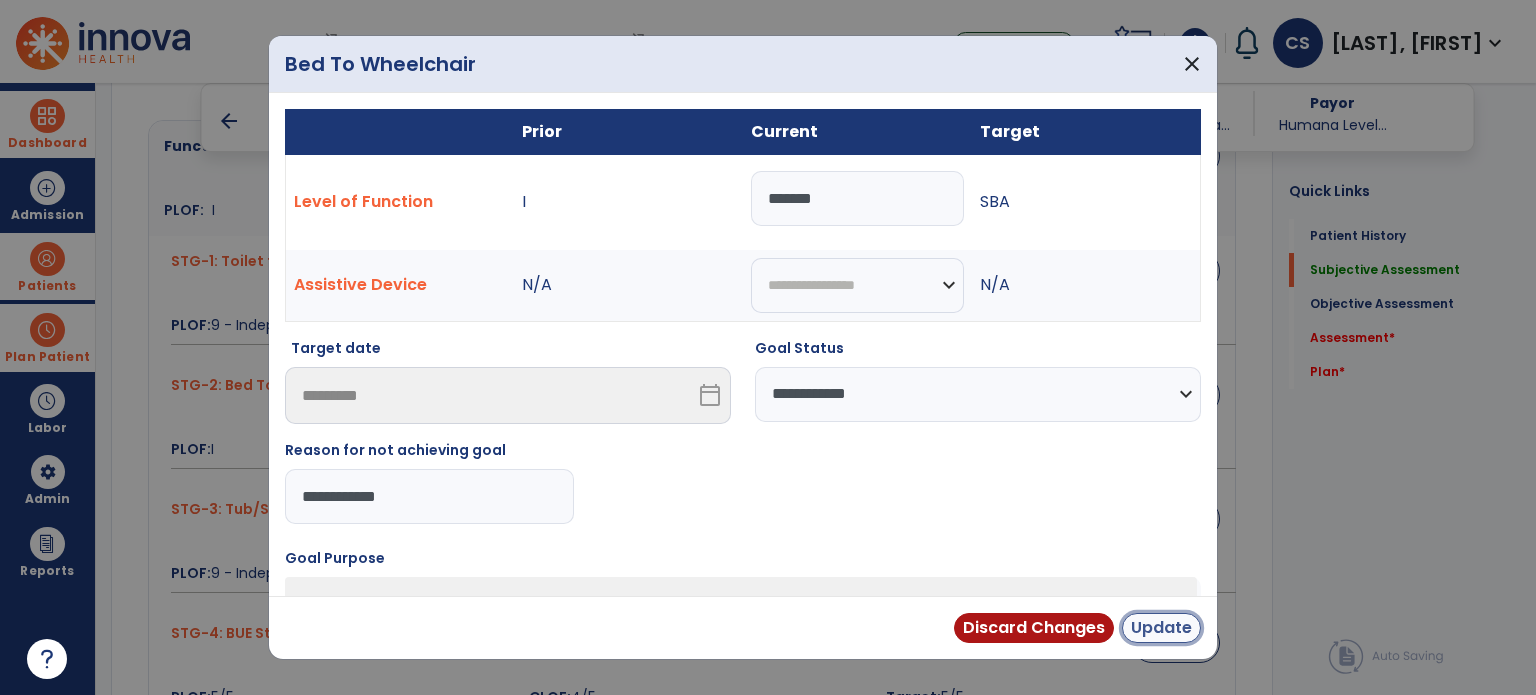 click on "Update" at bounding box center (1161, 628) 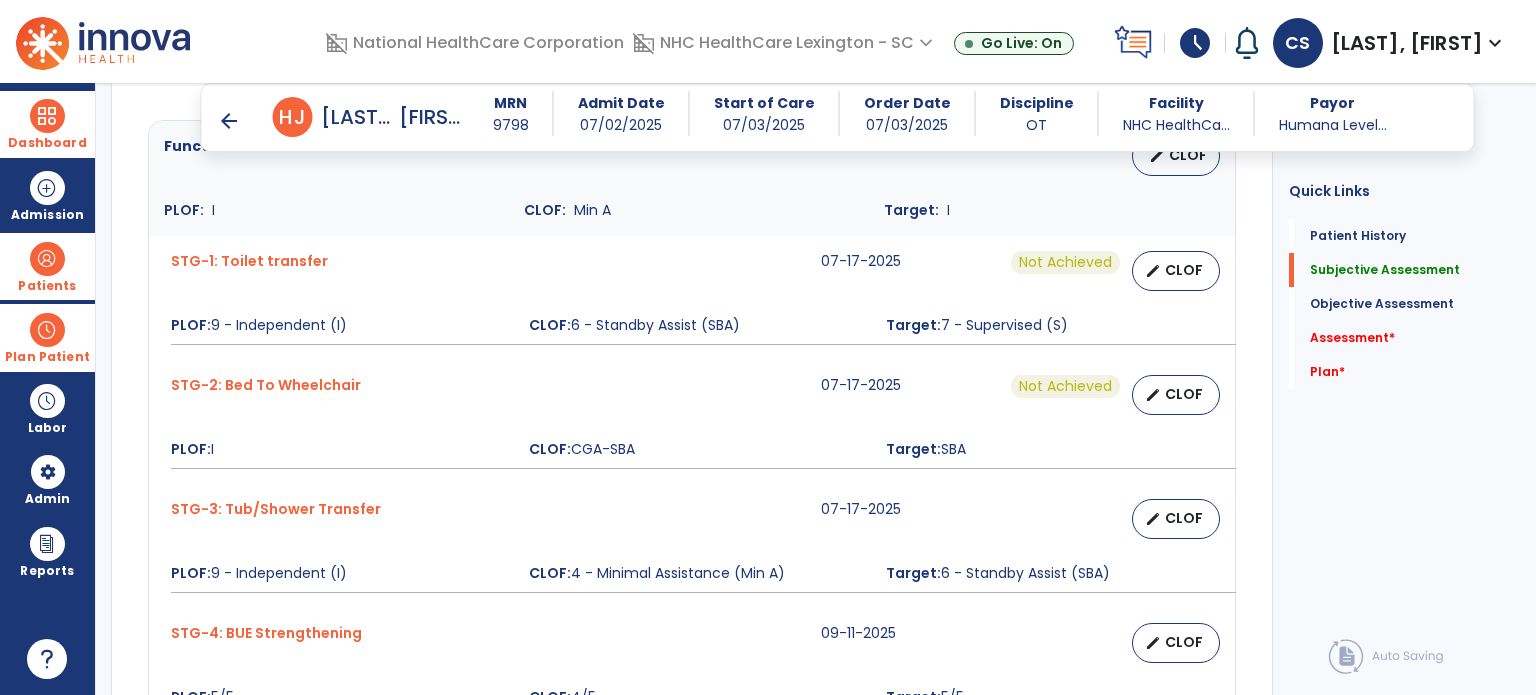 scroll, scrollTop: 980, scrollLeft: 0, axis: vertical 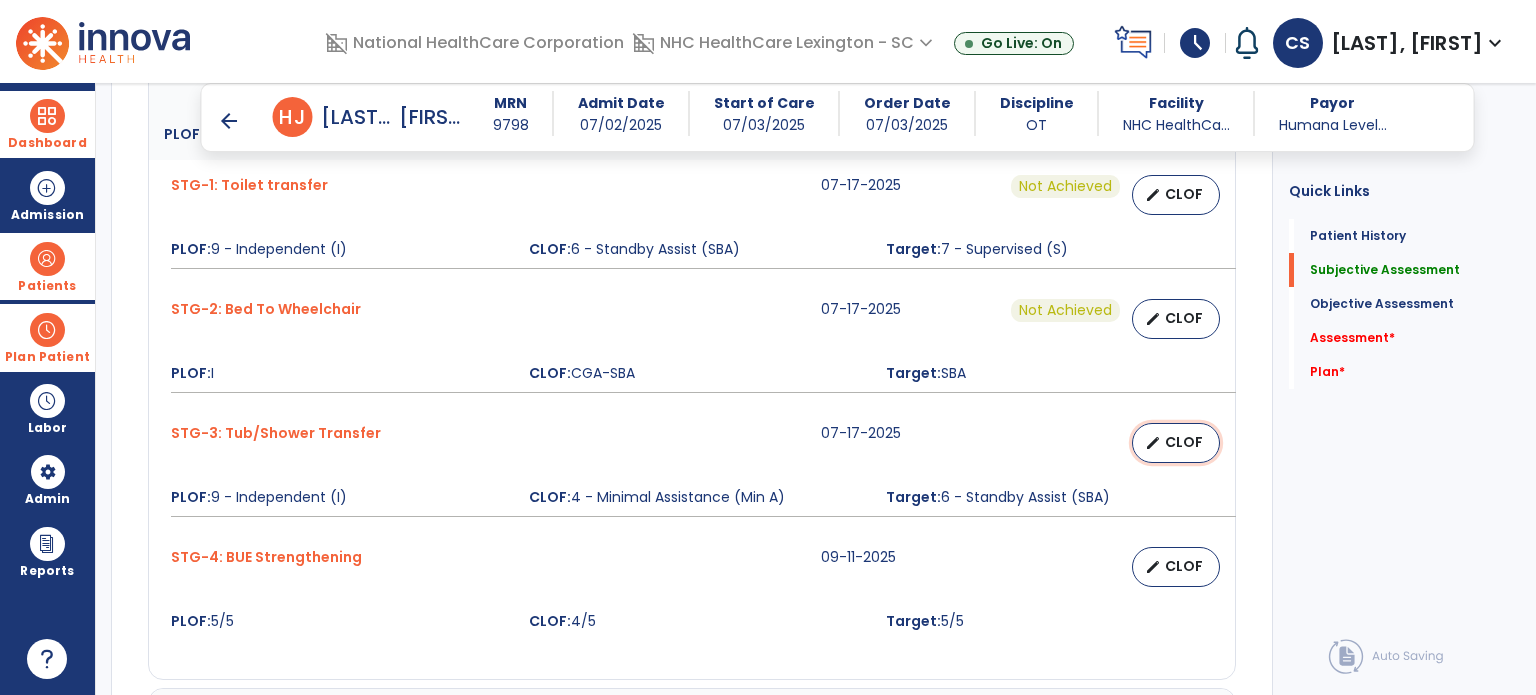 click on "CLOF" at bounding box center (1184, 442) 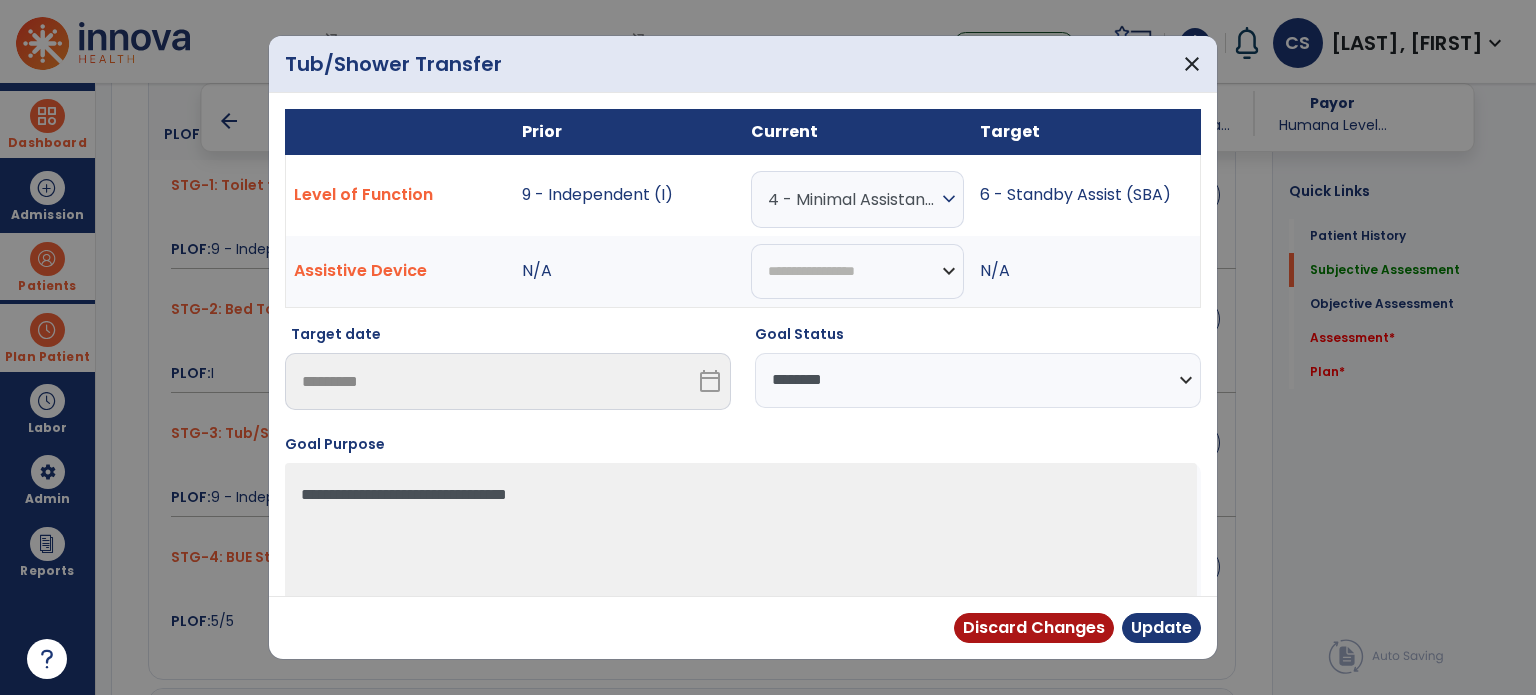 click on "4 - Minimal Assistance (Min A)" at bounding box center (852, 199) 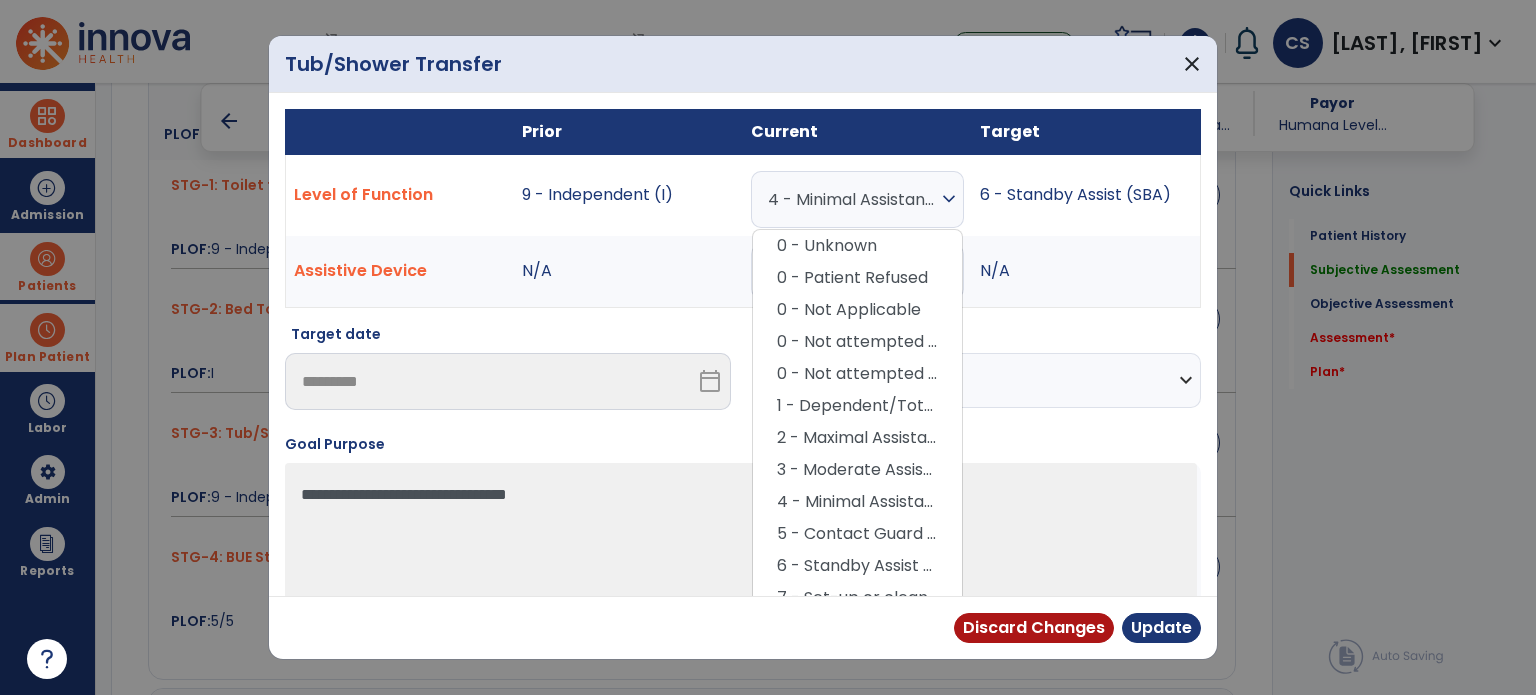 click on "Current" at bounding box center [857, 131] 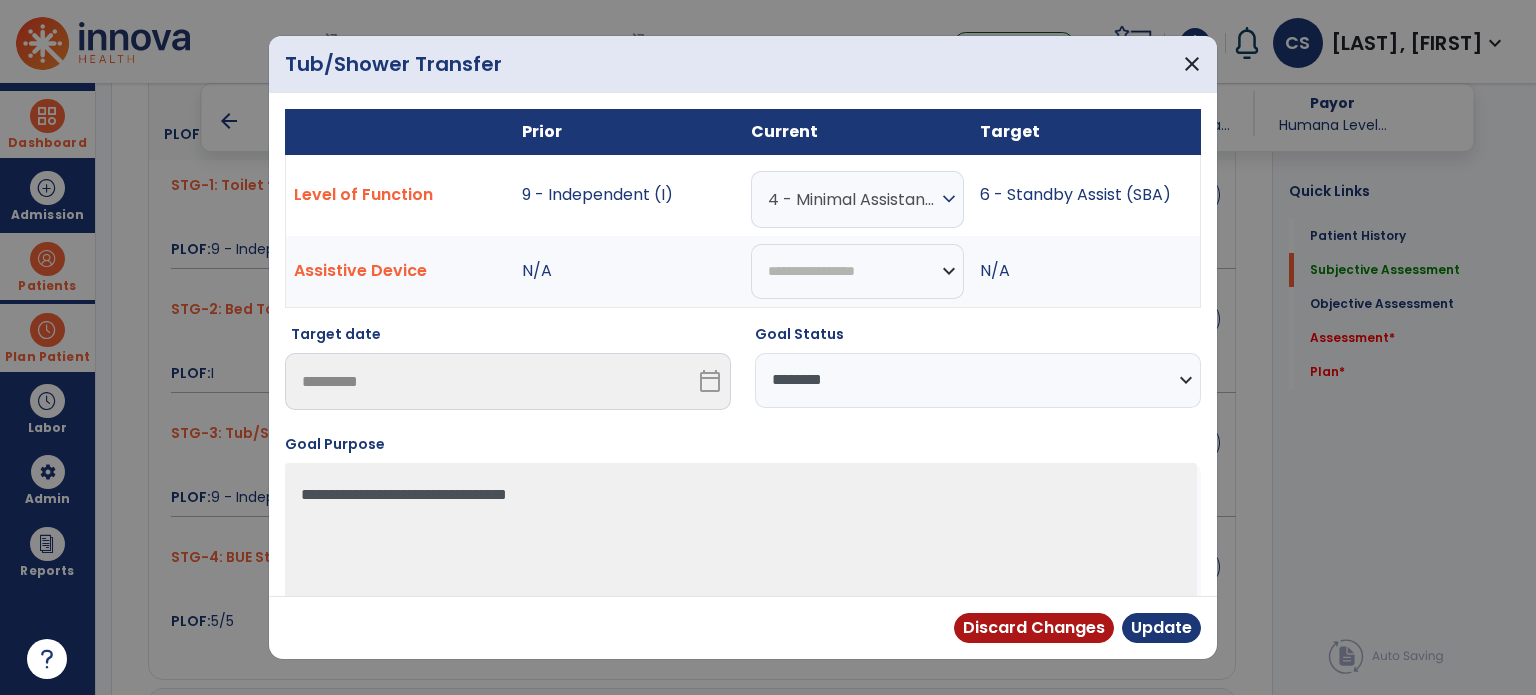 click on "**********" at bounding box center [978, 380] 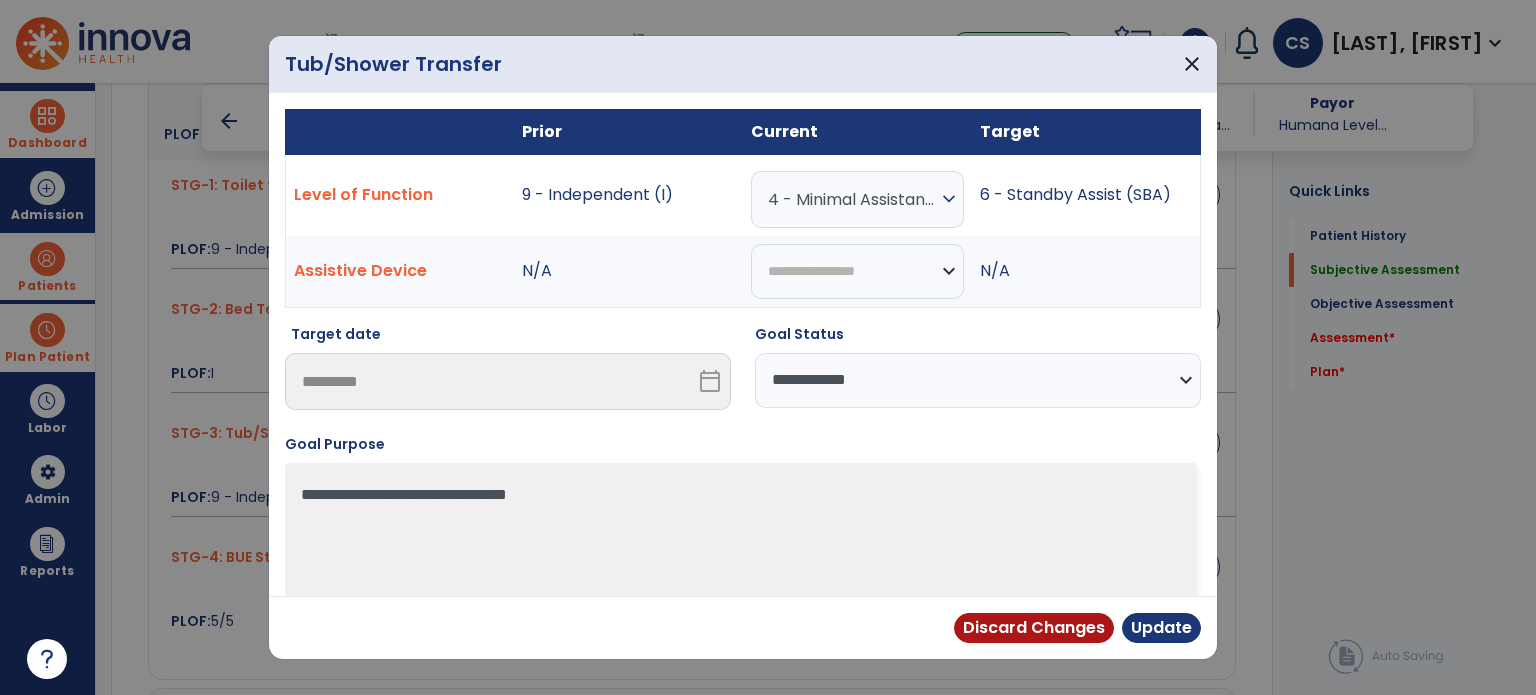 click on "**********" at bounding box center [978, 380] 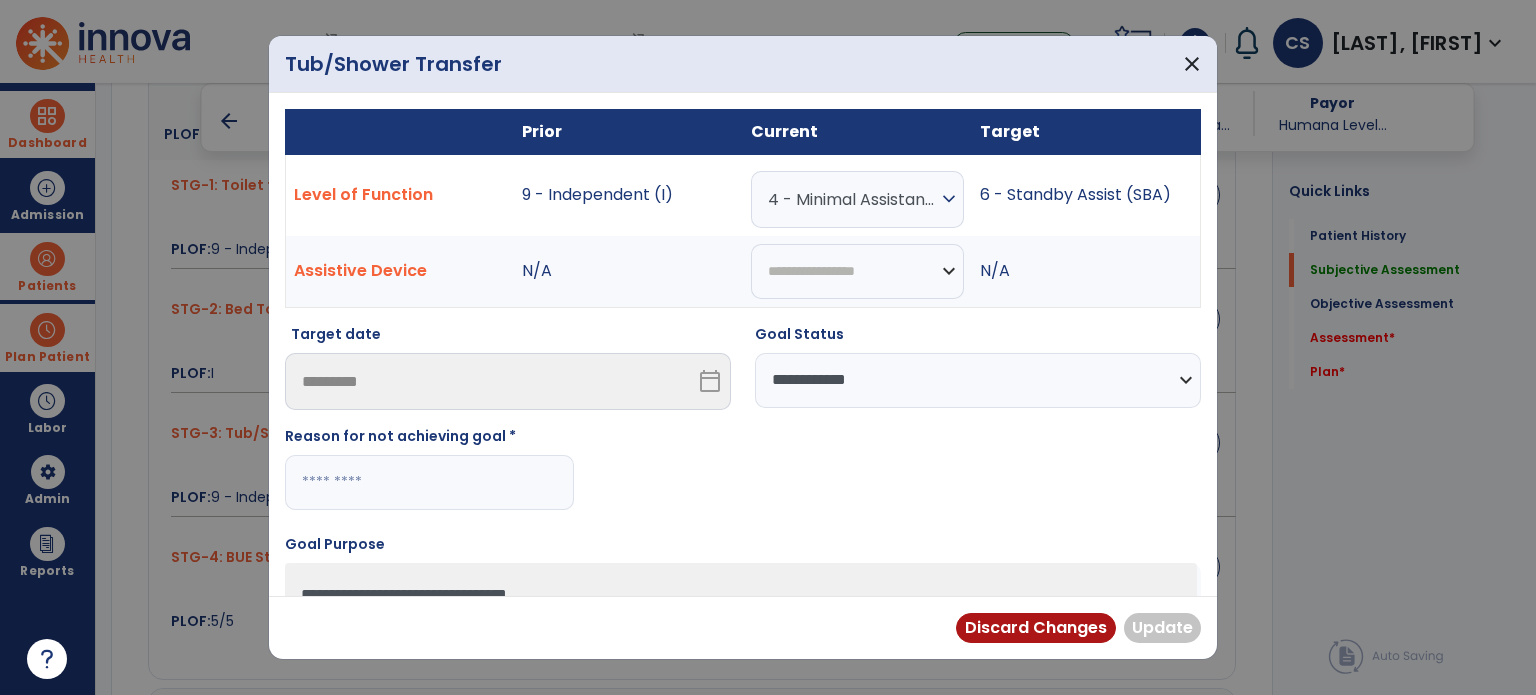 click at bounding box center [429, 482] 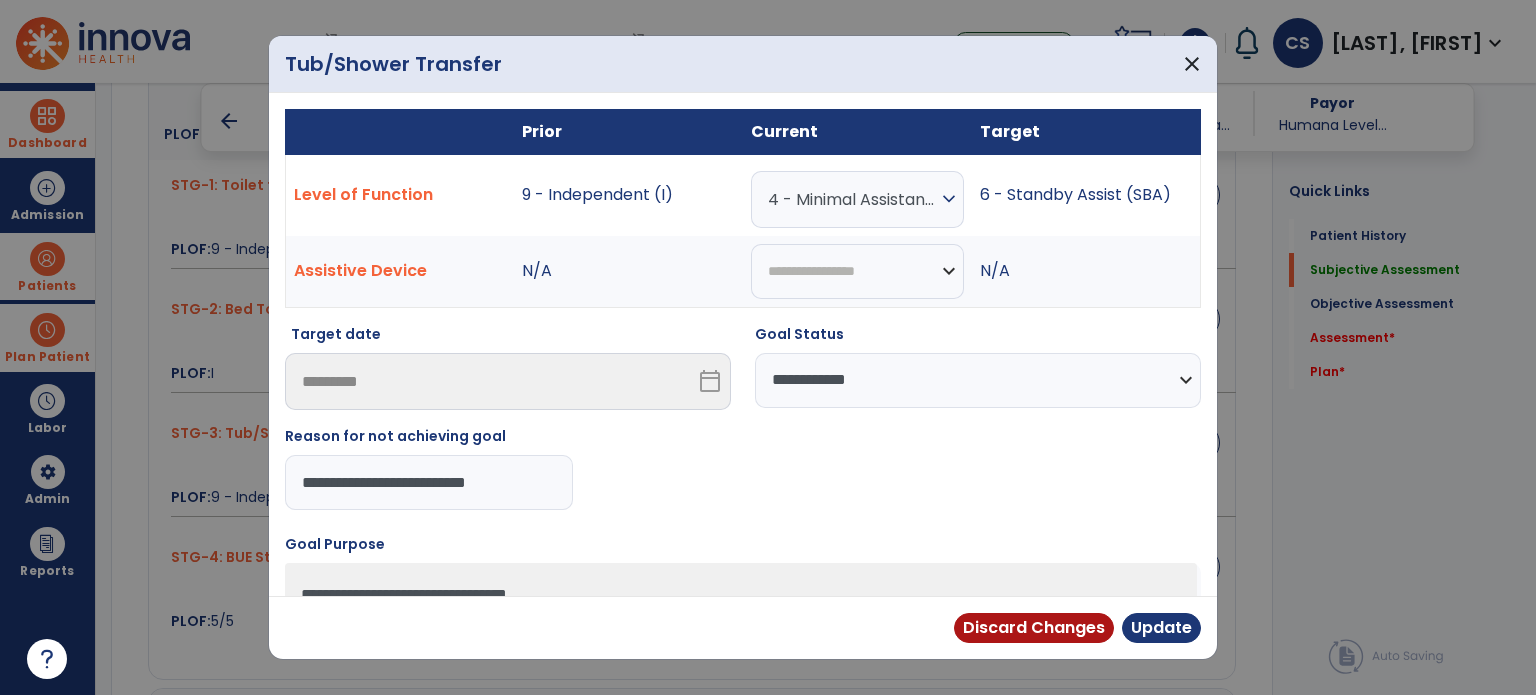 scroll, scrollTop: 0, scrollLeft: 0, axis: both 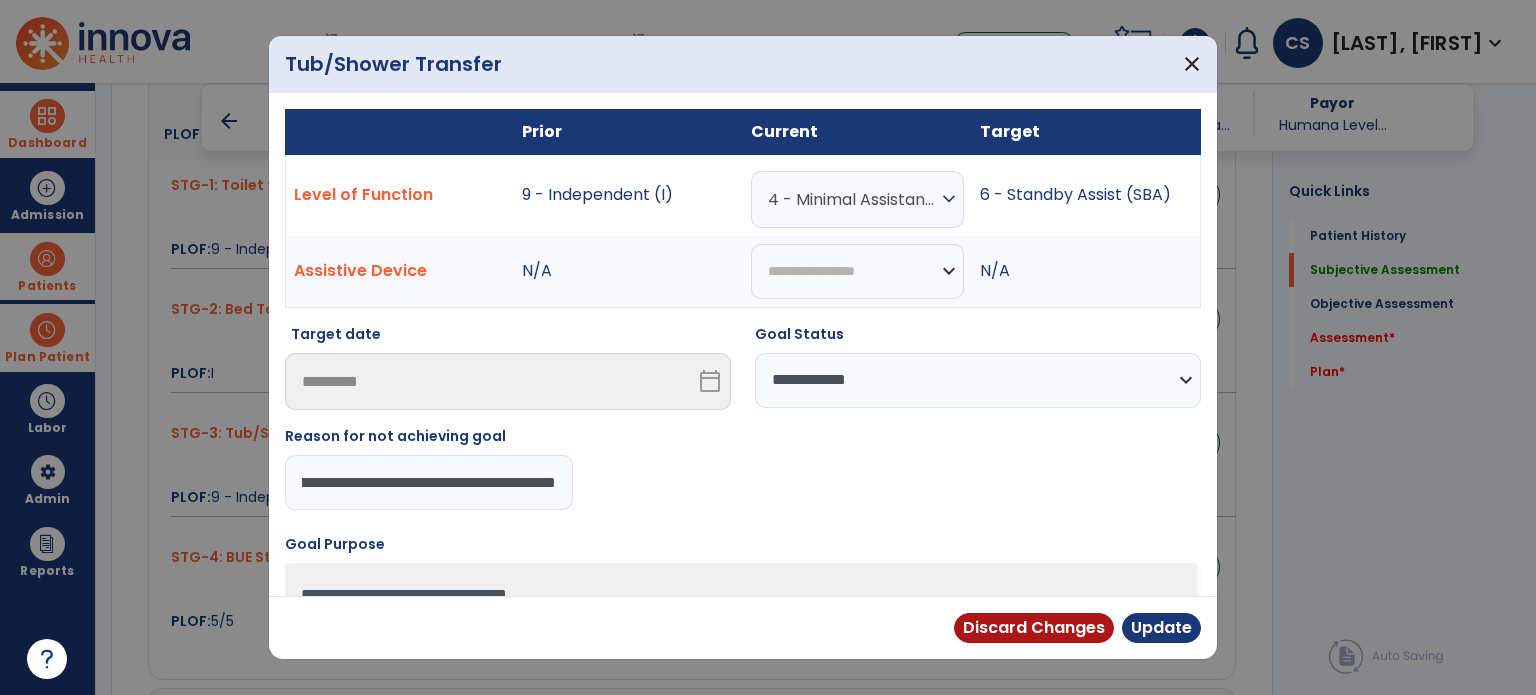 type on "**********" 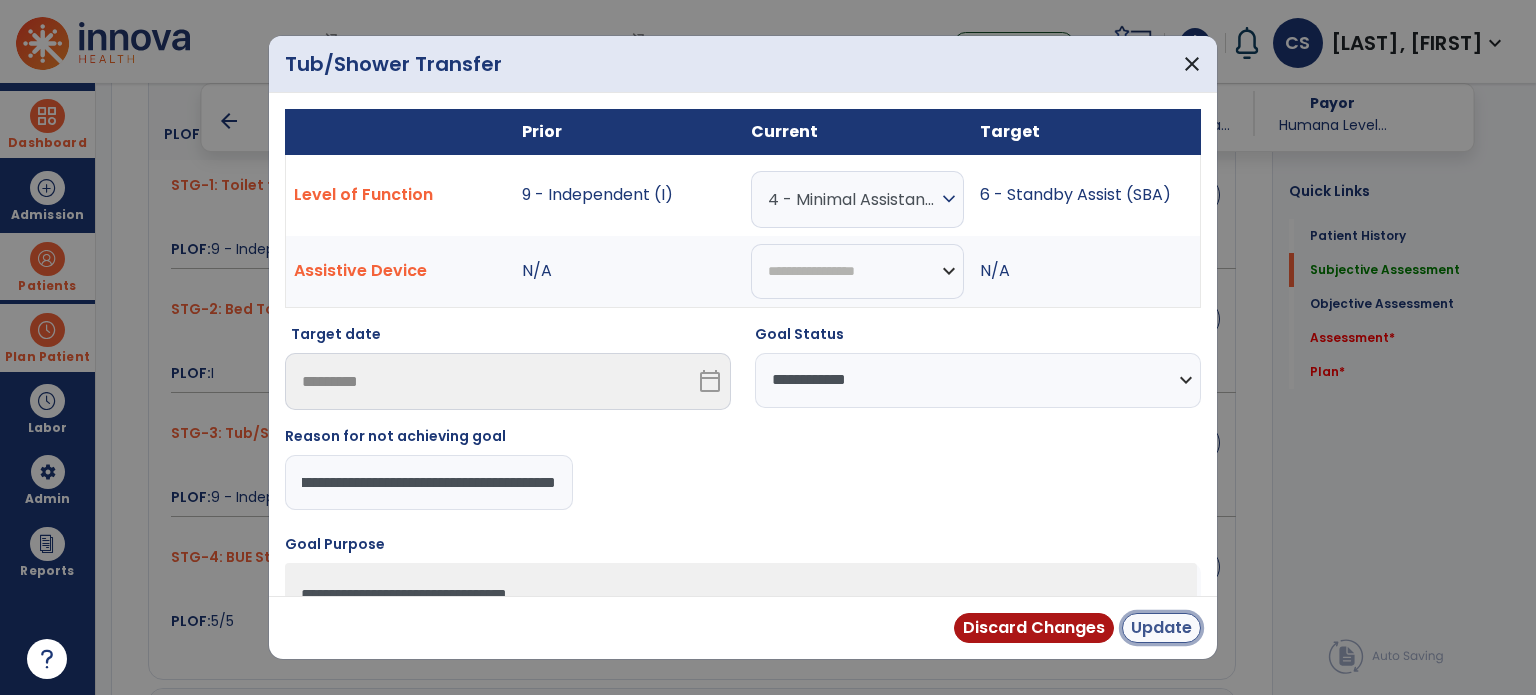 click on "Update" at bounding box center [1161, 628] 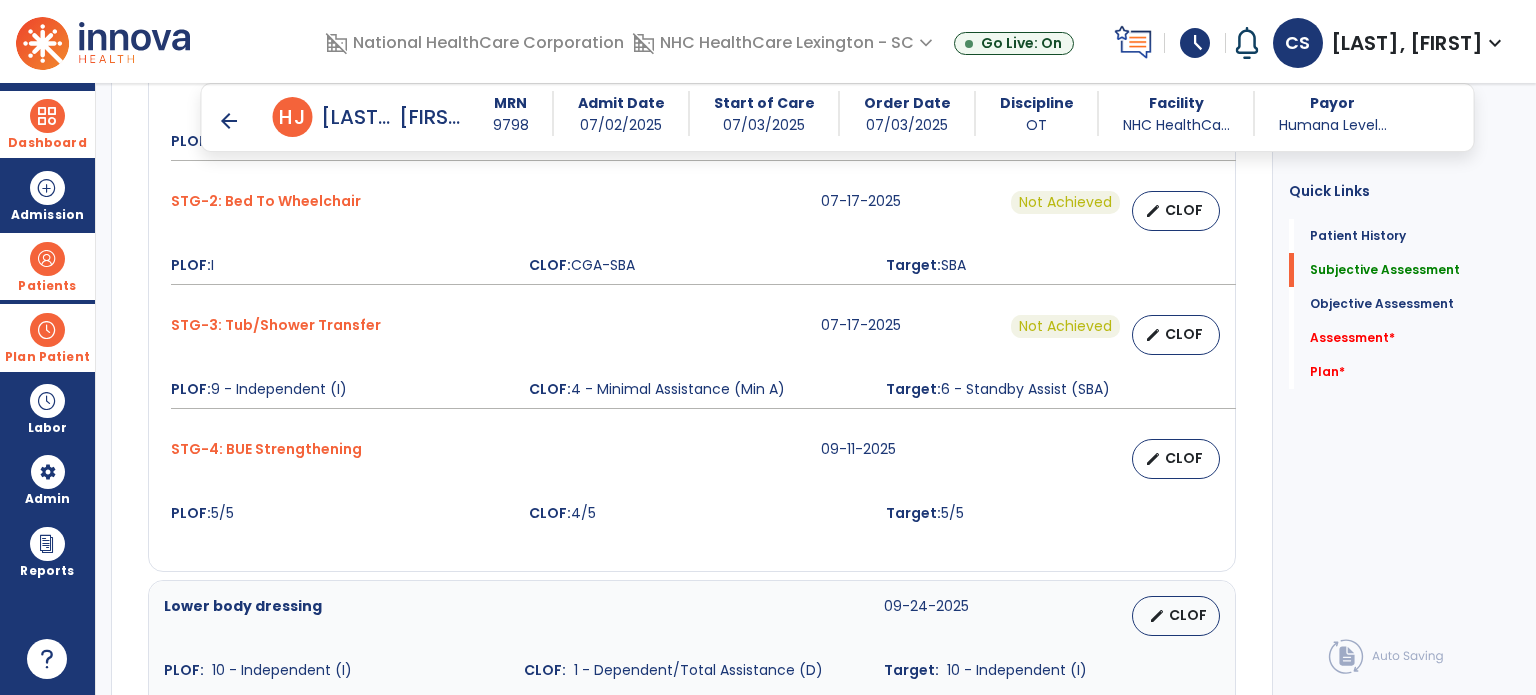 scroll, scrollTop: 1090, scrollLeft: 0, axis: vertical 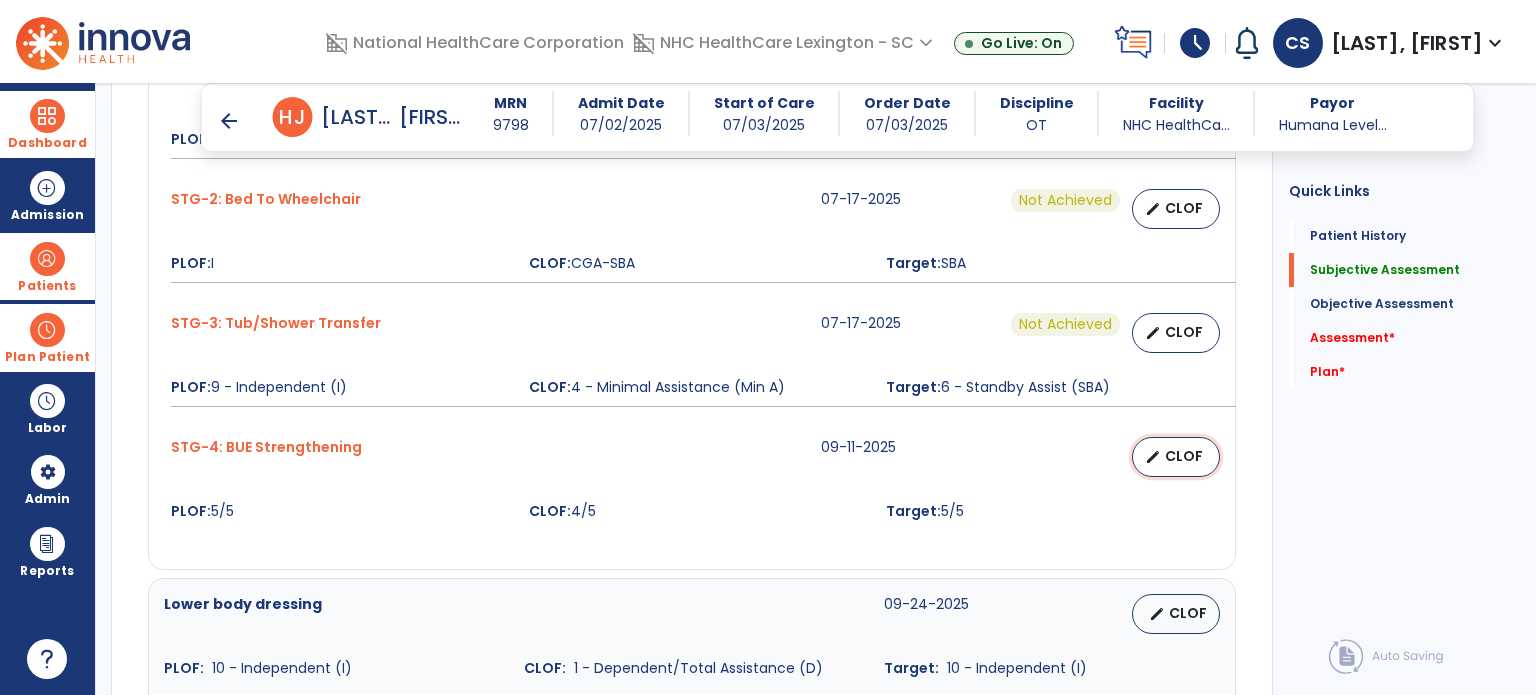click on "CLOF" at bounding box center (1184, 456) 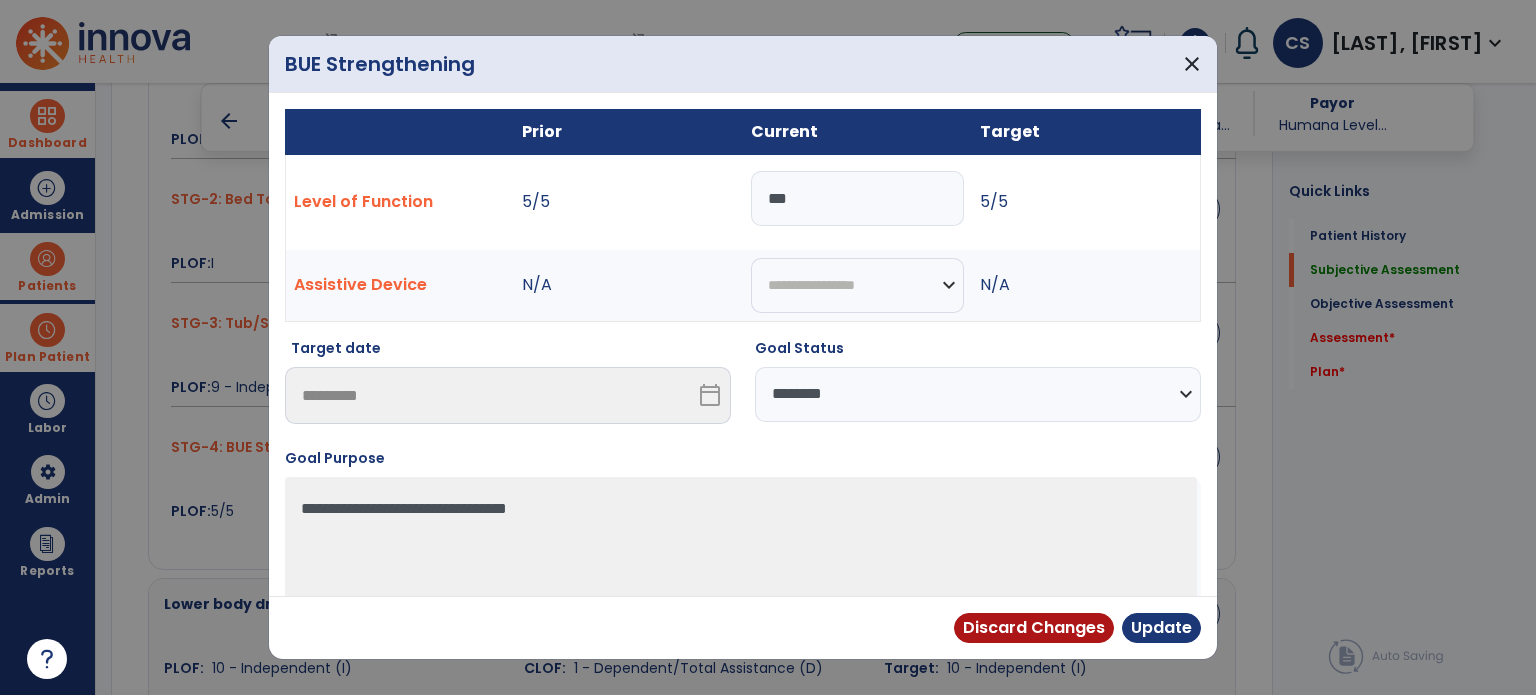 click on "***" at bounding box center (857, 198) 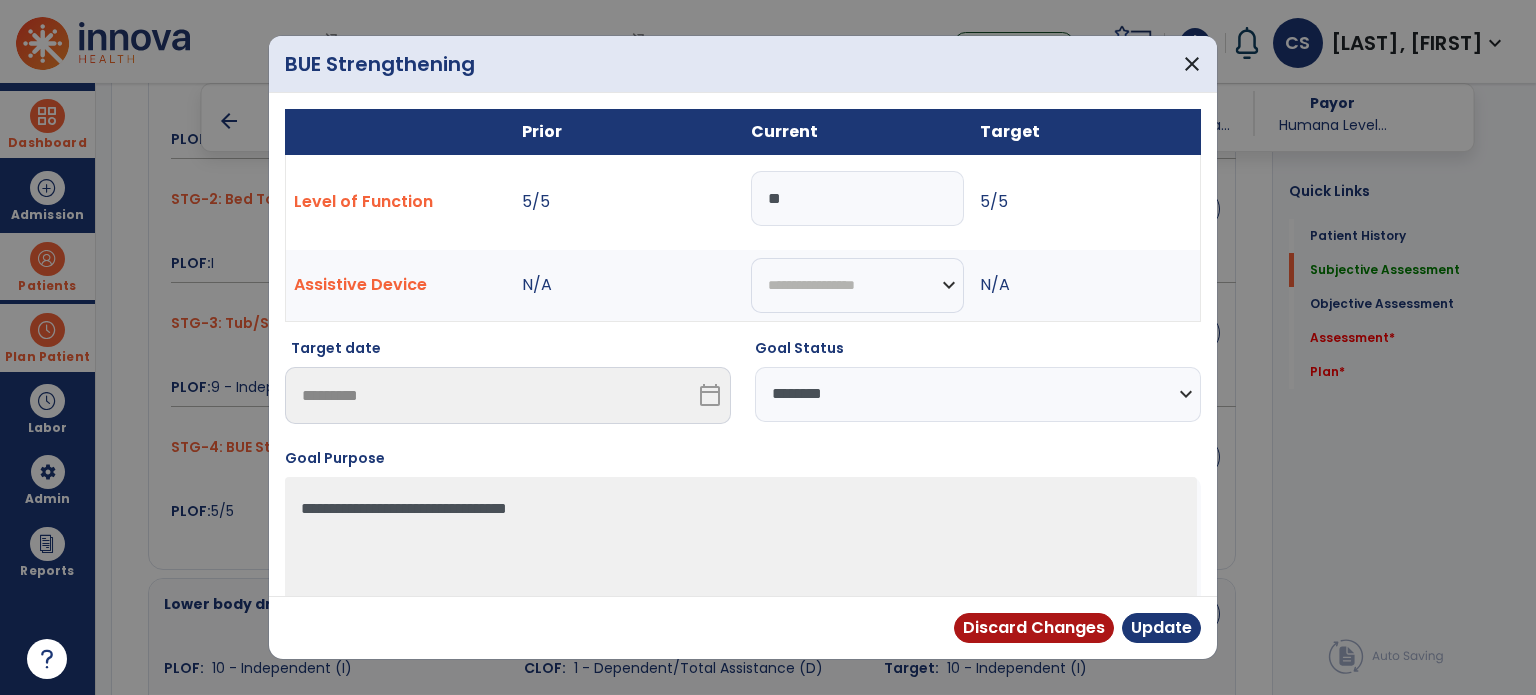 type on "***" 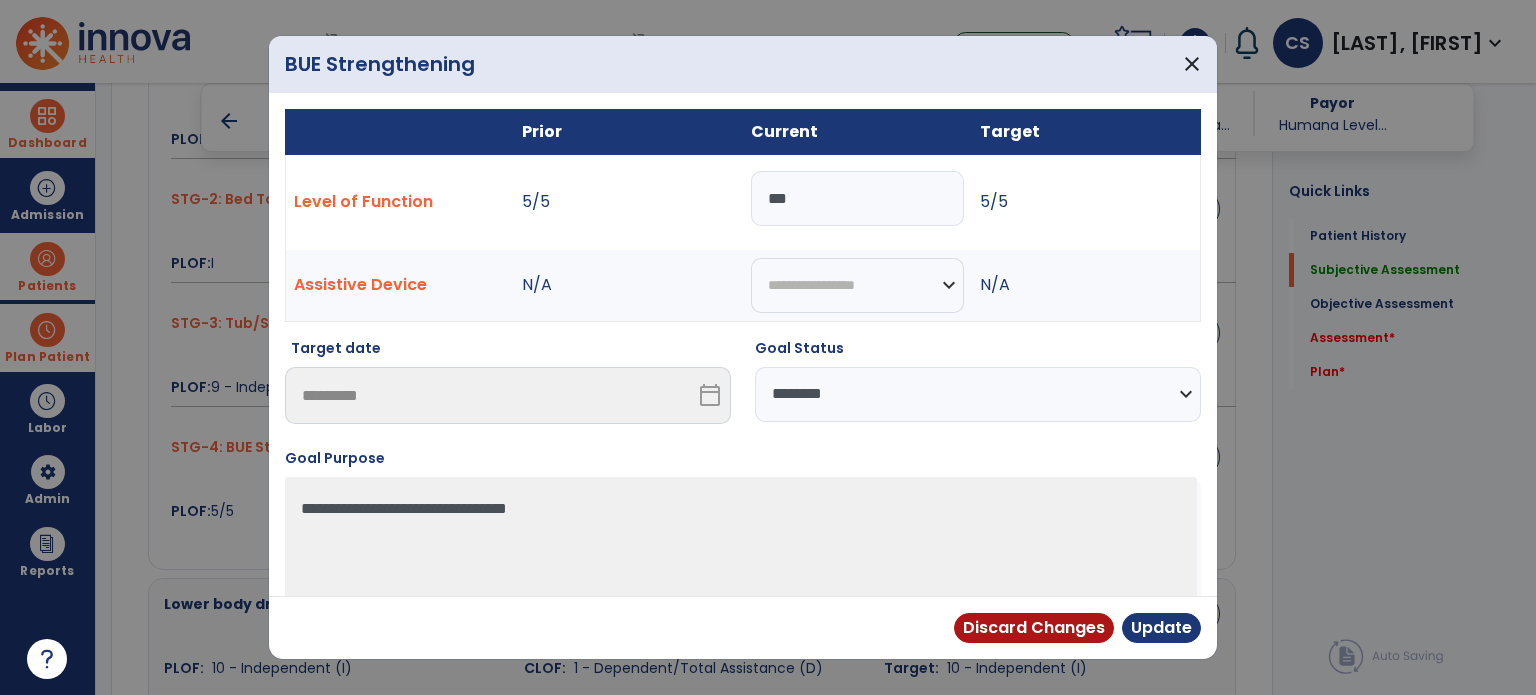 click on "**********" at bounding box center [978, 394] 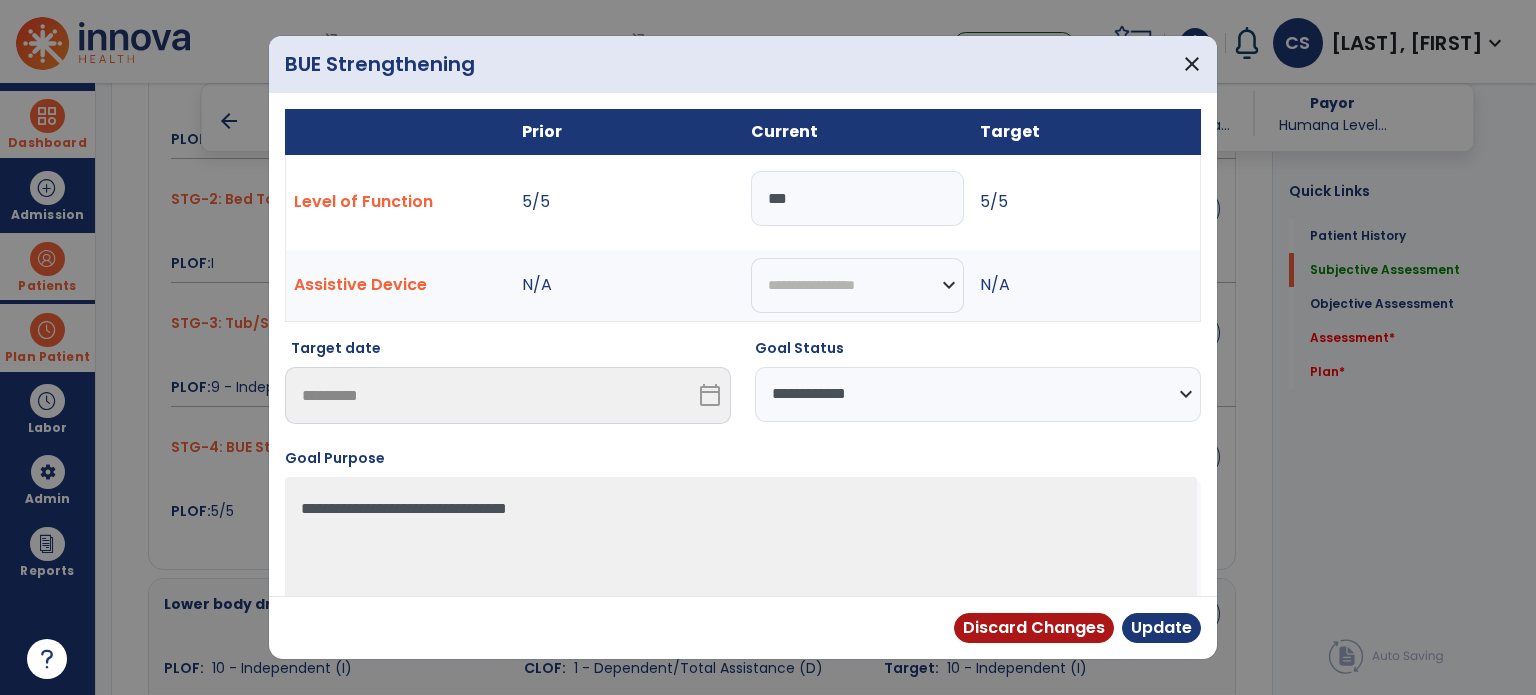 click on "**********" at bounding box center [978, 394] 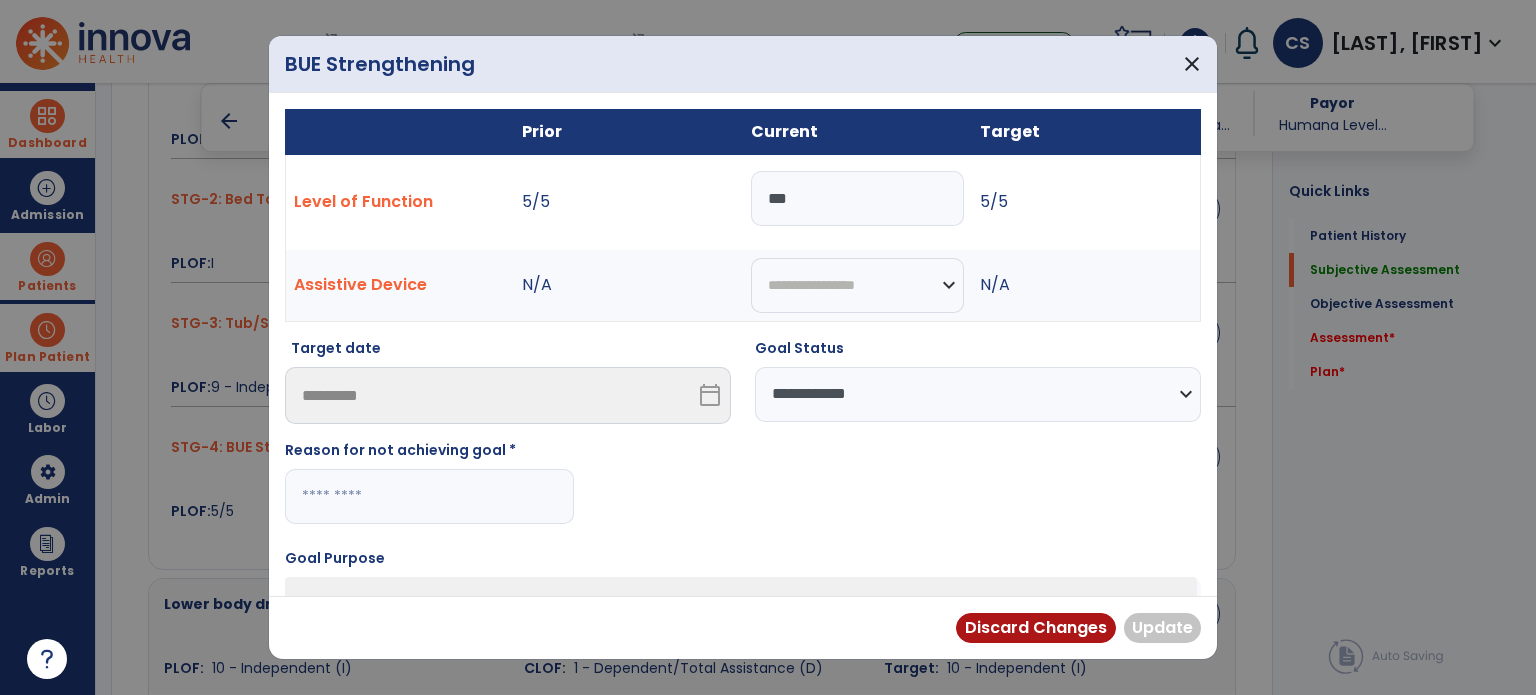 click at bounding box center [429, 496] 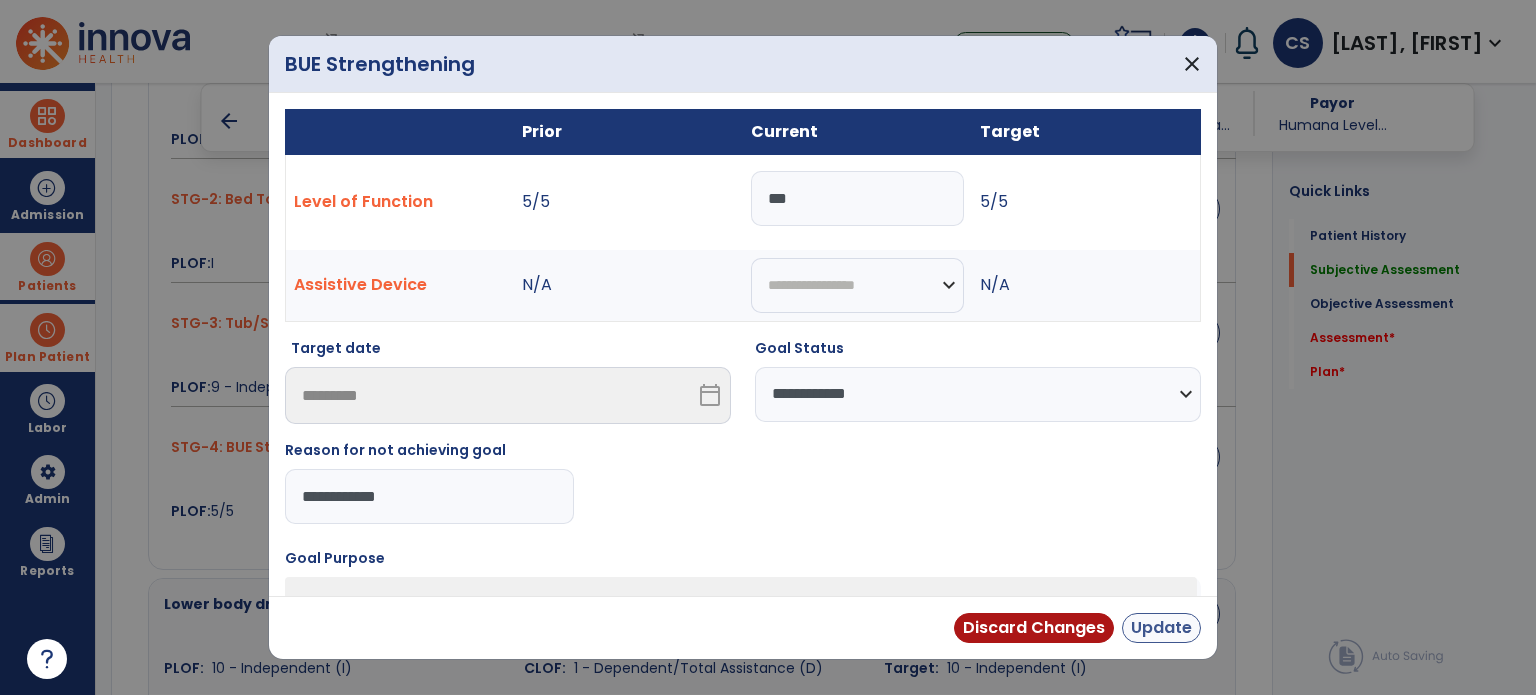 type on "**********" 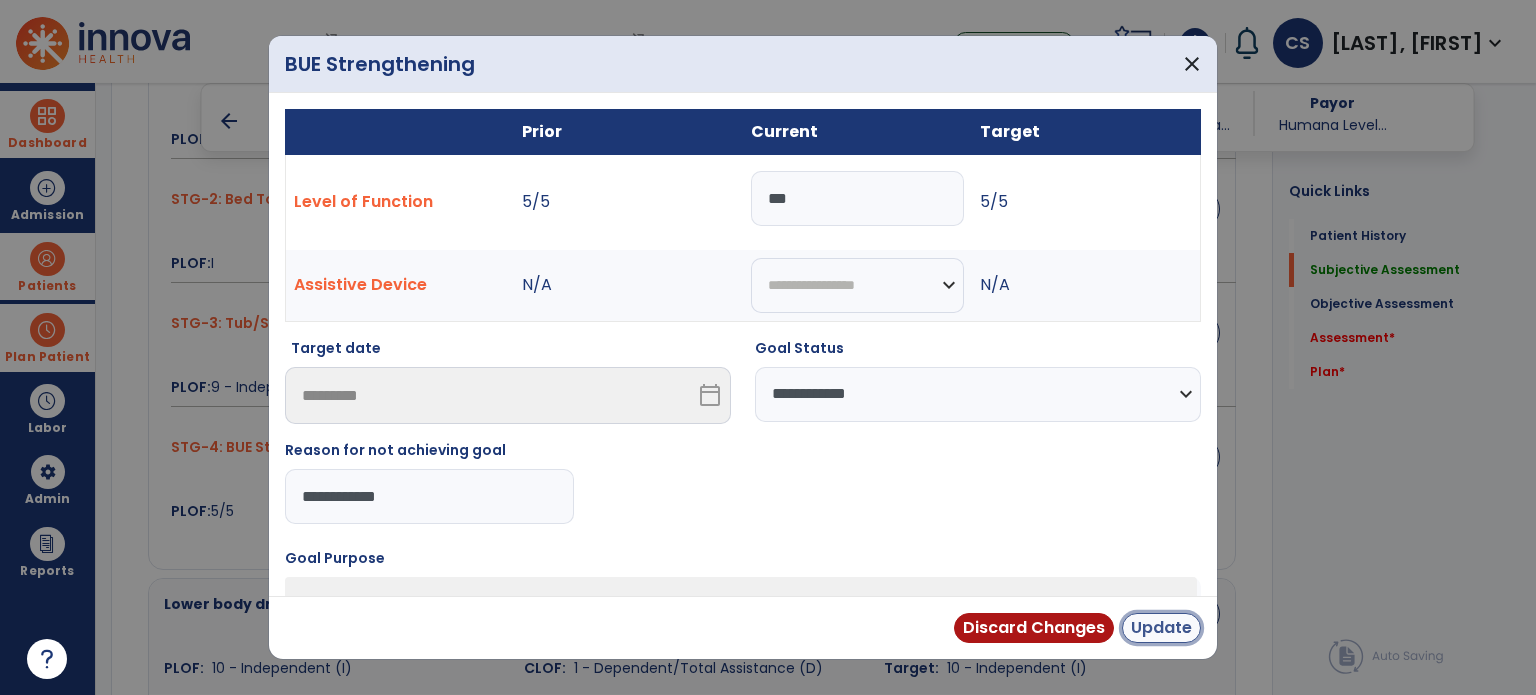 click on "Update" at bounding box center (1161, 628) 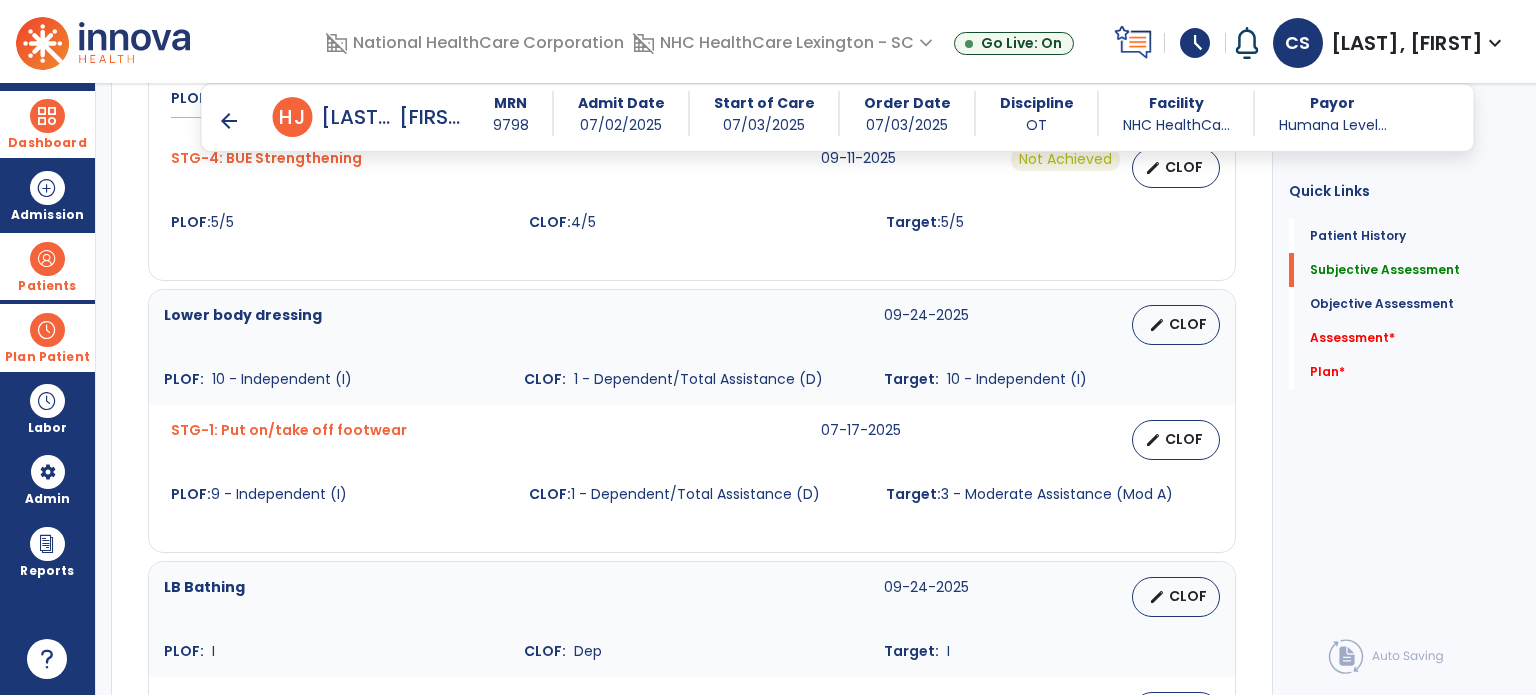 scroll, scrollTop: 1378, scrollLeft: 0, axis: vertical 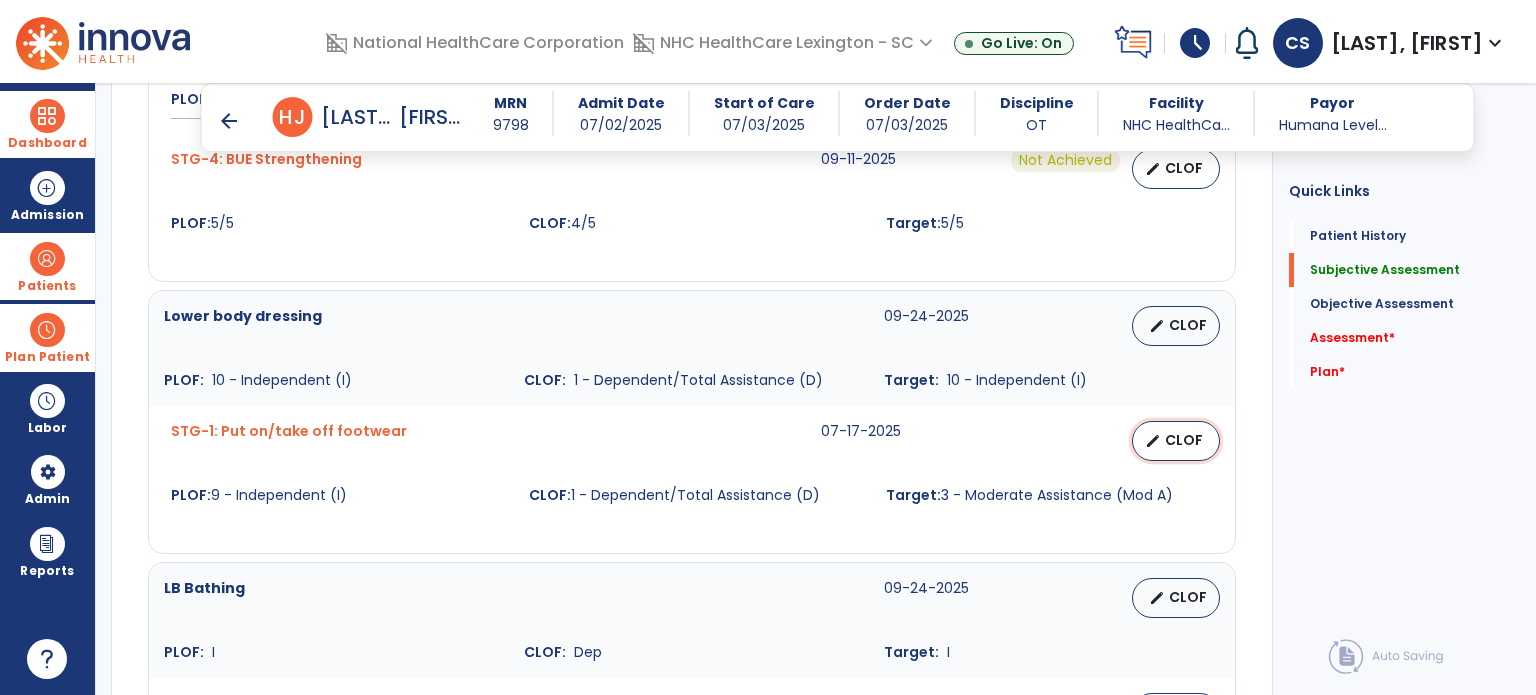 click on "edit" at bounding box center [1153, 441] 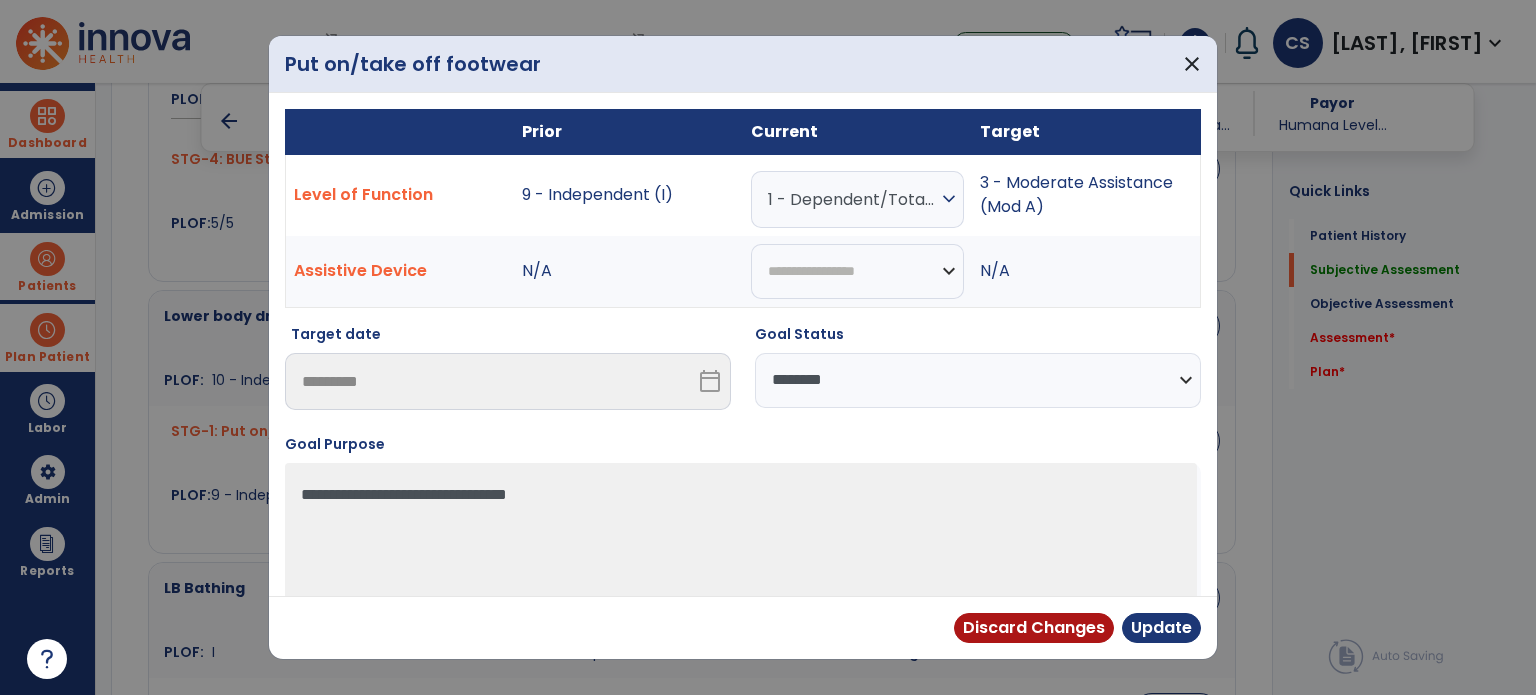 click on "1 - Dependent/Total Assistance (D)" at bounding box center [852, 199] 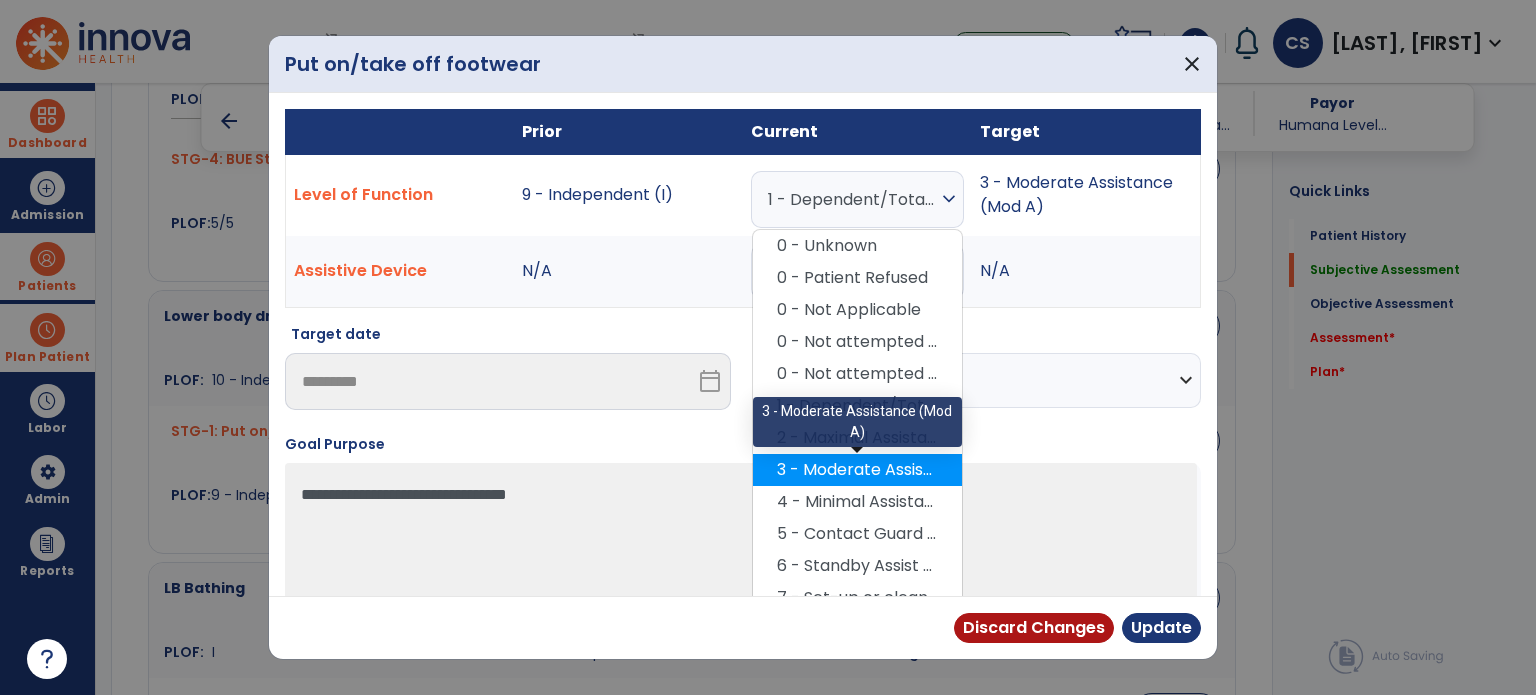 click on "3 - Moderate Assistance (Mod A)" at bounding box center [857, 470] 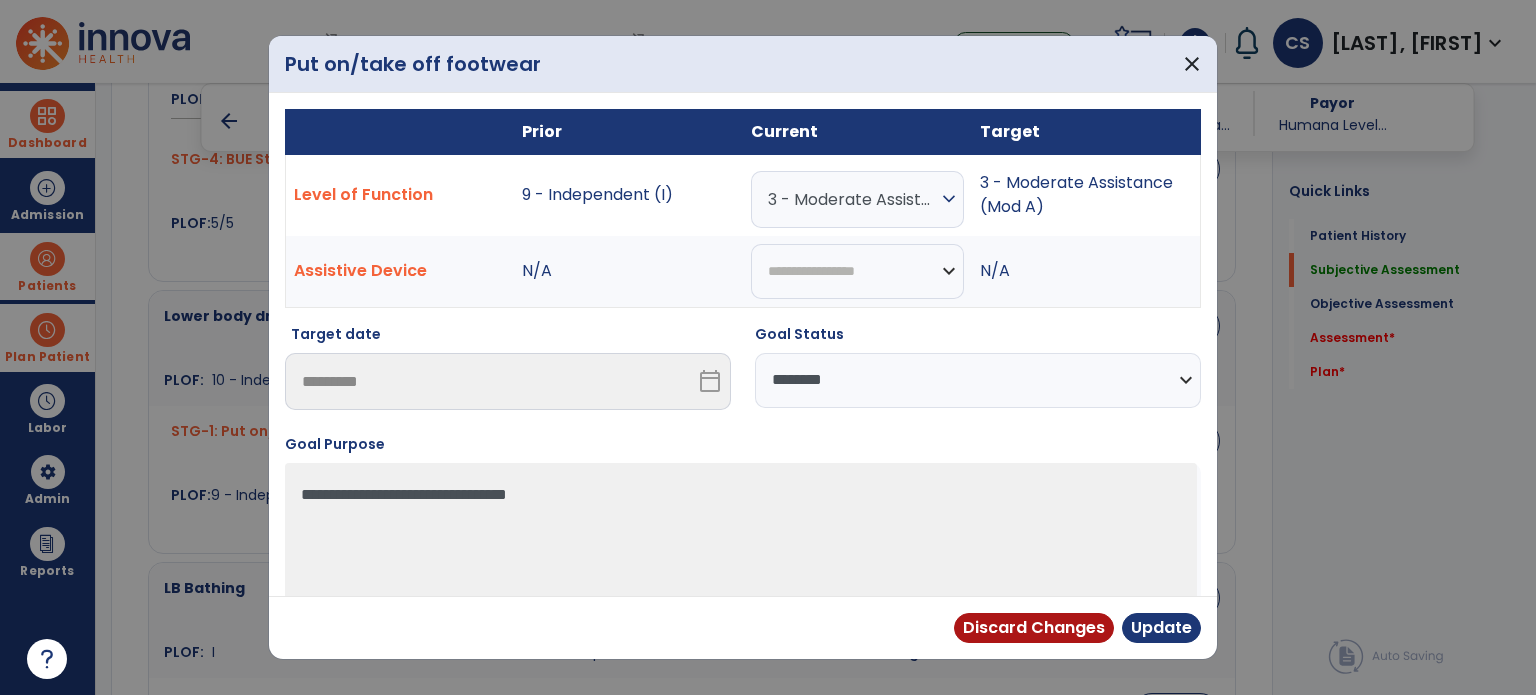 click on "**********" at bounding box center [978, 380] 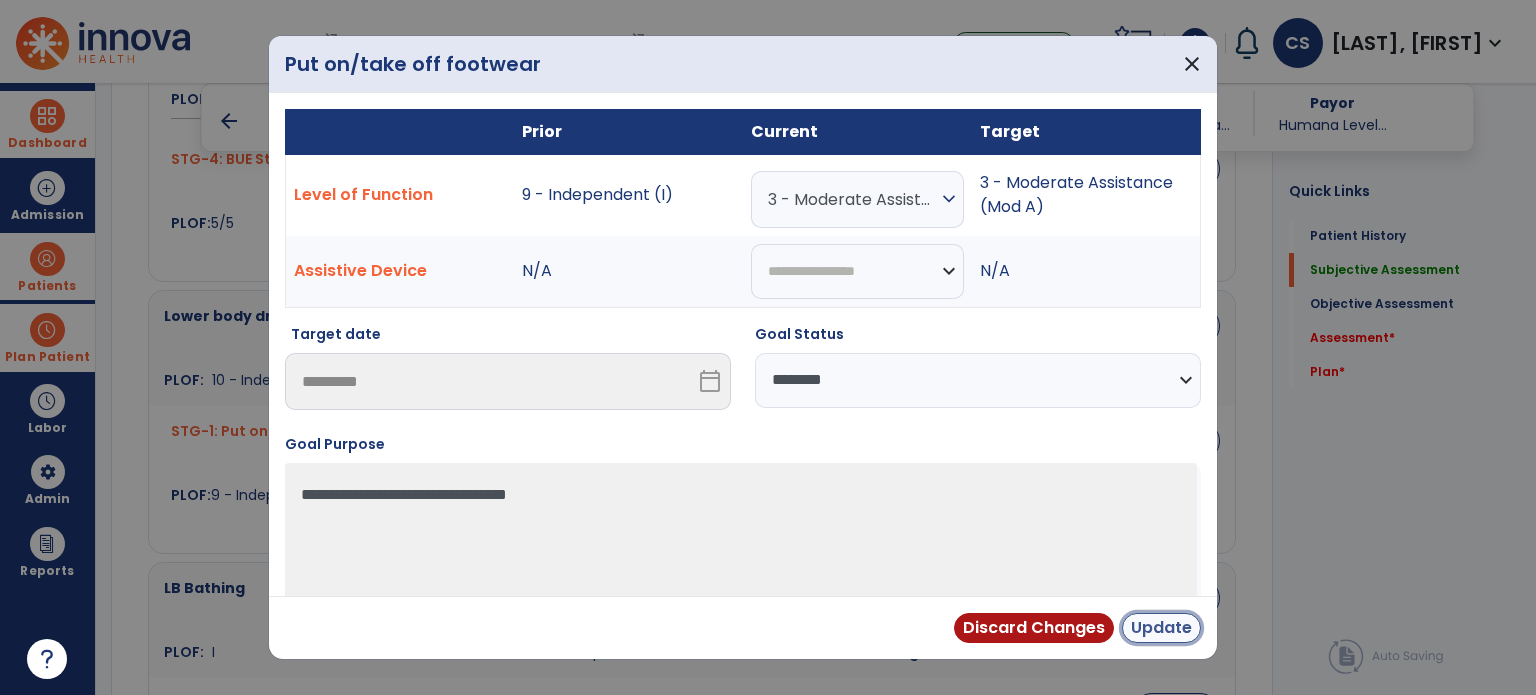 click on "Update" at bounding box center [1161, 628] 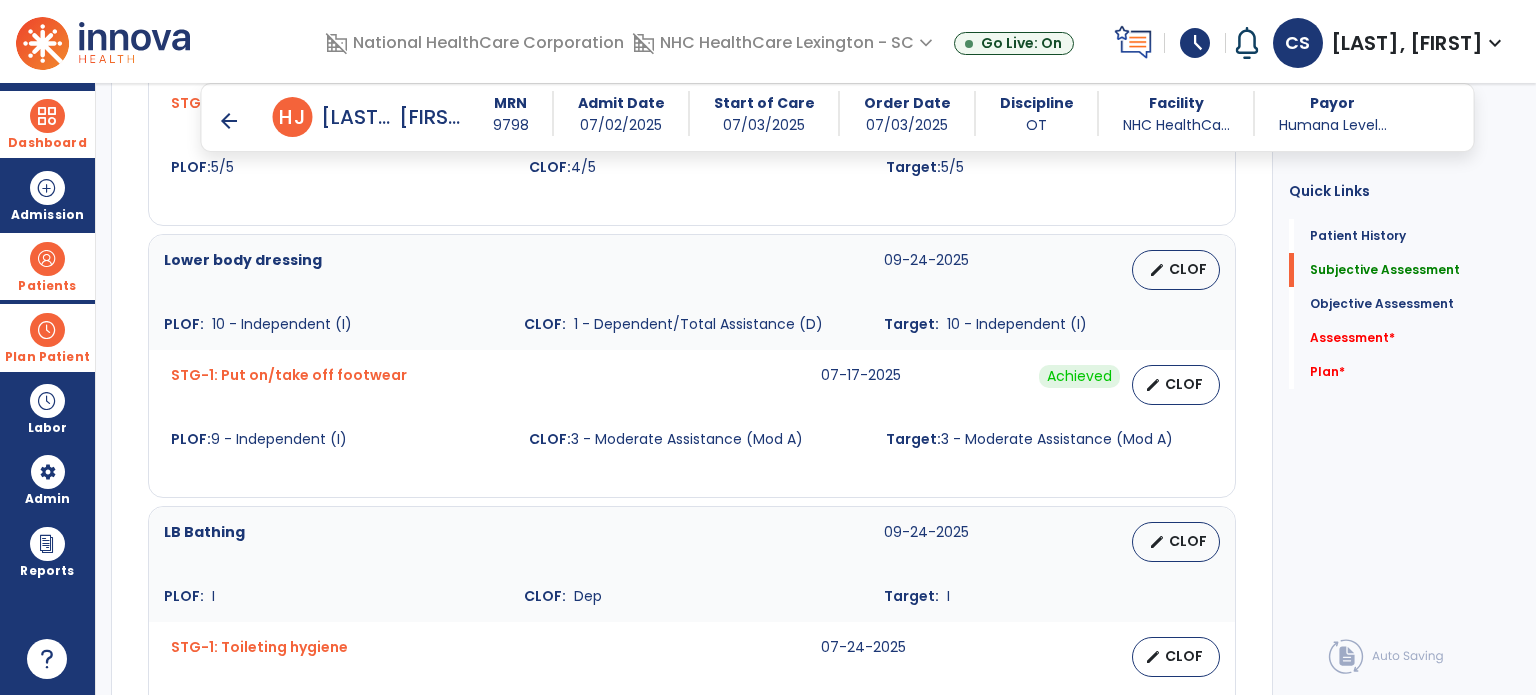 scroll, scrollTop: 1435, scrollLeft: 0, axis: vertical 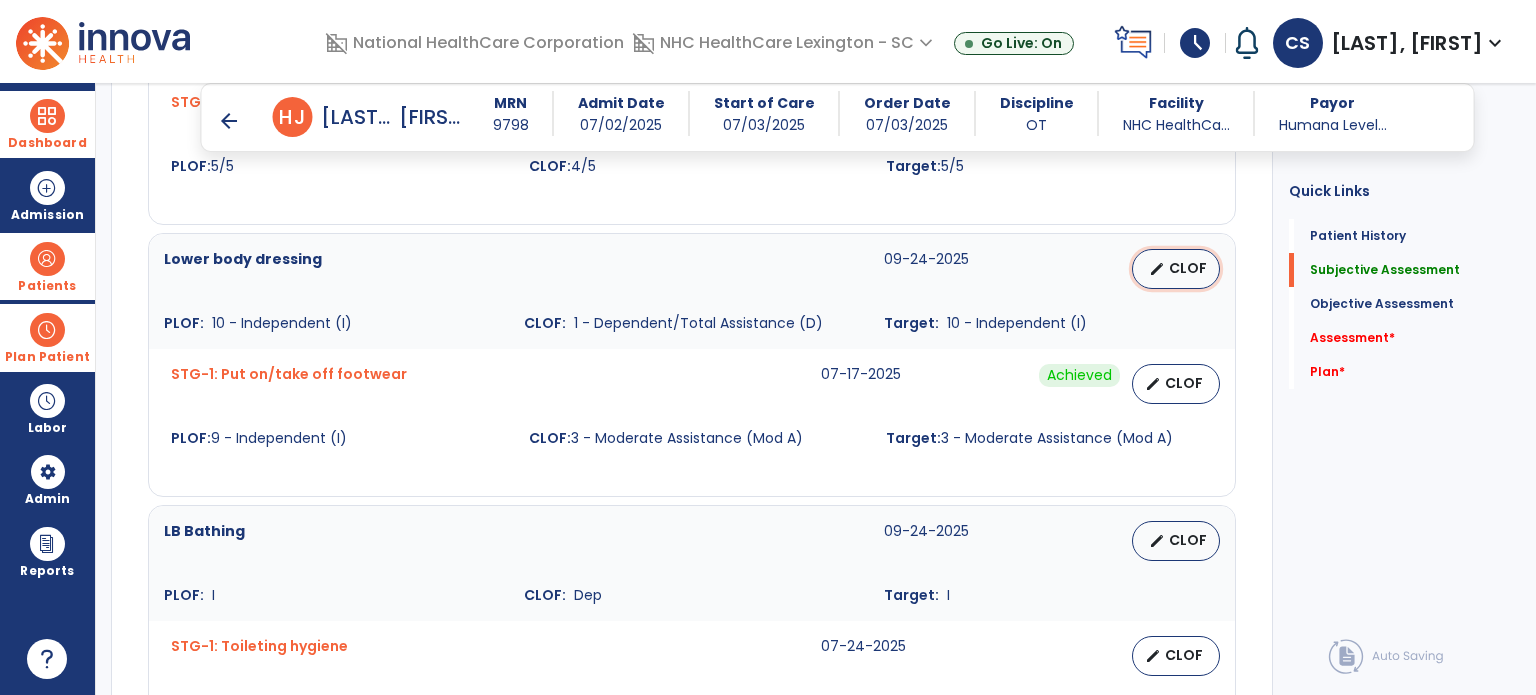 click on "CLOF" at bounding box center [1188, 268] 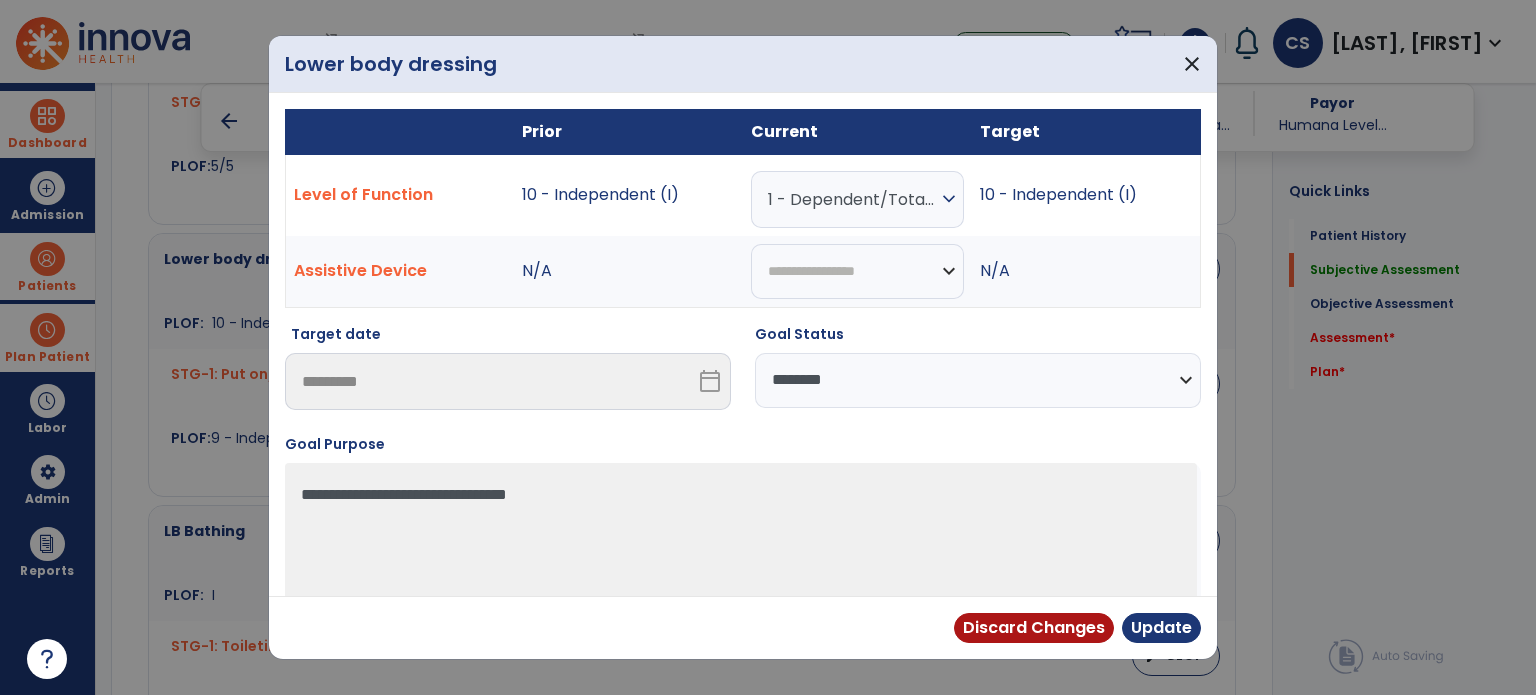click on "1 - Dependent/Total Assistance (D)" at bounding box center [852, 199] 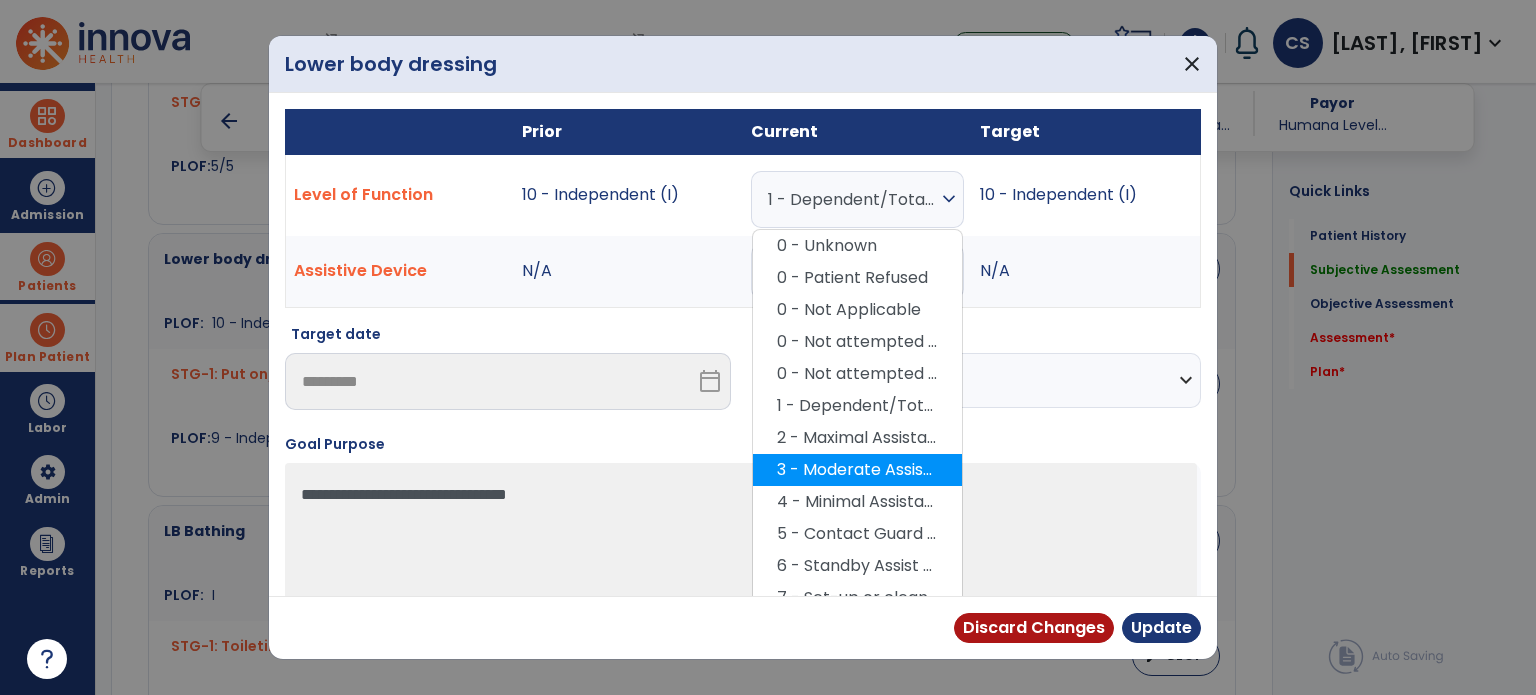 click on "3 - Moderate Assistance (Mod A)" at bounding box center [857, 470] 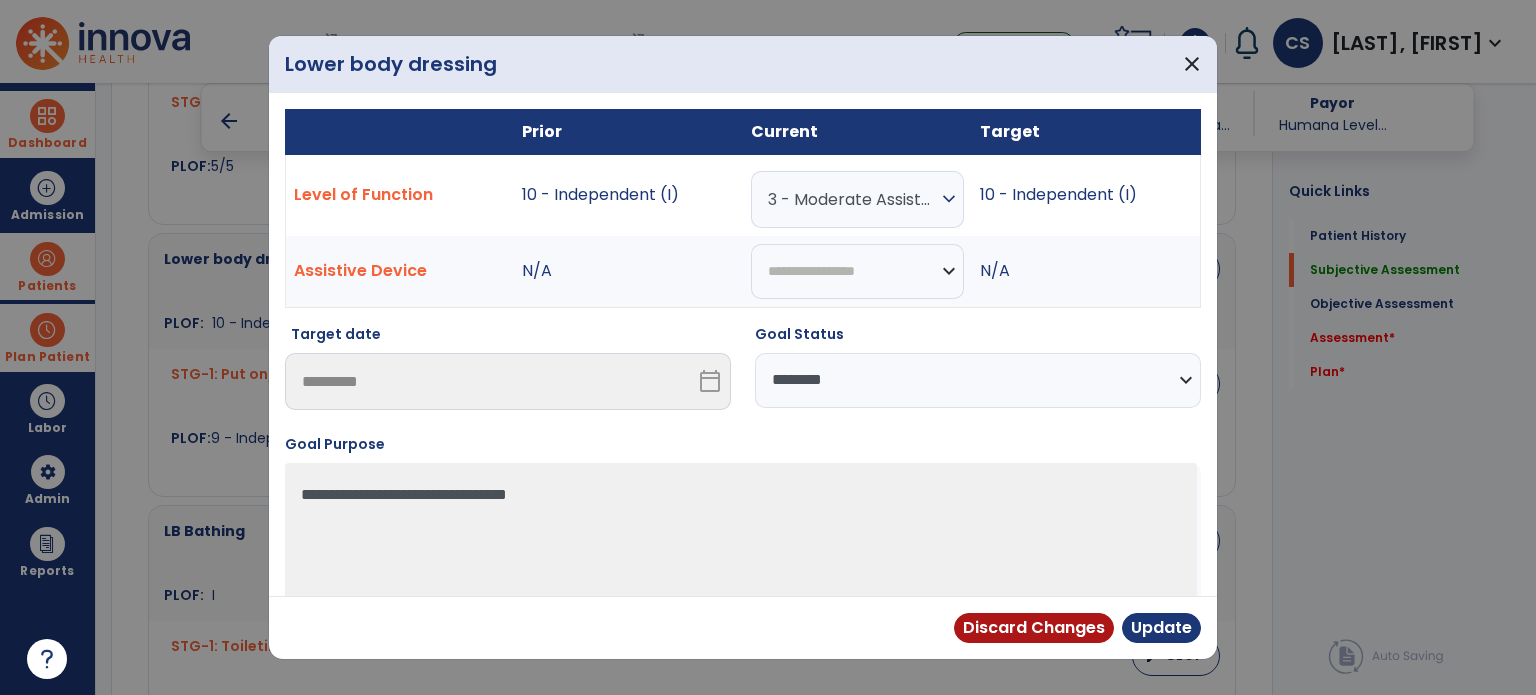 click on "**********" at bounding box center [978, 380] 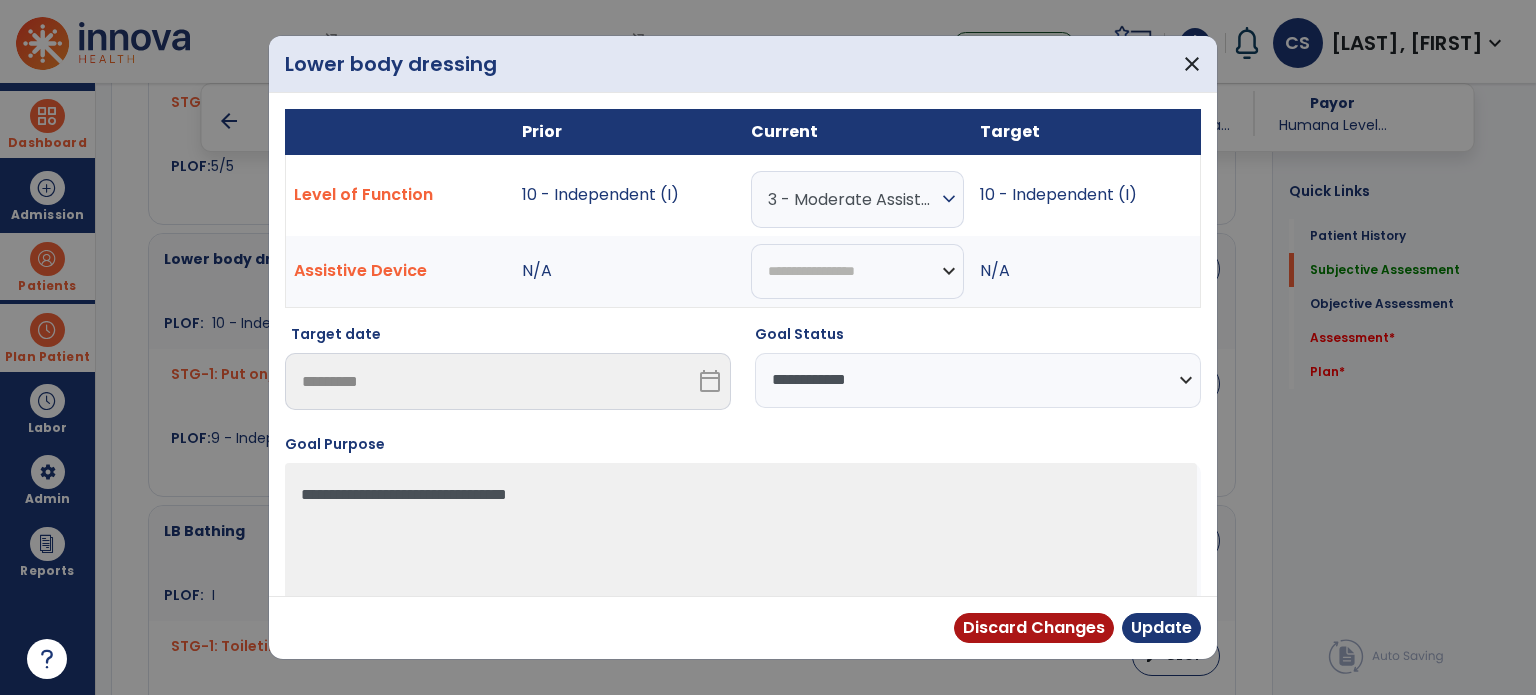 click on "**********" at bounding box center (978, 380) 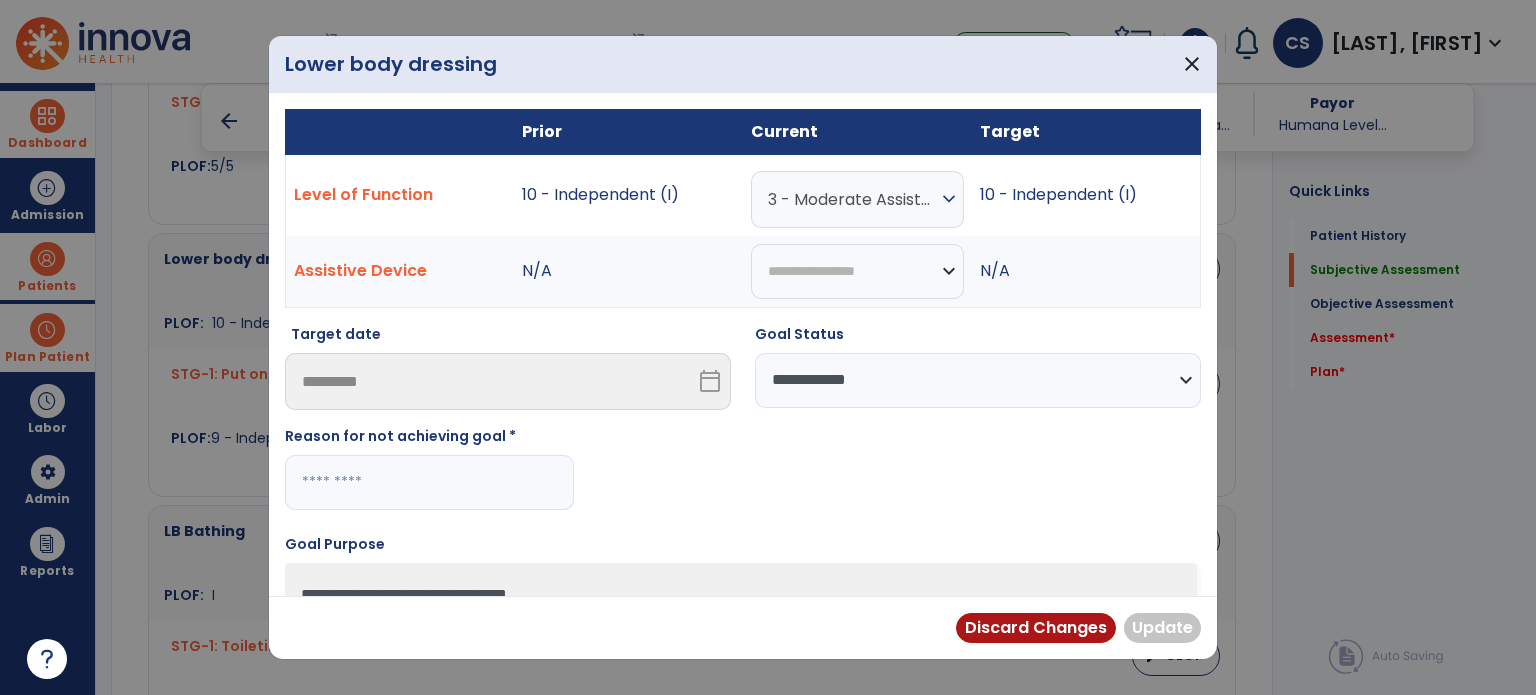 click at bounding box center (429, 482) 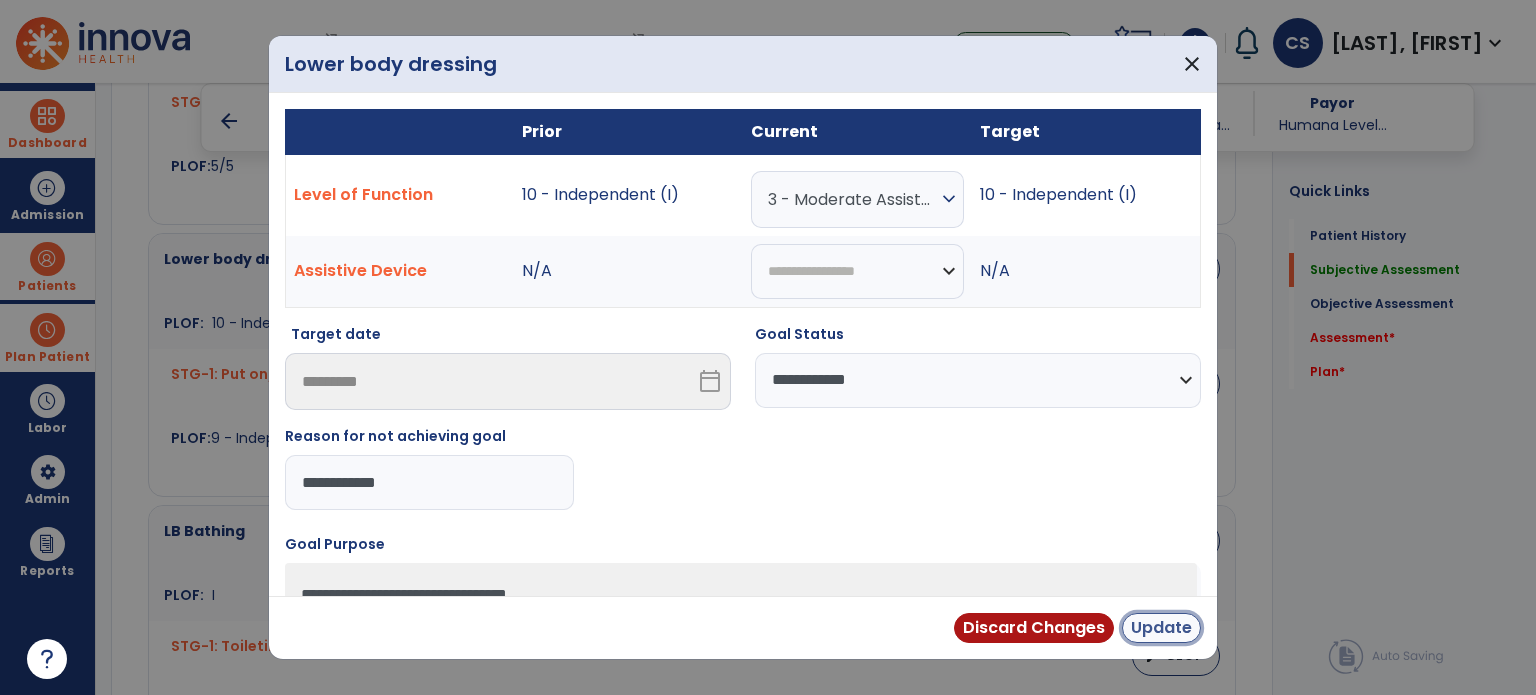 click on "Update" at bounding box center [1161, 628] 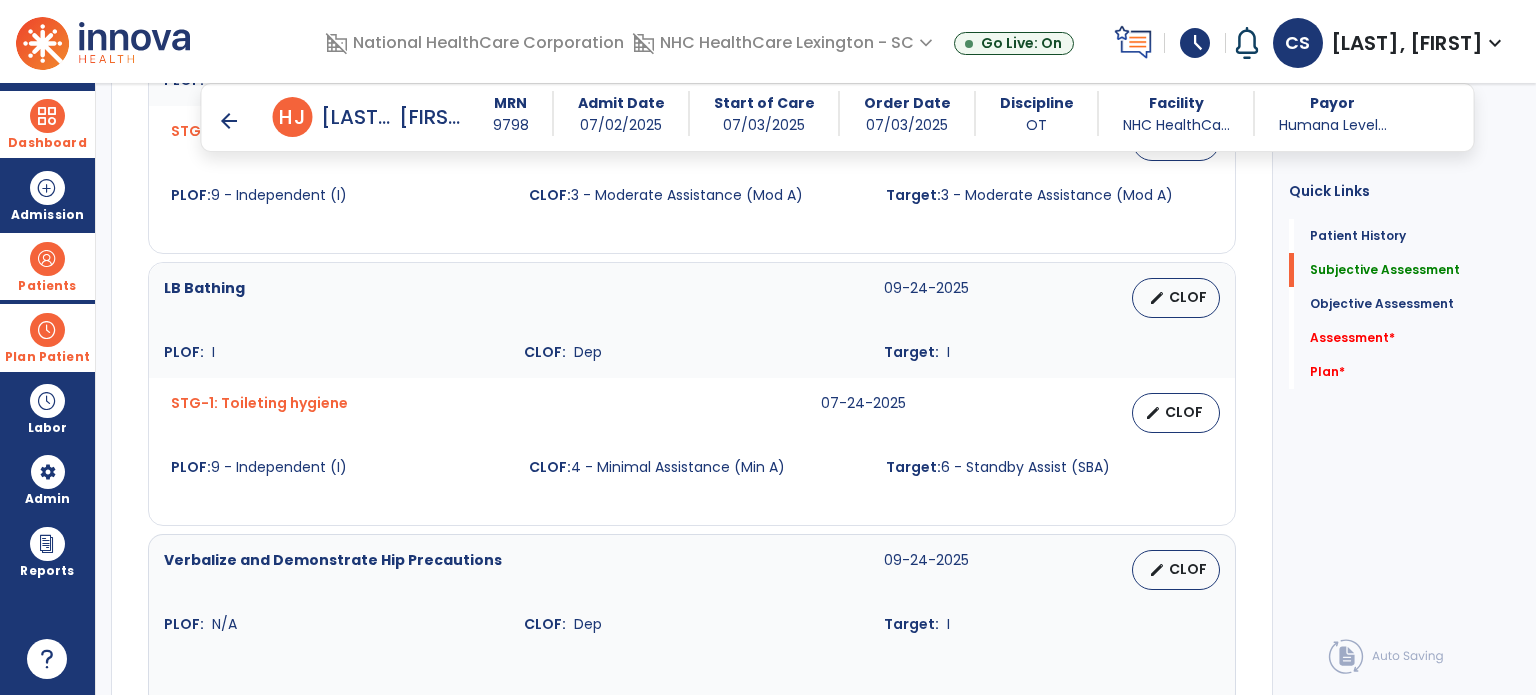 scroll, scrollTop: 1687, scrollLeft: 0, axis: vertical 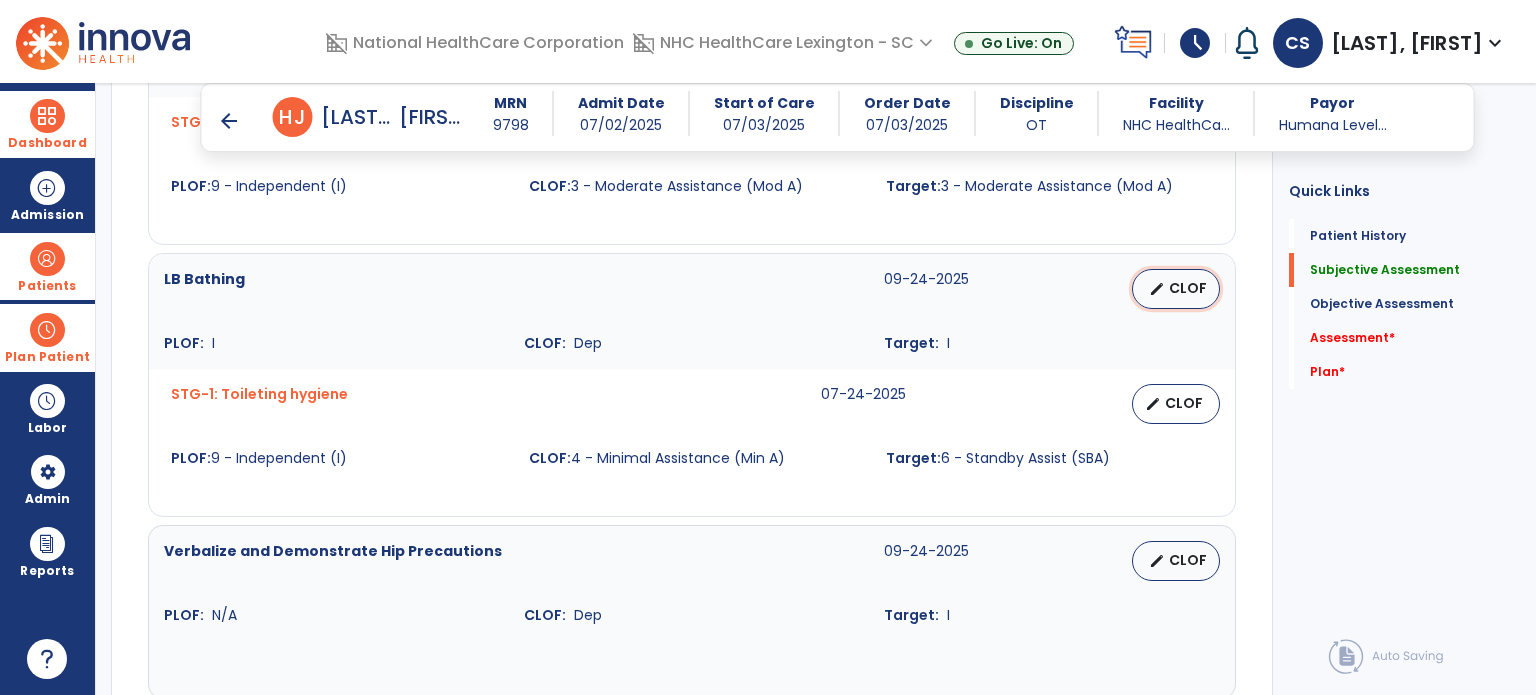 click on "edit   CLOF" at bounding box center (1176, 289) 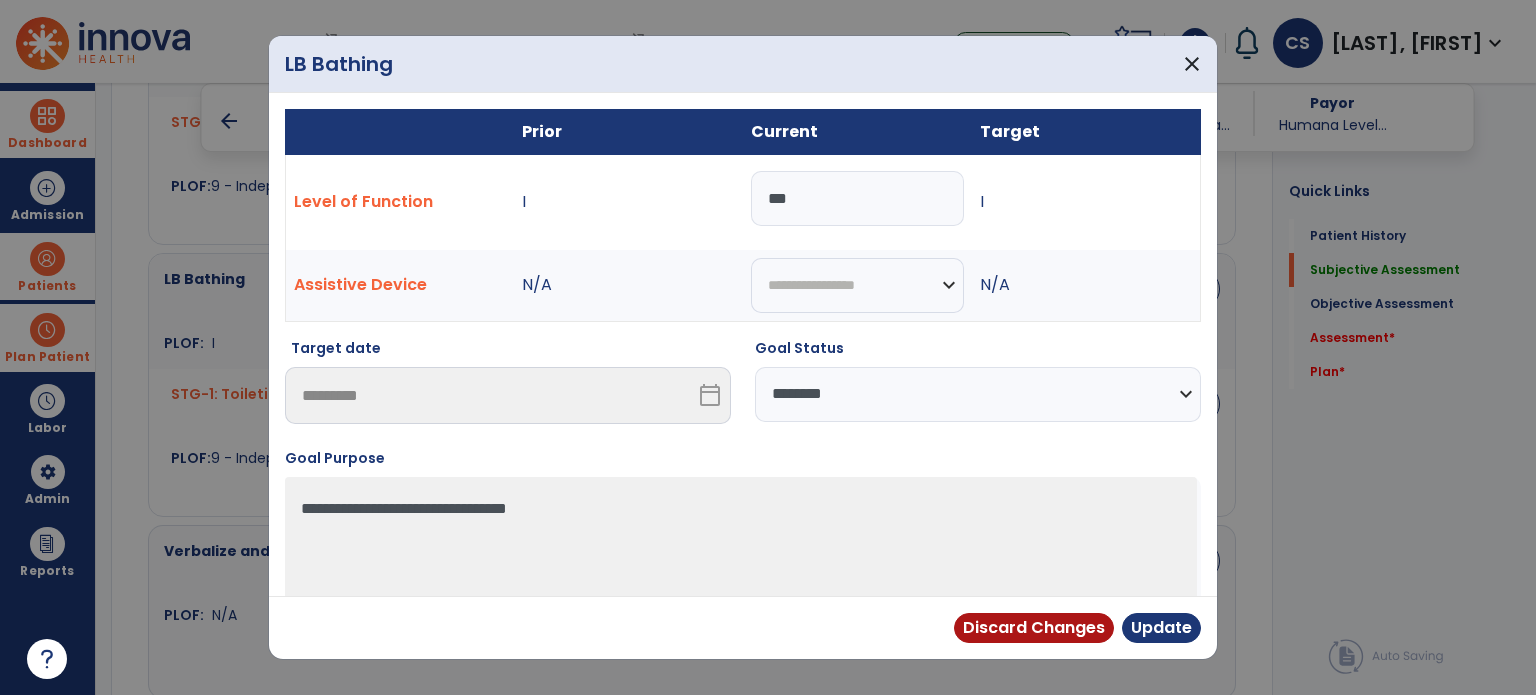 drag, startPoint x: 828, startPoint y: 200, endPoint x: 634, endPoint y: 251, distance: 200.59163 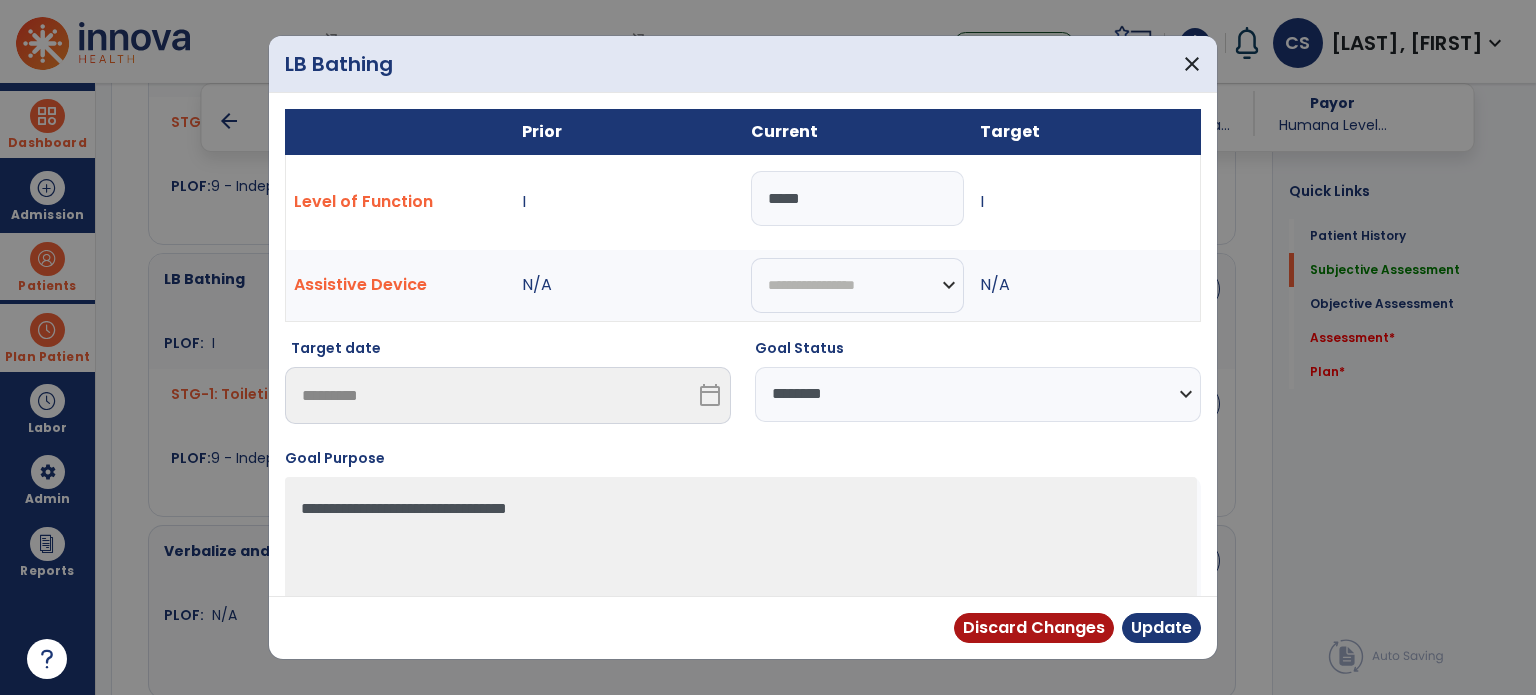 type on "*****" 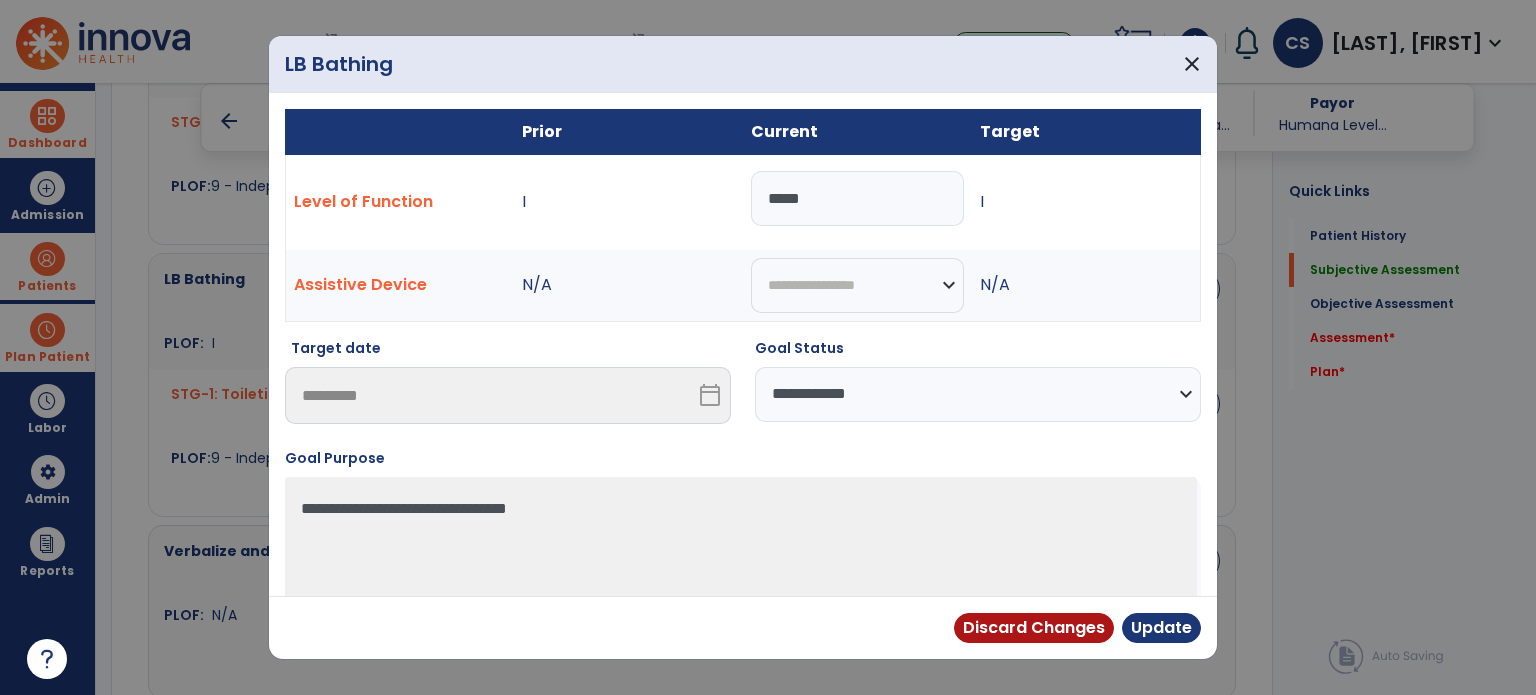 click on "**********" at bounding box center (978, 394) 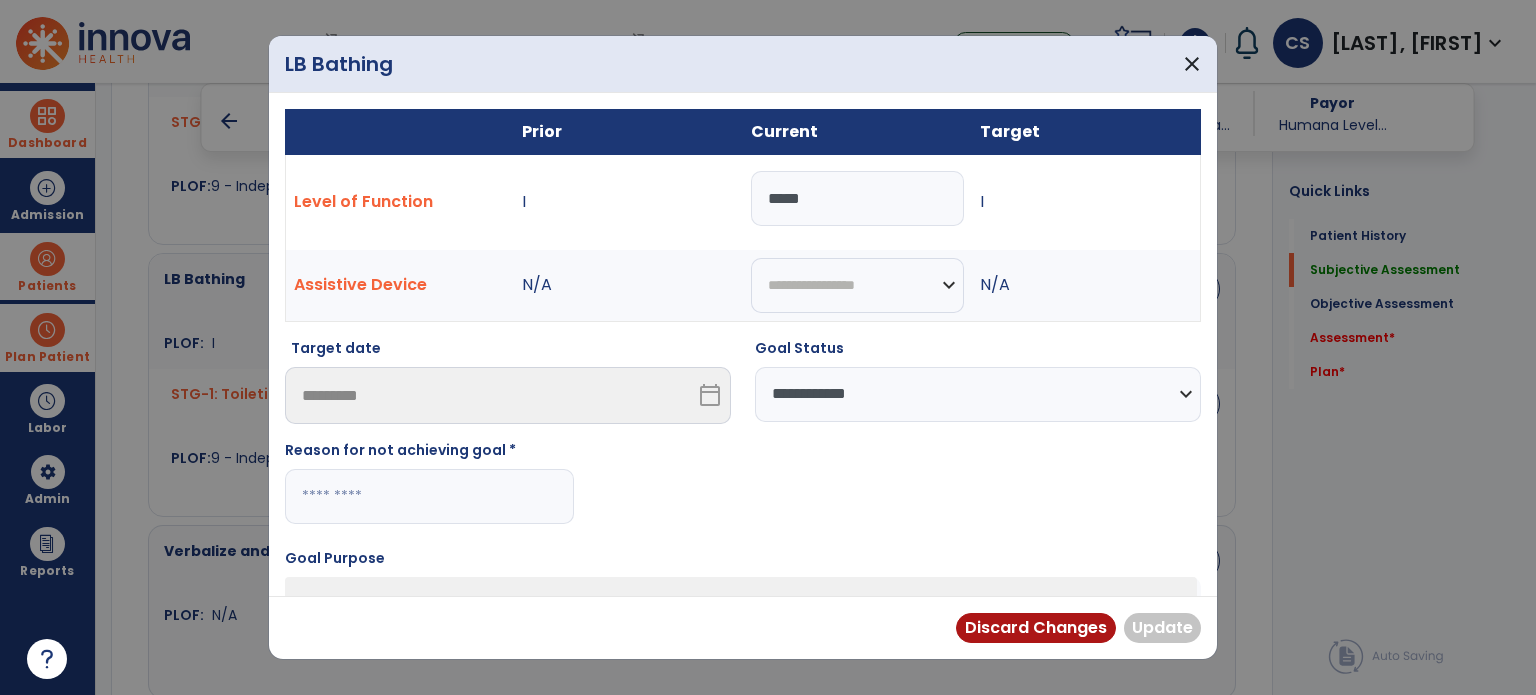 click at bounding box center [429, 496] 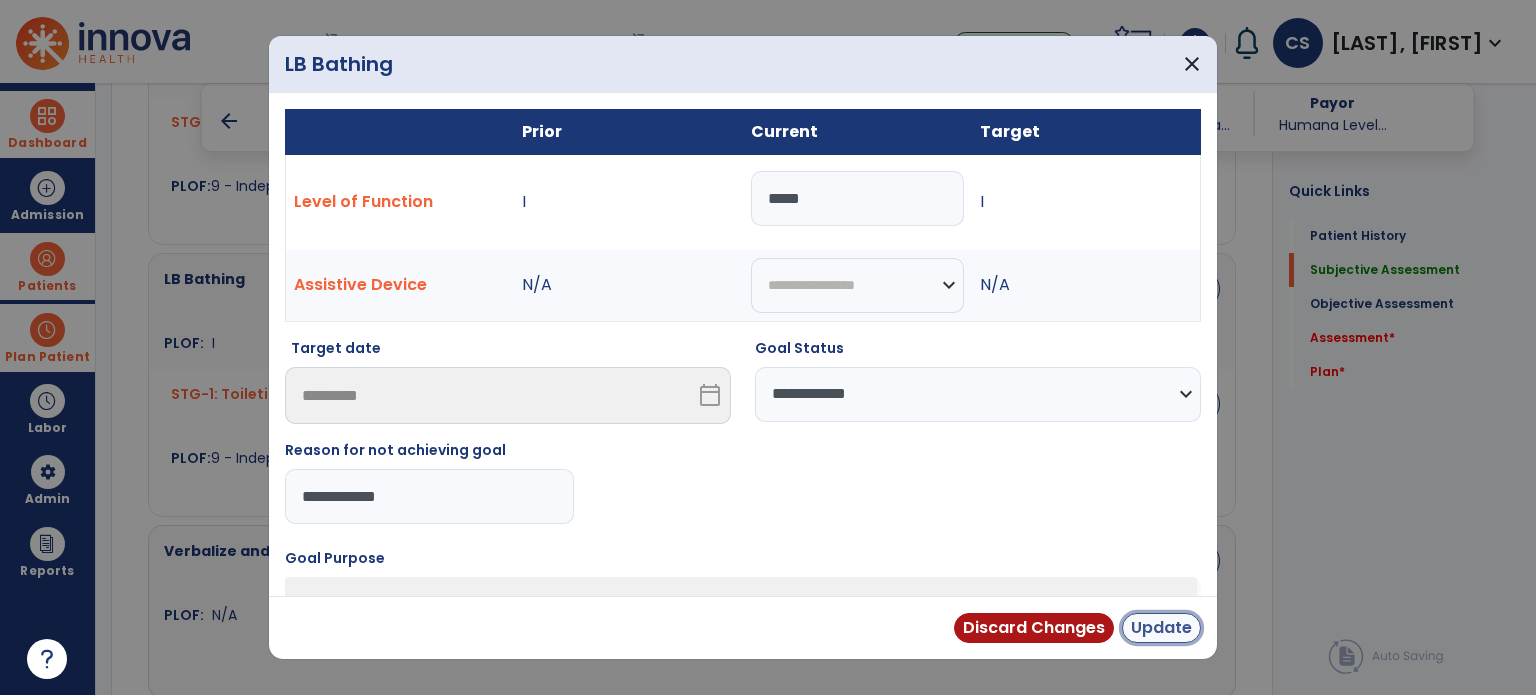 click on "Update" at bounding box center (1161, 628) 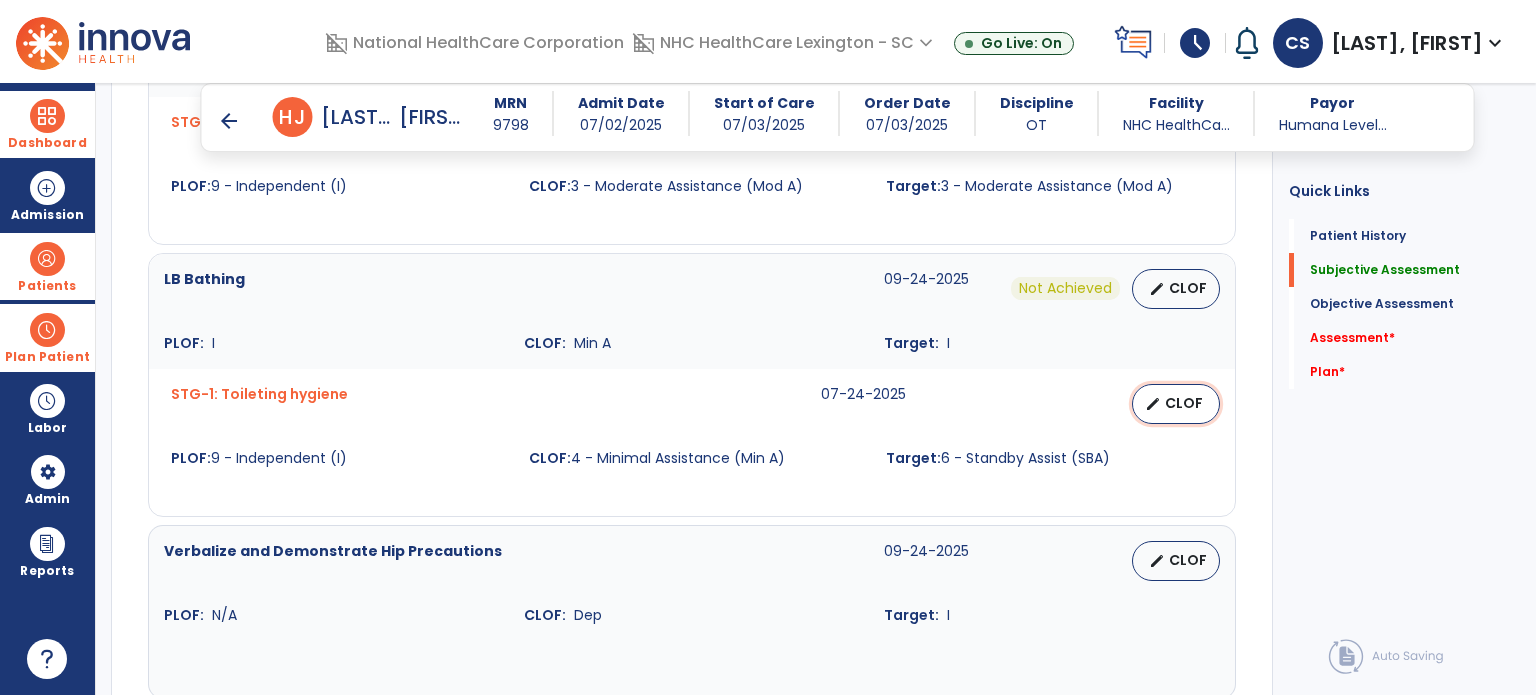 click on "edit   CLOF" at bounding box center (1176, 404) 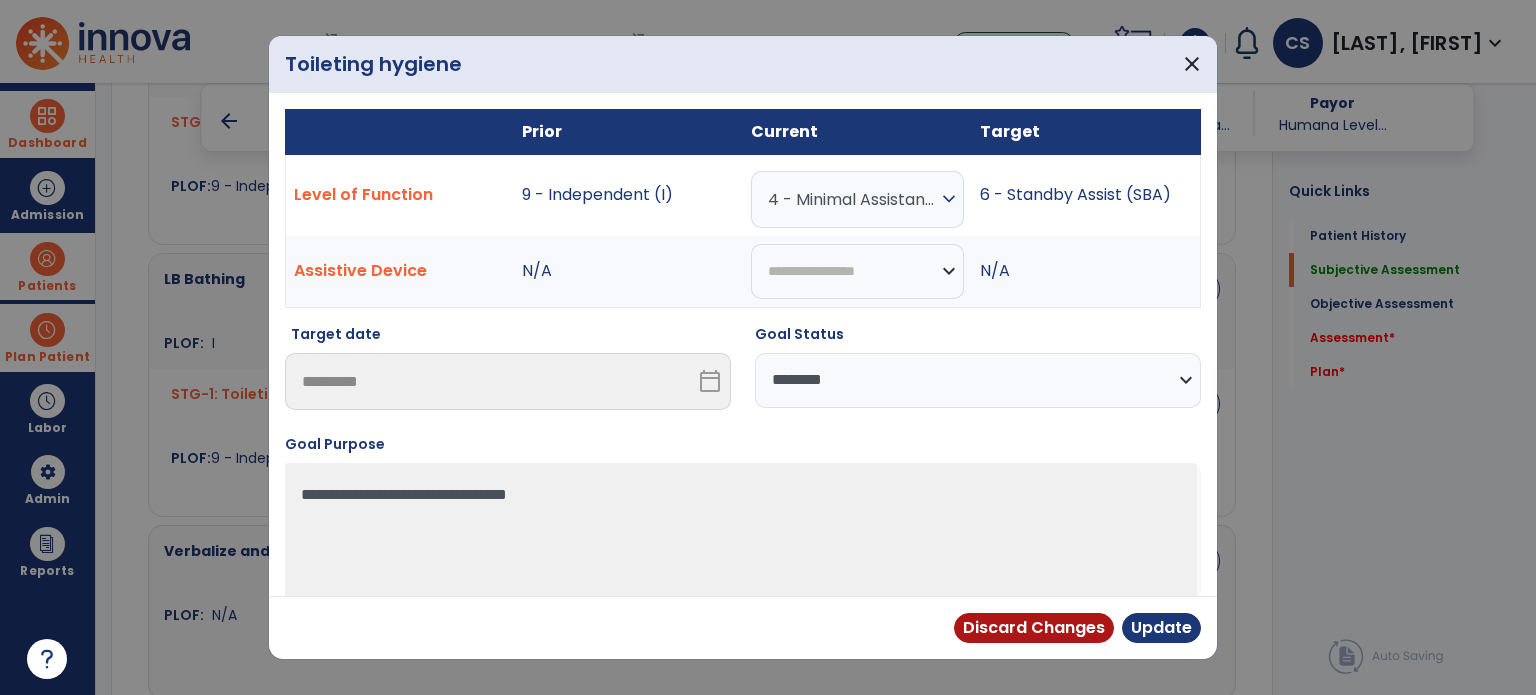 click on "**********" at bounding box center [978, 380] 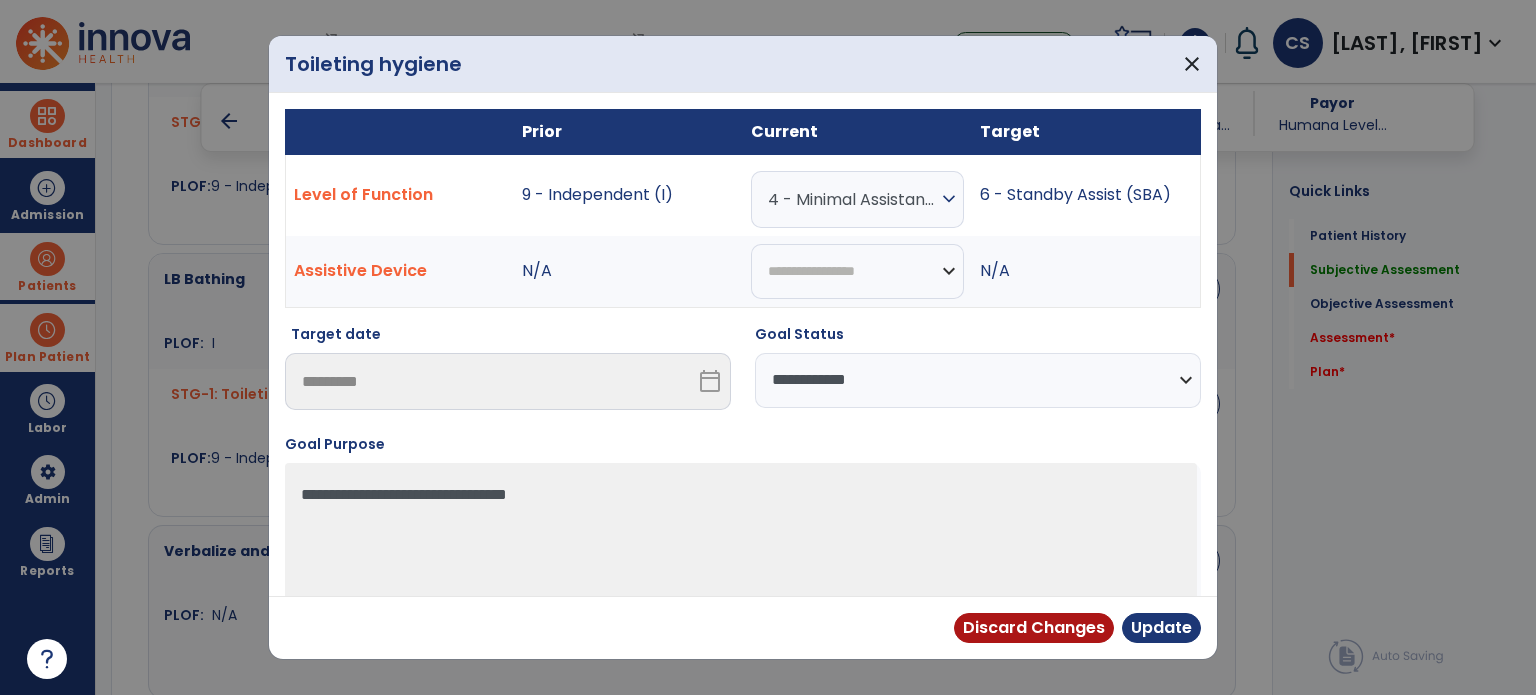 click on "**********" at bounding box center (978, 380) 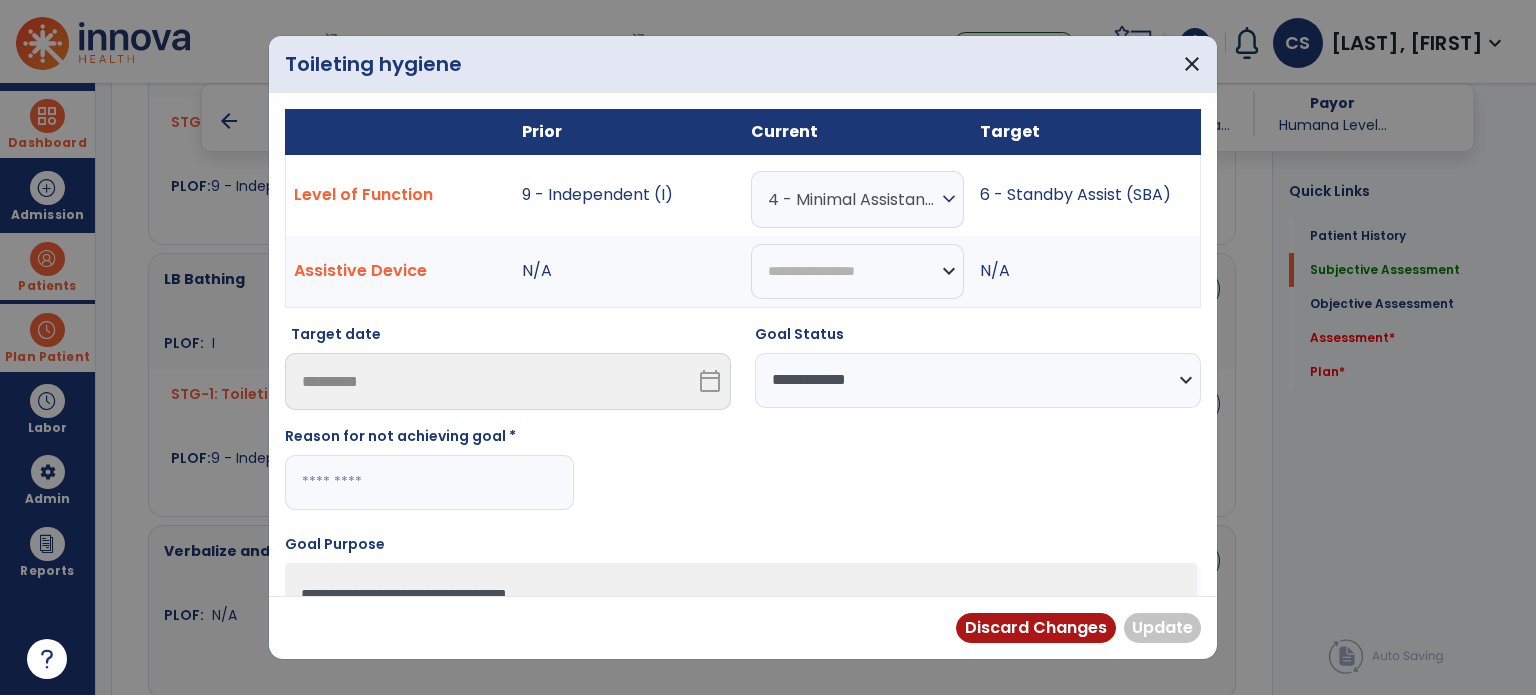 click at bounding box center (429, 482) 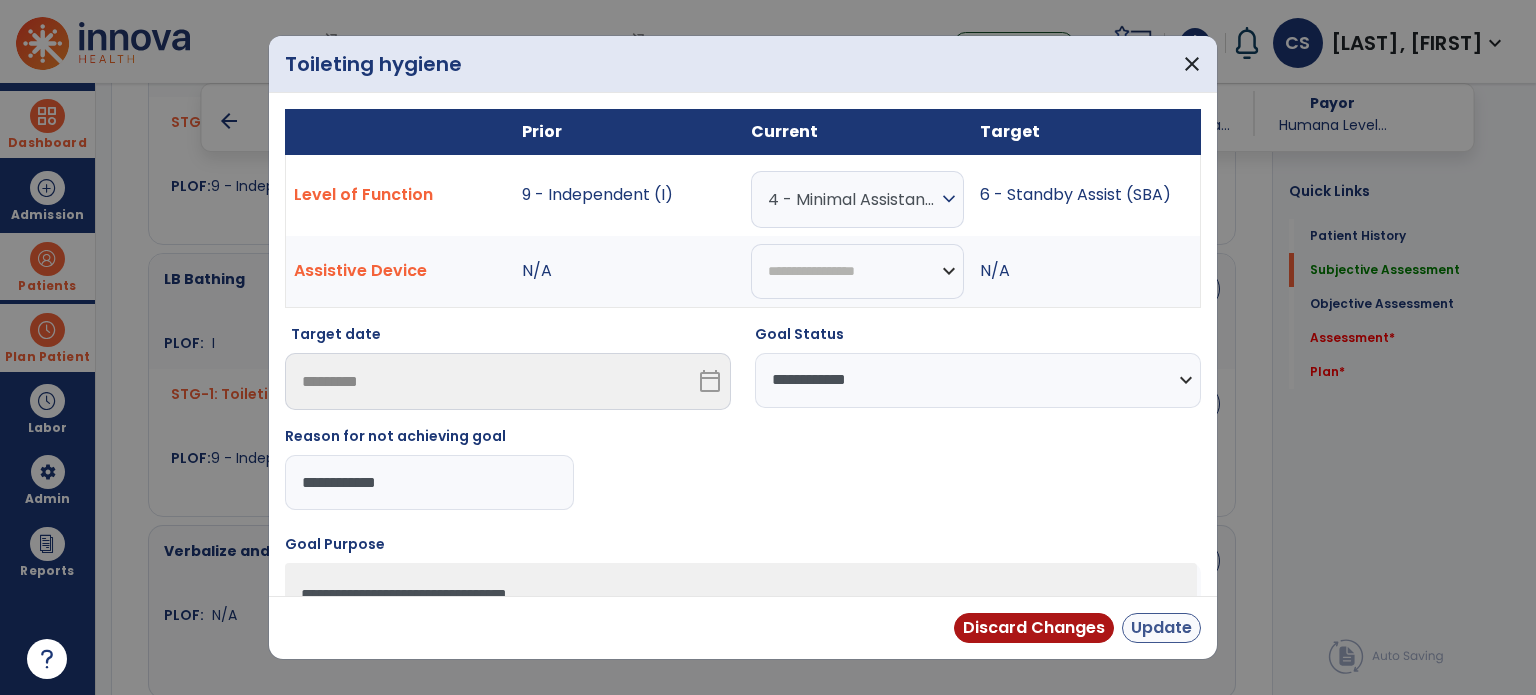 type on "**********" 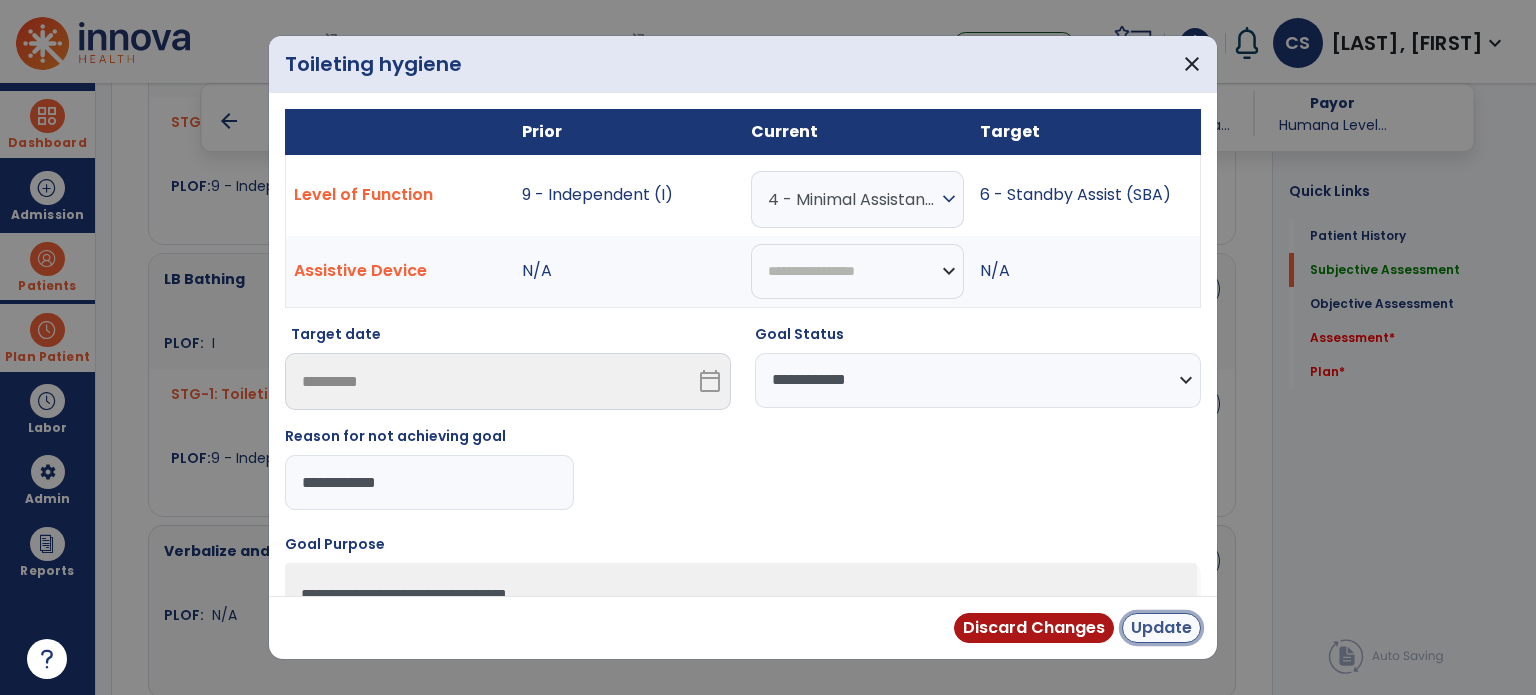 click on "Update" at bounding box center [1161, 628] 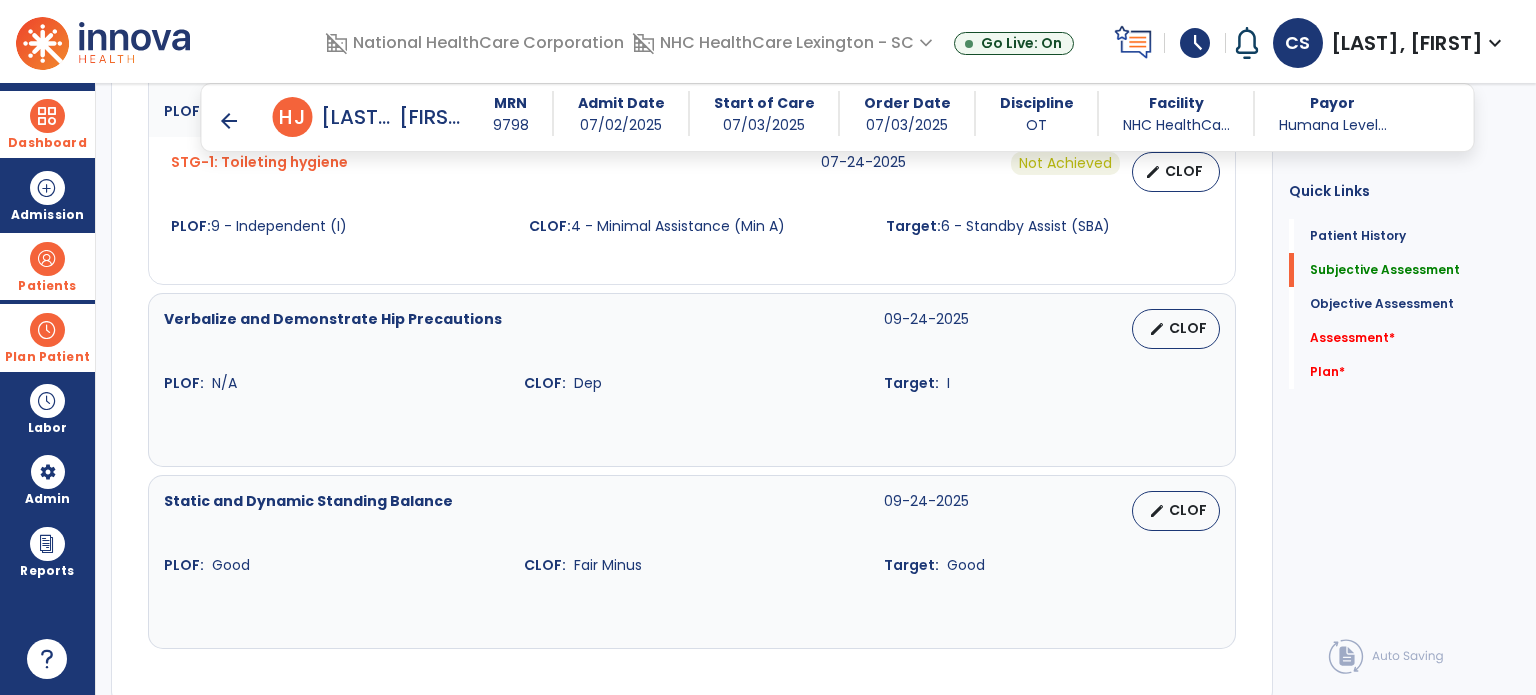 scroll, scrollTop: 1922, scrollLeft: 0, axis: vertical 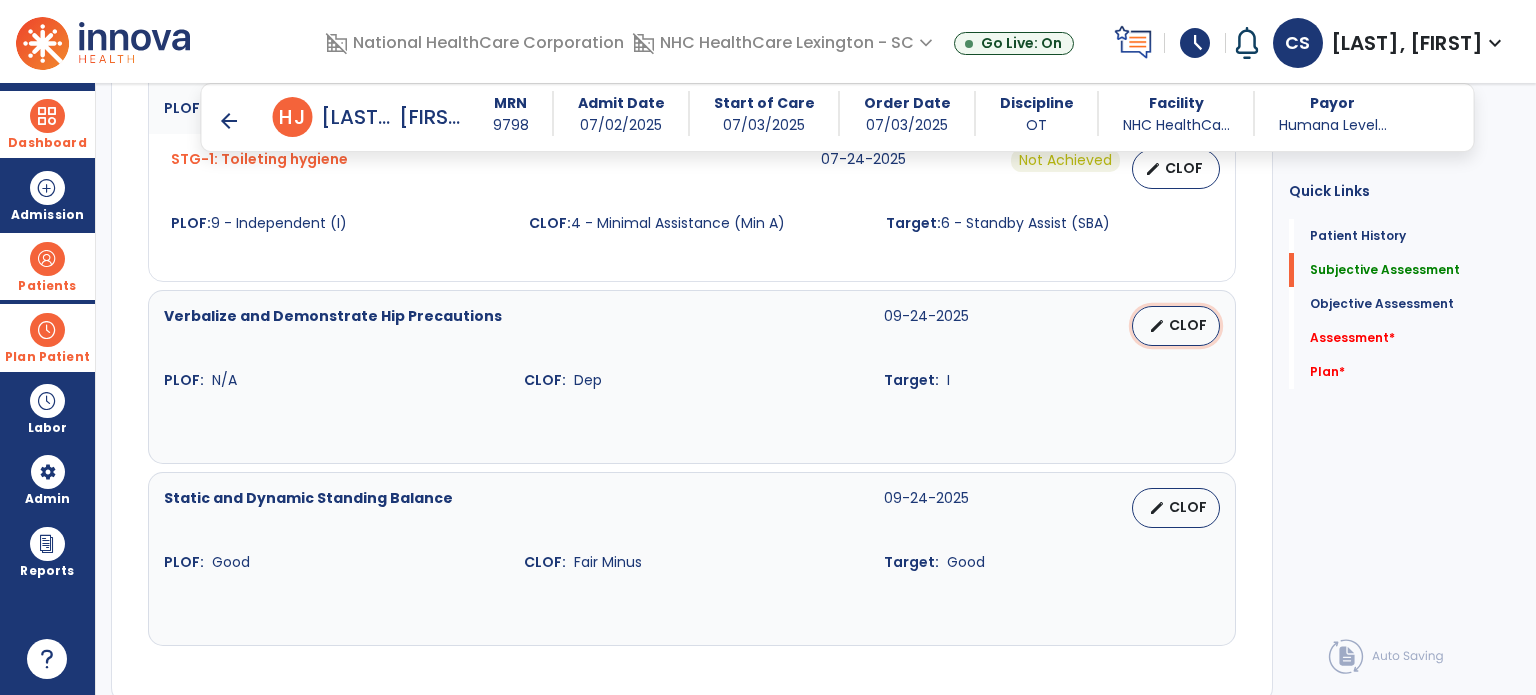 click on "CLOF" at bounding box center (1188, 325) 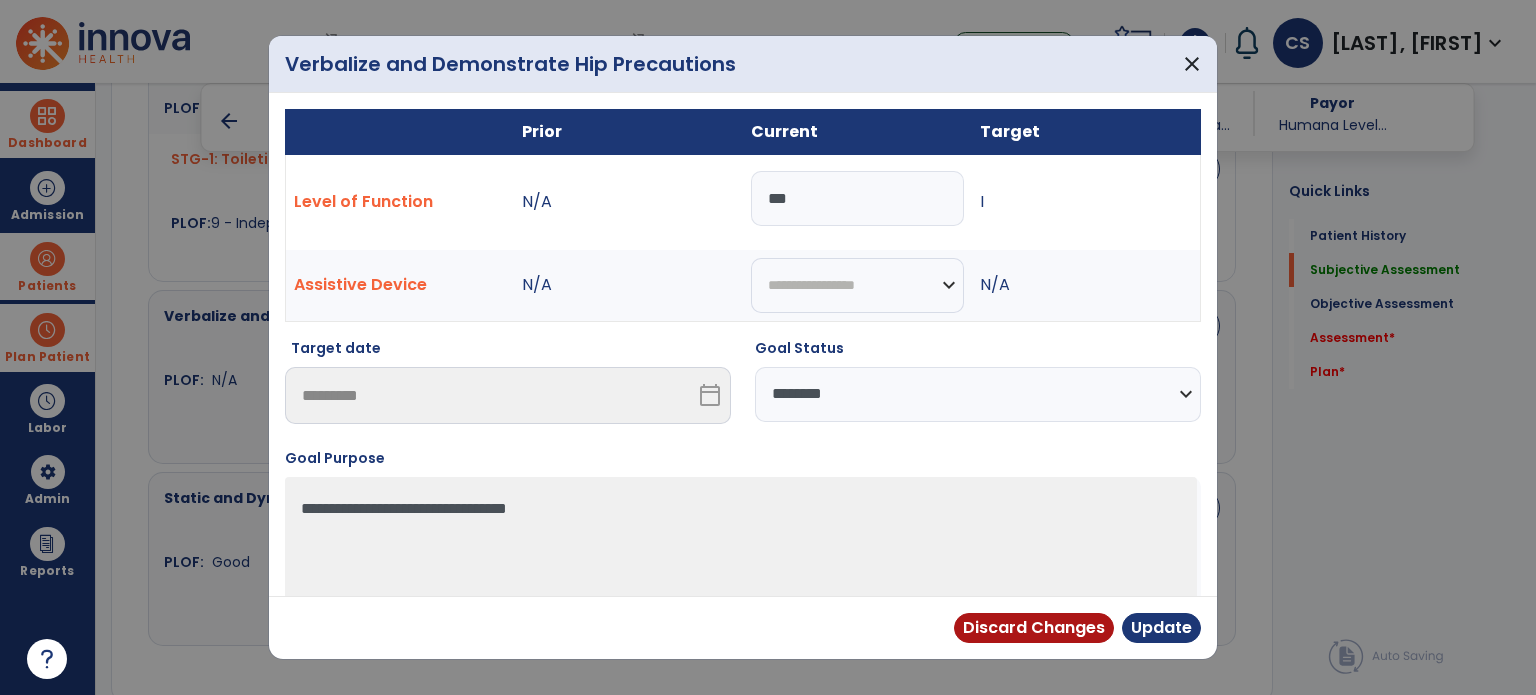 drag, startPoint x: 888, startPoint y: 203, endPoint x: 688, endPoint y: 153, distance: 206.15529 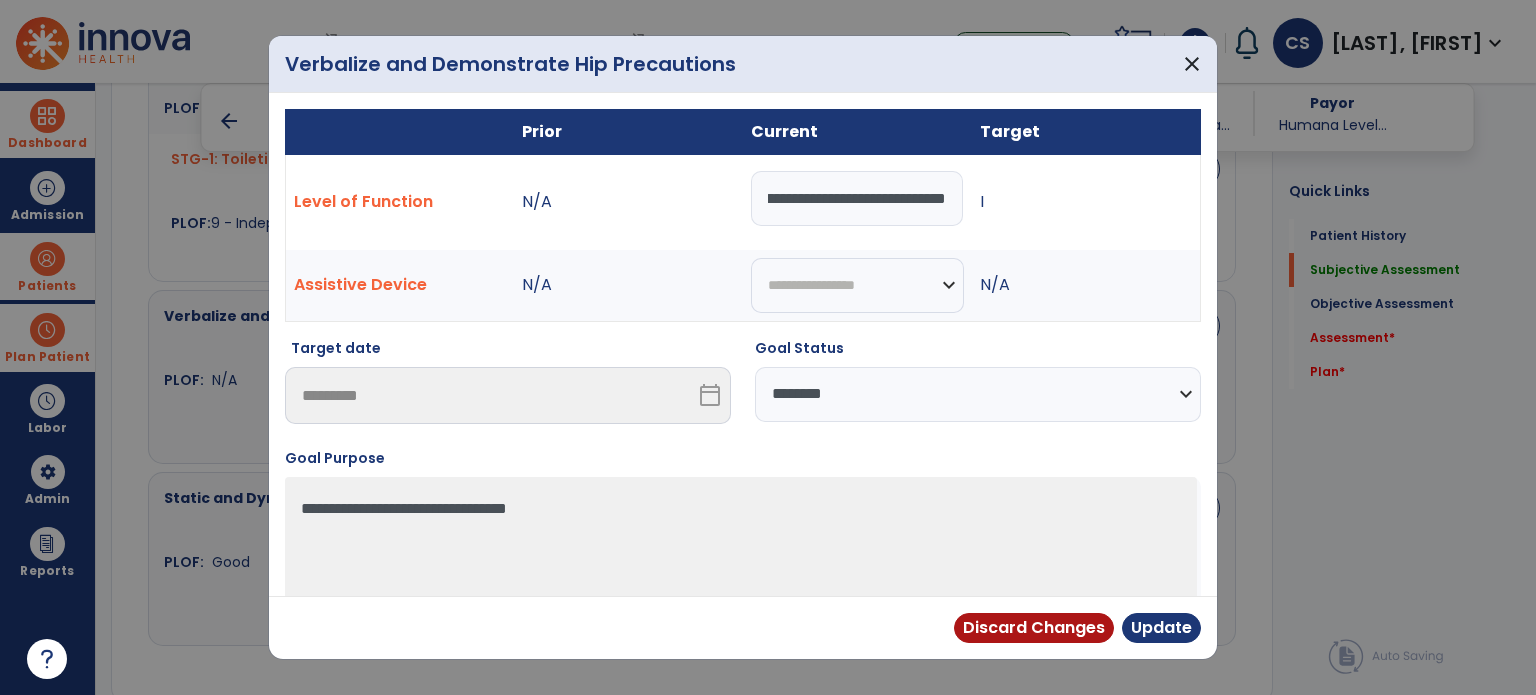scroll, scrollTop: 0, scrollLeft: 115, axis: horizontal 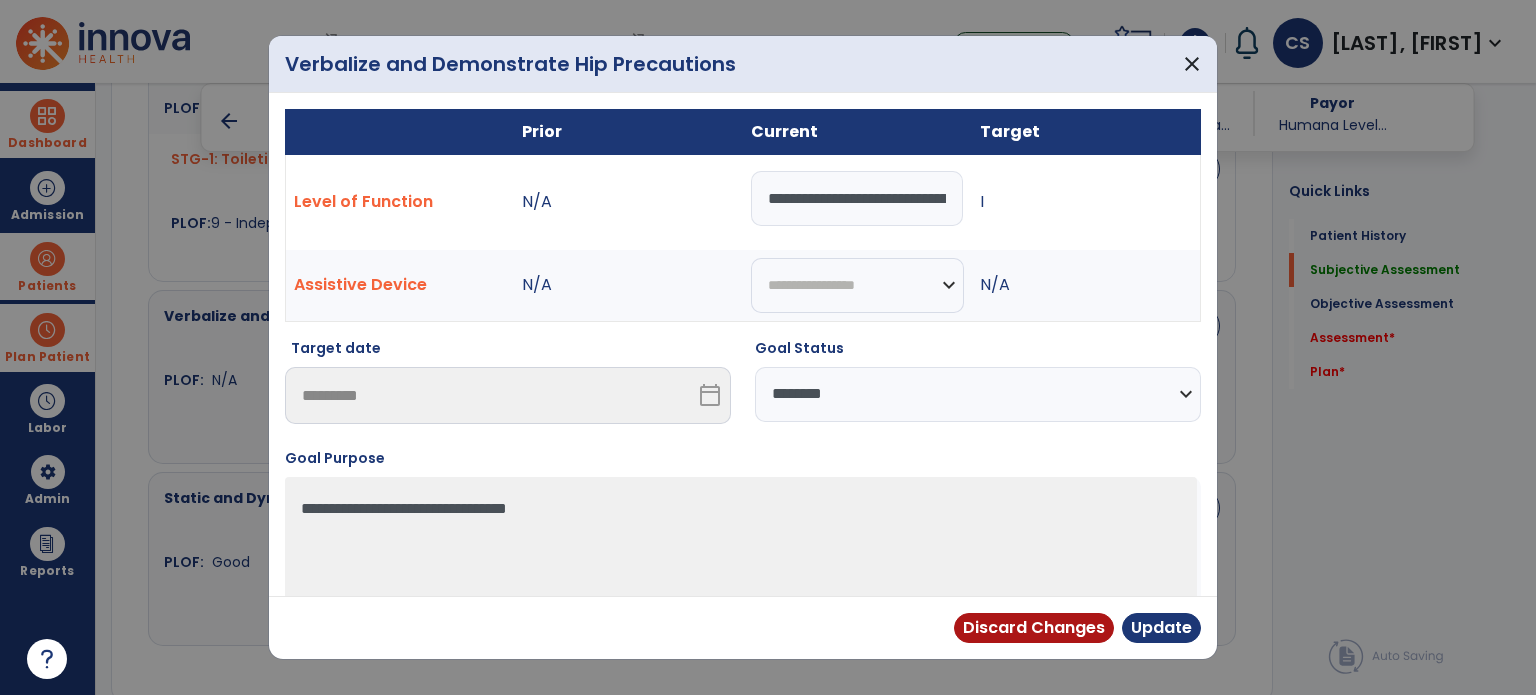 select on "**********" 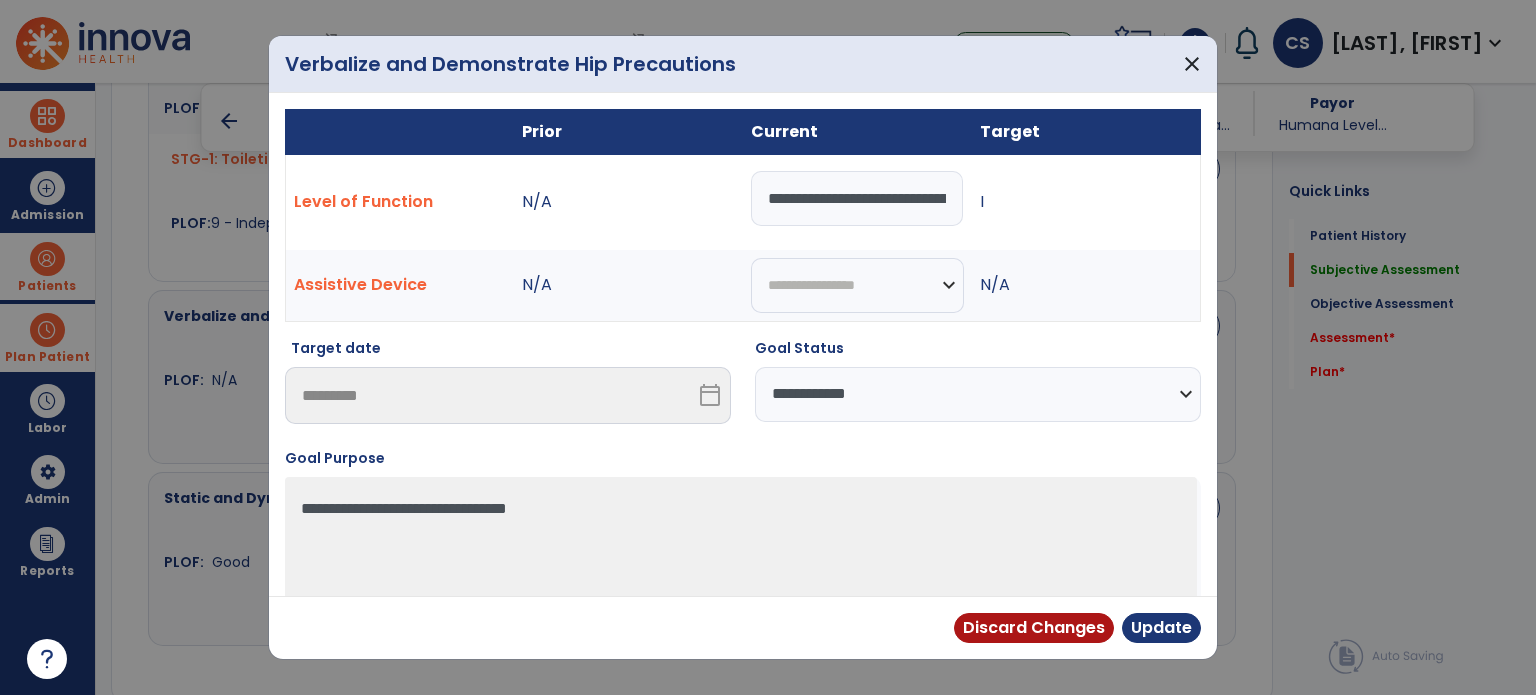 click on "**********" at bounding box center [978, 394] 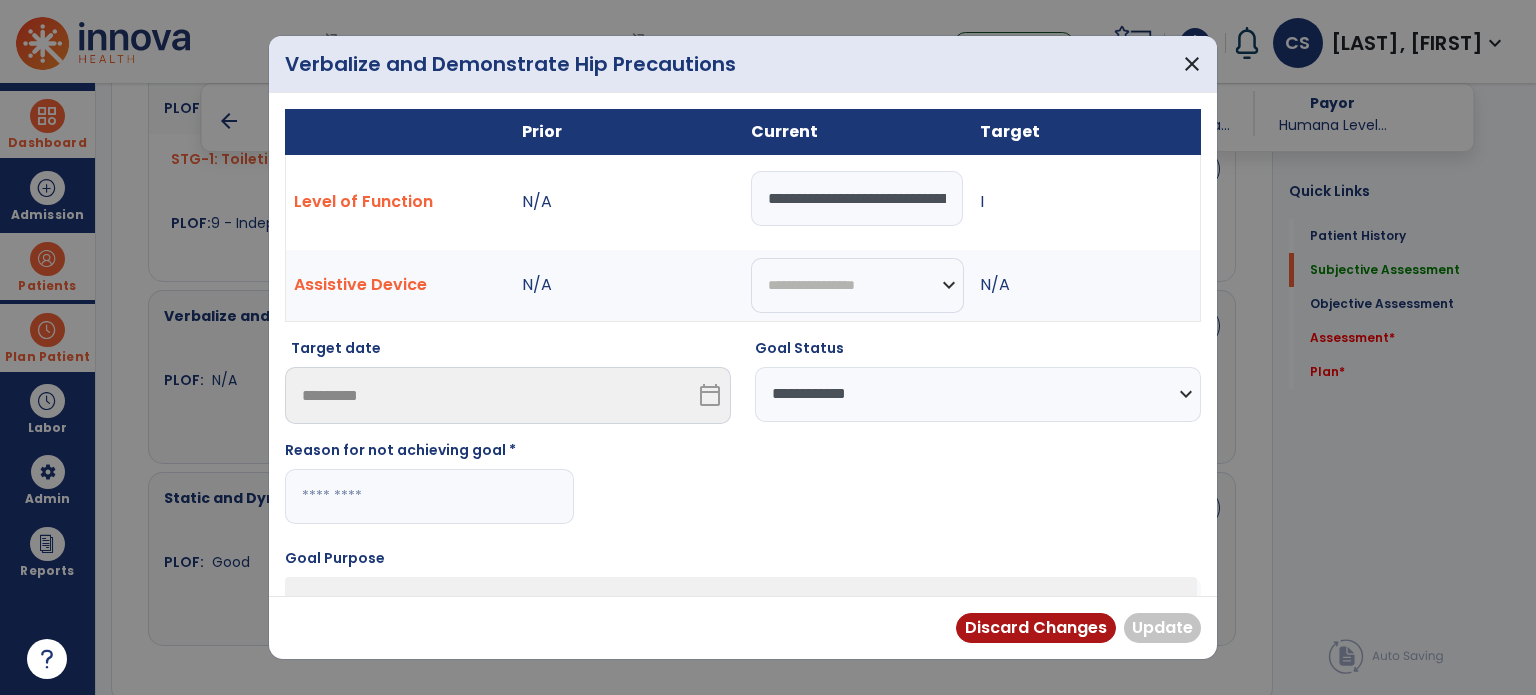 click at bounding box center (429, 496) 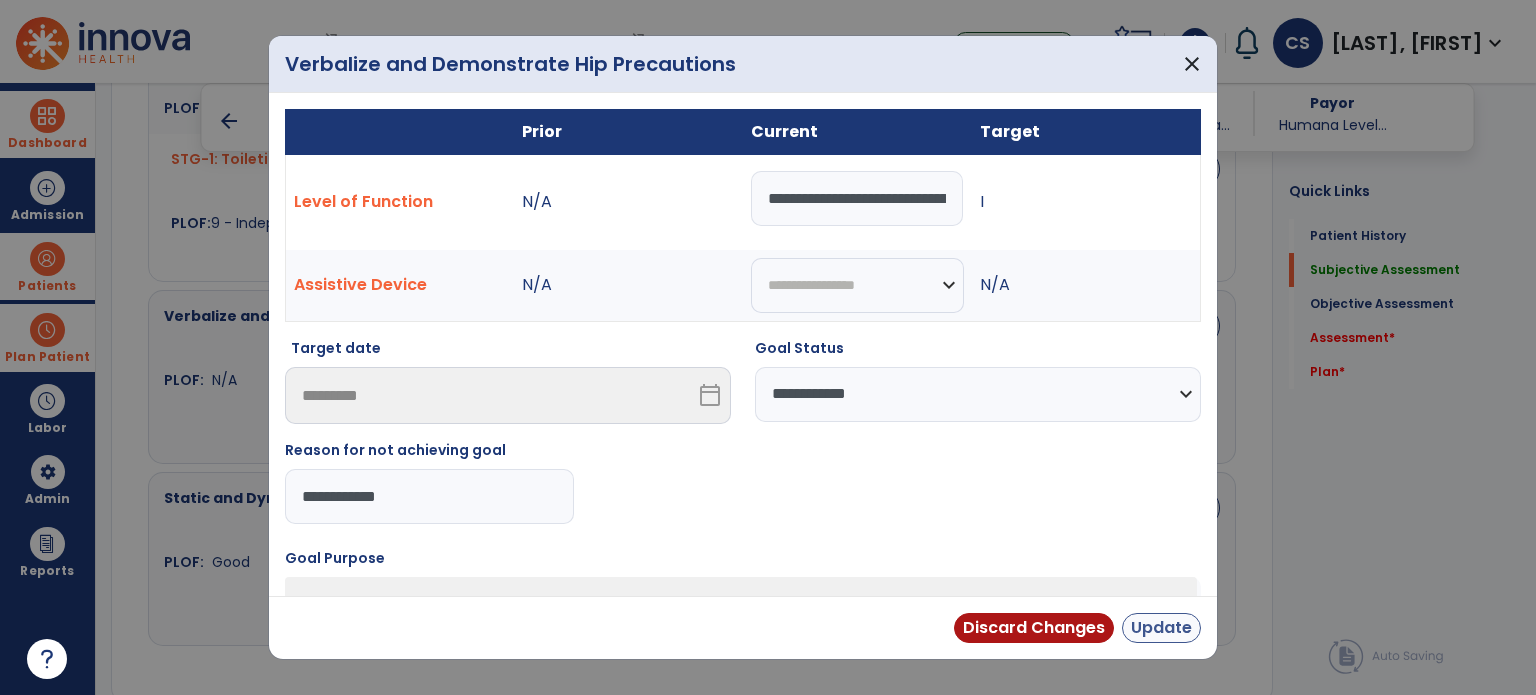 type on "**********" 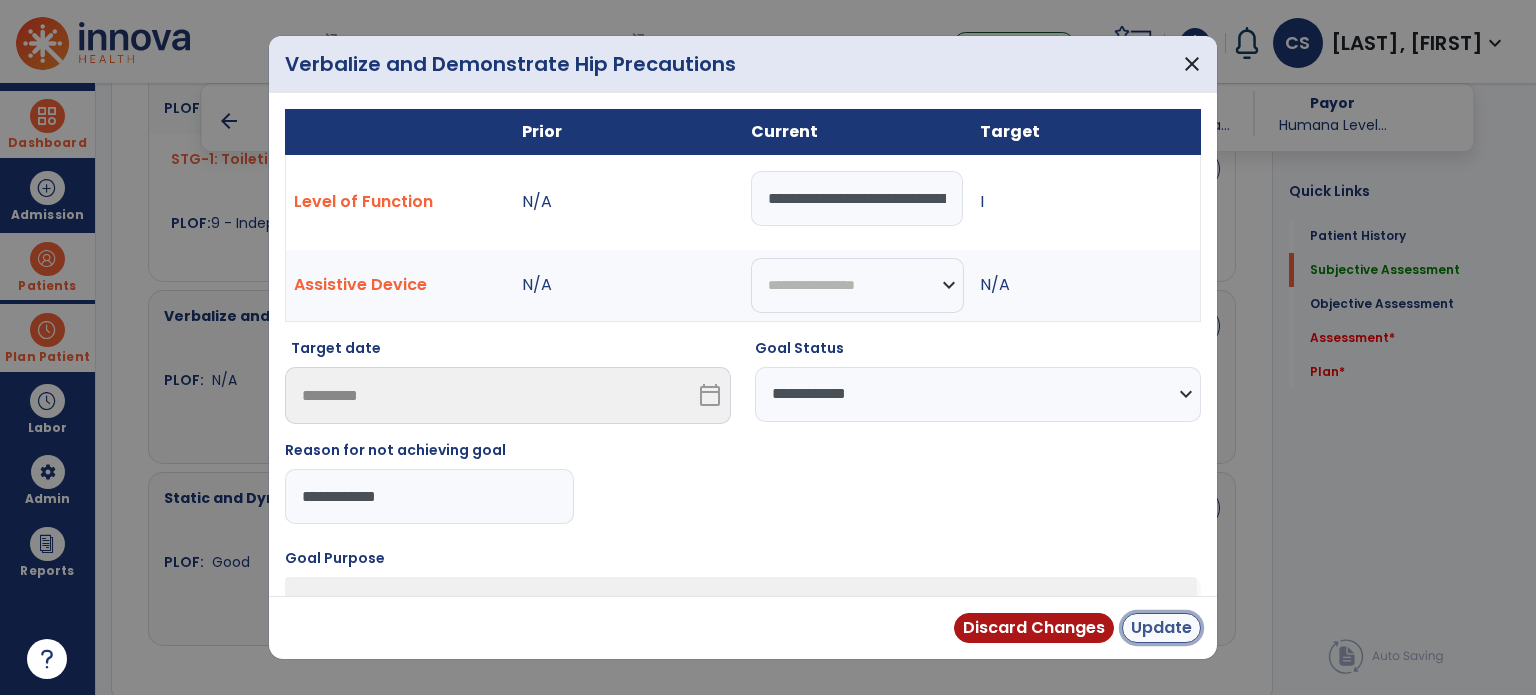 click on "Update" at bounding box center [1161, 628] 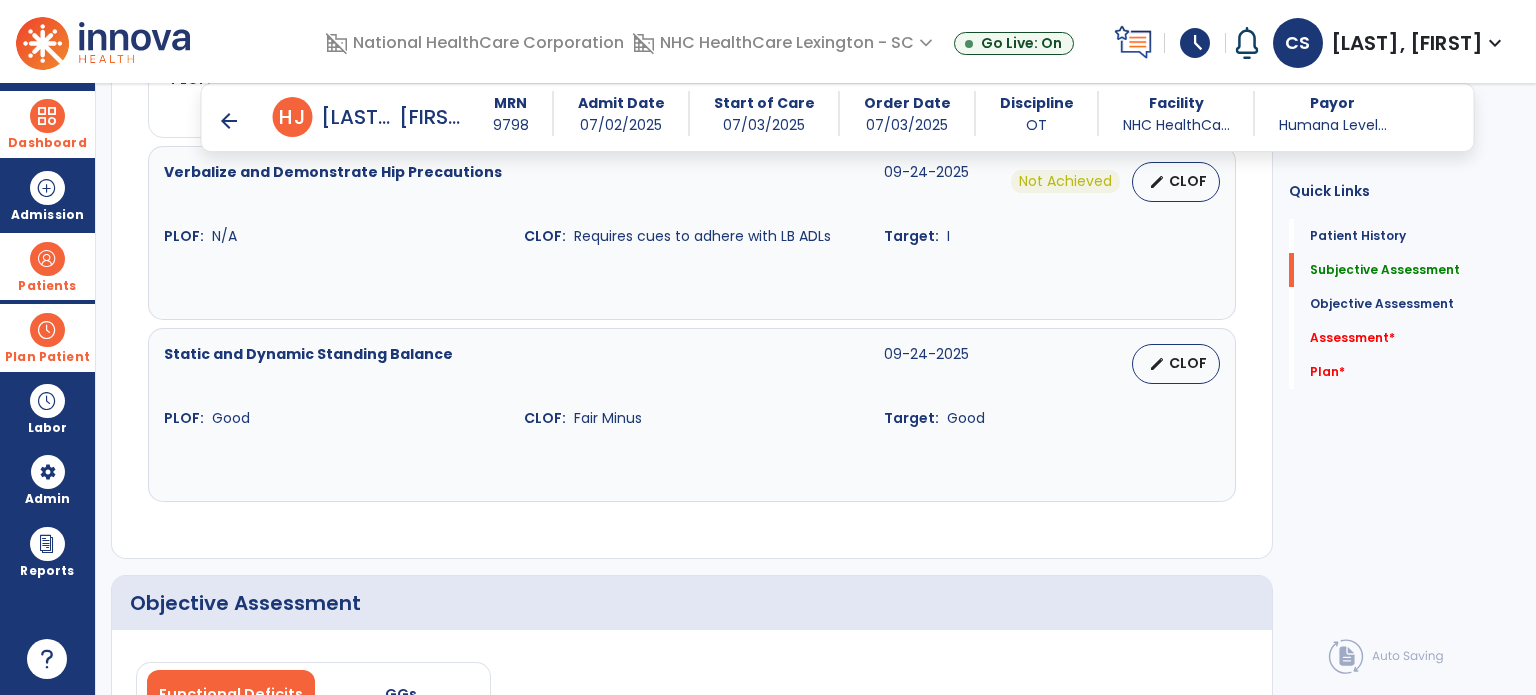 scroll, scrollTop: 2070, scrollLeft: 0, axis: vertical 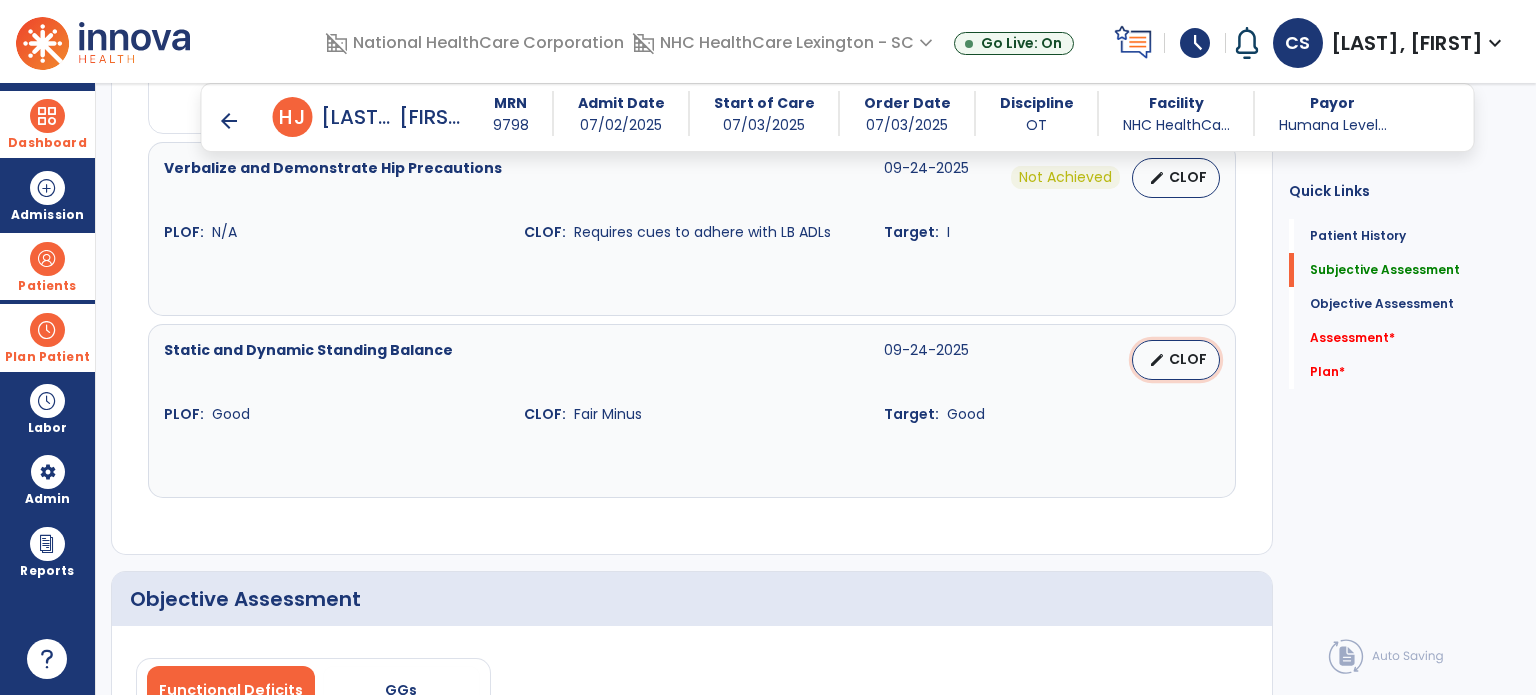 click on "CLOF" at bounding box center [1188, 359] 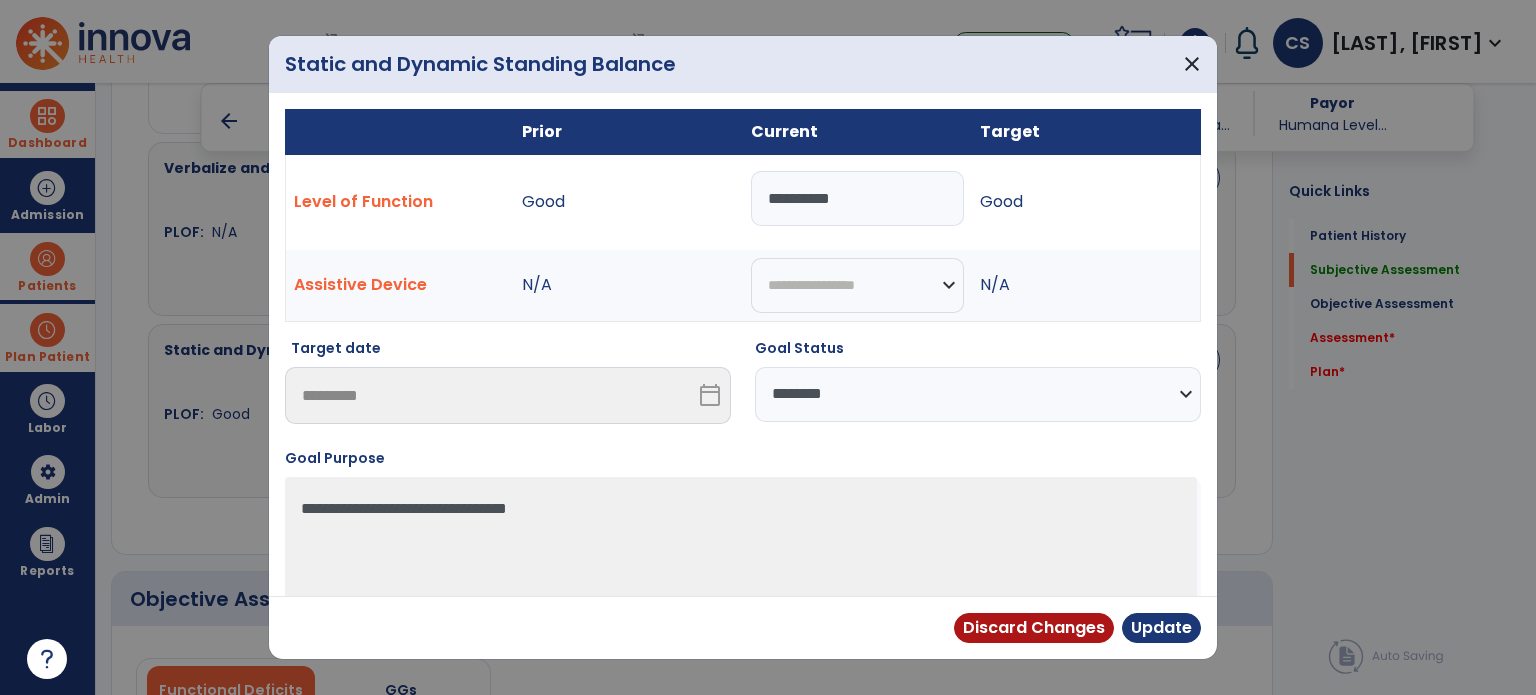 click on "**********" at bounding box center [978, 394] 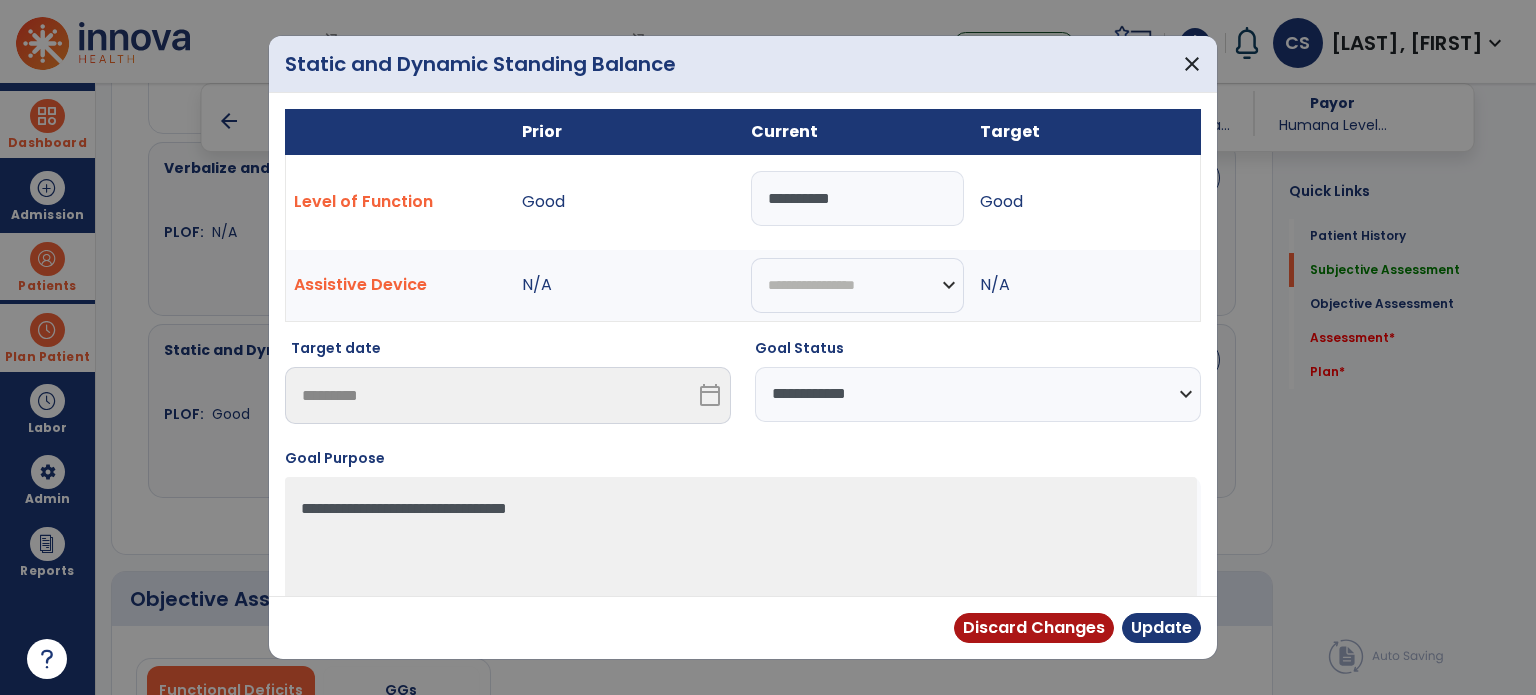 click on "**********" at bounding box center [978, 394] 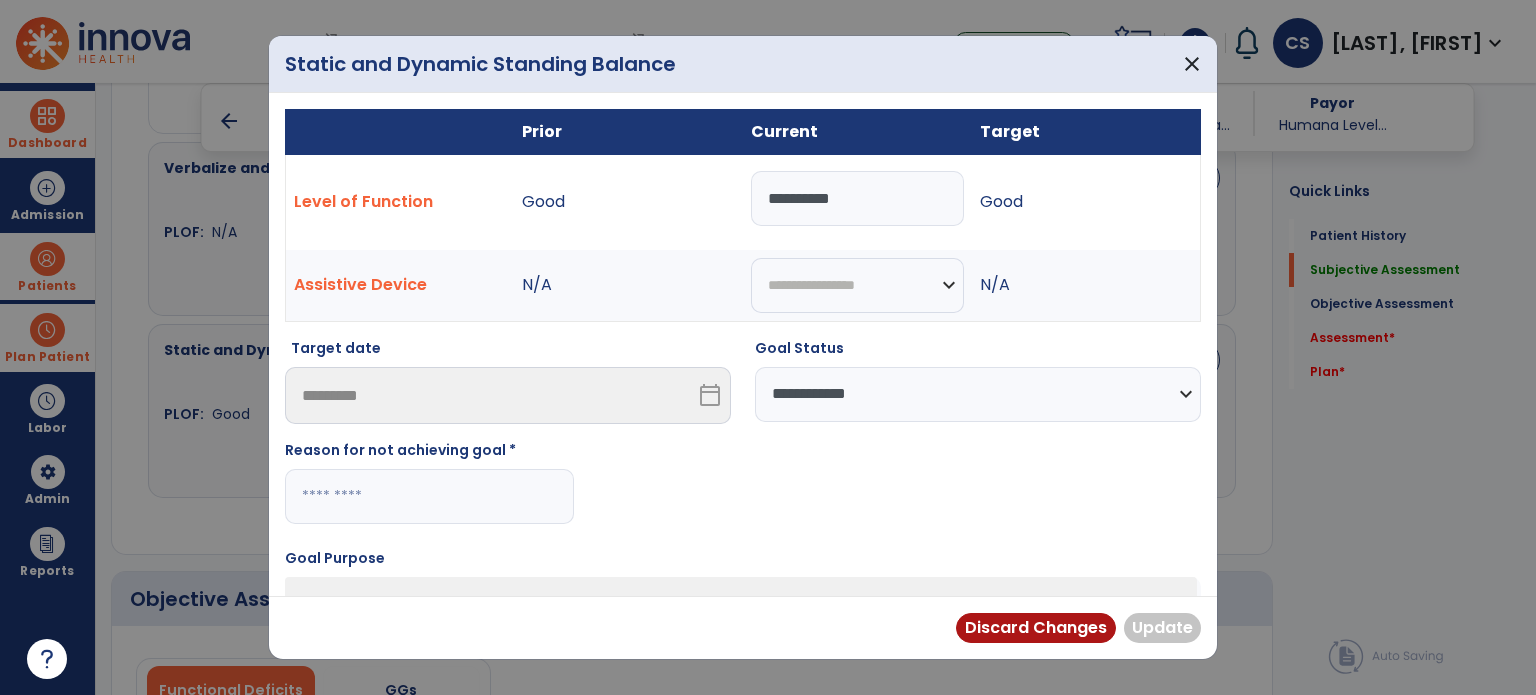 click at bounding box center (429, 496) 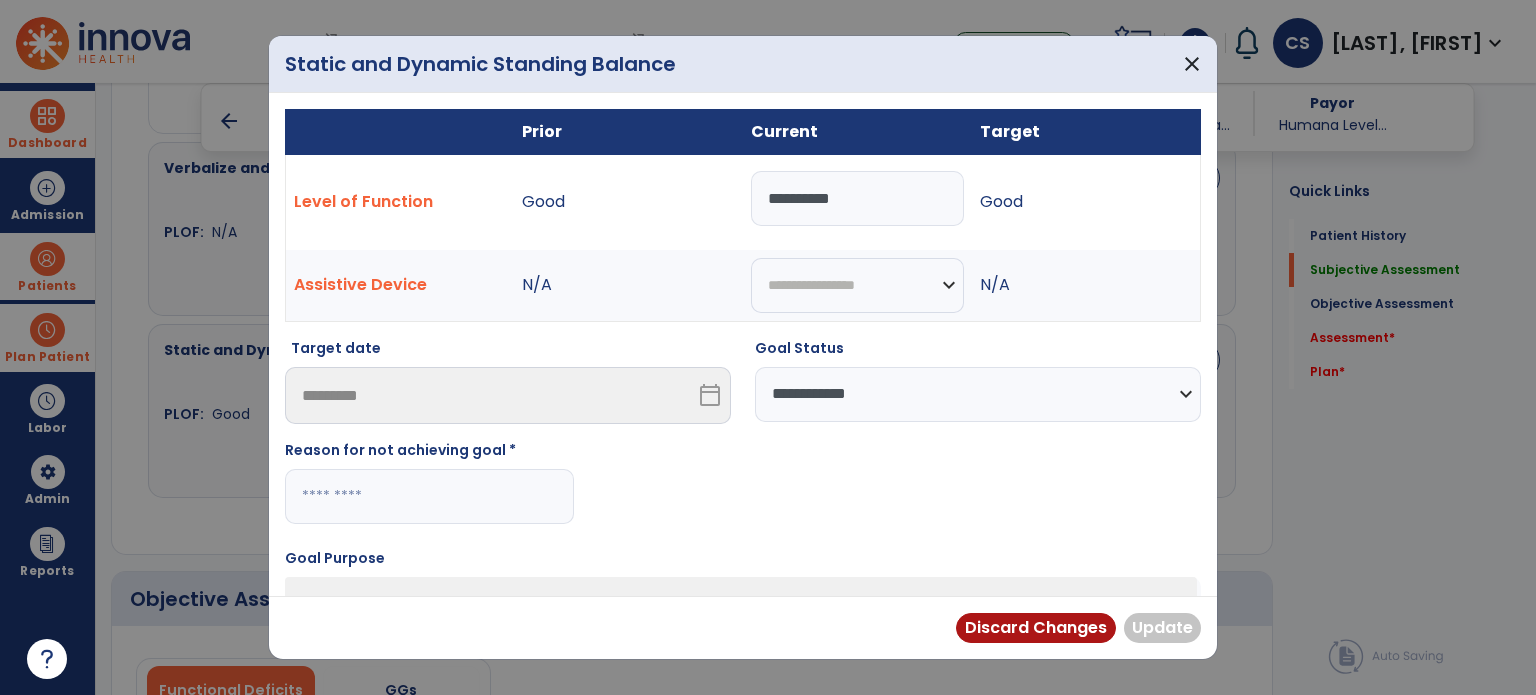 paste on "**********" 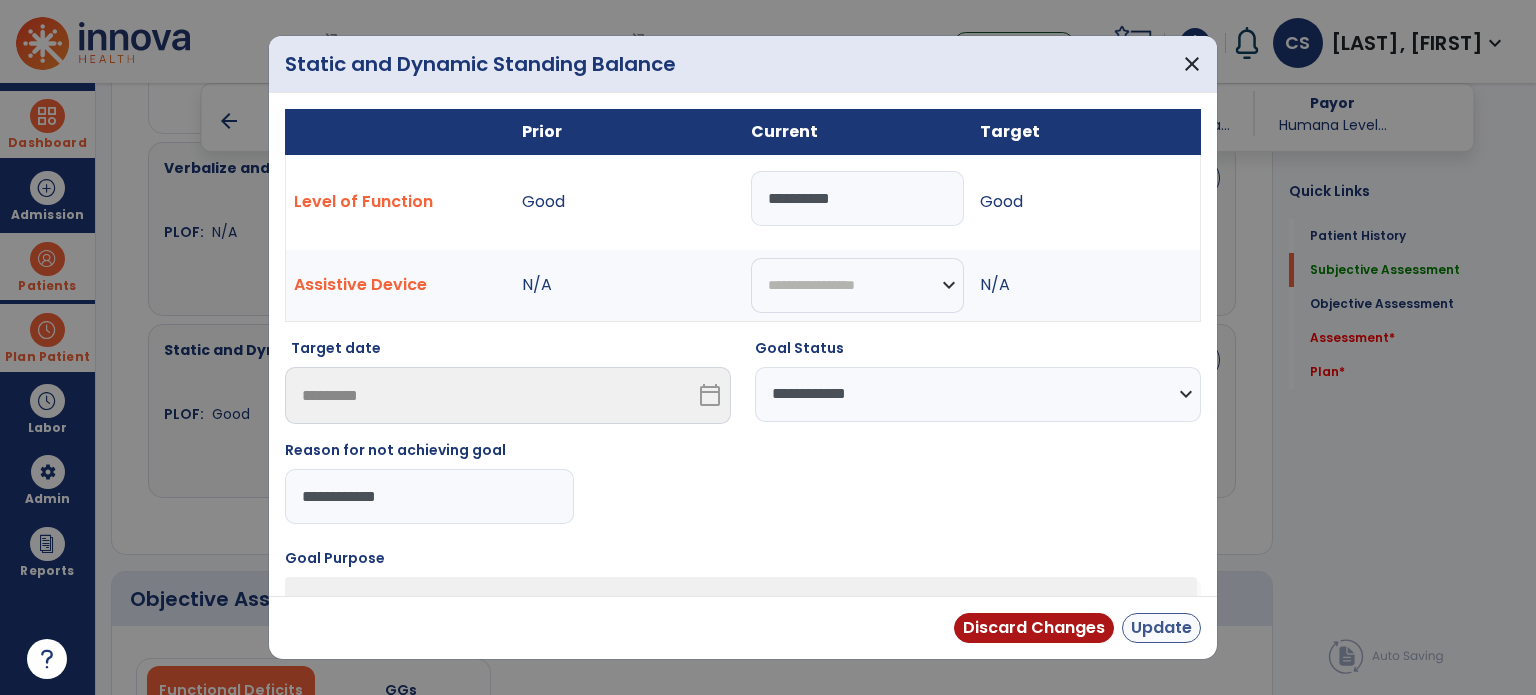 type on "**********" 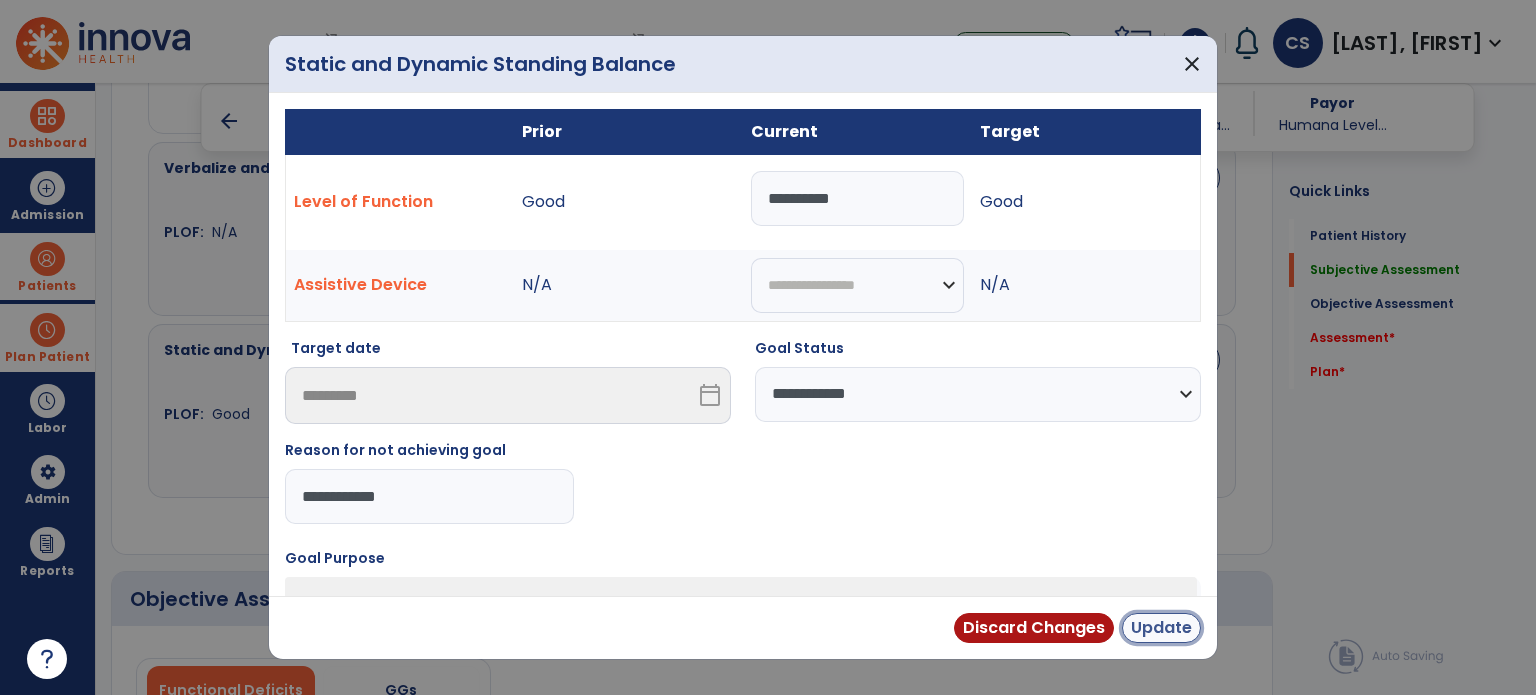 click on "Update" at bounding box center [1161, 628] 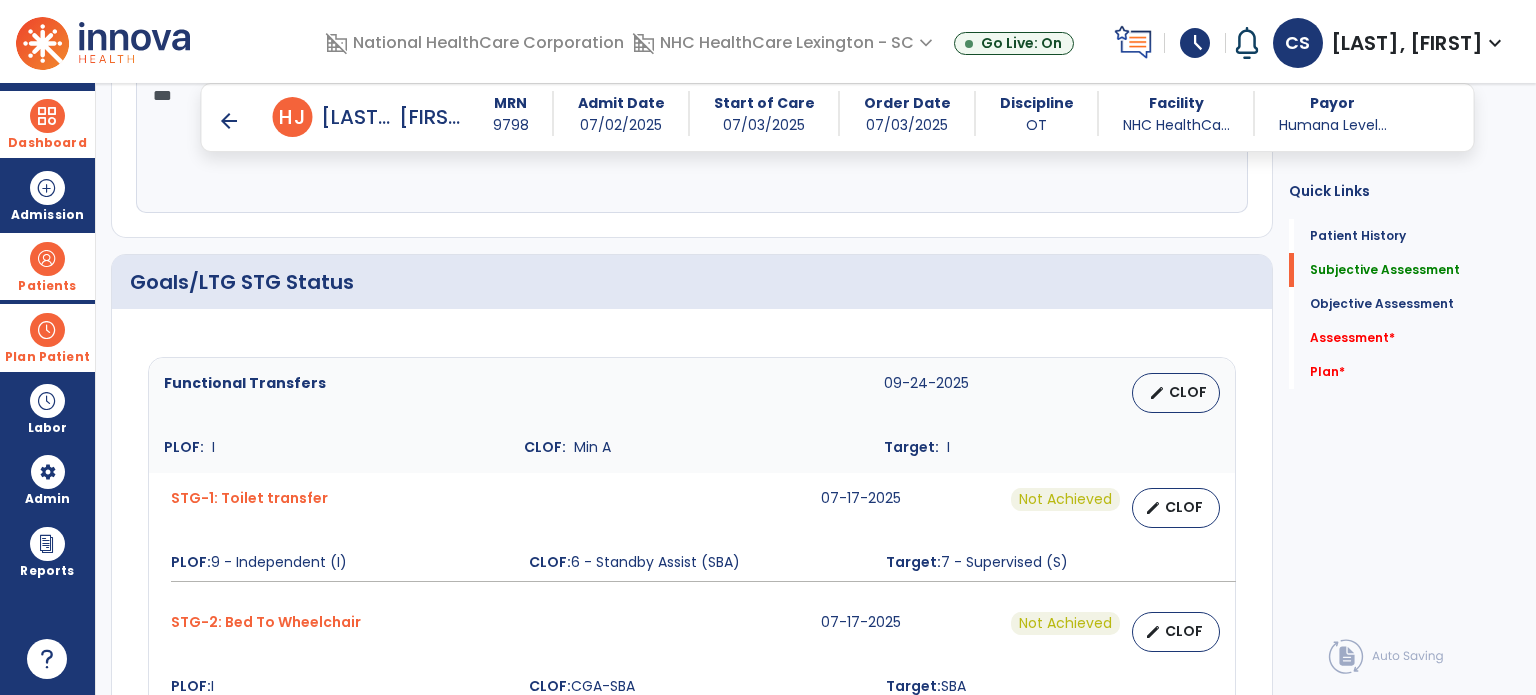 scroll, scrollTop: 618, scrollLeft: 0, axis: vertical 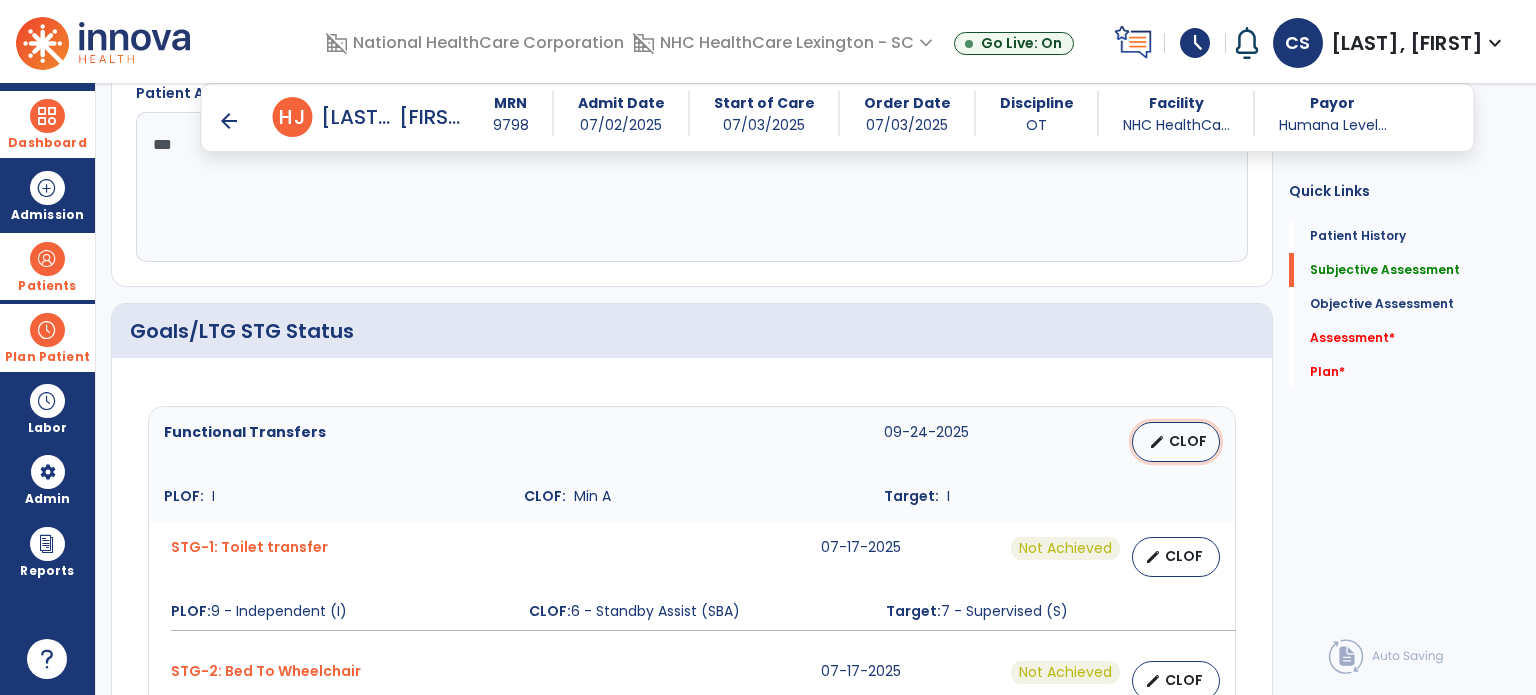 click on "CLOF" at bounding box center [1188, 441] 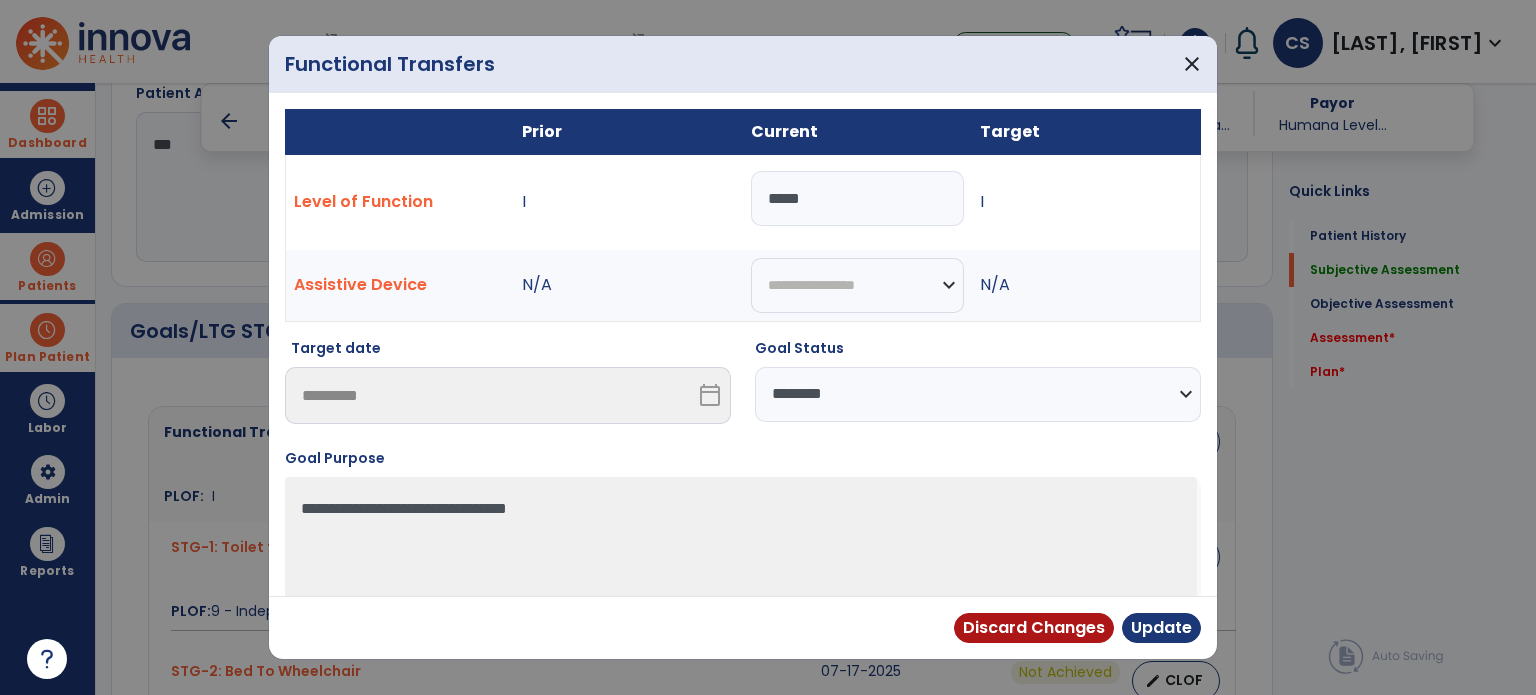drag, startPoint x: 828, startPoint y: 219, endPoint x: 592, endPoint y: 195, distance: 237.2172 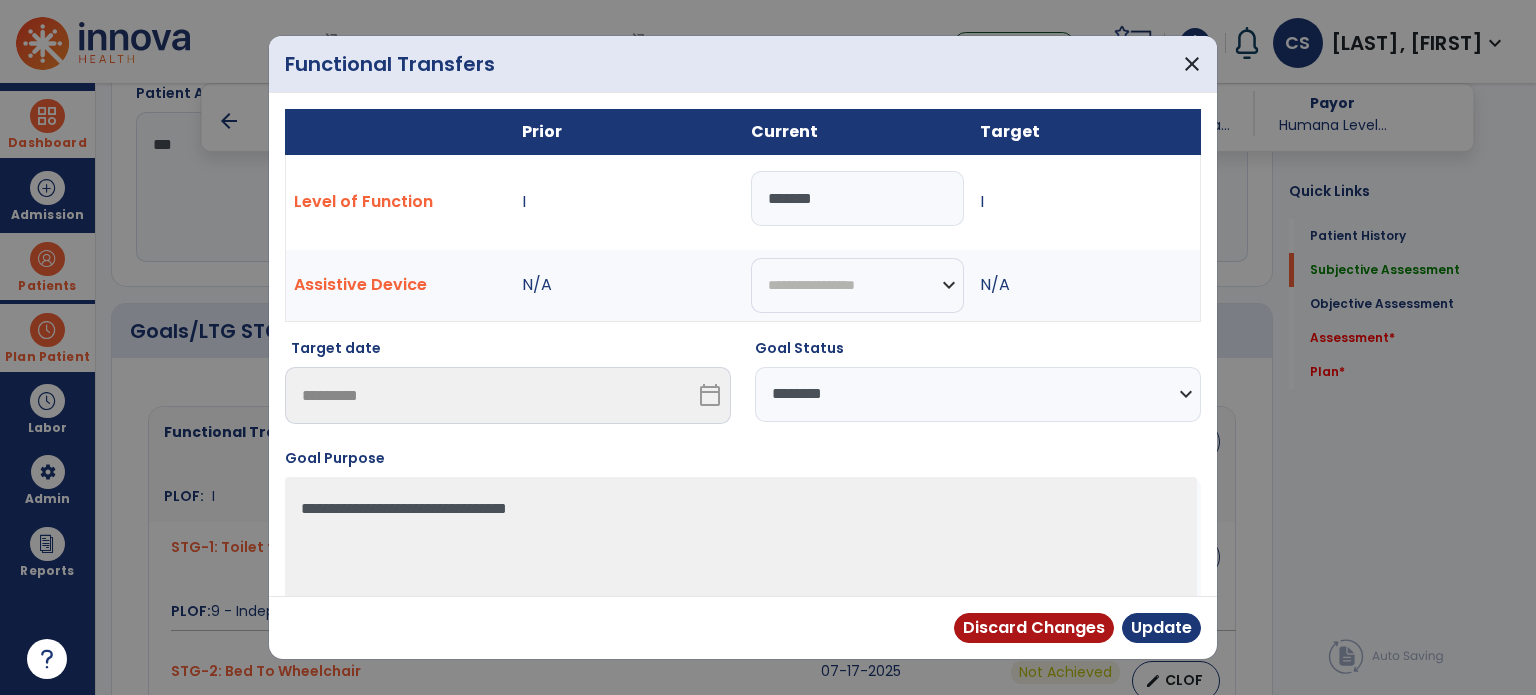 type on "*******" 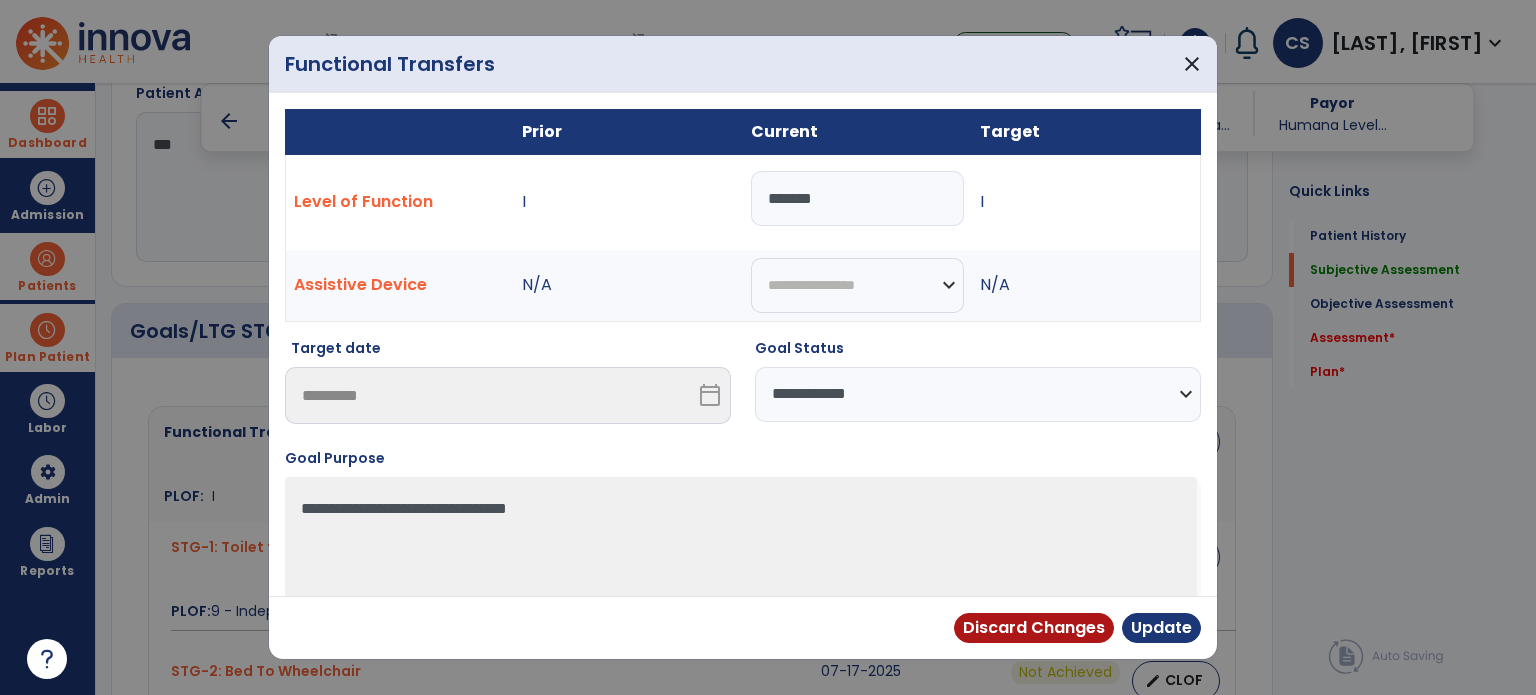 click on "**********" at bounding box center [978, 394] 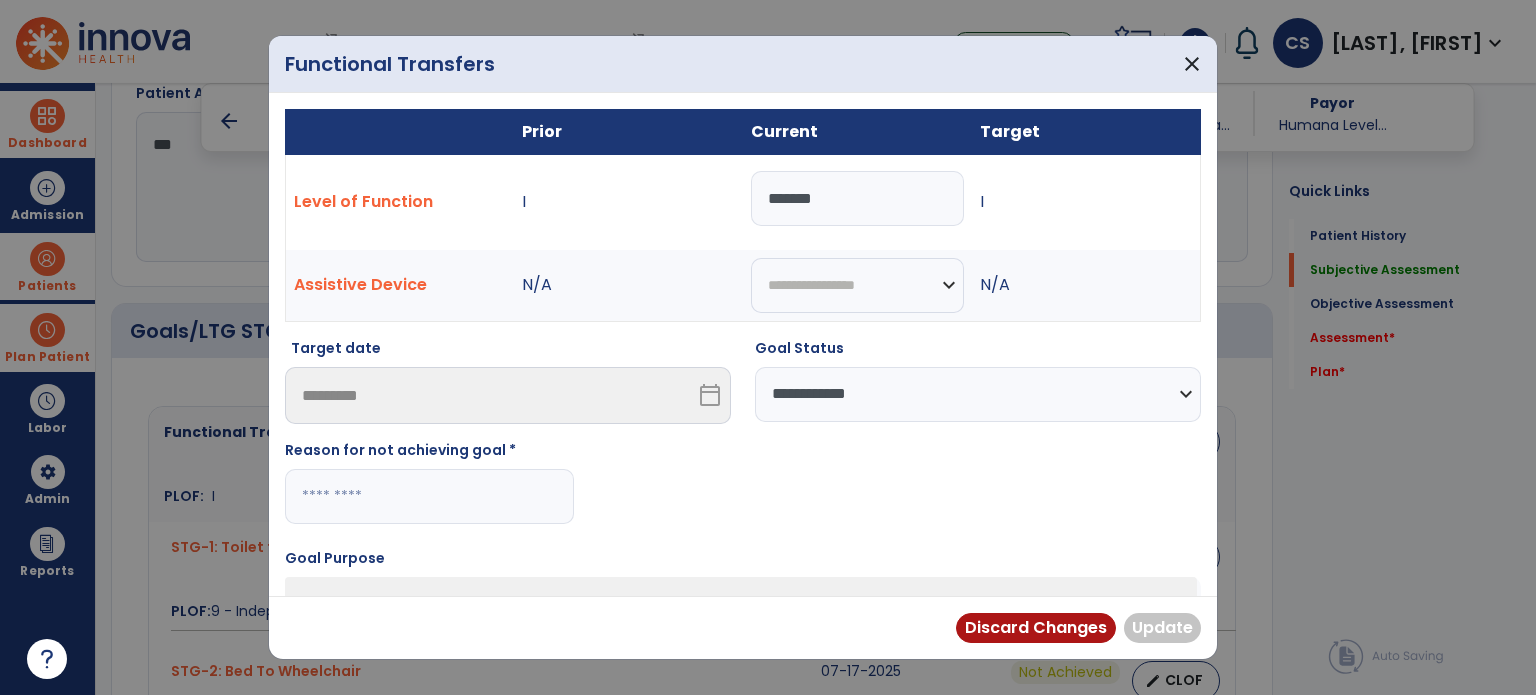 click on "Reason for not achieving goal *" at bounding box center [429, 490] 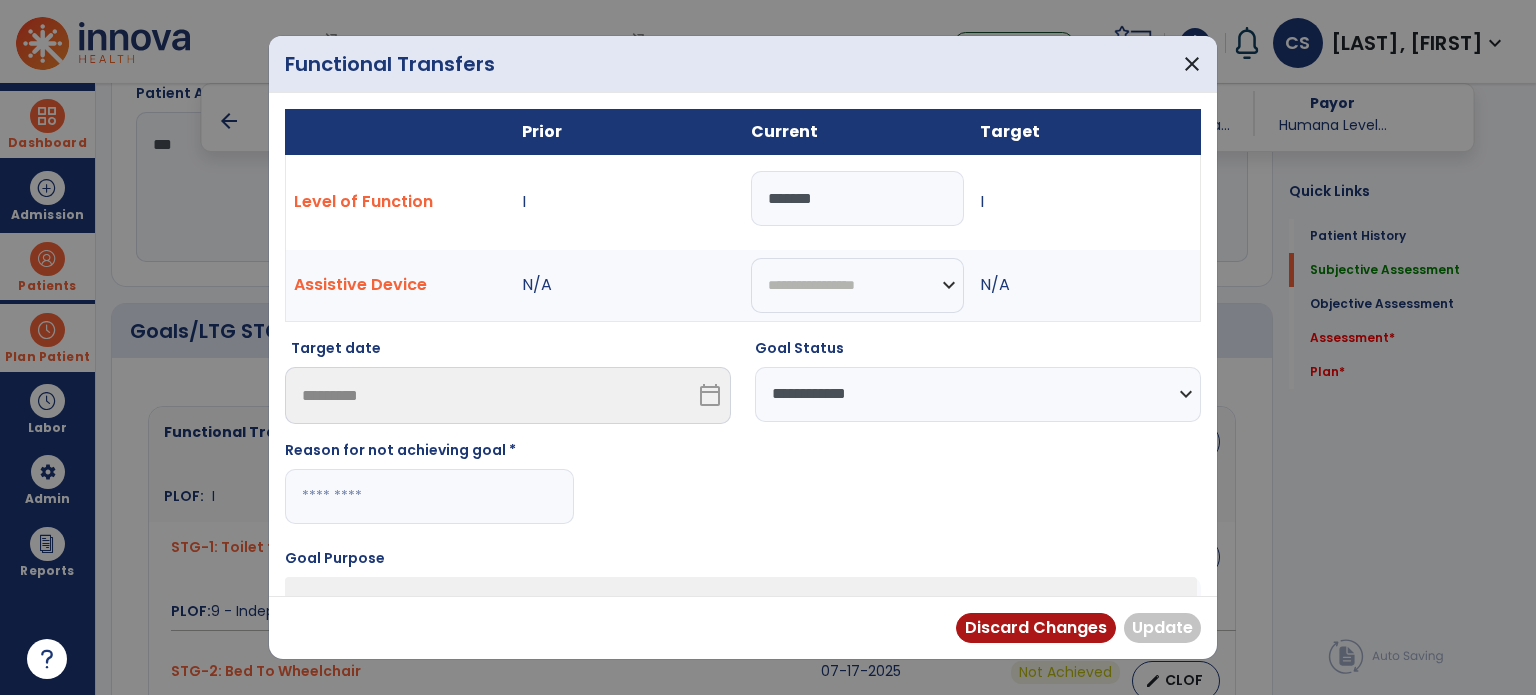 click at bounding box center [429, 496] 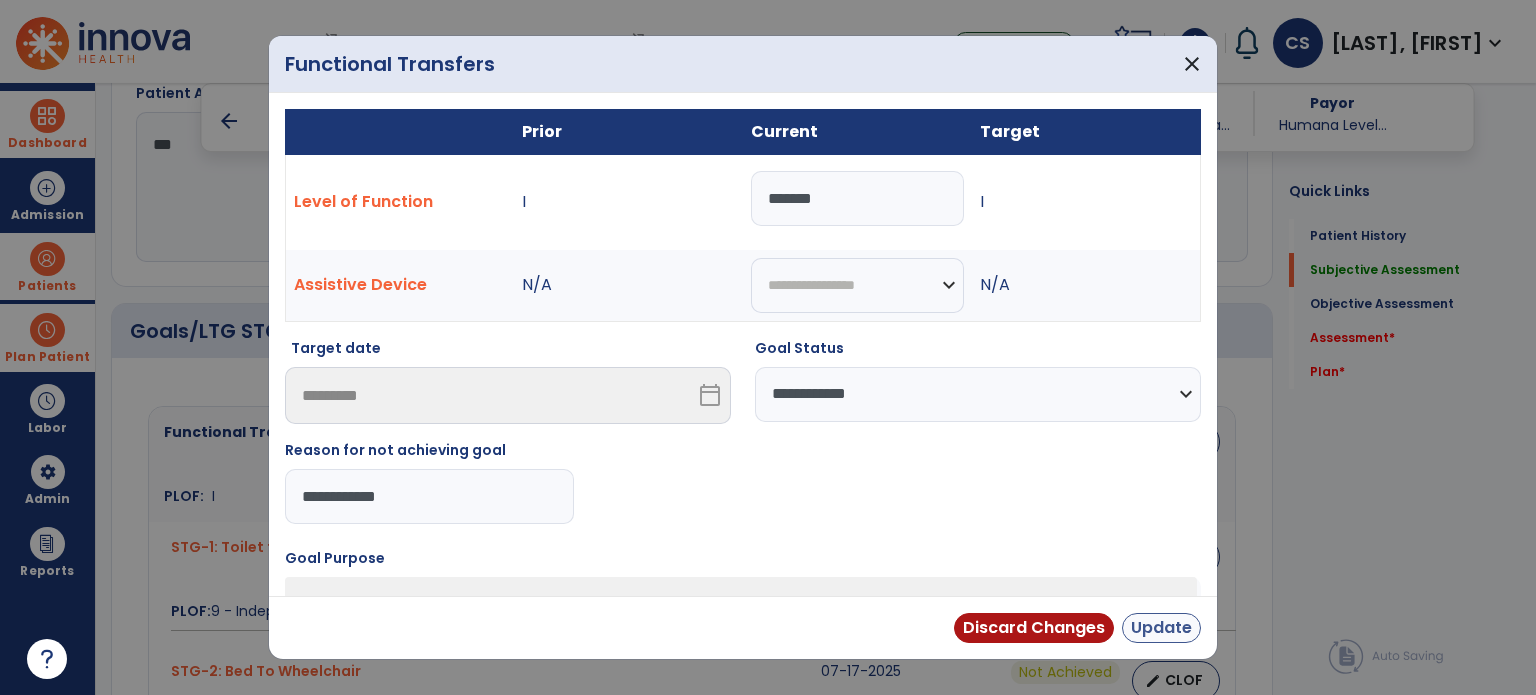 type on "**********" 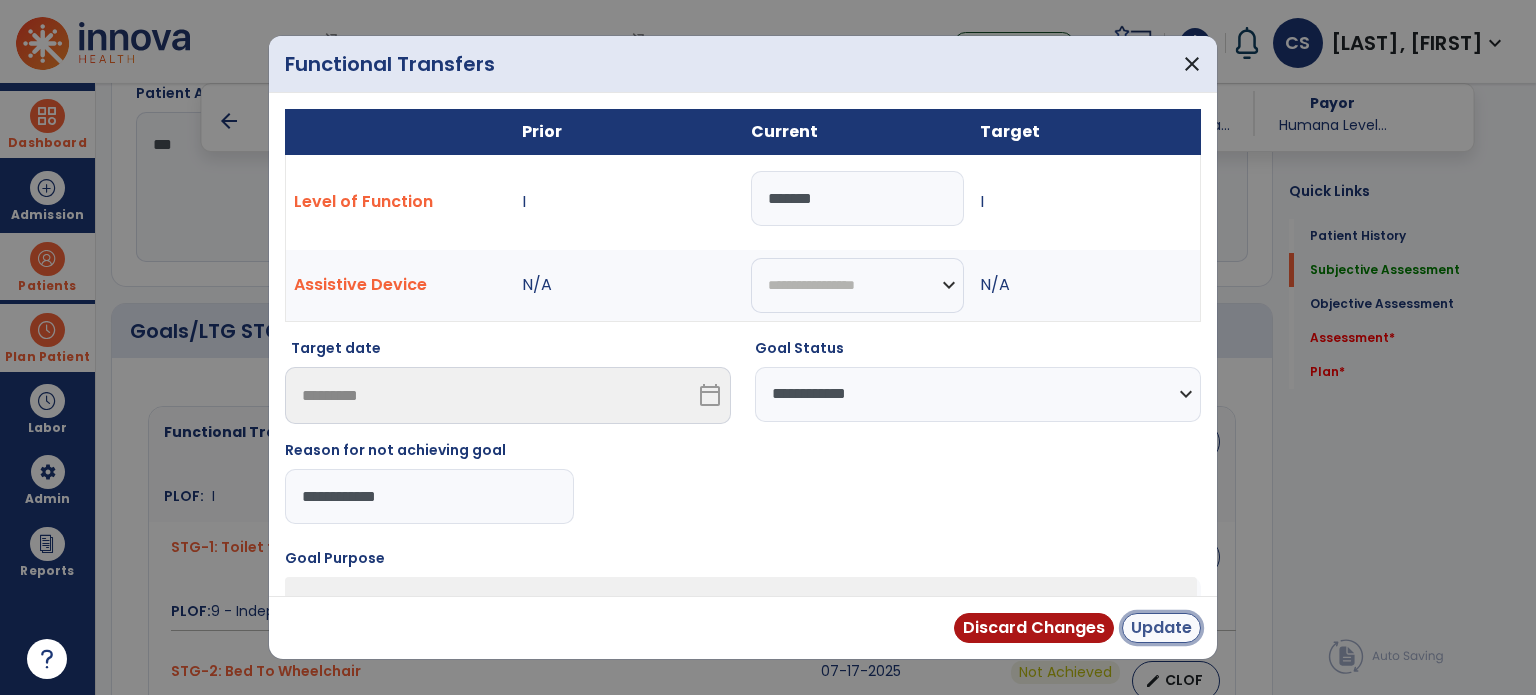 click on "Update" at bounding box center (1161, 628) 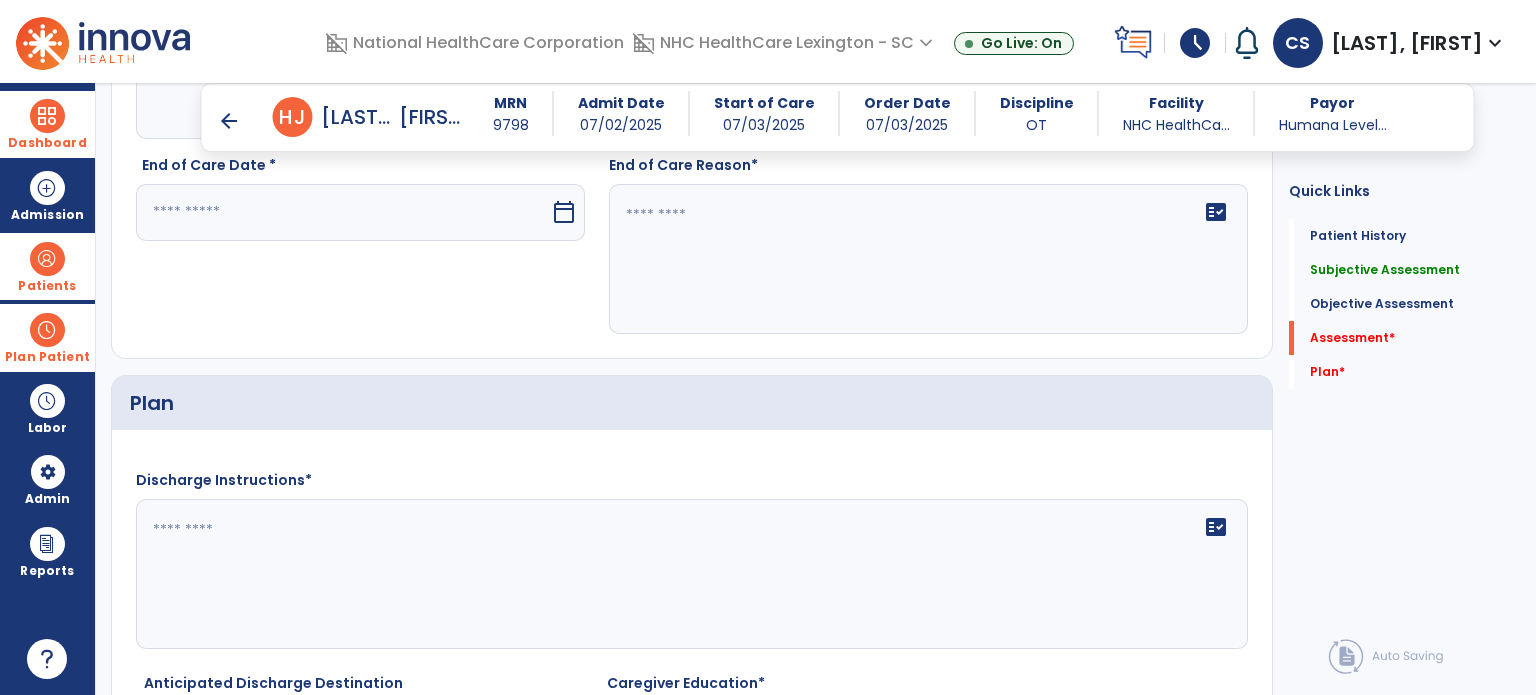 scroll, scrollTop: 3504, scrollLeft: 0, axis: vertical 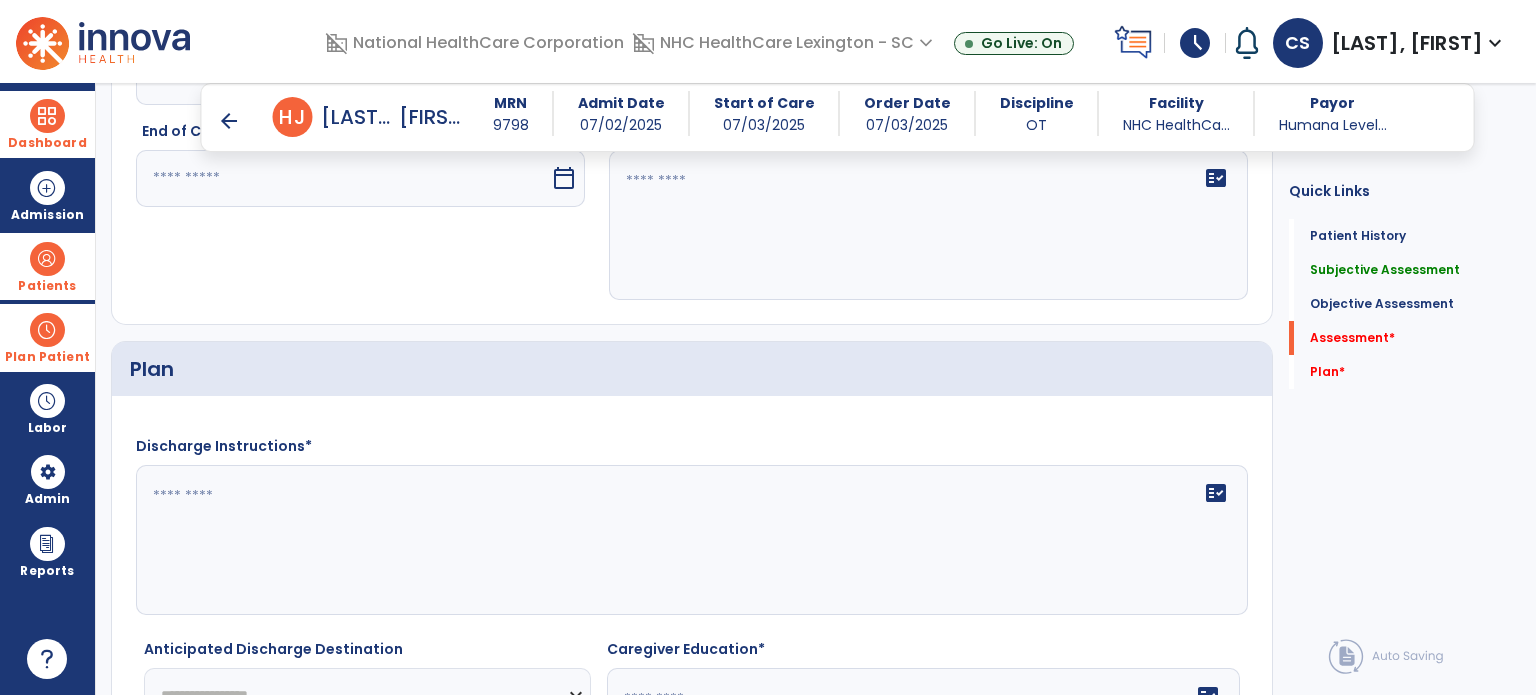 click on "fact_check" 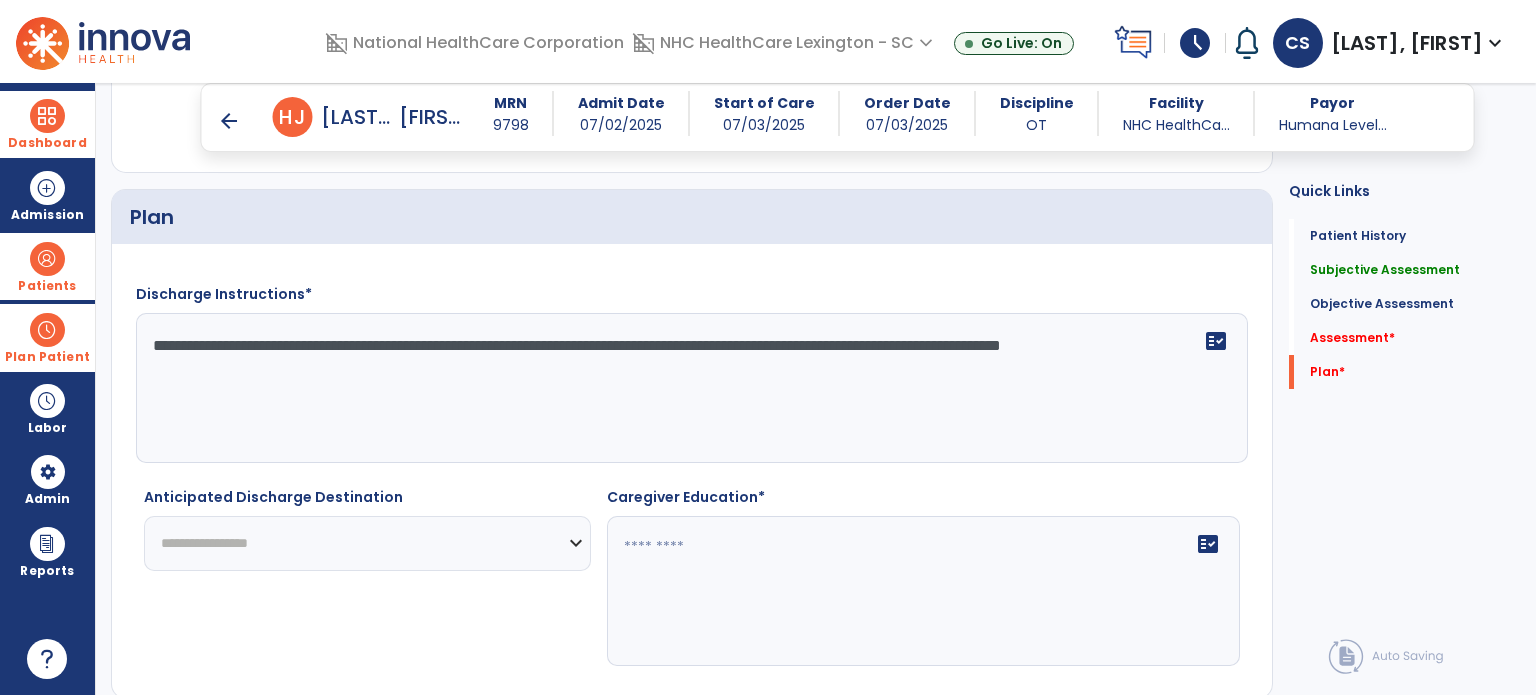 scroll, scrollTop: 3666, scrollLeft: 0, axis: vertical 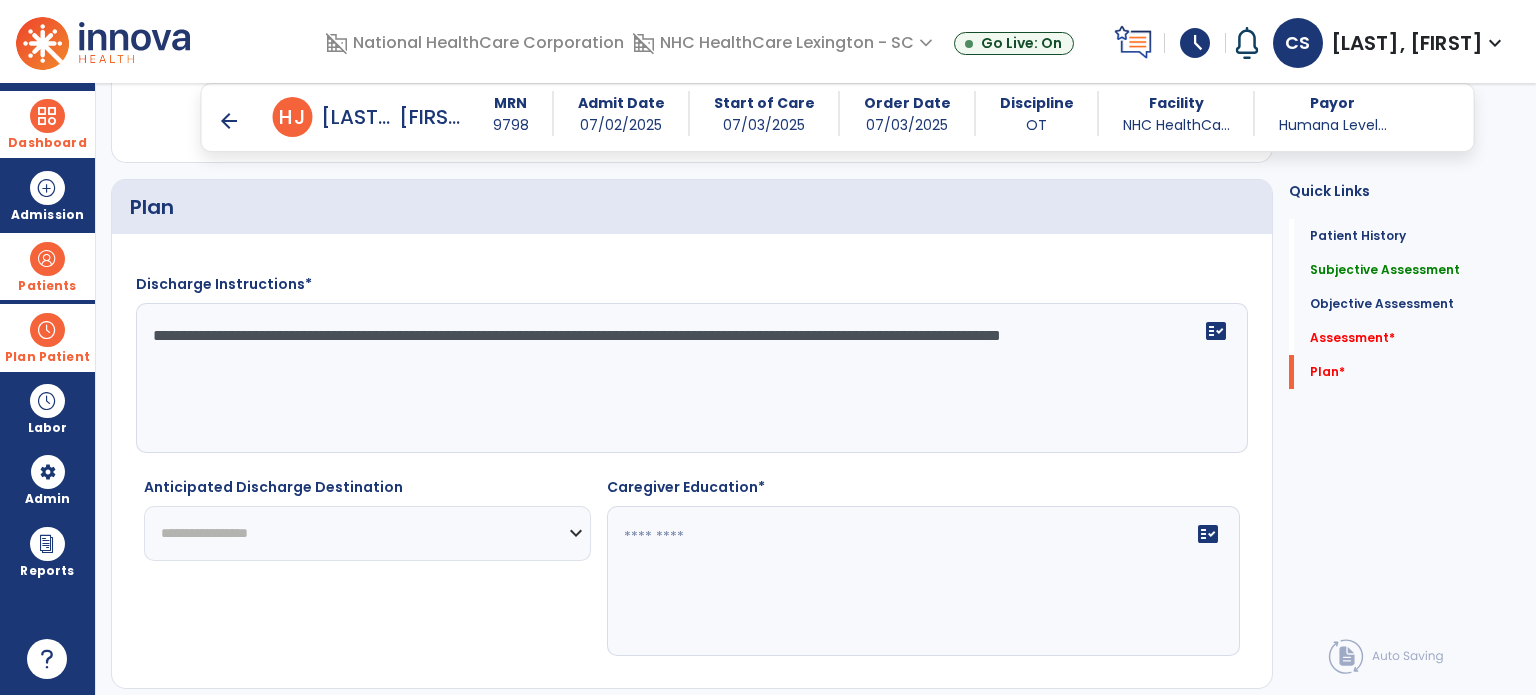 type on "**********" 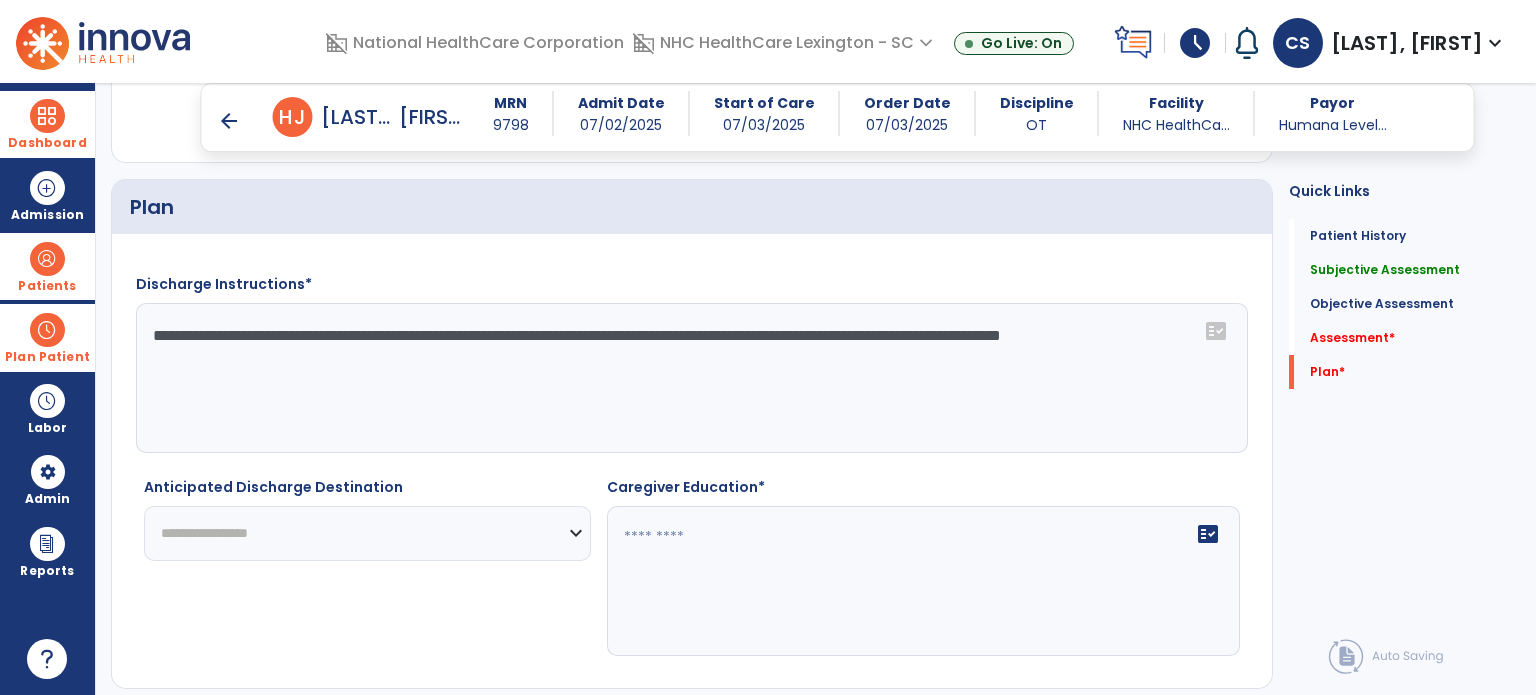 select on "****" 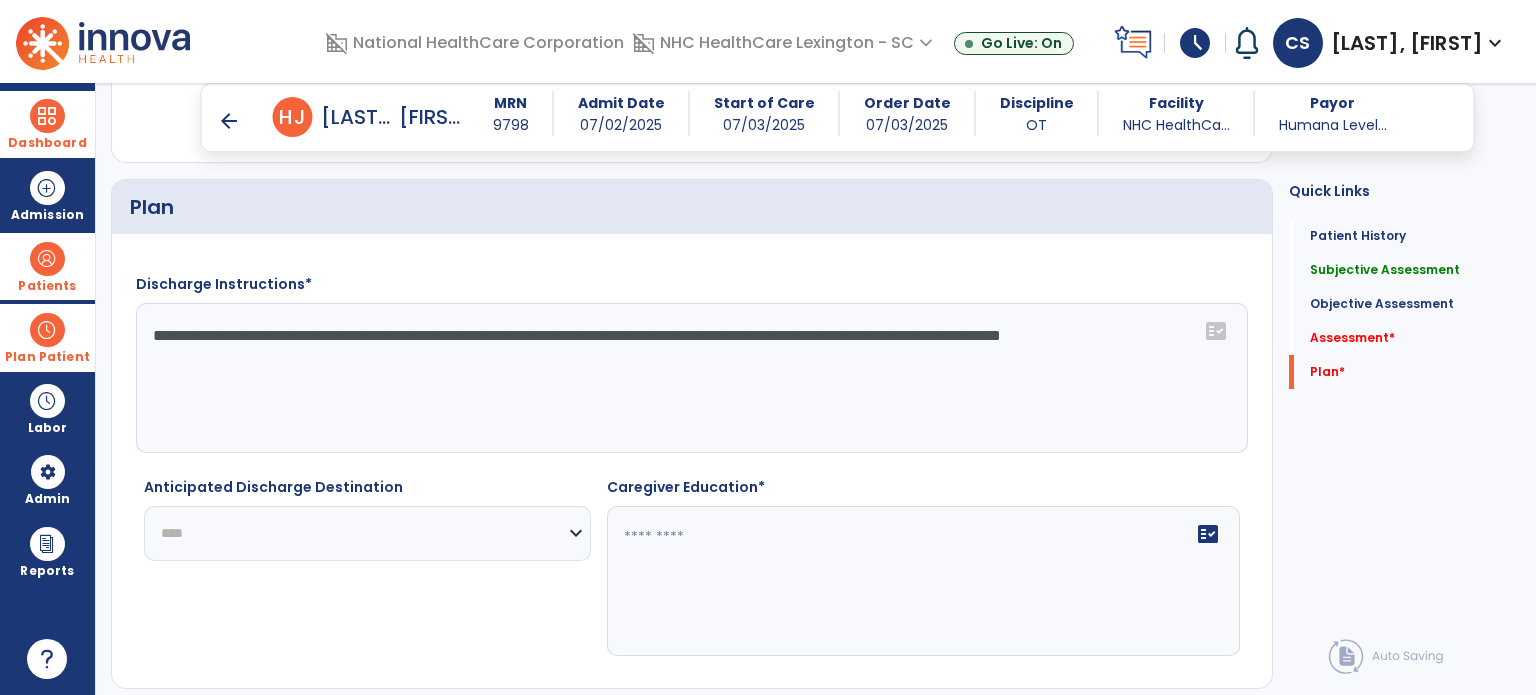 click on "**********" 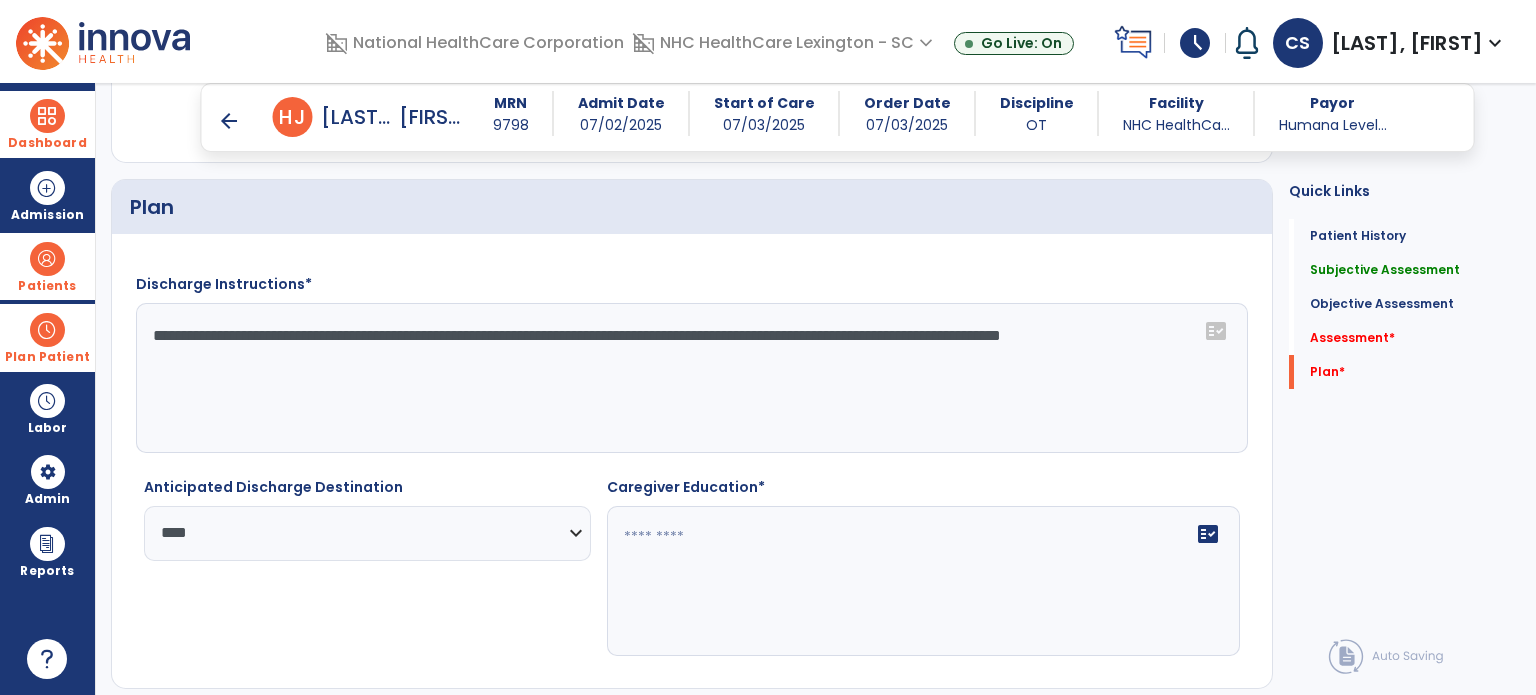 click 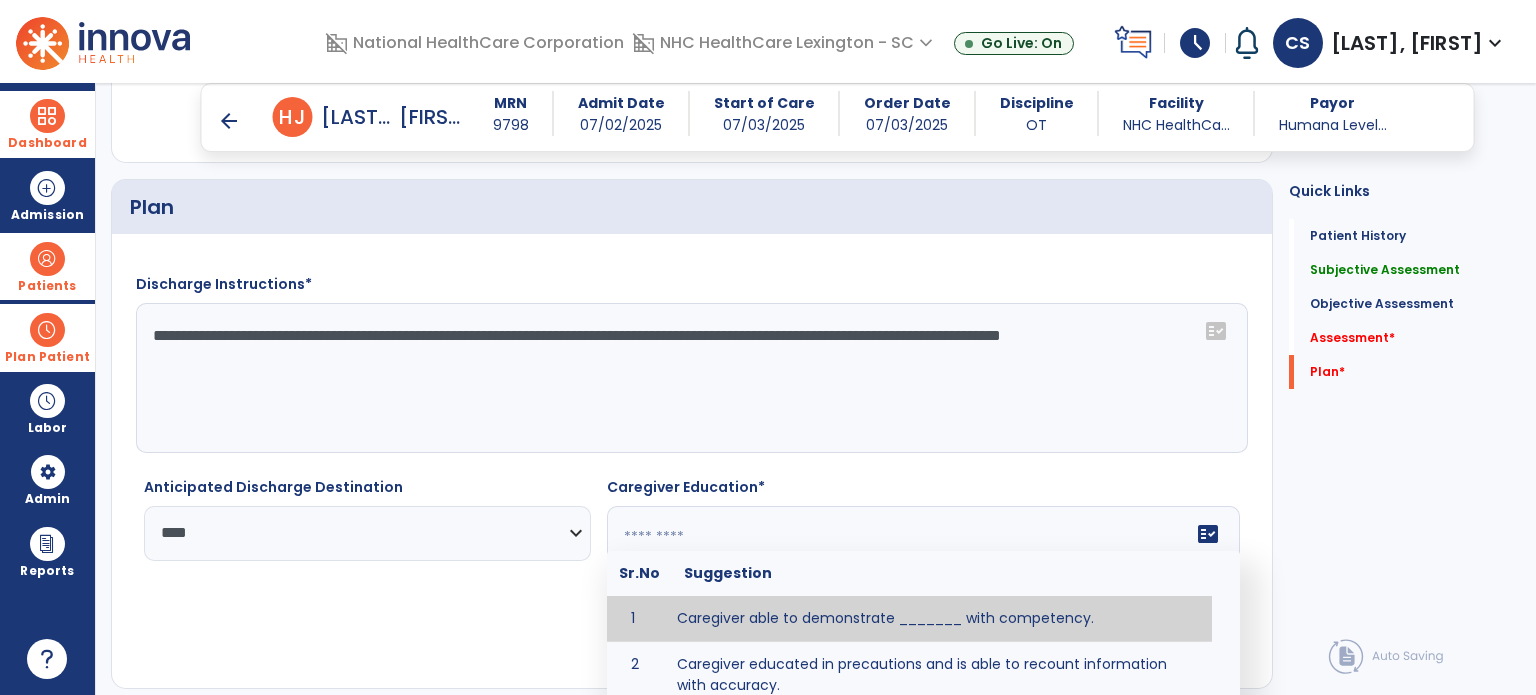 type on "*" 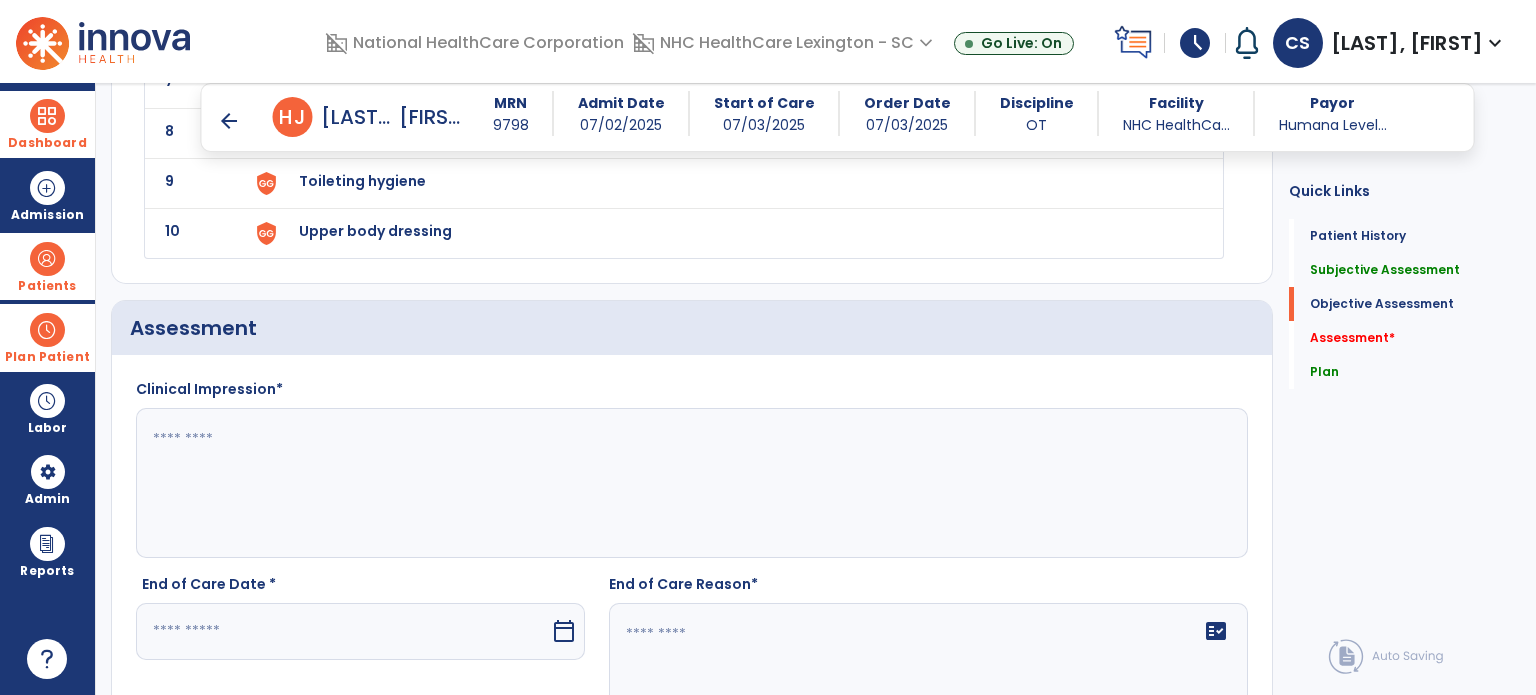 scroll, scrollTop: 2964, scrollLeft: 0, axis: vertical 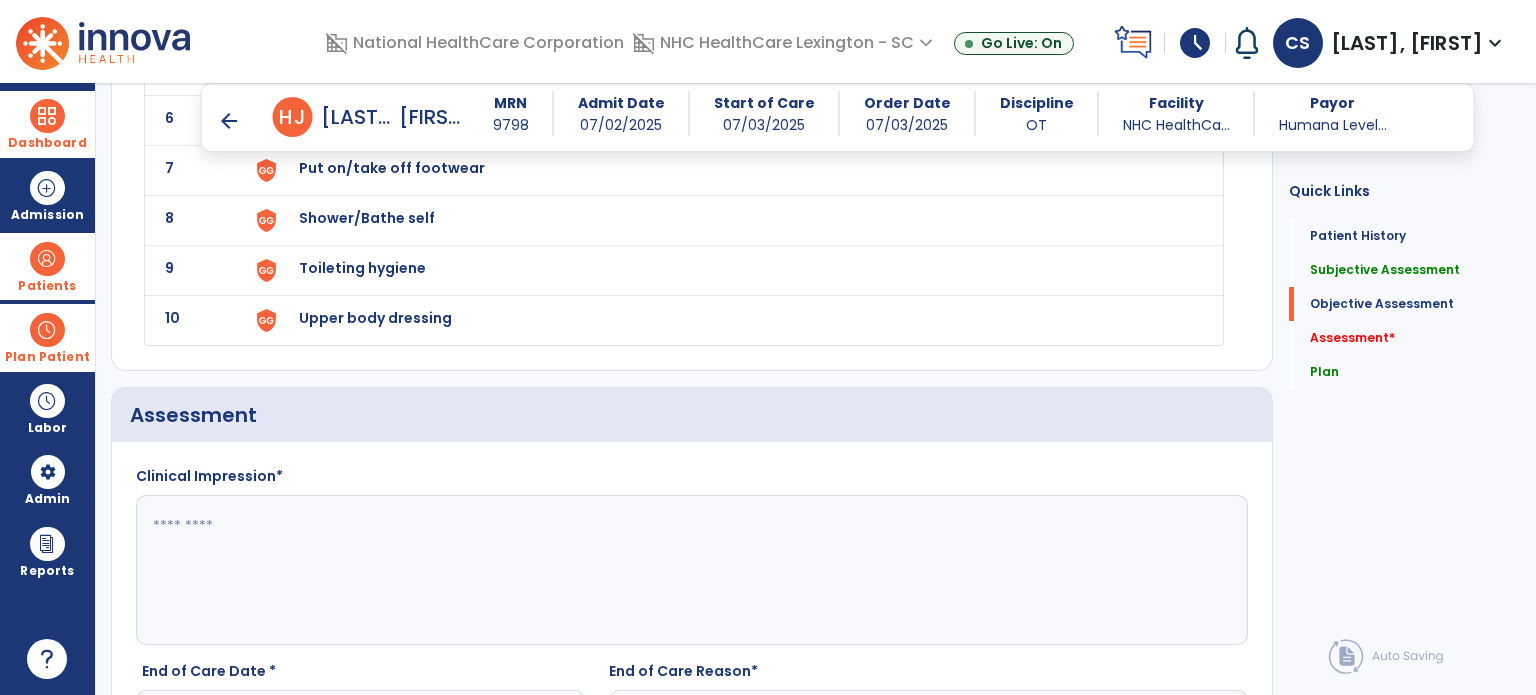 type on "**********" 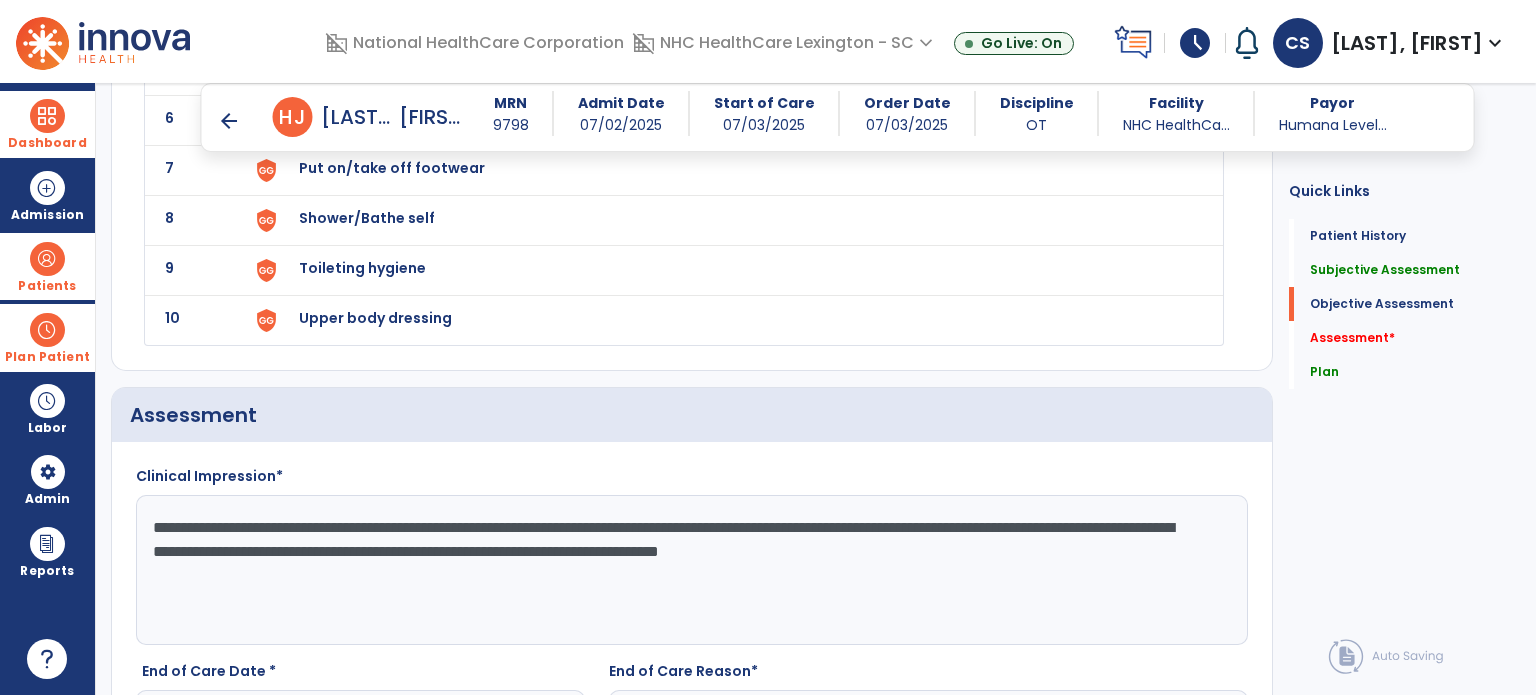 click on "**********" 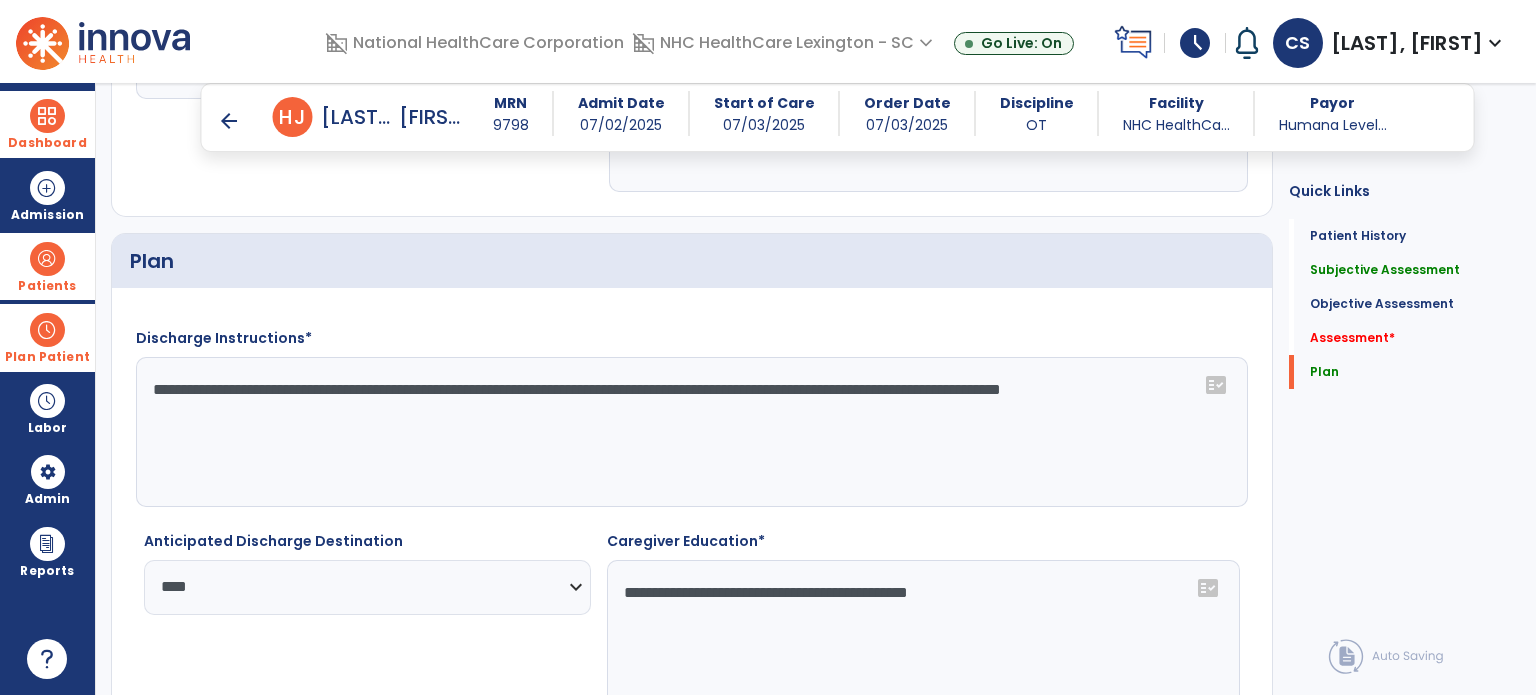 scroll, scrollTop: 3721, scrollLeft: 0, axis: vertical 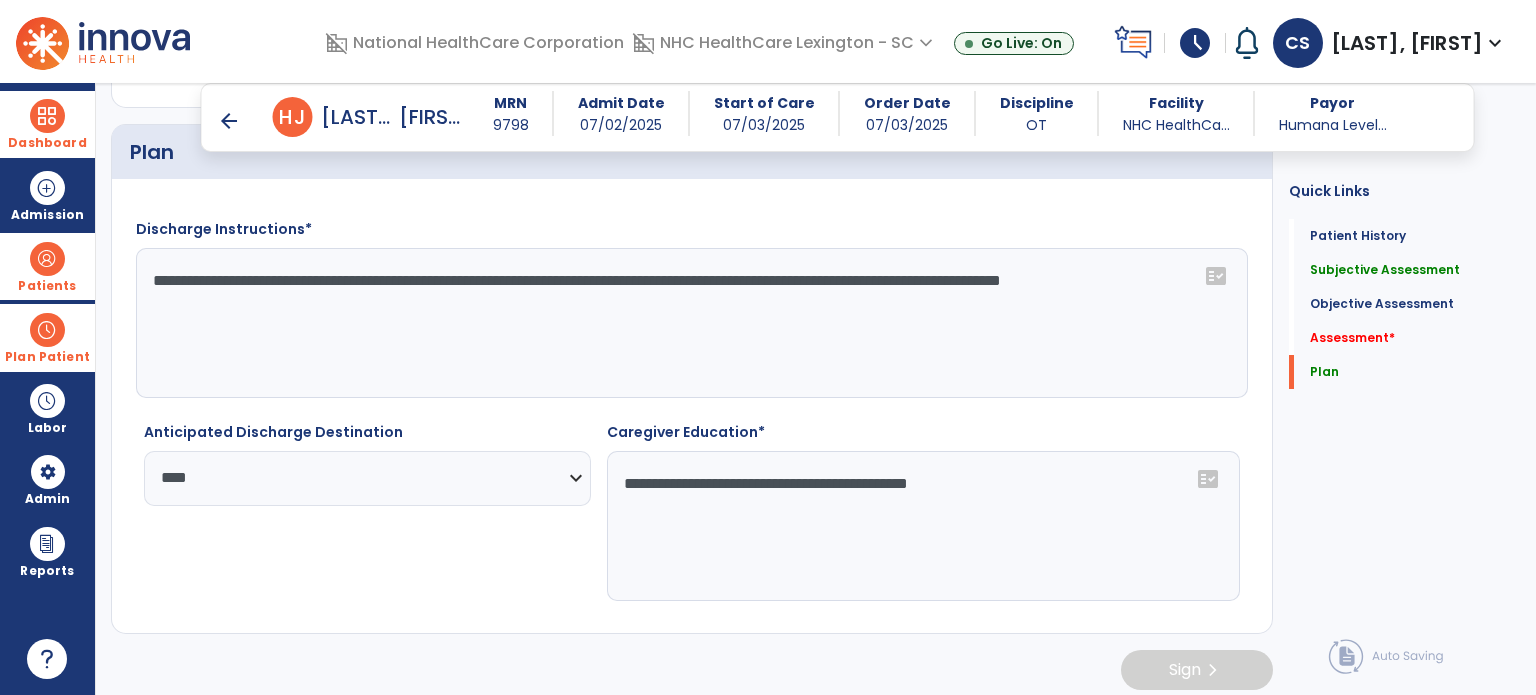 type on "**********" 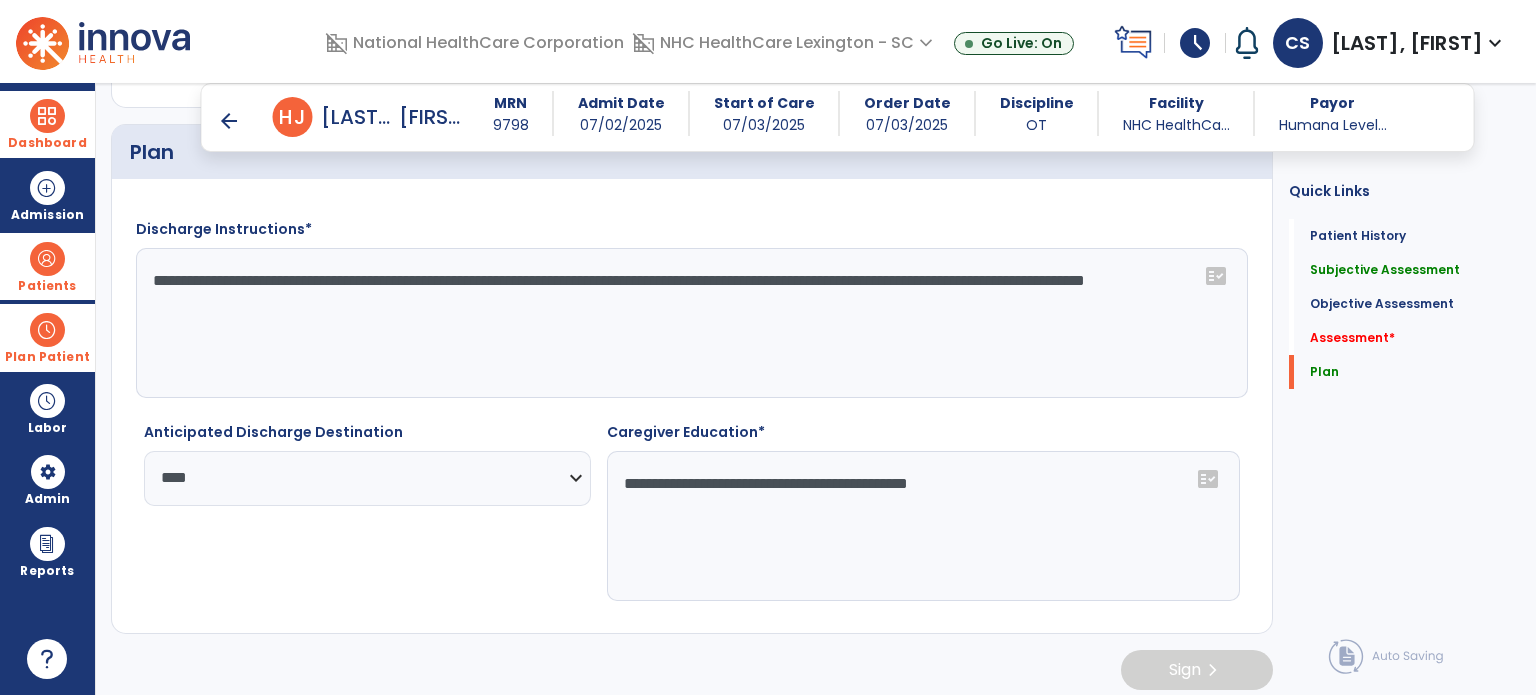 click on "**********" 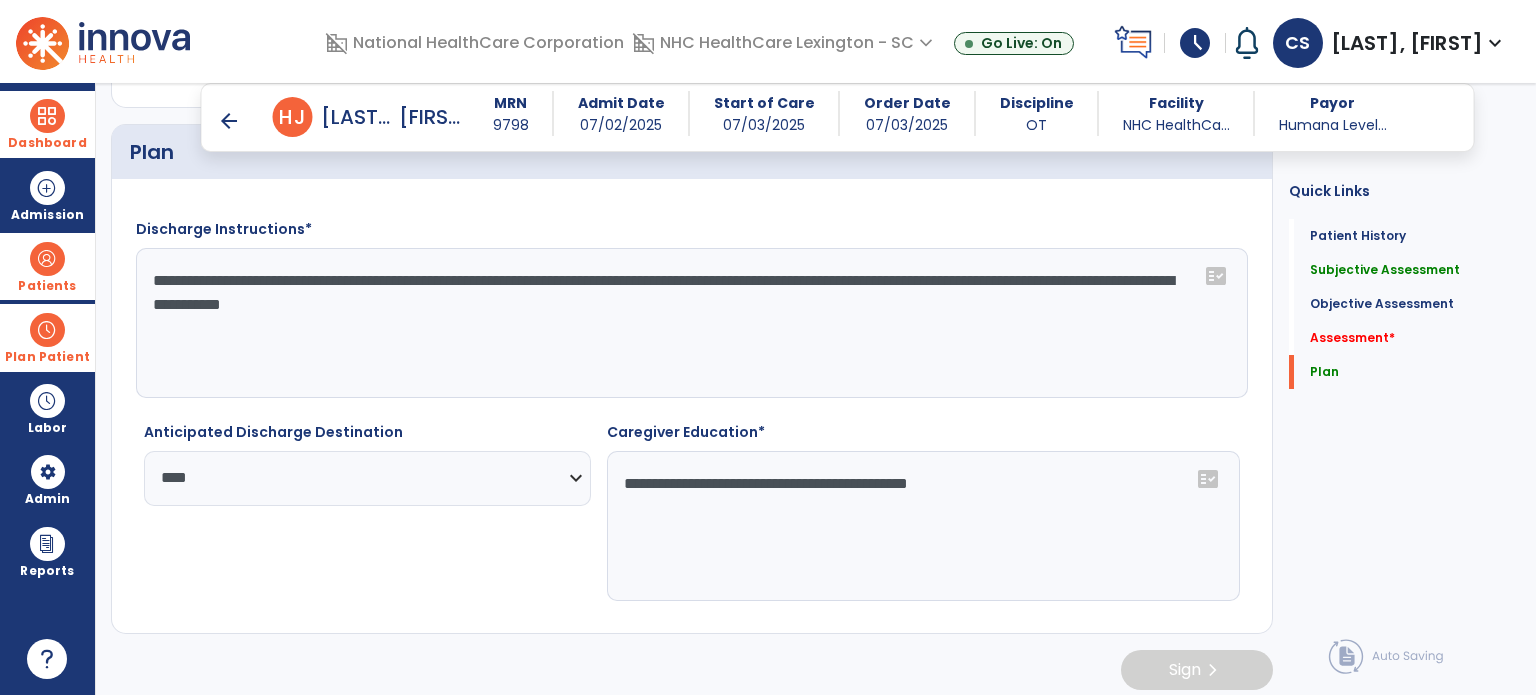 type on "**********" 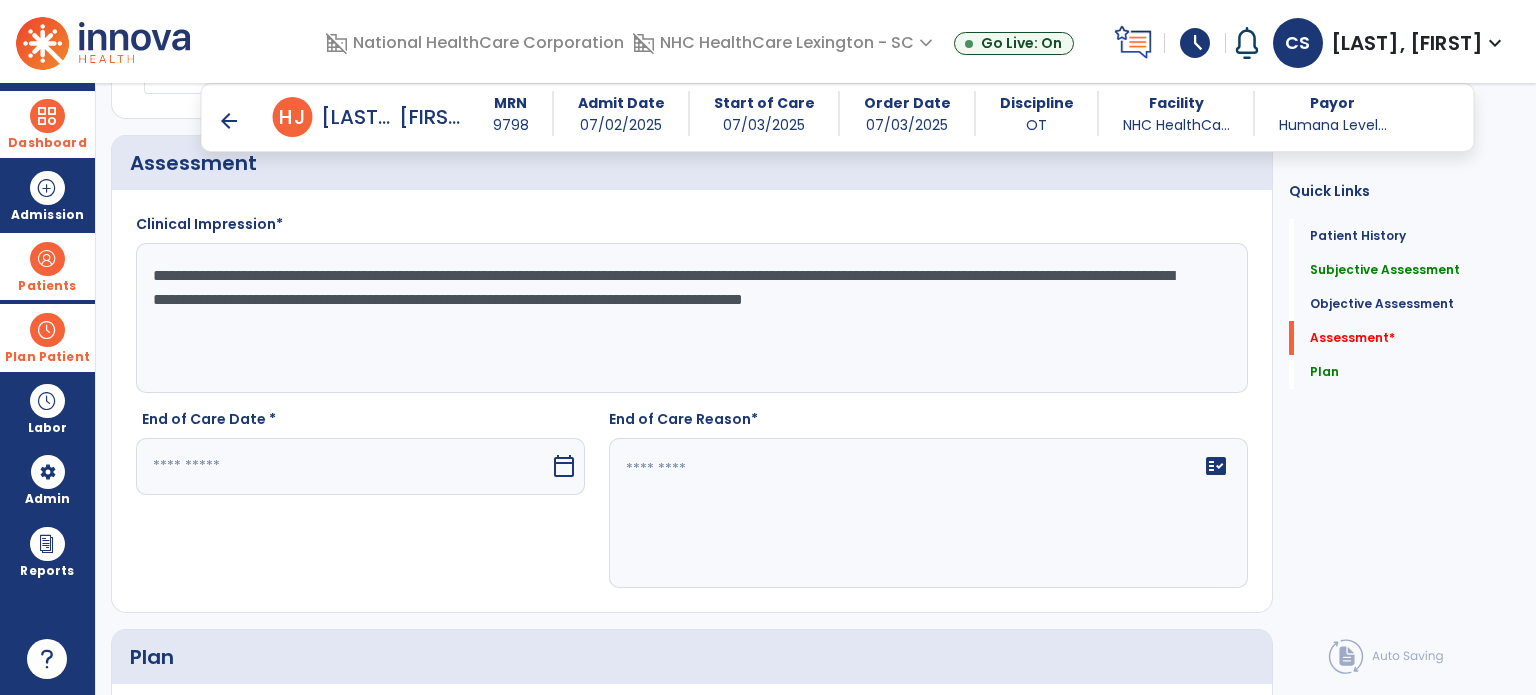 scroll, scrollTop: 3204, scrollLeft: 0, axis: vertical 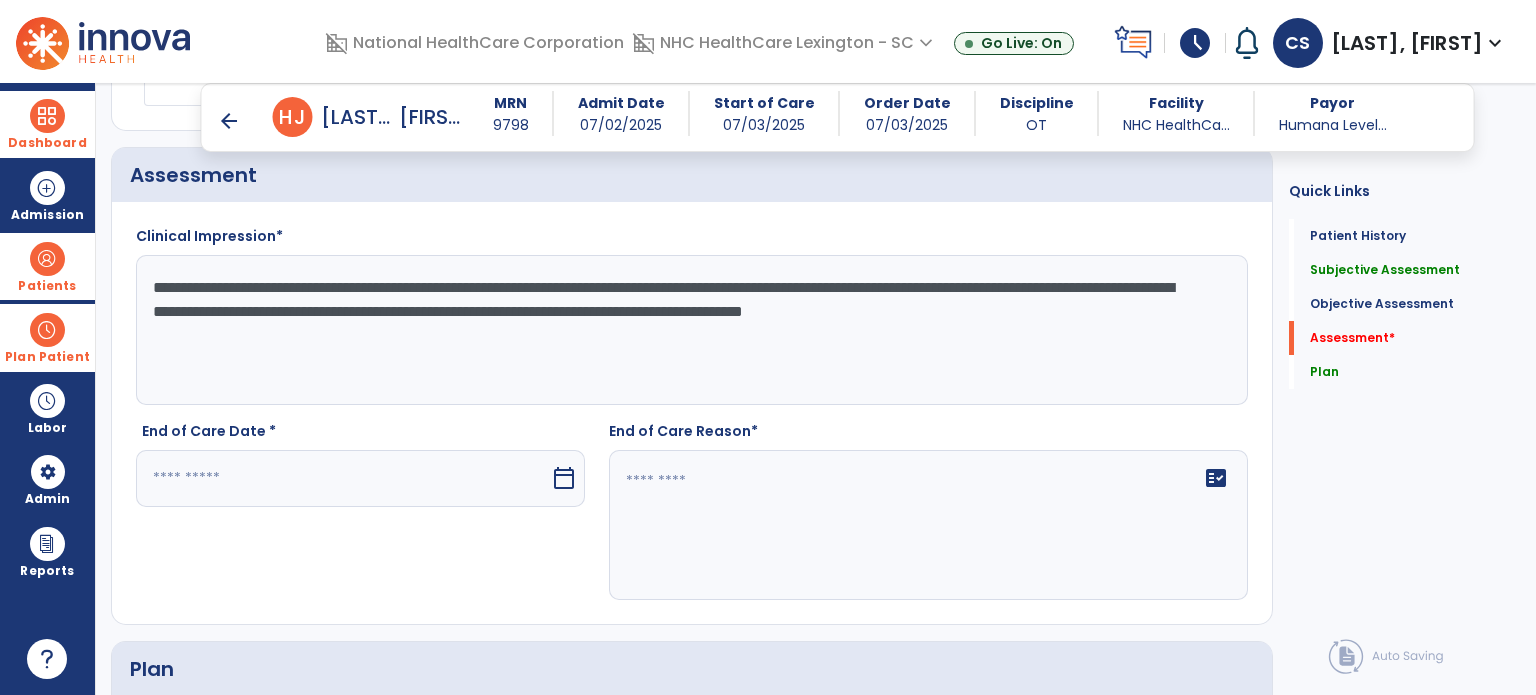 click on "calendar_today" at bounding box center [564, 478] 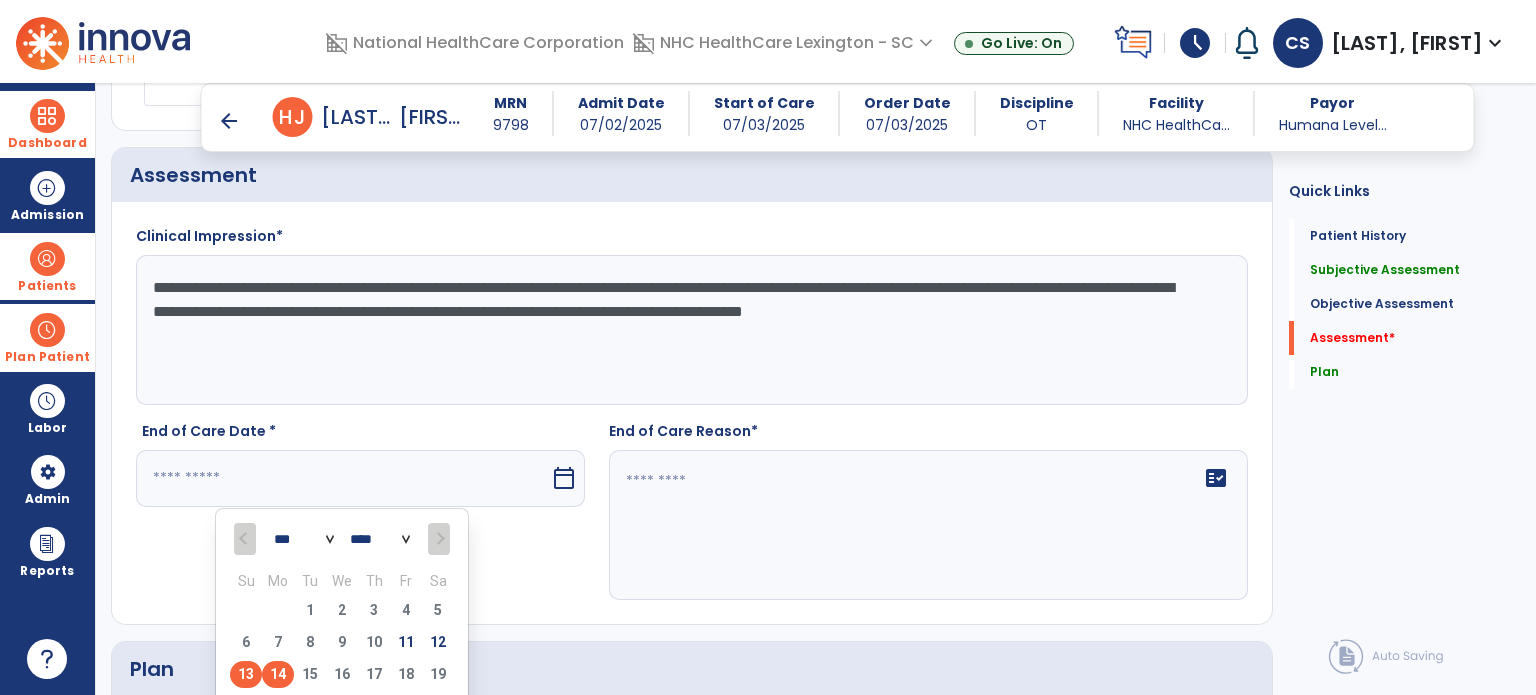 click on "13" at bounding box center (246, 674) 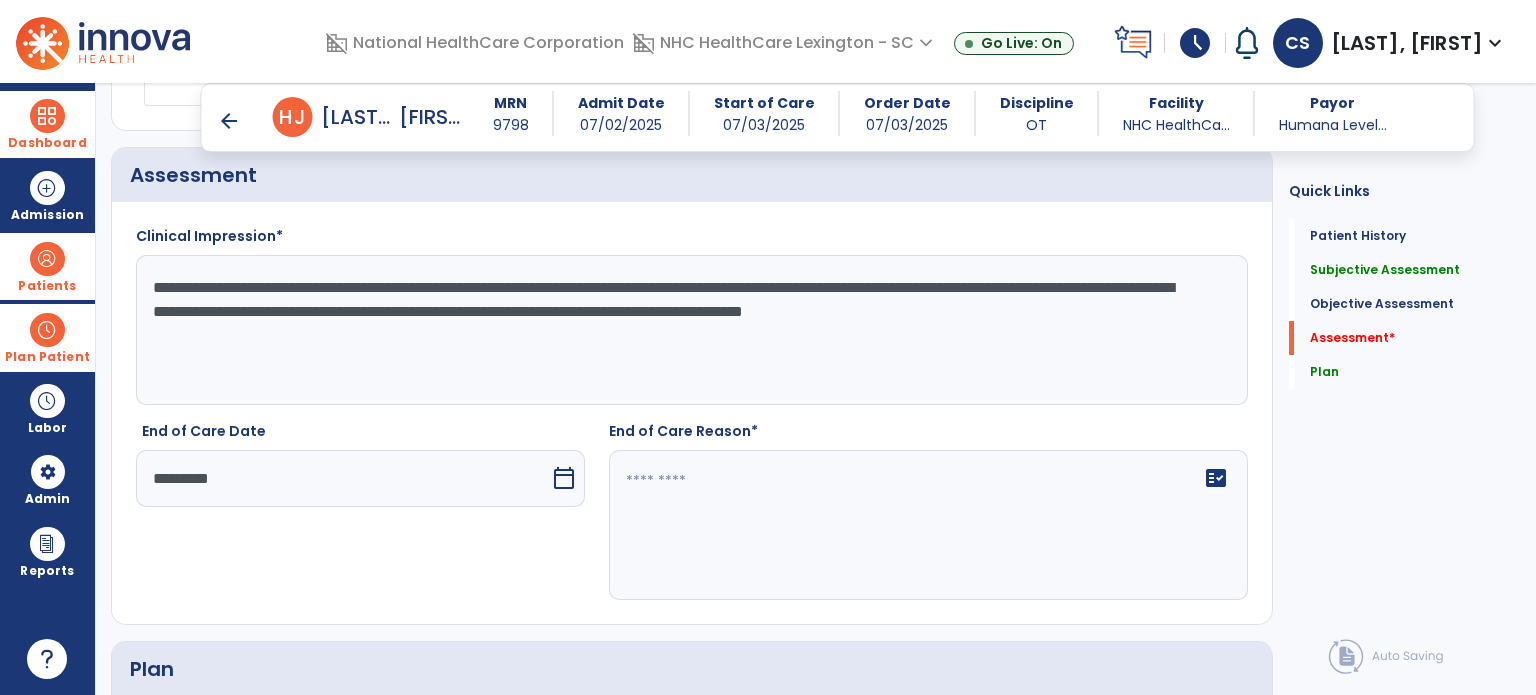 click 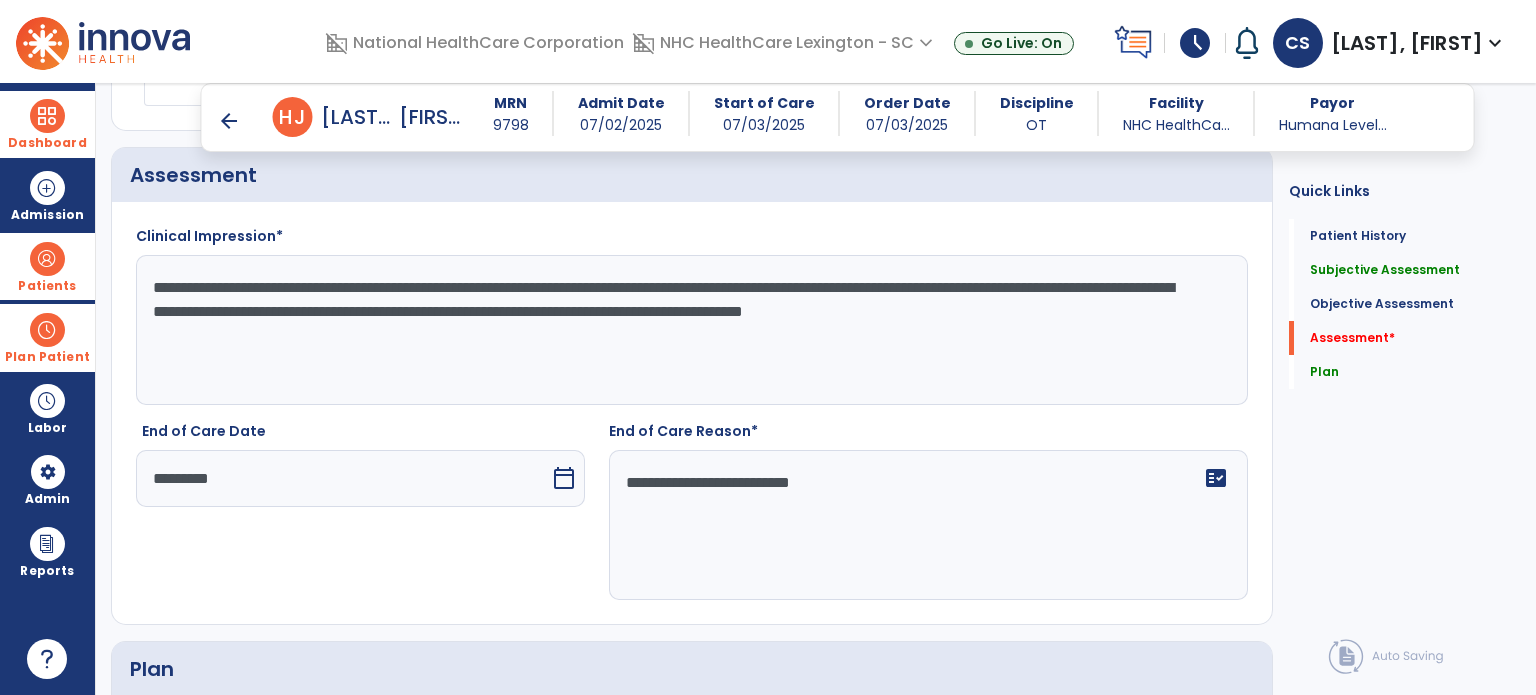 type on "**********" 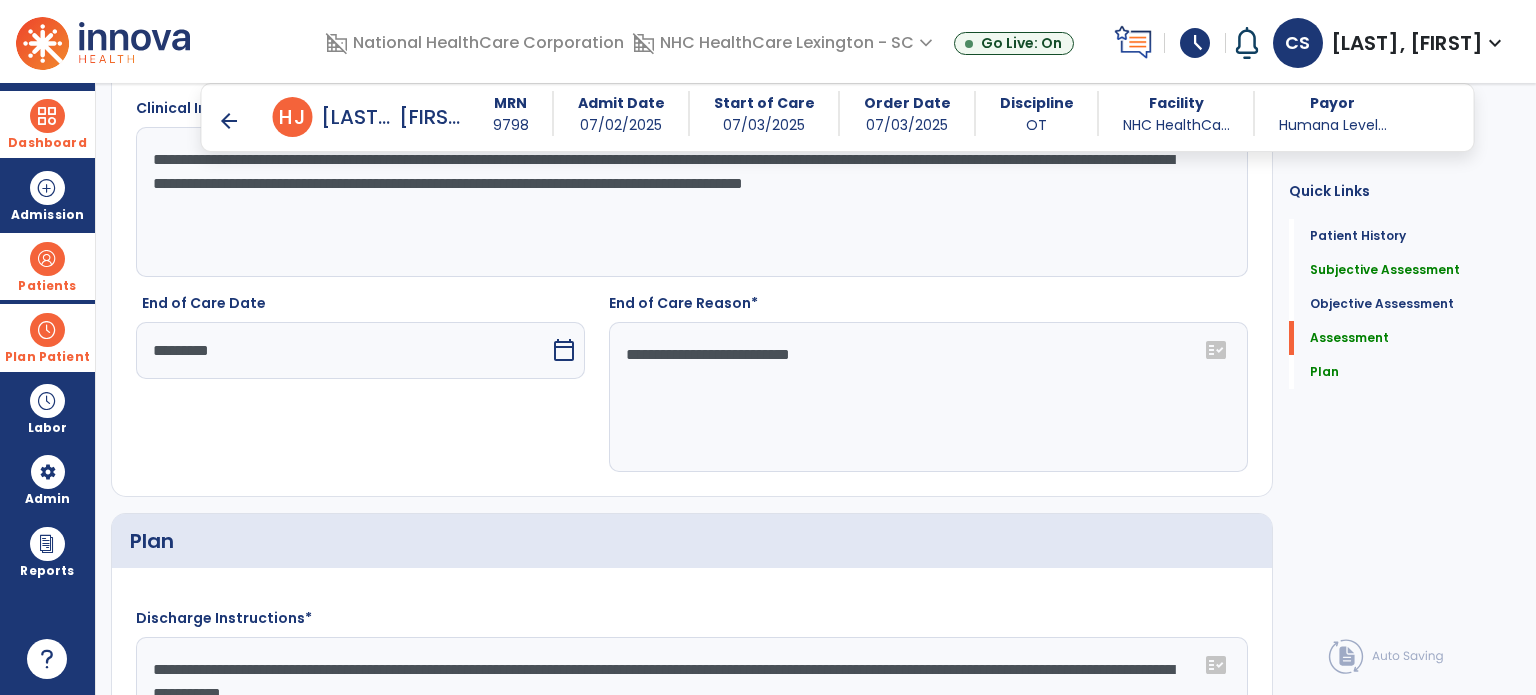 scroll, scrollTop: 3723, scrollLeft: 0, axis: vertical 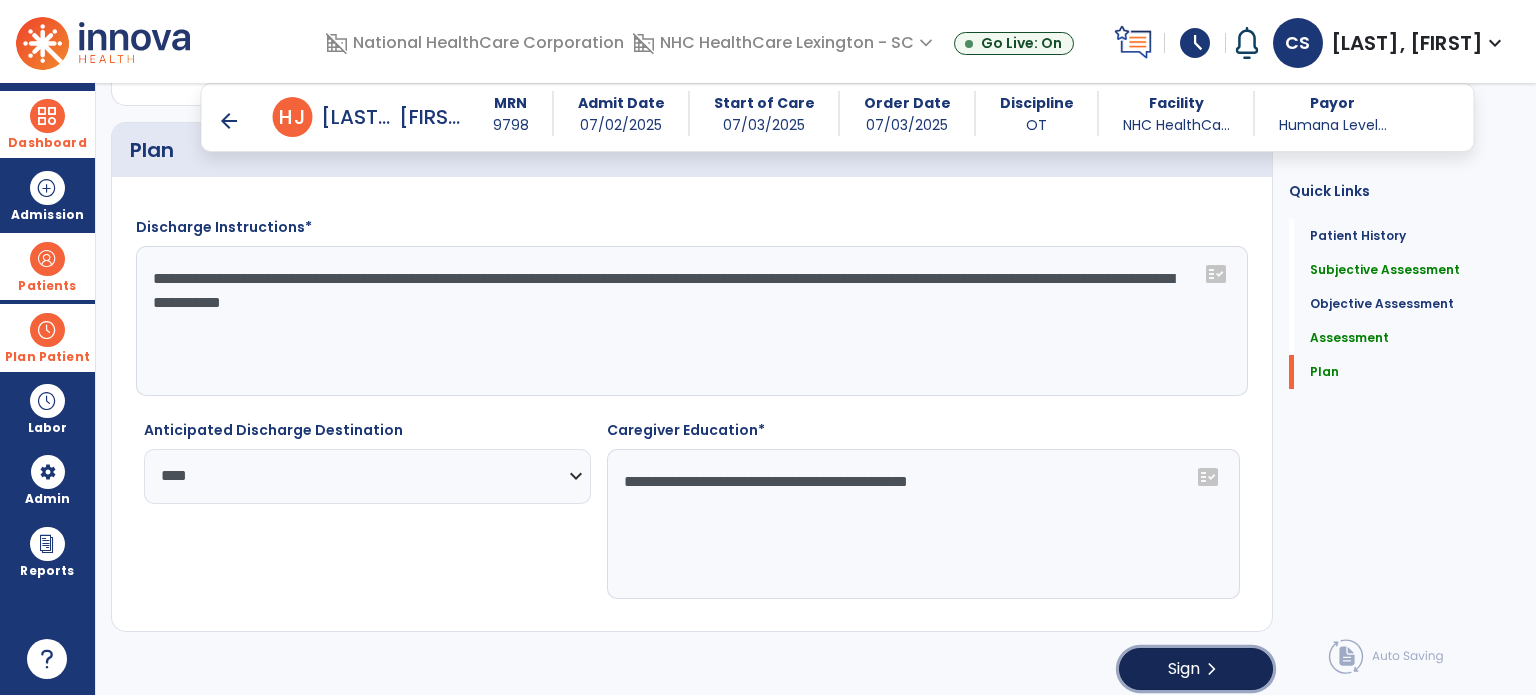click on "chevron_right" 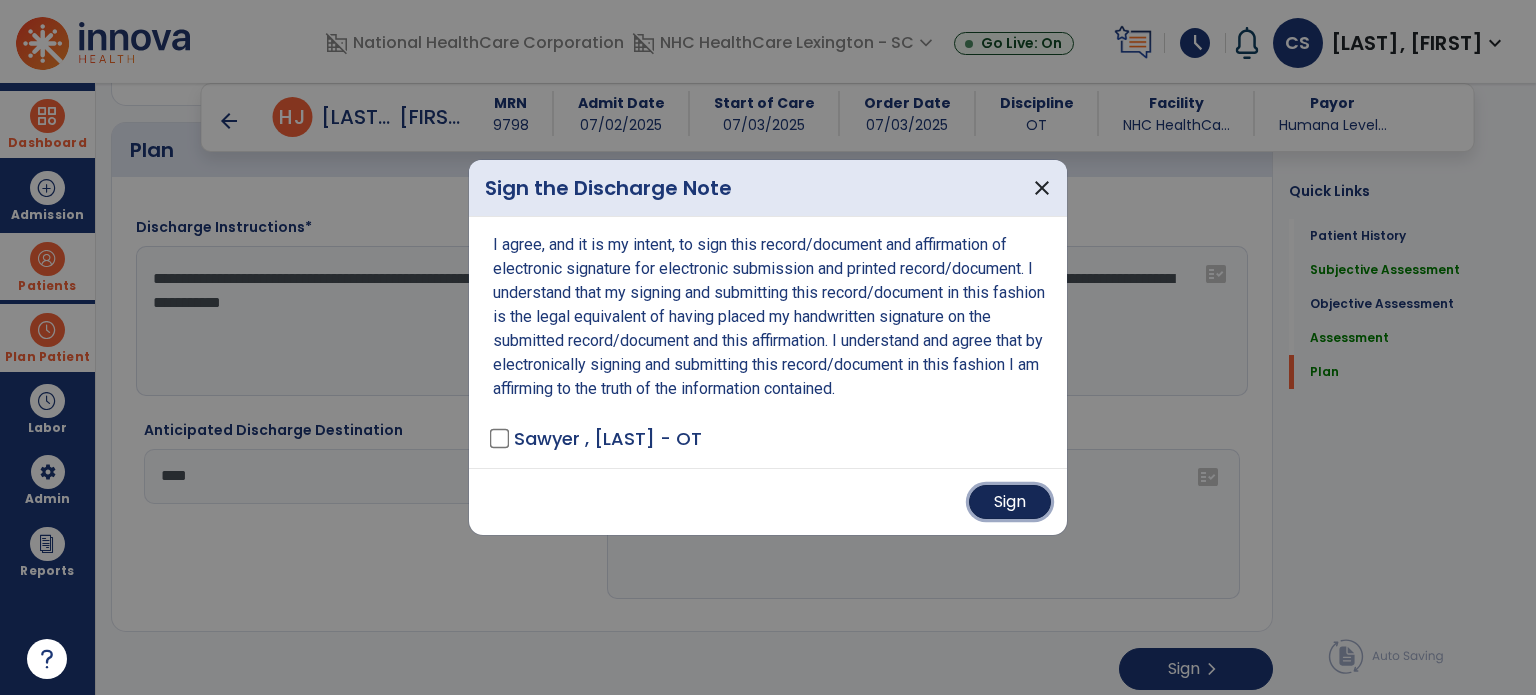click on "Sign" at bounding box center [1010, 502] 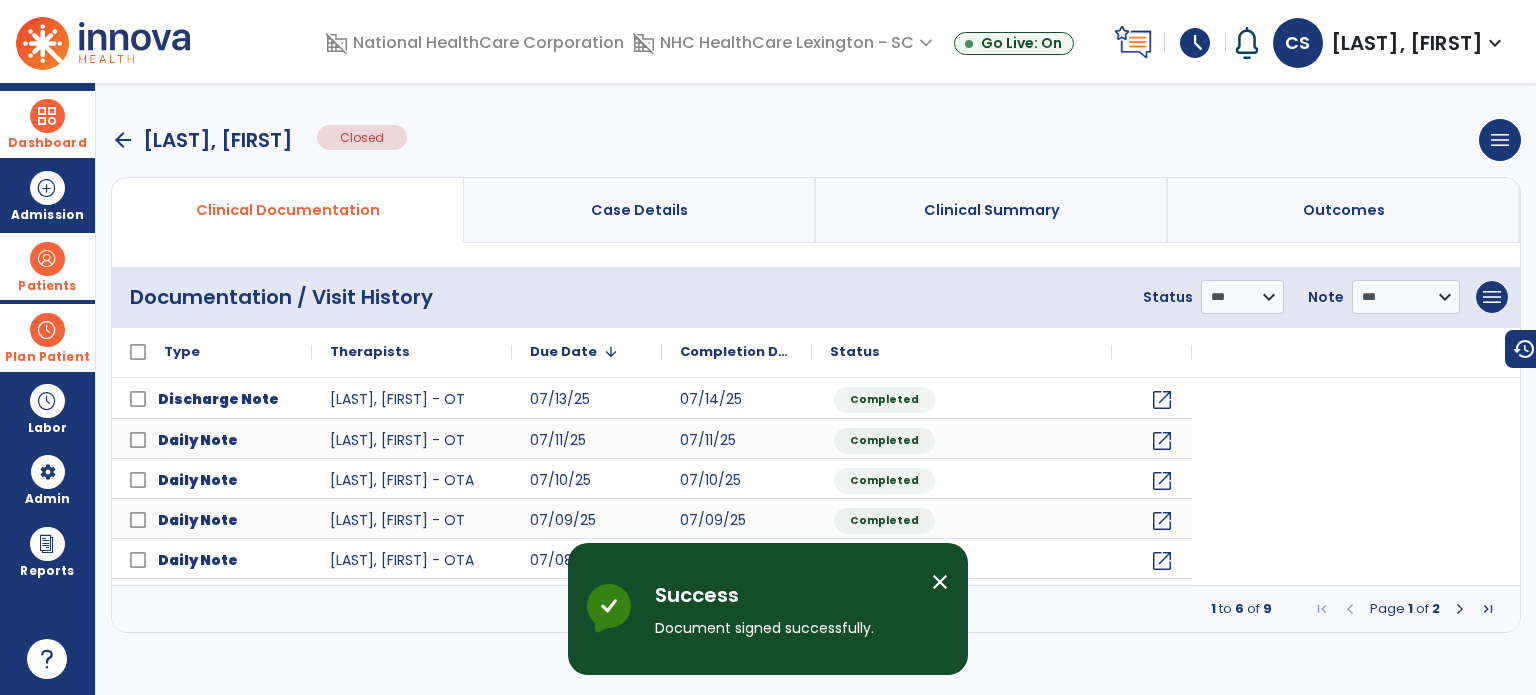 scroll, scrollTop: 0, scrollLeft: 0, axis: both 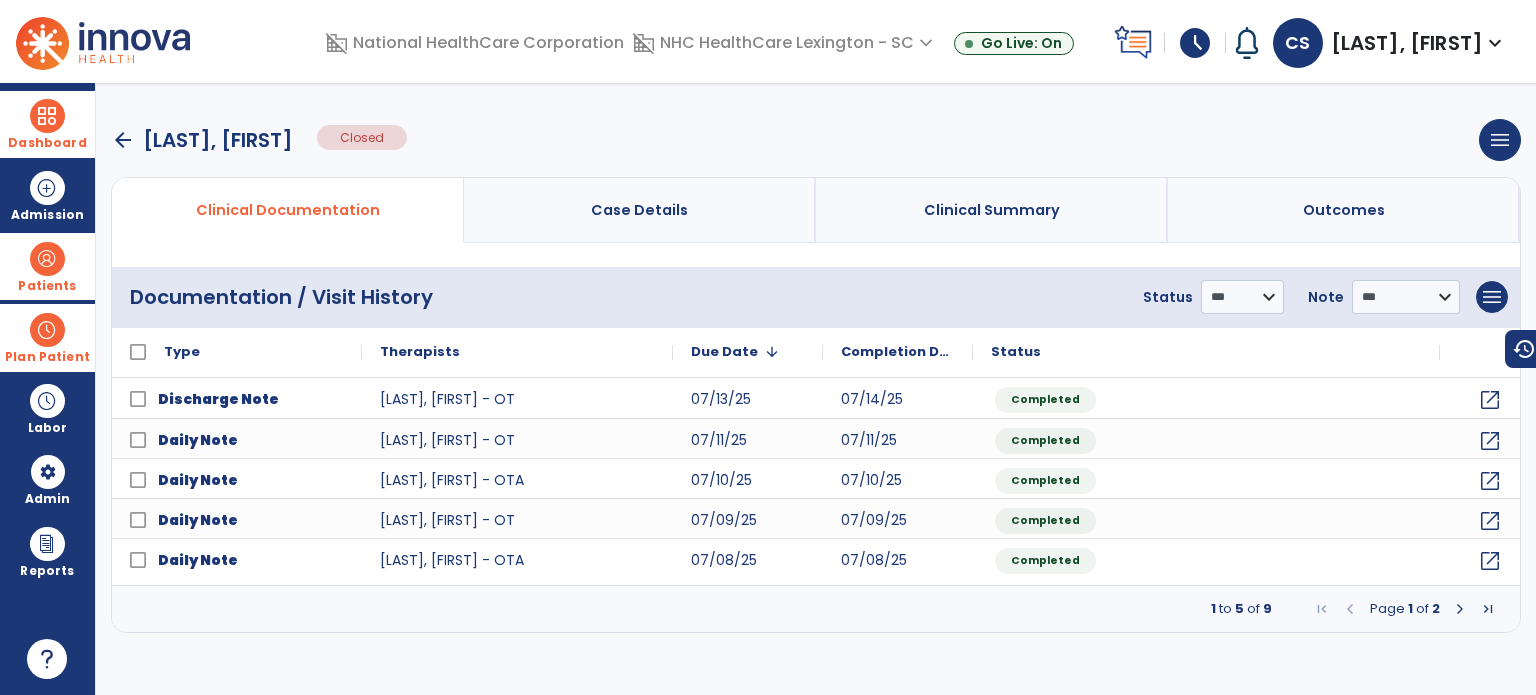 click on "Patients" at bounding box center [47, 266] 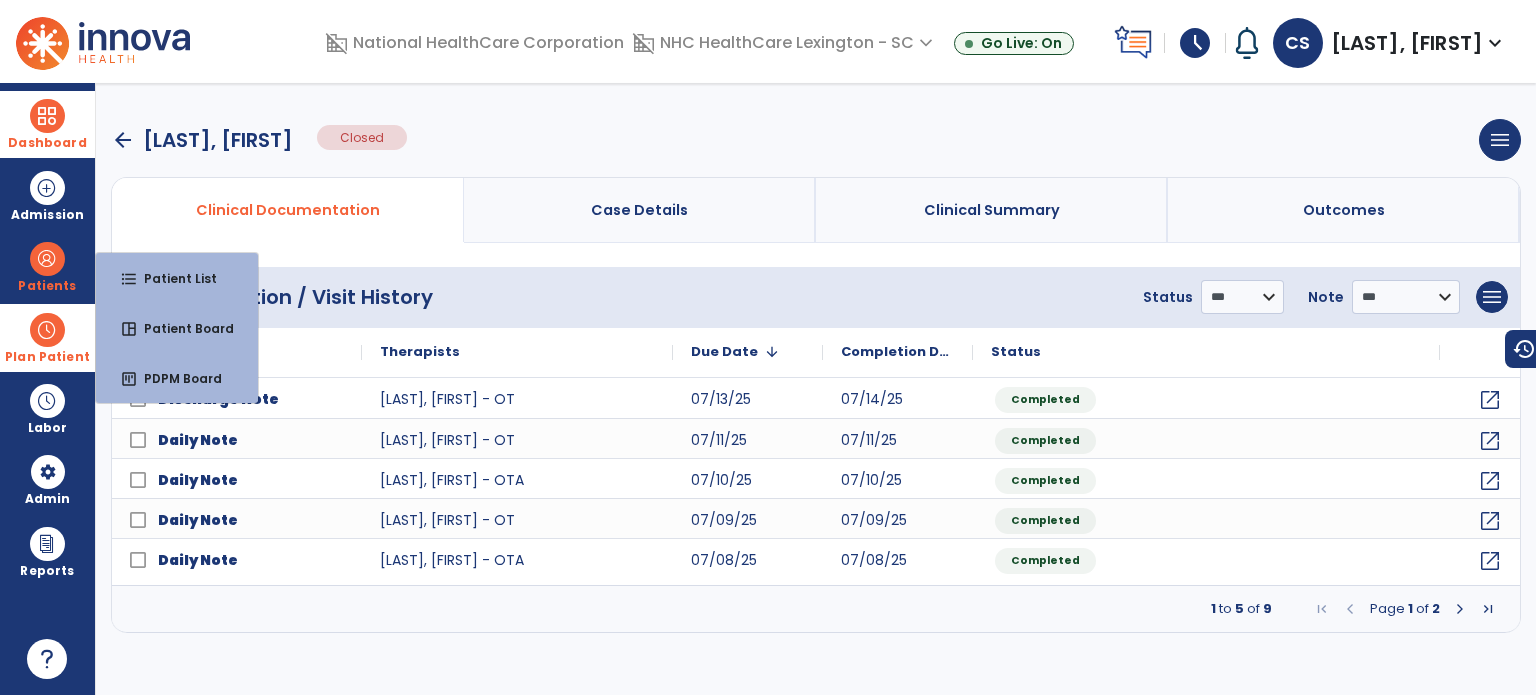 click at bounding box center [47, 116] 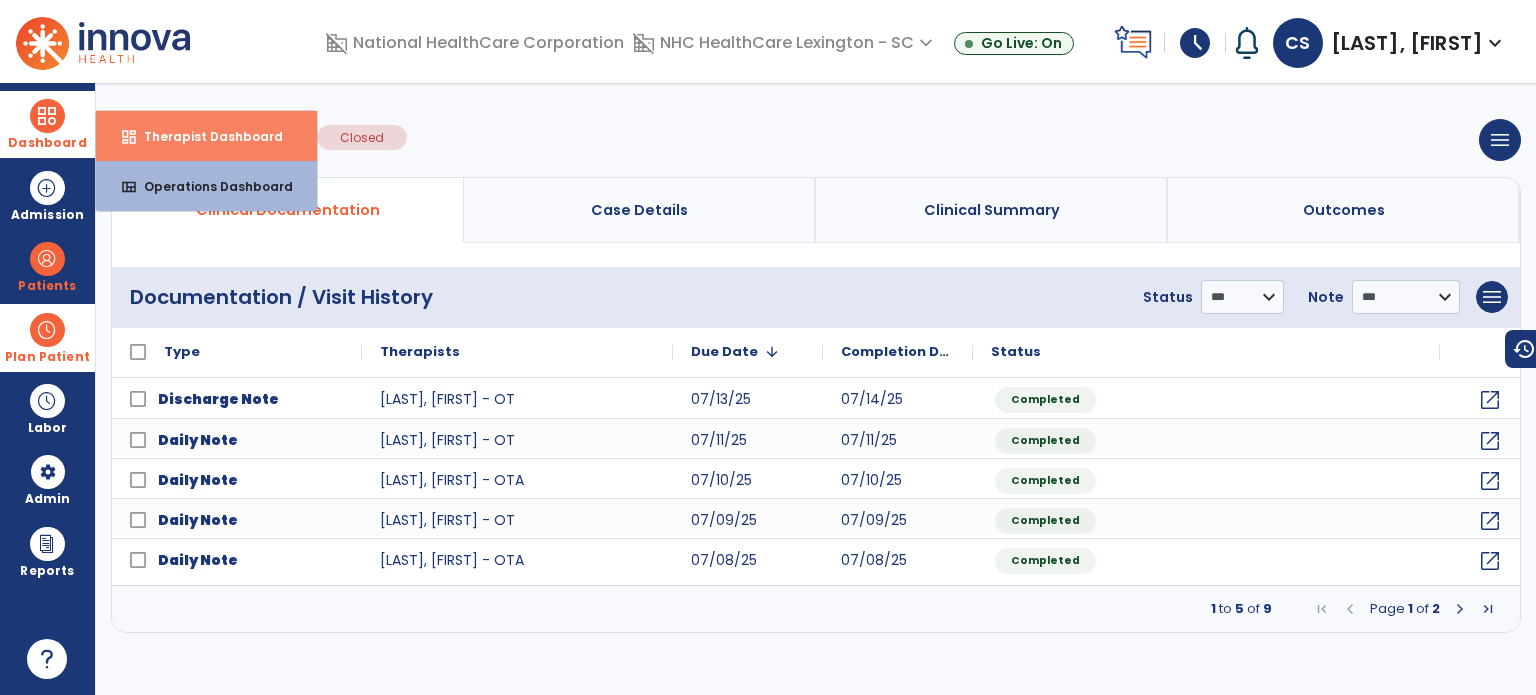 click on "dashboard  Therapist Dashboard" at bounding box center [206, 136] 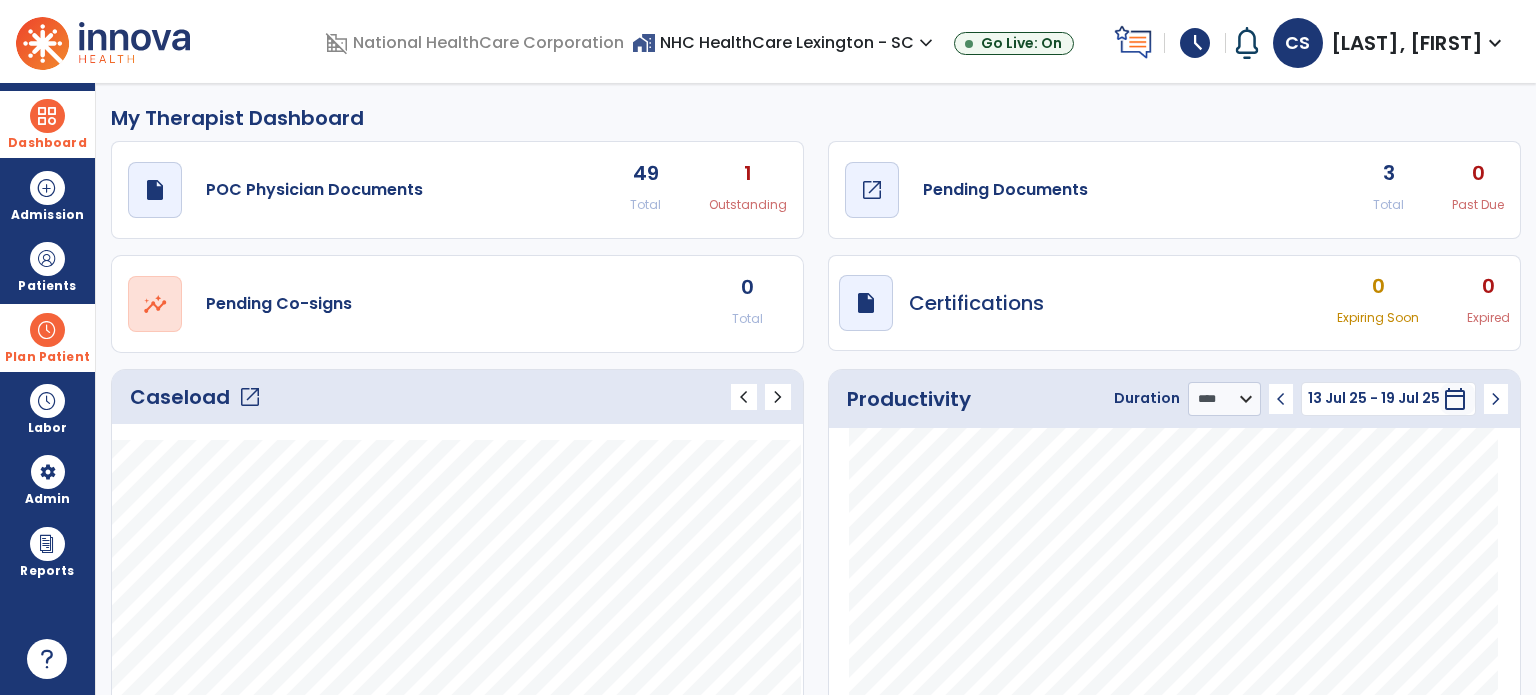 click on "Pending Documents" 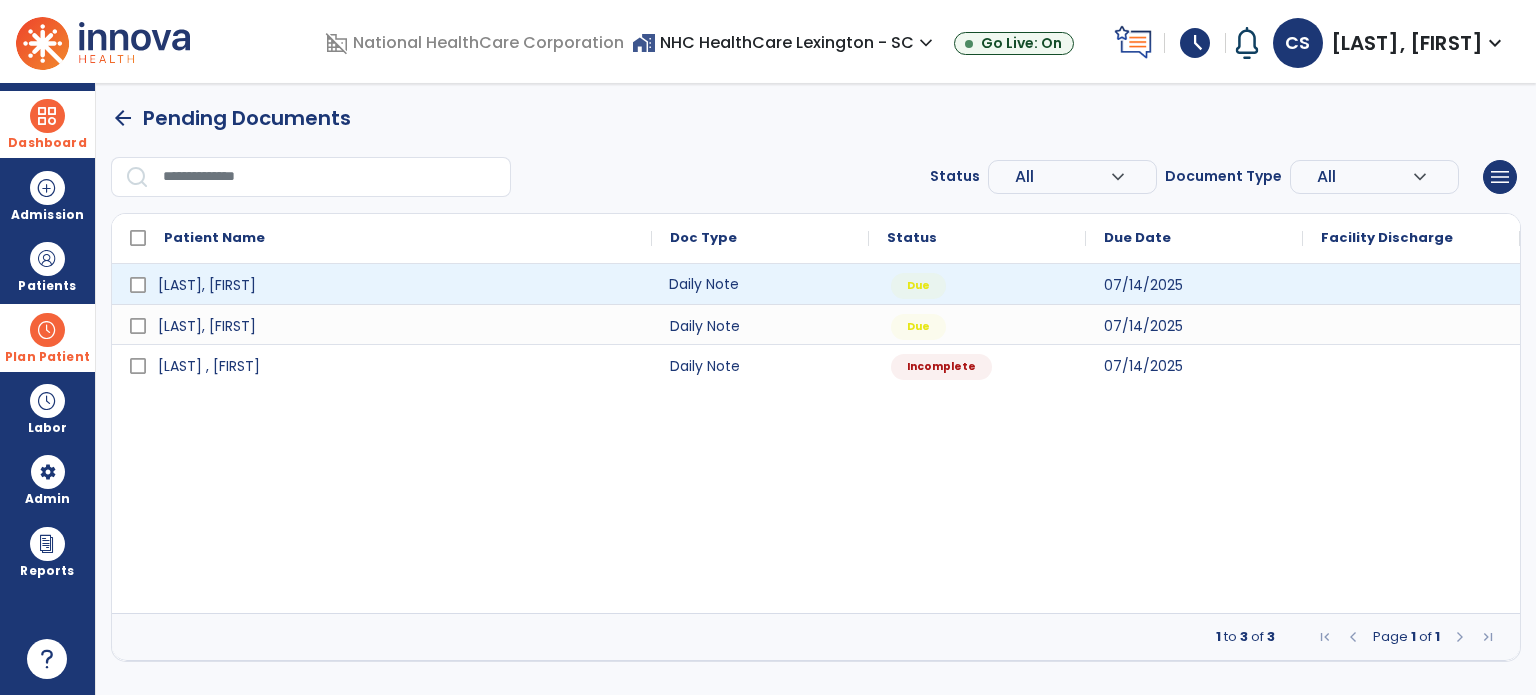 click on "Daily Note" at bounding box center [760, 284] 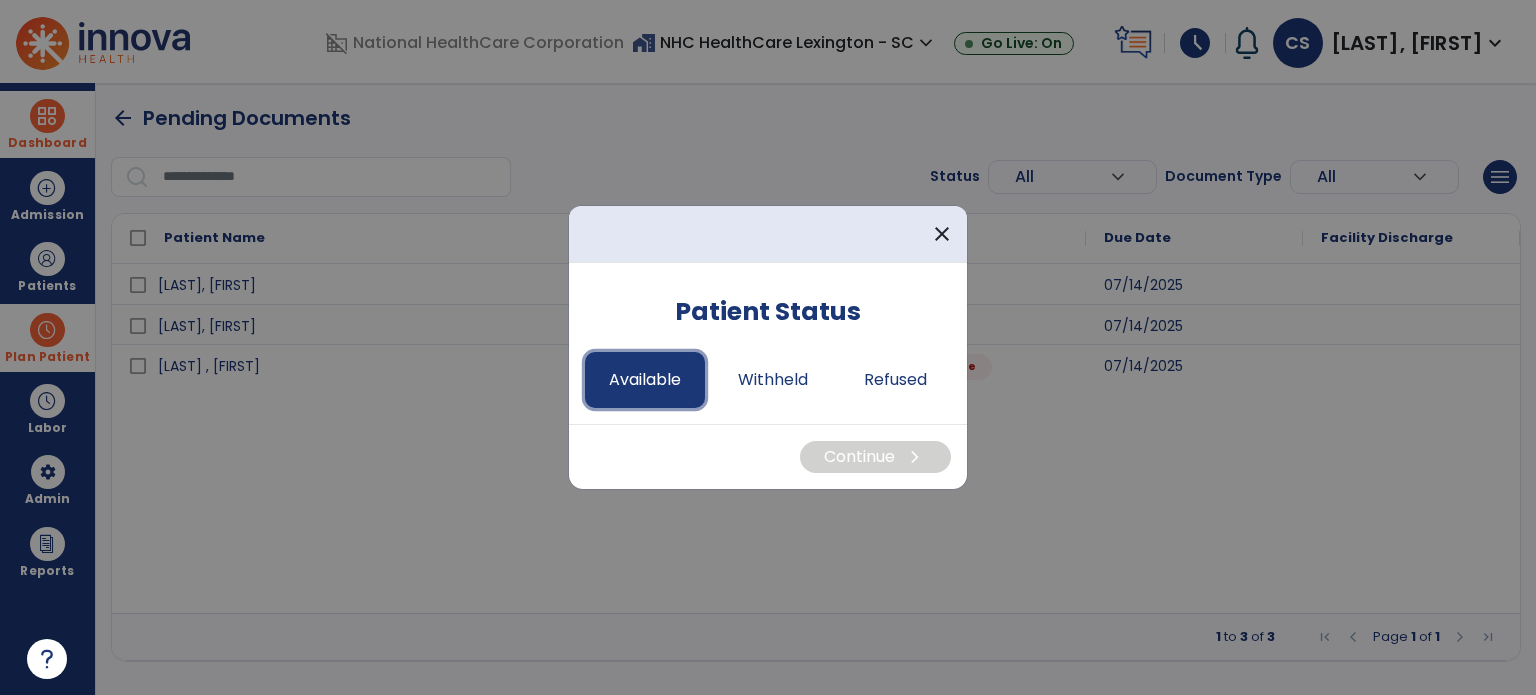 click on "Available" at bounding box center (645, 380) 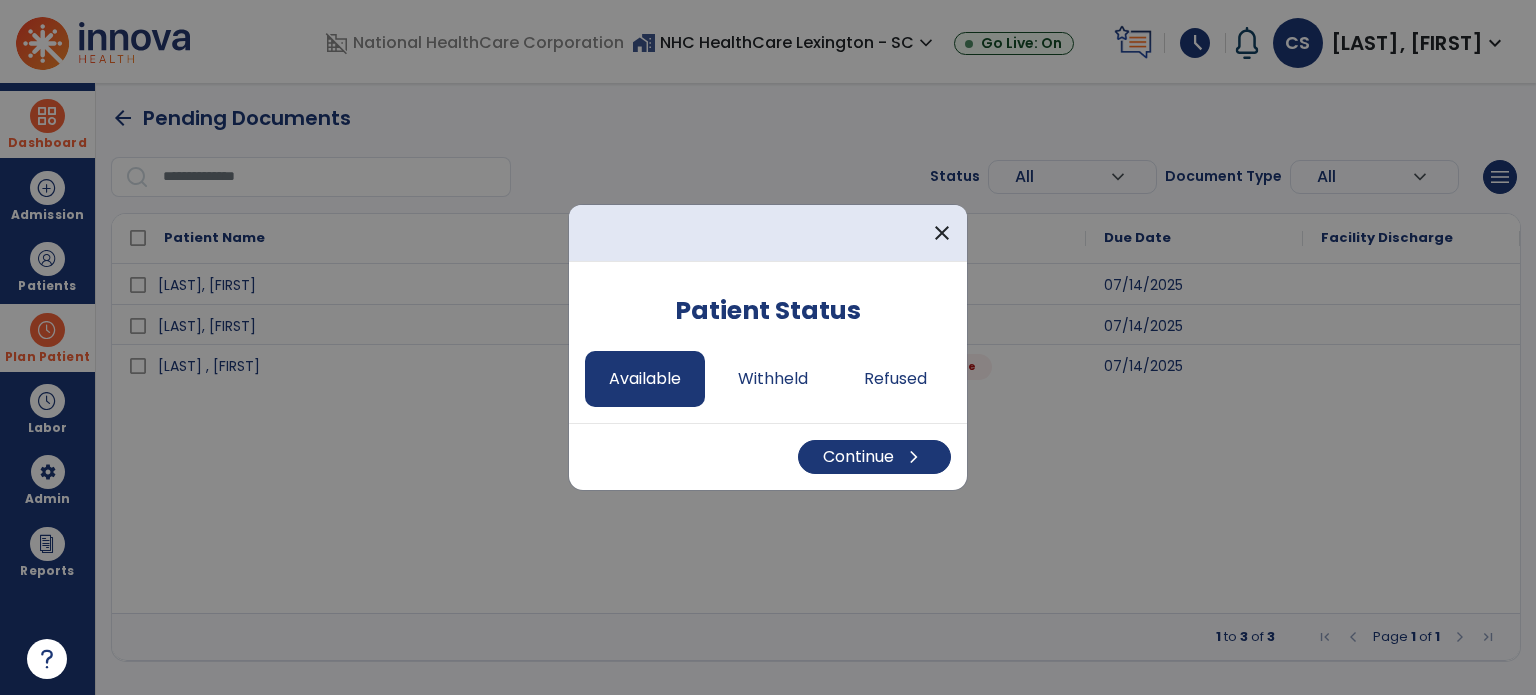 click on "Continue   chevron_right" at bounding box center (768, 456) 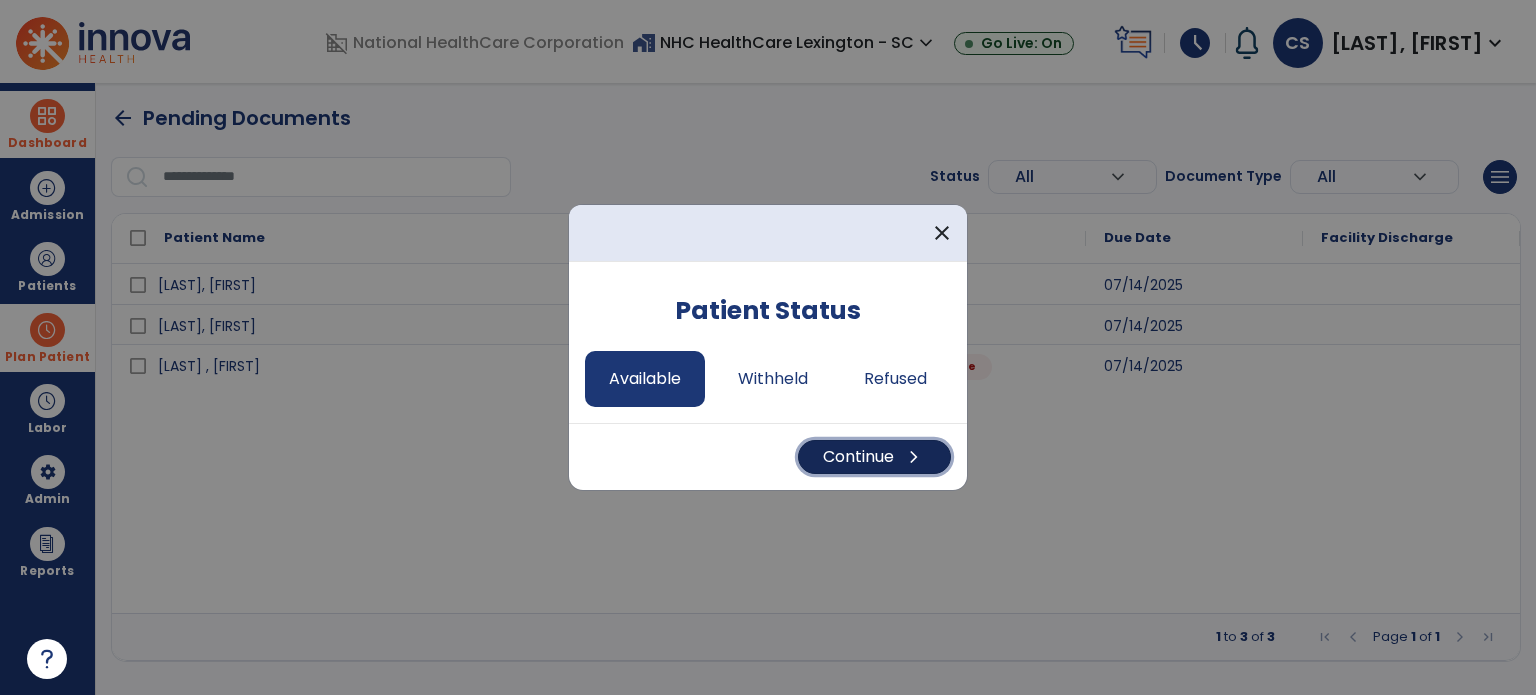 click on "Continue   chevron_right" at bounding box center (874, 457) 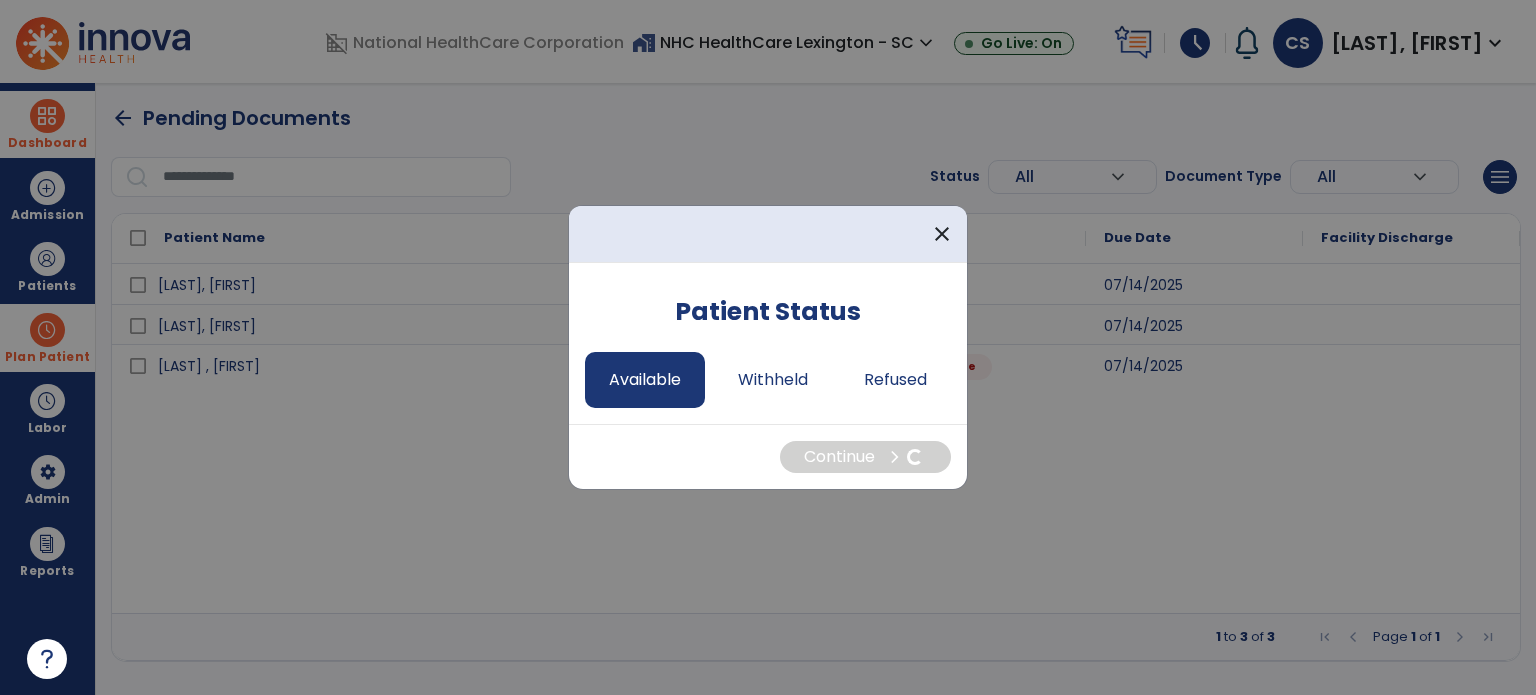 select on "*" 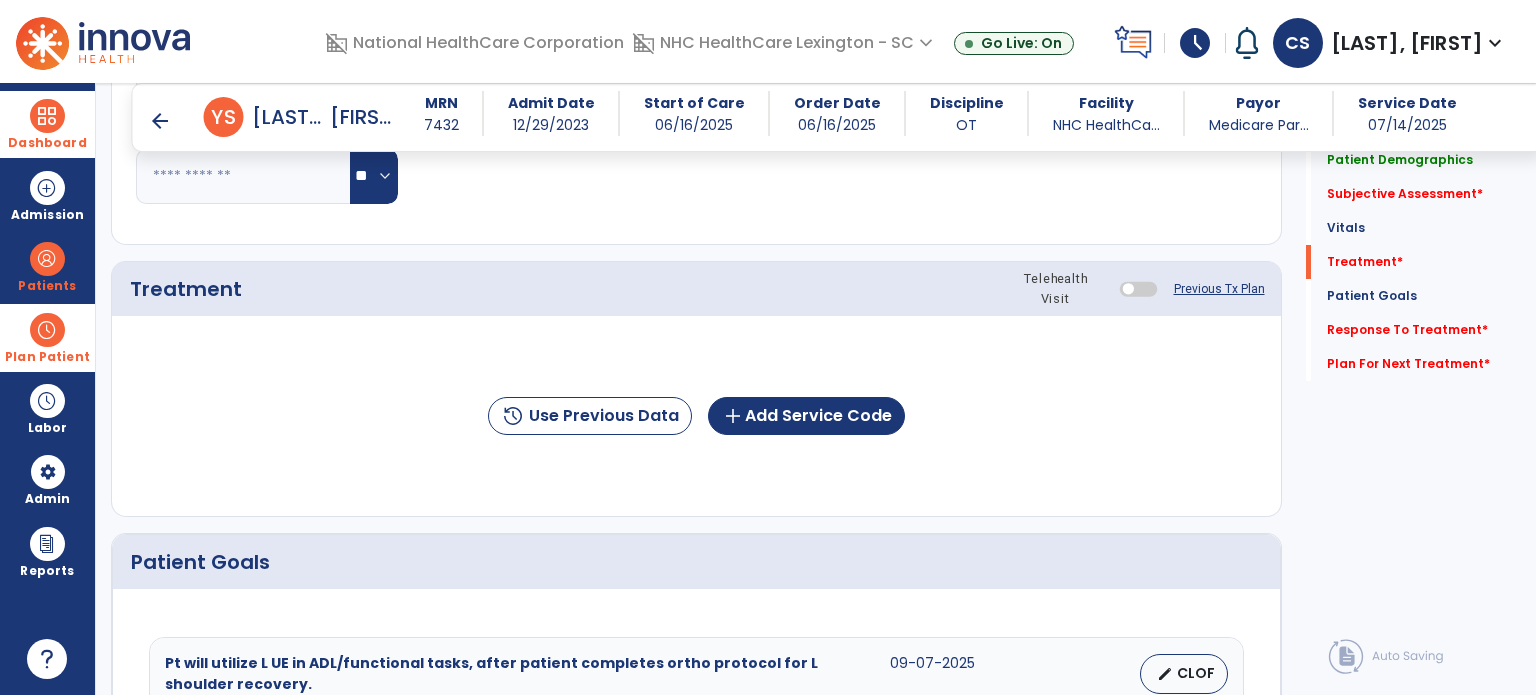 scroll, scrollTop: 988, scrollLeft: 0, axis: vertical 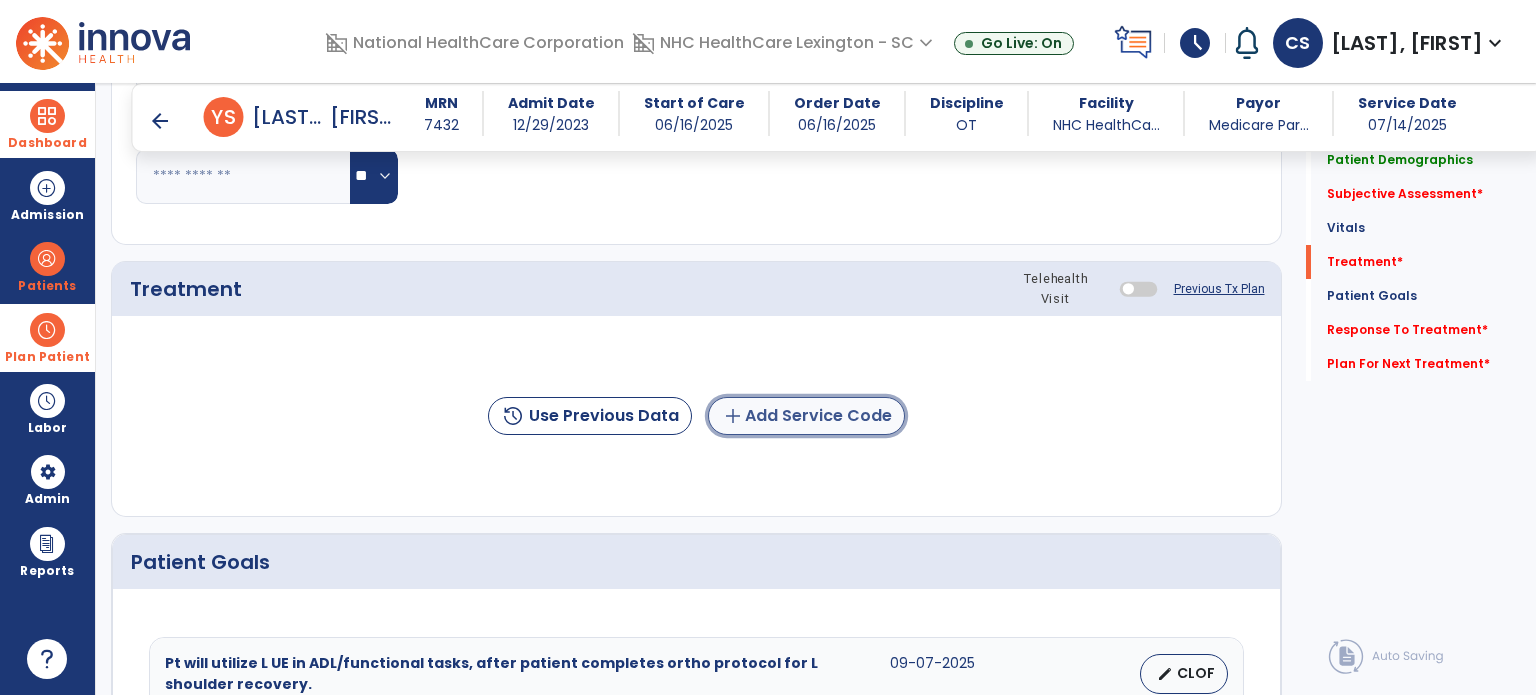 click on "add  Add Service Code" 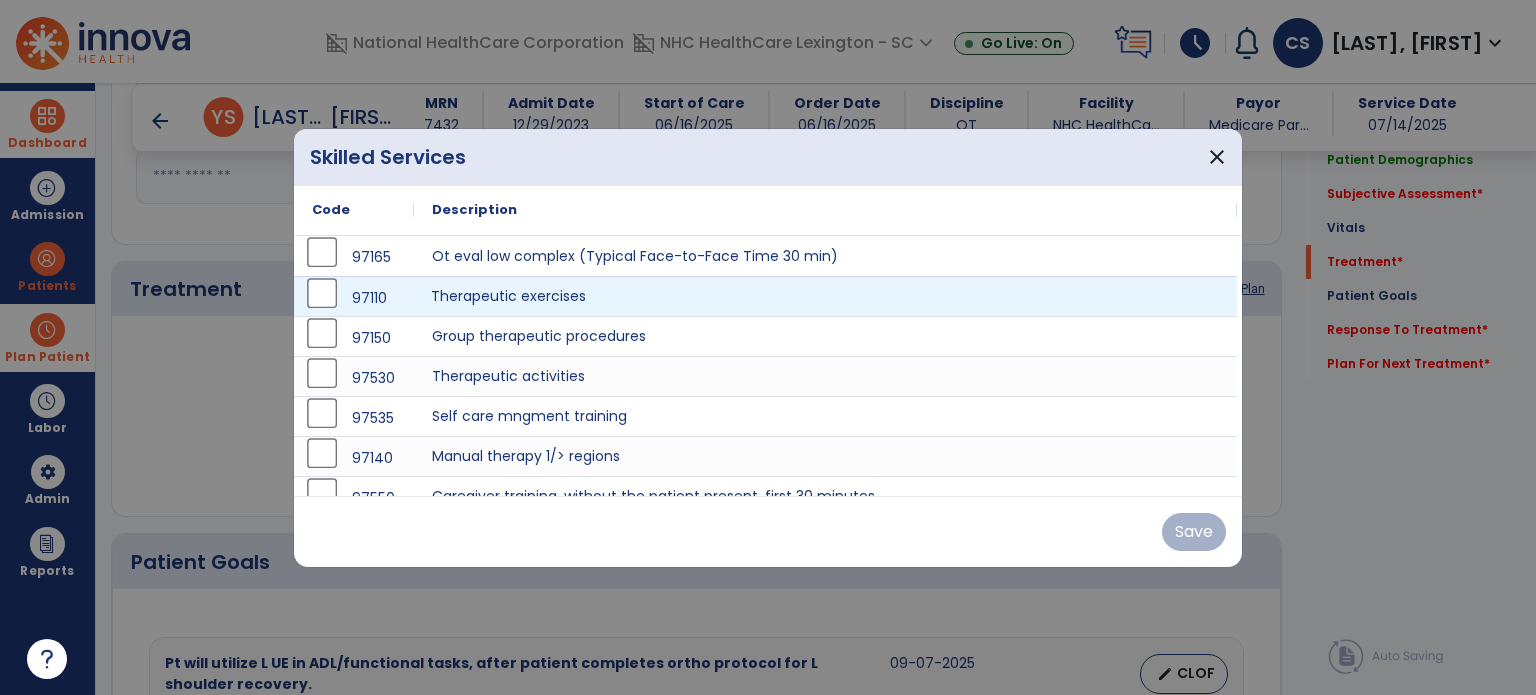 click on "Therapeutic exercises" at bounding box center (825, 296) 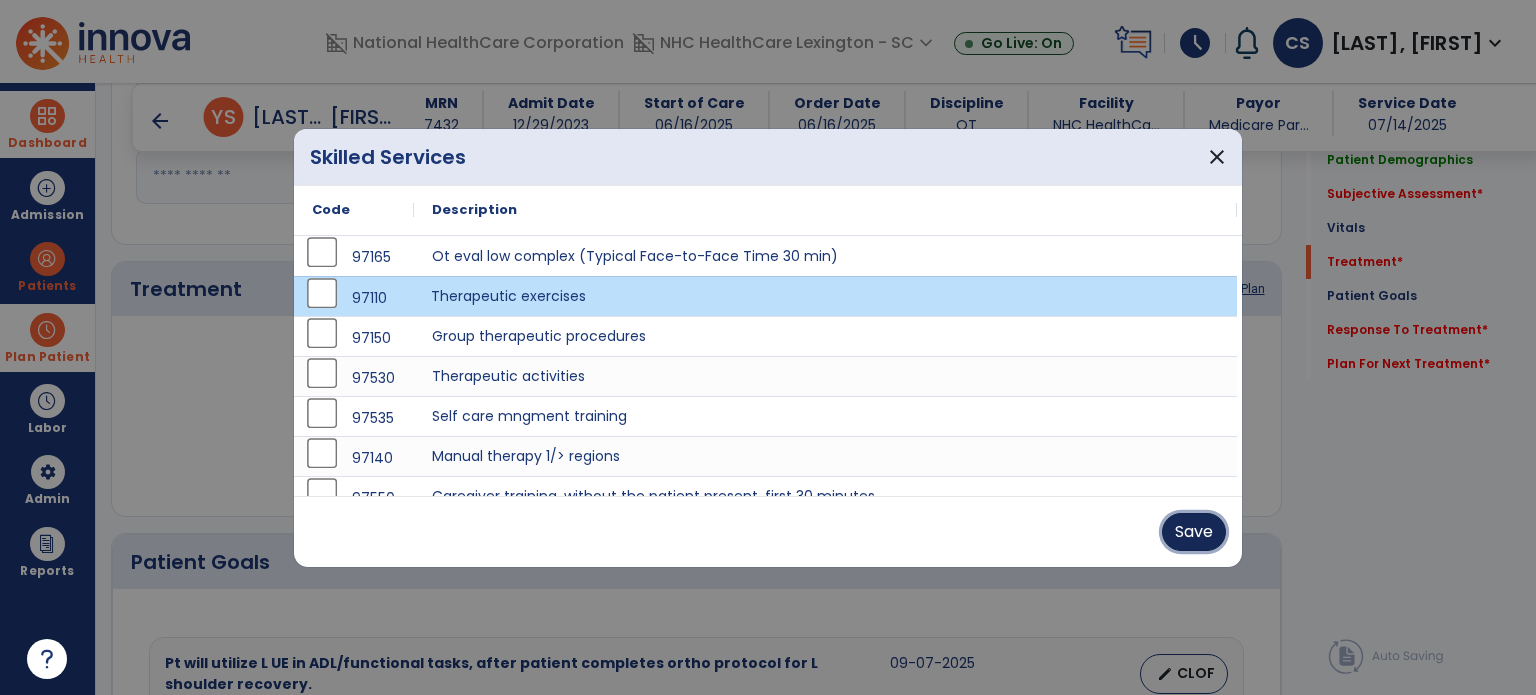 click on "Save" at bounding box center [1194, 532] 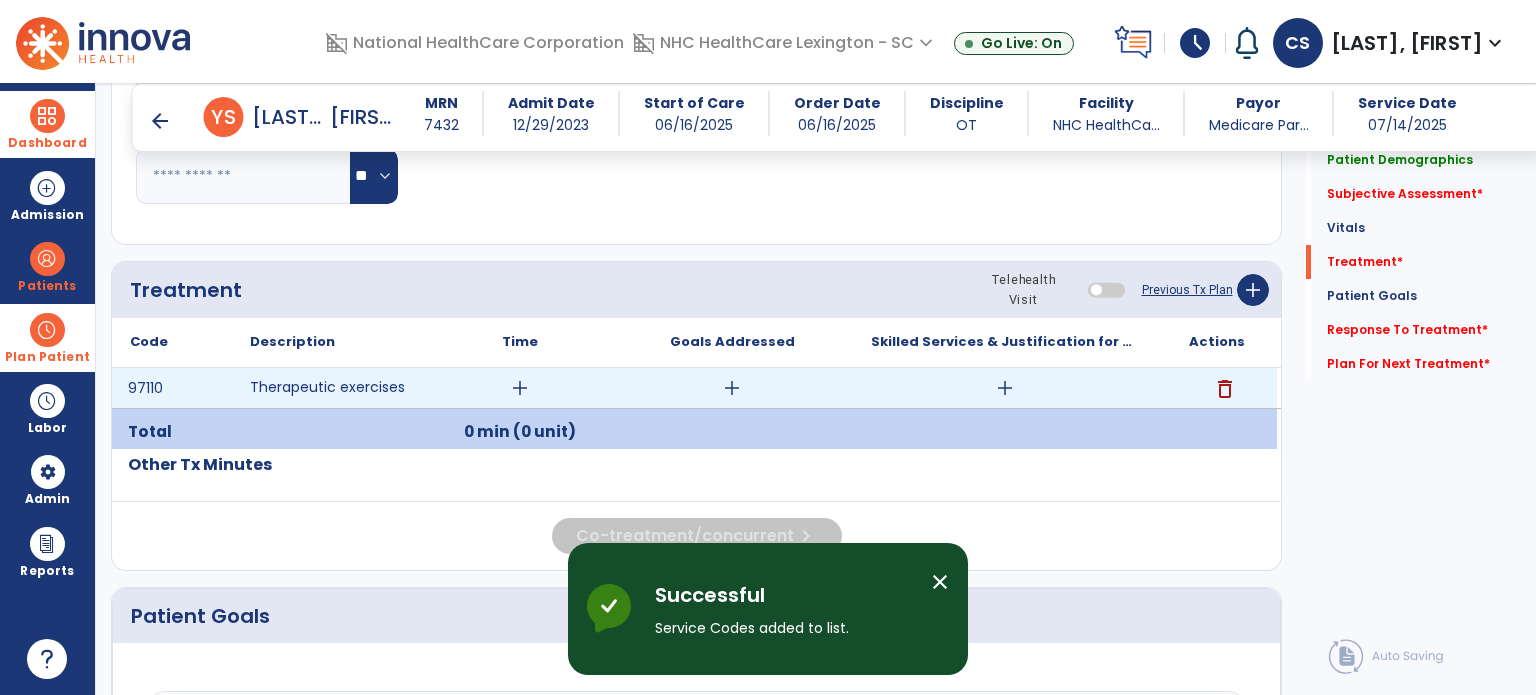 click on "add" at bounding box center [1005, 388] 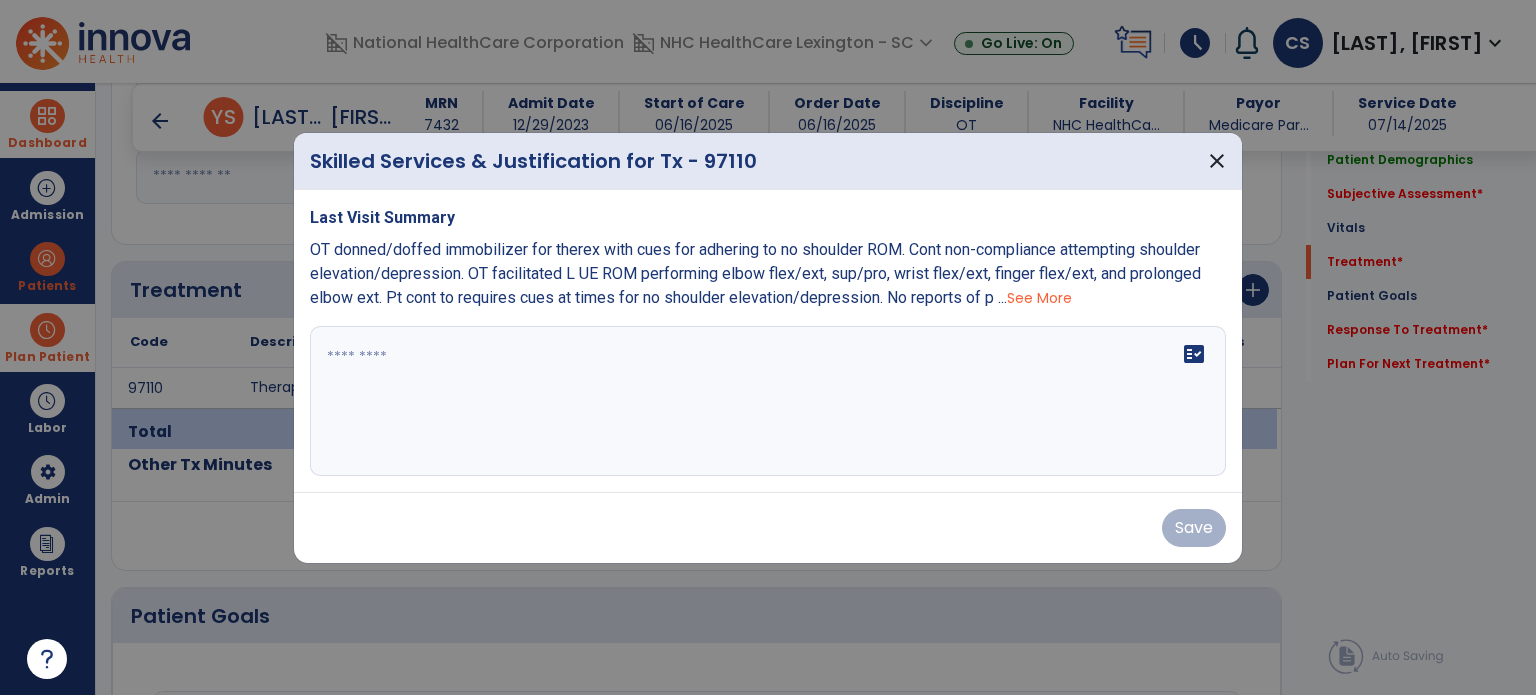 click at bounding box center (768, 401) 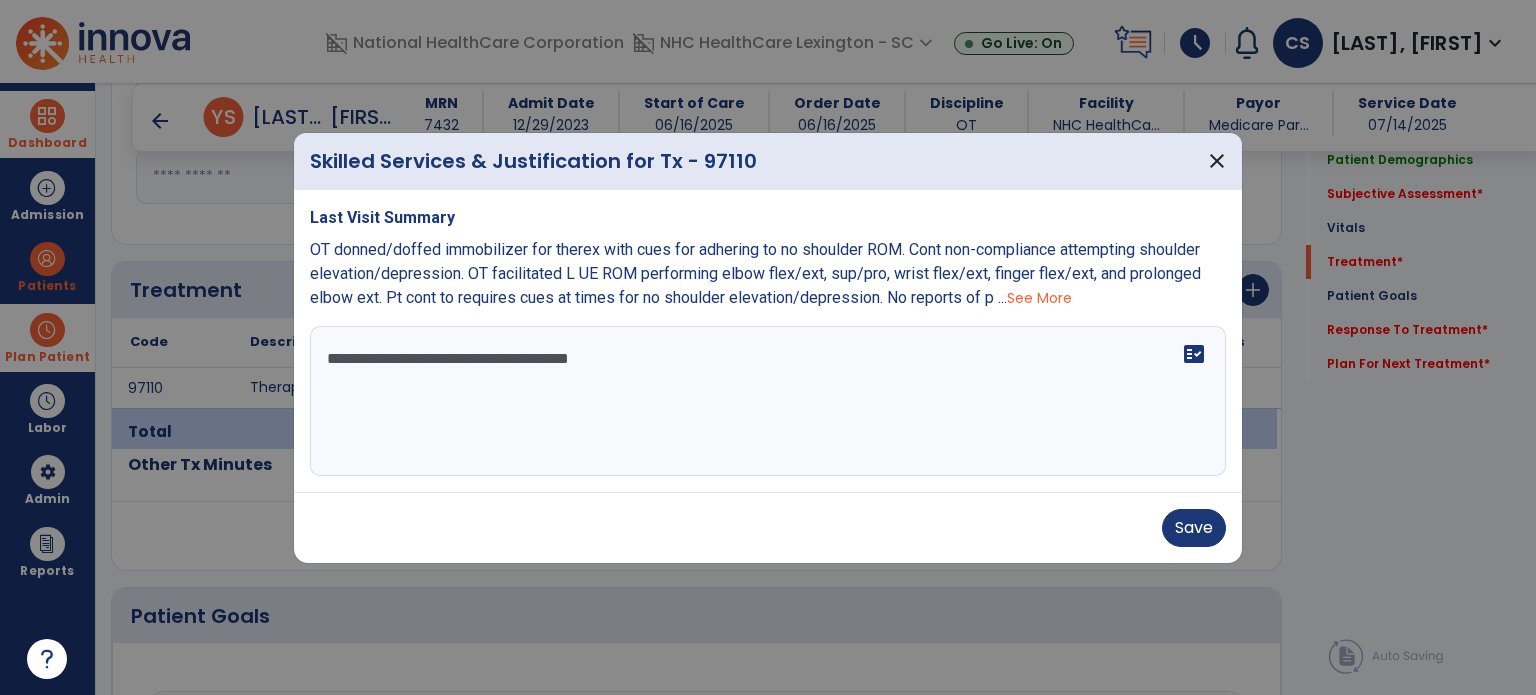 click on "**********" at bounding box center (768, 401) 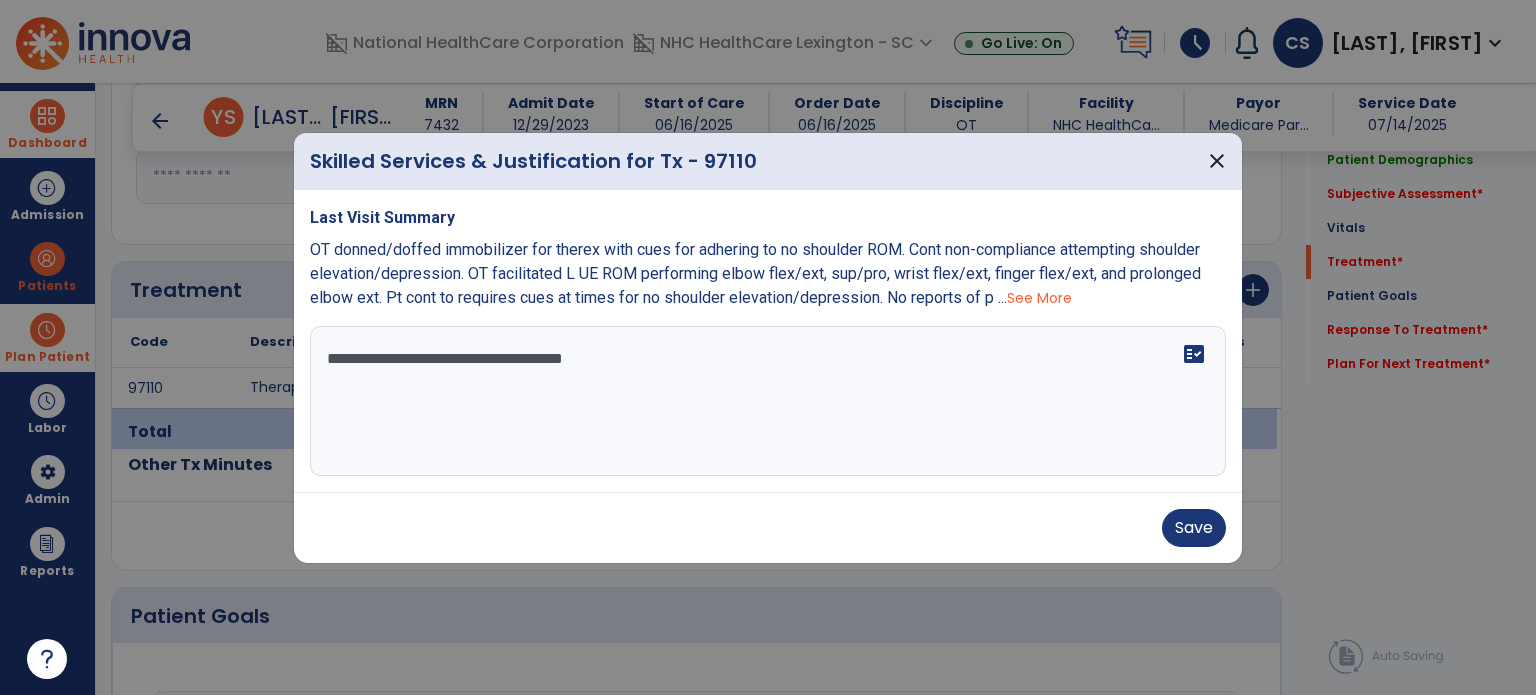 click on "**********" at bounding box center (768, 401) 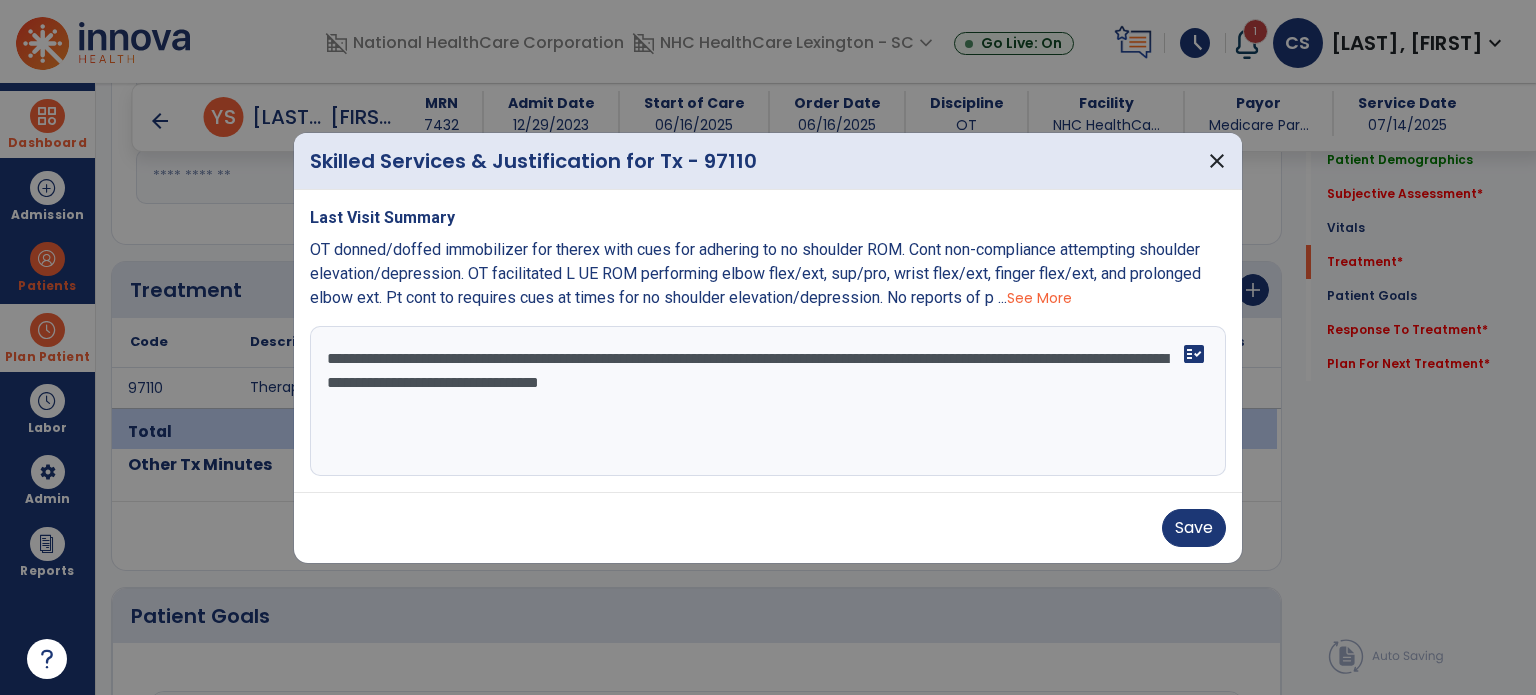 click on "**********" at bounding box center [768, 401] 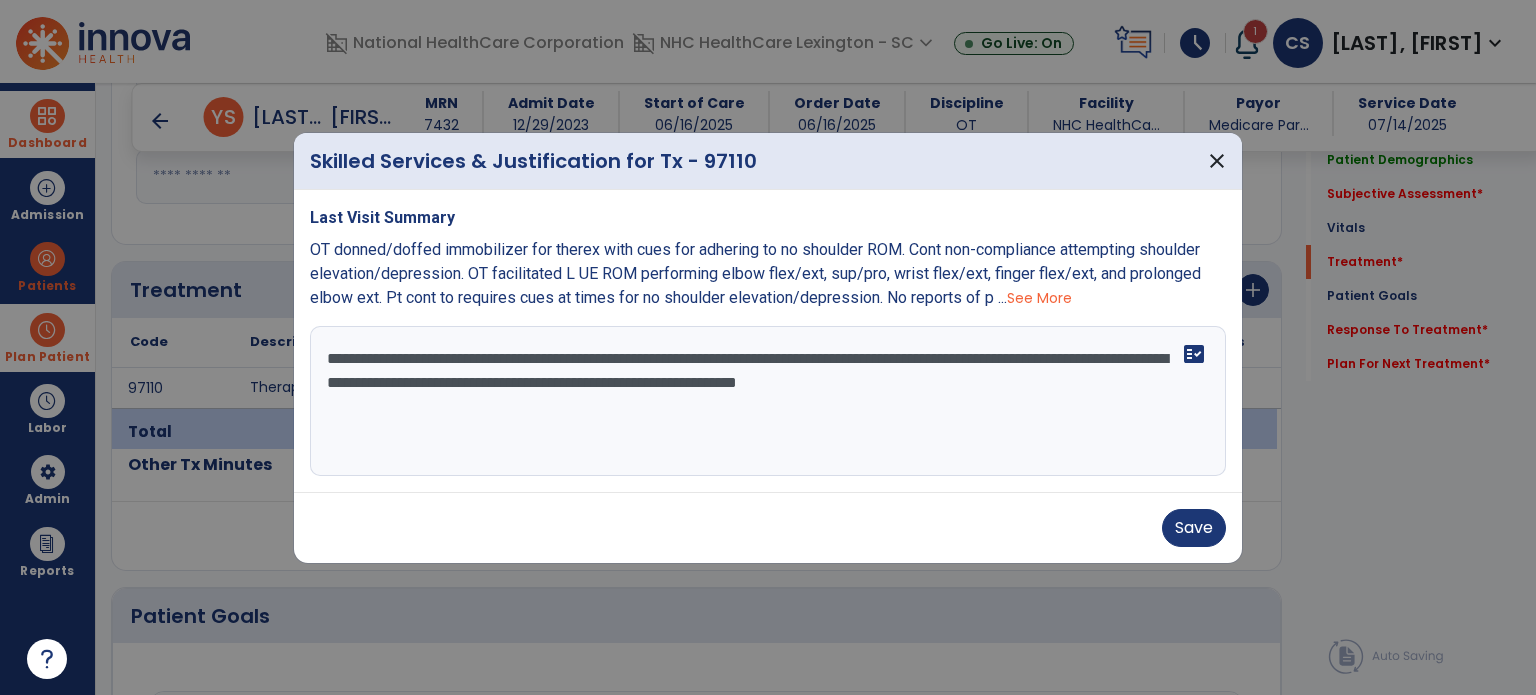 type on "**********" 